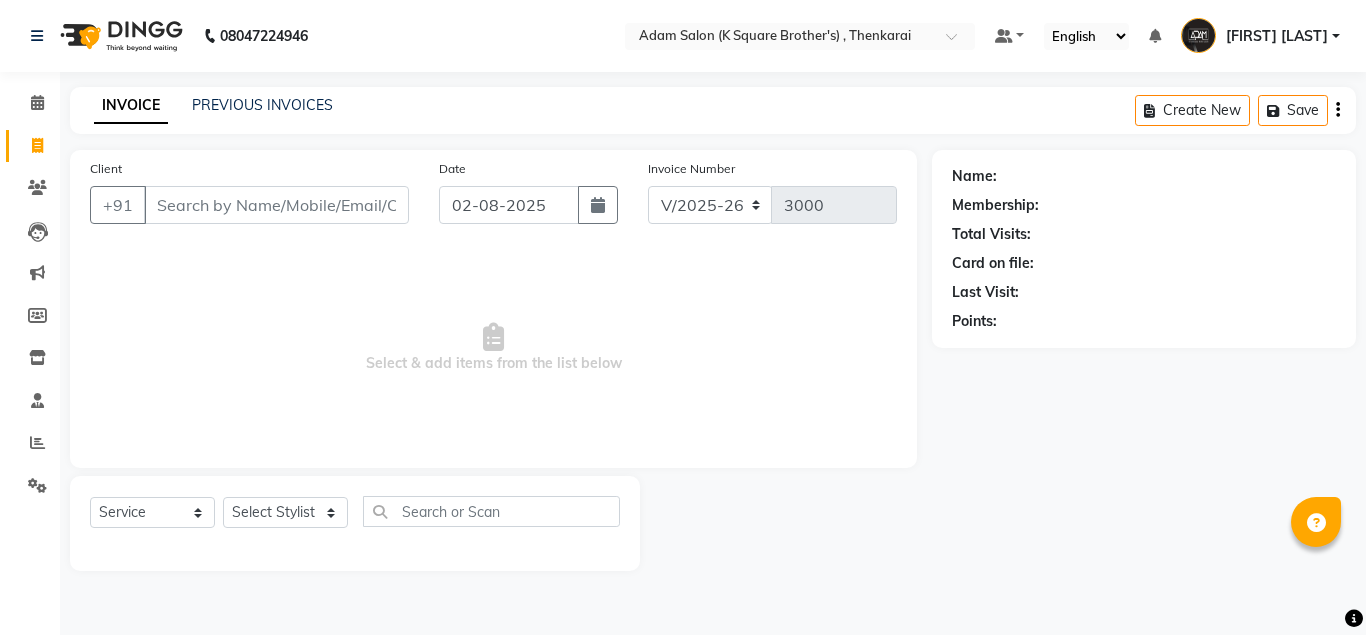 select on "8195" 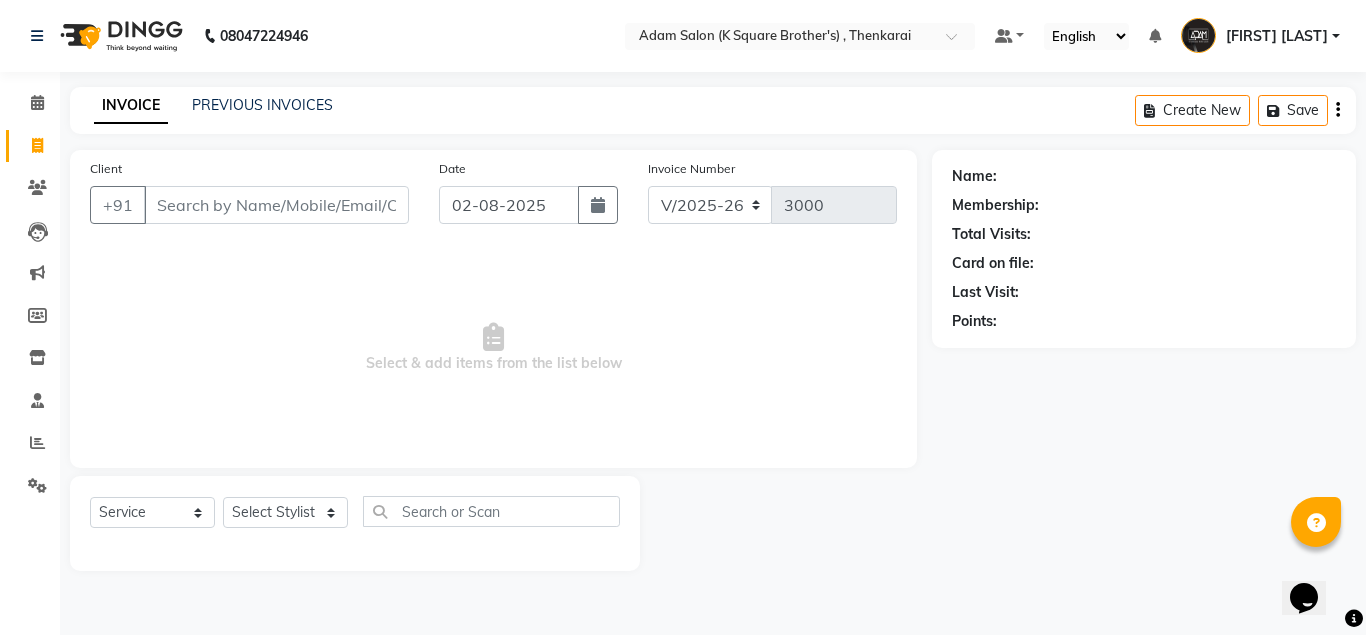 scroll, scrollTop: 0, scrollLeft: 0, axis: both 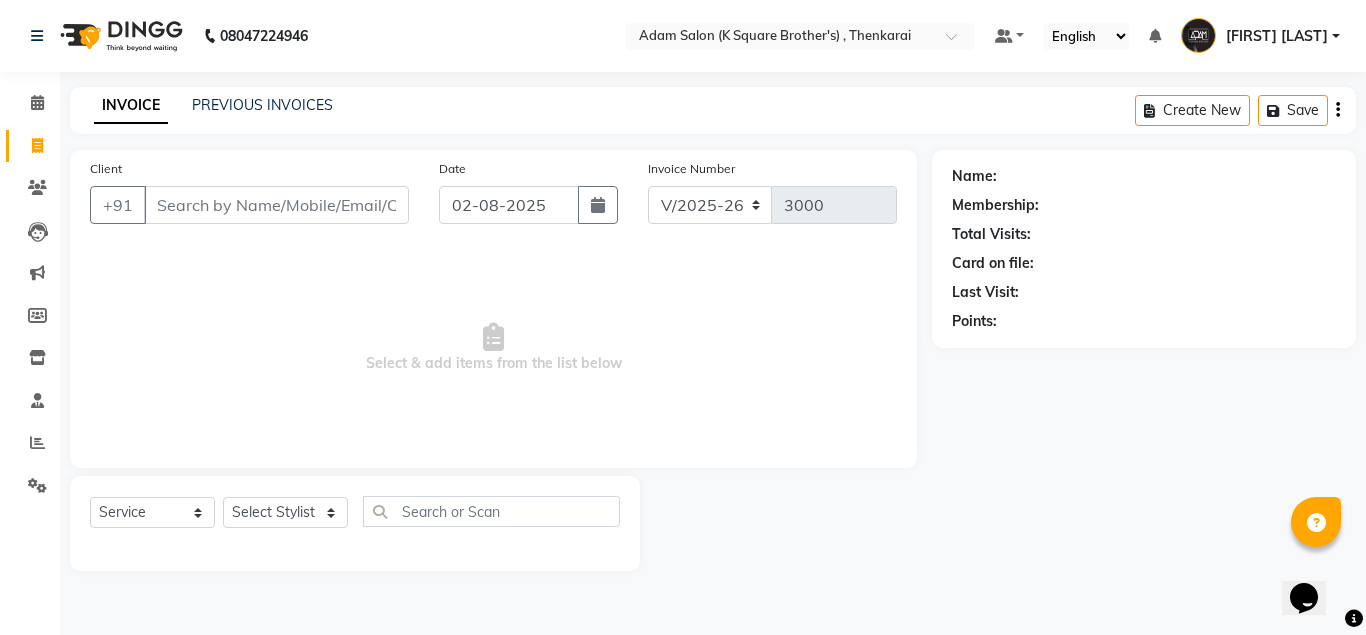 type on "8" 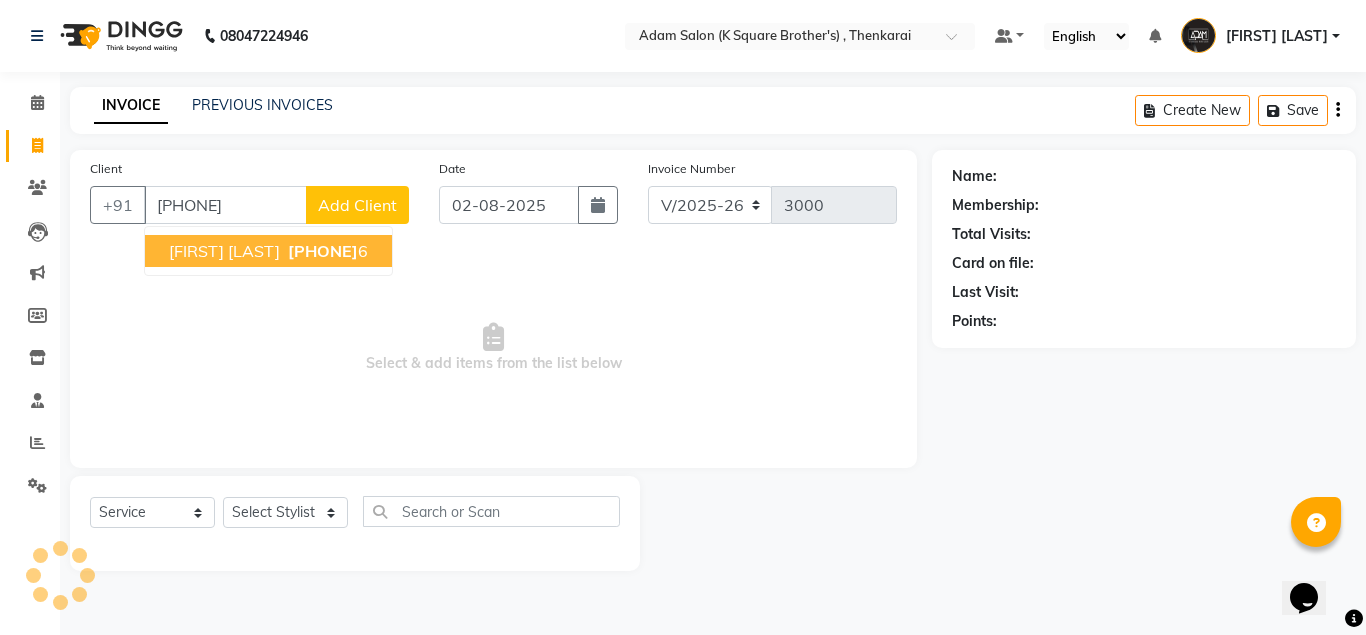 type on "[PHONE]" 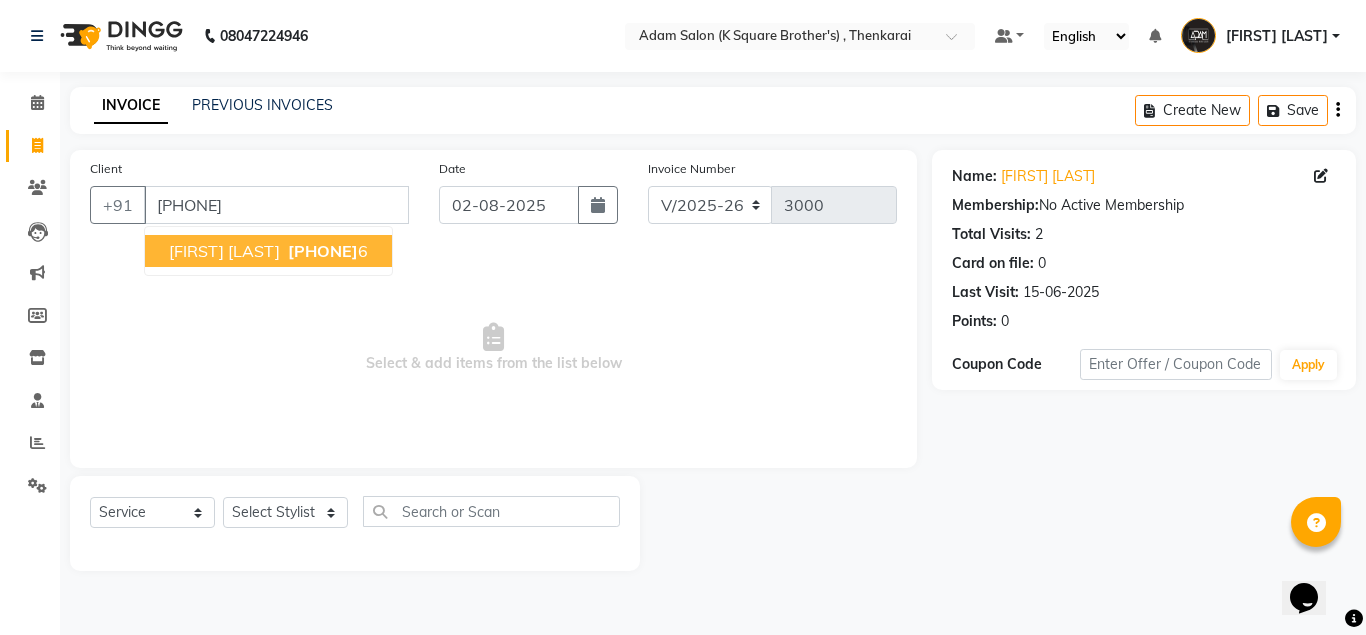 click on "[PHONE]" at bounding box center [323, 251] 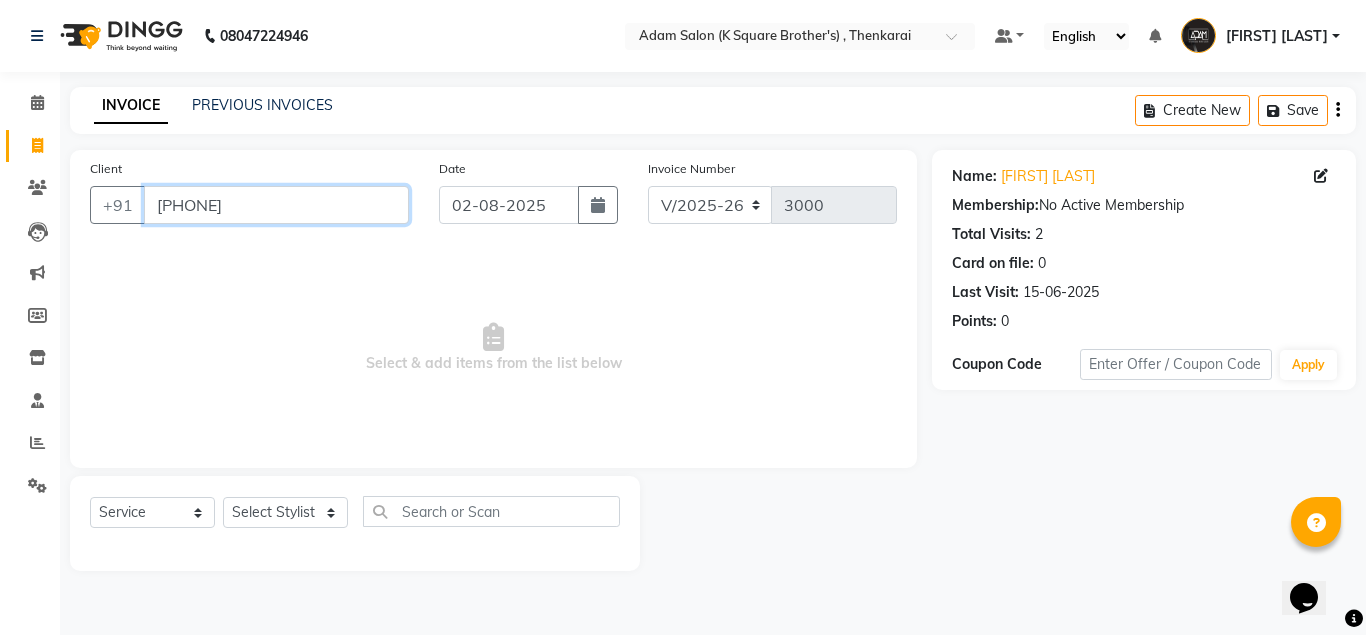 drag, startPoint x: 204, startPoint y: 205, endPoint x: 151, endPoint y: 204, distance: 53.009434 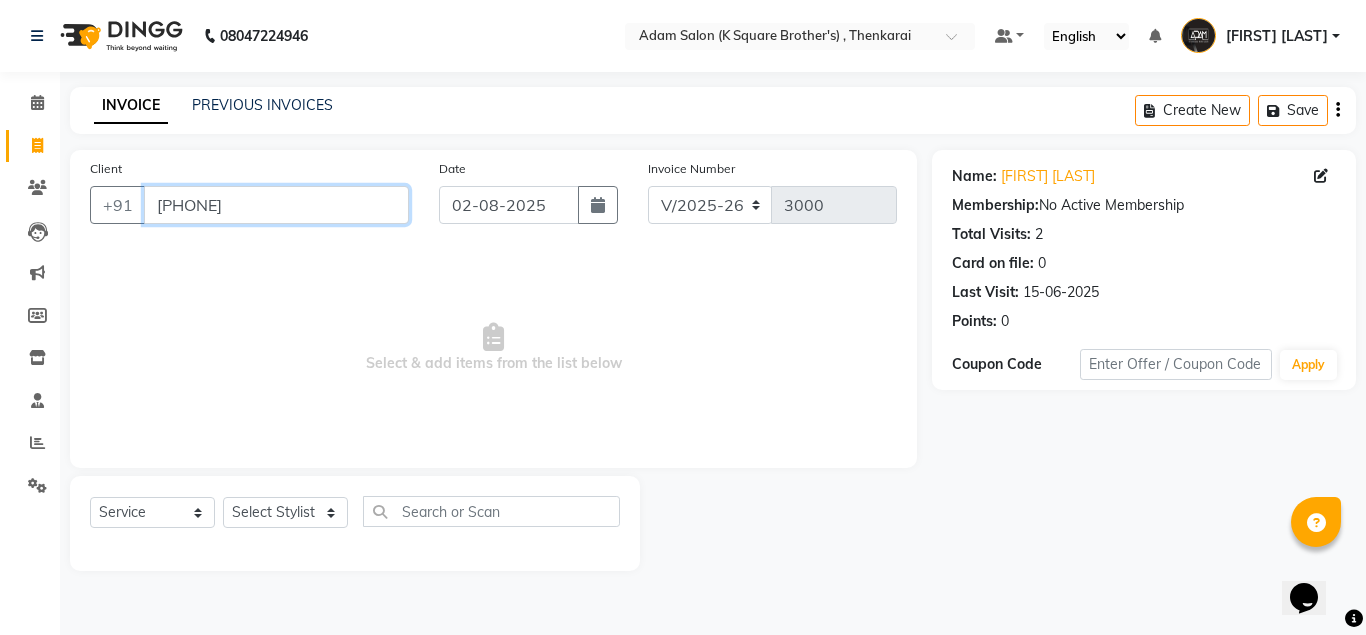 drag, startPoint x: 286, startPoint y: 197, endPoint x: 149, endPoint y: 205, distance: 137.23338 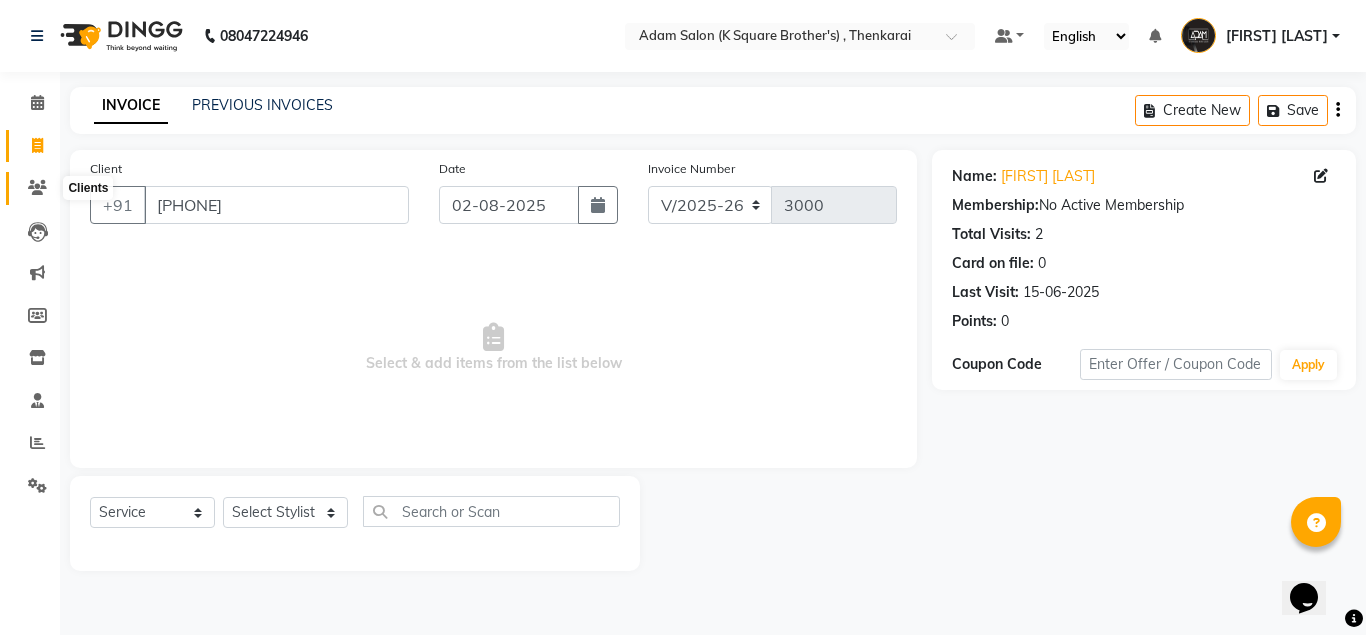 click 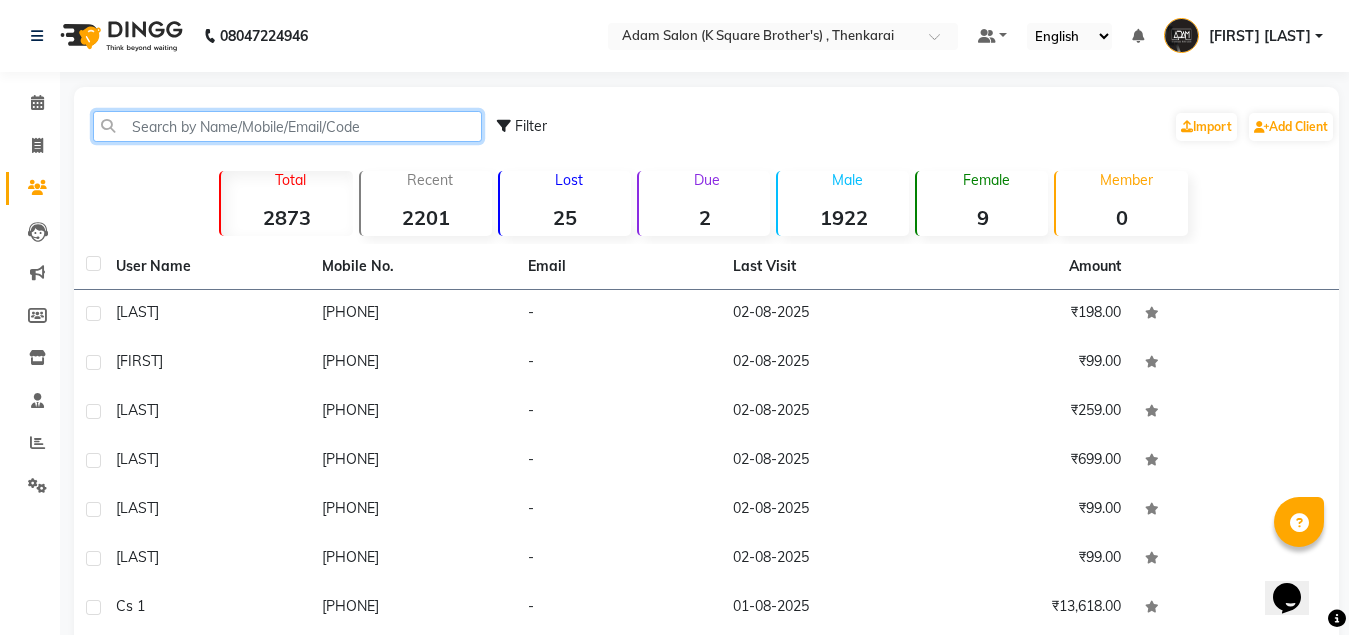 click 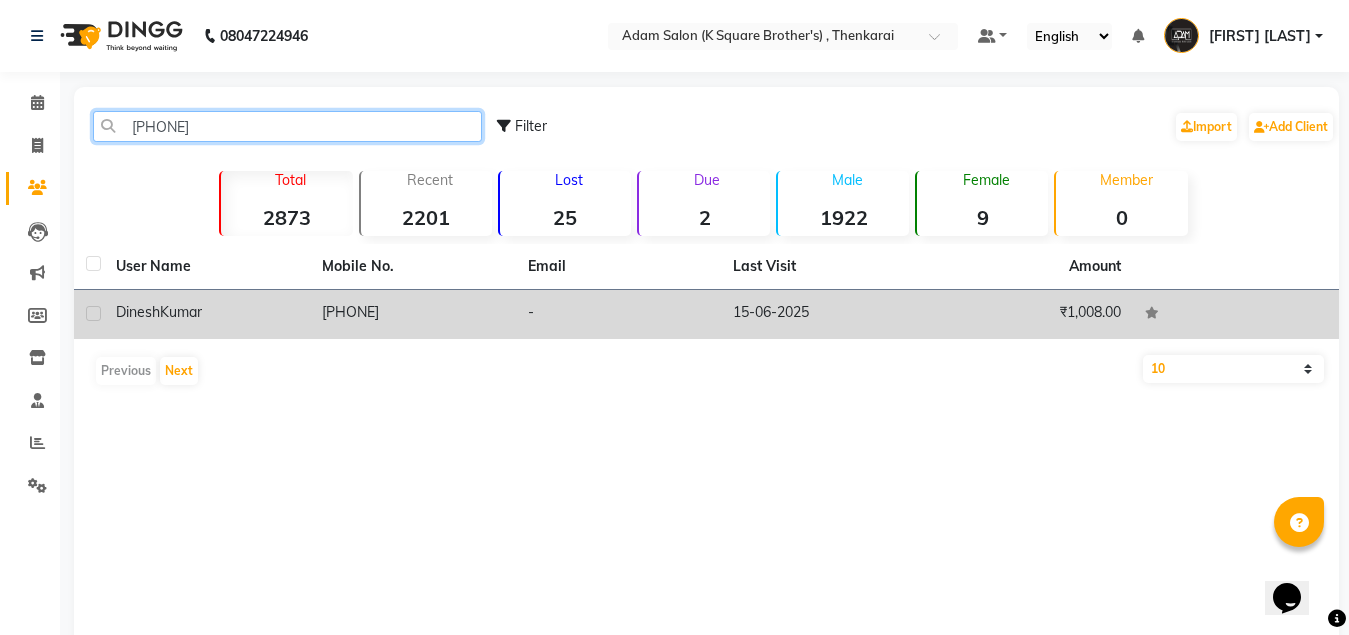 type on "[PHONE]" 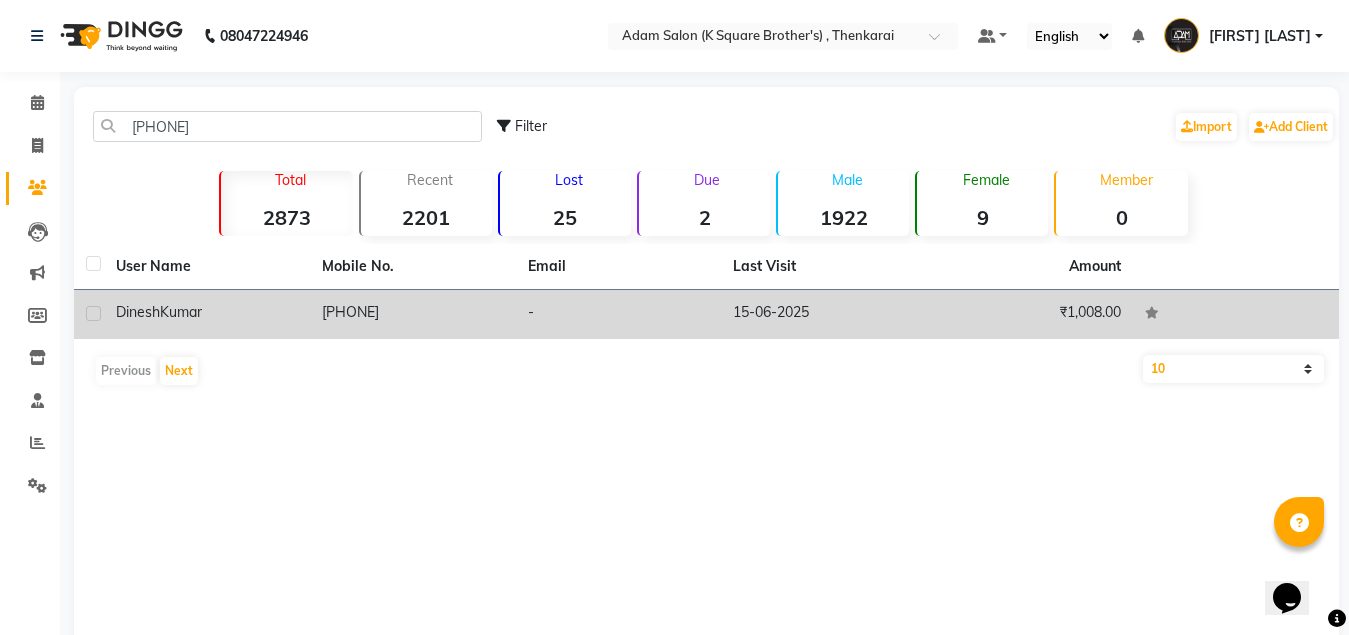click on "[PHONE]" 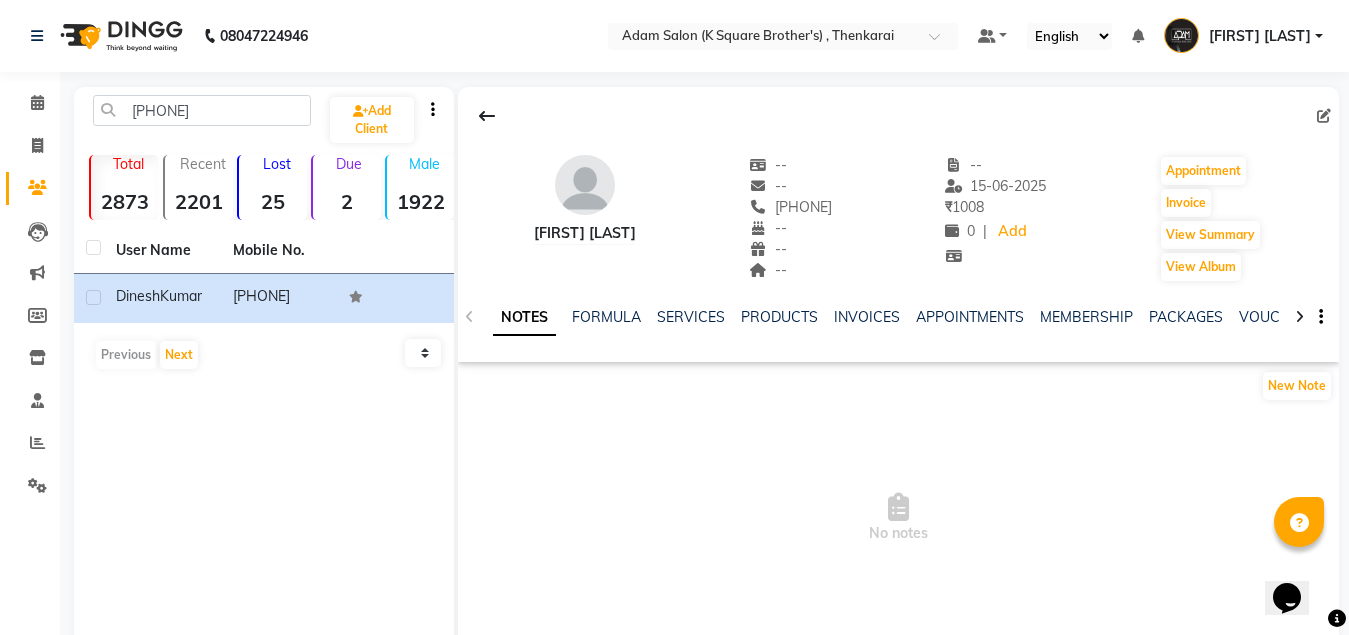 click on "NOTES FORMULA SERVICES PRODUCTS INVOICES APPOINTMENTS MEMBERSHIP PACKAGES VOUCHERS GIFTCARDS POINTS FORMS FAMILY CARDS WALLET" 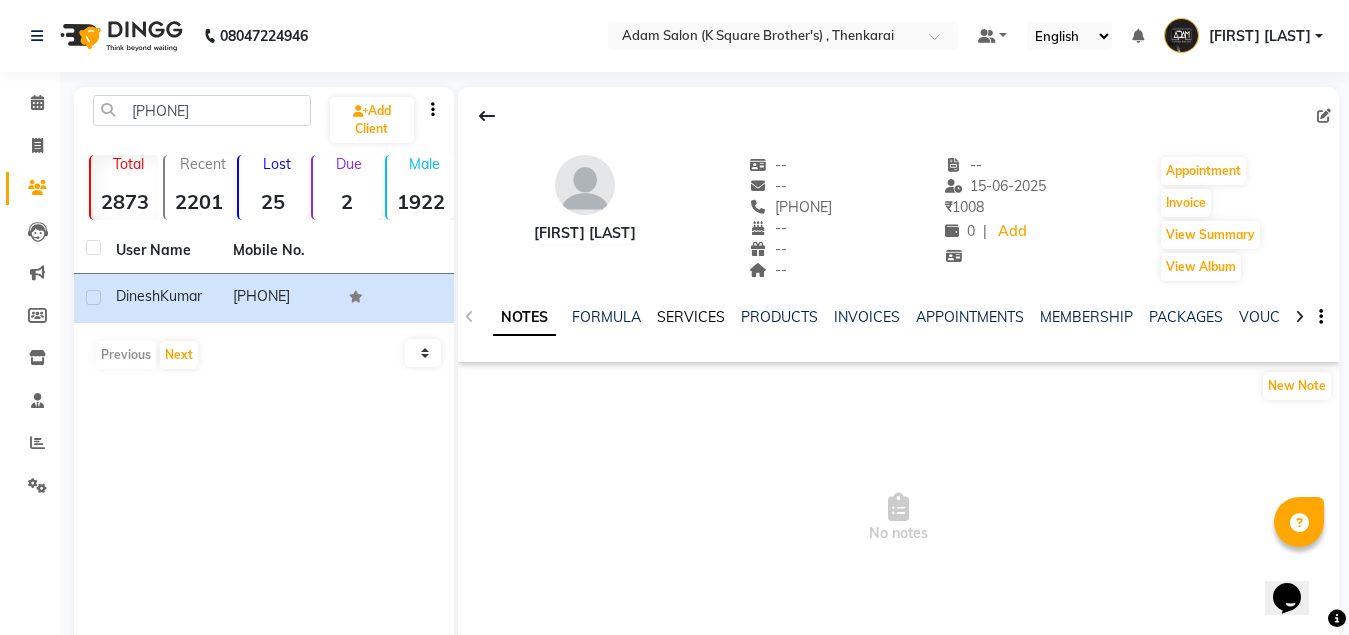 click on "SERVICES" 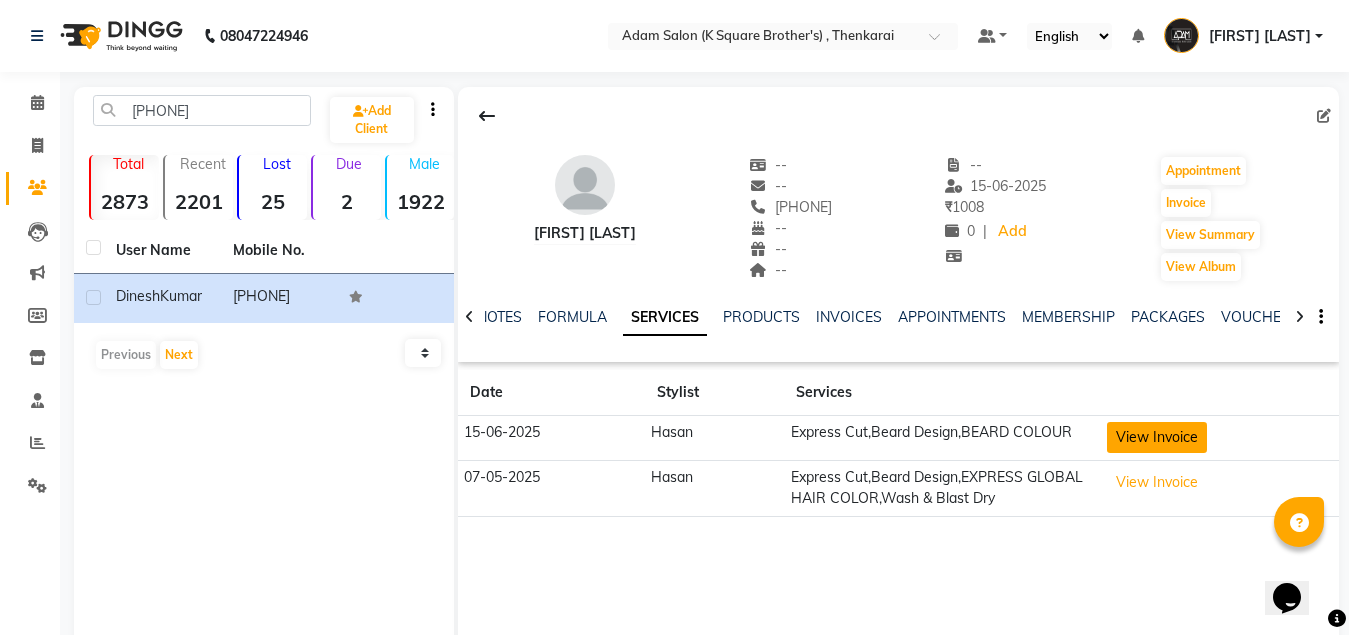 click on "View Invoice" 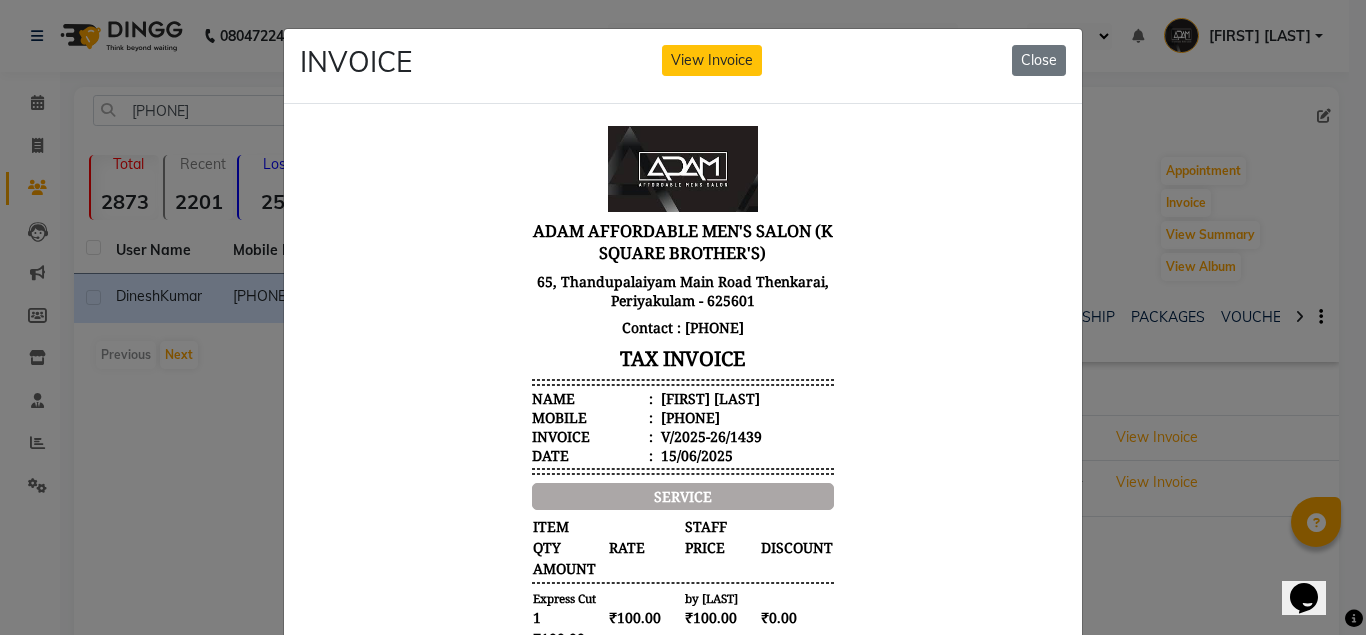 scroll, scrollTop: 16, scrollLeft: 0, axis: vertical 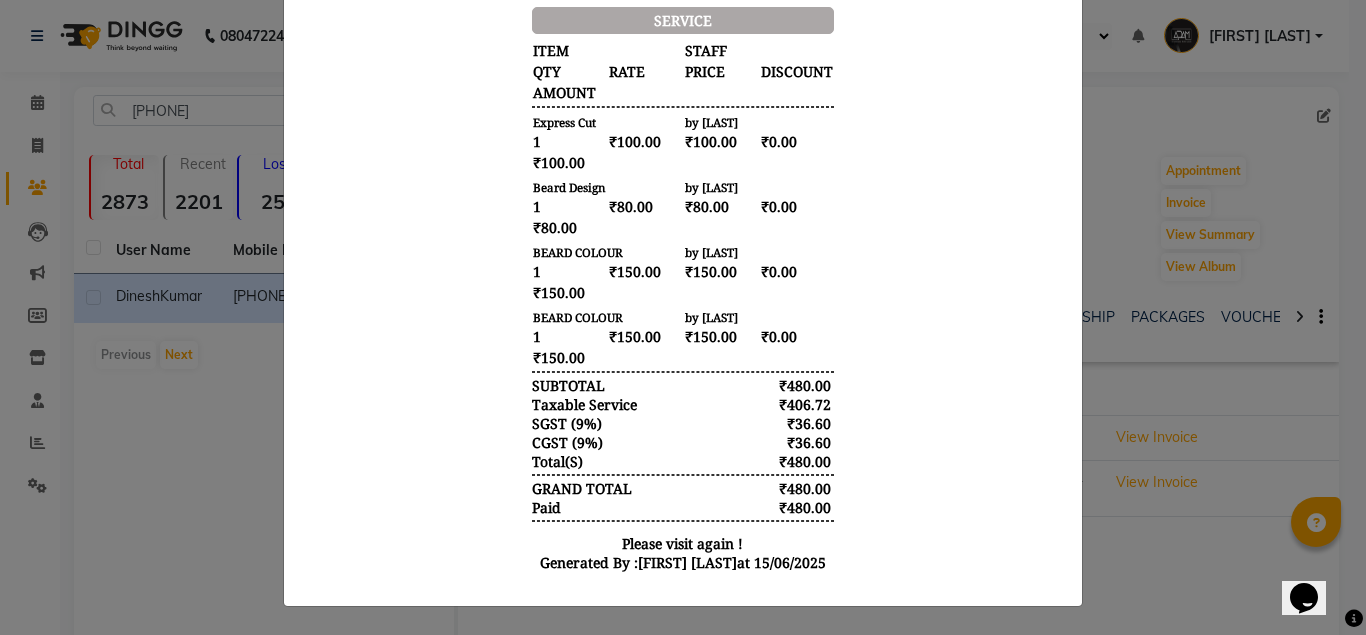 click on "INVOICE View Invoice Close" 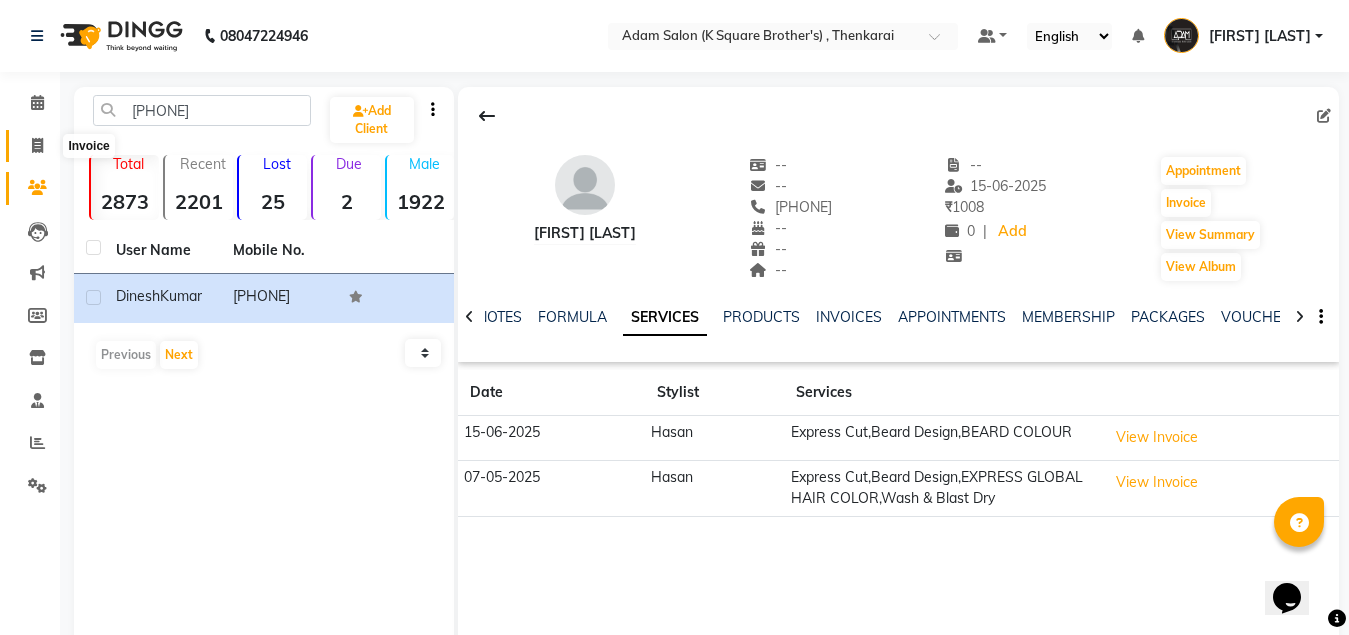click 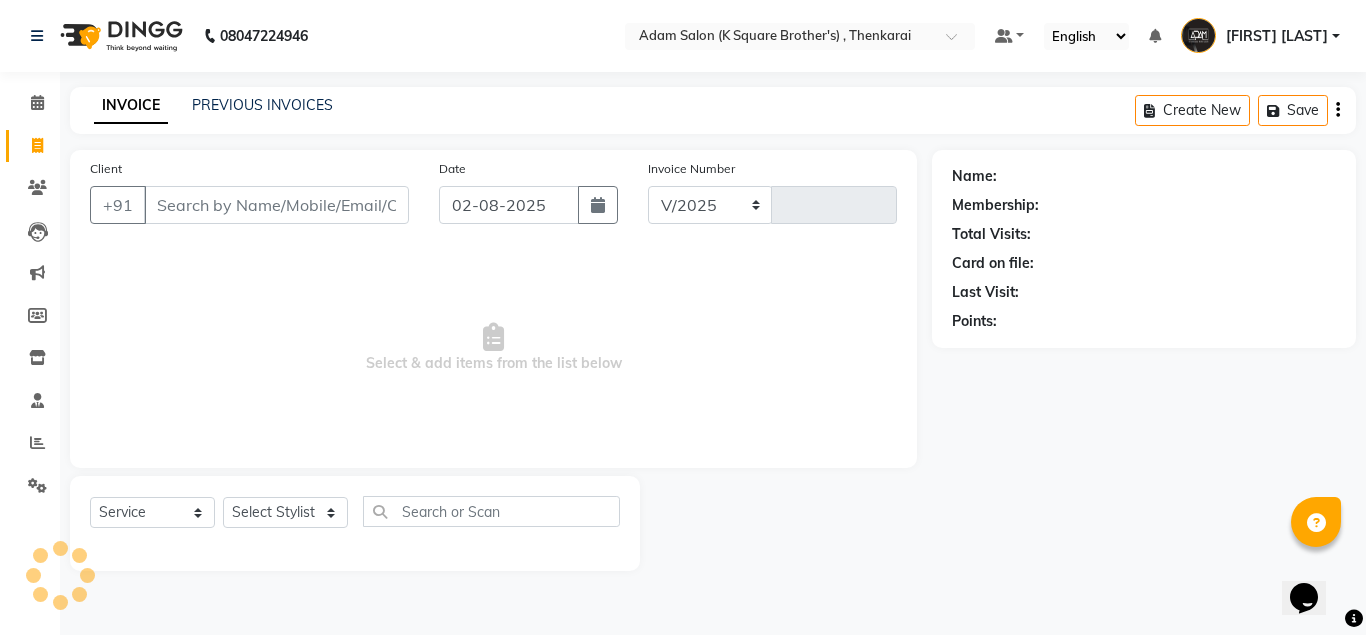 select on "8195" 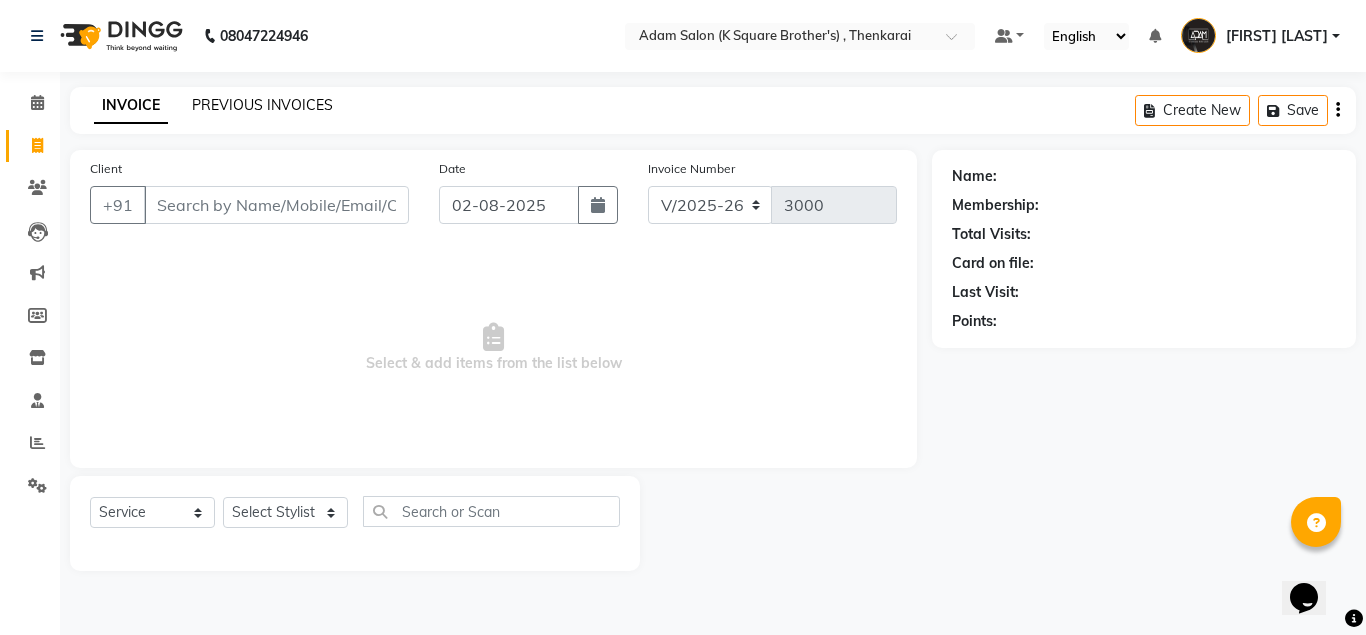 click on "PREVIOUS INVOICES" 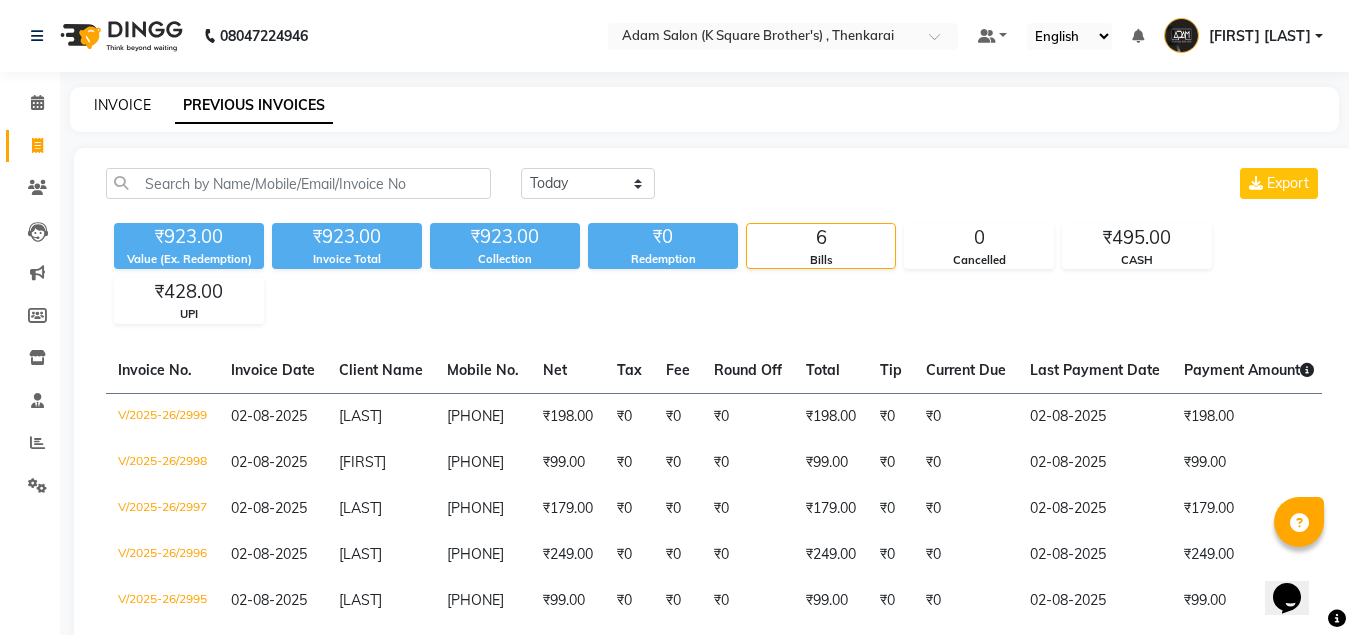 click on "INVOICE" 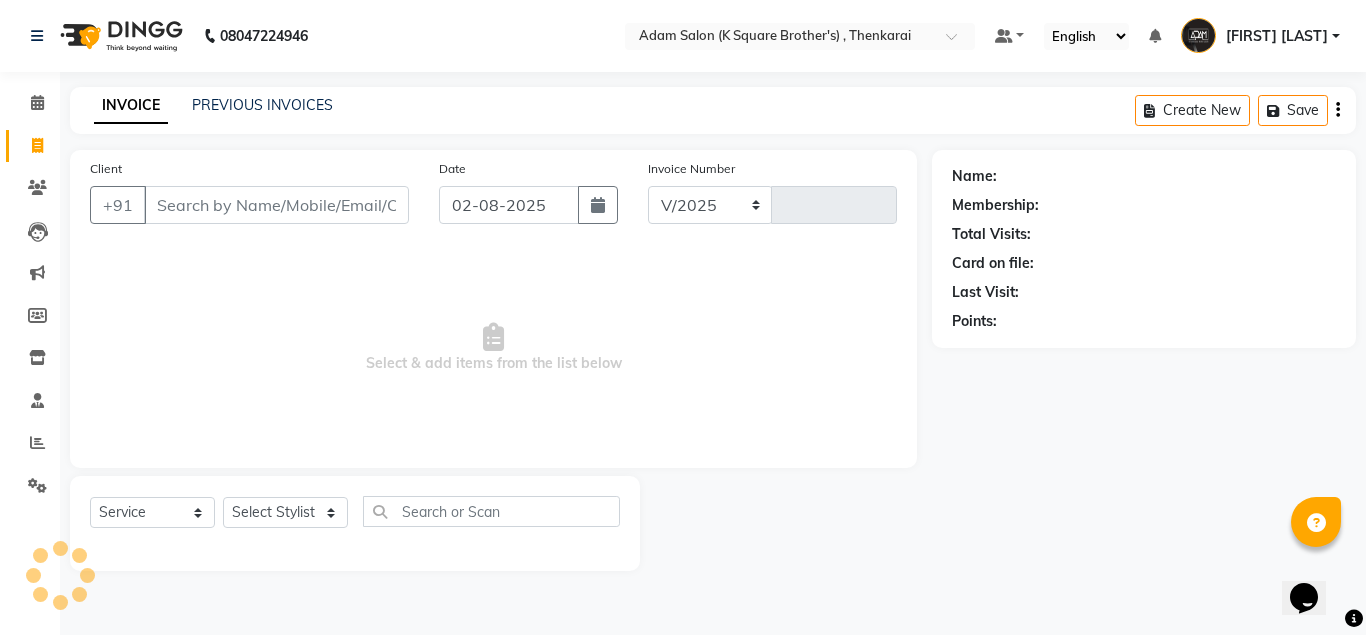 select on "8195" 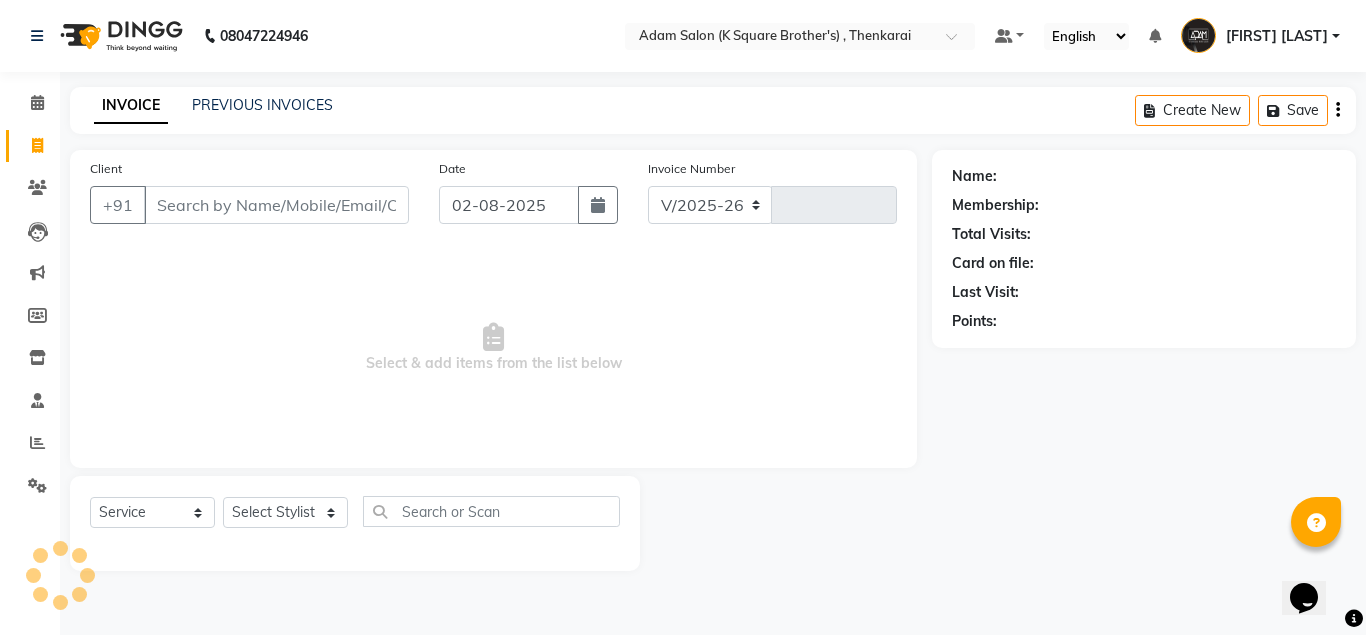 type on "3000" 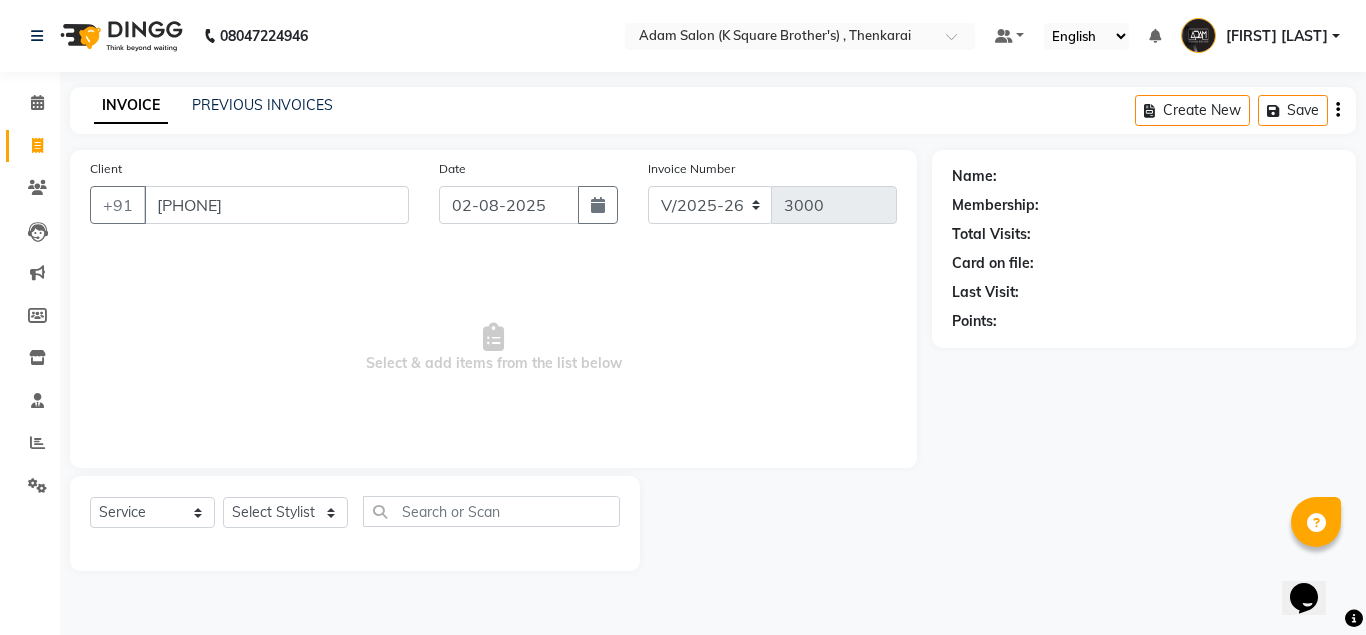 type on "[PHONE]" 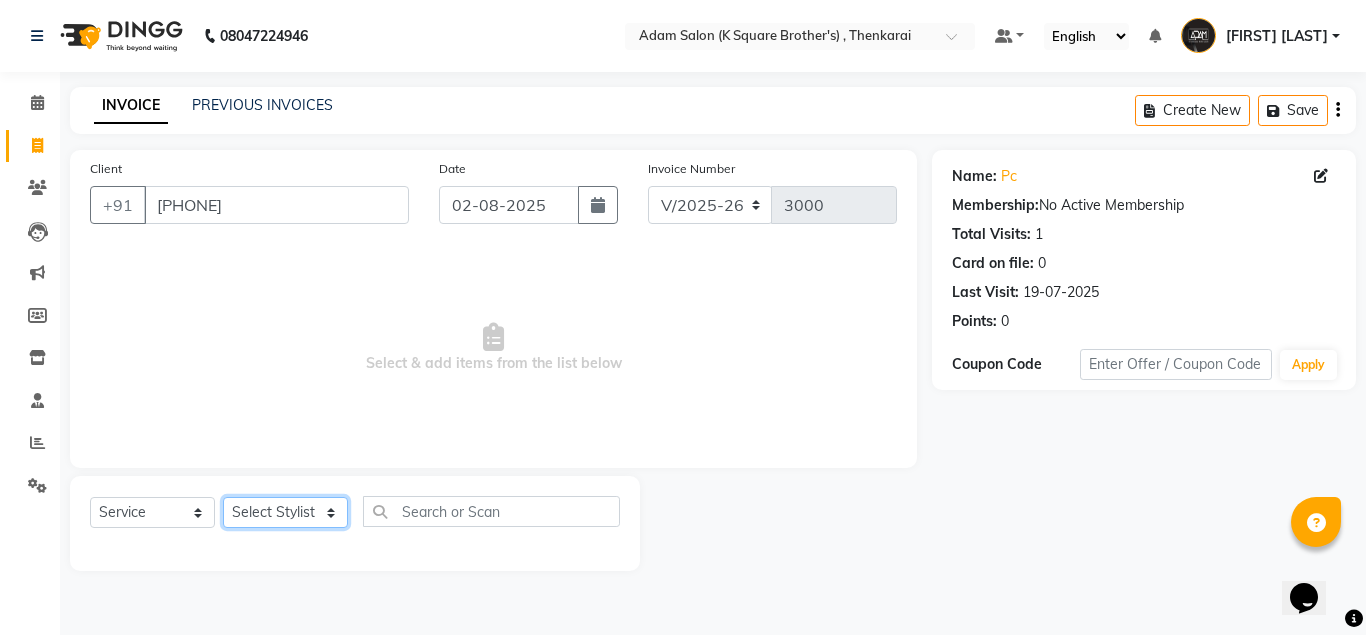 click on "Select Stylist Hasan Malik Navaz Suhail Syed Adam" 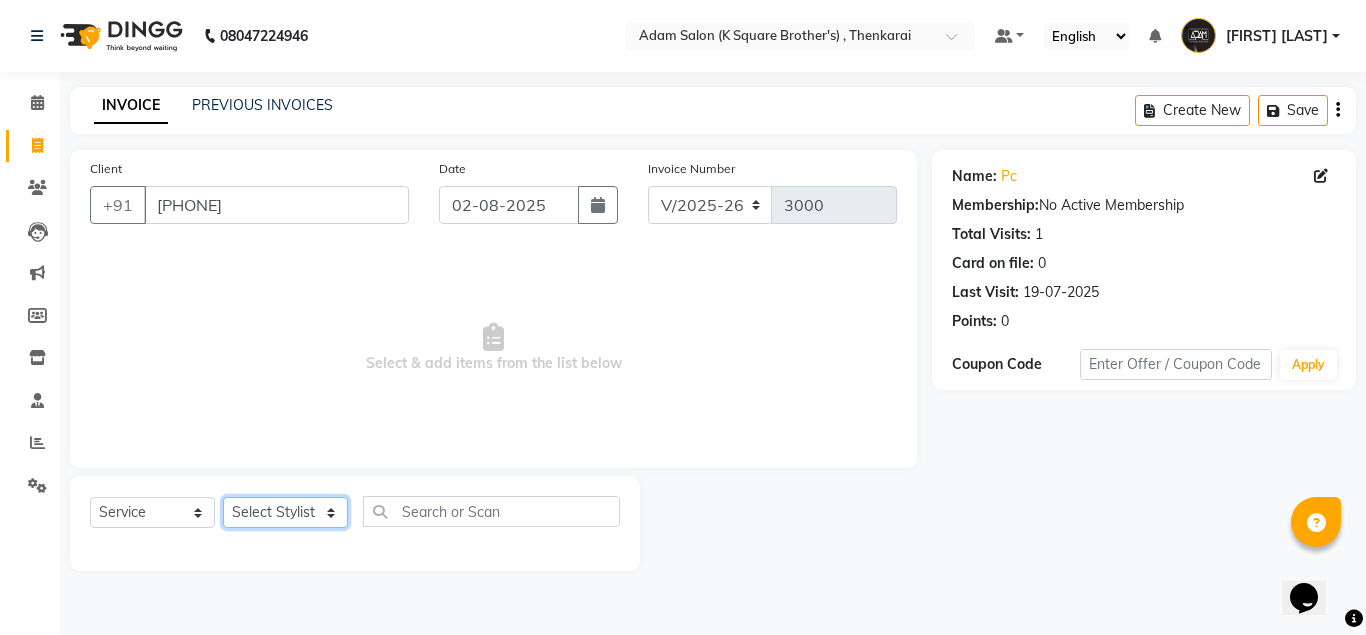 select on "78096" 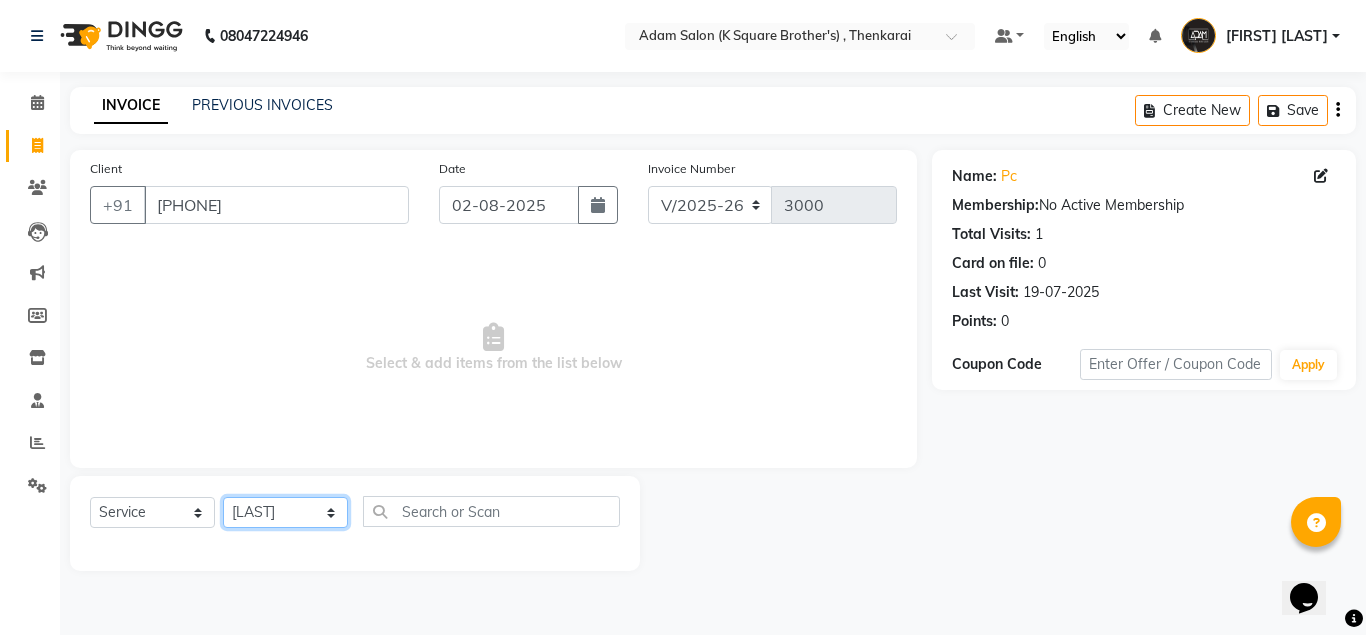 click on "Select Stylist Hasan Malik Navaz Suhail Syed Adam" 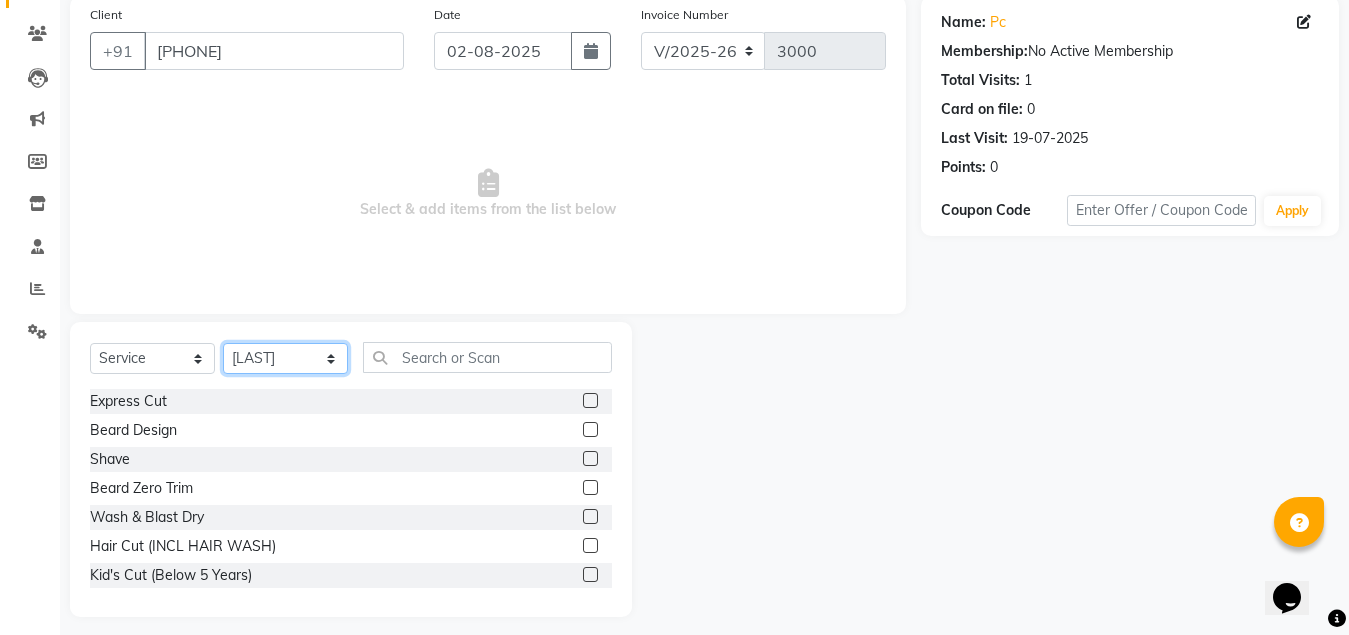 scroll, scrollTop: 166, scrollLeft: 0, axis: vertical 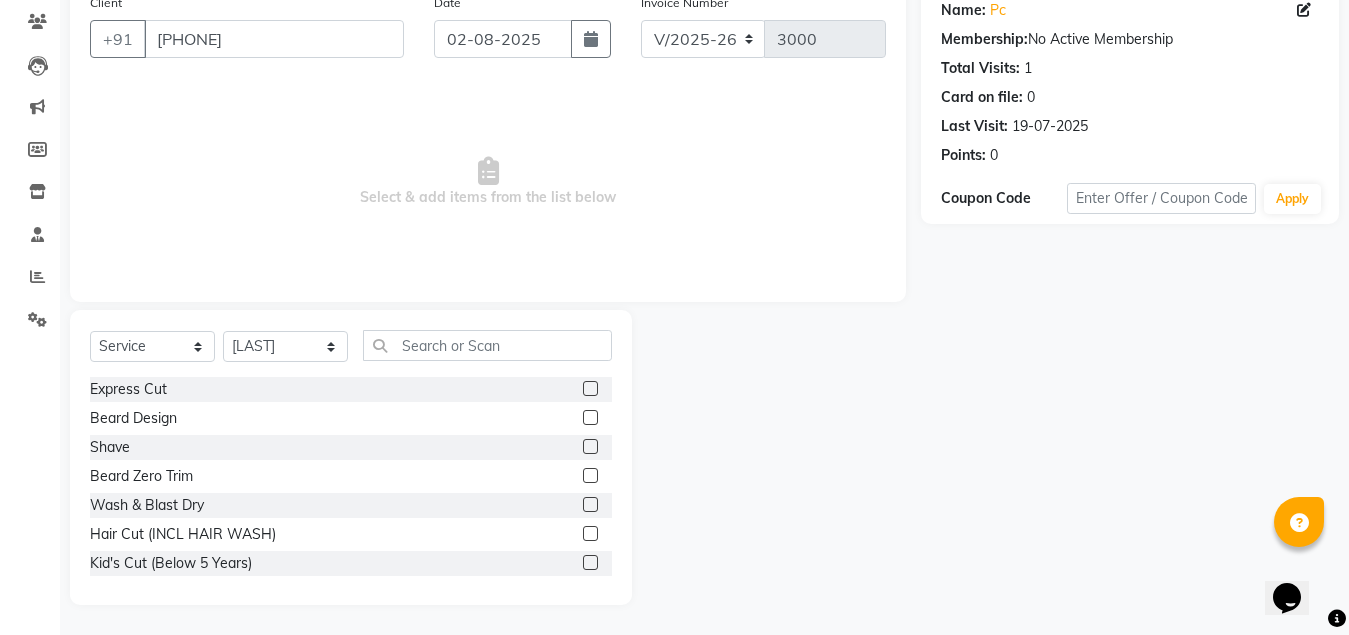 click 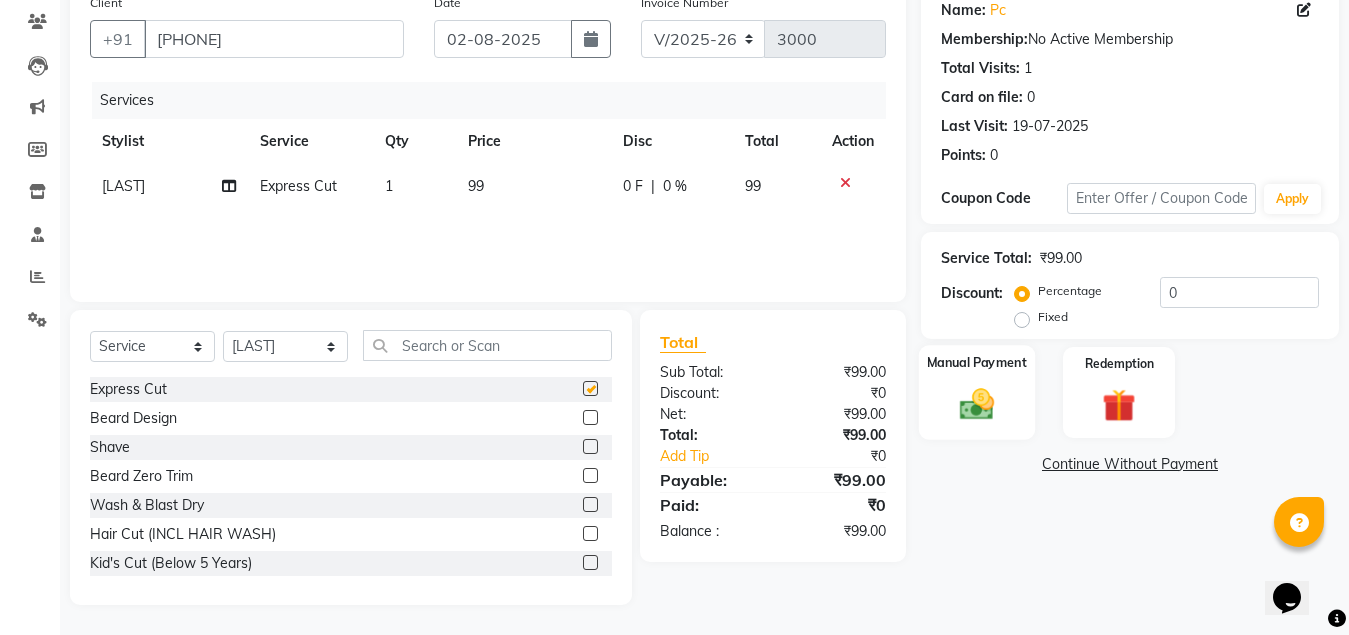 checkbox on "false" 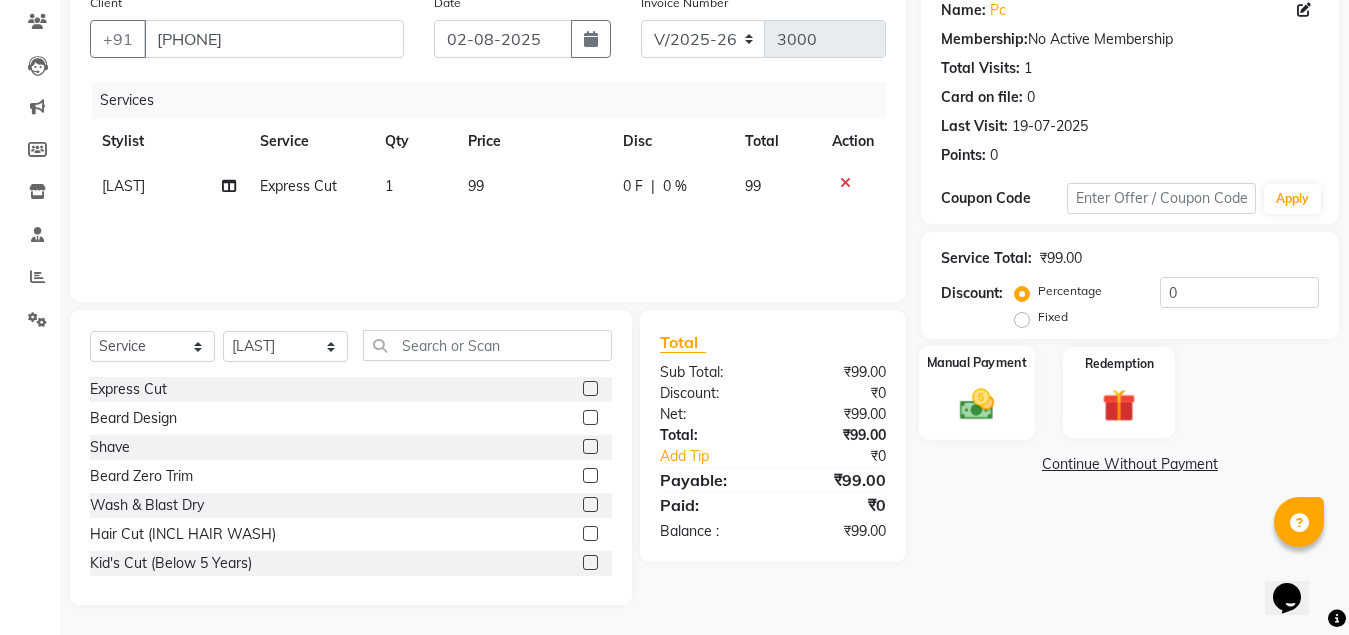 click 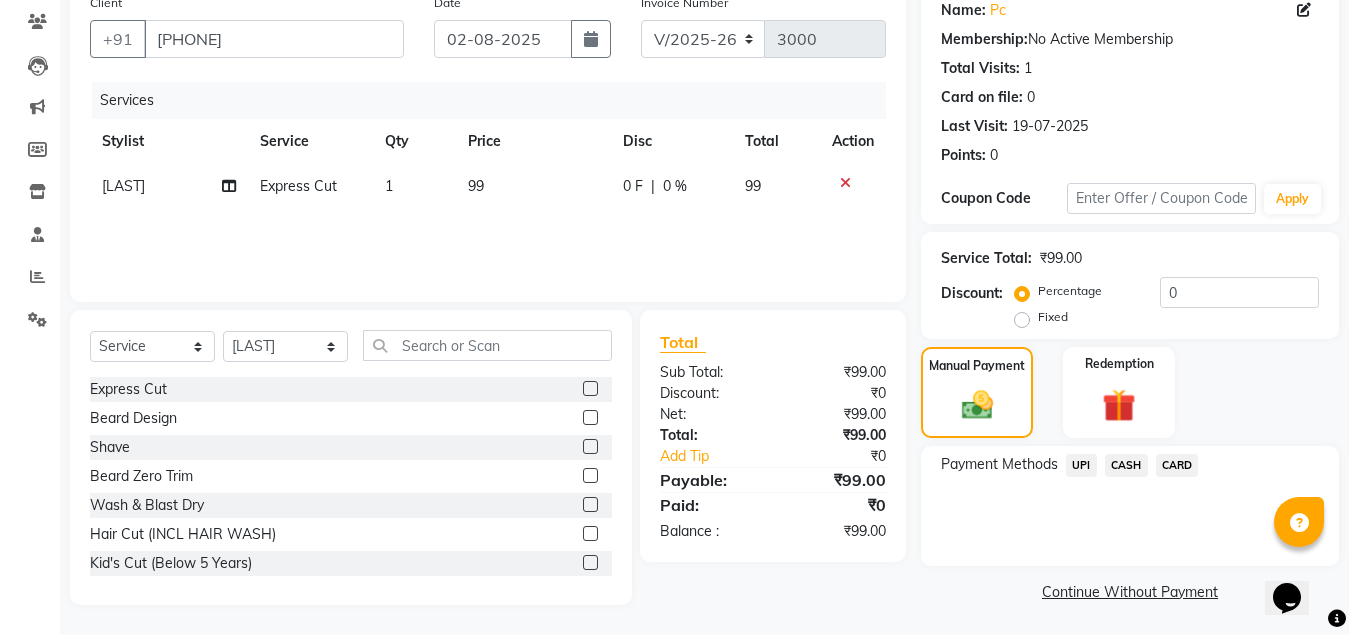 click on "UPI" 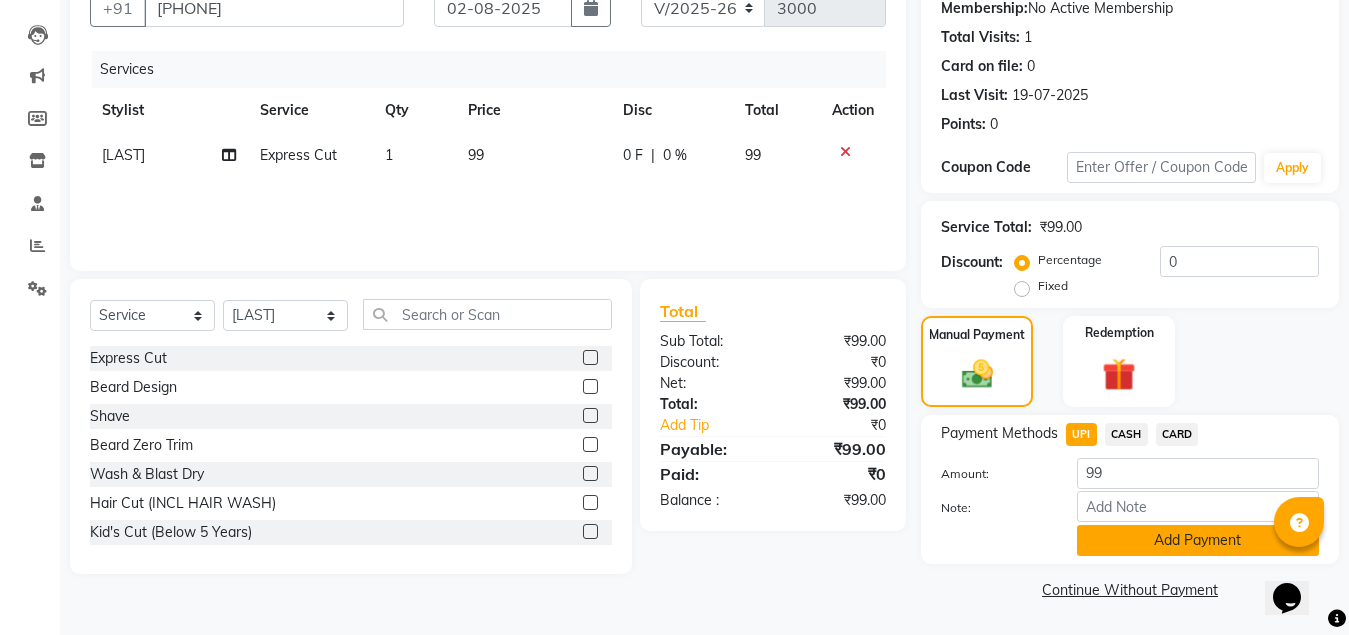 click on "Add Payment" 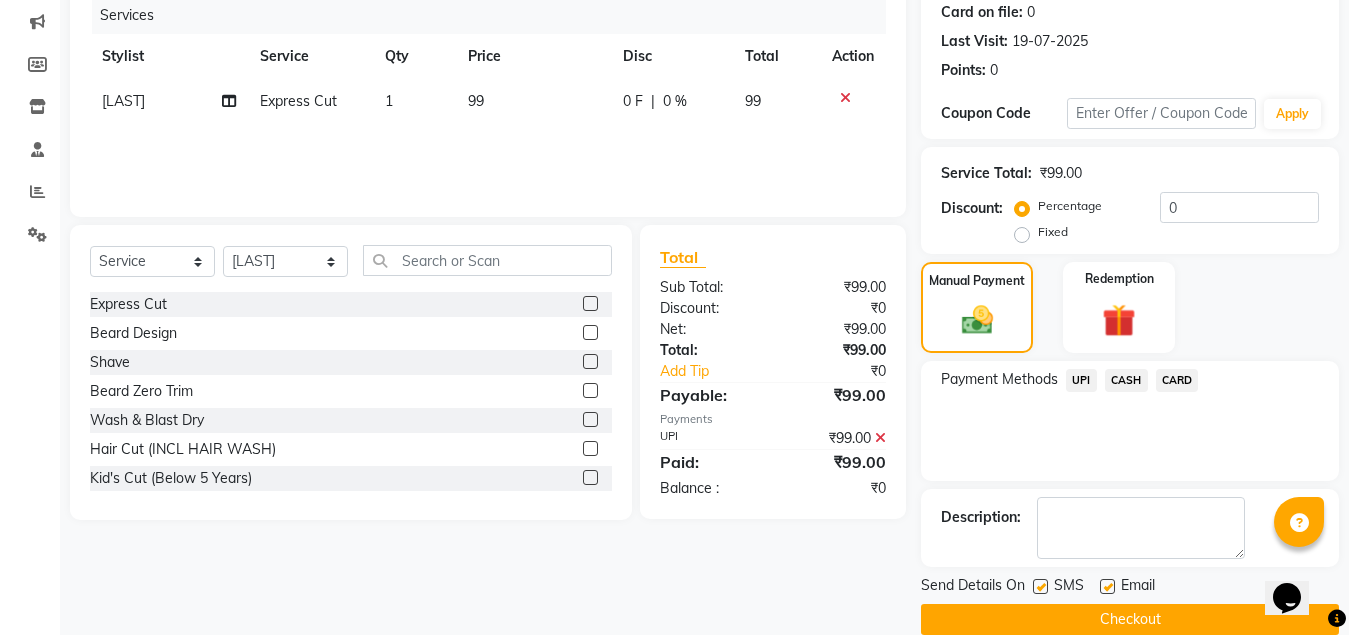 scroll, scrollTop: 281, scrollLeft: 0, axis: vertical 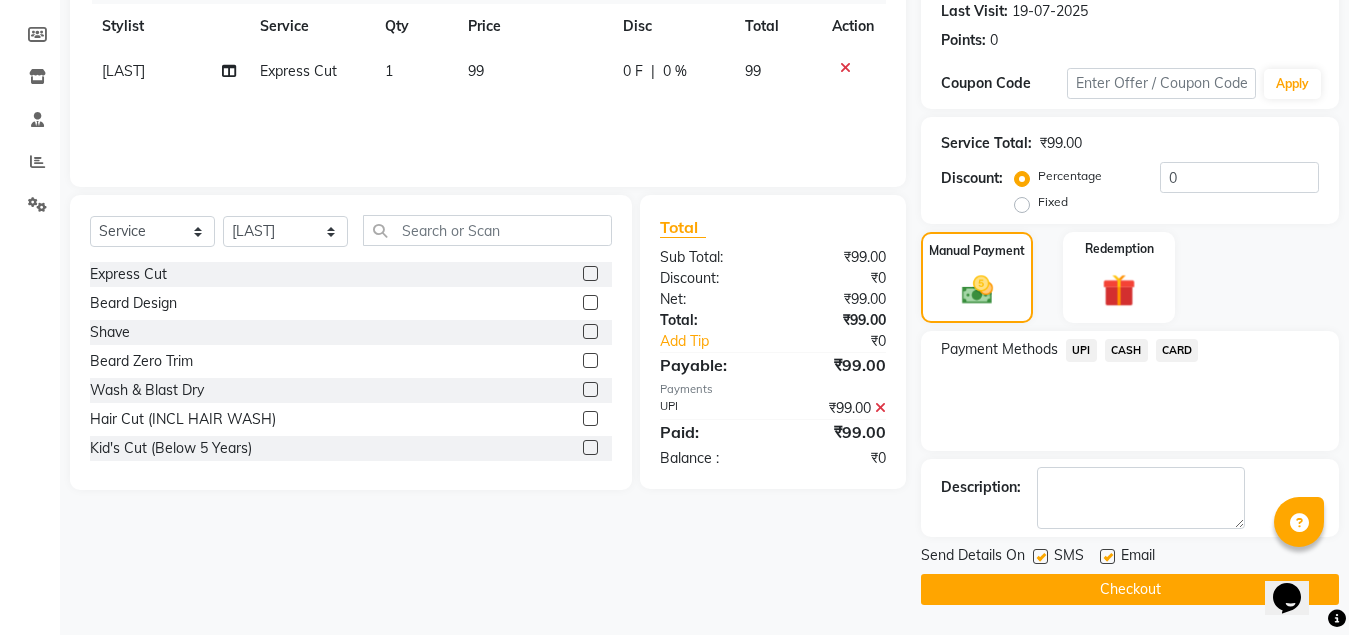 click on "Checkout" 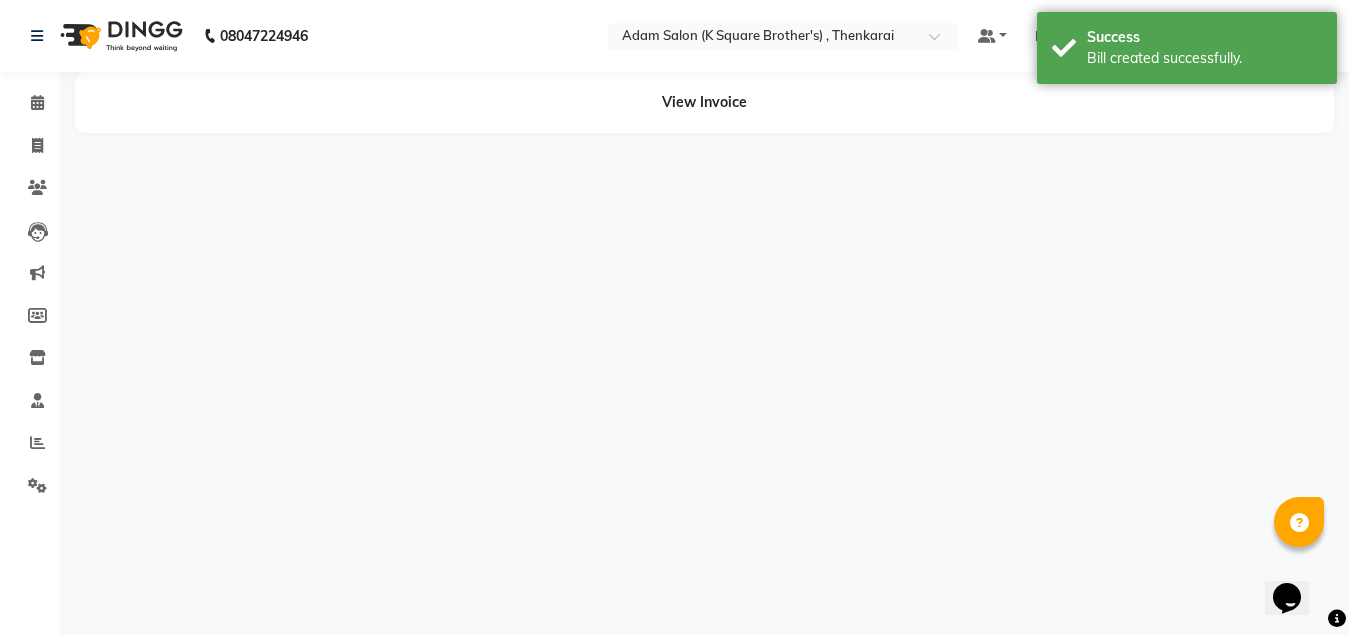 scroll, scrollTop: 0, scrollLeft: 0, axis: both 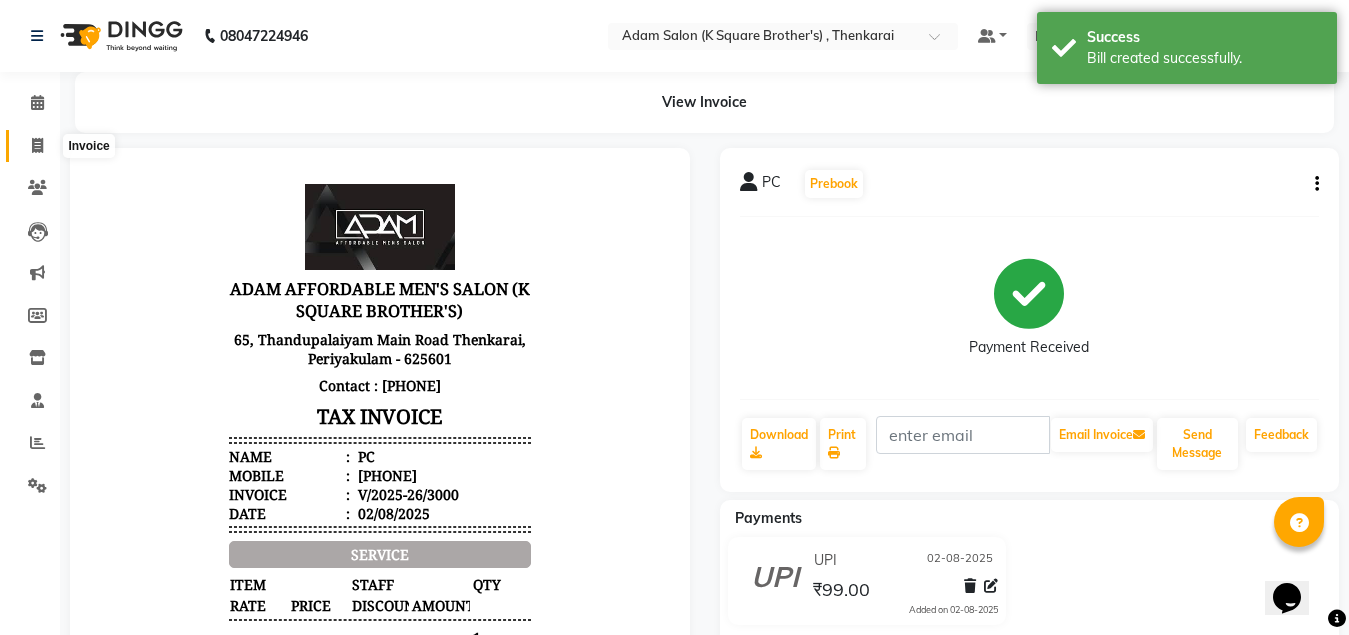 click 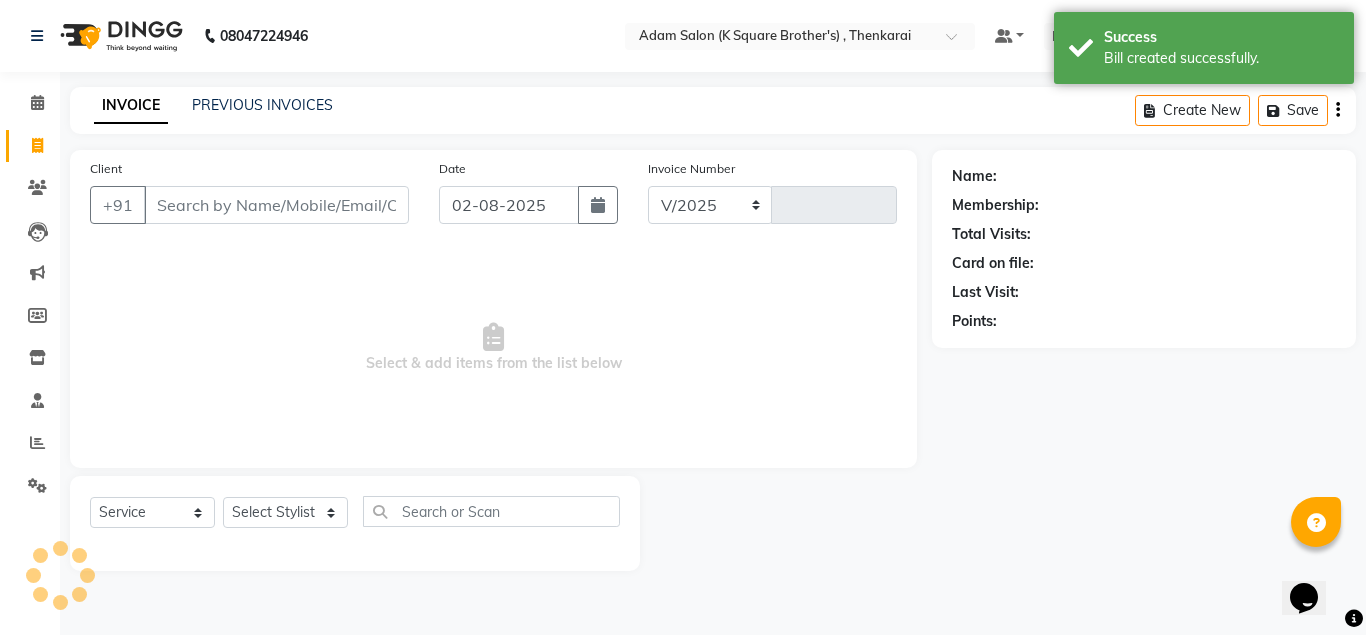 select on "8195" 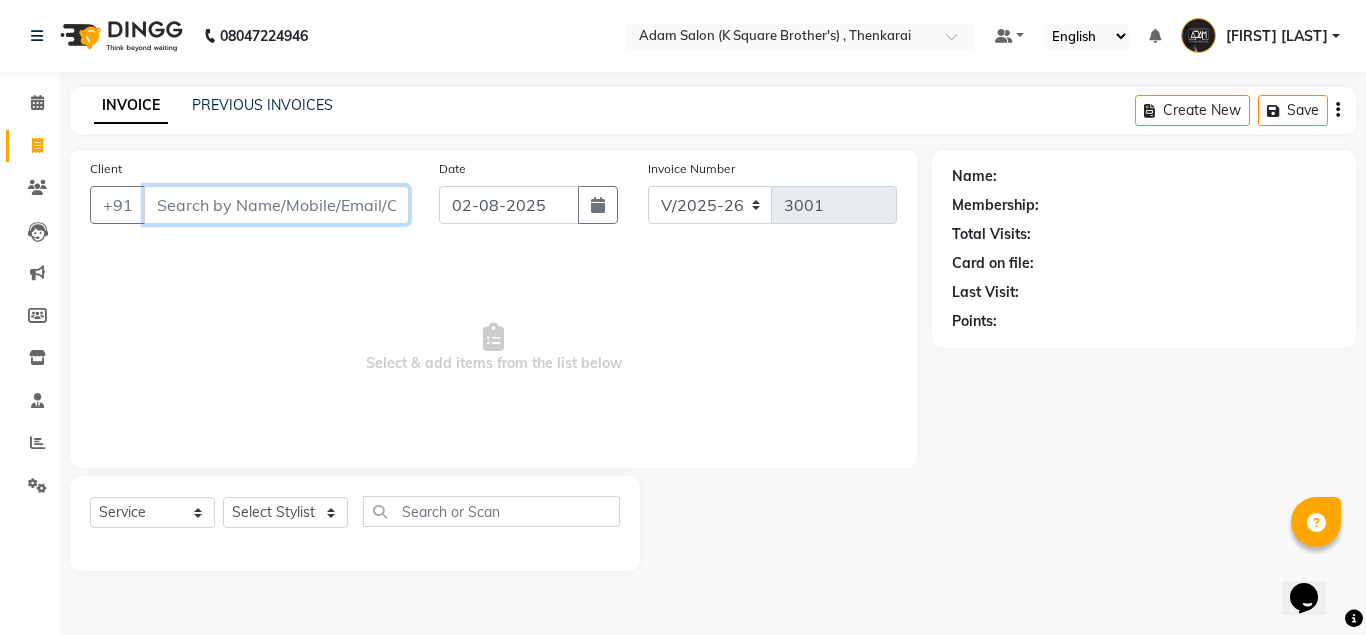 paste on "[PHONE]" 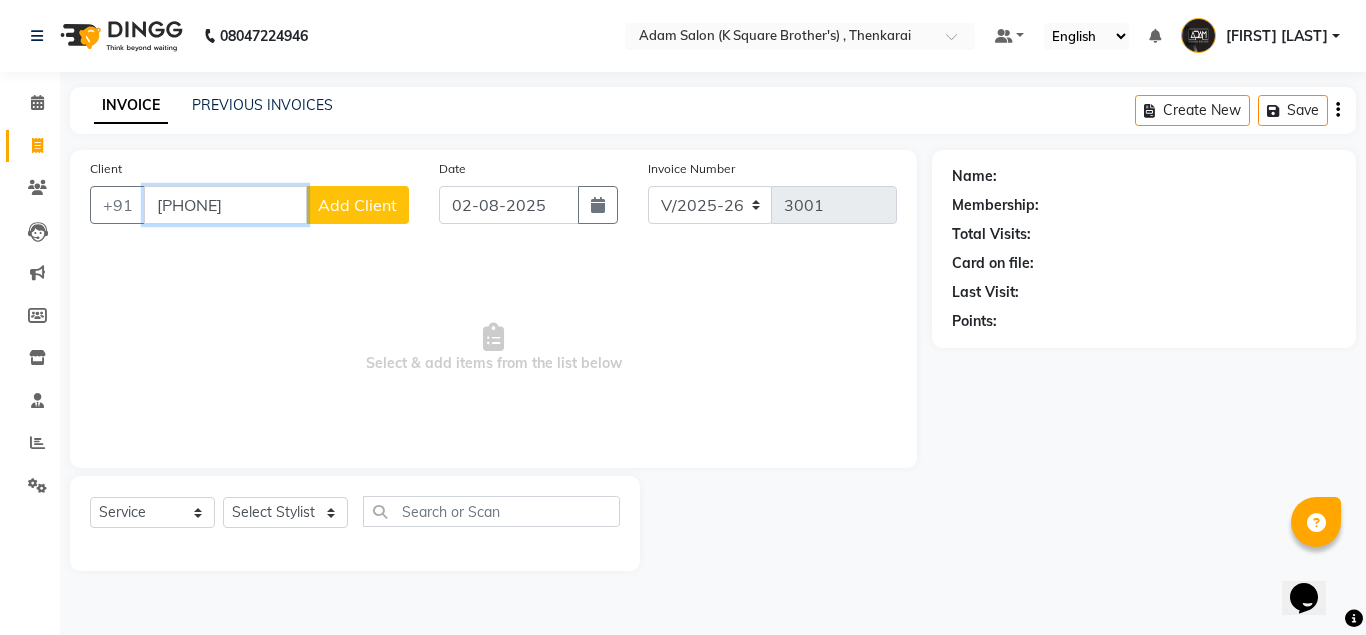 type on "[PHONE]" 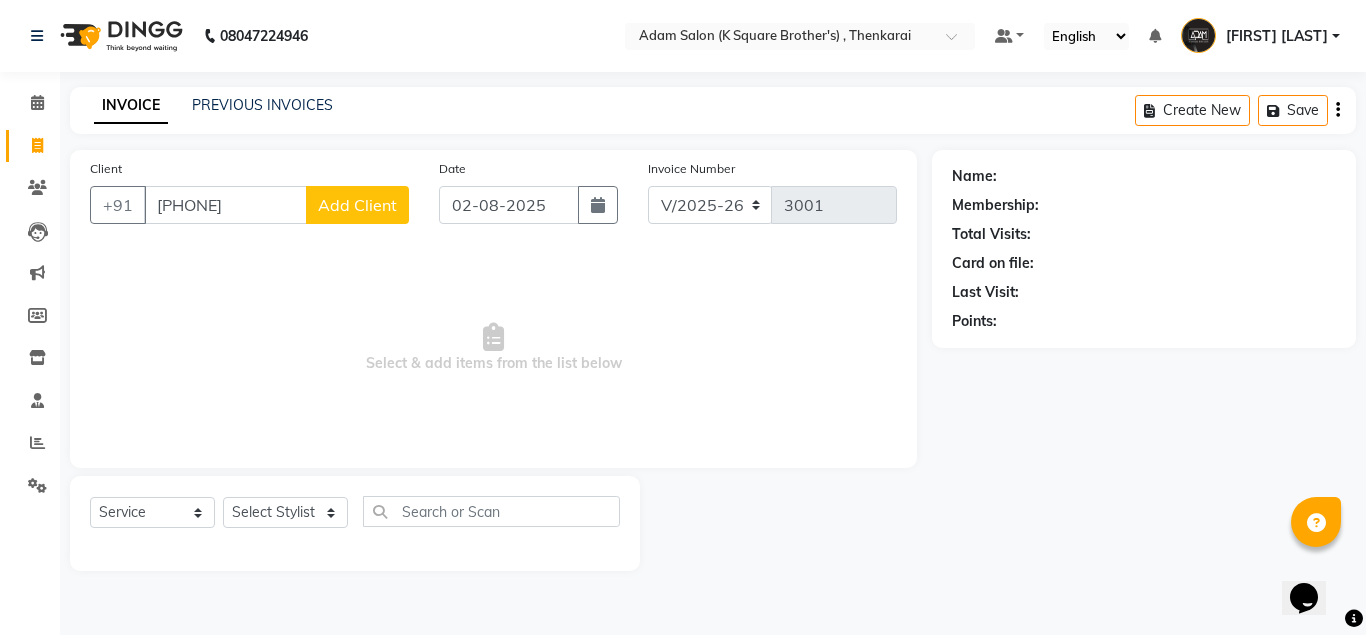 click on "Add Client" 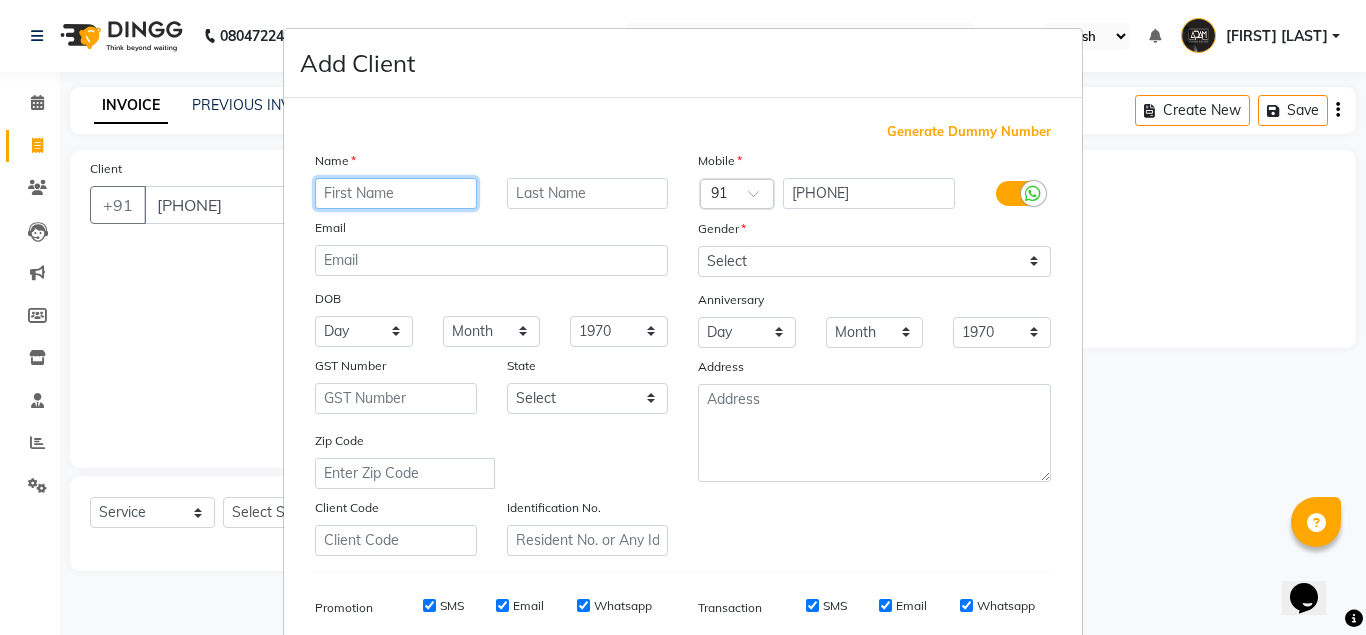 paste on "VIJAY" 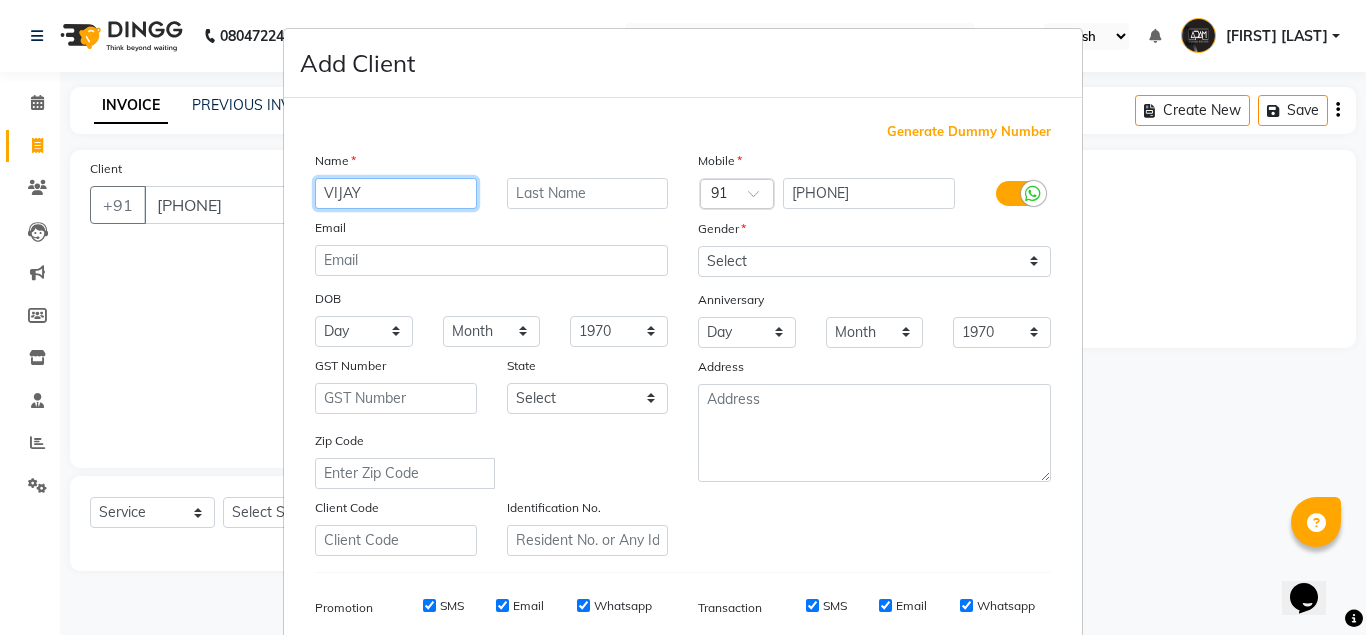 type on "VIJAY" 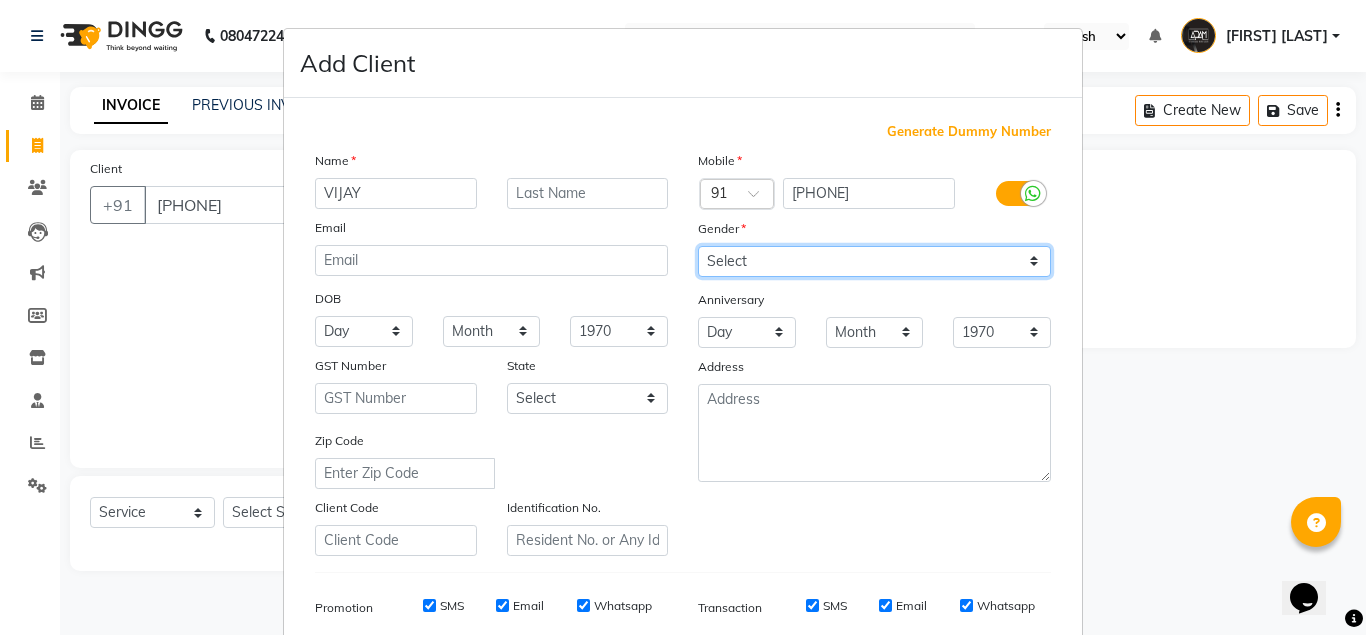 click on "Select Male Female Other Prefer Not To Say" at bounding box center (874, 261) 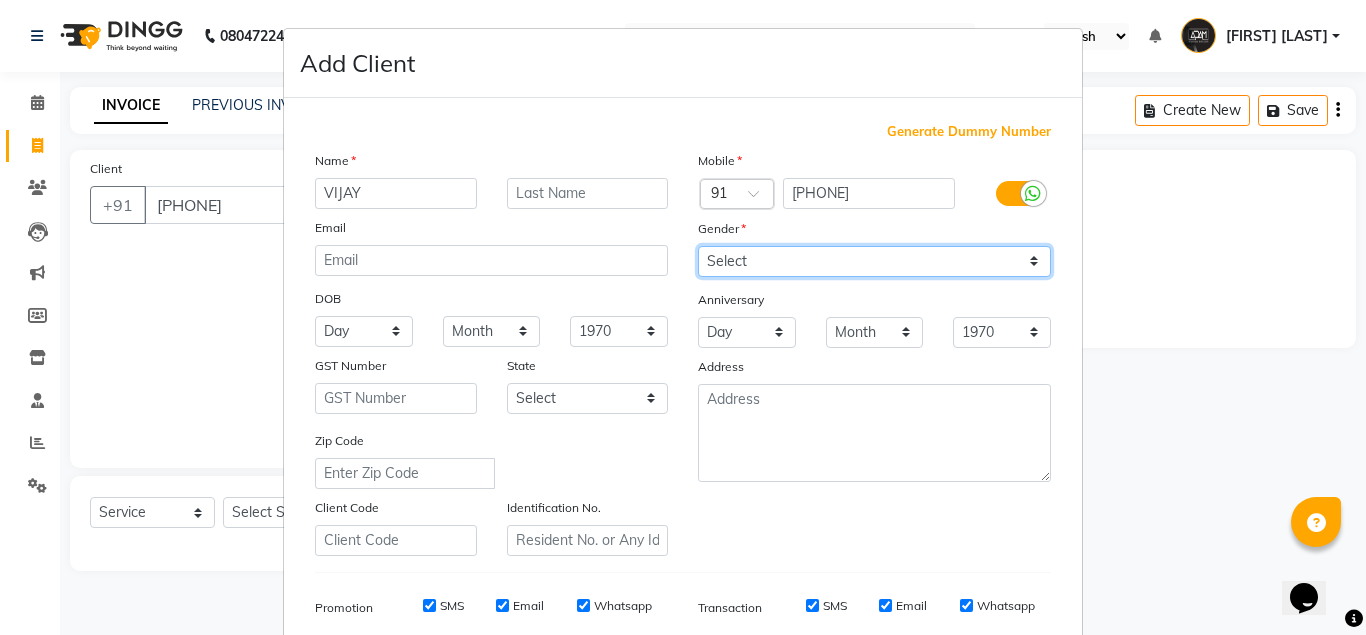 select on "male" 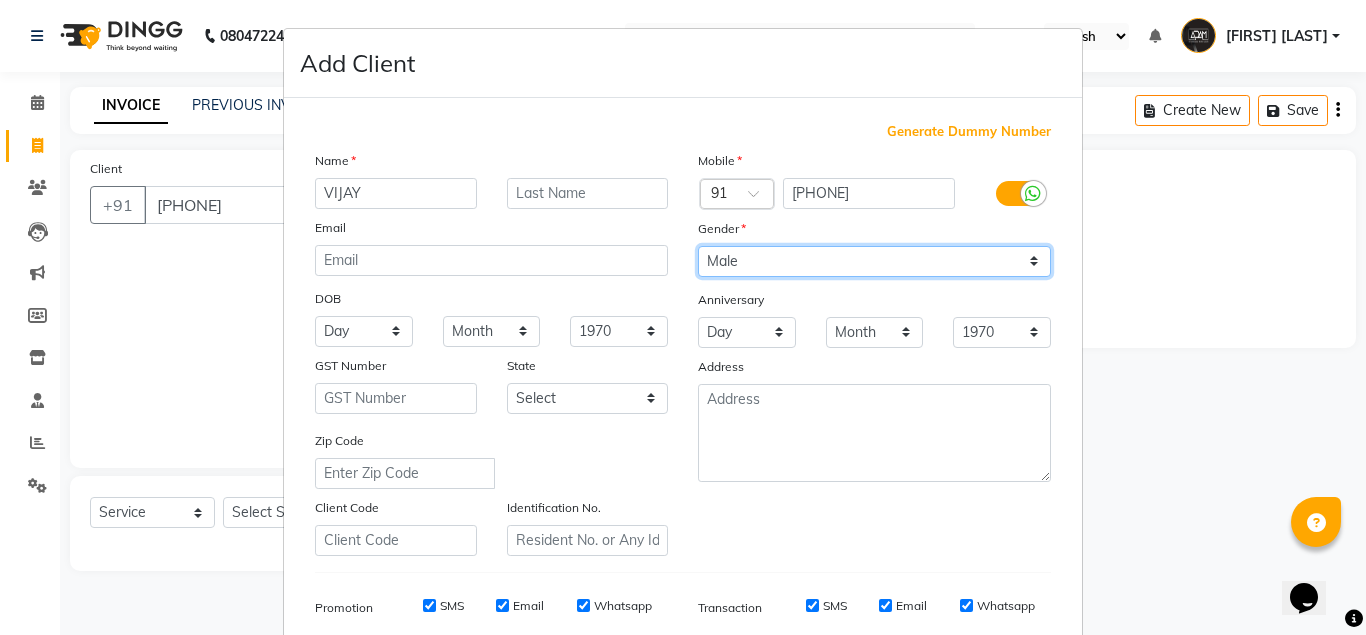 click on "Select Male Female Other Prefer Not To Say" at bounding box center (874, 261) 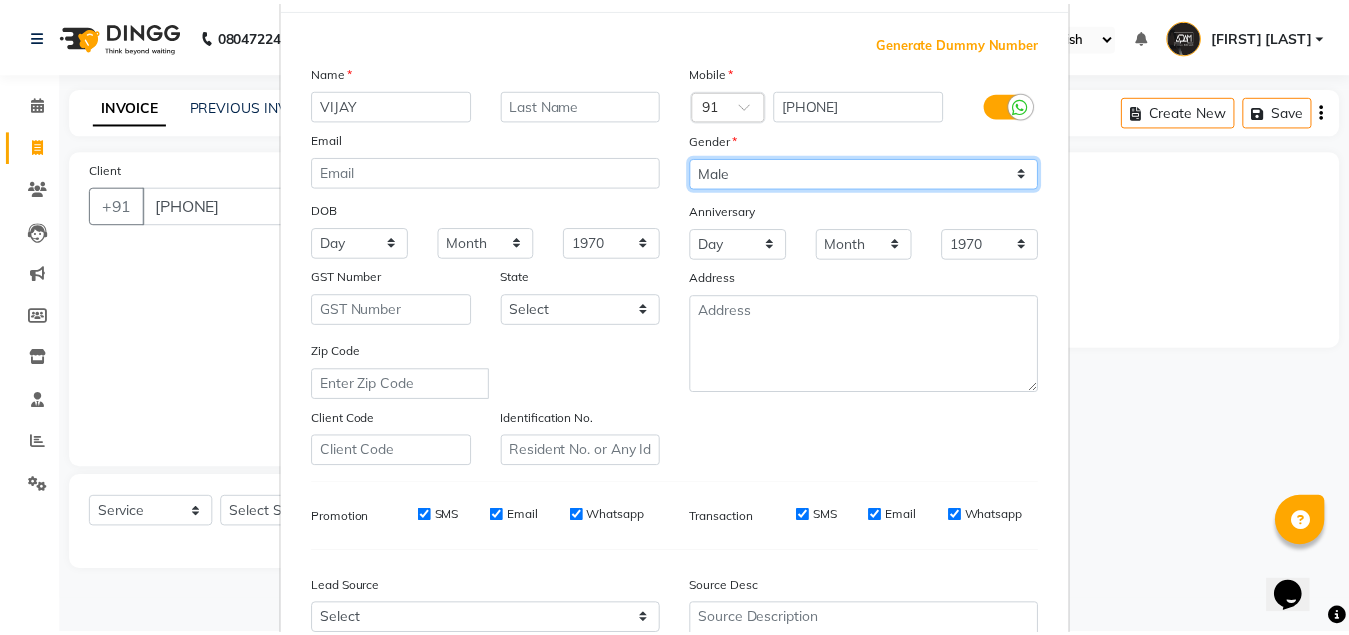 scroll, scrollTop: 288, scrollLeft: 0, axis: vertical 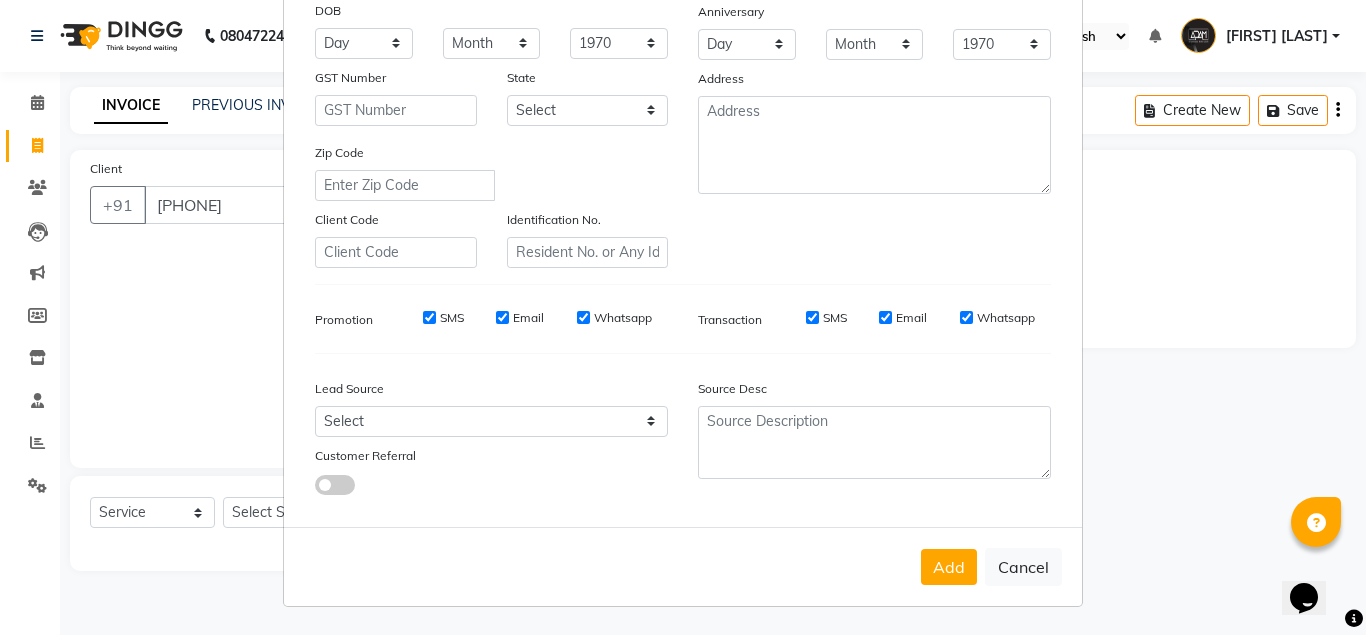 click on "Add" at bounding box center (949, 567) 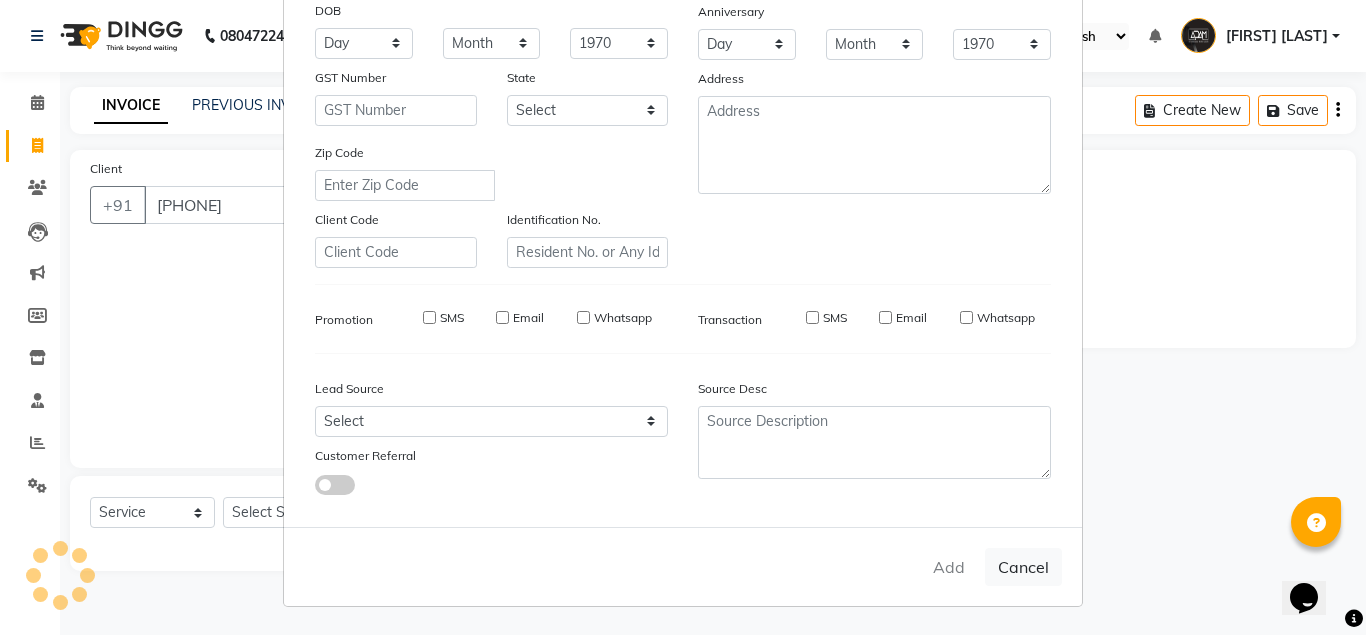 type 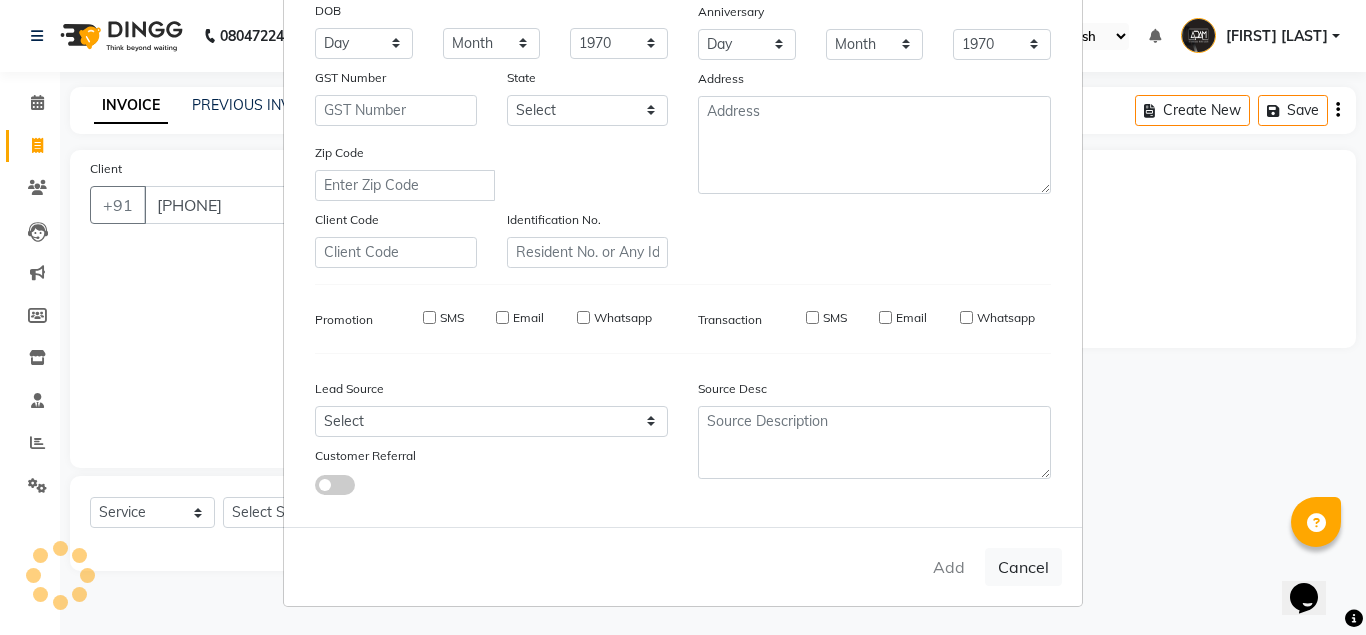 select 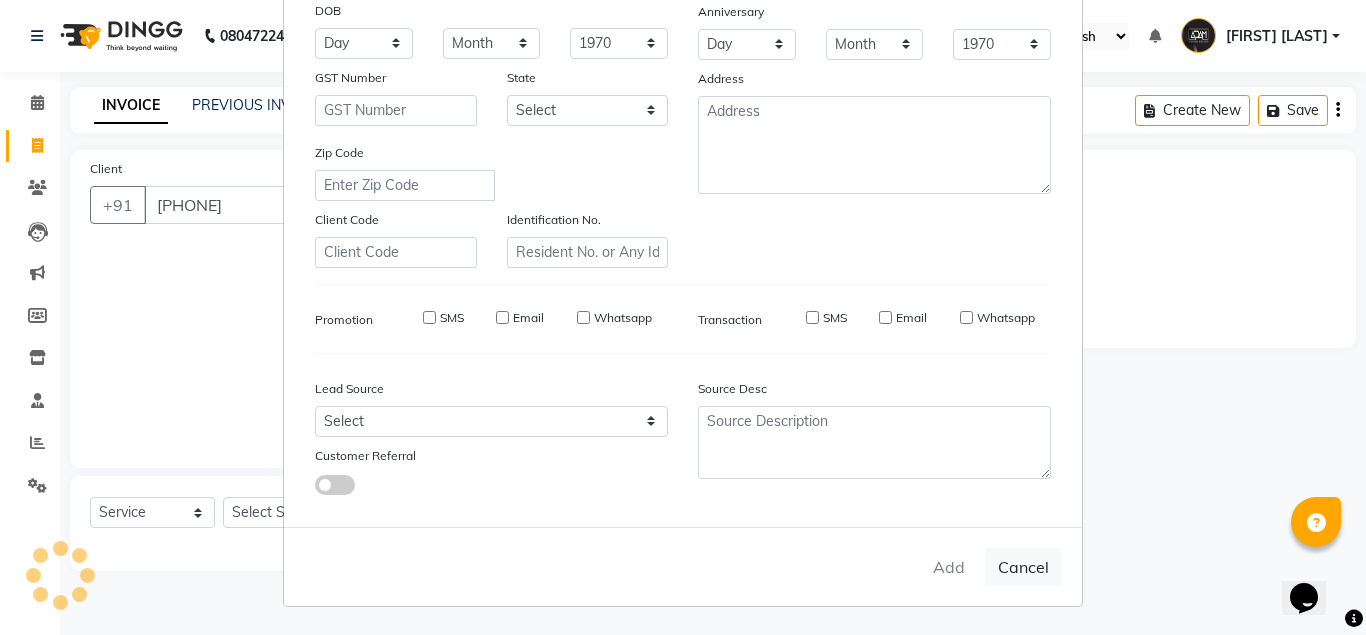 select 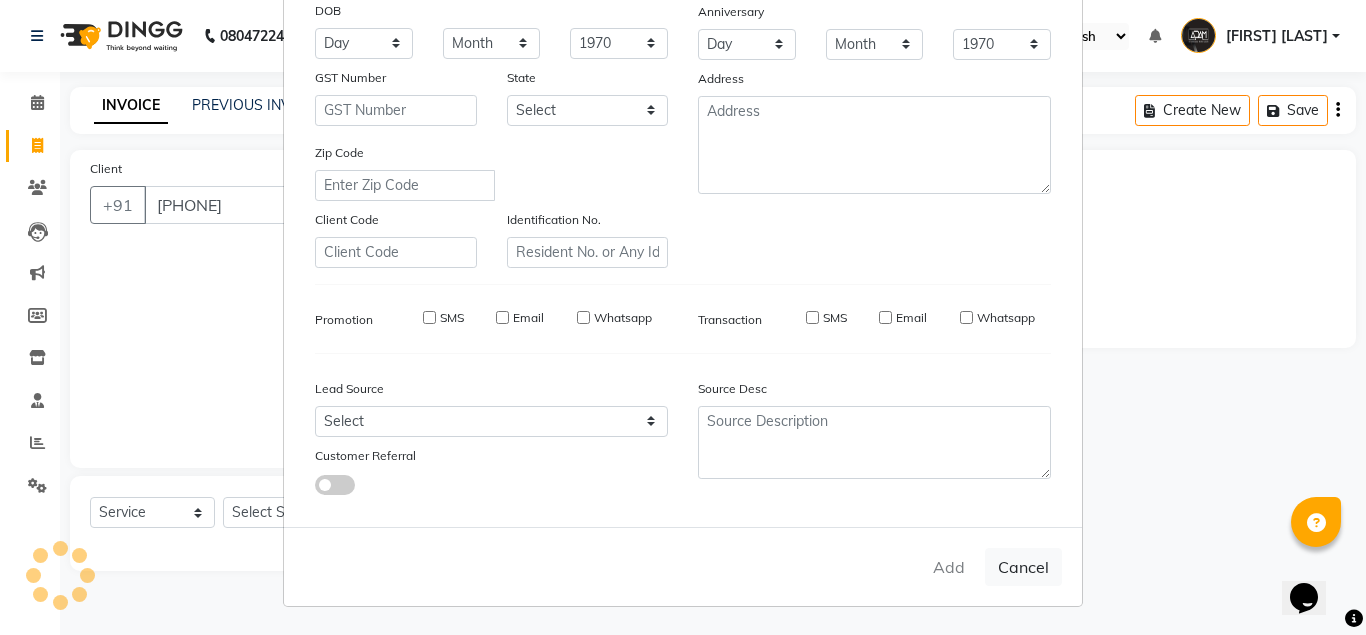 select 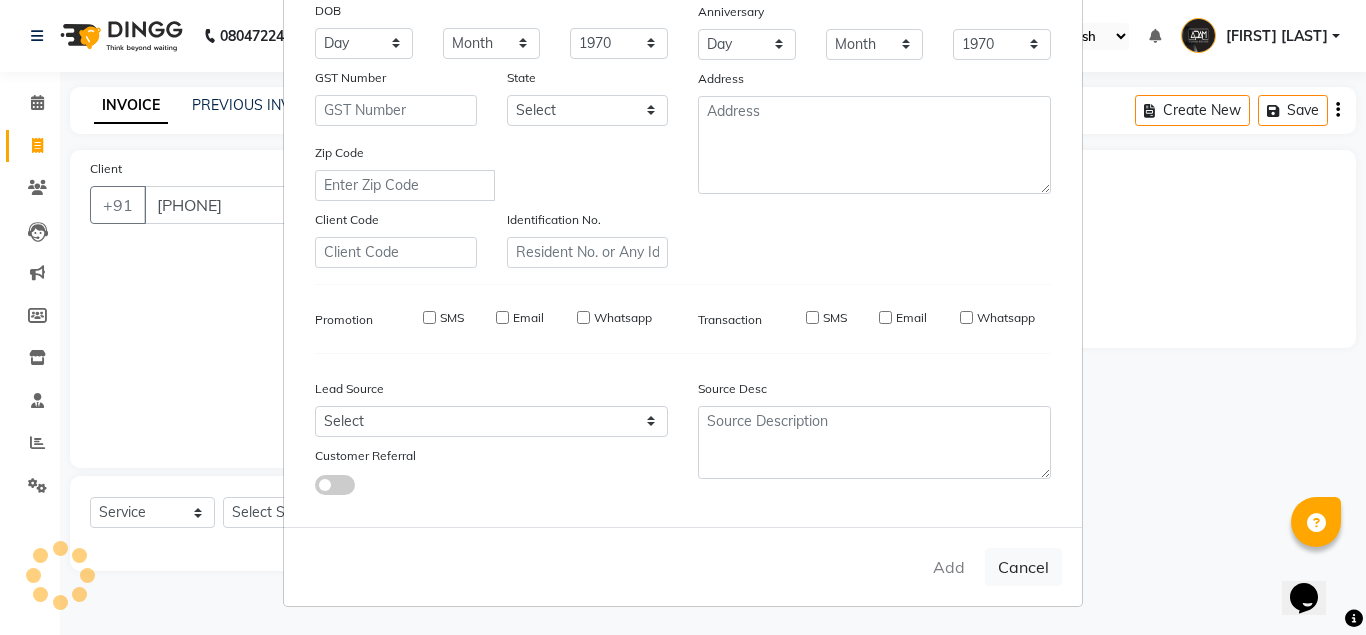checkbox on "false" 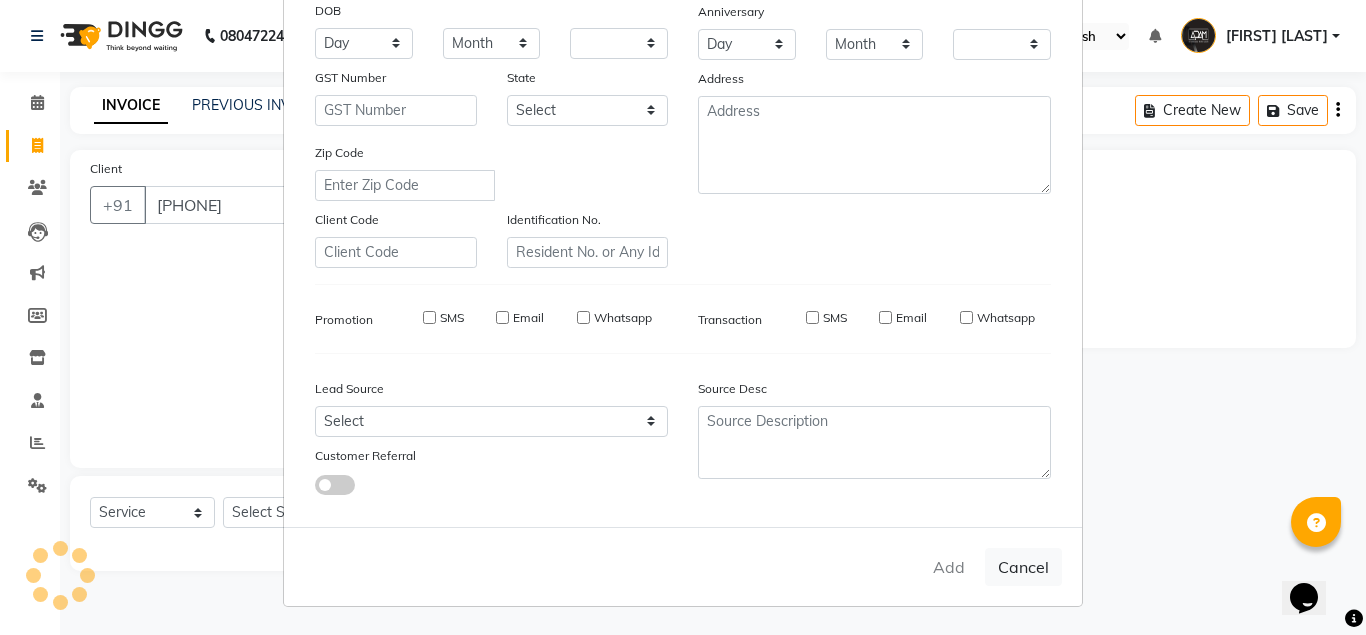 checkbox on "false" 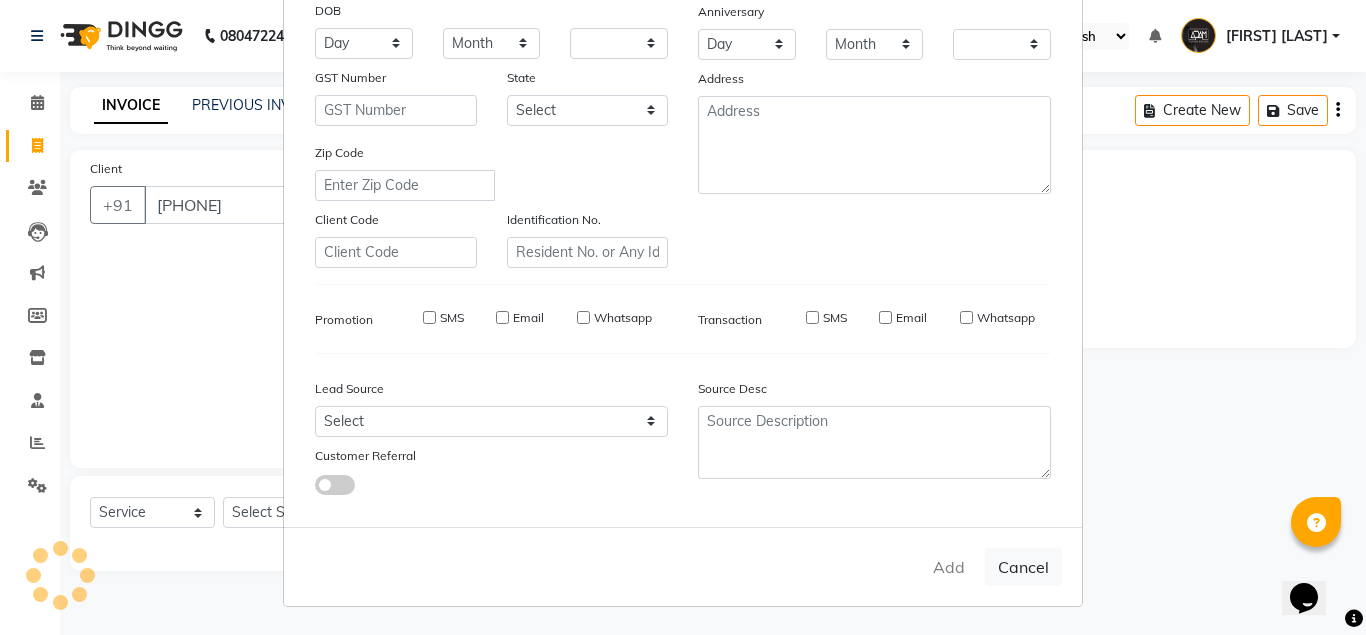 checkbox on "false" 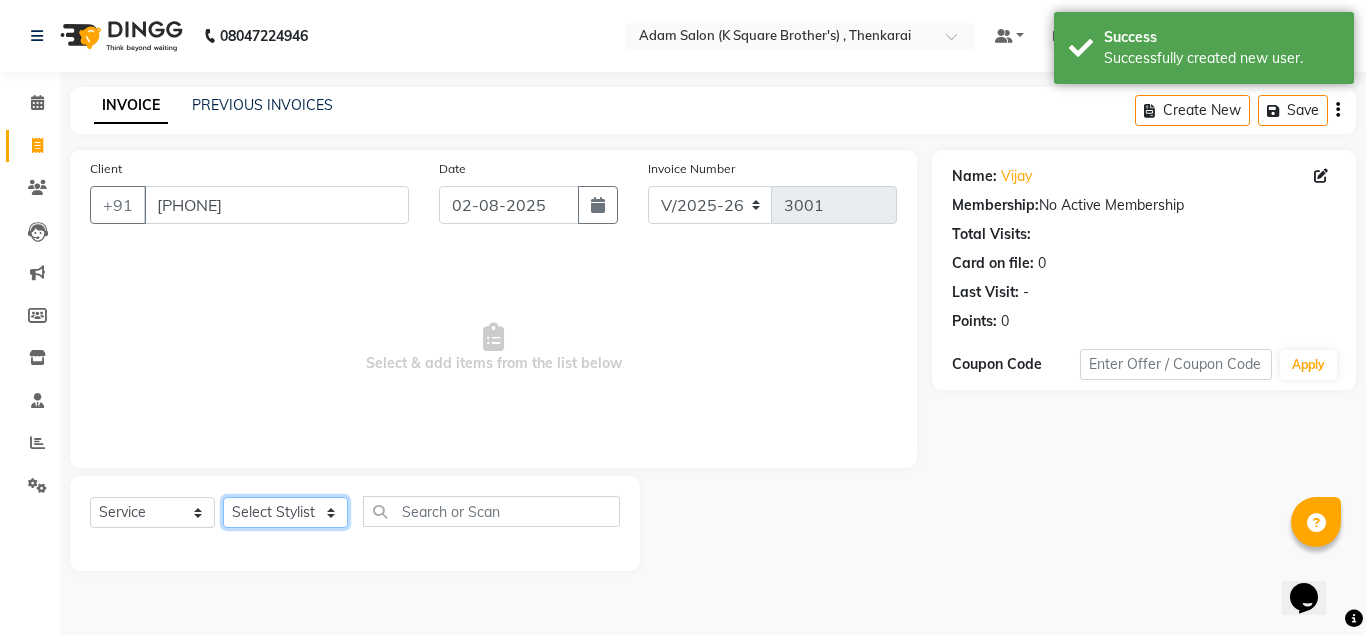 click on "Select Stylist Hasan Malik Navaz Suhail Syed Adam" 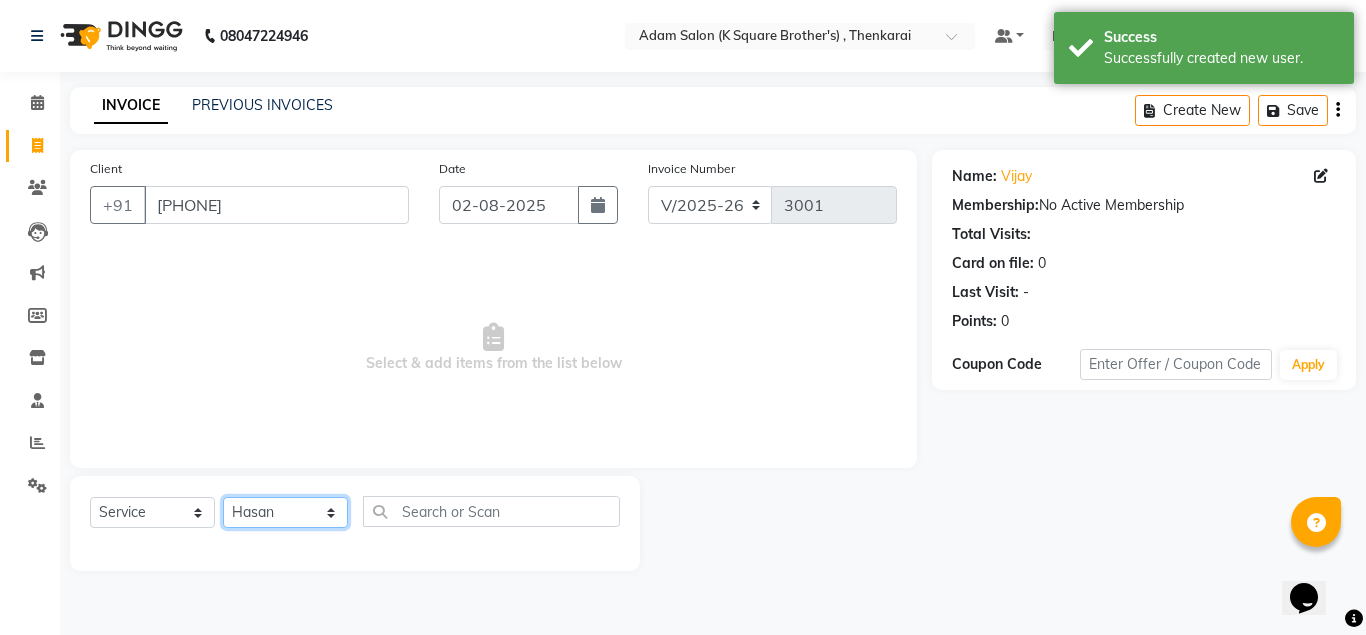 click on "Select Stylist Hasan Malik Navaz Suhail Syed Adam" 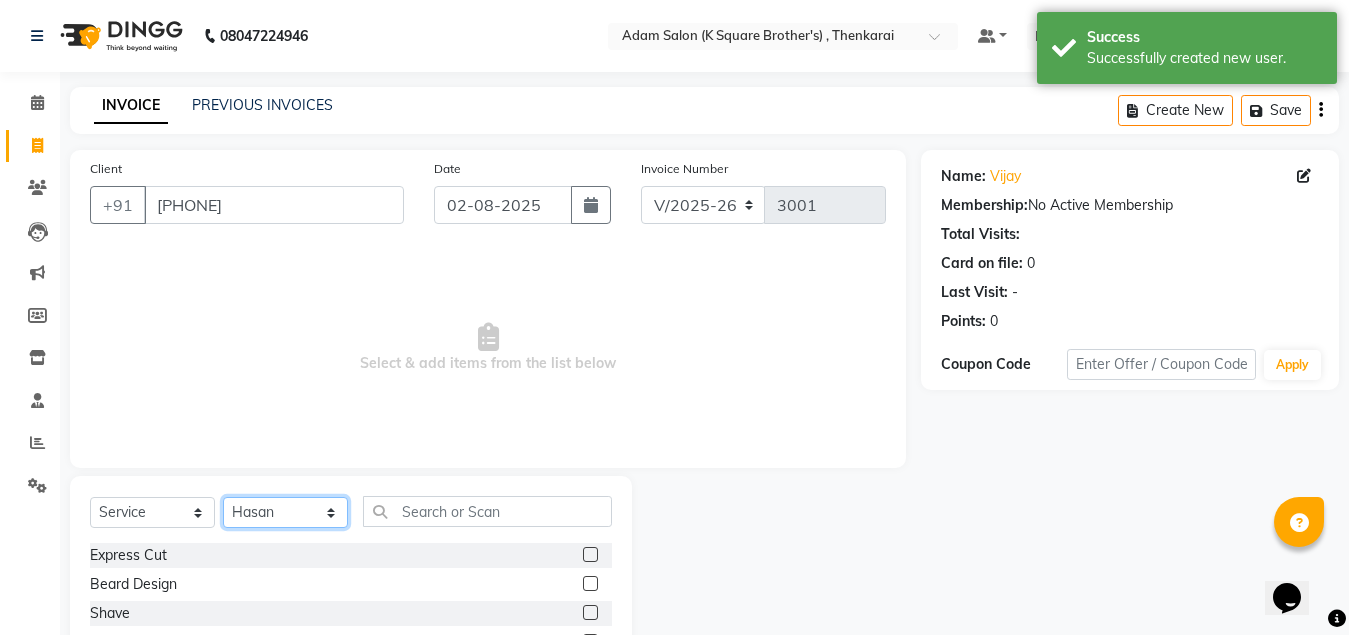 scroll, scrollTop: 166, scrollLeft: 0, axis: vertical 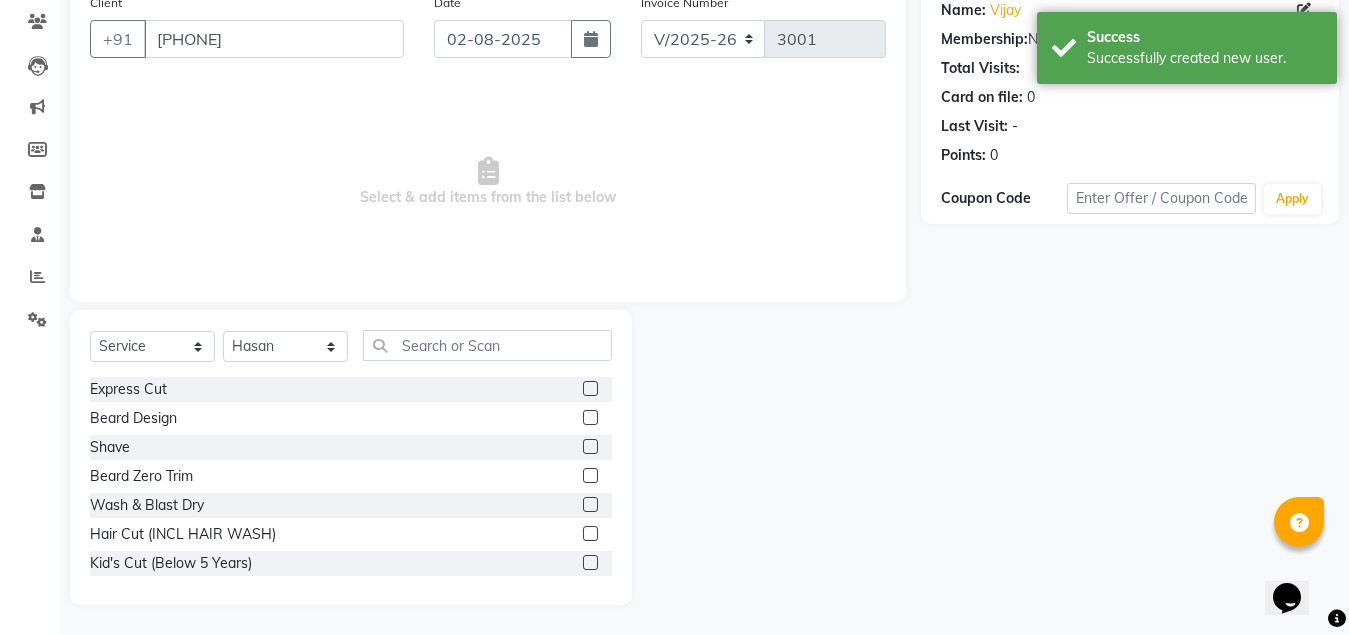 click on "Beard Design" 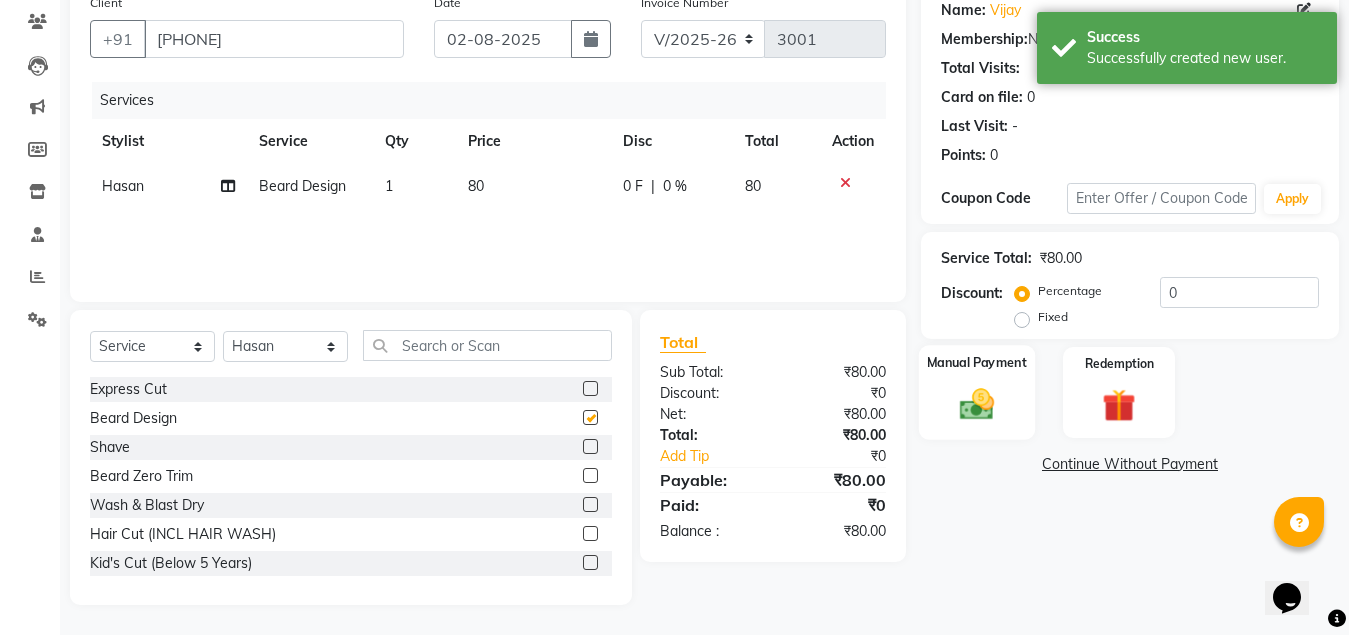 checkbox on "false" 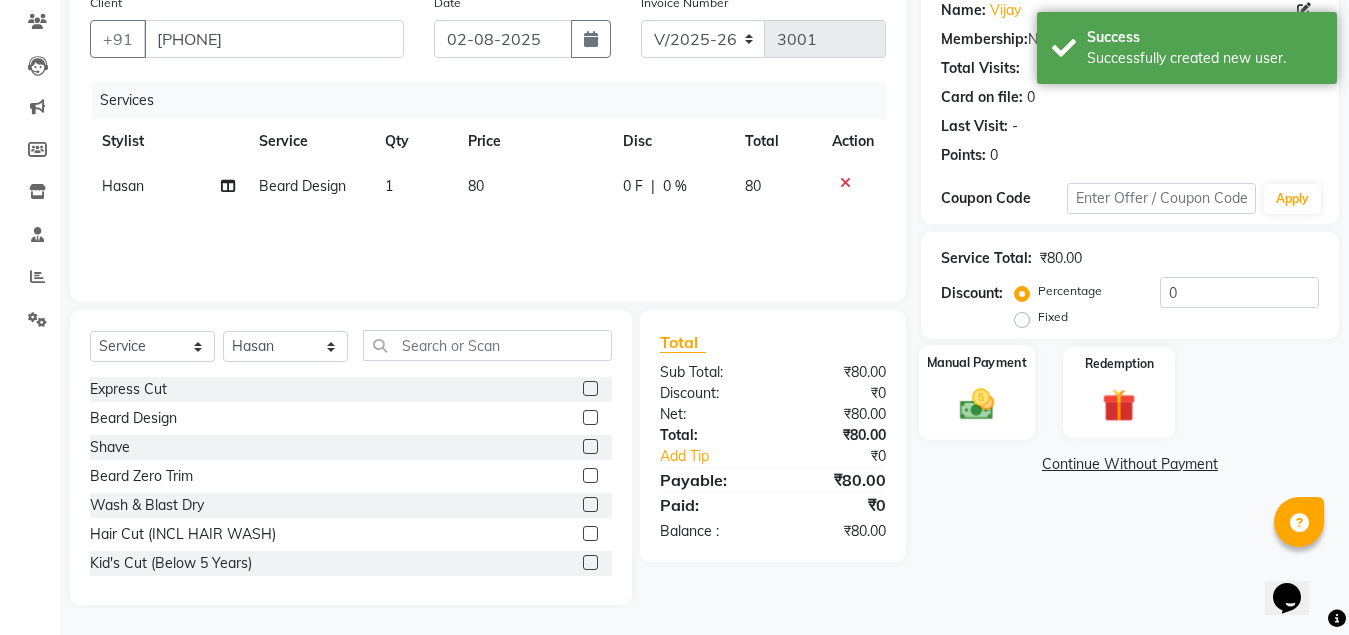click on "Manual Payment" 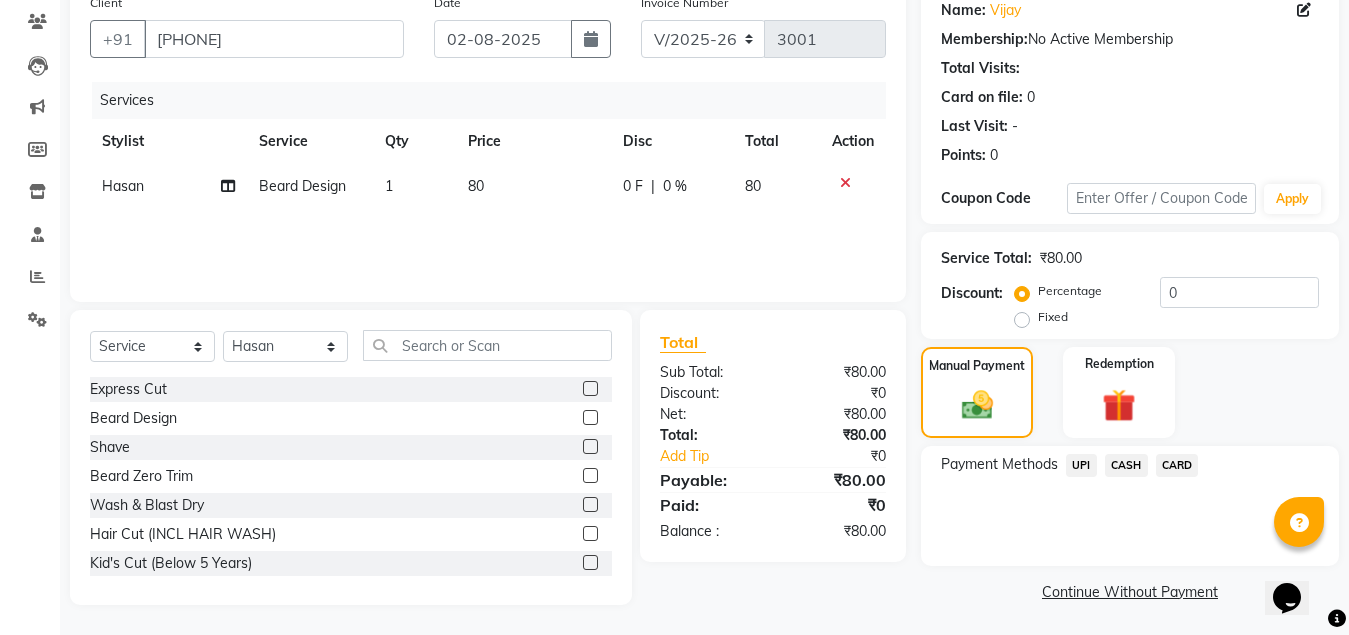 click on "UPI" 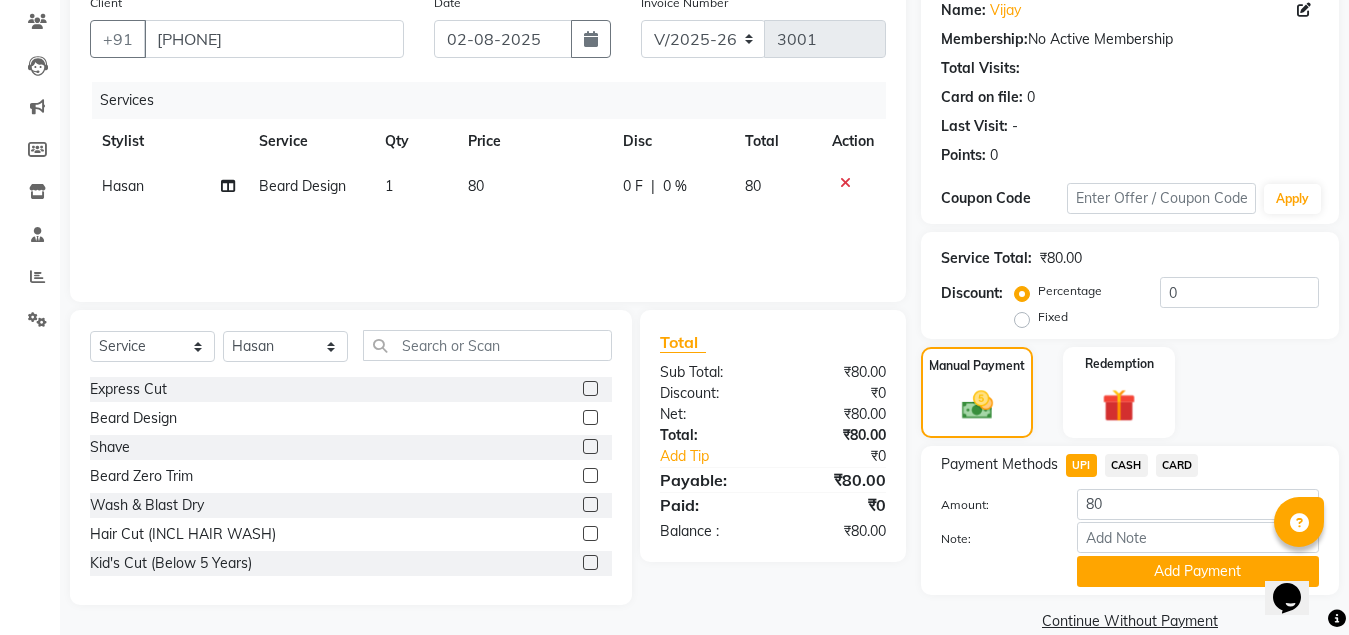 scroll, scrollTop: 197, scrollLeft: 0, axis: vertical 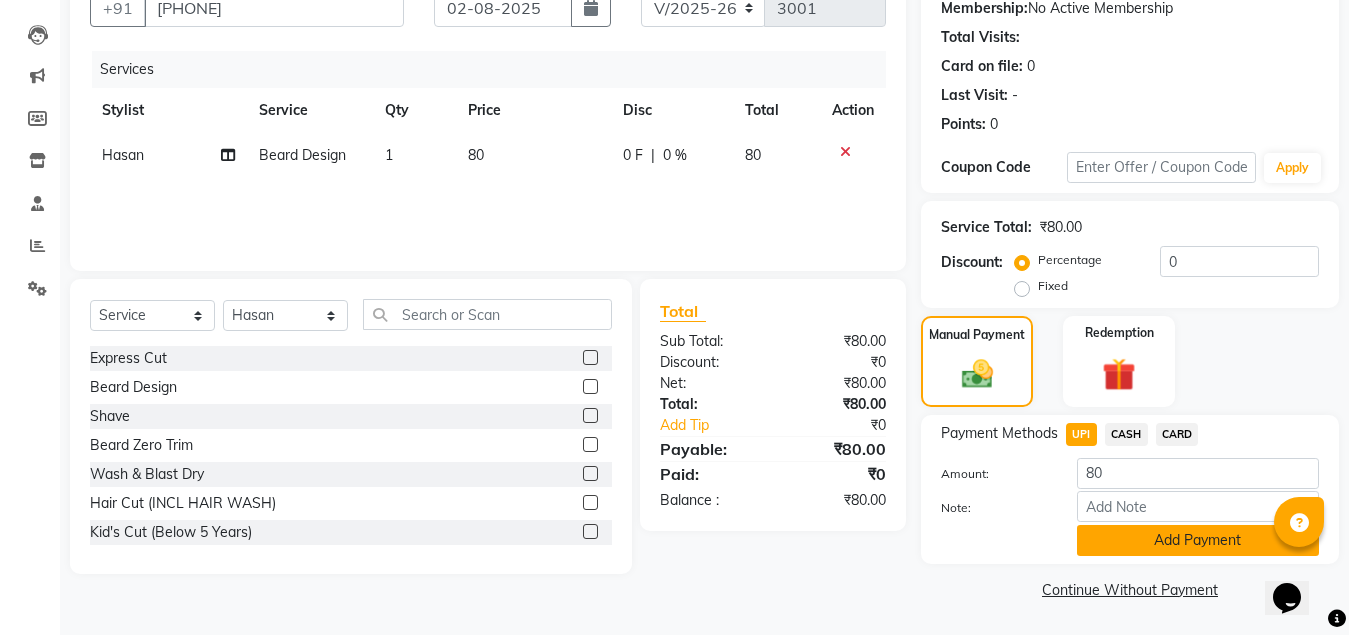 click on "Add Payment" 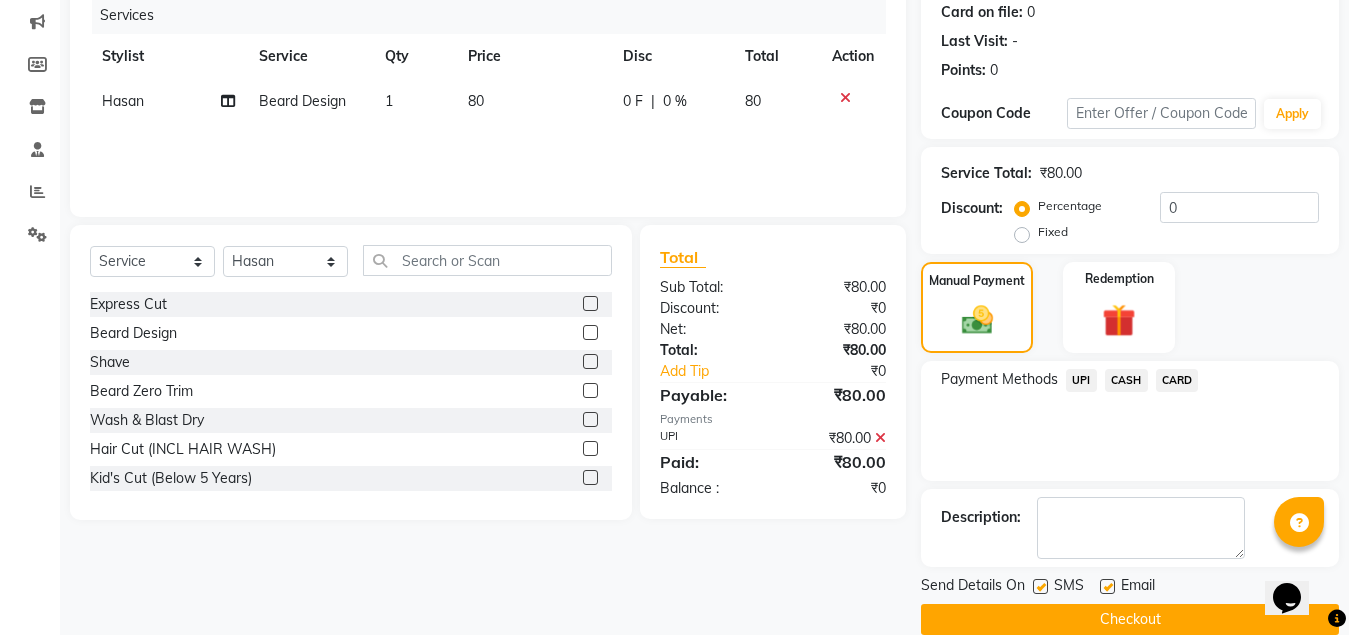 scroll, scrollTop: 281, scrollLeft: 0, axis: vertical 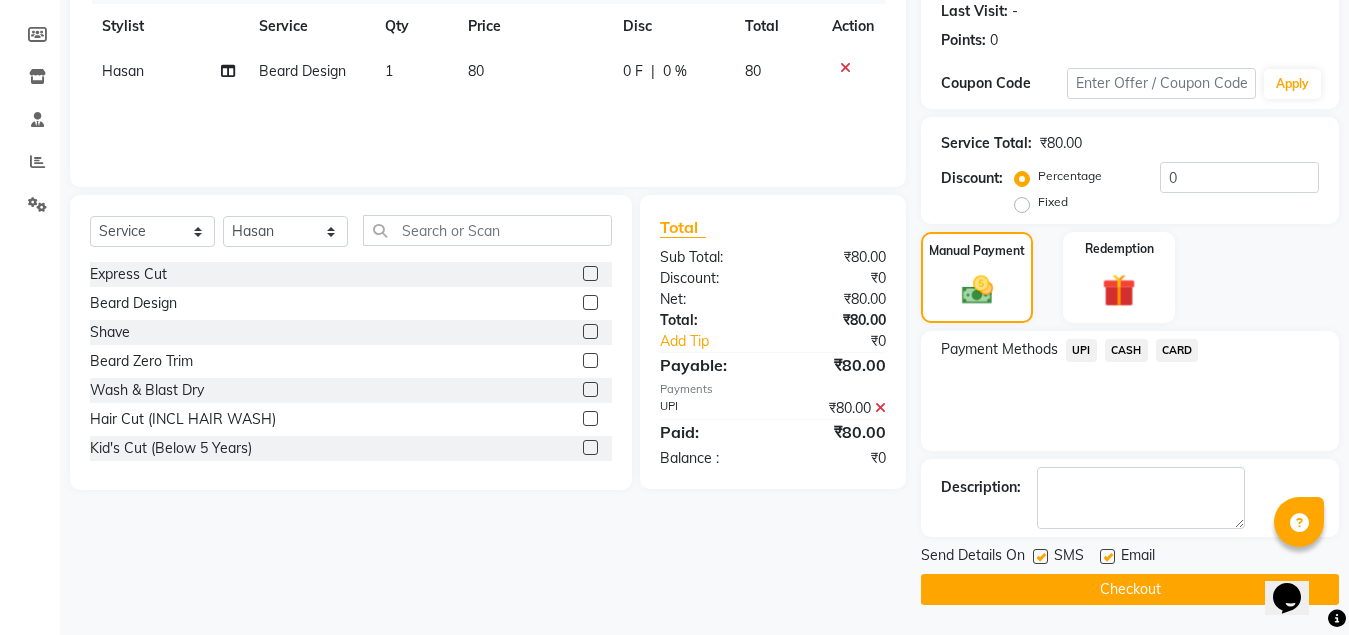 click on "Checkout" 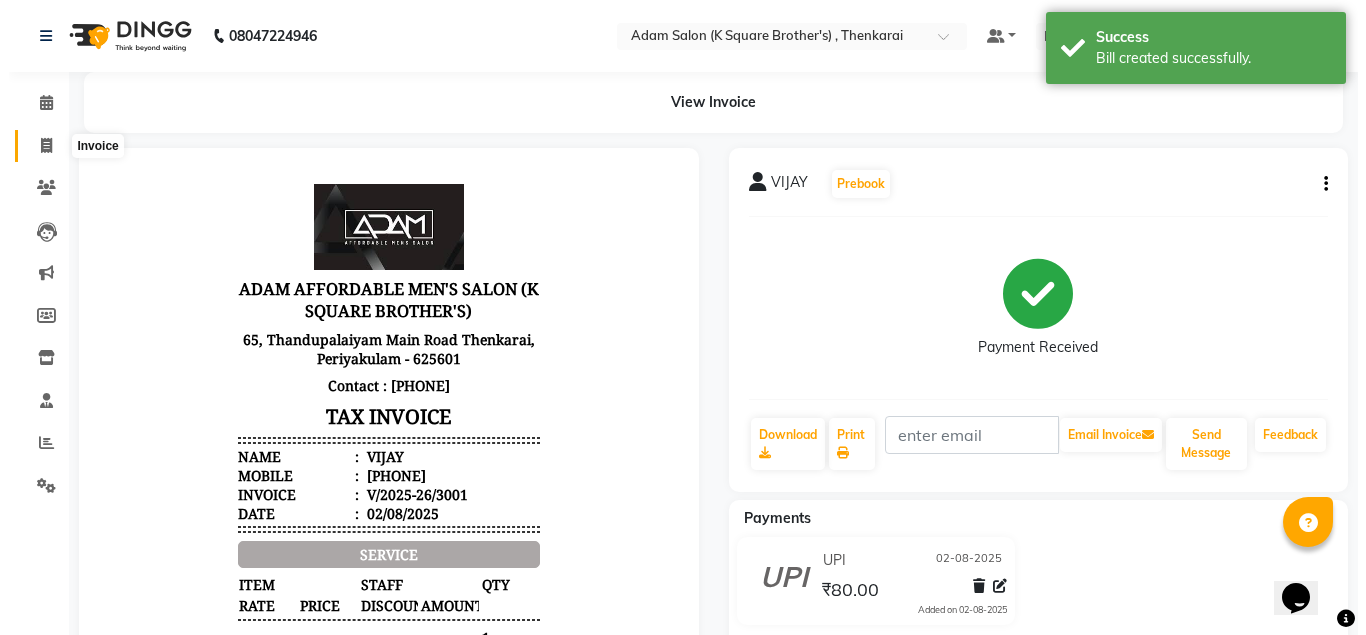 scroll, scrollTop: 0, scrollLeft: 0, axis: both 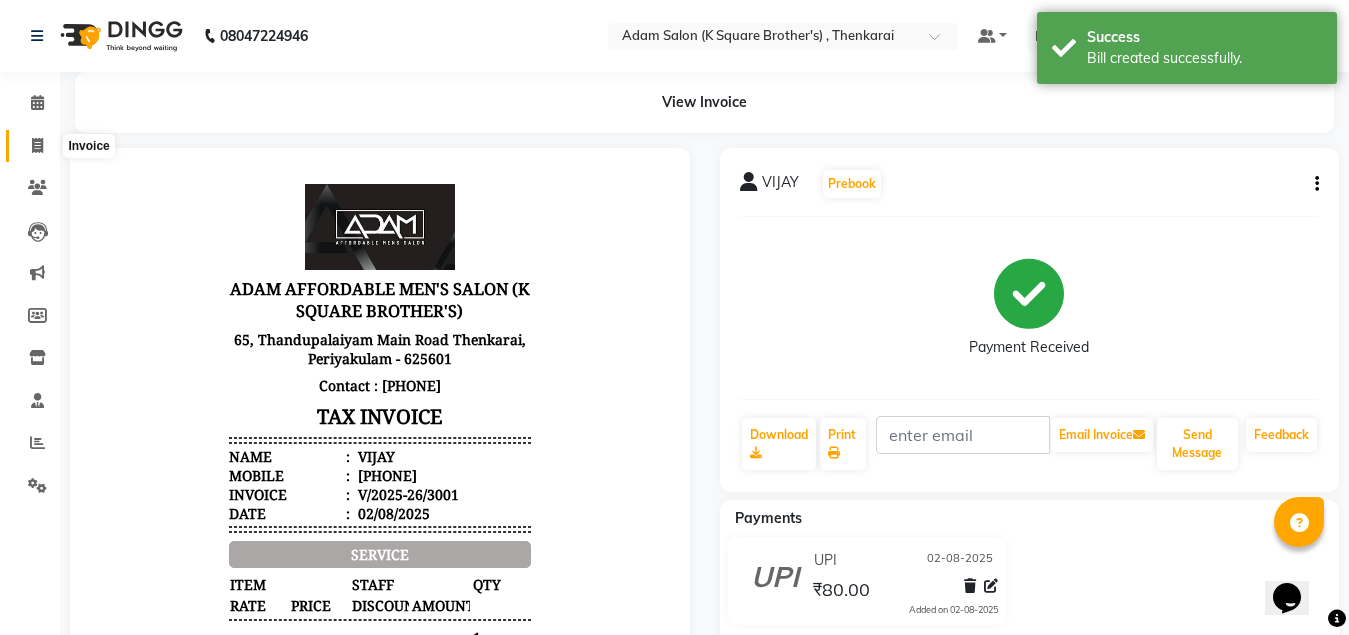 click 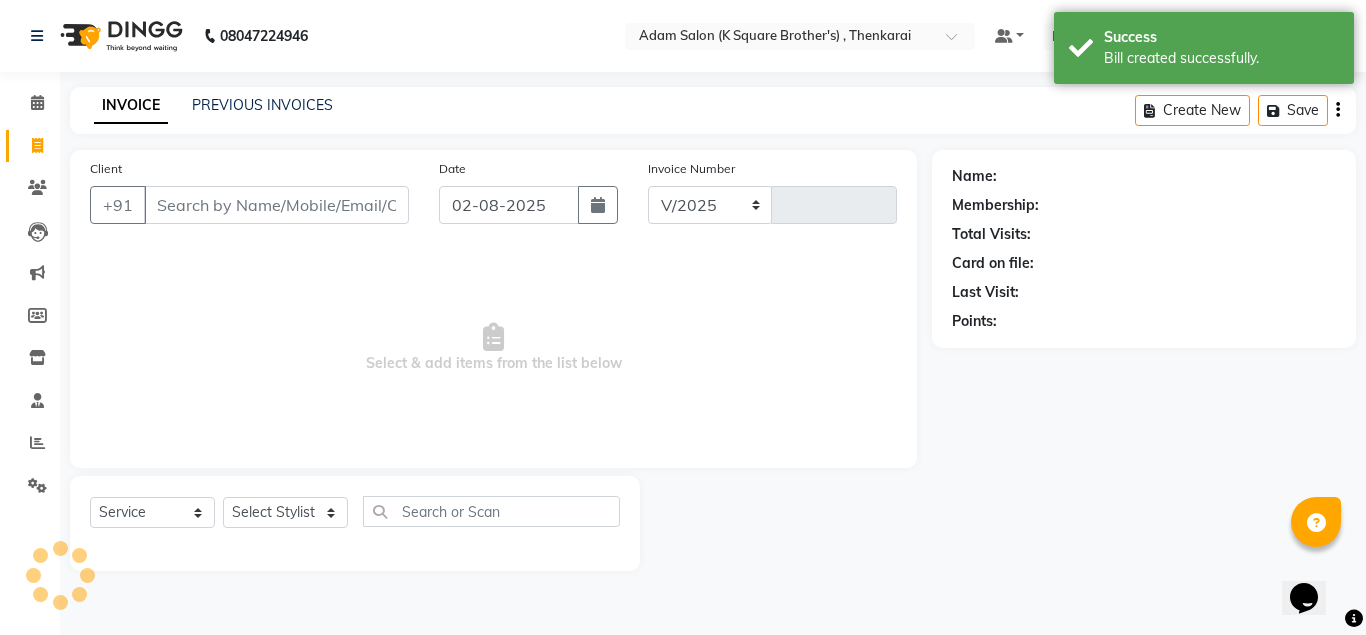 select on "8195" 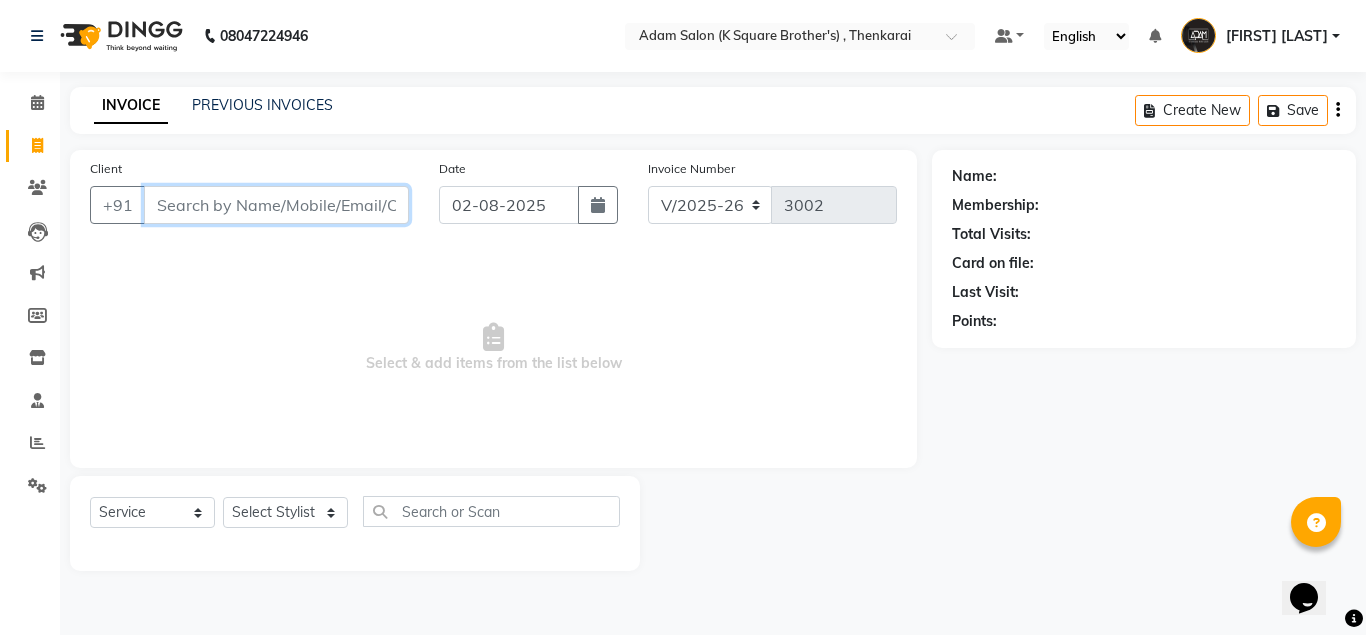paste on "[PHONE]" 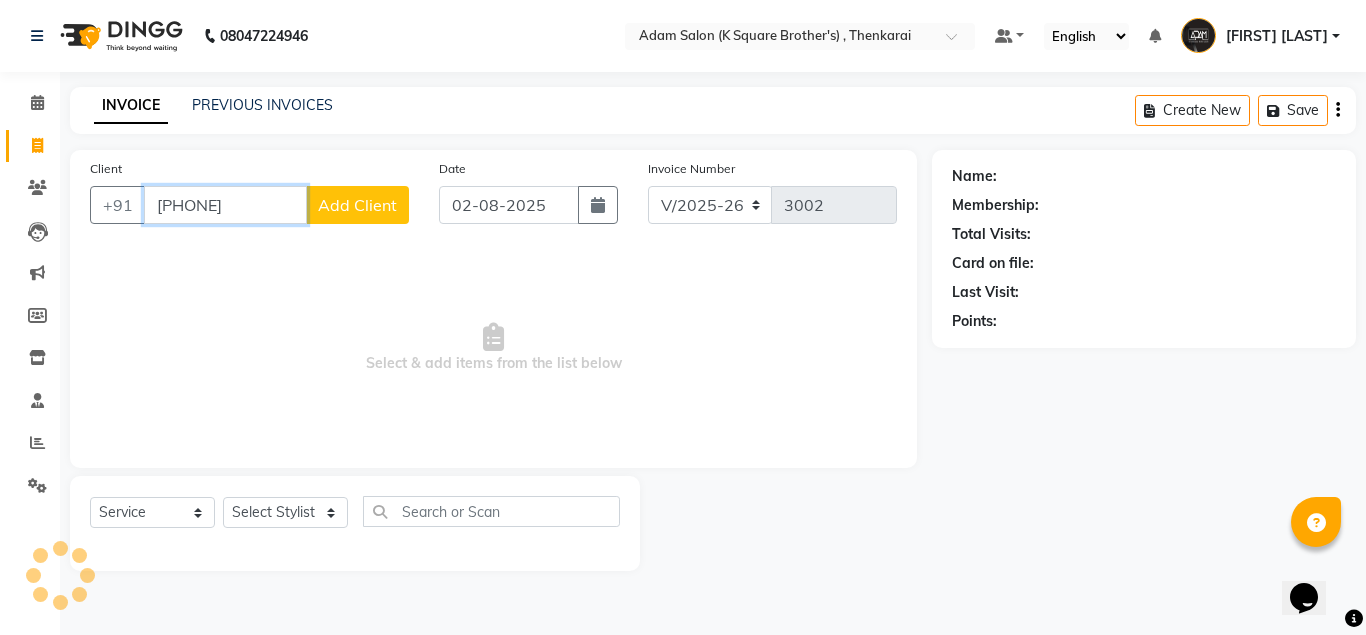 type on "[PHONE]" 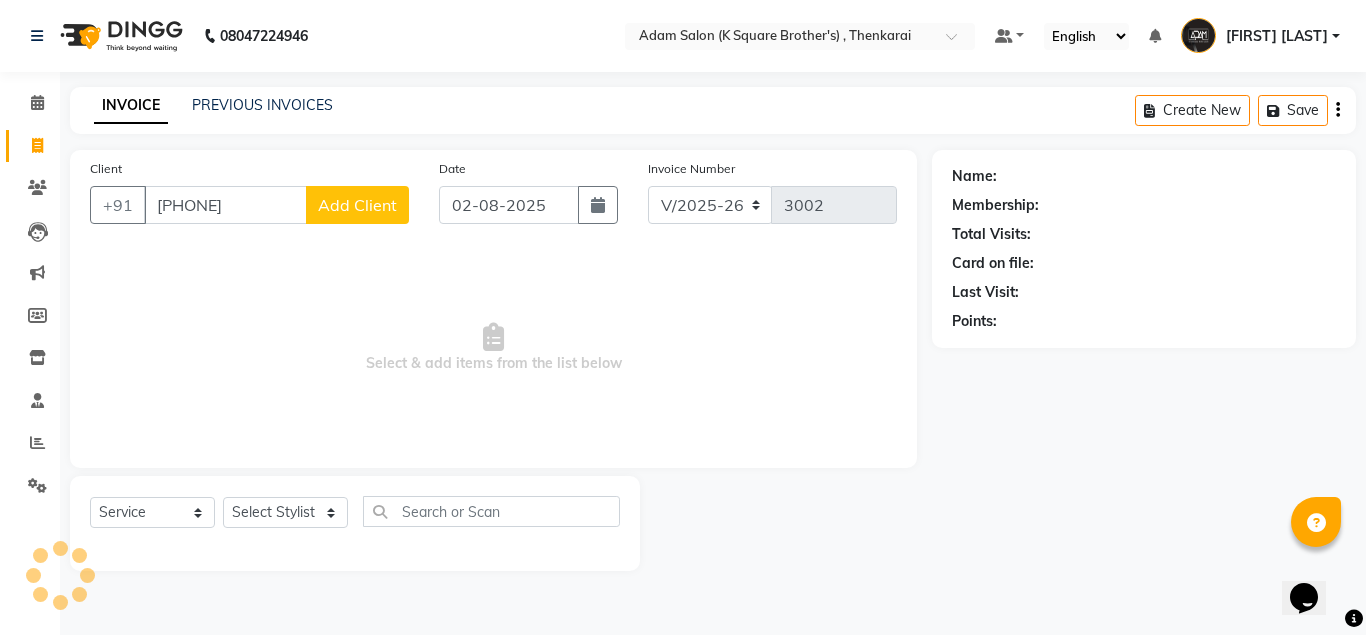 click on "Add Client" 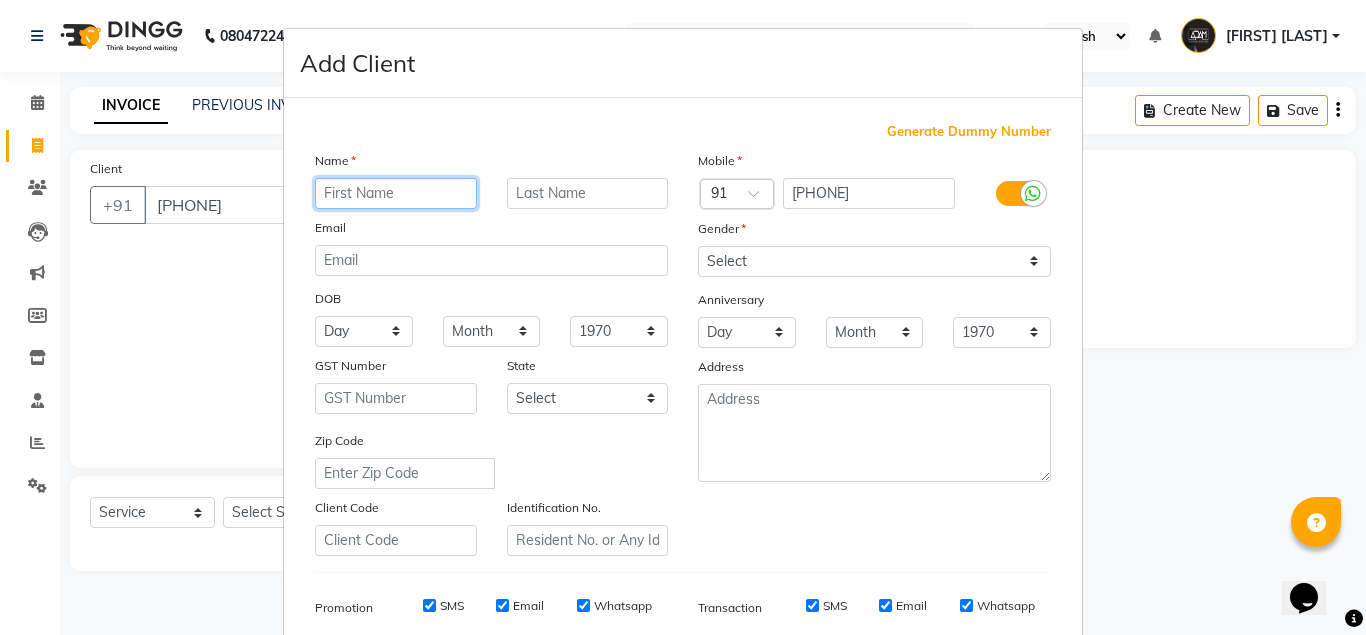 paste on "ARUN" 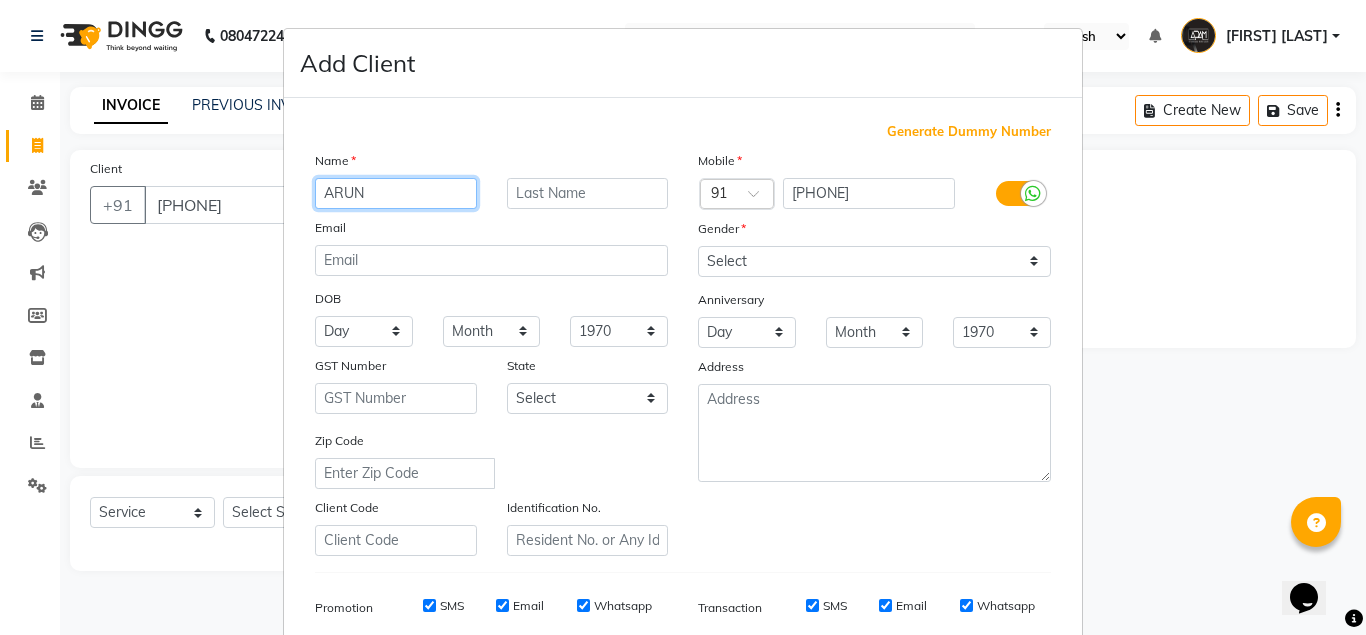 type on "ARUN" 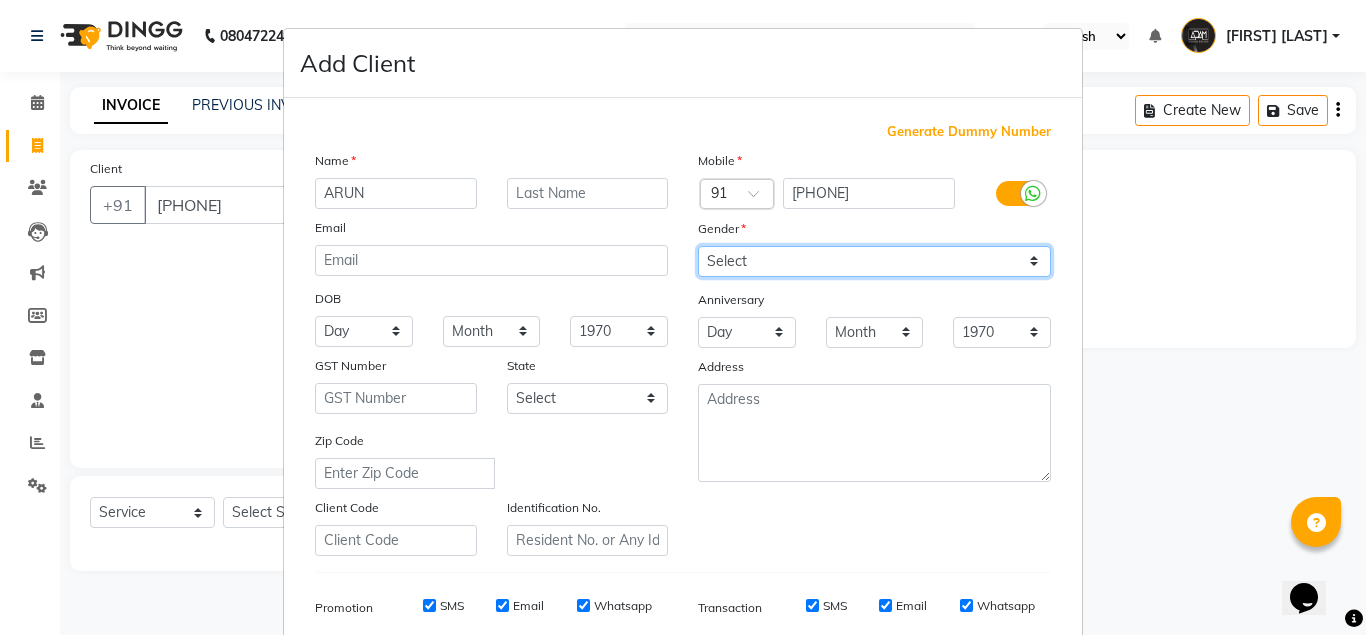 click on "Select Male Female Other Prefer Not To Say" at bounding box center (874, 261) 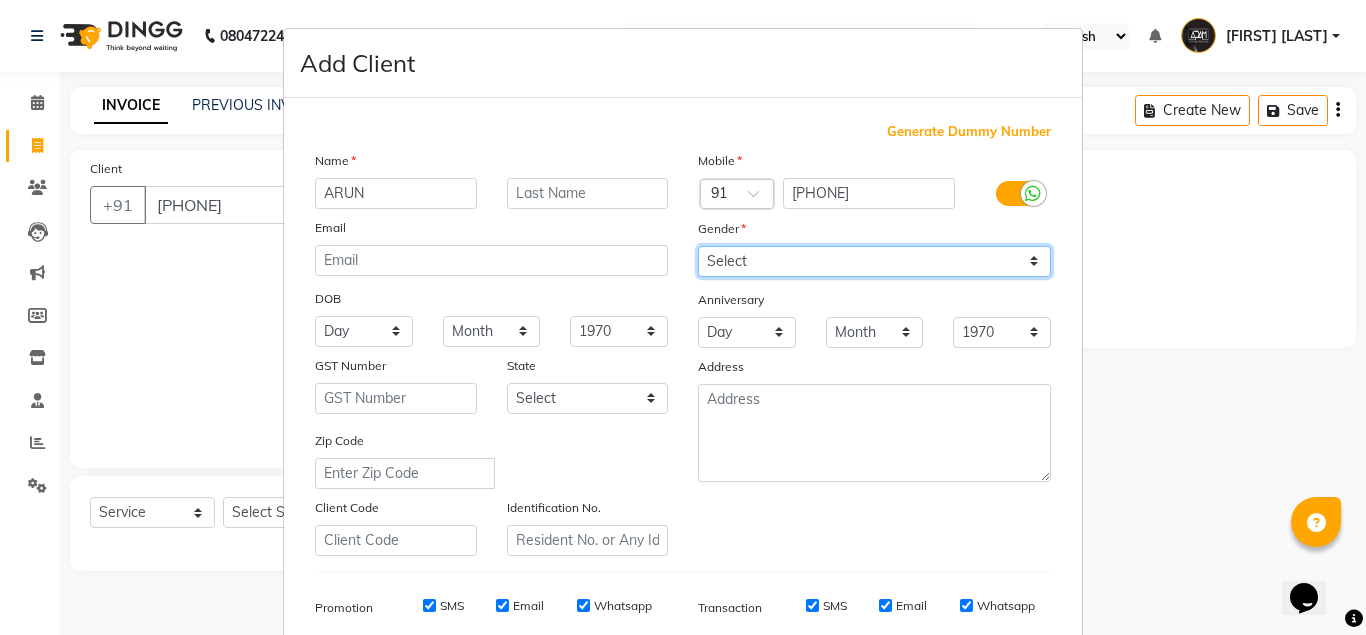select on "male" 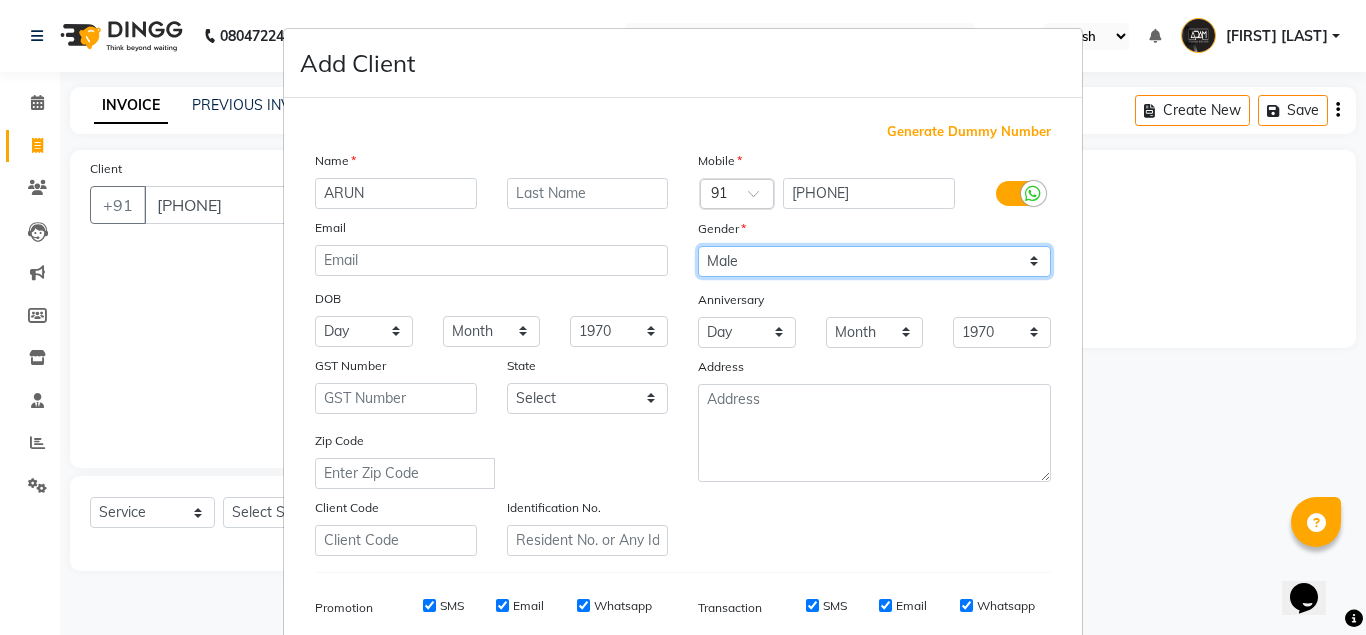 click on "Select Male Female Other Prefer Not To Say" at bounding box center (874, 261) 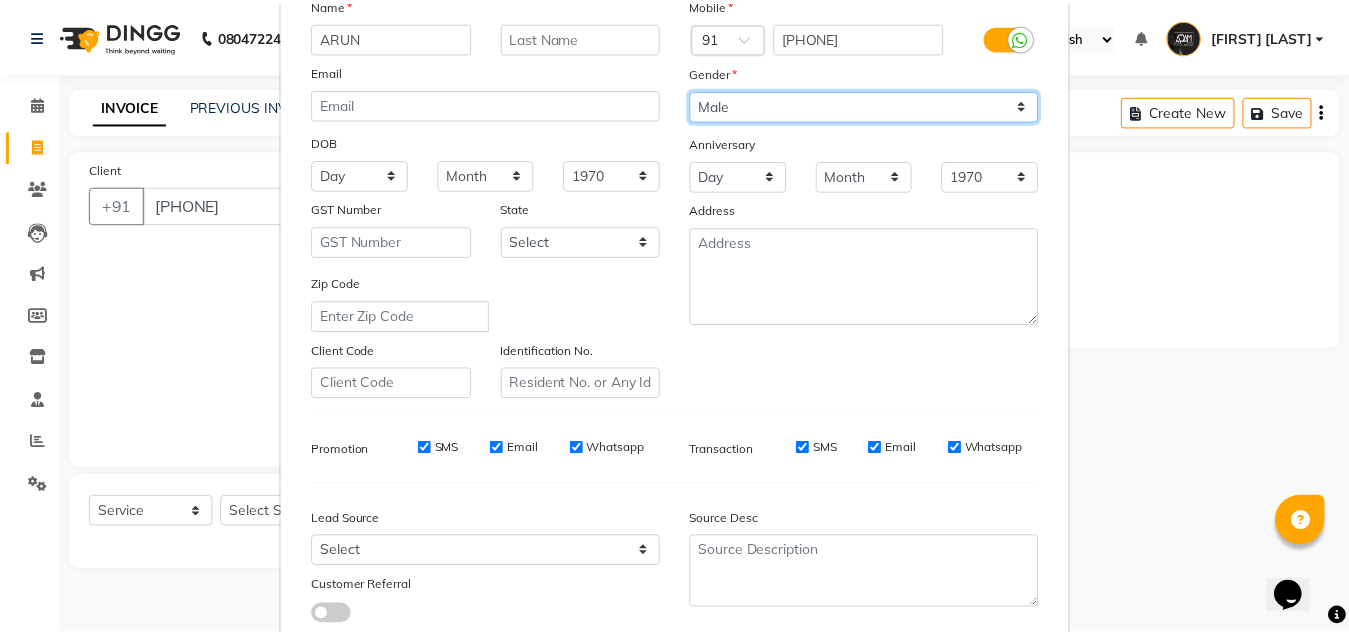 scroll, scrollTop: 288, scrollLeft: 0, axis: vertical 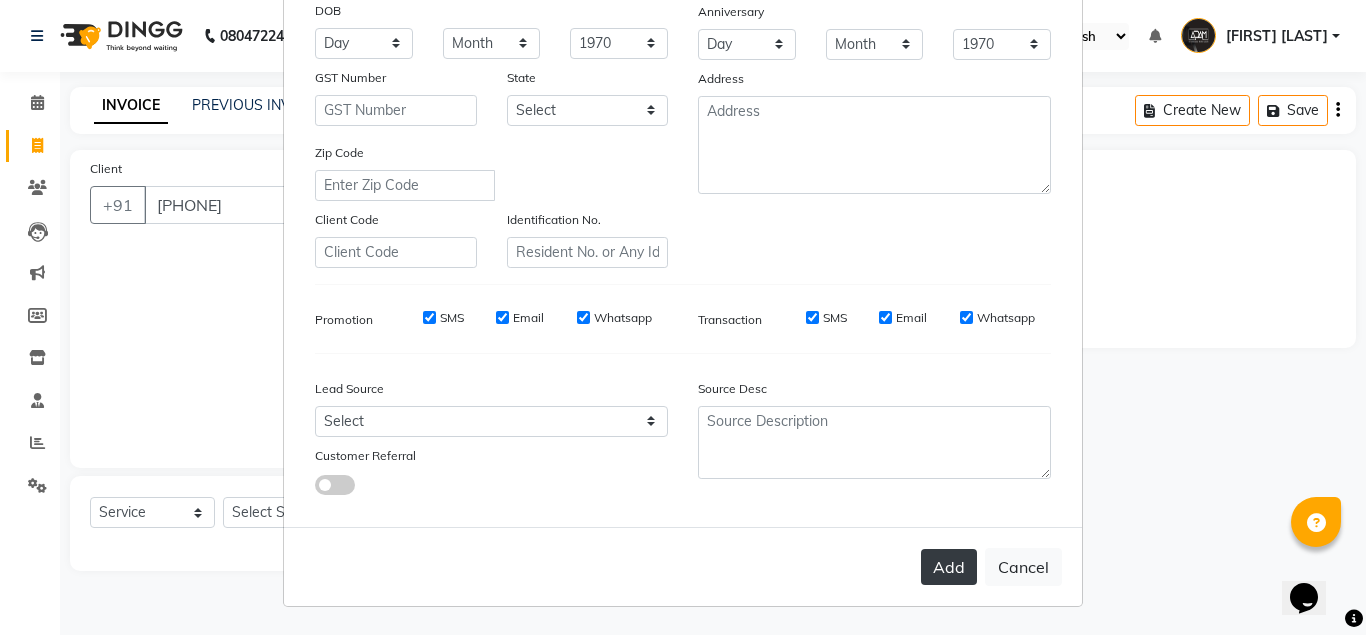 click on "Add" at bounding box center (949, 567) 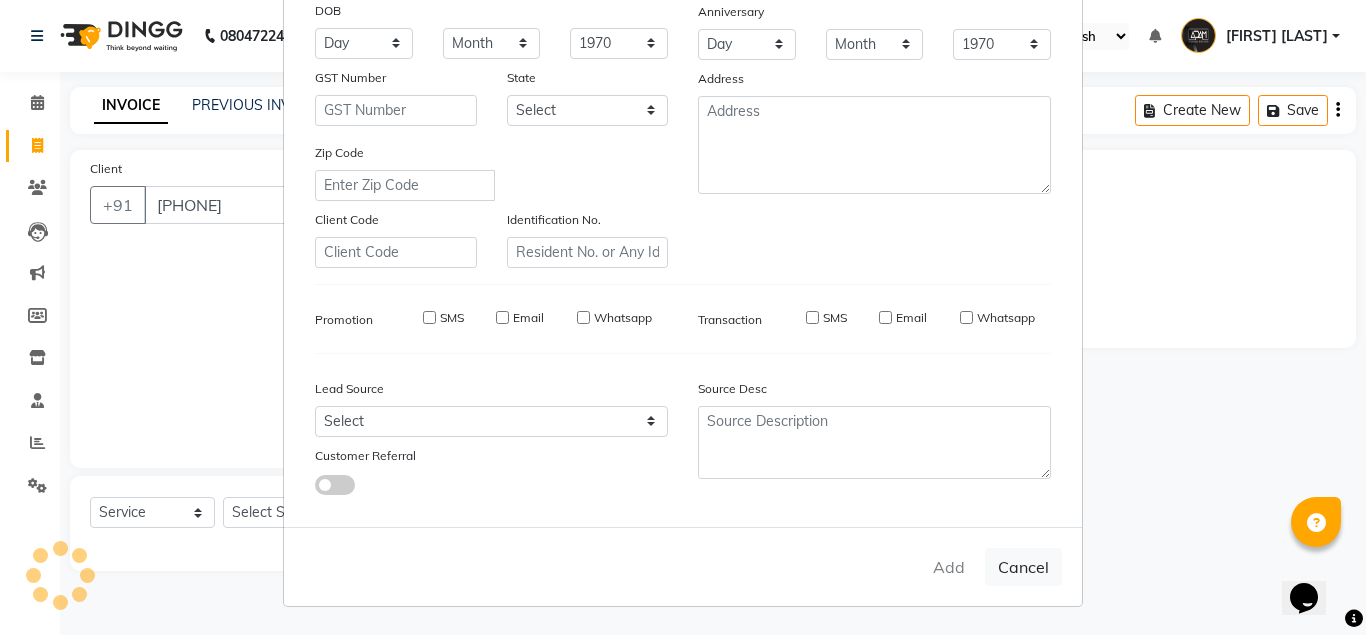 type 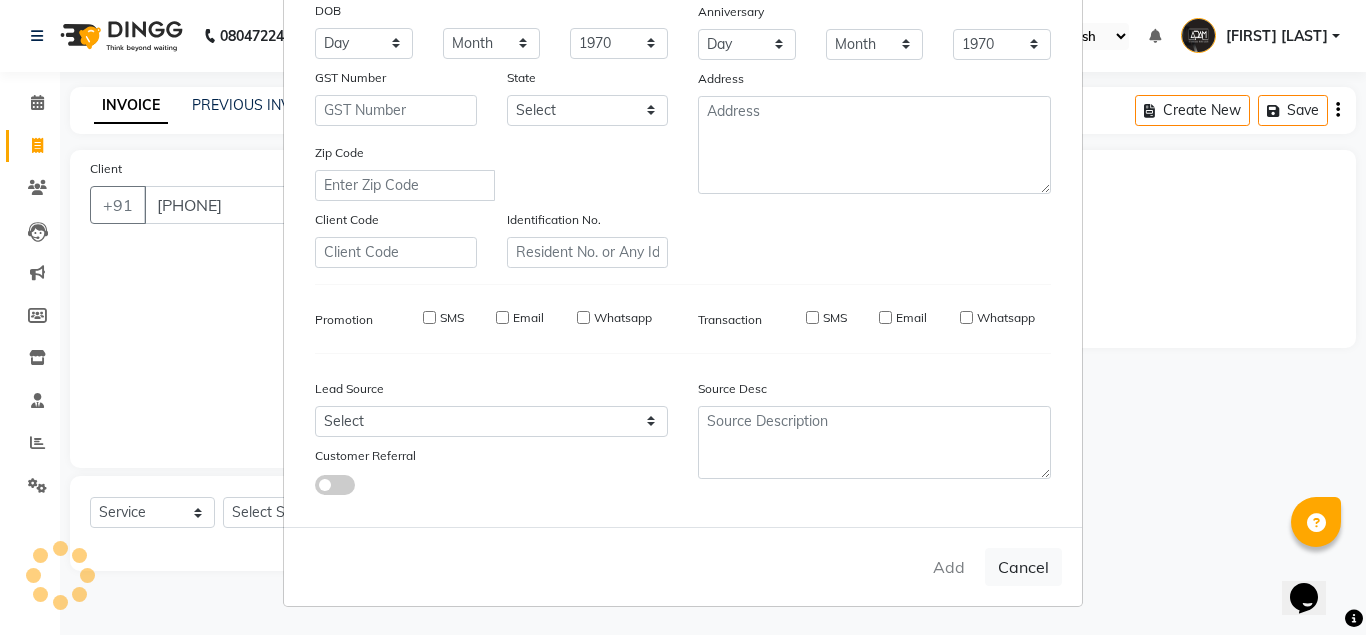 select 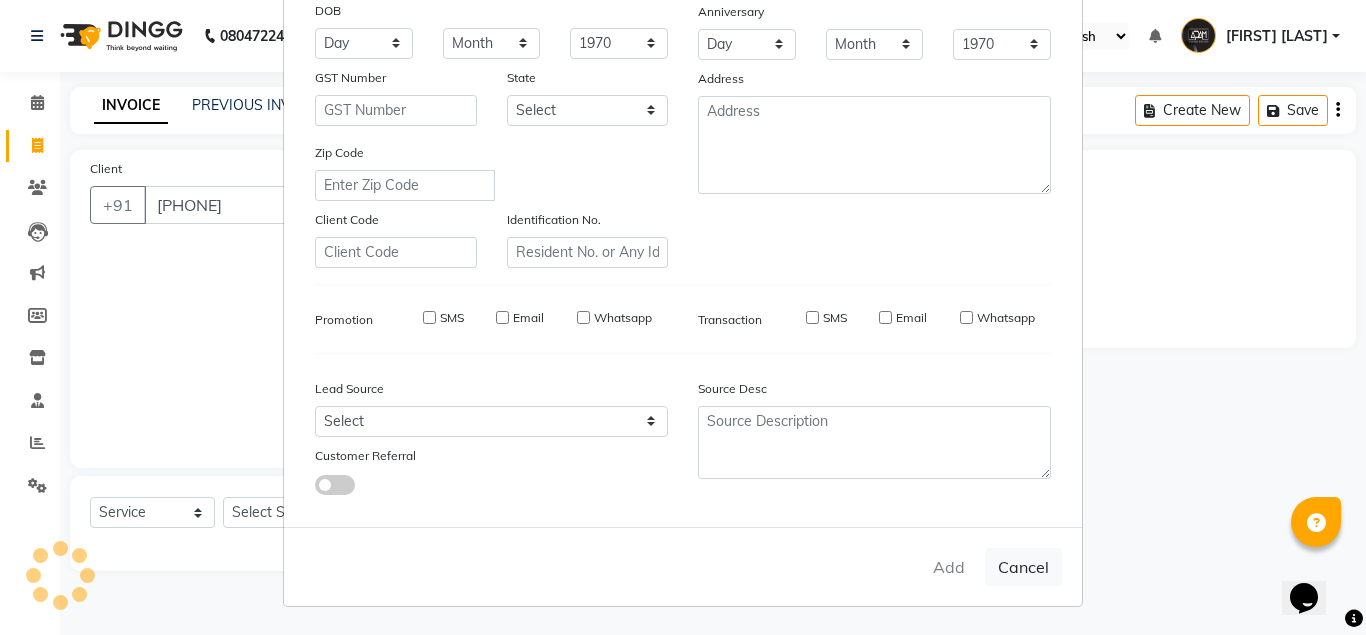 type 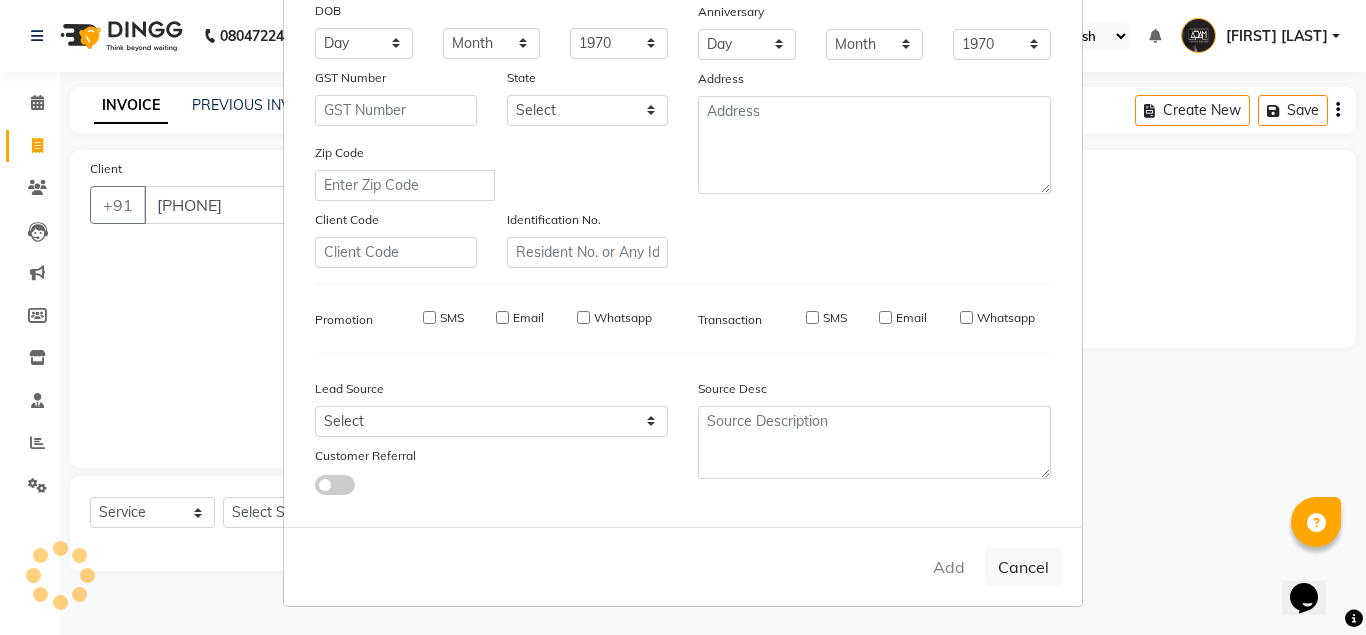 select 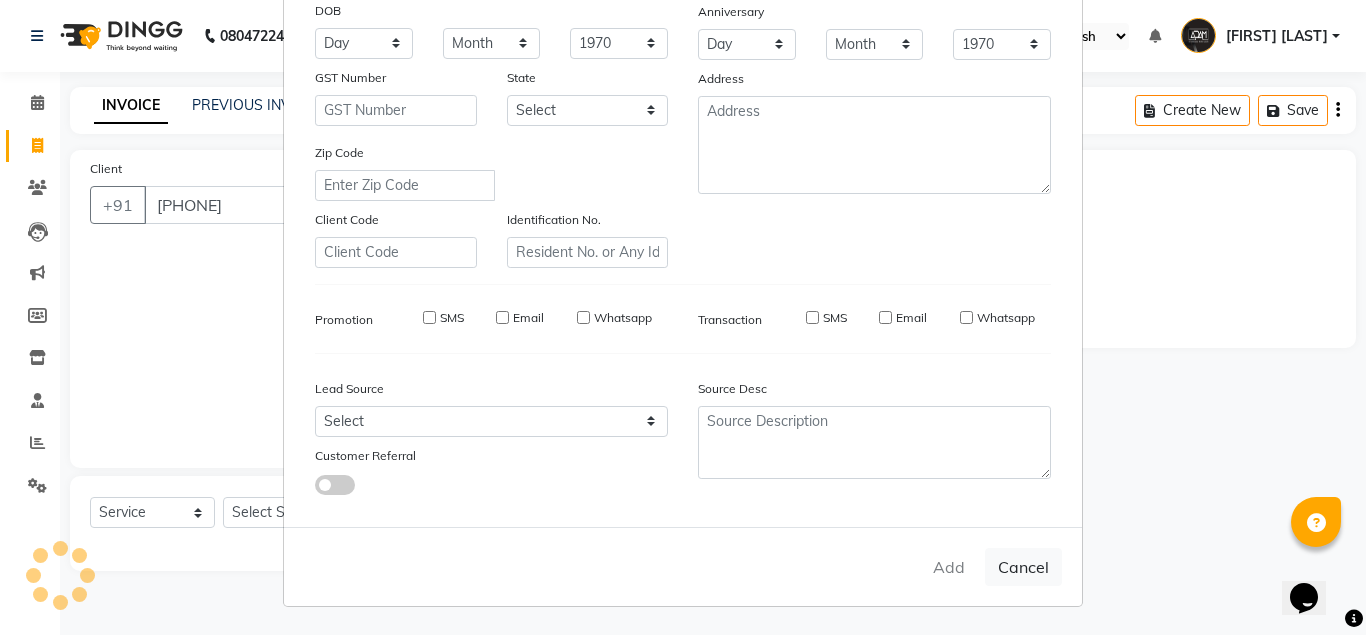select 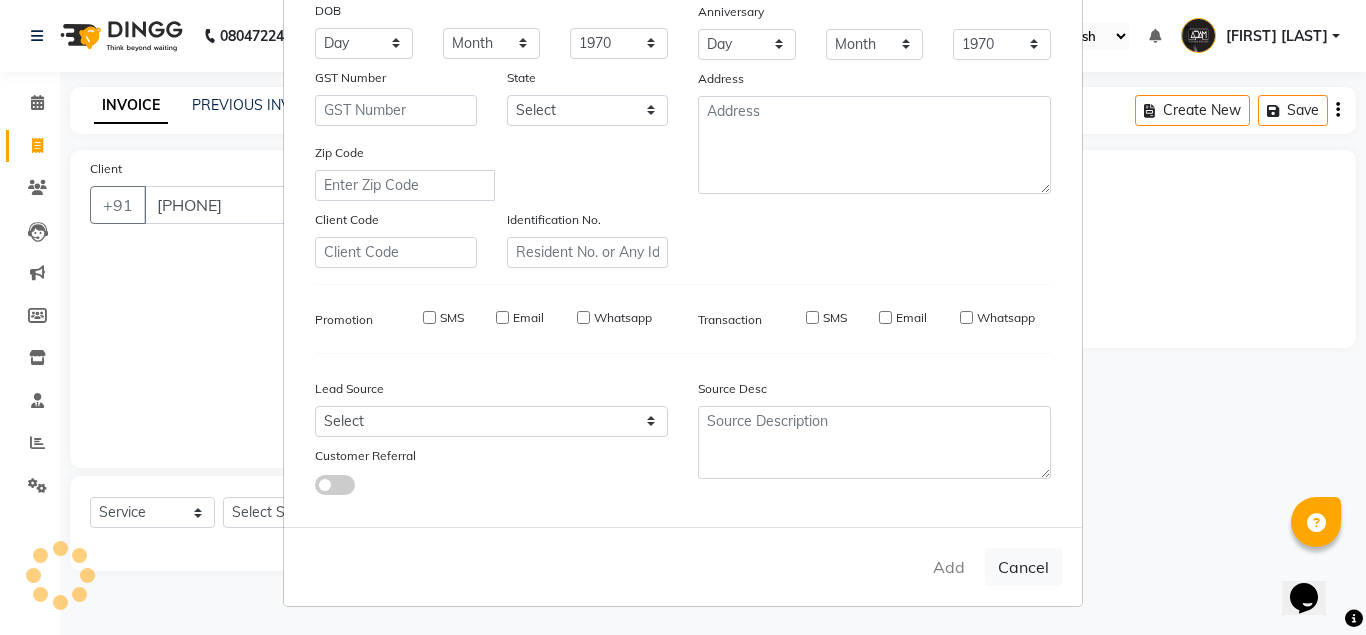checkbox on "false" 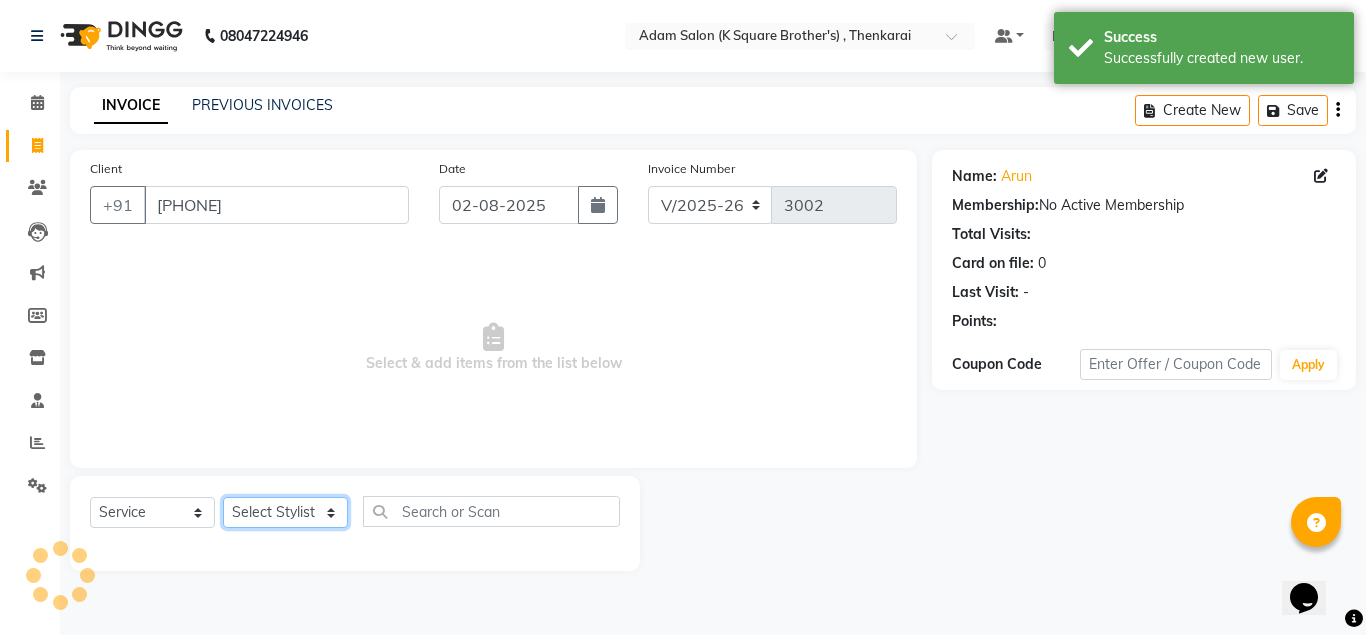 click on "Select Stylist Hasan Malik Navaz Suhail Syed Adam" 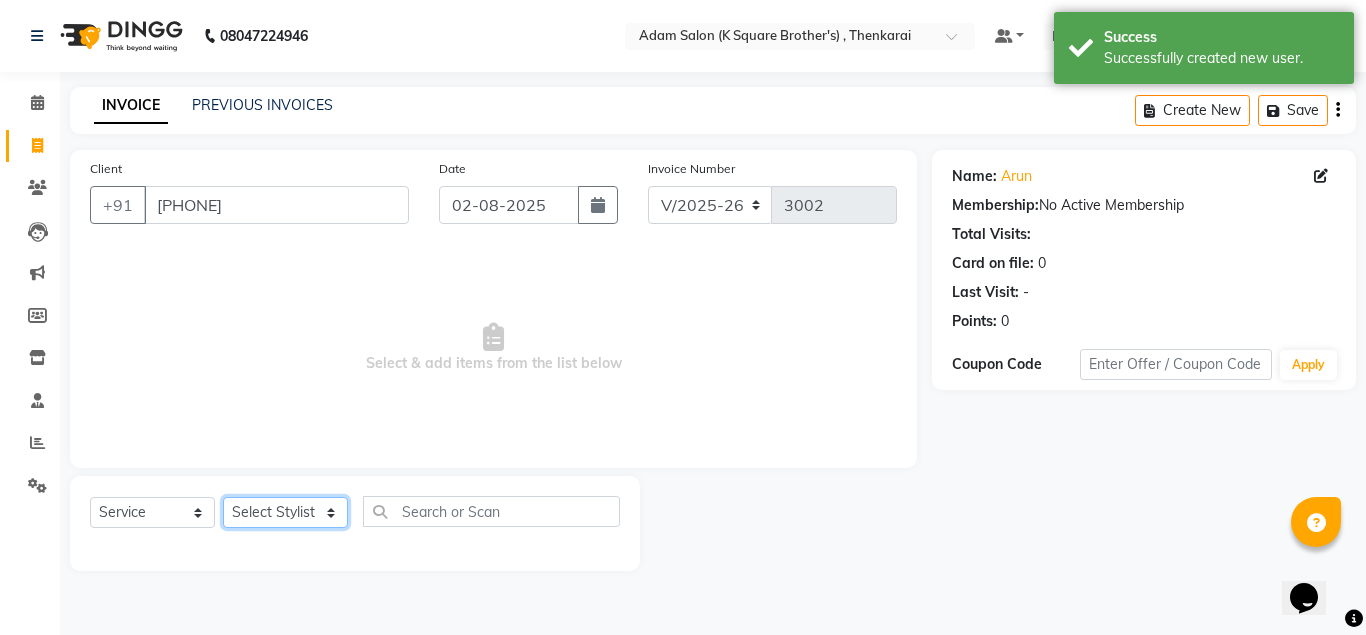 select on "78097" 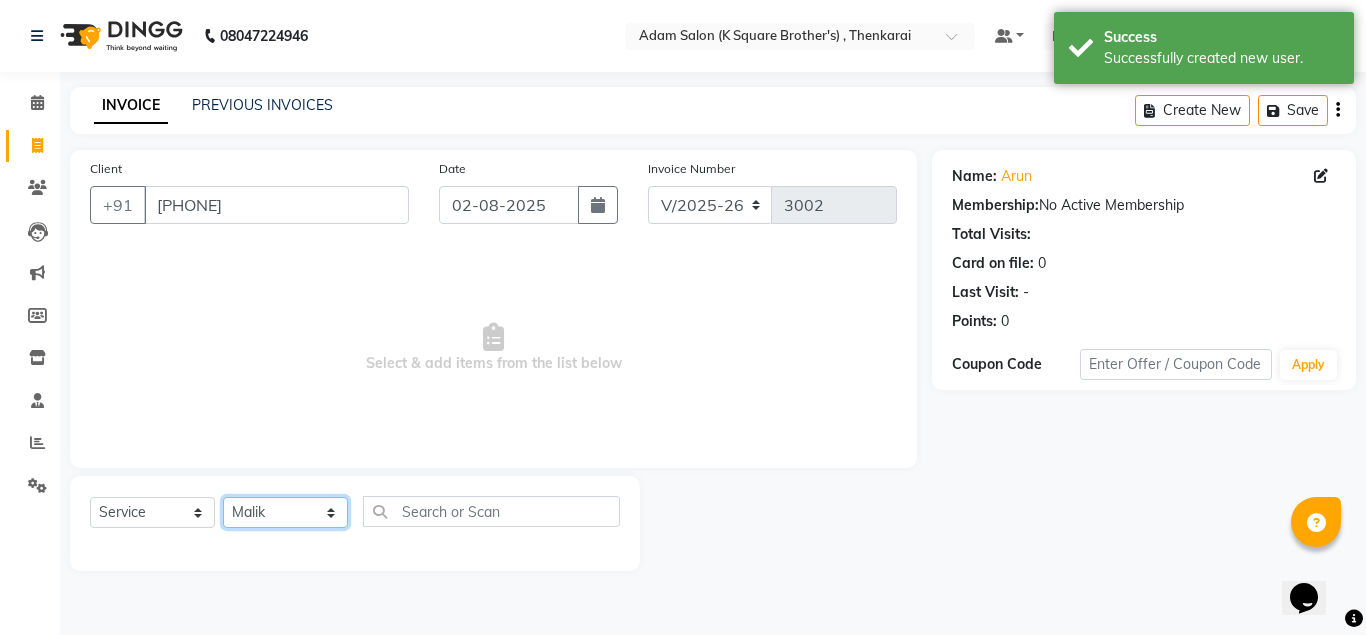 click on "Select Stylist Hasan Malik Navaz Suhail Syed Adam" 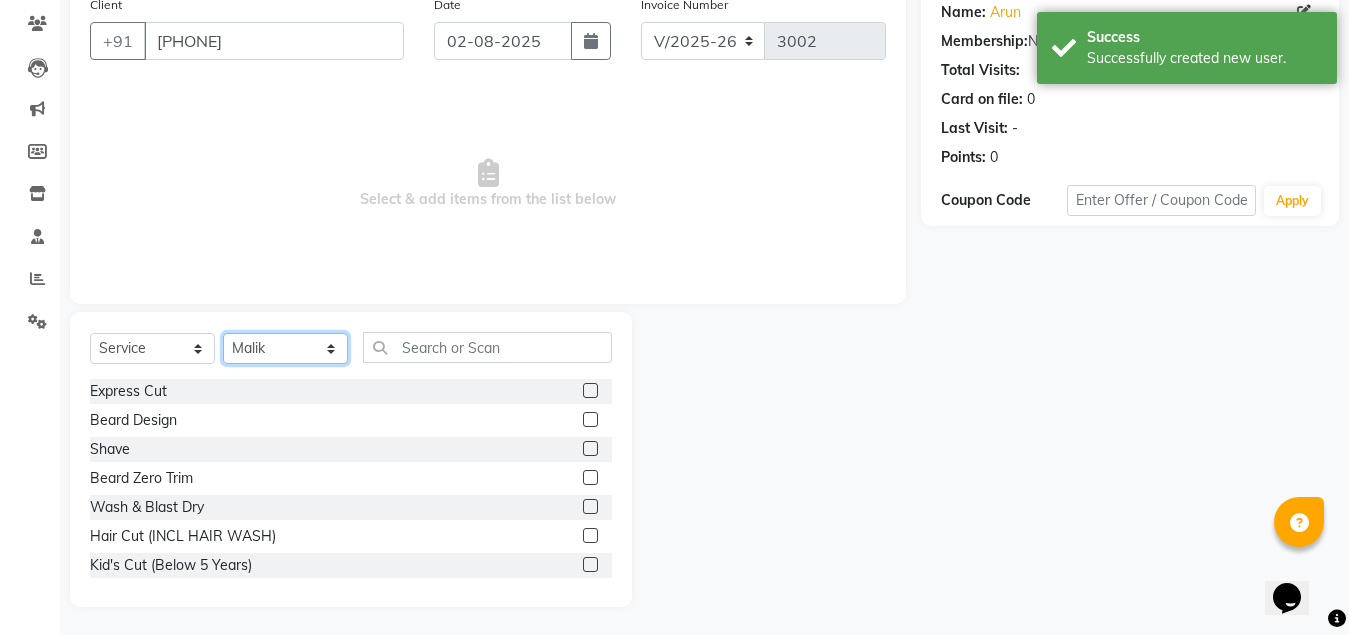 scroll, scrollTop: 166, scrollLeft: 0, axis: vertical 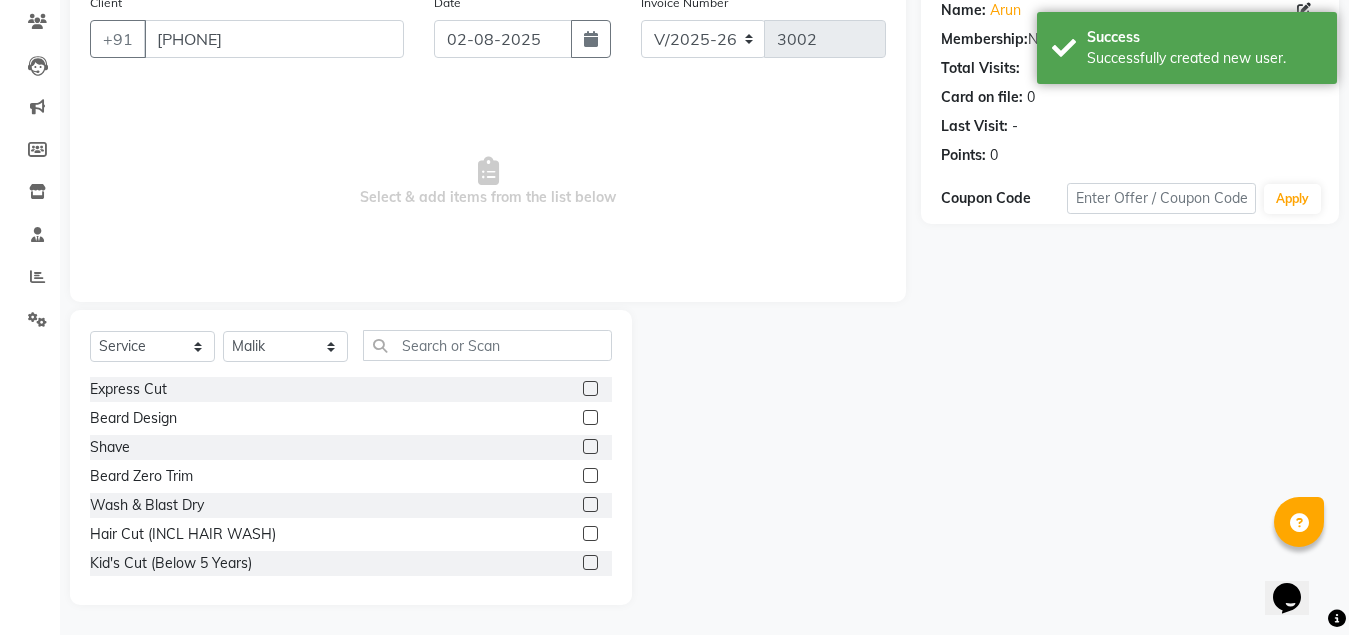 click 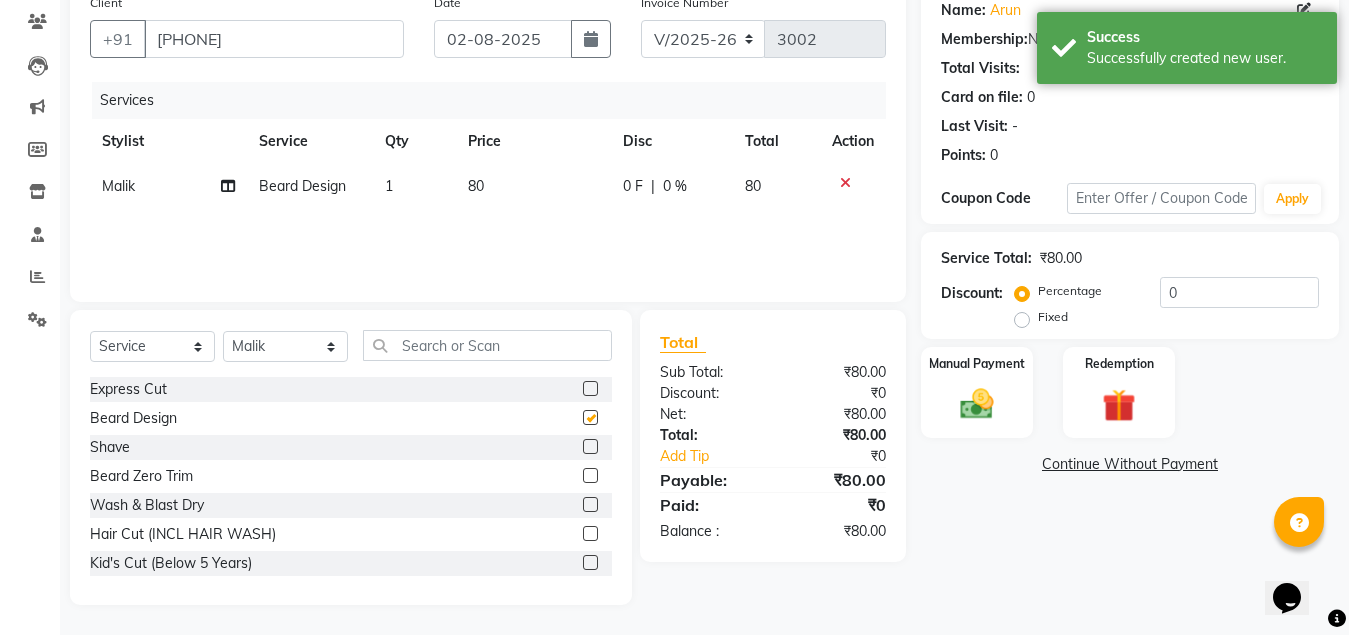 checkbox on "false" 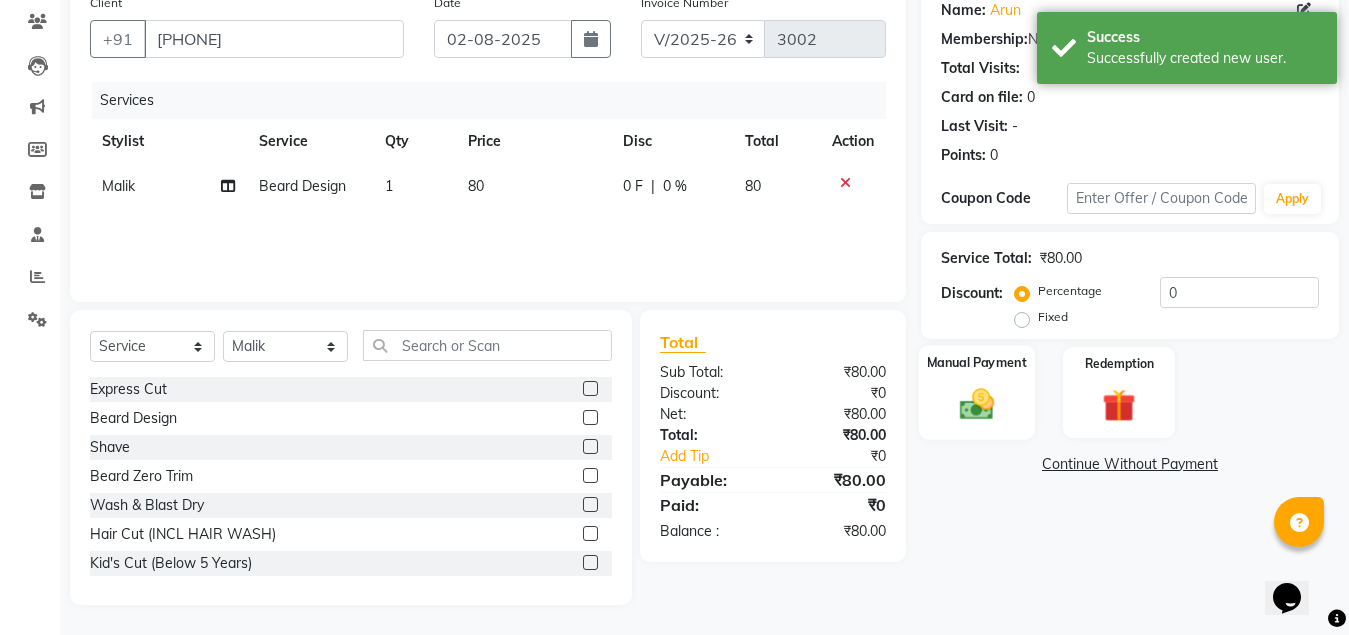 click 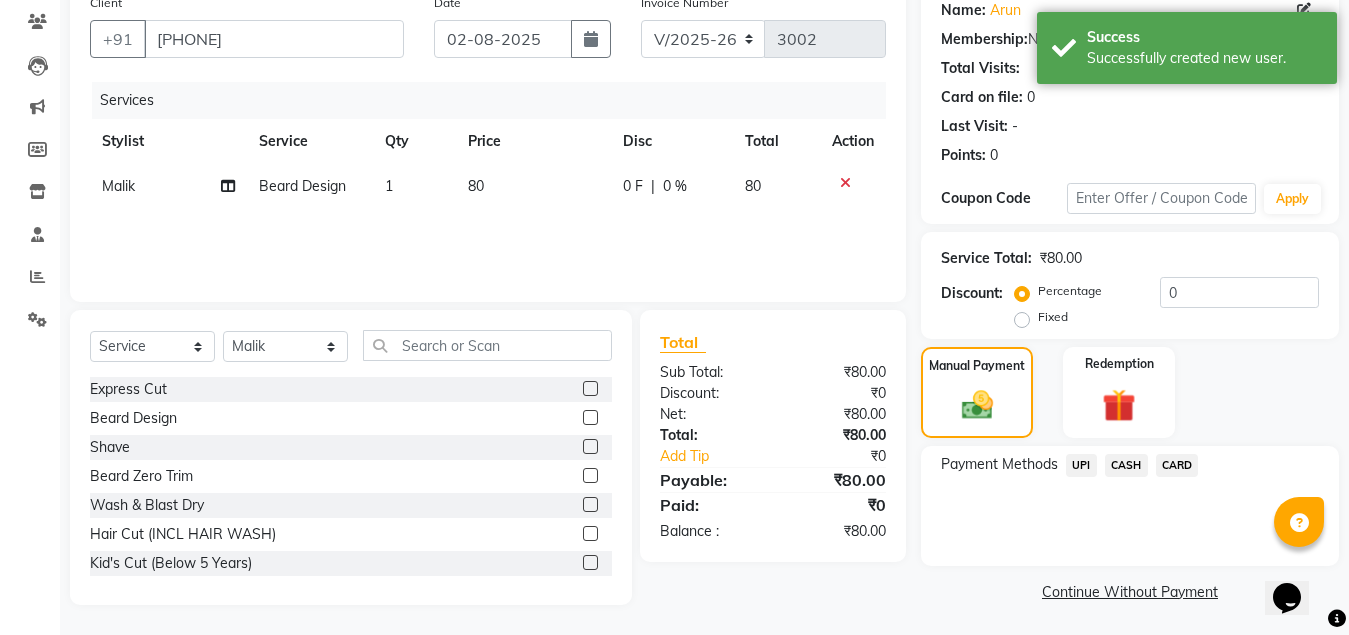 click on "UPI" 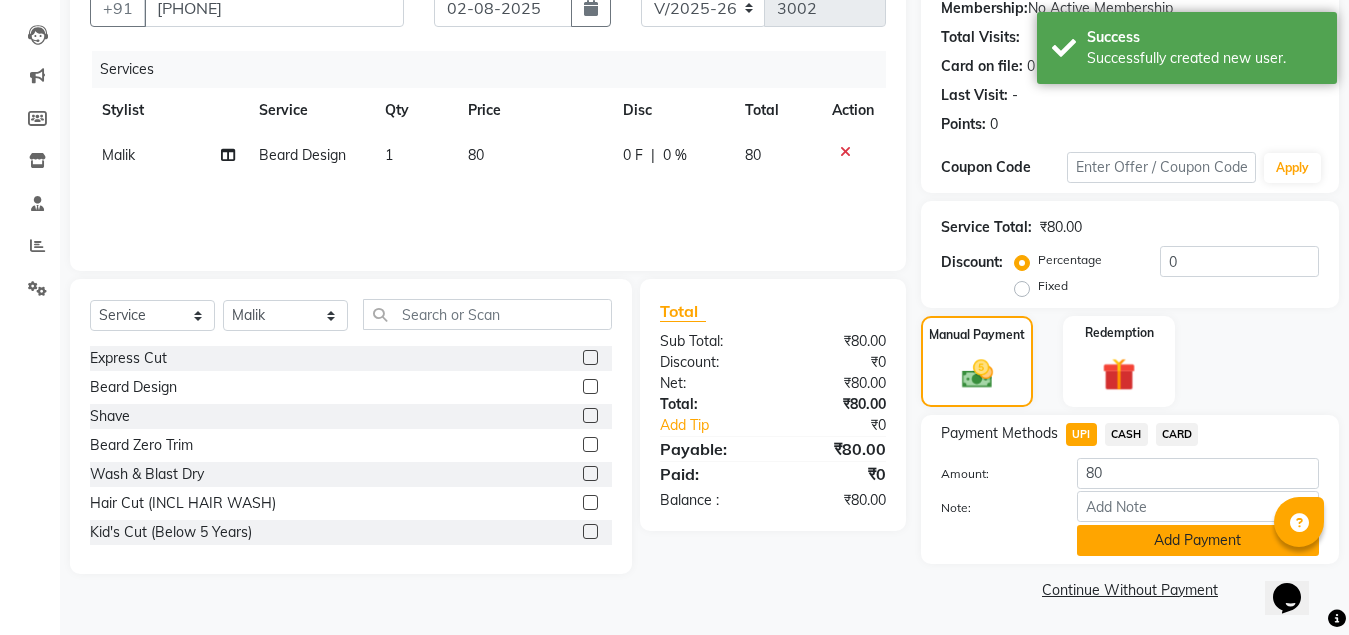 click on "Add Payment" 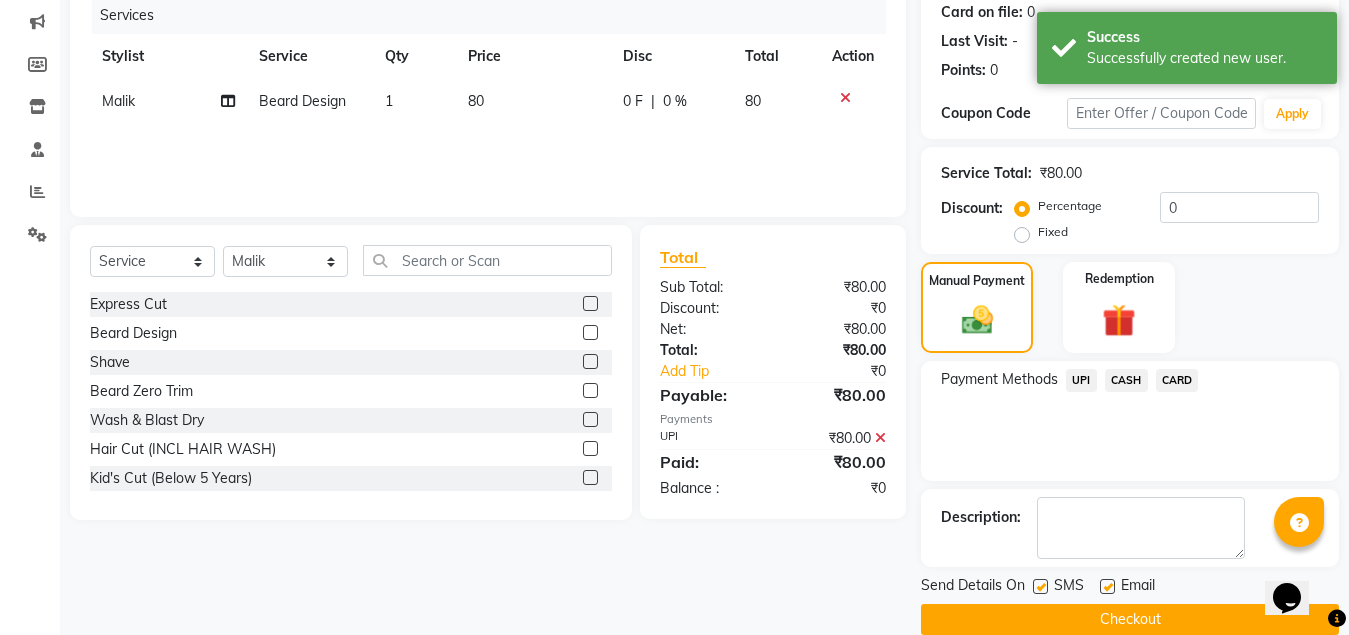scroll, scrollTop: 281, scrollLeft: 0, axis: vertical 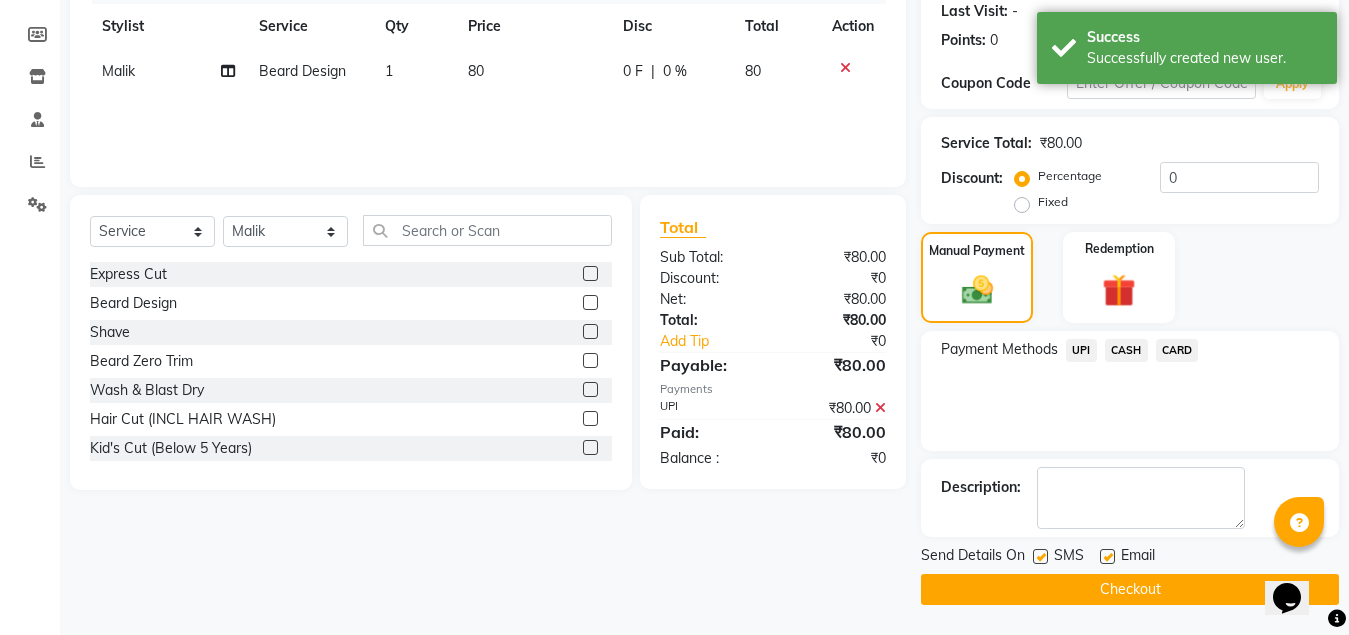 click on "Checkout" 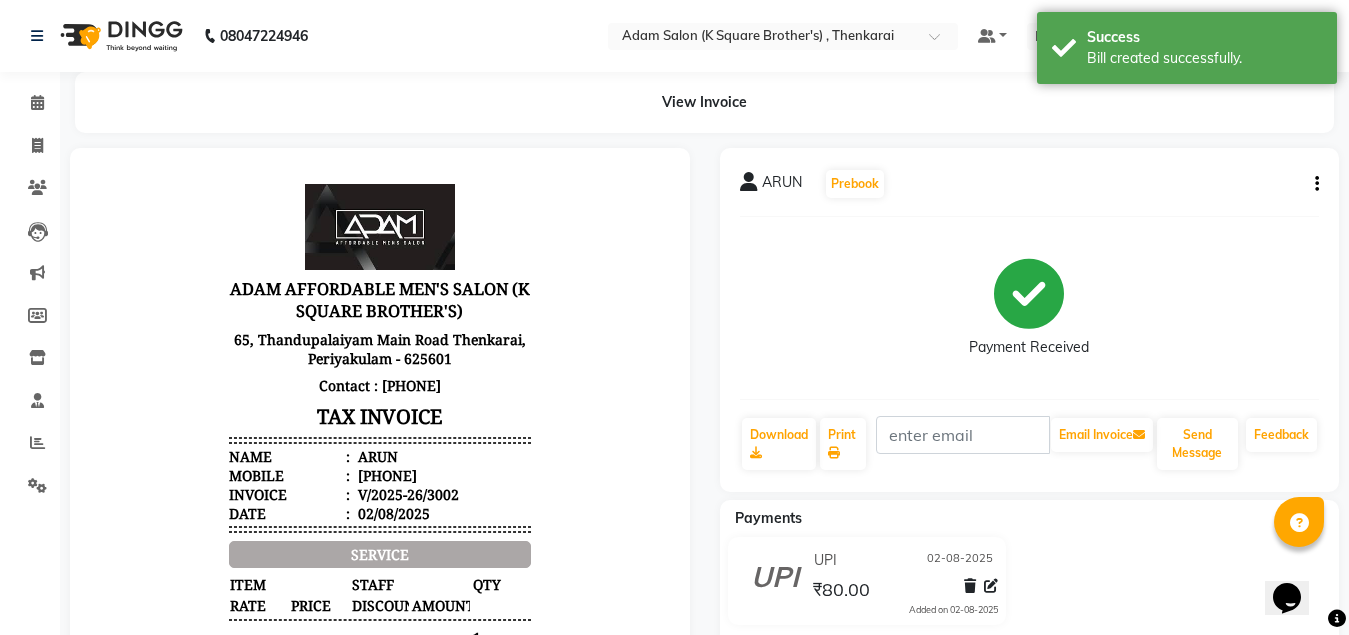 scroll, scrollTop: 0, scrollLeft: 0, axis: both 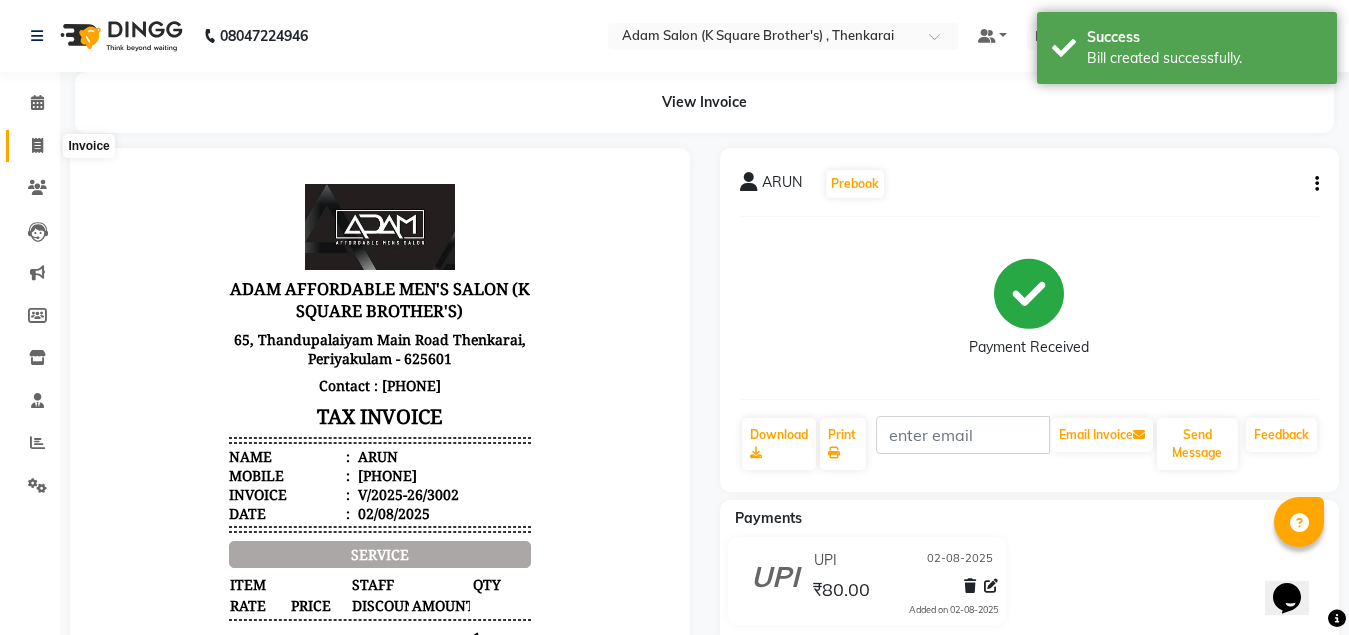 click 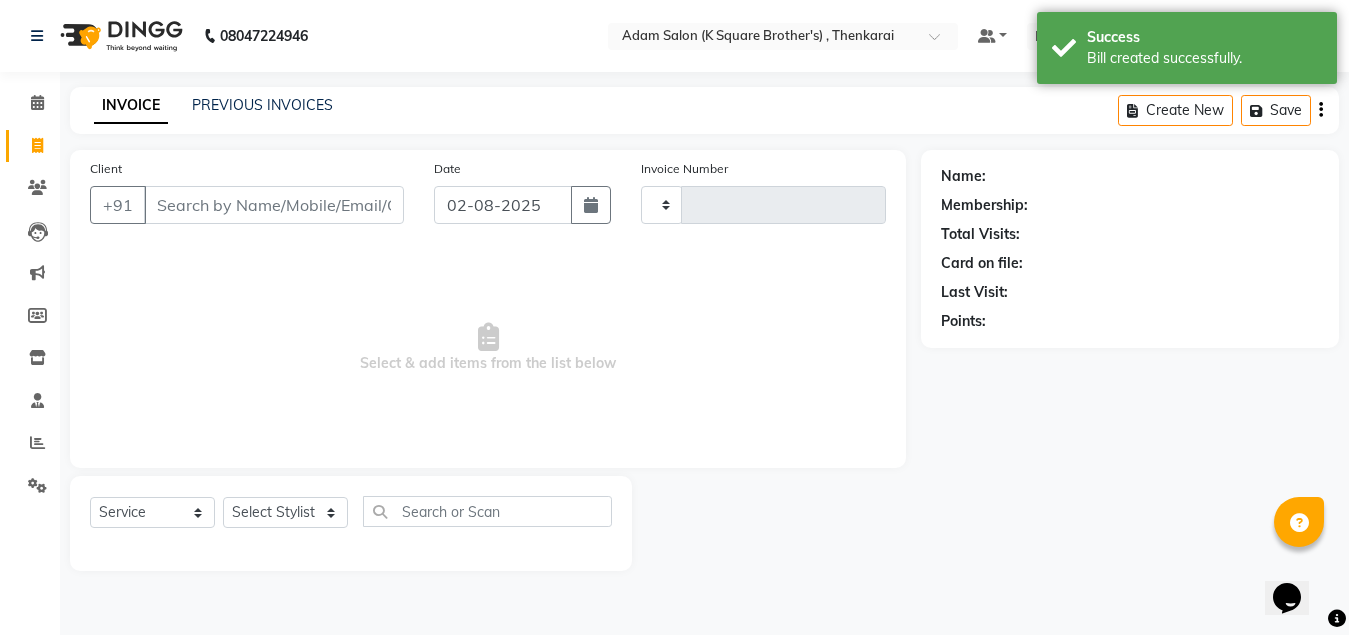 type on "3003" 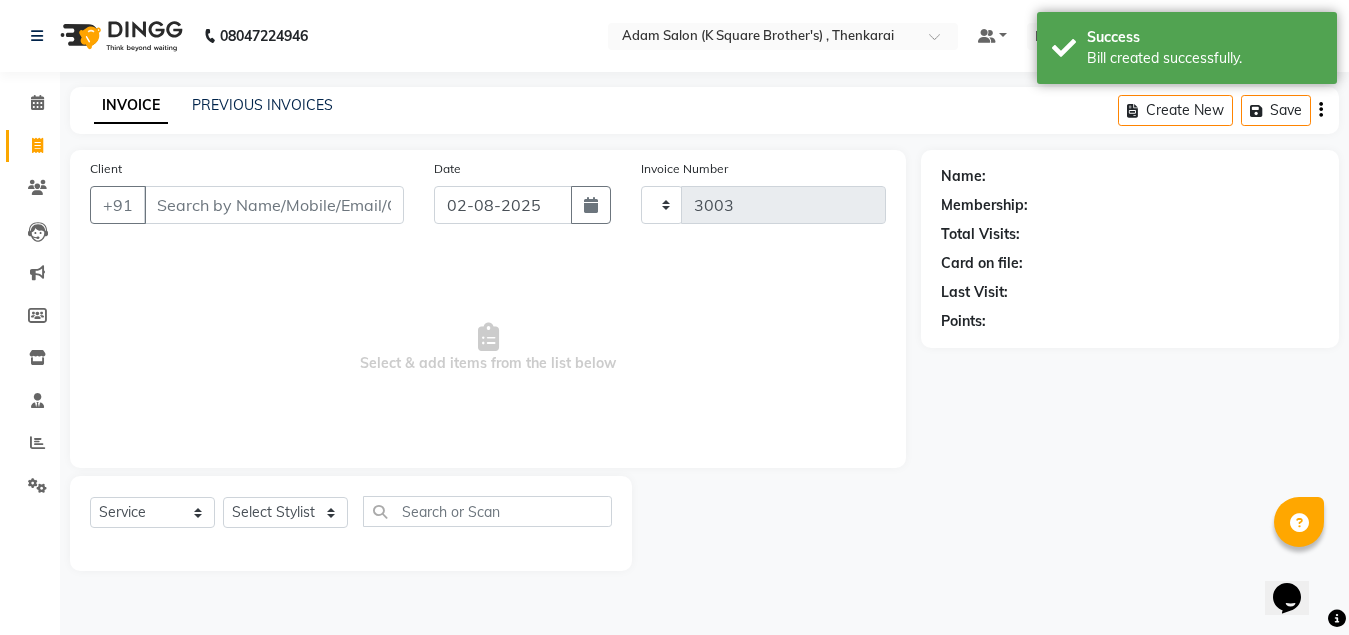 select on "8195" 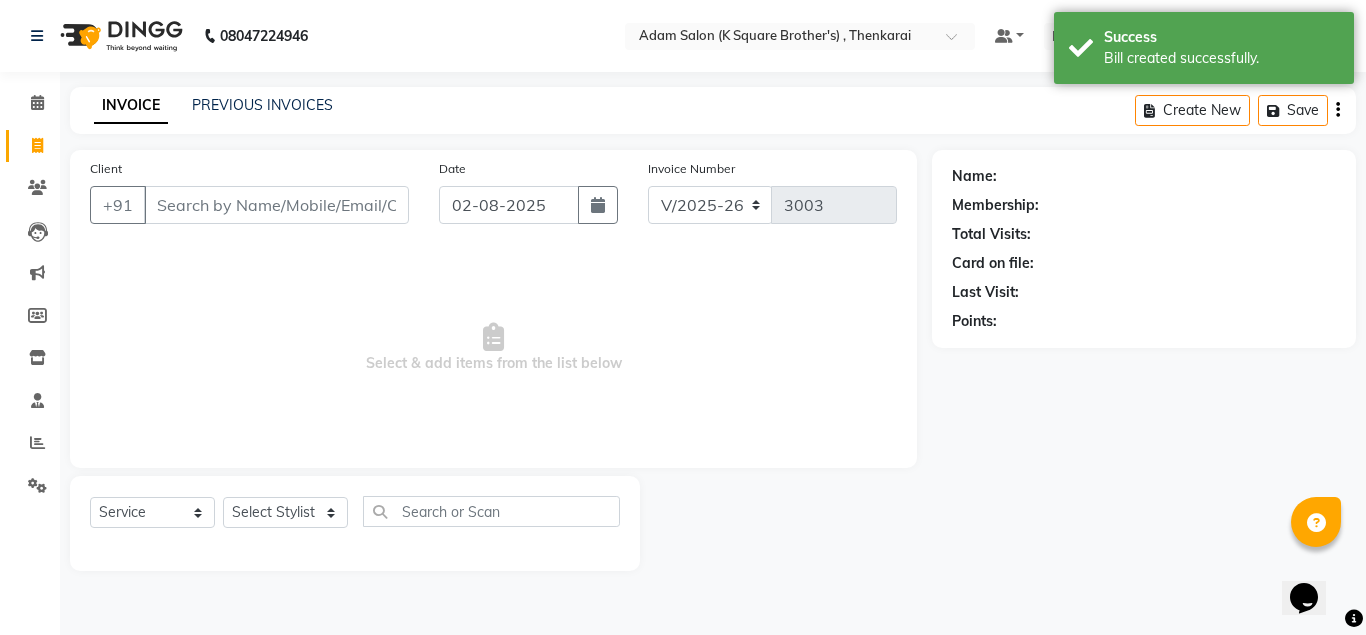 click on "Client" at bounding box center [276, 205] 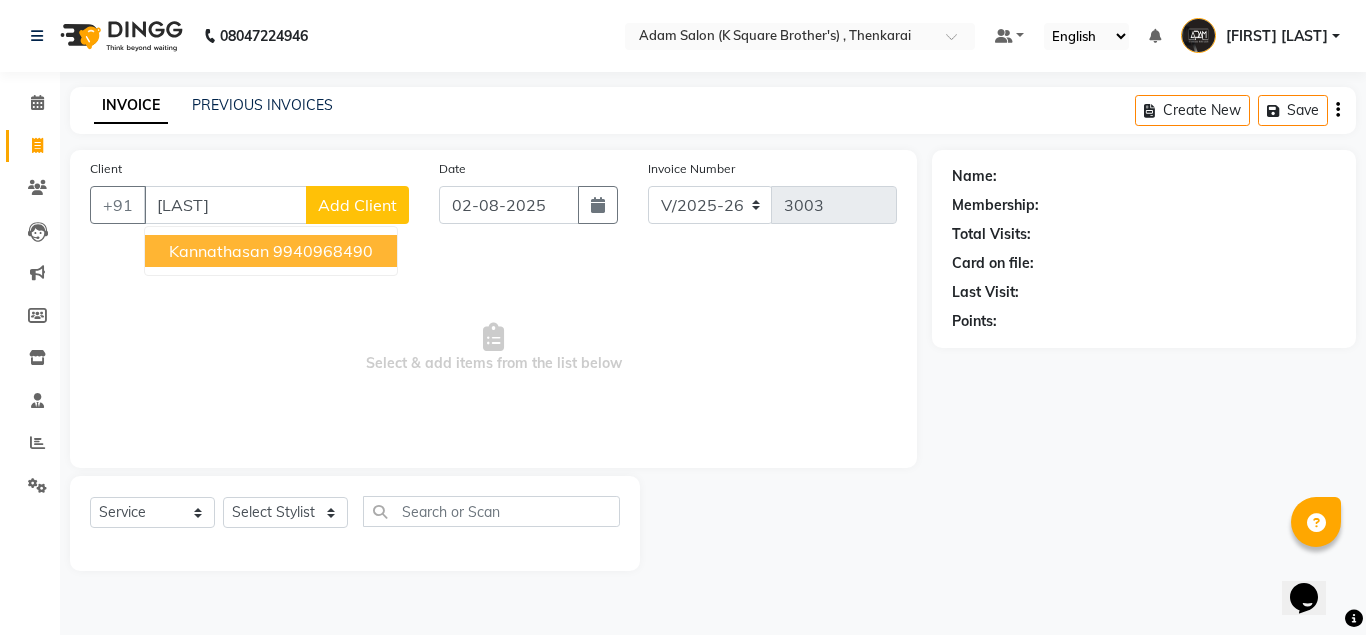 click on "9940968490" at bounding box center (323, 251) 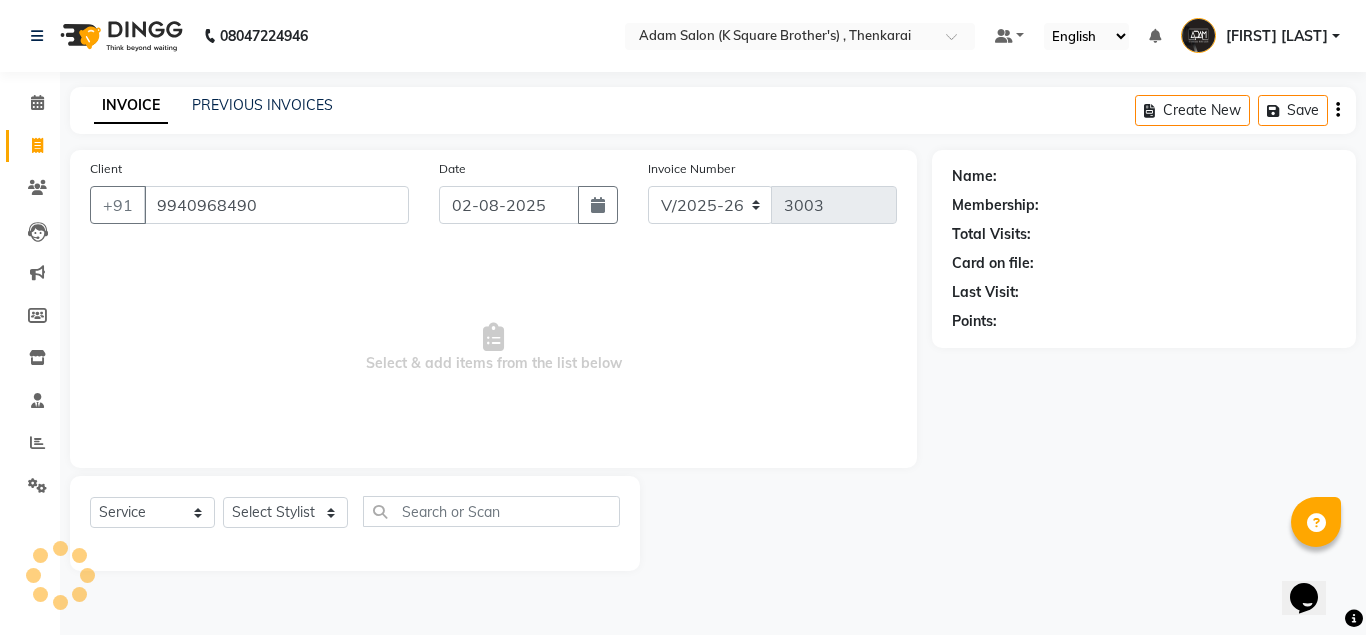 type on "9940968490" 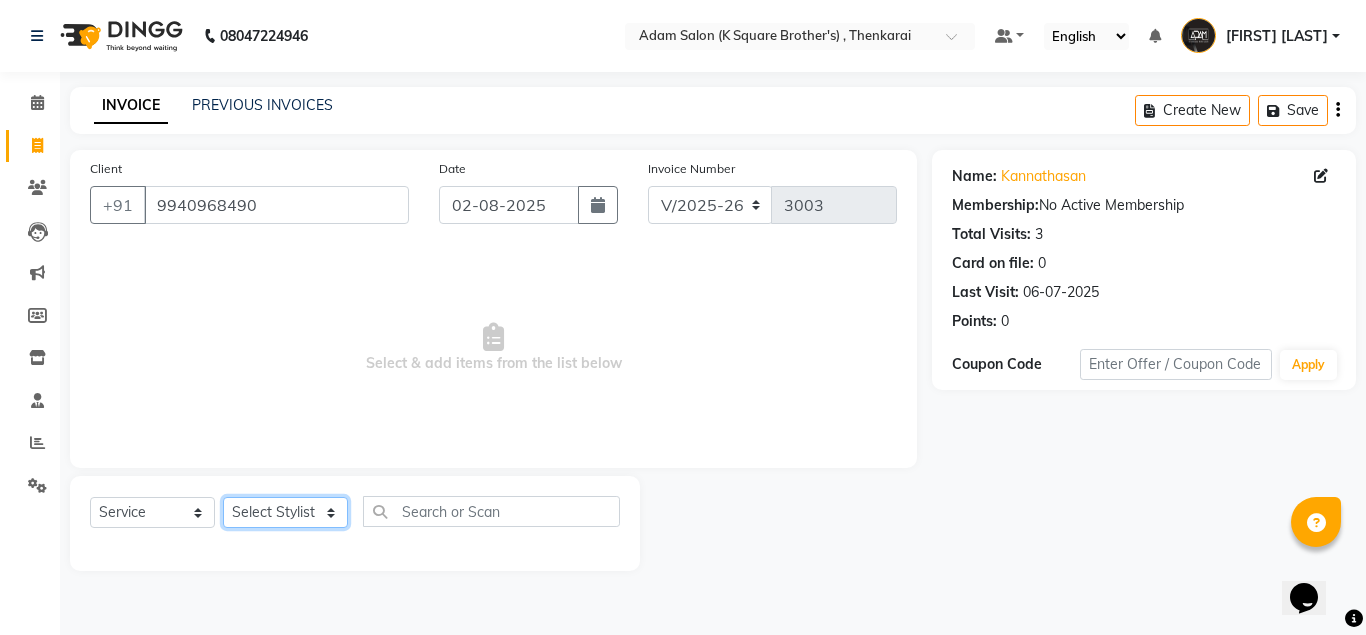 click on "Select Stylist Hasan Malik Navaz Suhail Syed Adam" 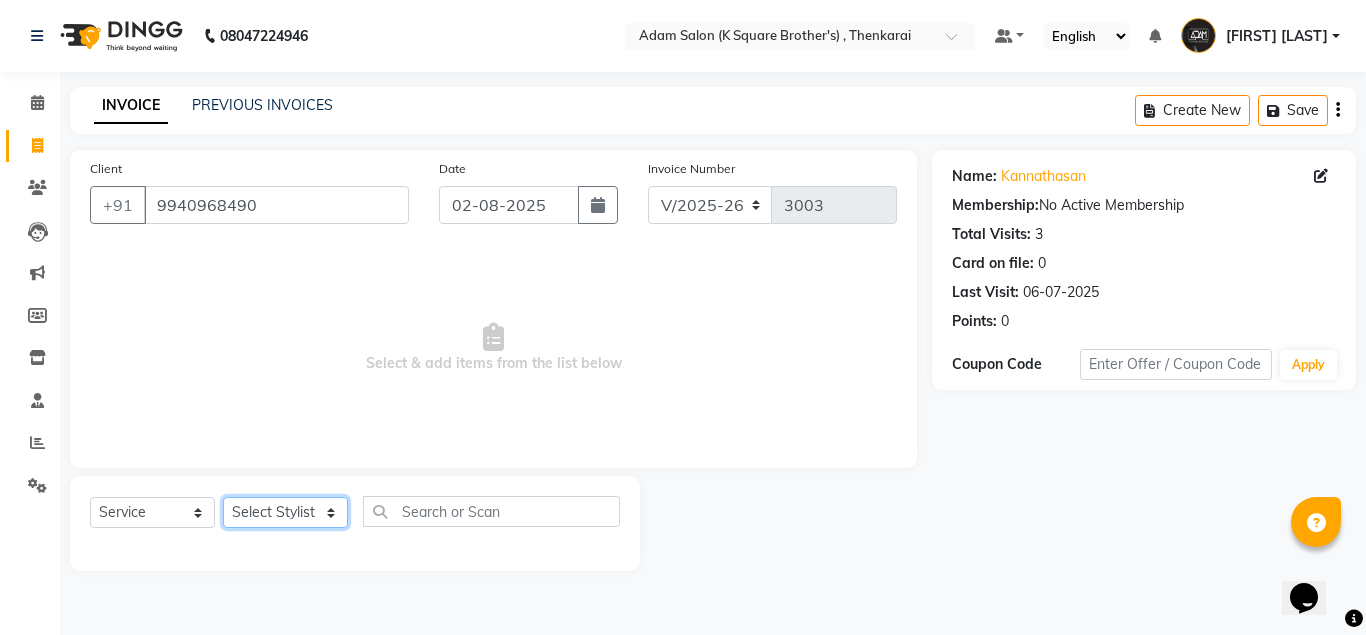 select on "78096" 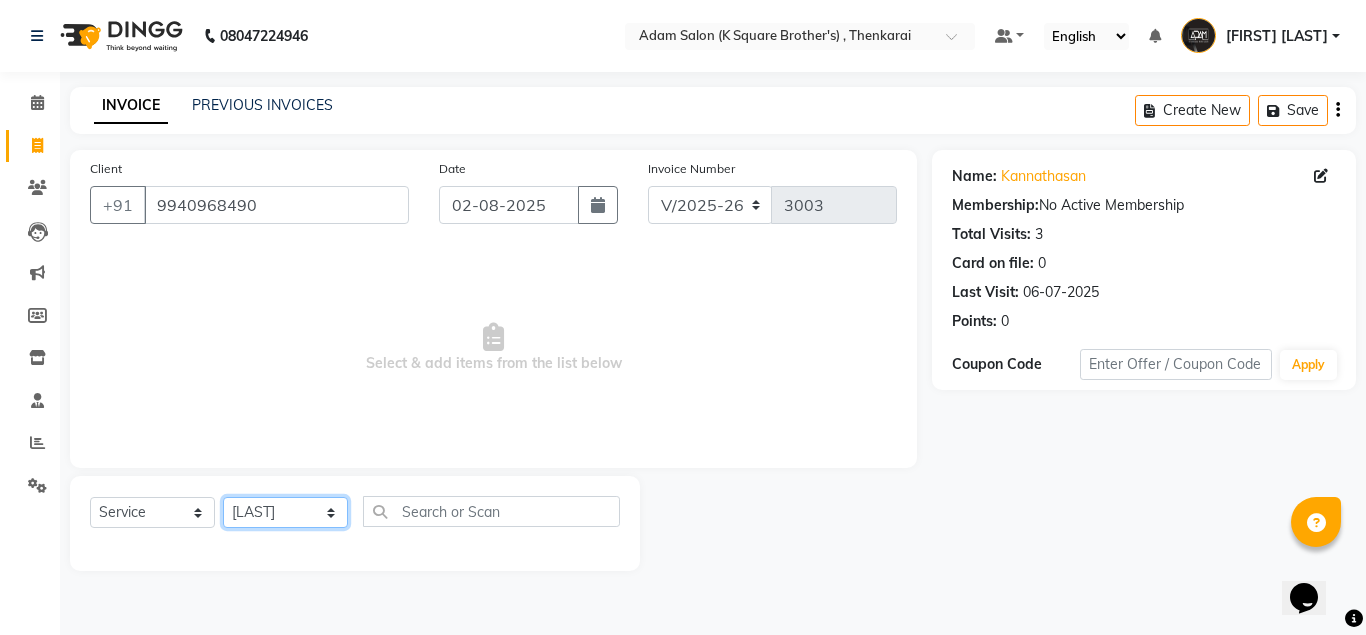 click on "Select Stylist Hasan Malik Navaz Suhail Syed Adam" 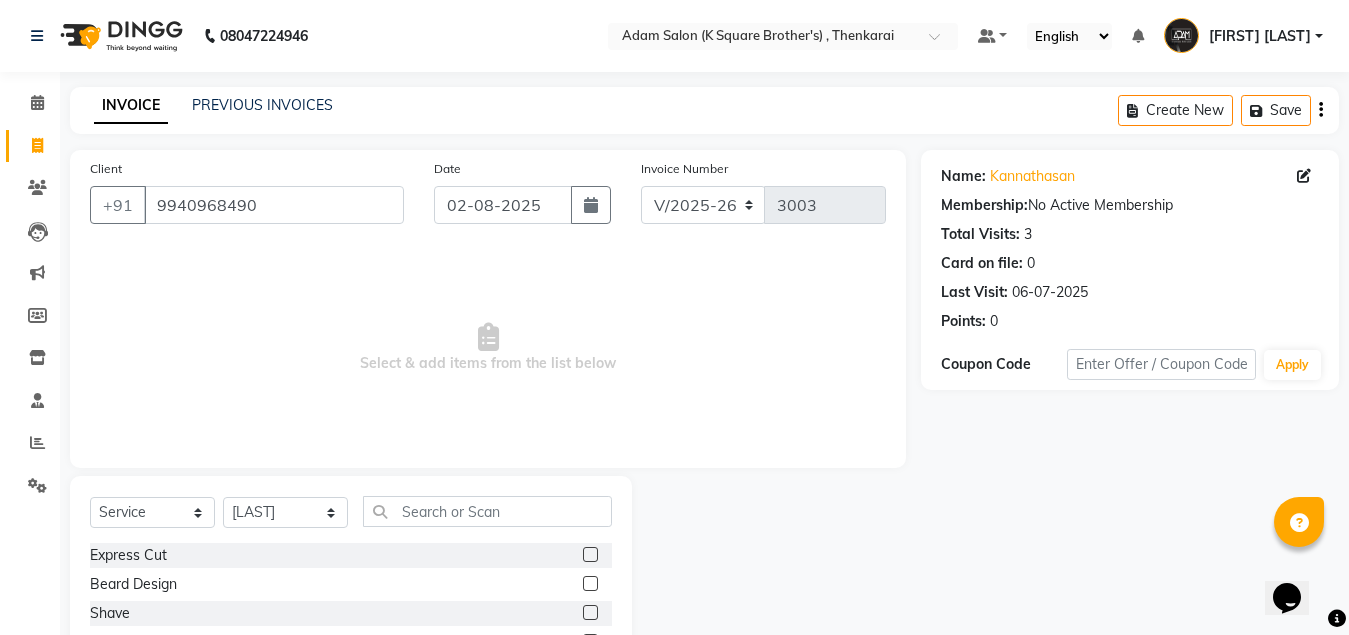 click 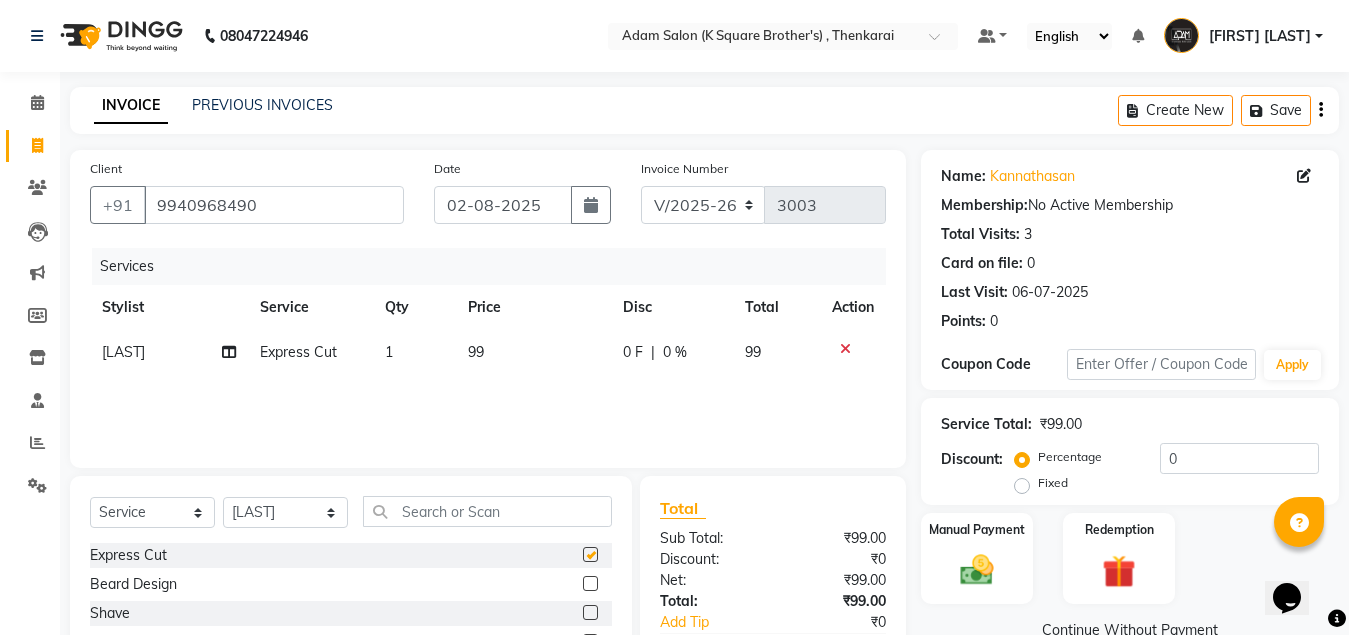 checkbox on "false" 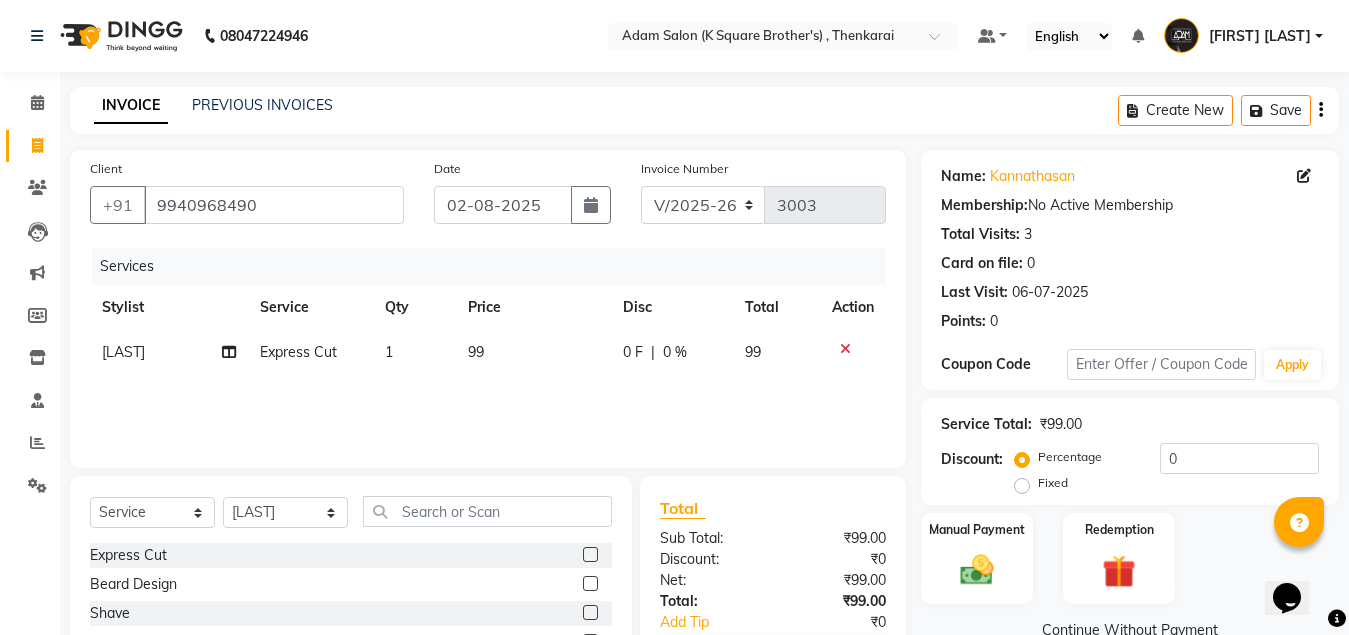 click on "Select Service Product Membership Package Voucher Prepaid Gift Card Select Stylist Hasan Malik Navaz Suhail Syed Adam" 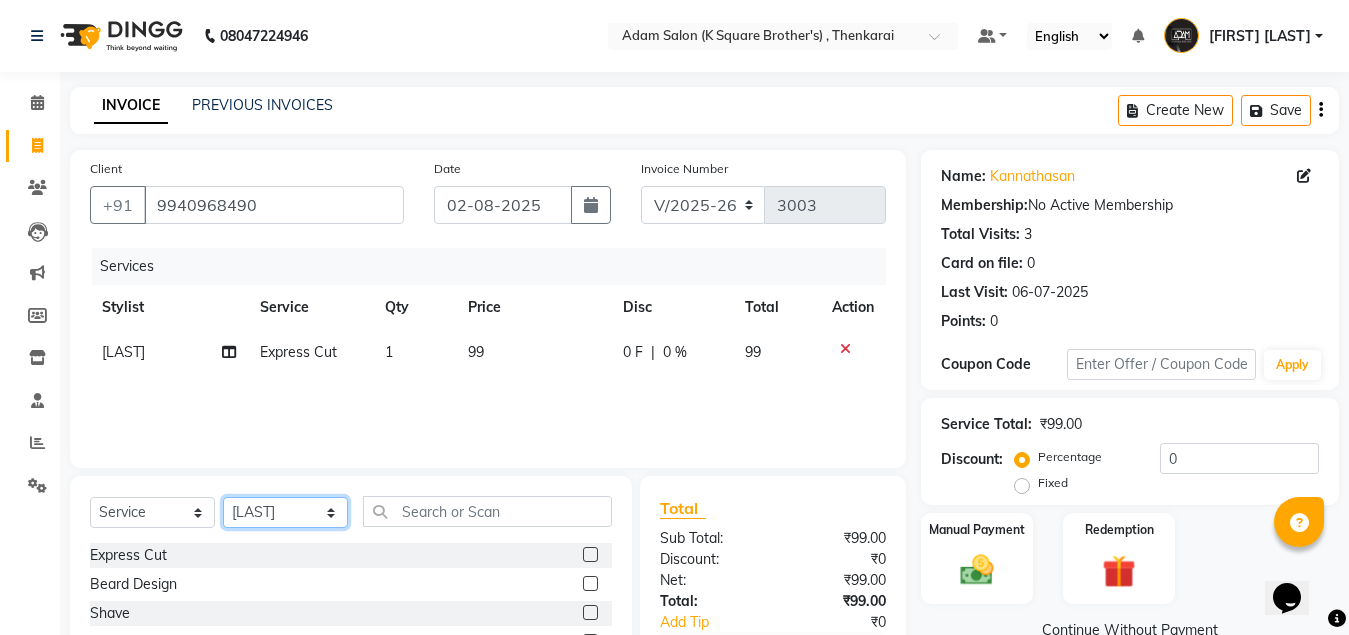 click on "Select Stylist Hasan Malik Navaz Suhail Syed Adam" 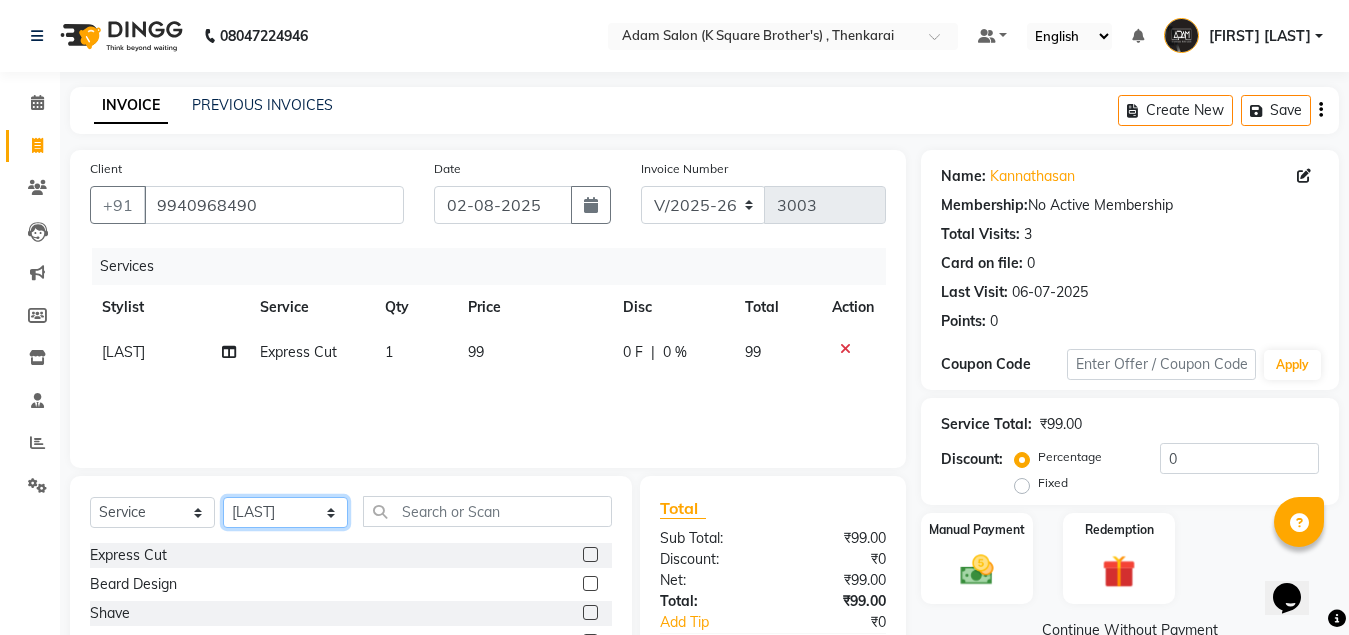 select on "78097" 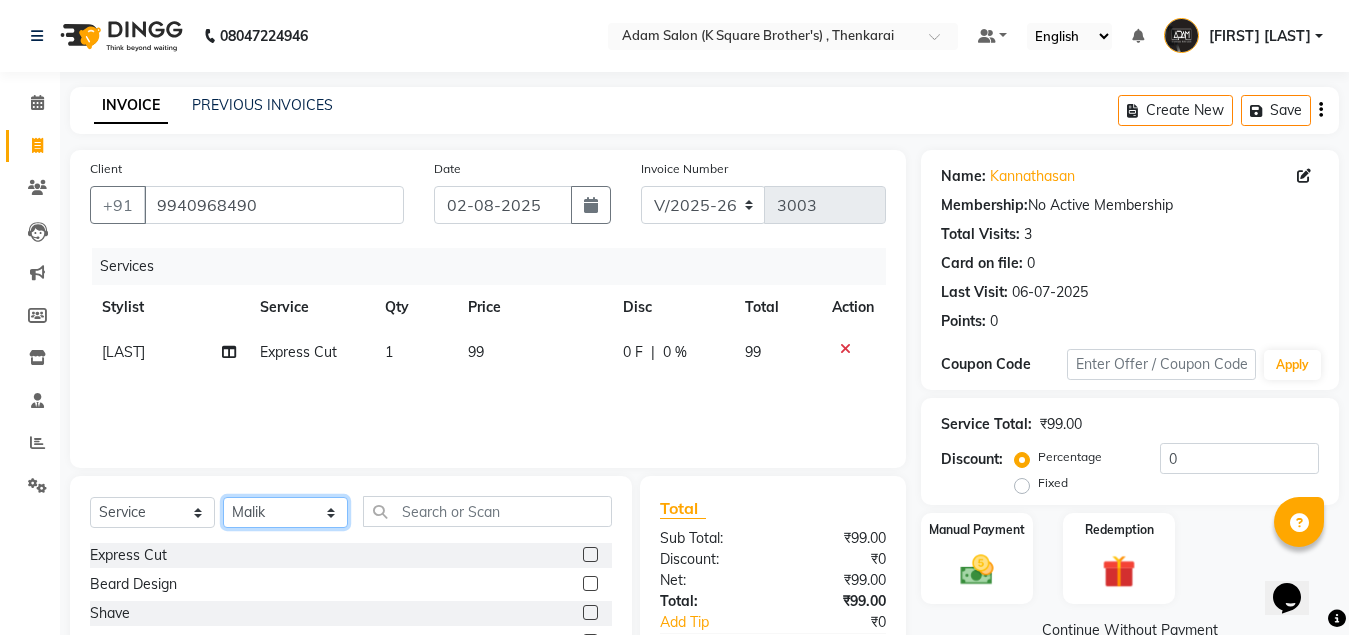 click on "Select Stylist Hasan Malik Navaz Suhail Syed Adam" 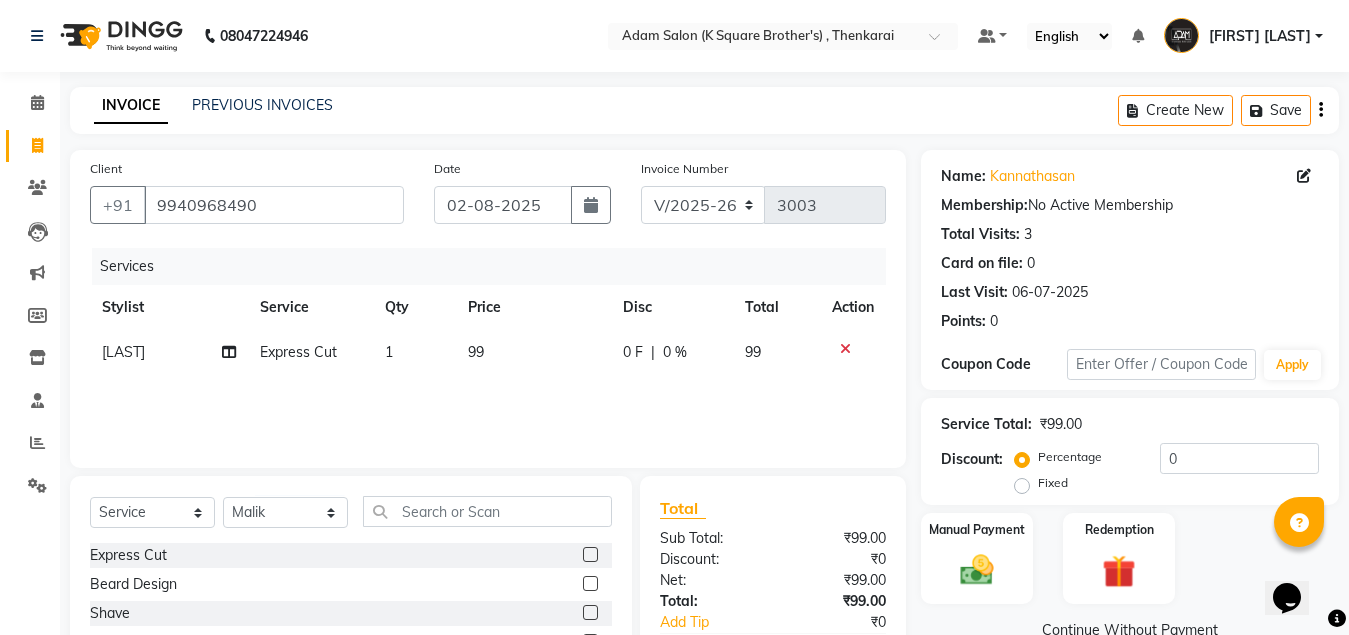 click 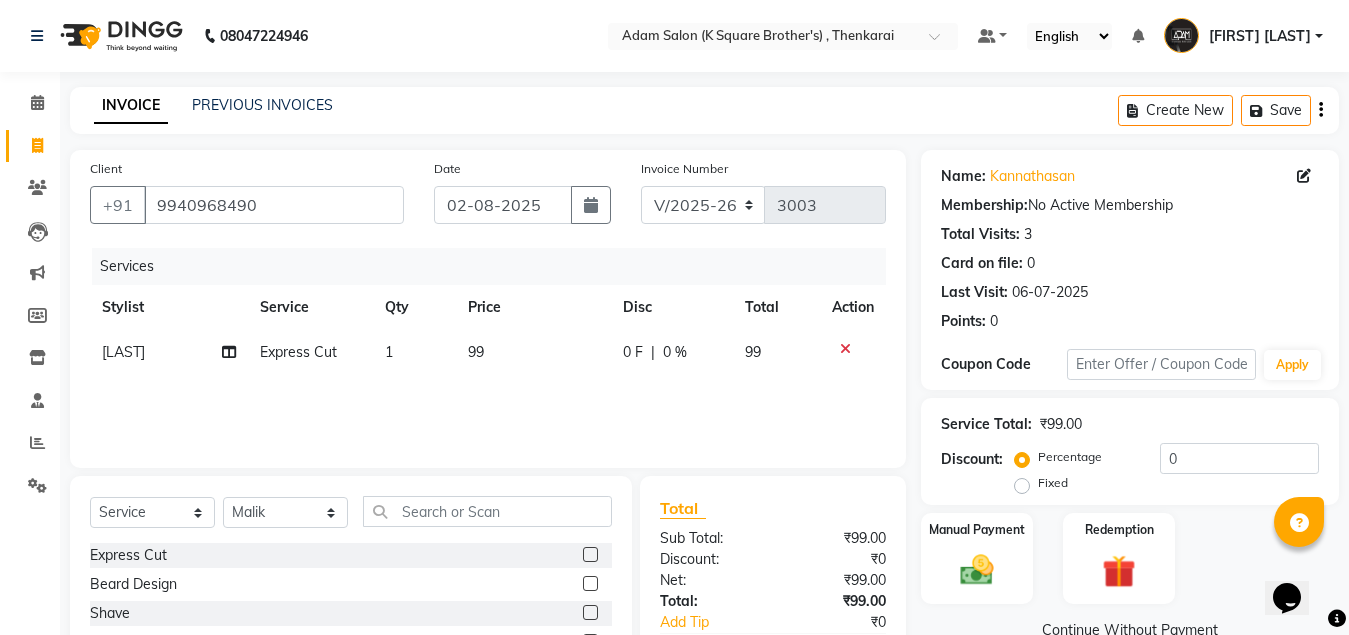 click at bounding box center (589, 555) 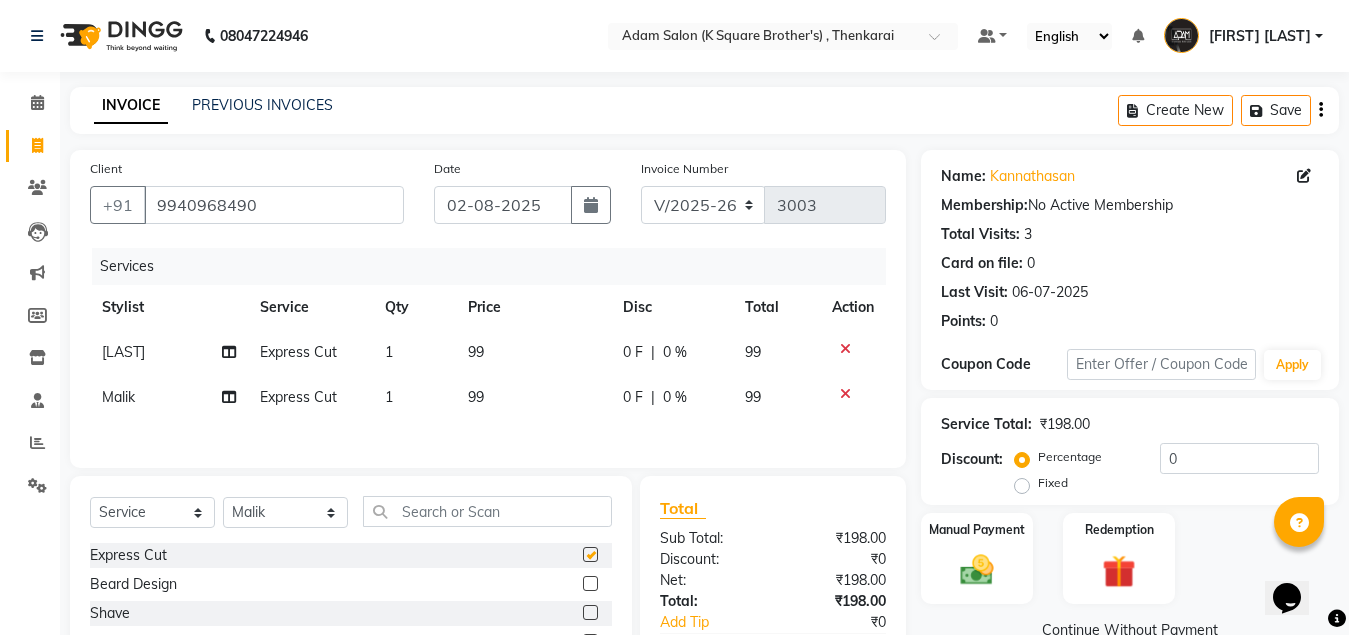 checkbox on "false" 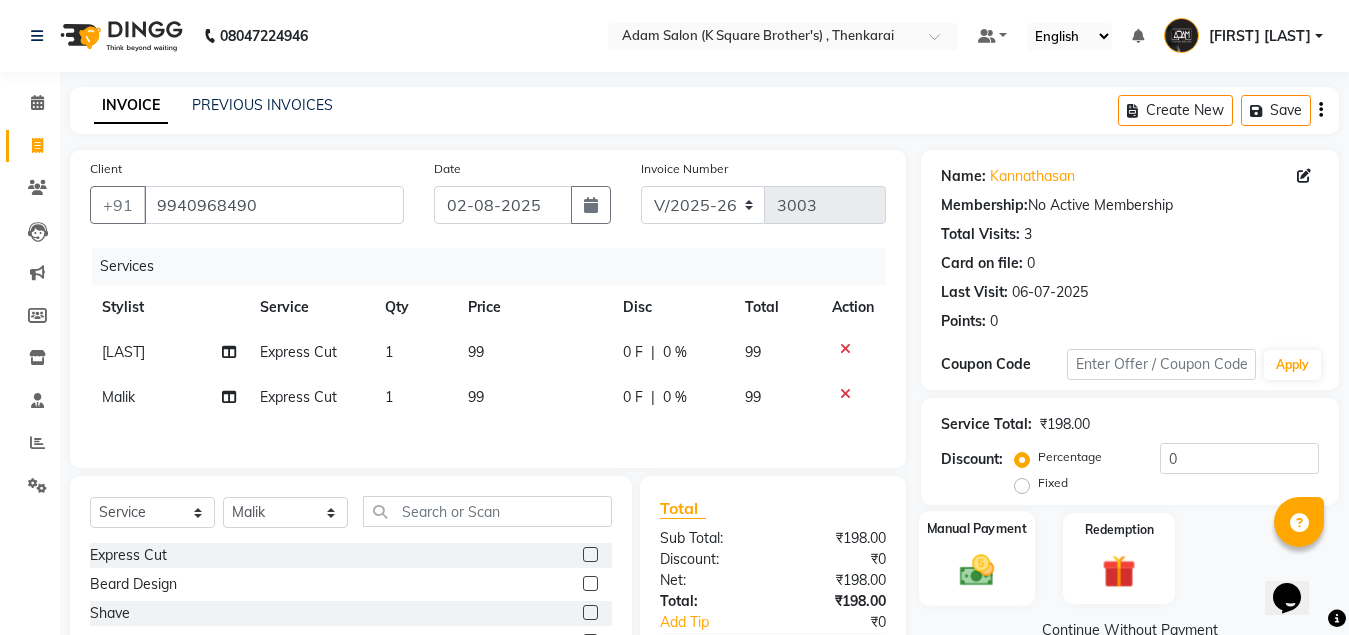 click on "Manual Payment" 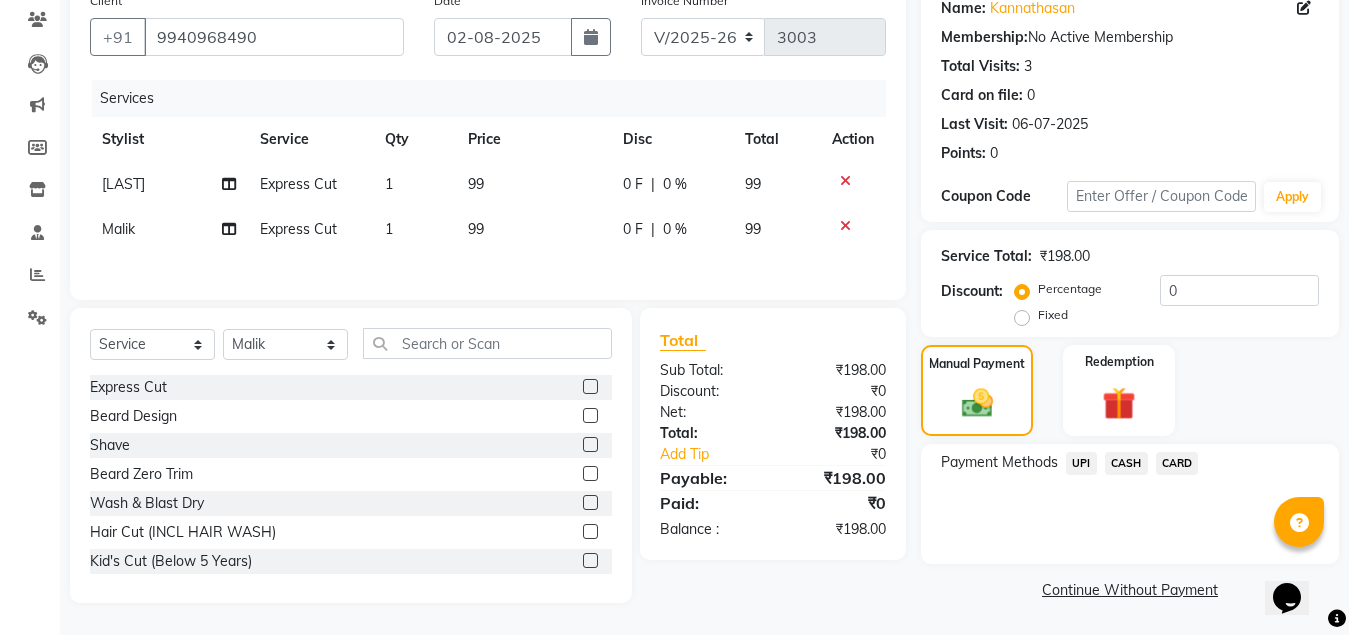 click on "CASH" 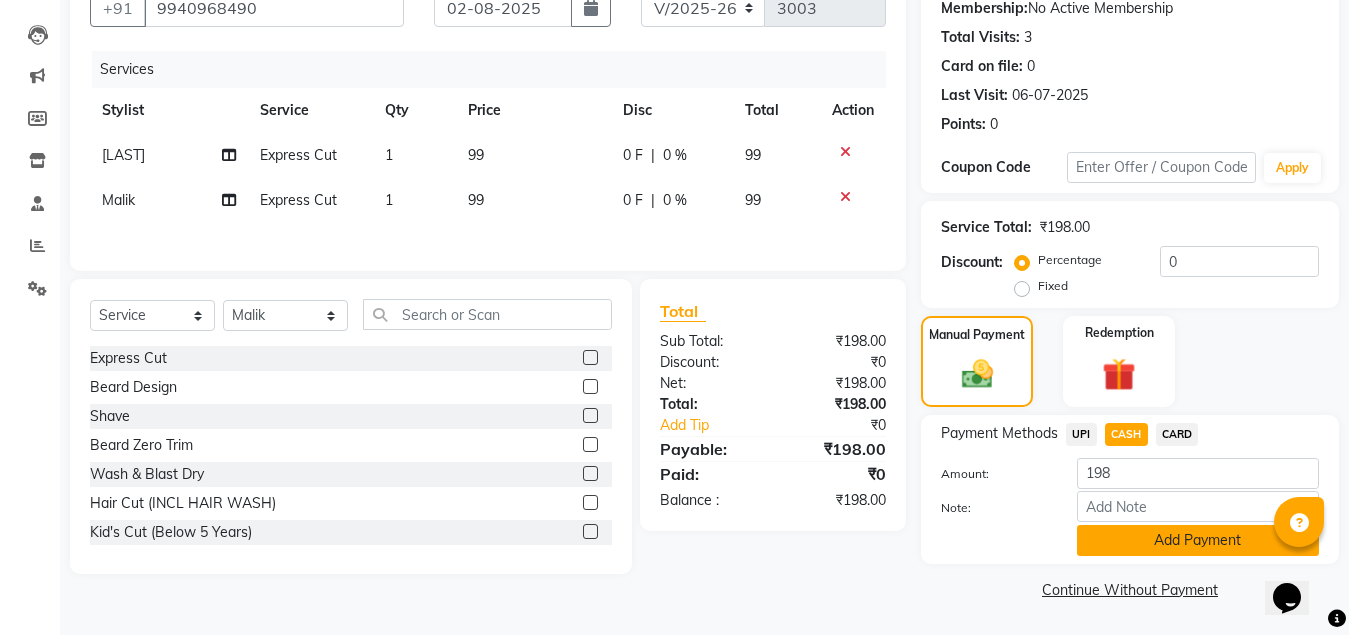 click on "Add Payment" 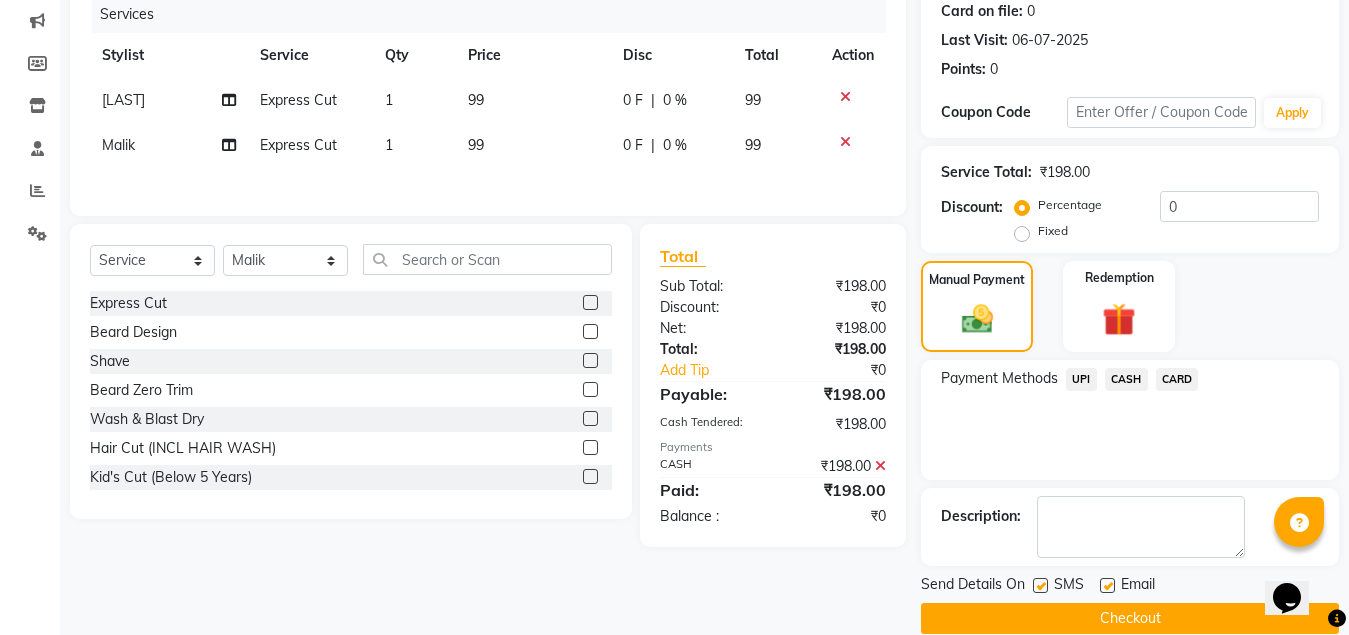 scroll, scrollTop: 281, scrollLeft: 0, axis: vertical 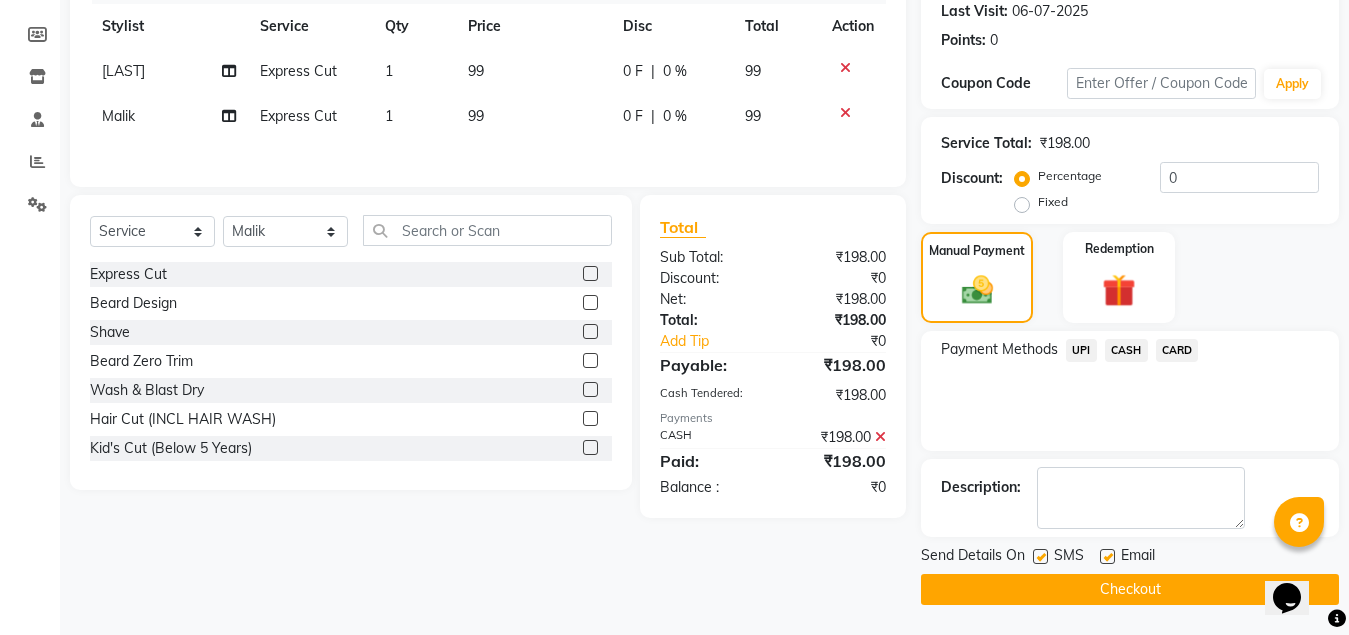 click on "Checkout" 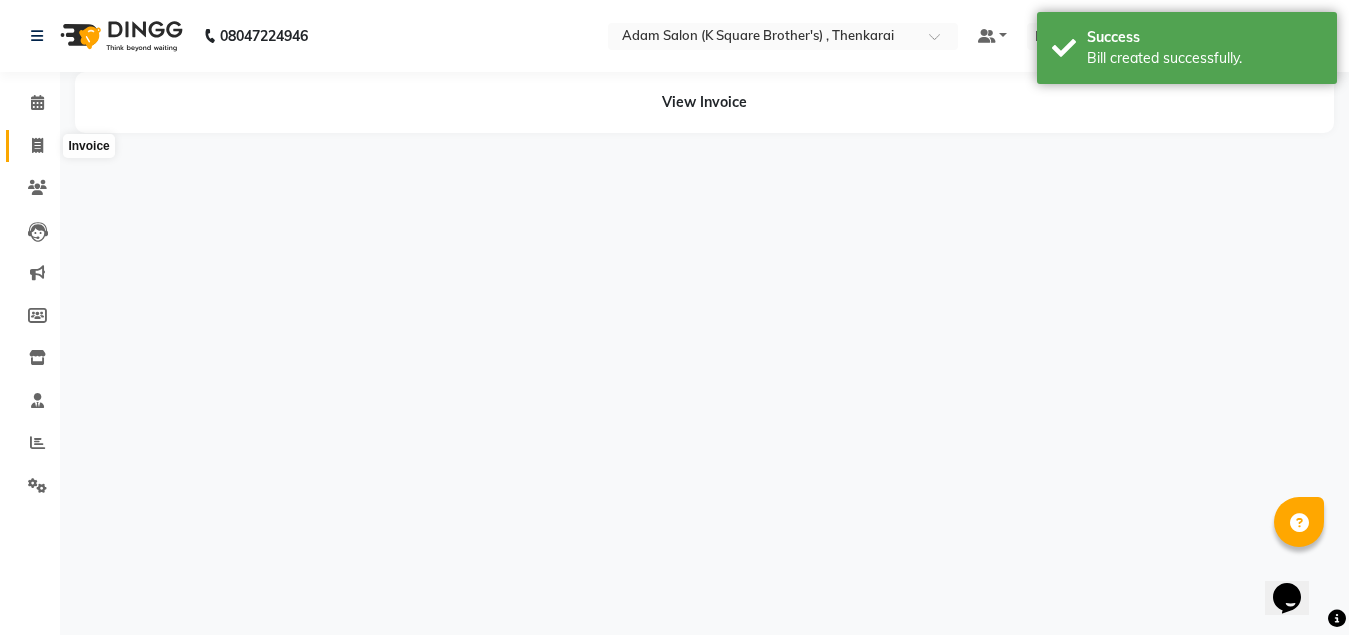 scroll, scrollTop: 0, scrollLeft: 0, axis: both 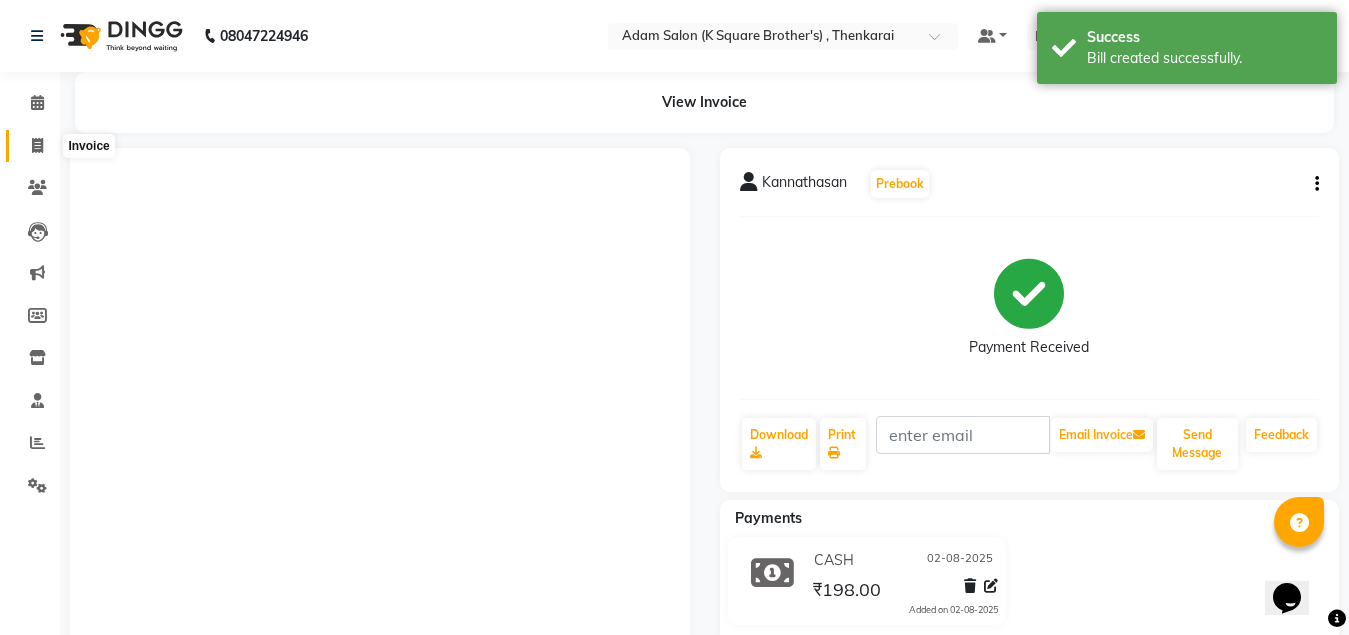 click 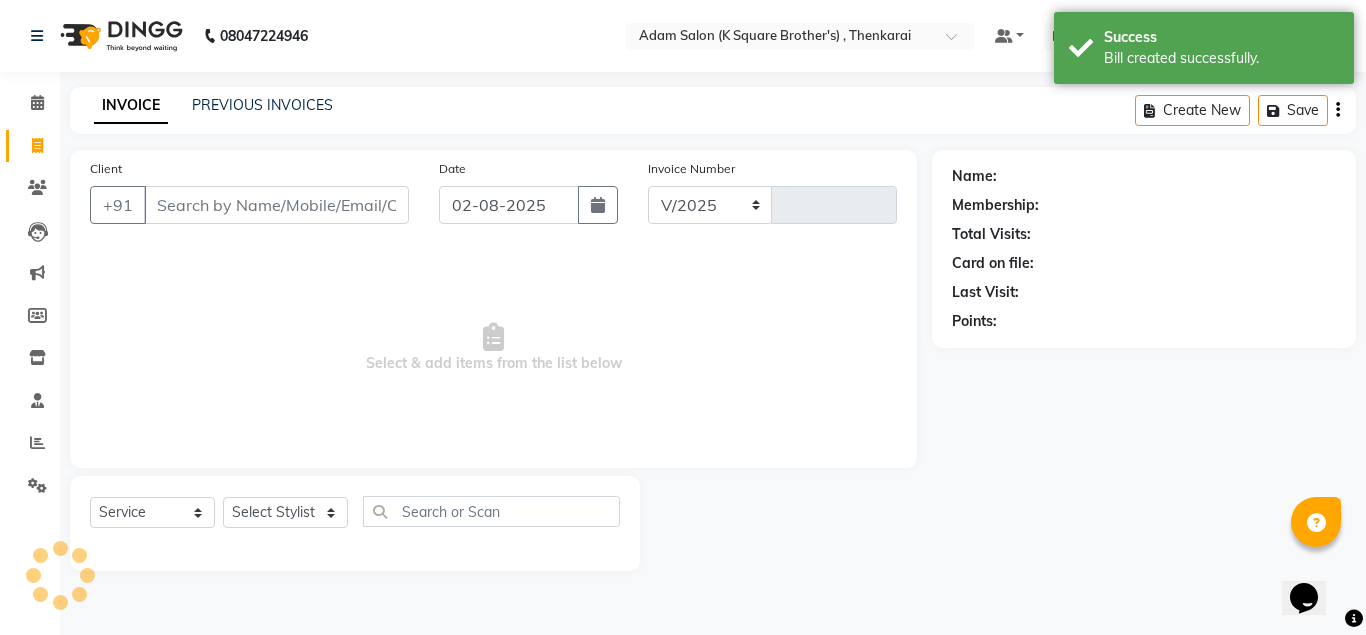 select on "8195" 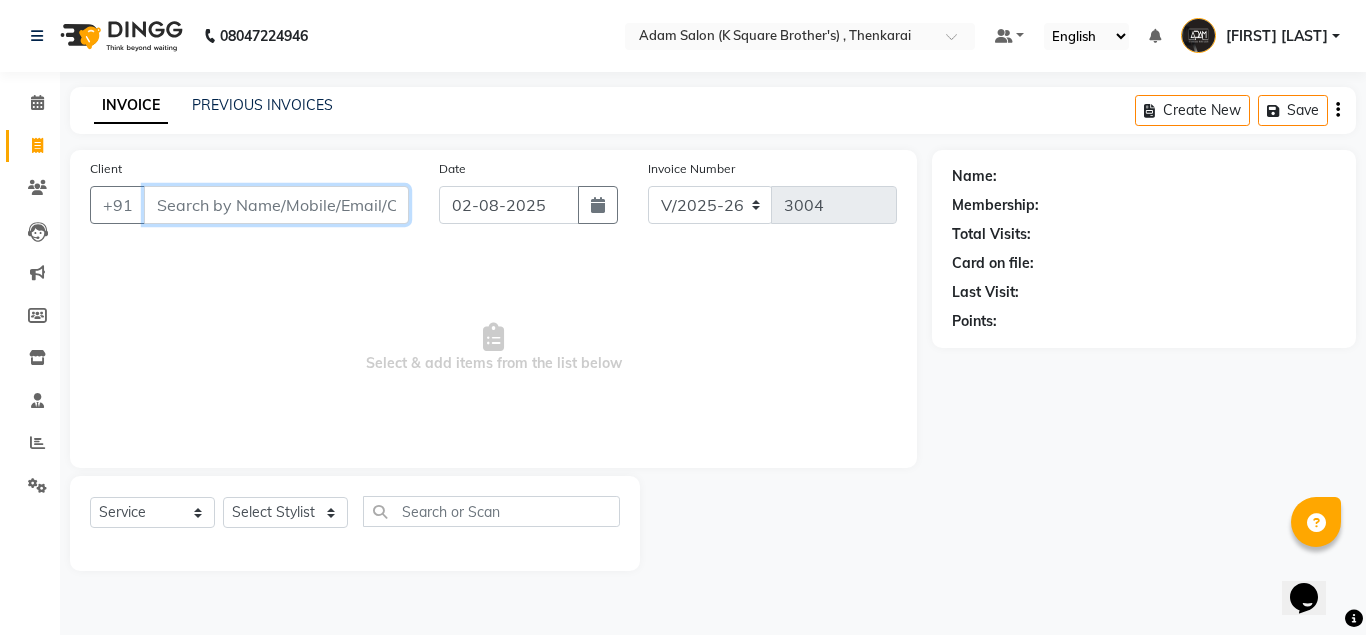 paste on "[PHONE]" 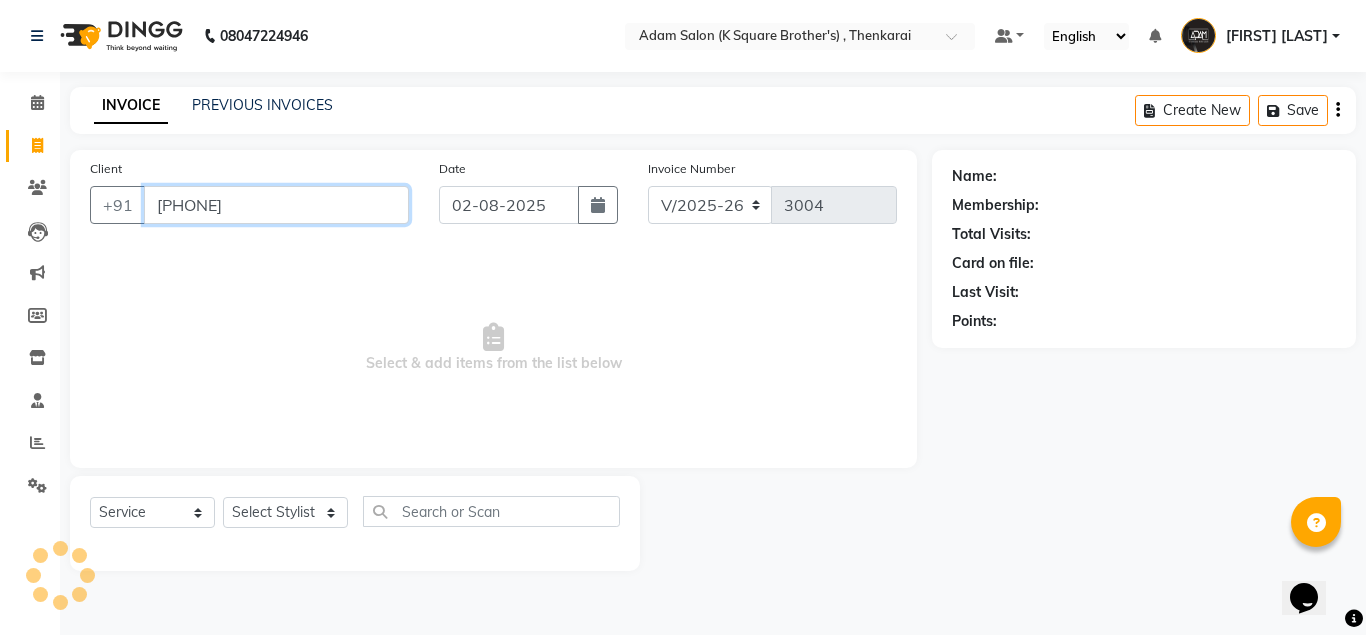 type on "[PHONE]" 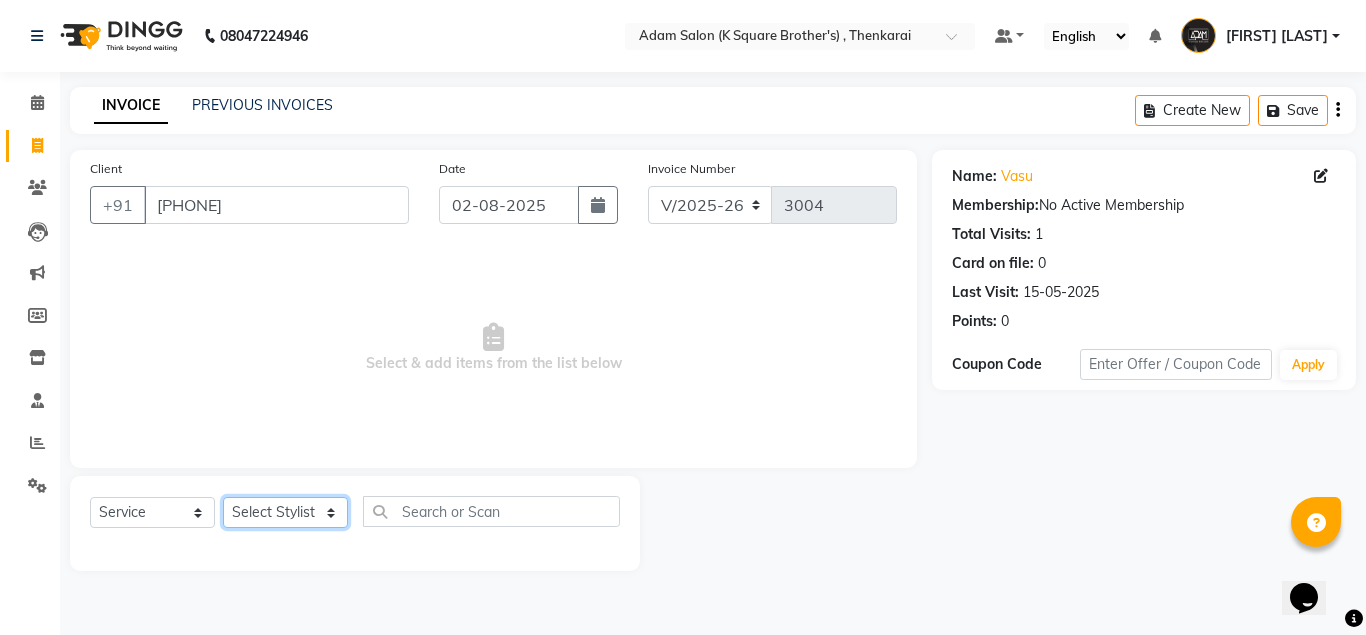 click on "Select Stylist Hasan Malik Navaz Suhail Syed Adam" 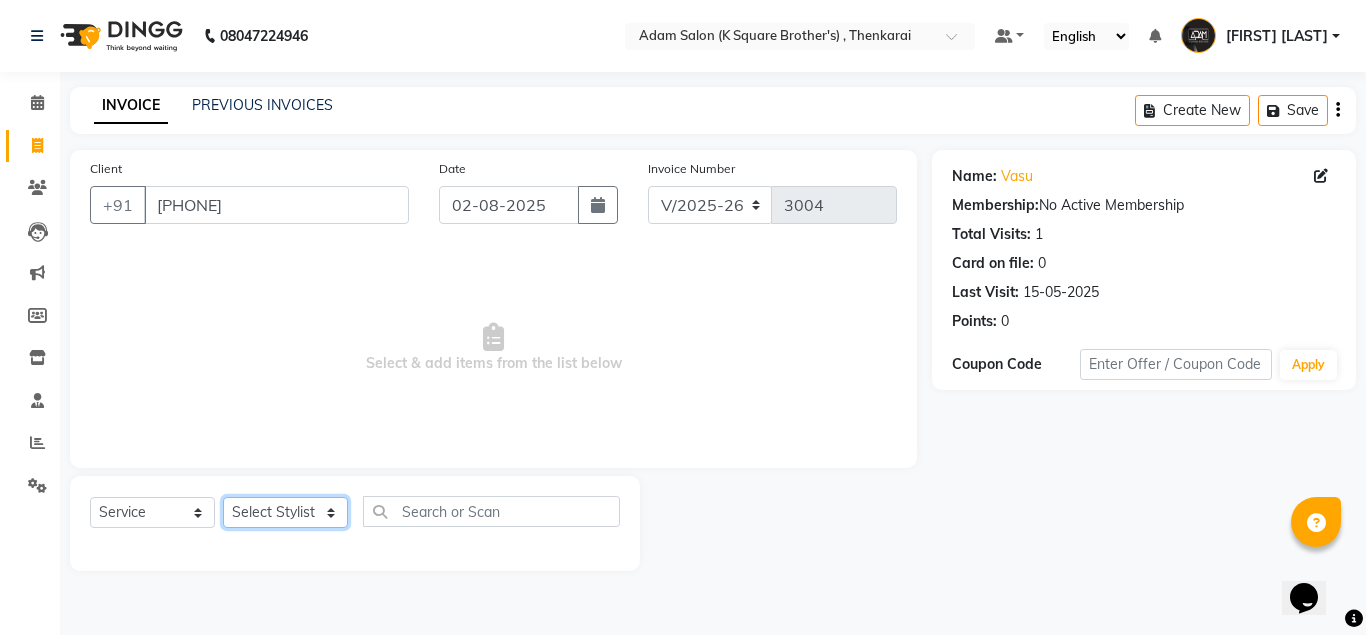 select on "78096" 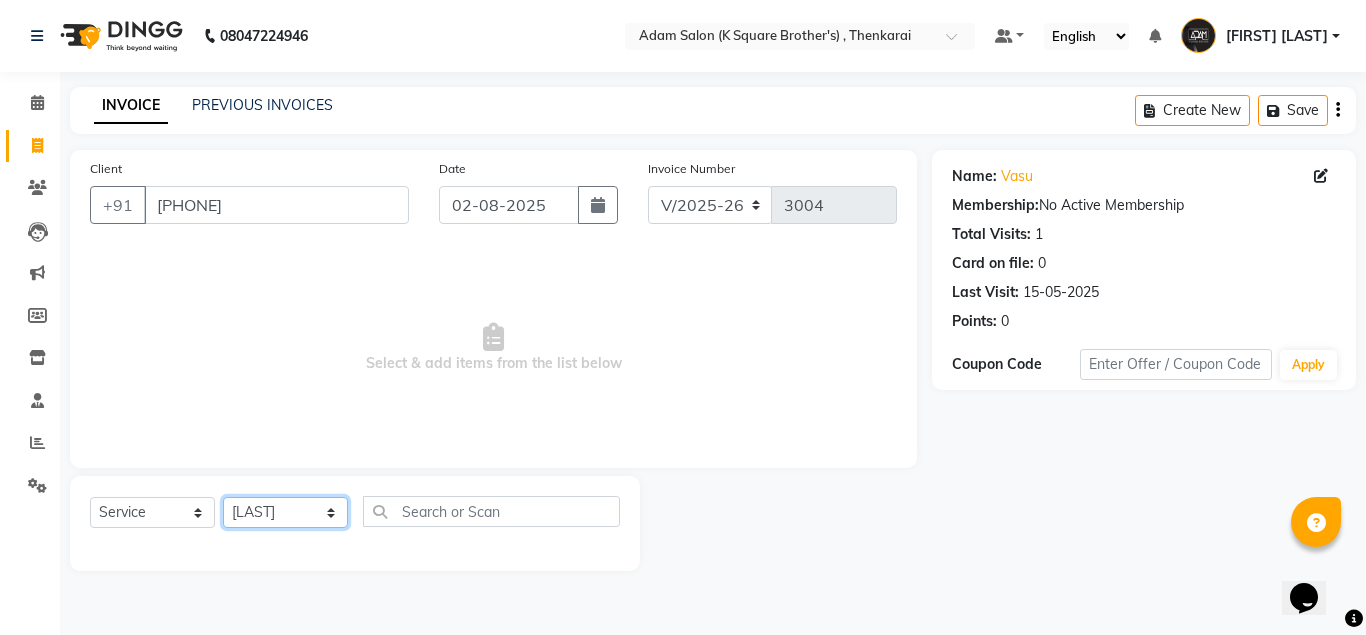 click on "Select Stylist Hasan Malik Navaz Suhail Syed Adam" 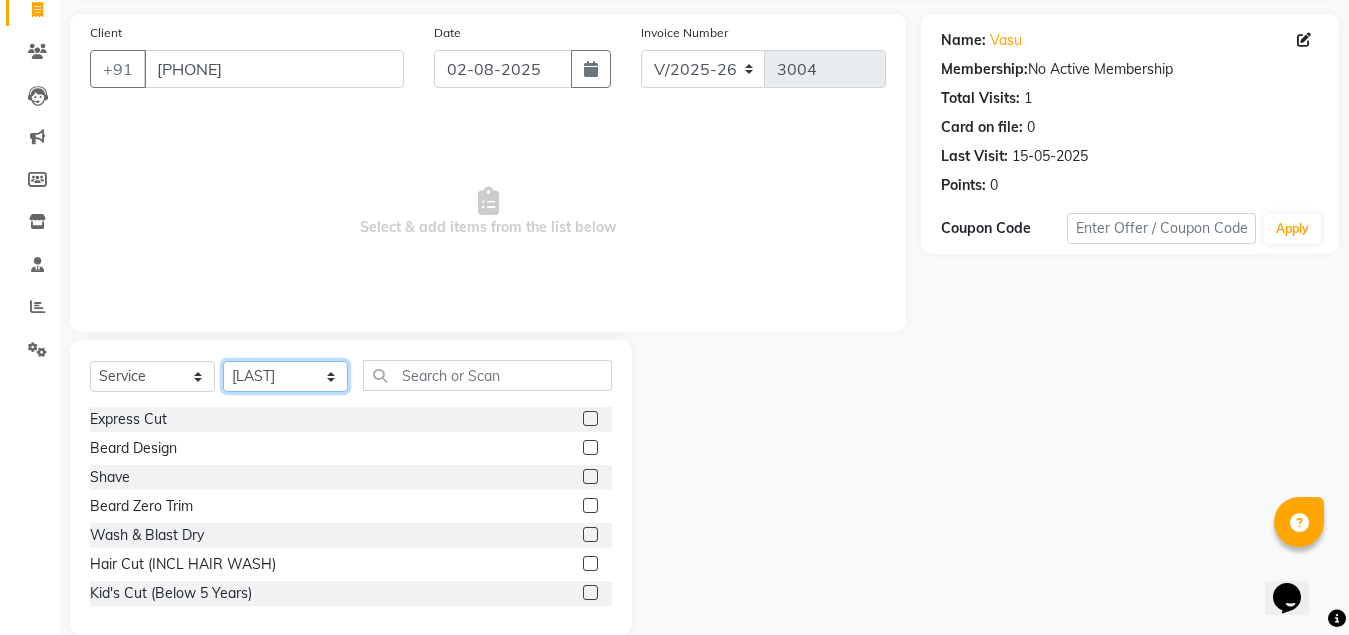 scroll, scrollTop: 166, scrollLeft: 0, axis: vertical 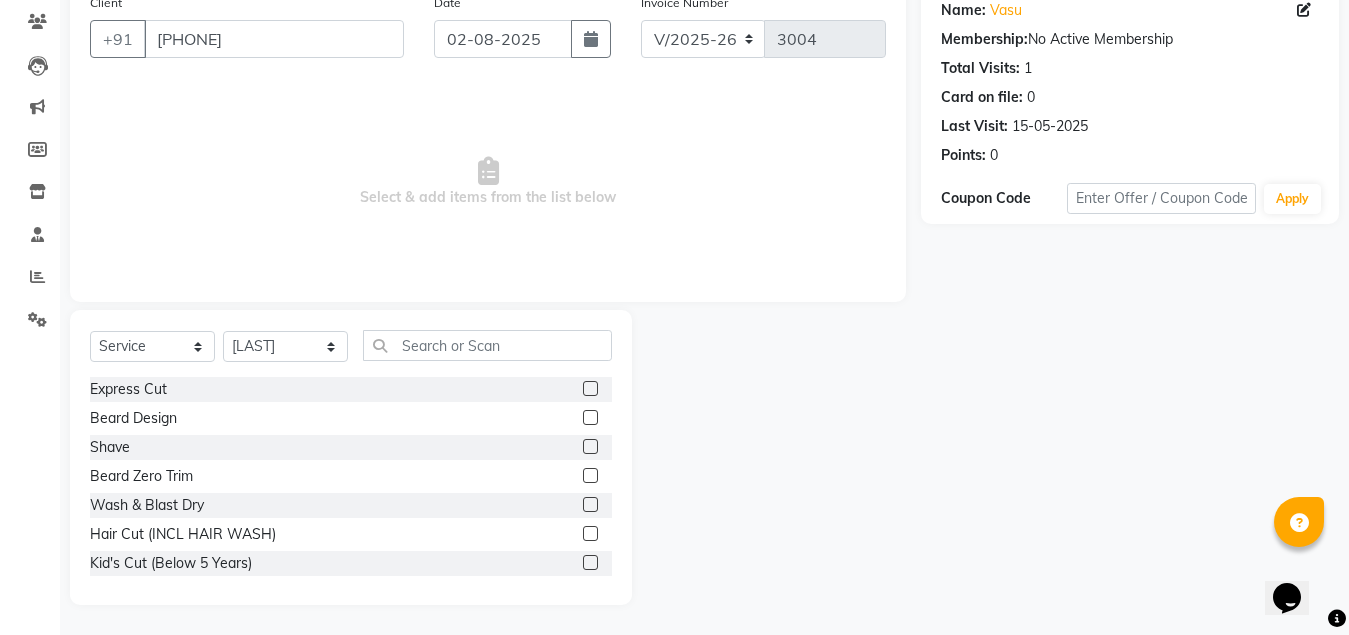 click 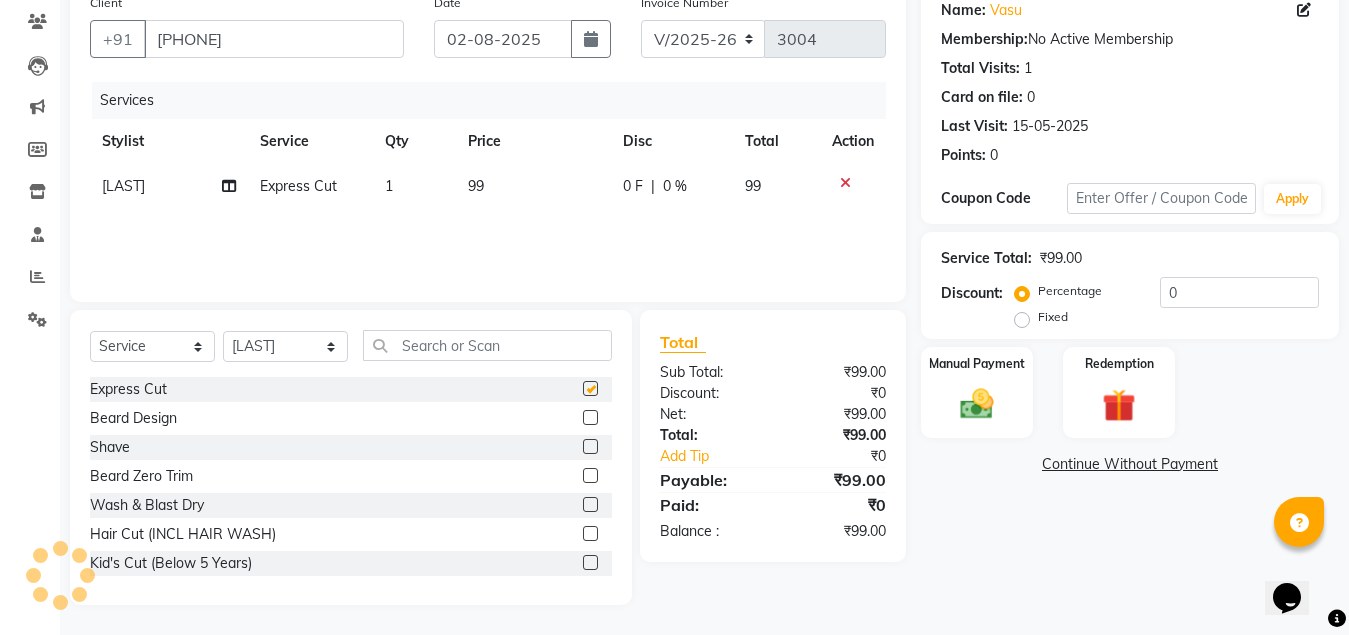 checkbox on "false" 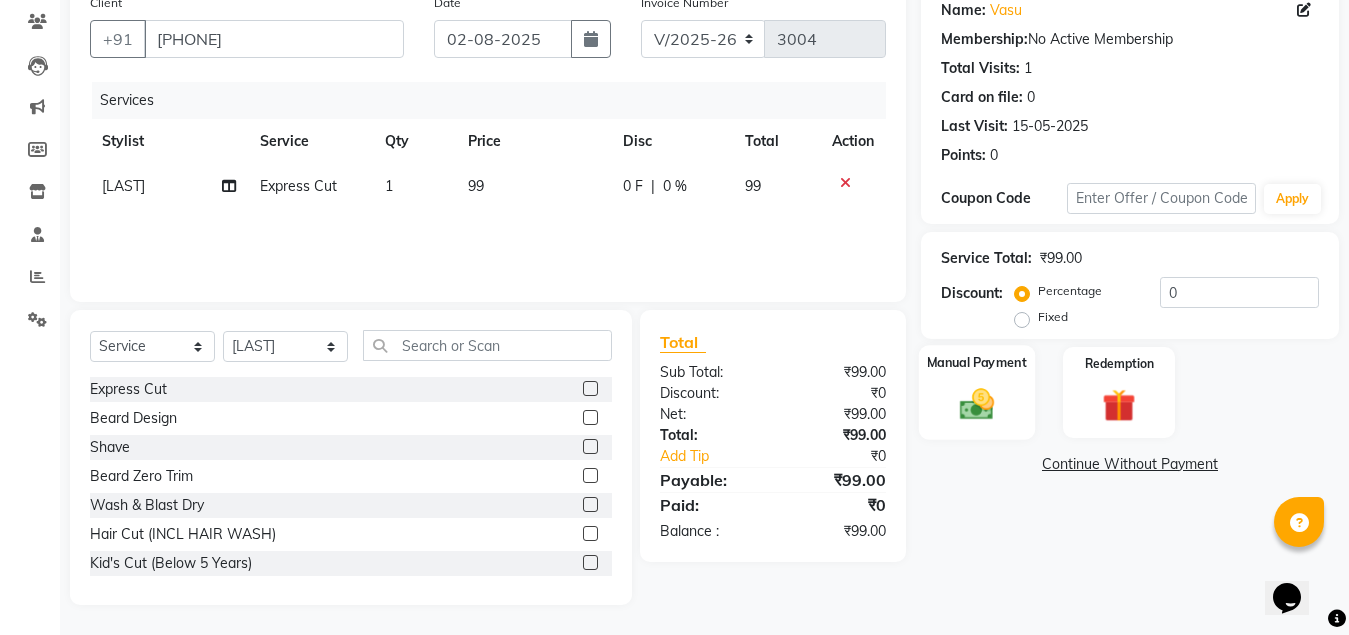 drag, startPoint x: 975, startPoint y: 389, endPoint x: 997, endPoint y: 397, distance: 23.409399 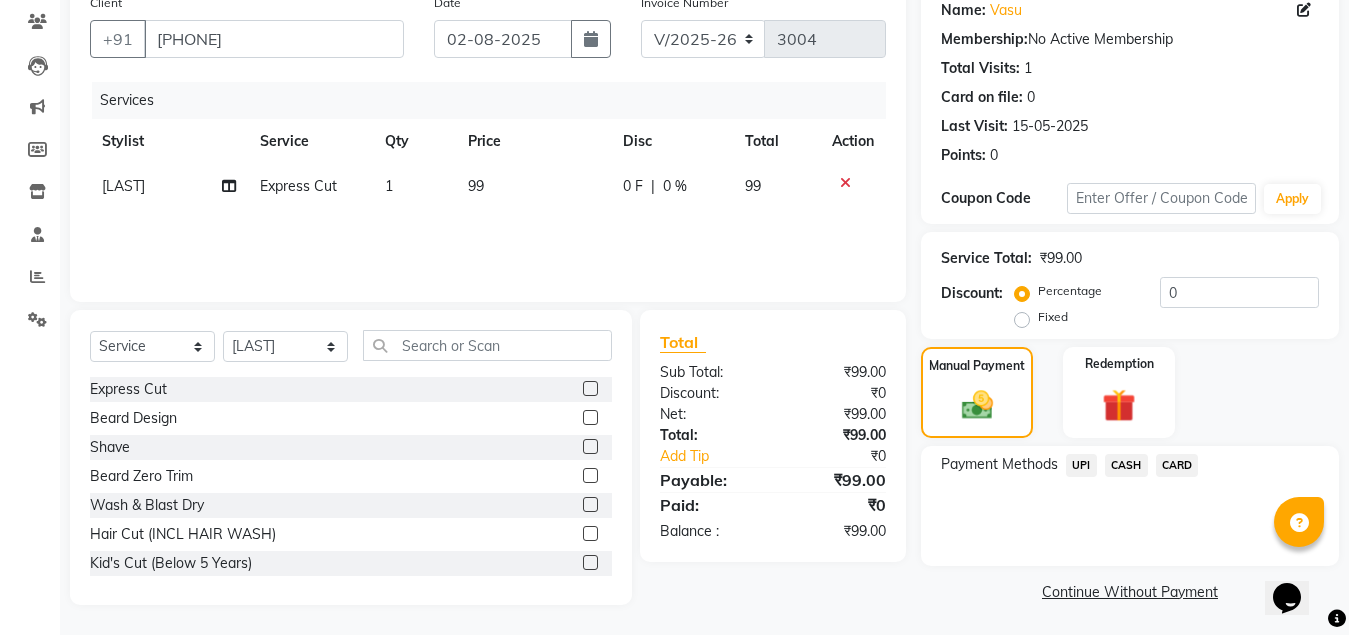 click on "CASH" 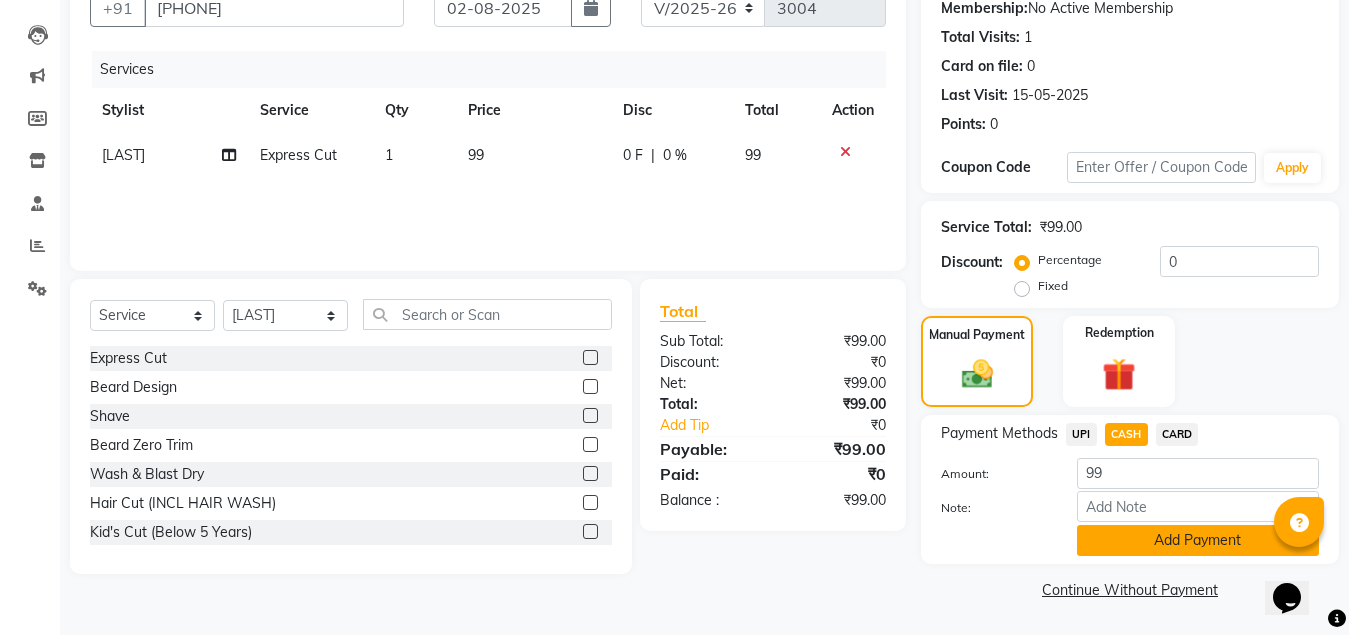click on "Add Payment" 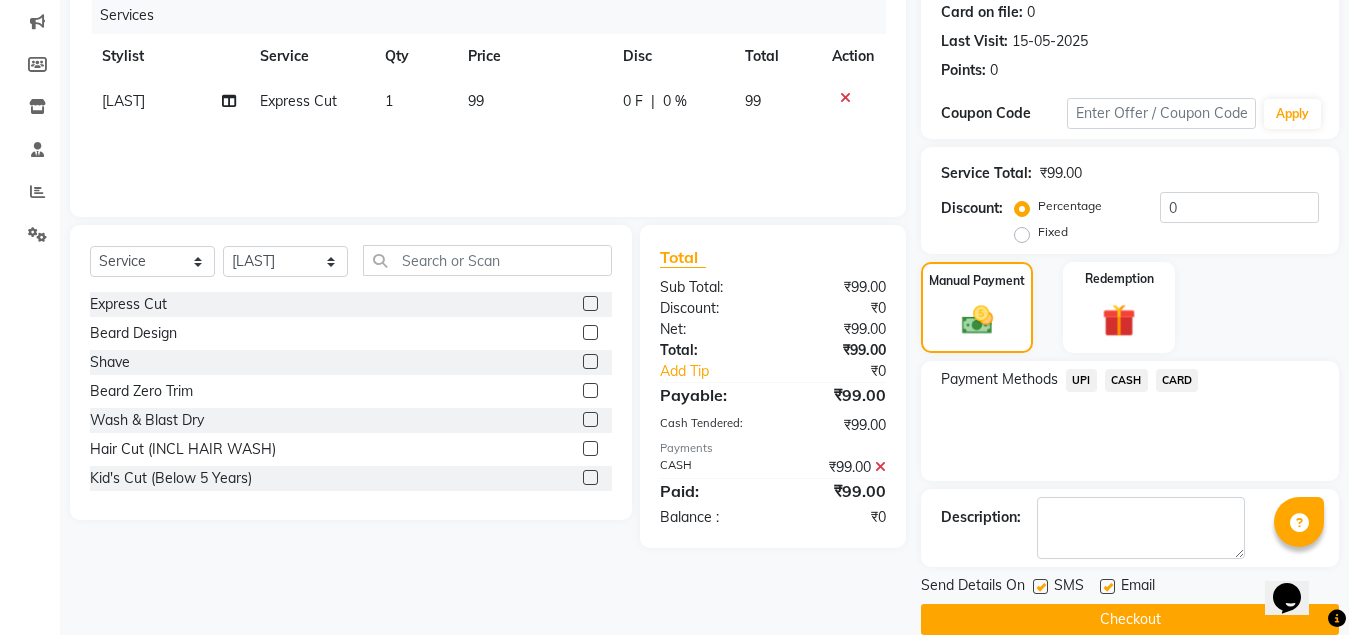 scroll, scrollTop: 281, scrollLeft: 0, axis: vertical 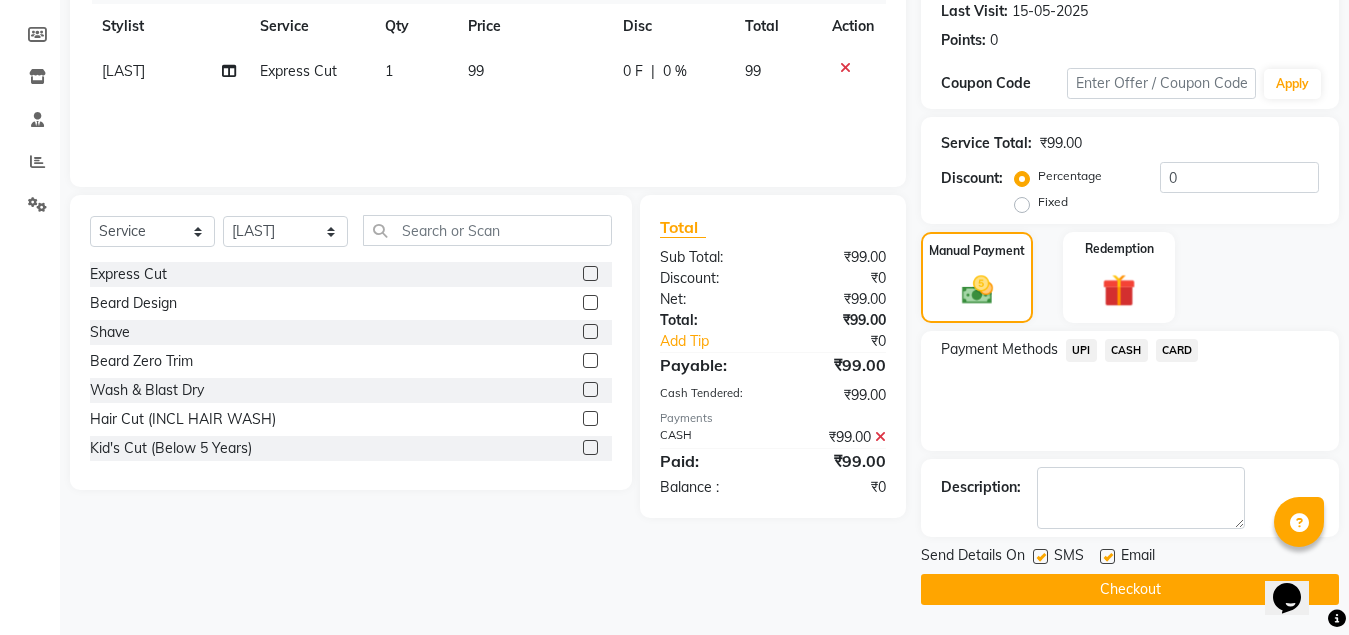 click on "Checkout" 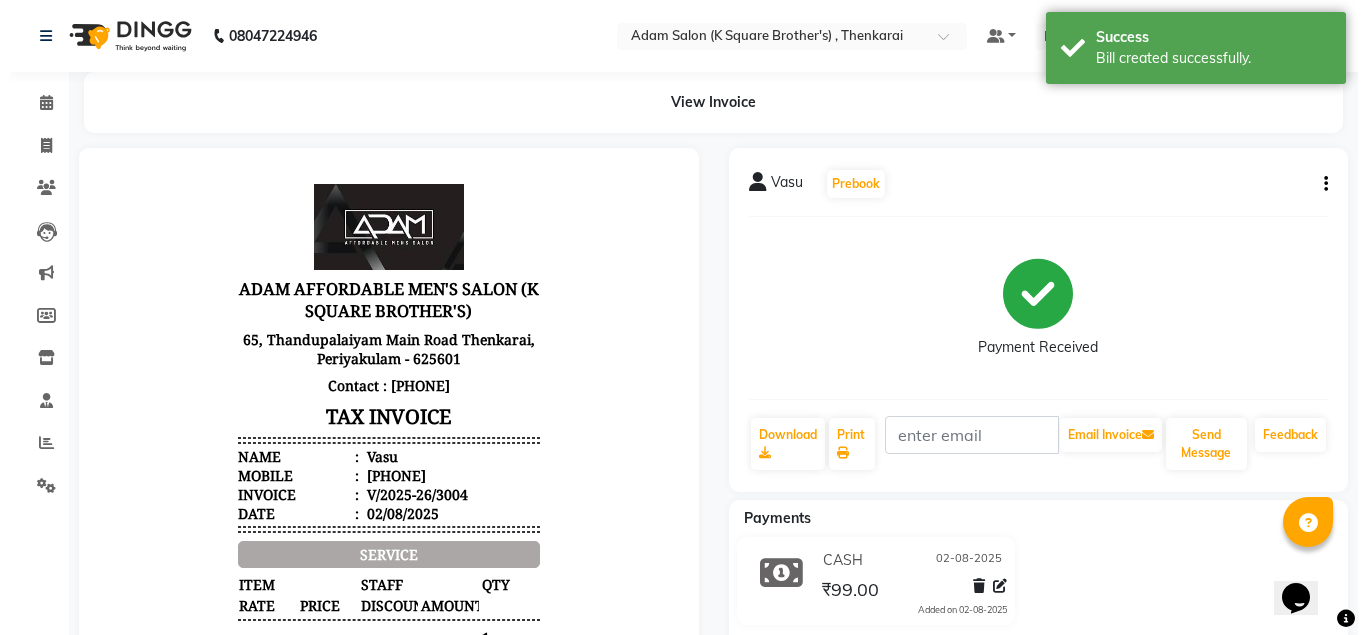 scroll, scrollTop: 0, scrollLeft: 0, axis: both 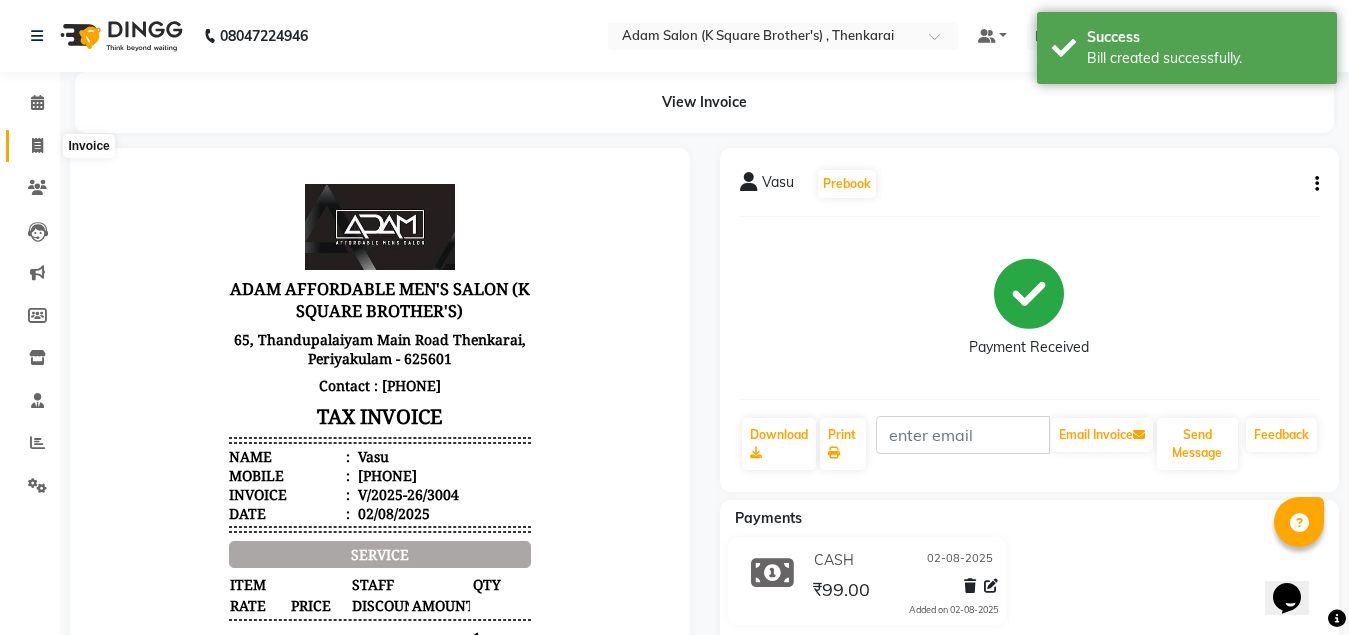 click 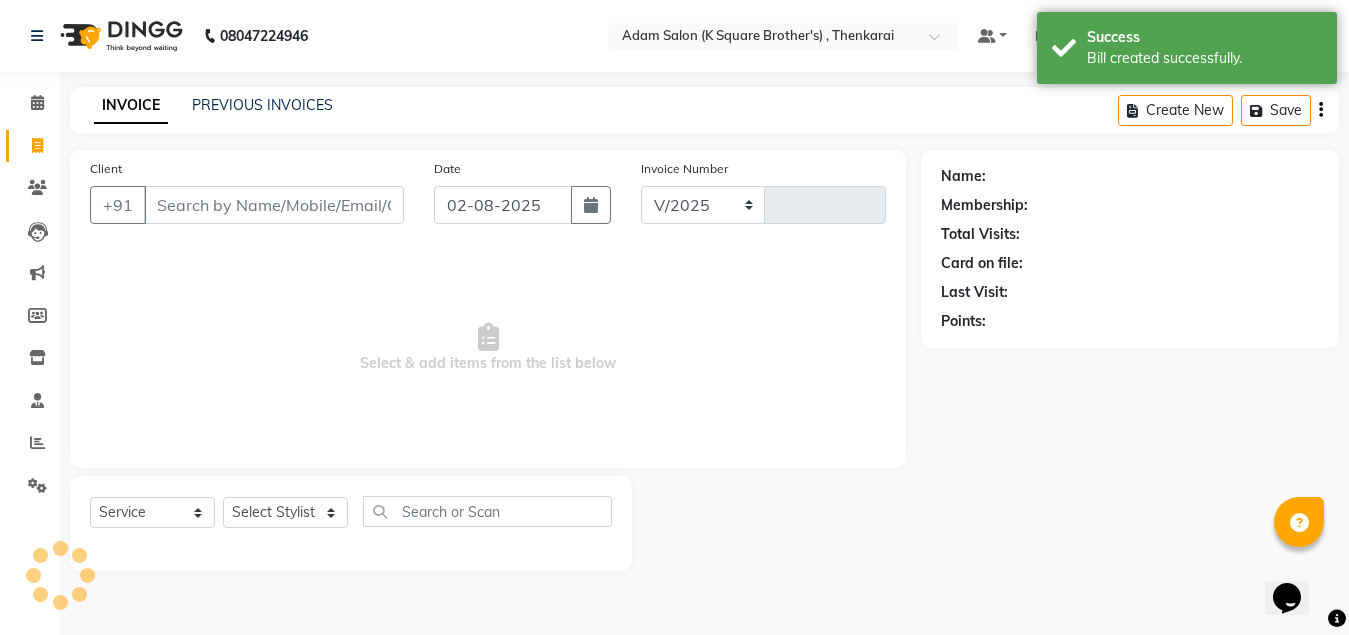 select on "8195" 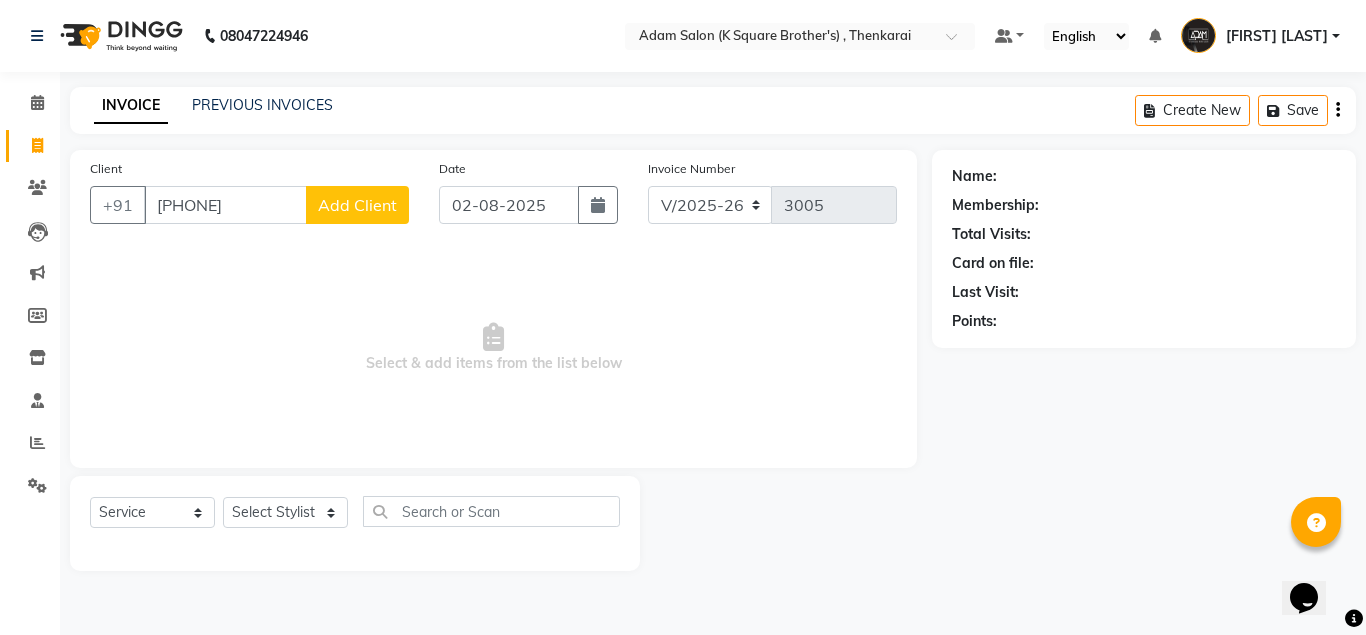 type on "[PHONE]" 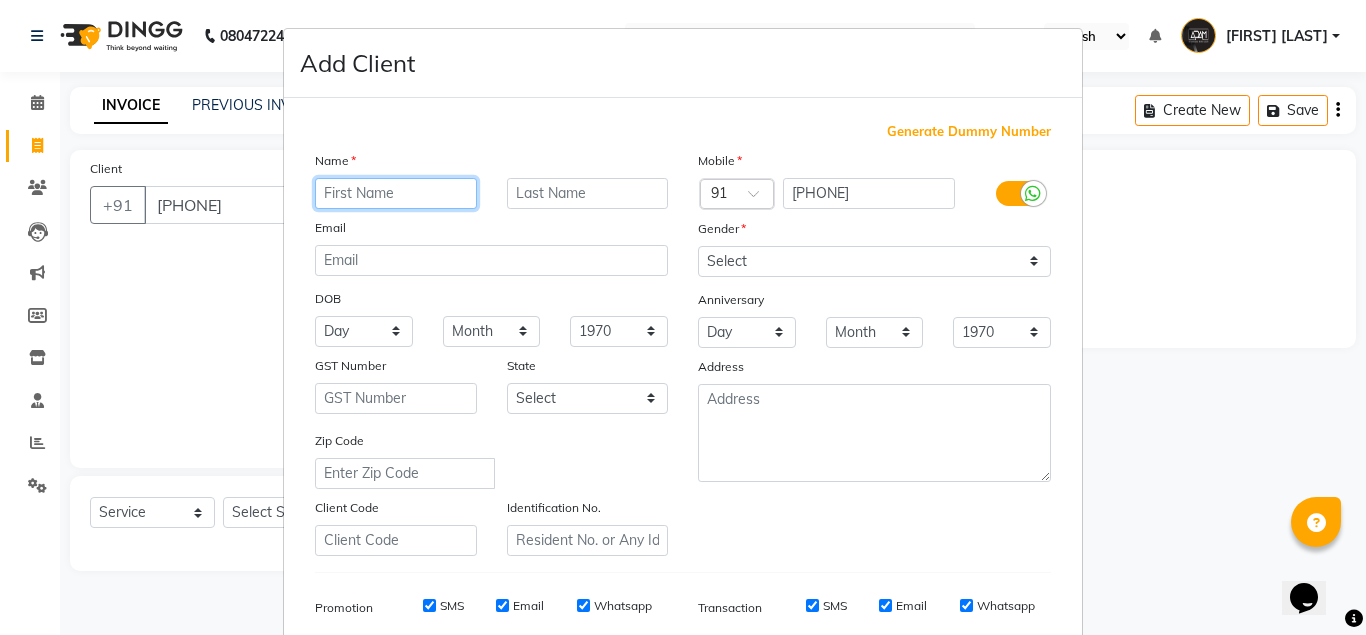 paste on "[LAST]" 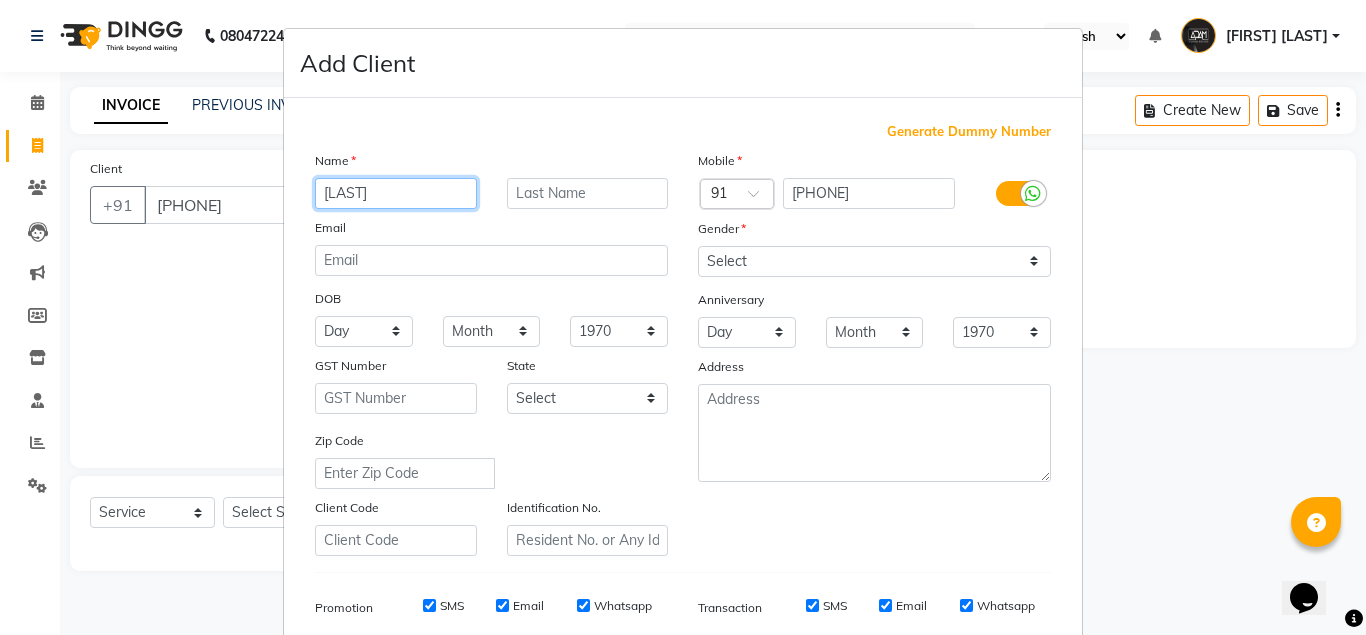 type on "[LAST]" 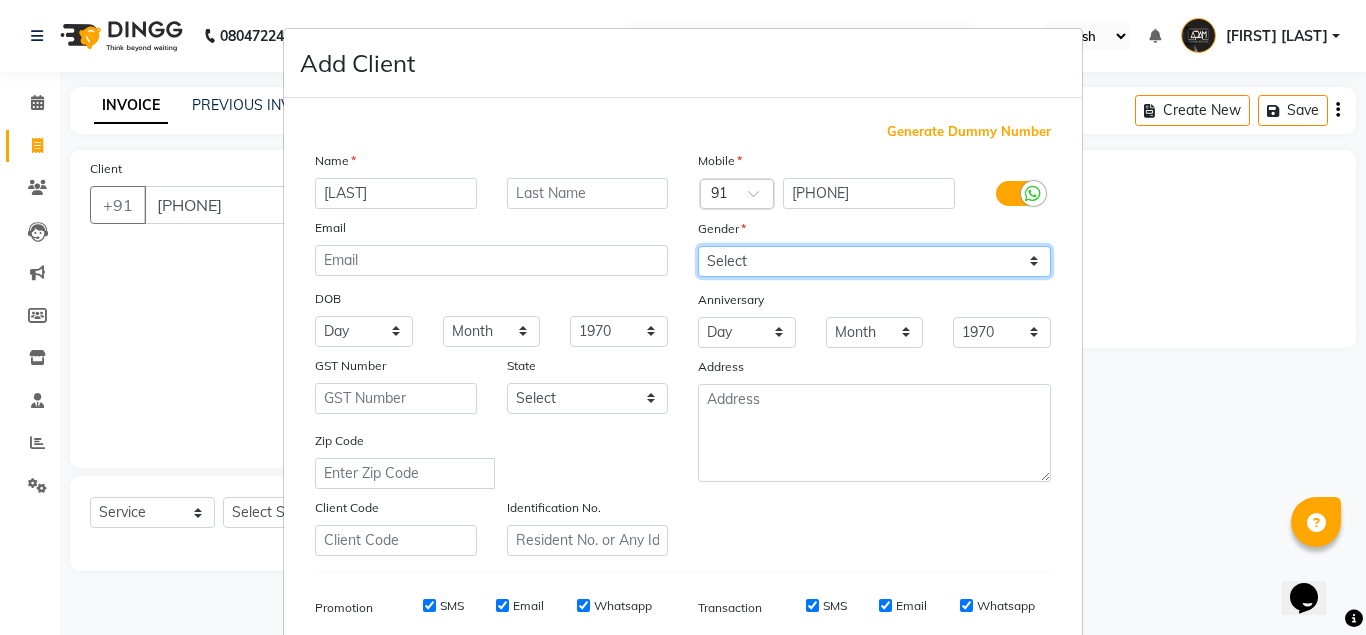 click on "Select Male Female Other Prefer Not To Say" at bounding box center (874, 261) 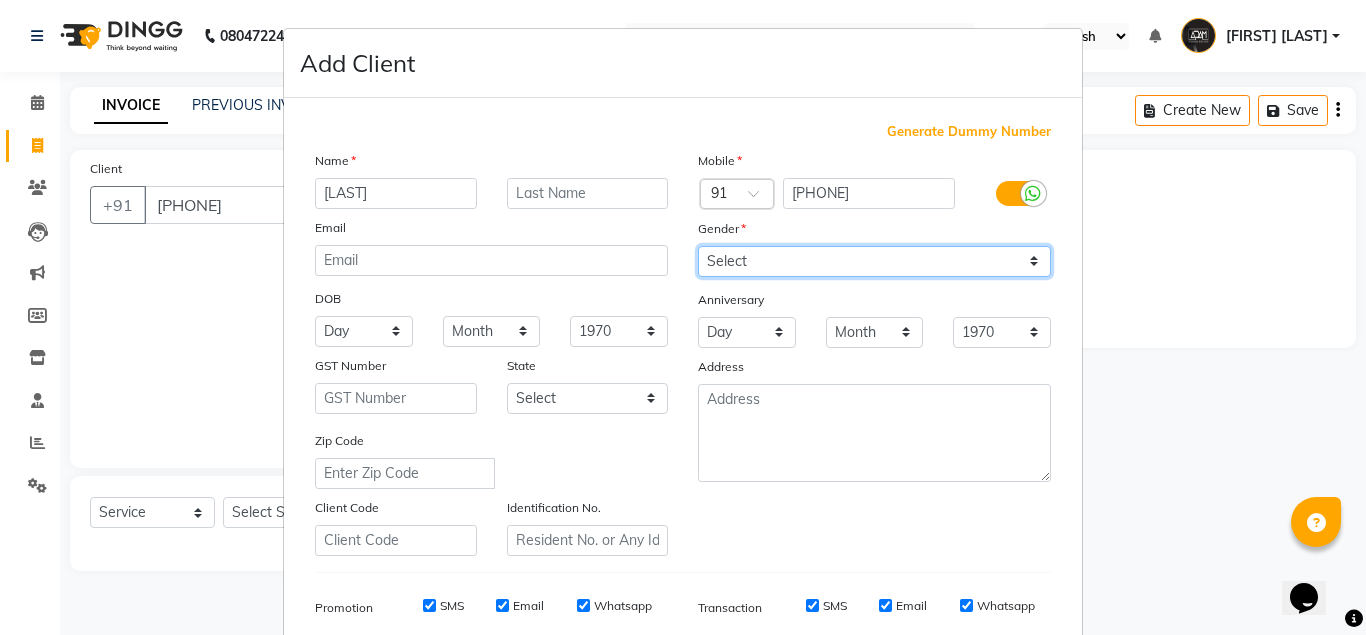 select on "male" 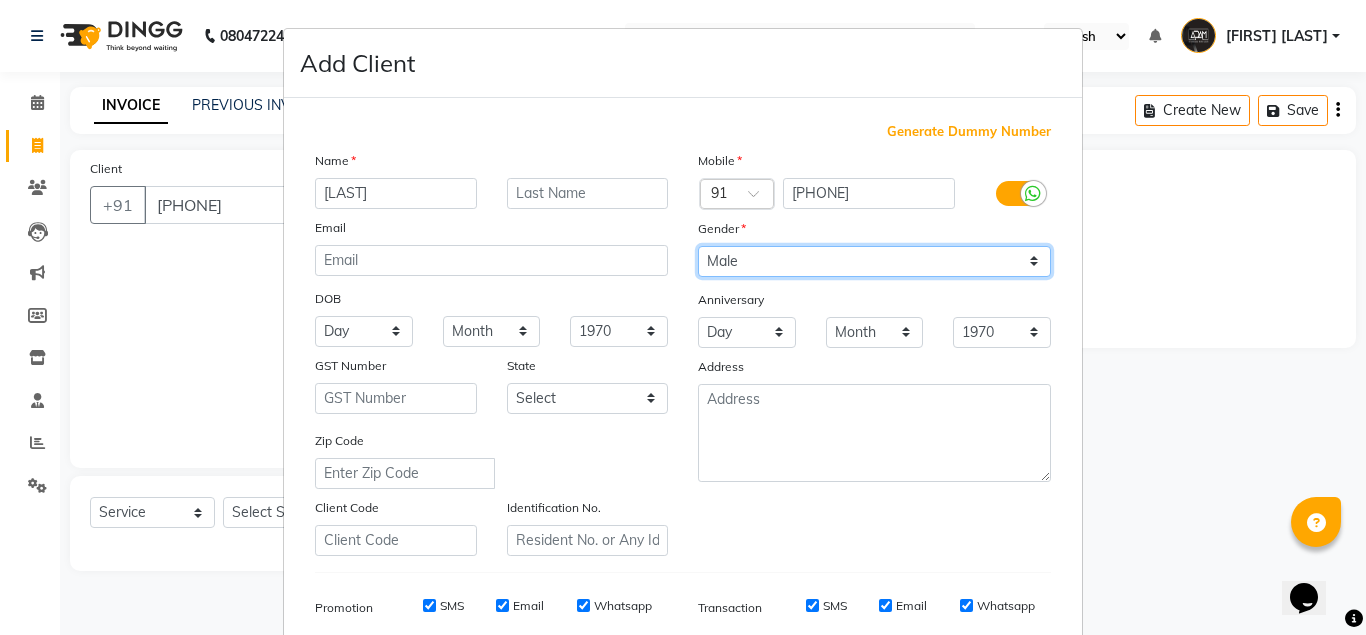click on "Select Male Female Other Prefer Not To Say" at bounding box center (874, 261) 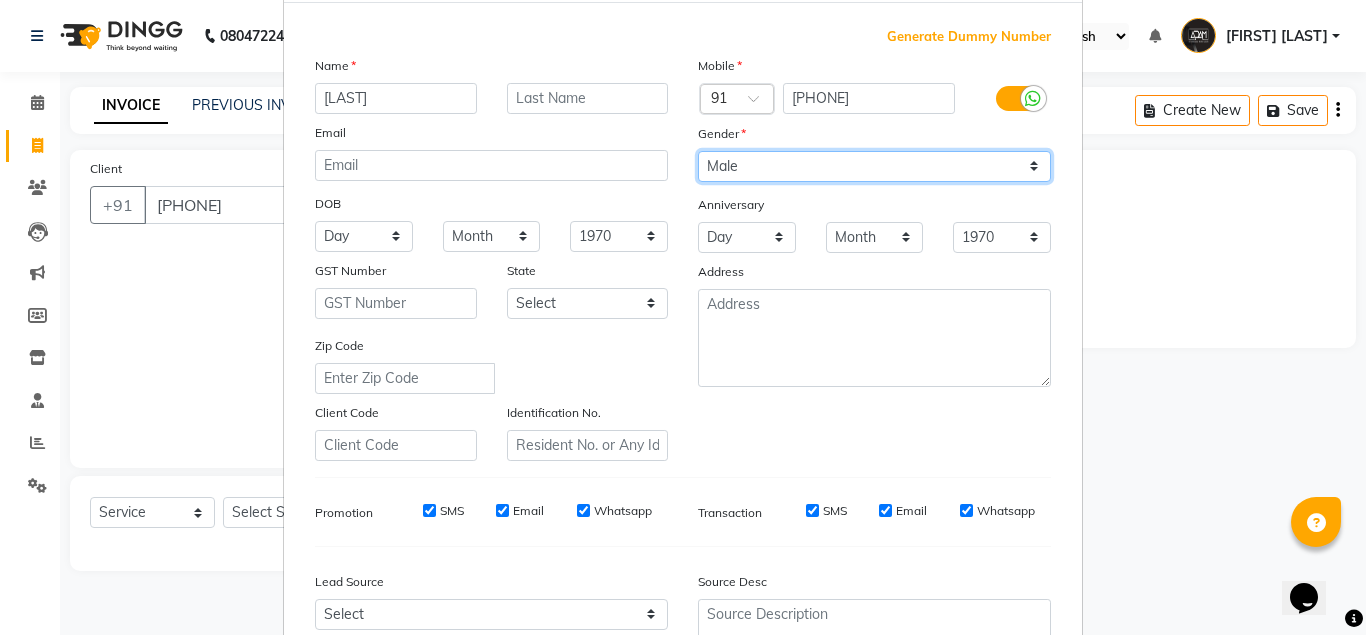 scroll, scrollTop: 288, scrollLeft: 0, axis: vertical 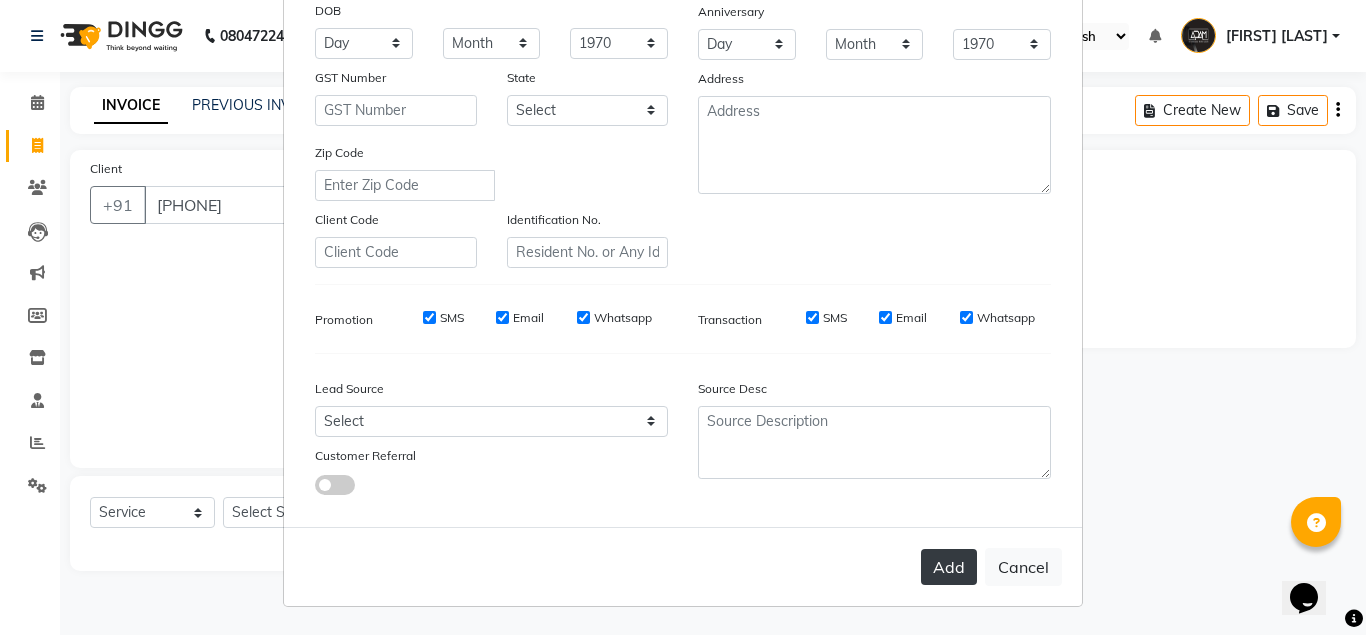 click on "Add" at bounding box center (949, 567) 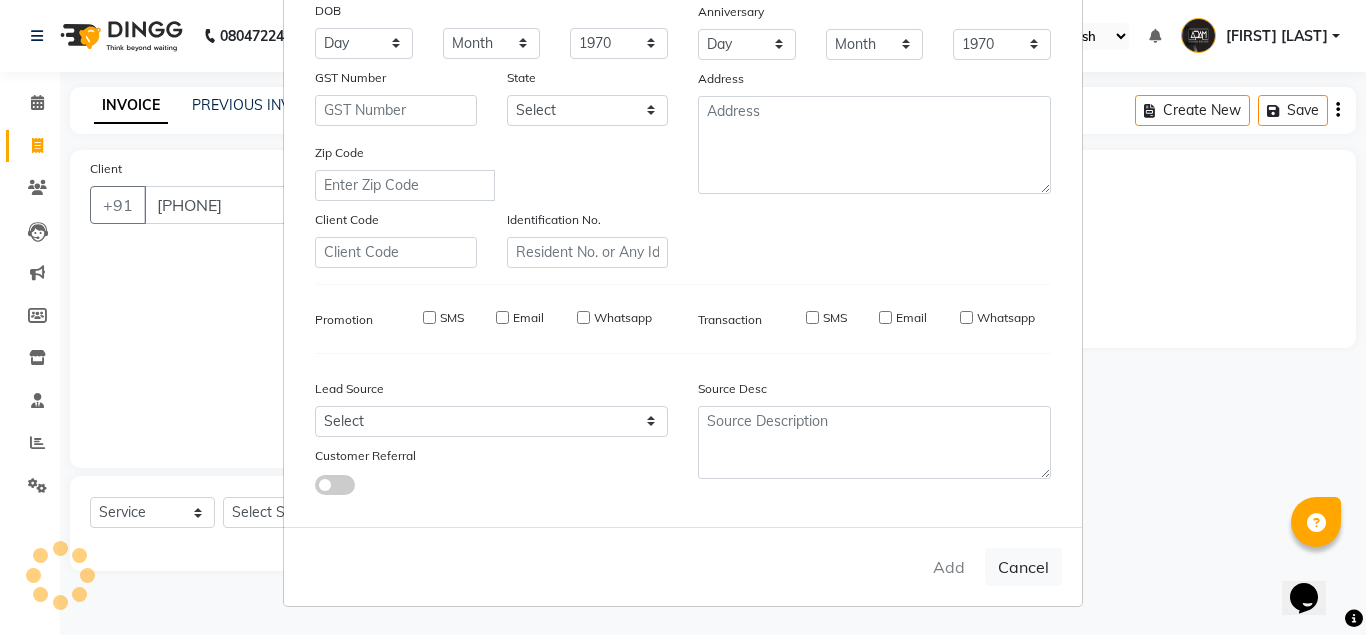 type 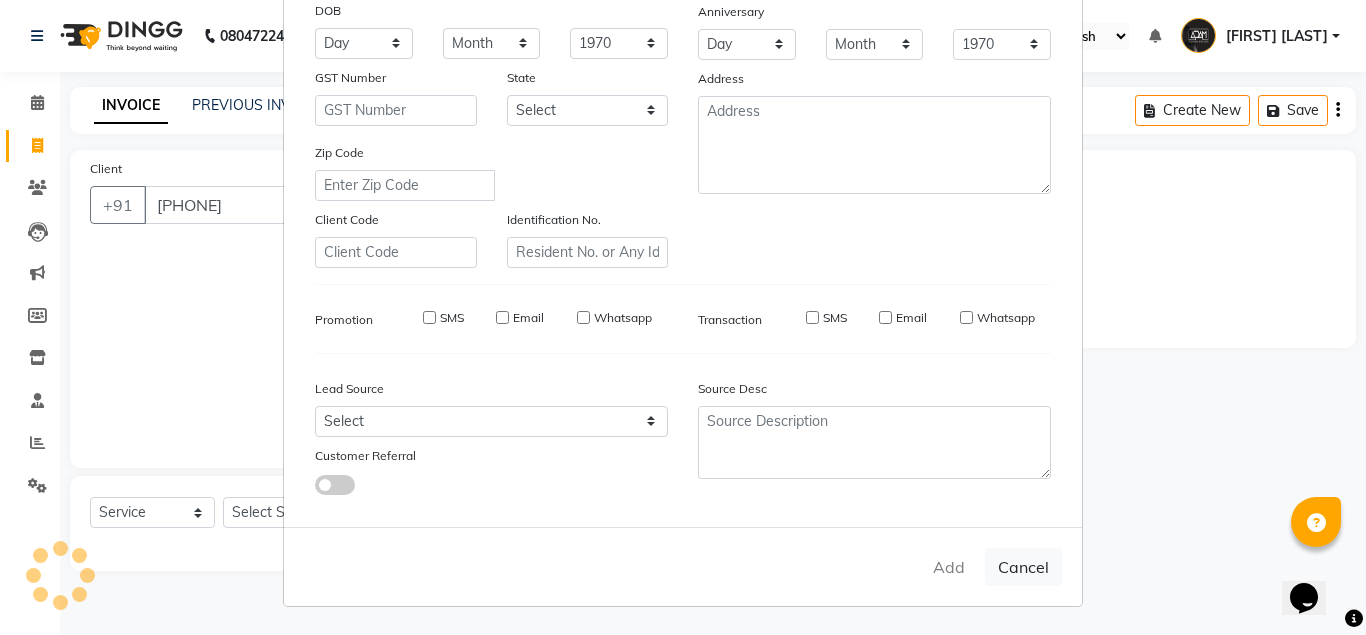 select 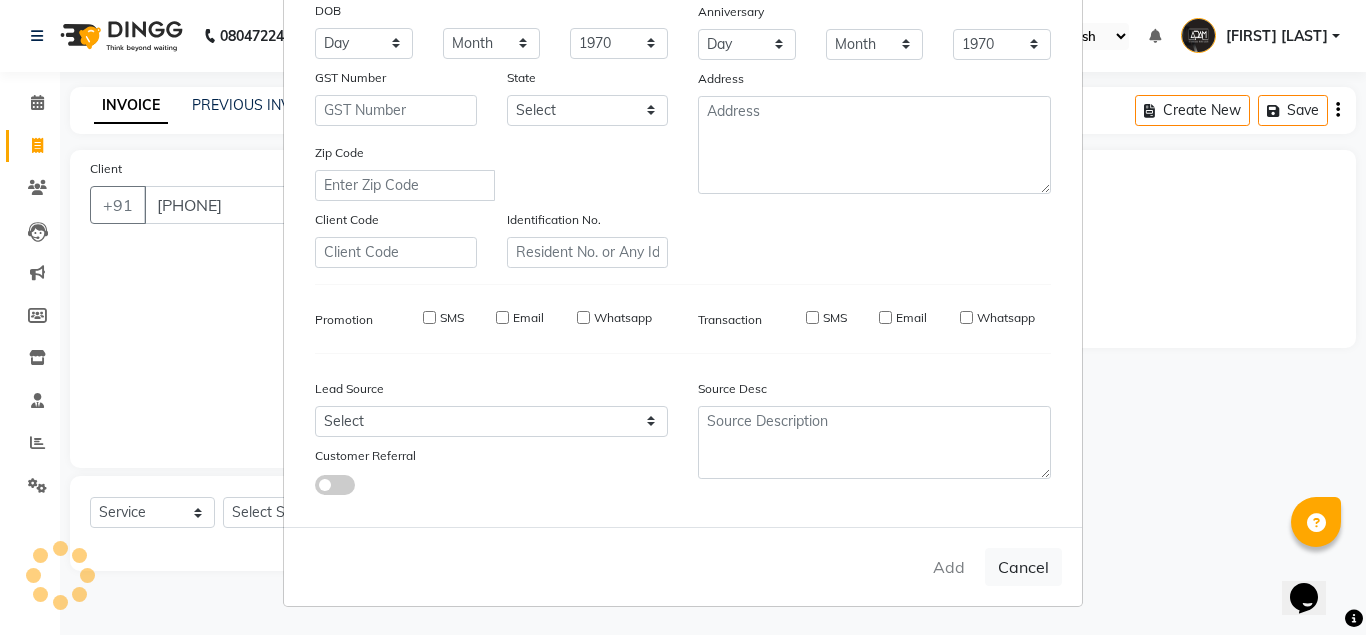 select 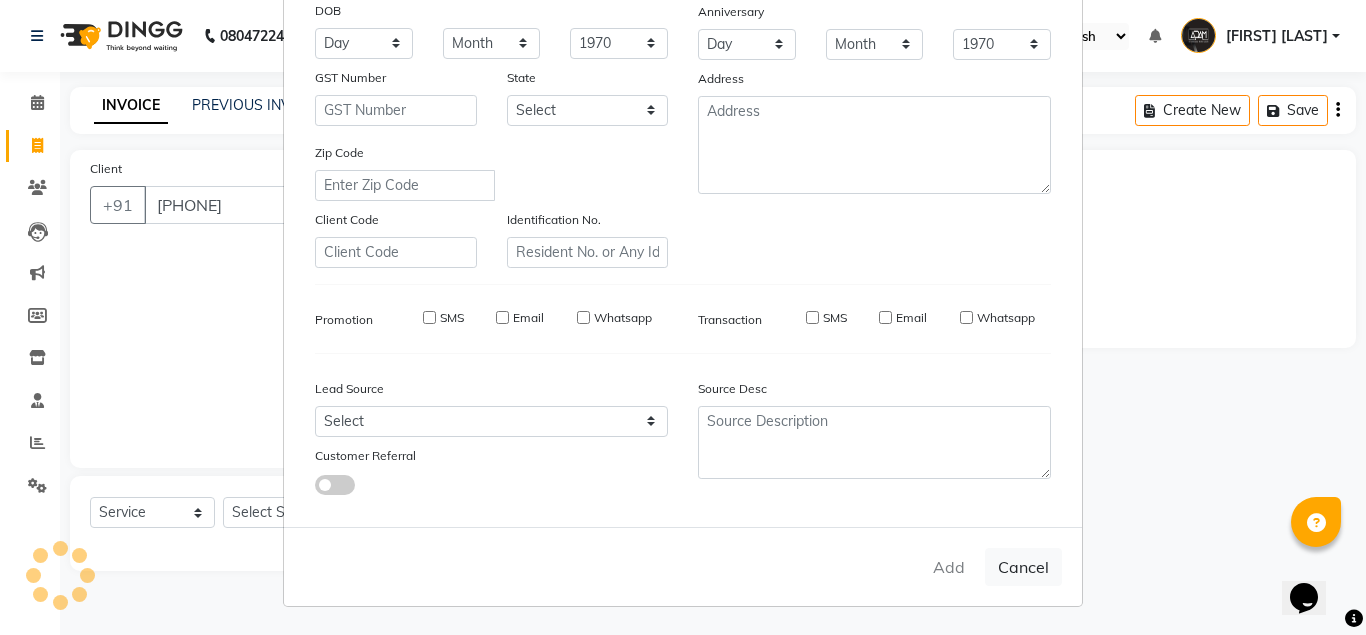 select 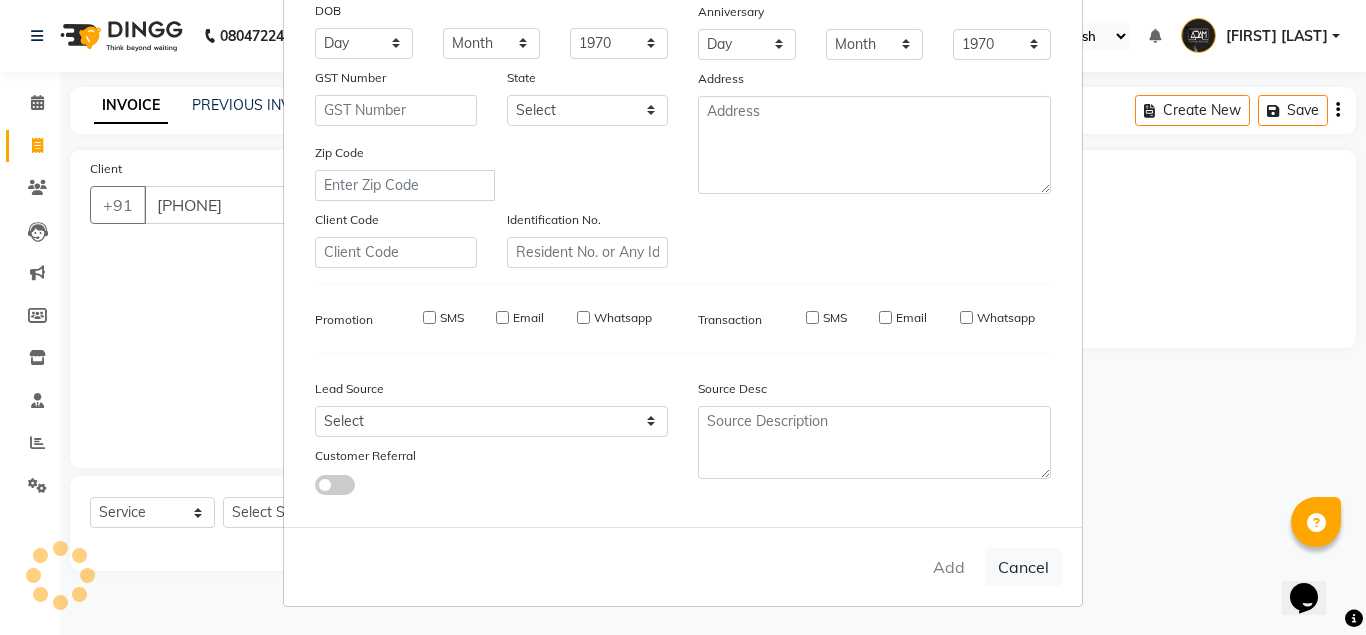 select 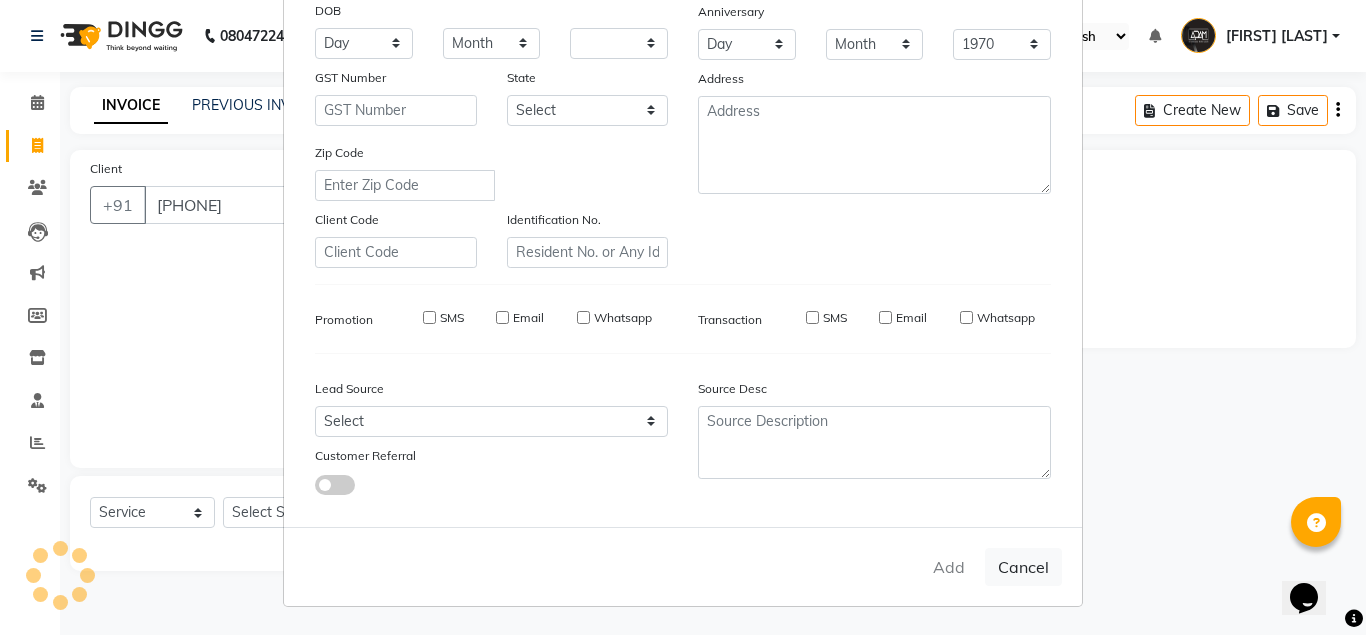 select 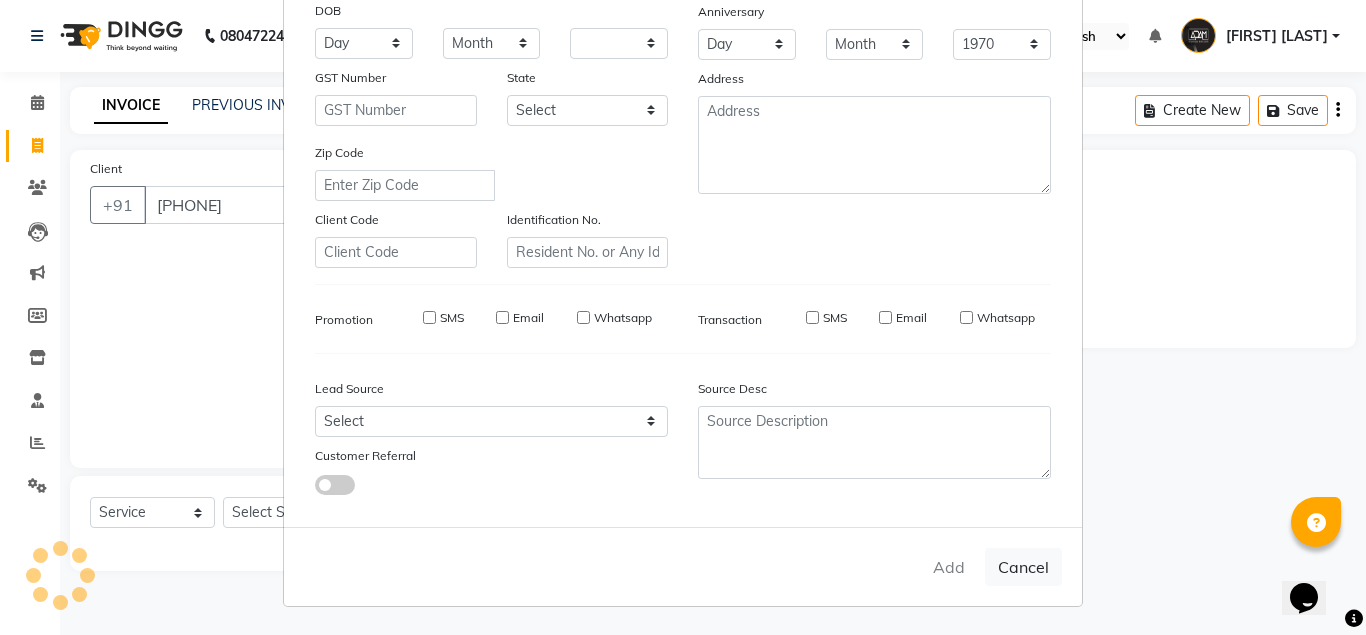 checkbox on "false" 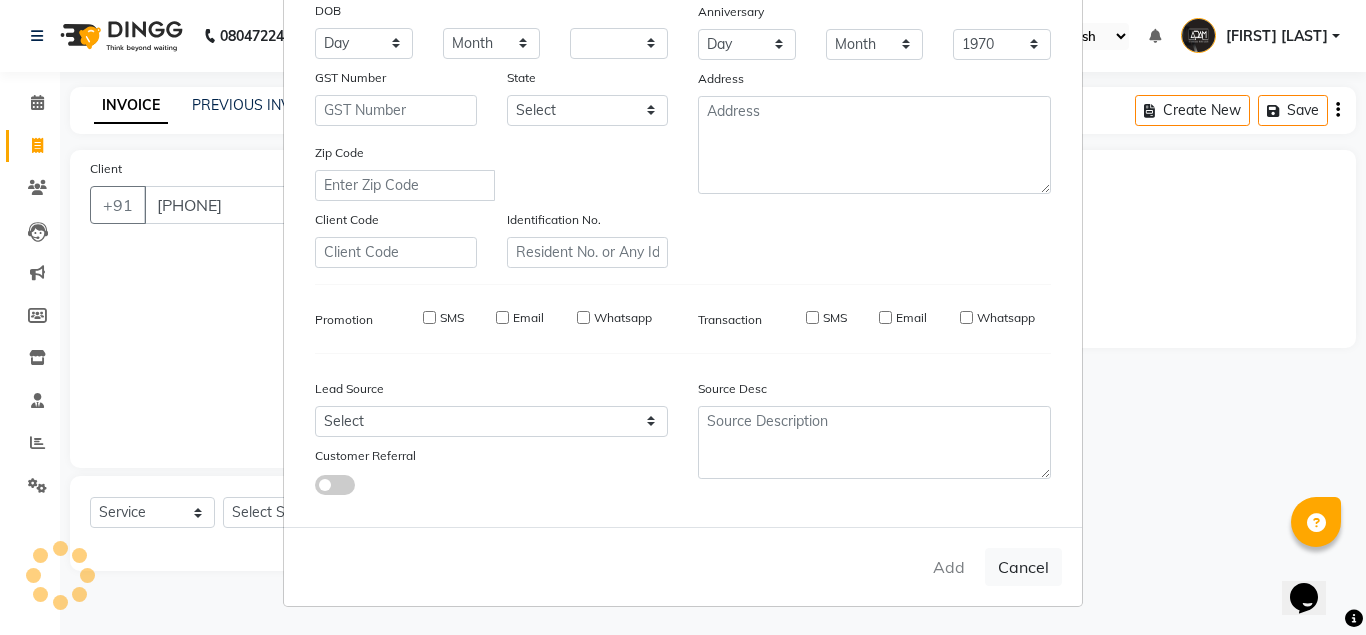 checkbox on "false" 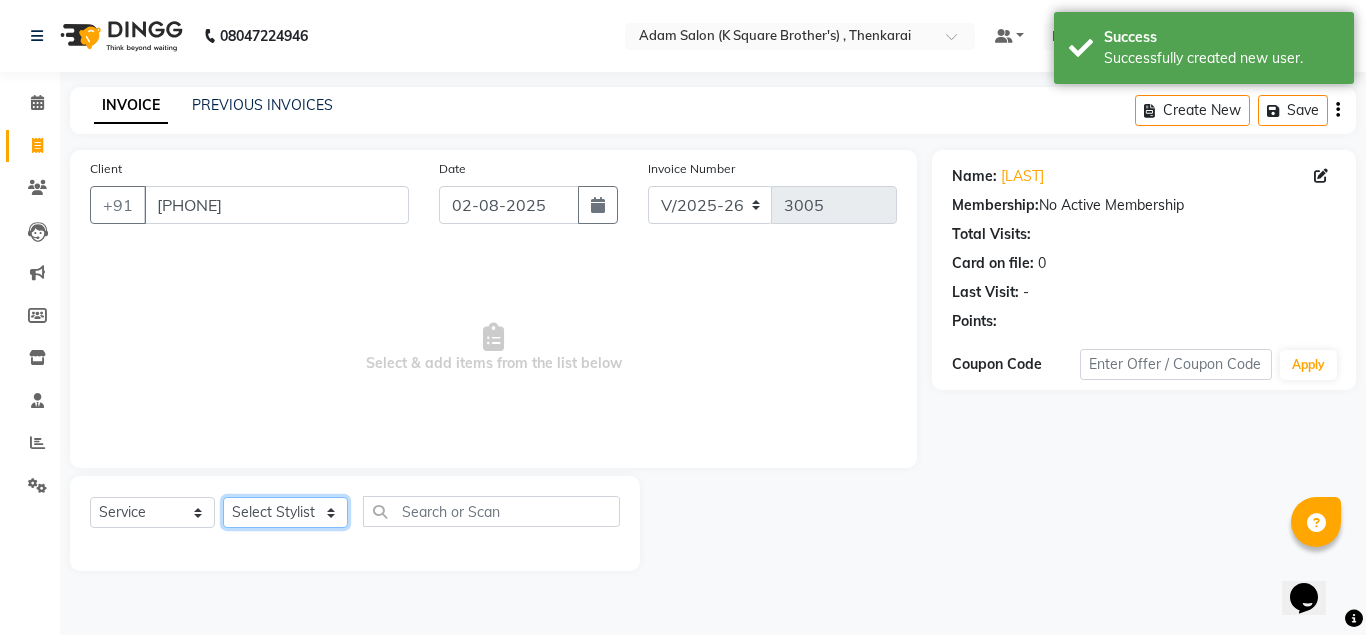 click on "Select Stylist Hasan Malik Navaz Suhail Syed Adam" 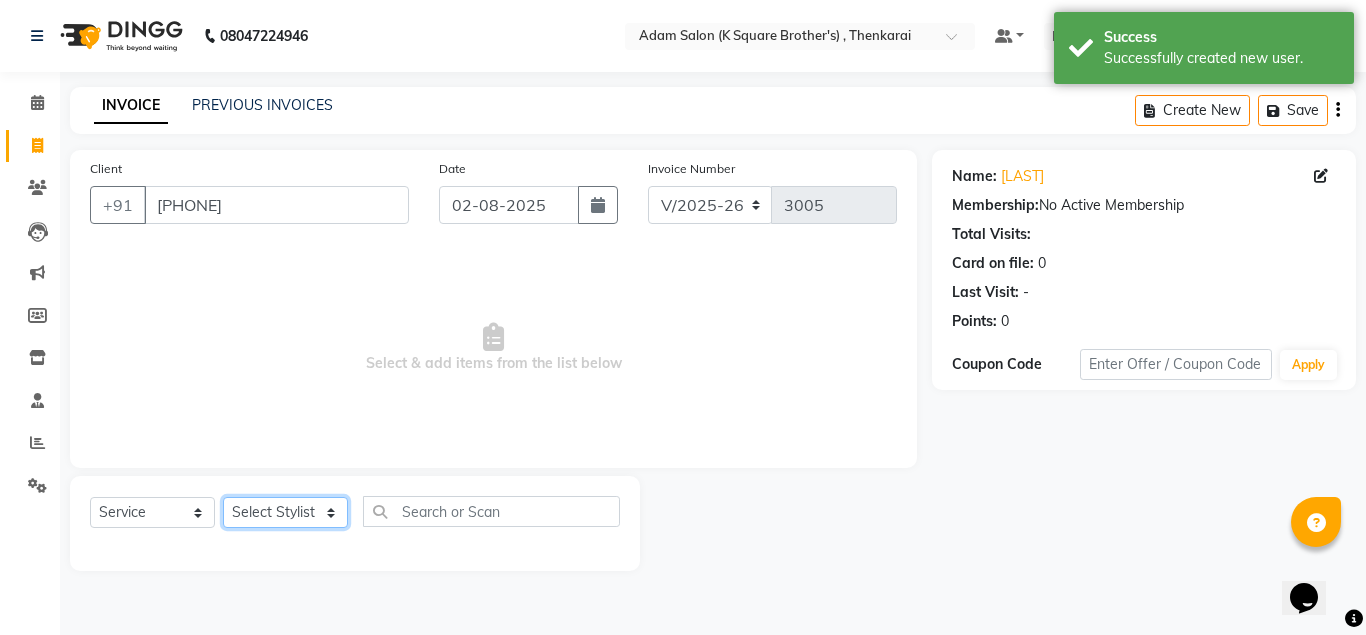click on "Select Stylist Hasan Malik Navaz Suhail Syed Adam" 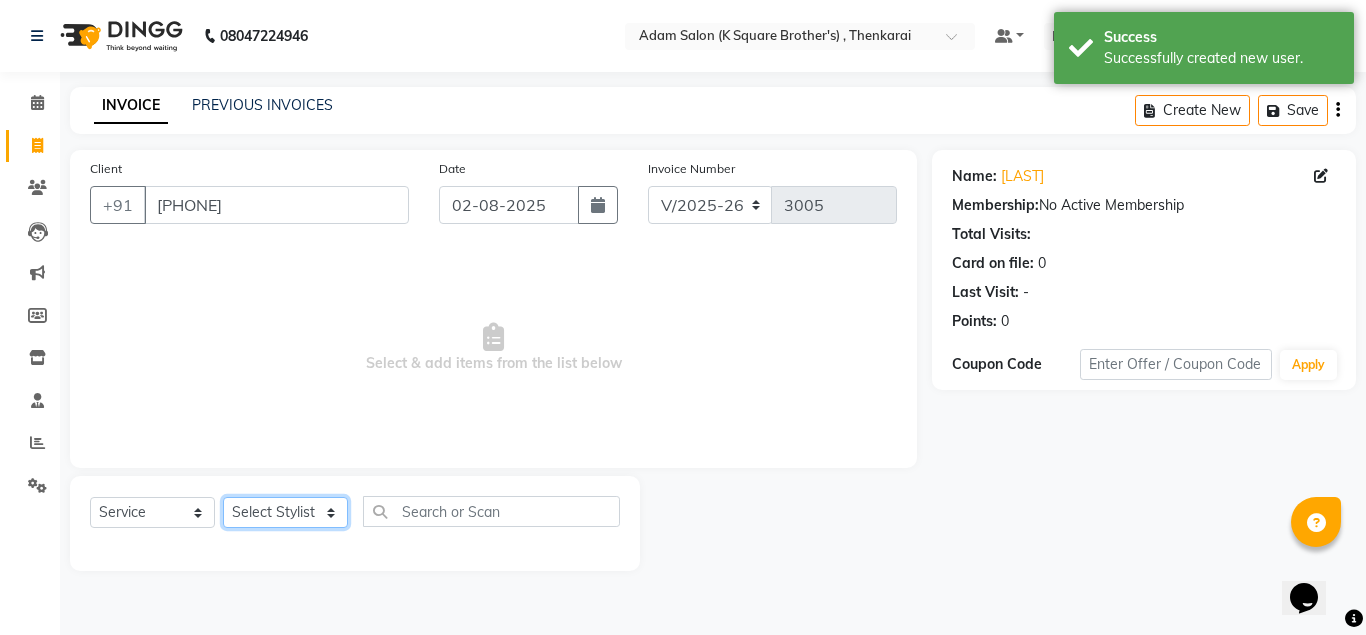 select on "78095" 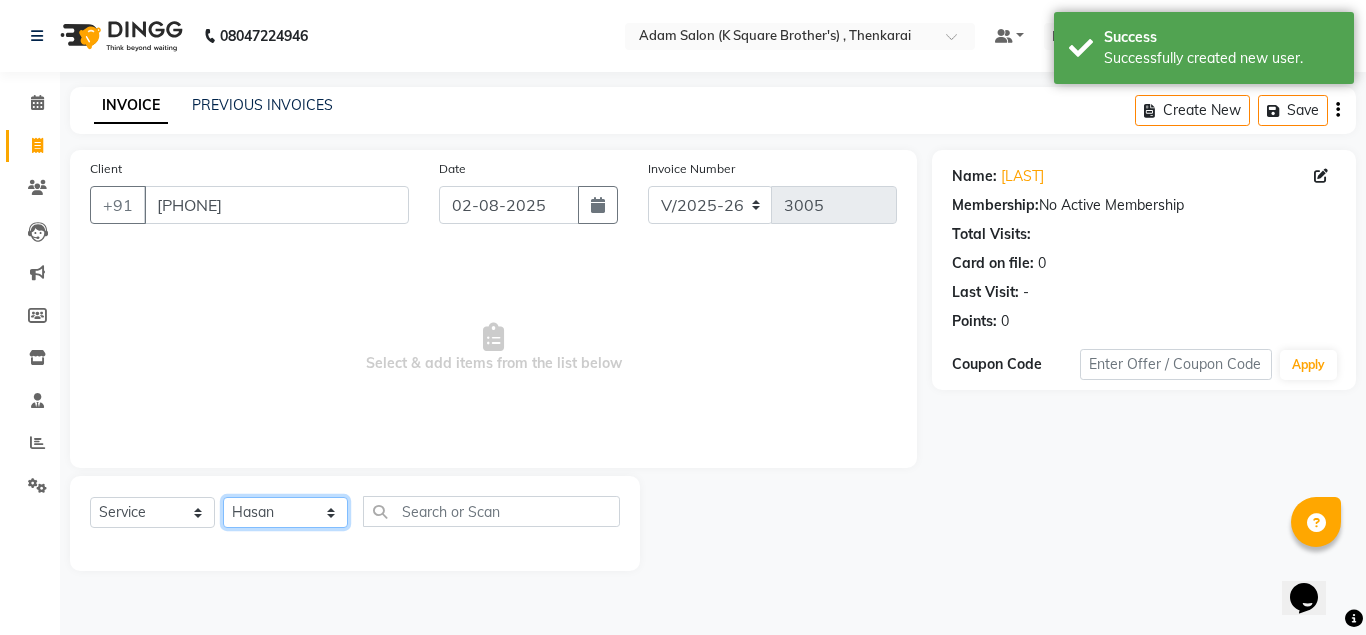 click on "Select Stylist Hasan Malik Navaz Suhail Syed Adam" 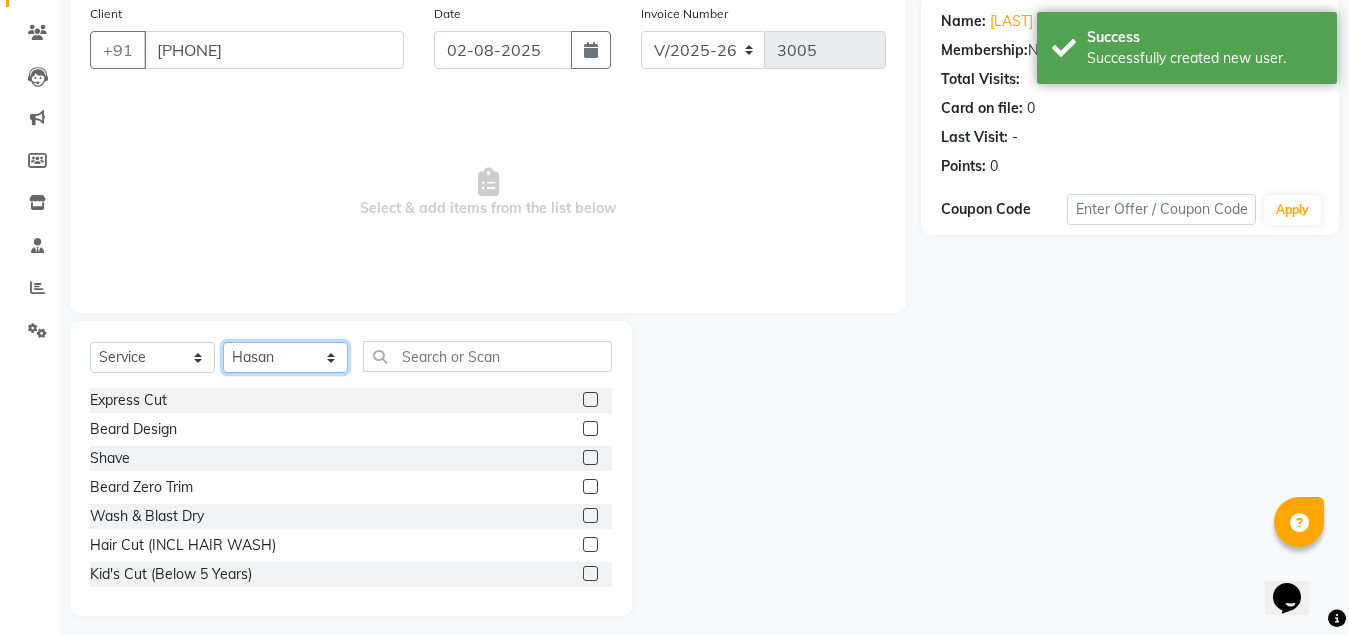 scroll, scrollTop: 166, scrollLeft: 0, axis: vertical 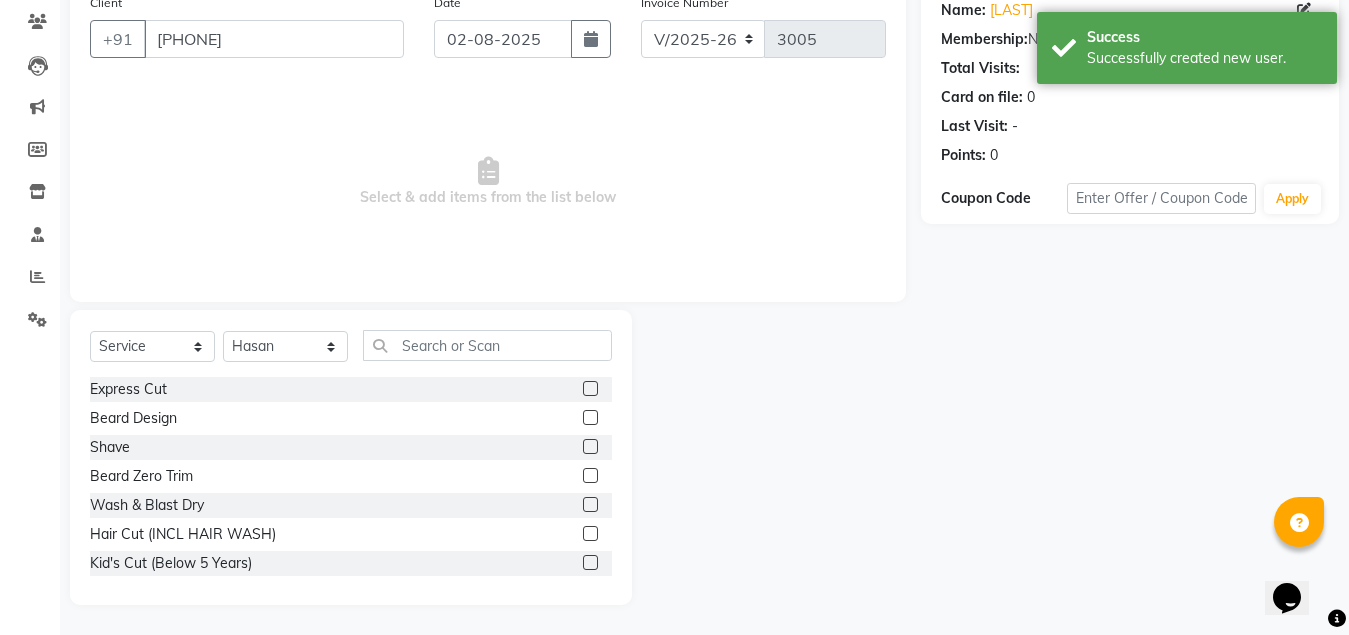 click 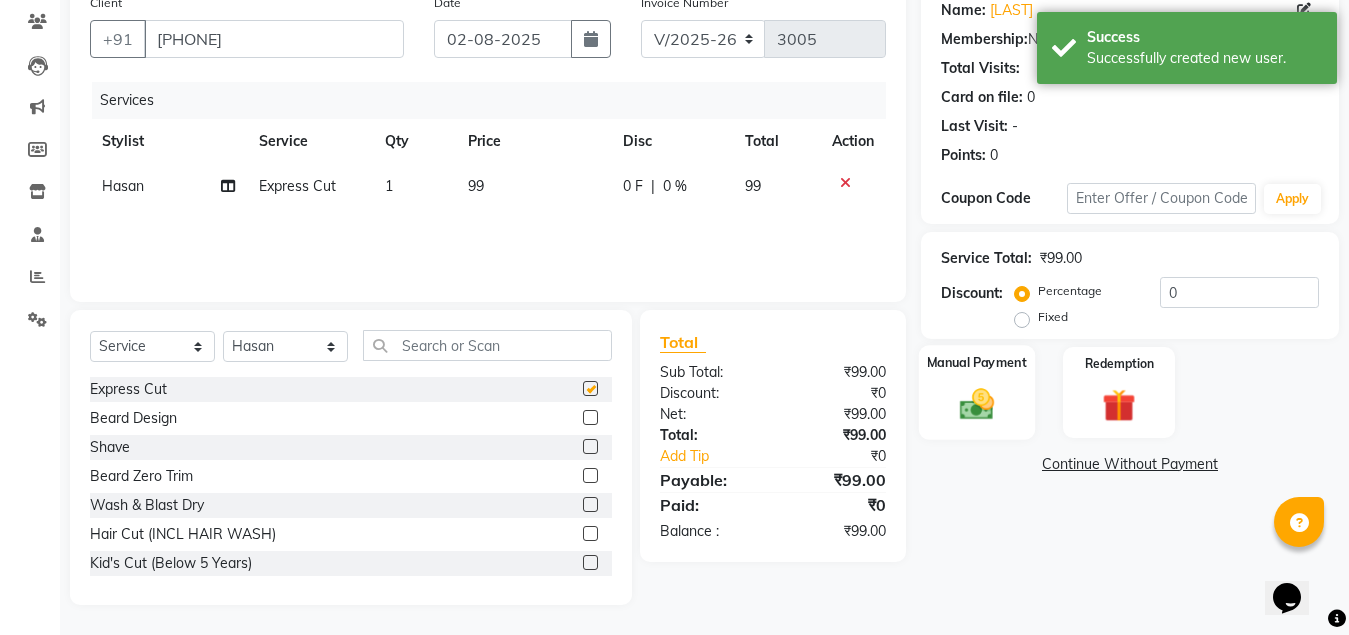checkbox on "false" 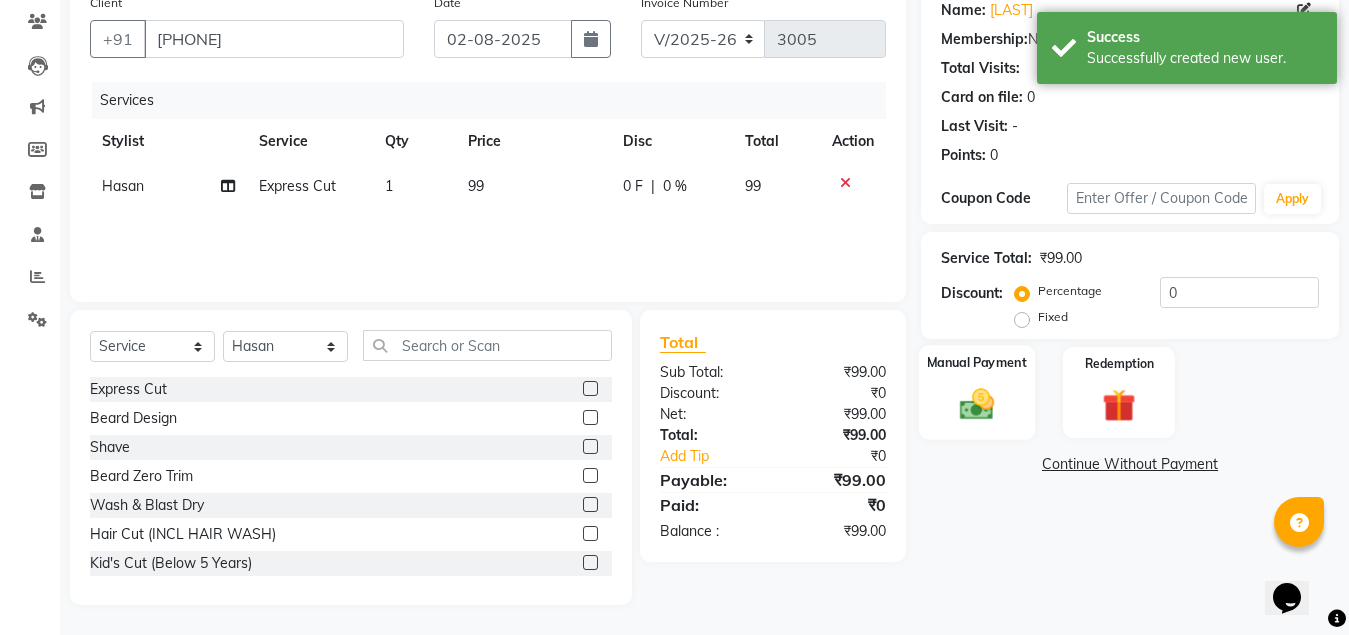 click 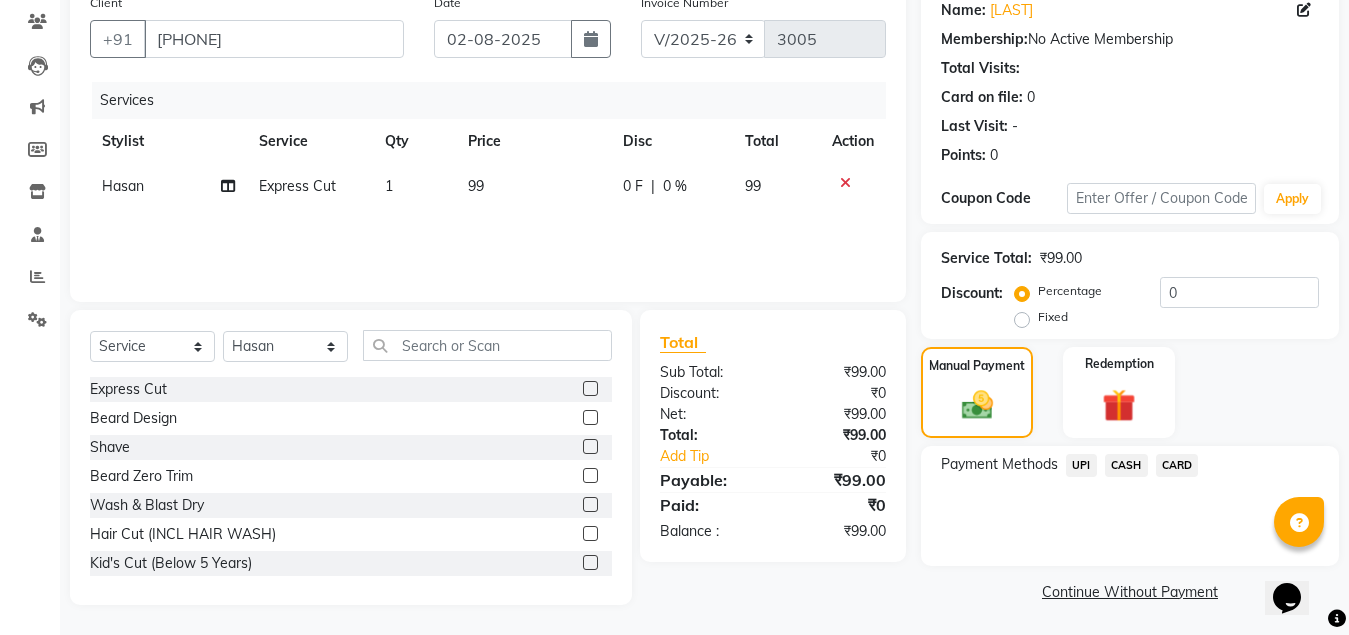 click on "UPI" 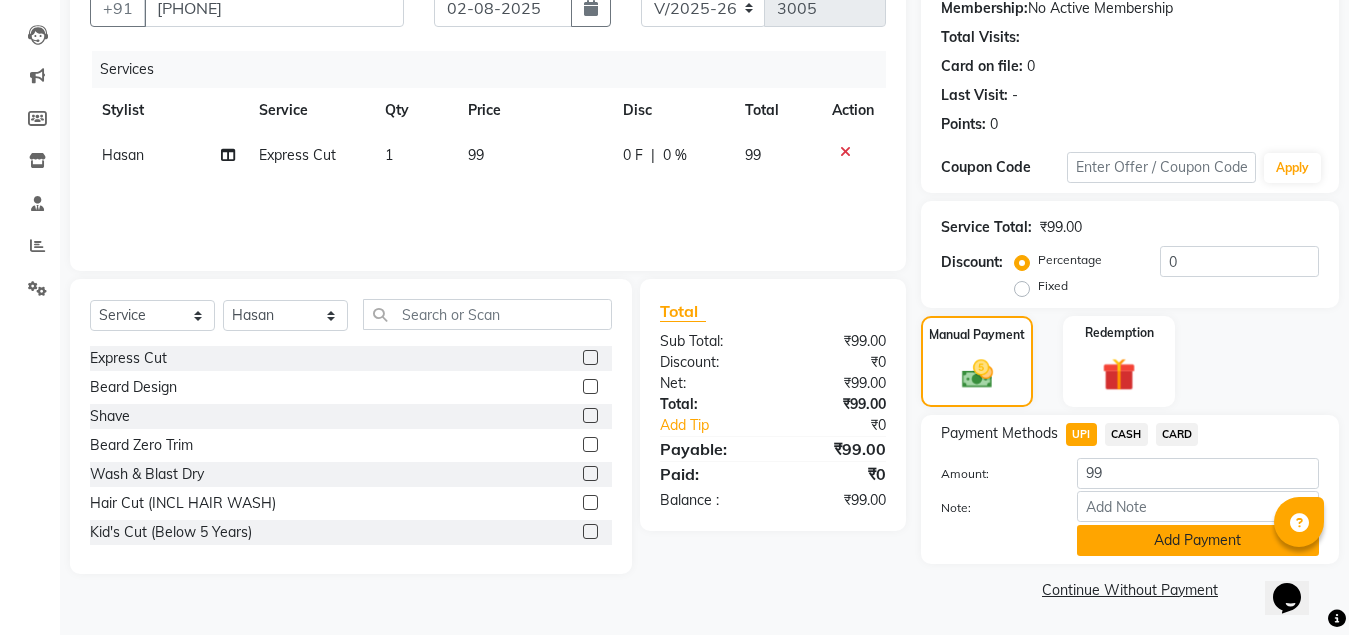 click on "Add Payment" 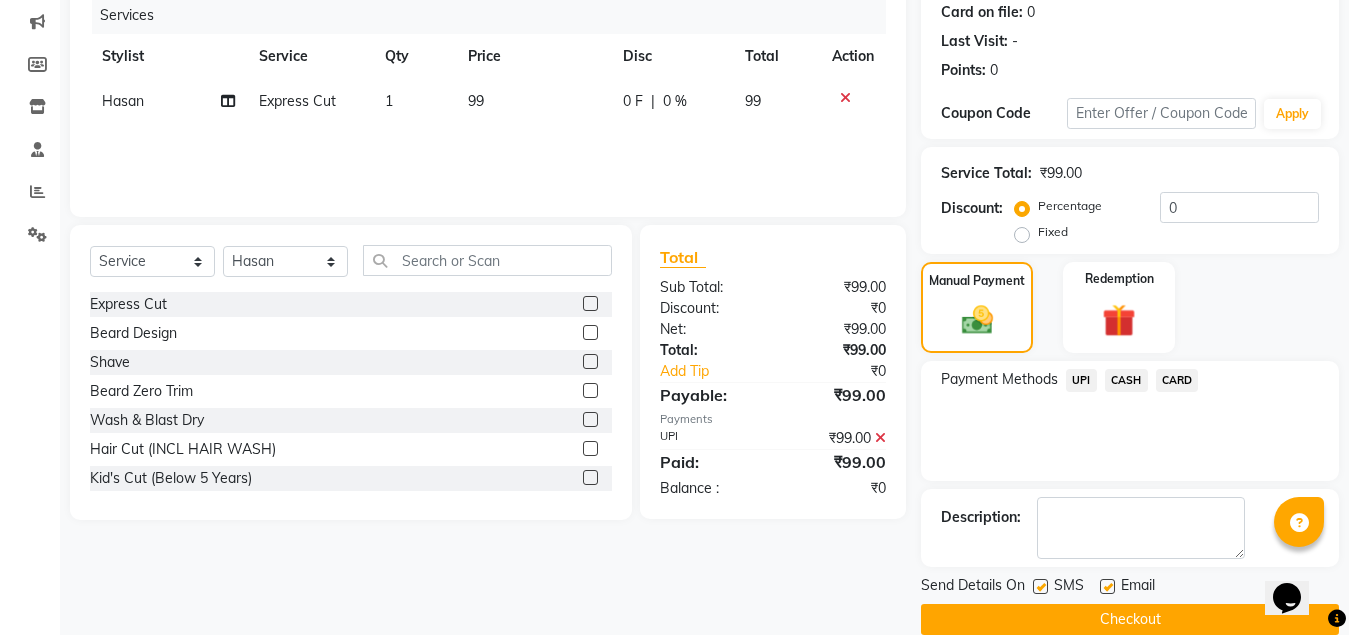 scroll, scrollTop: 281, scrollLeft: 0, axis: vertical 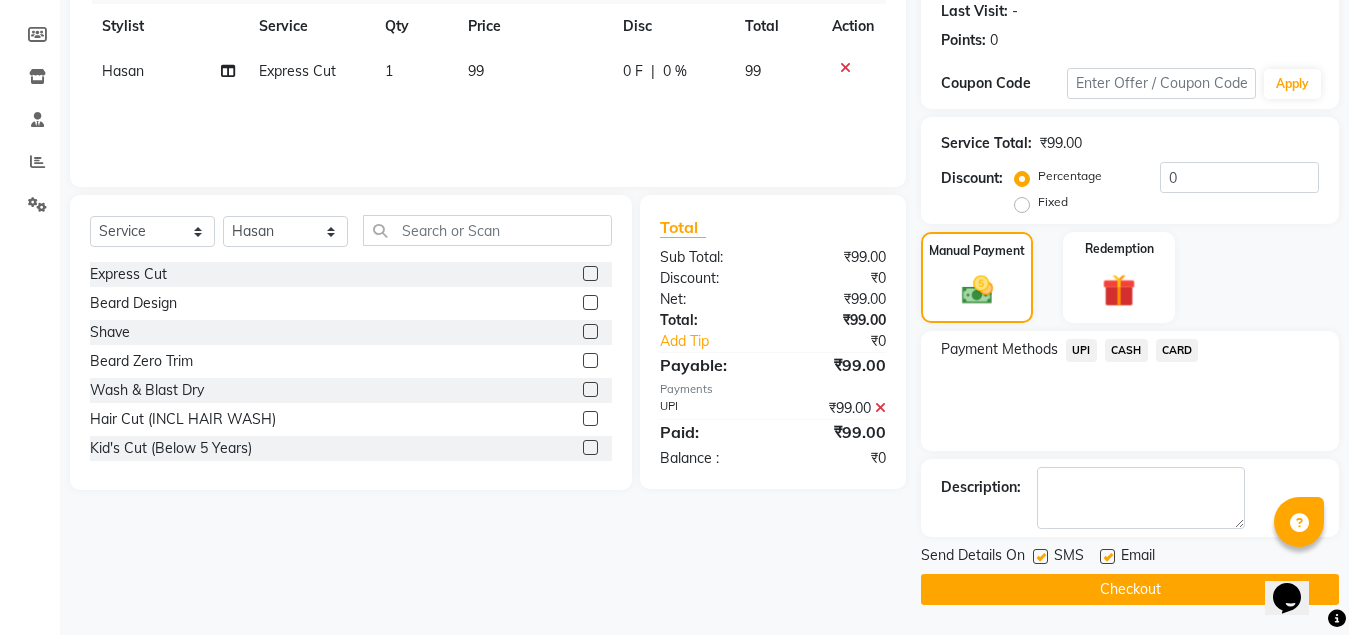 click on "Checkout" 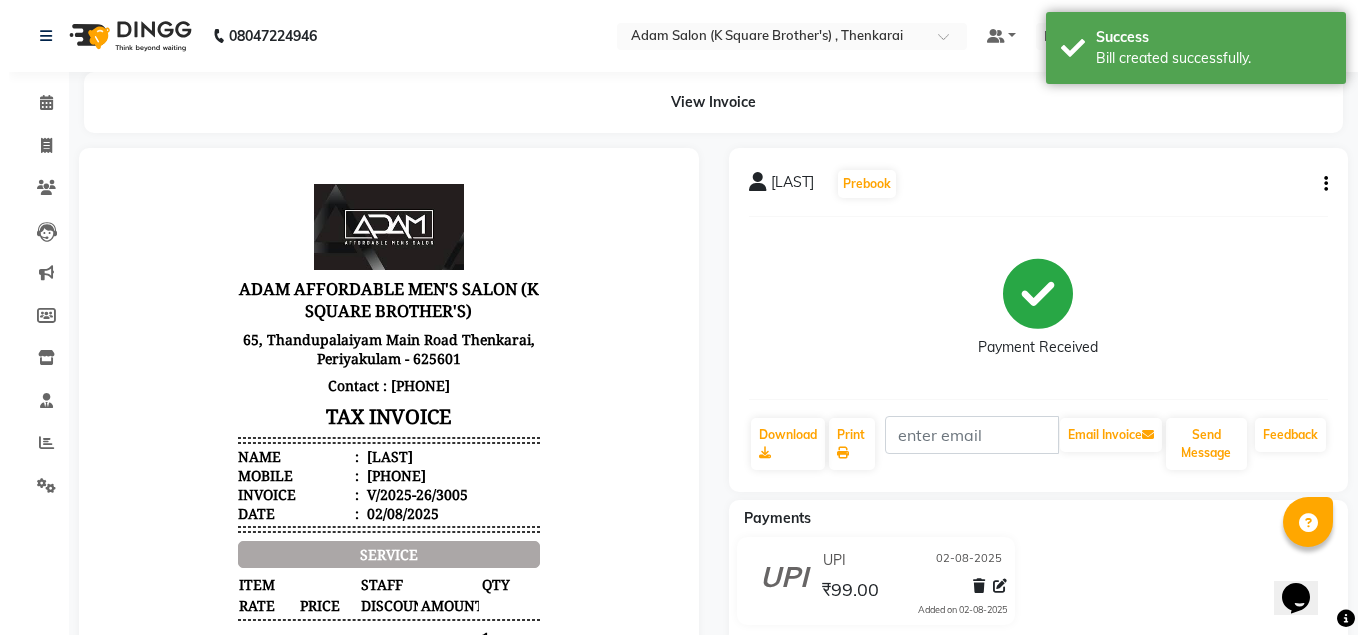 scroll, scrollTop: 0, scrollLeft: 0, axis: both 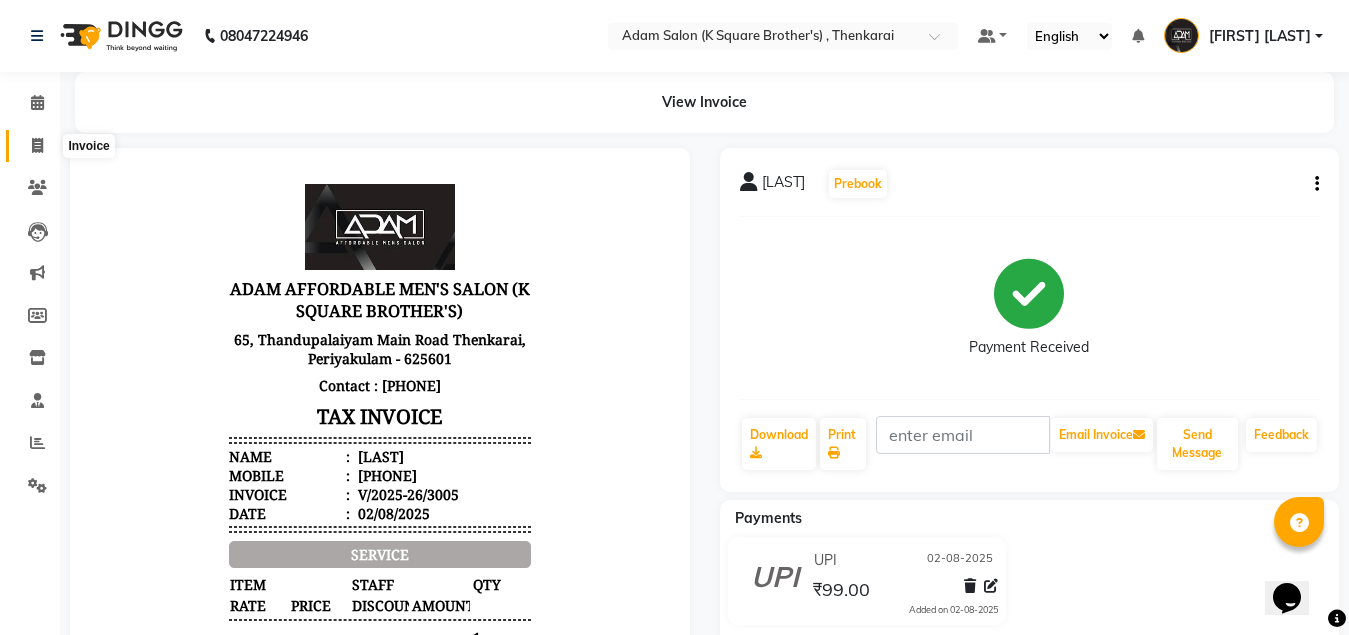 click 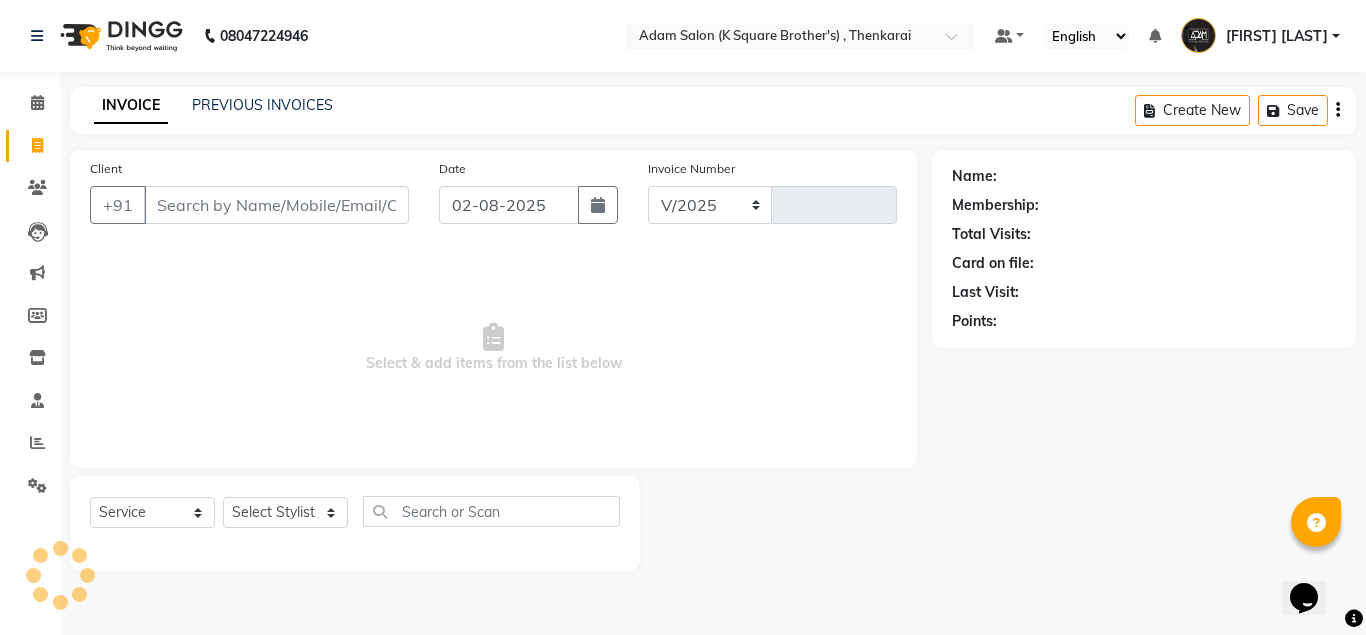 select on "8195" 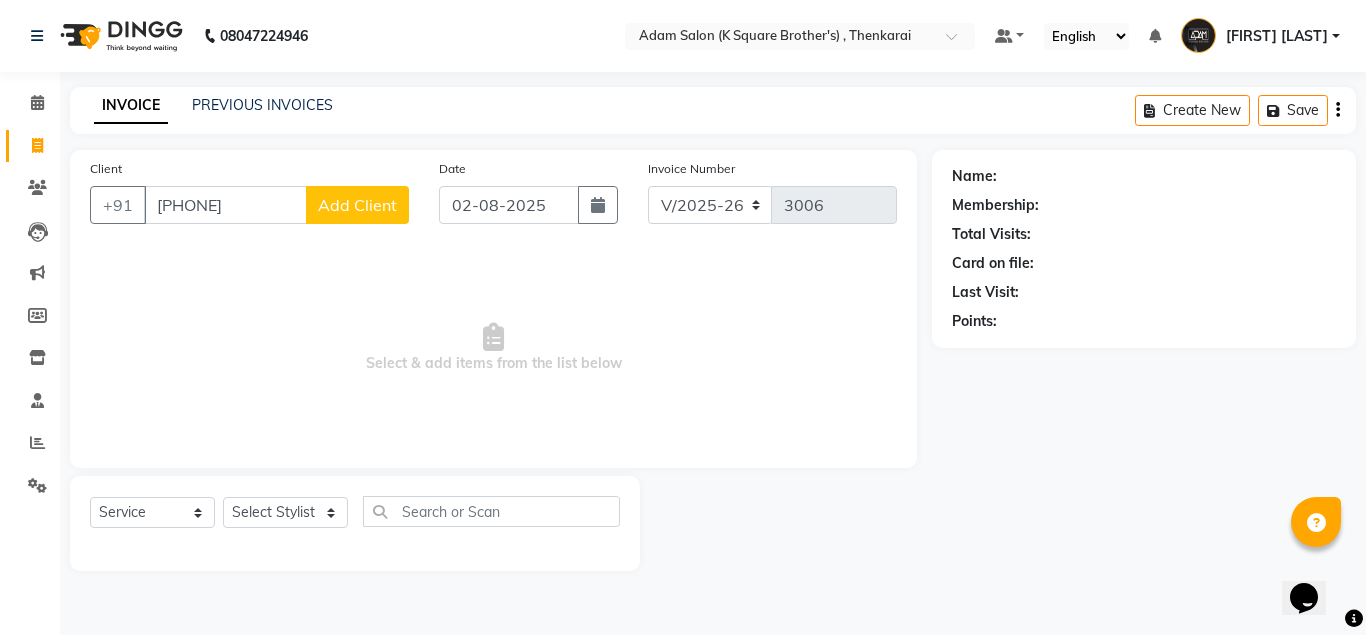 type on "[PHONE]" 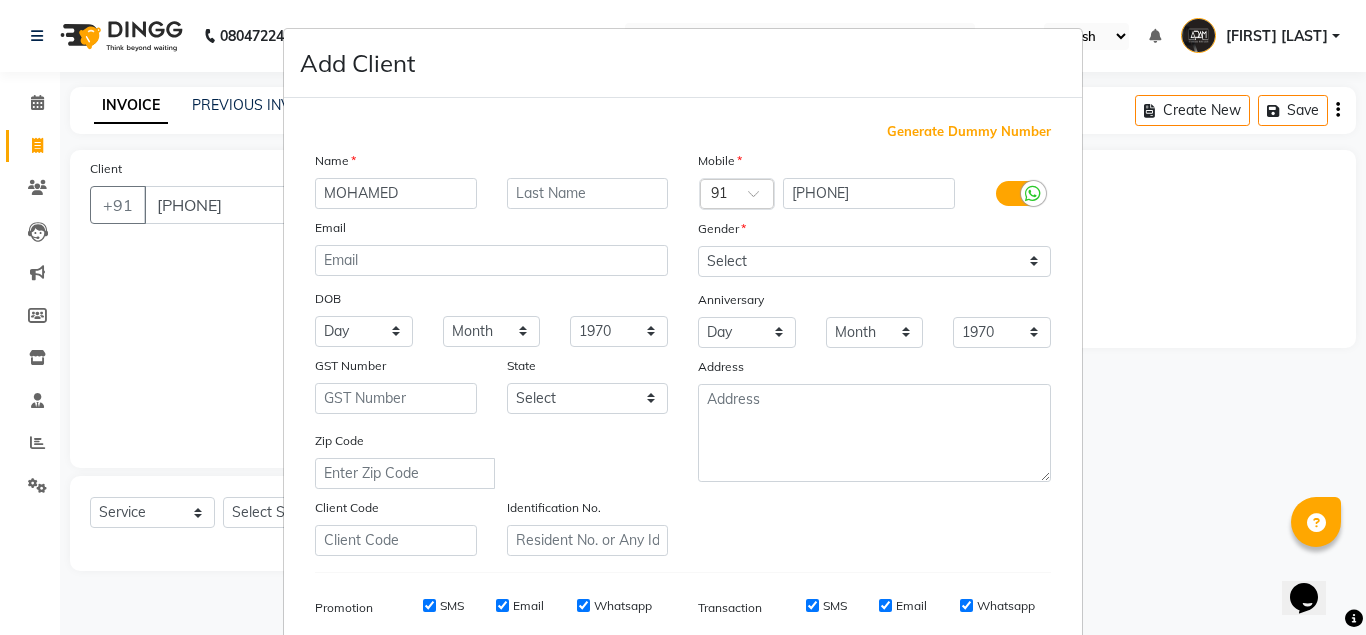 type on "MOHAMED" 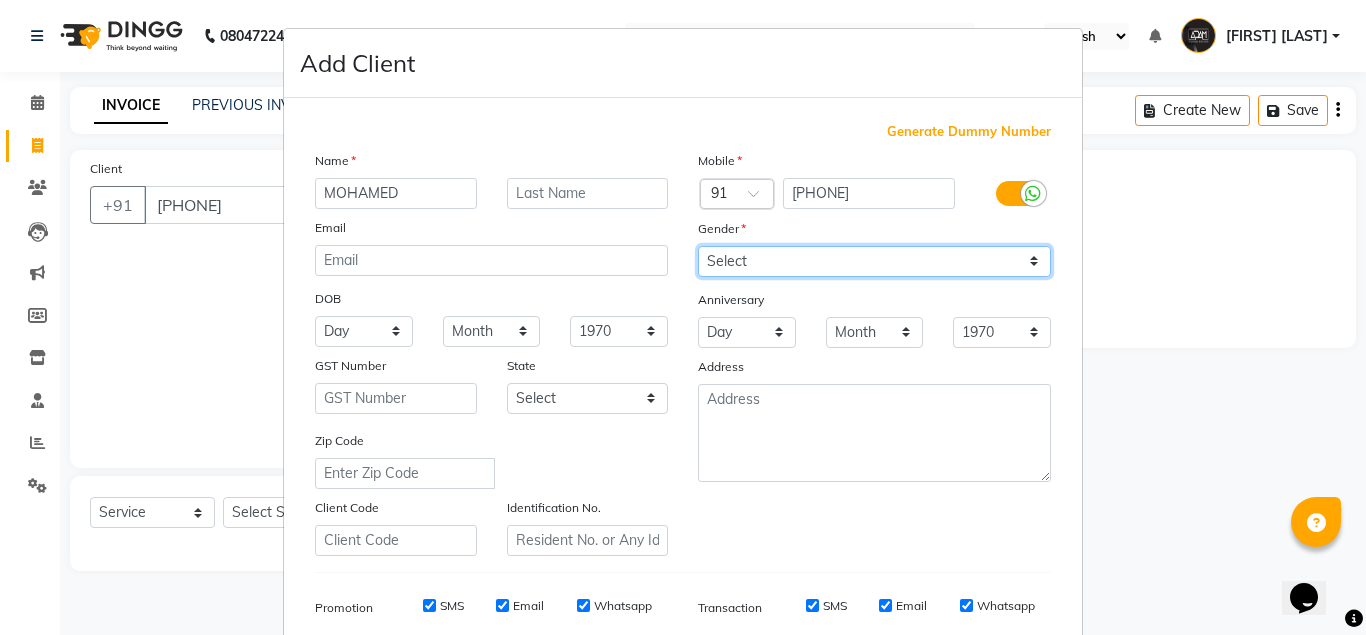 drag, startPoint x: 873, startPoint y: 253, endPoint x: 875, endPoint y: 264, distance: 11.18034 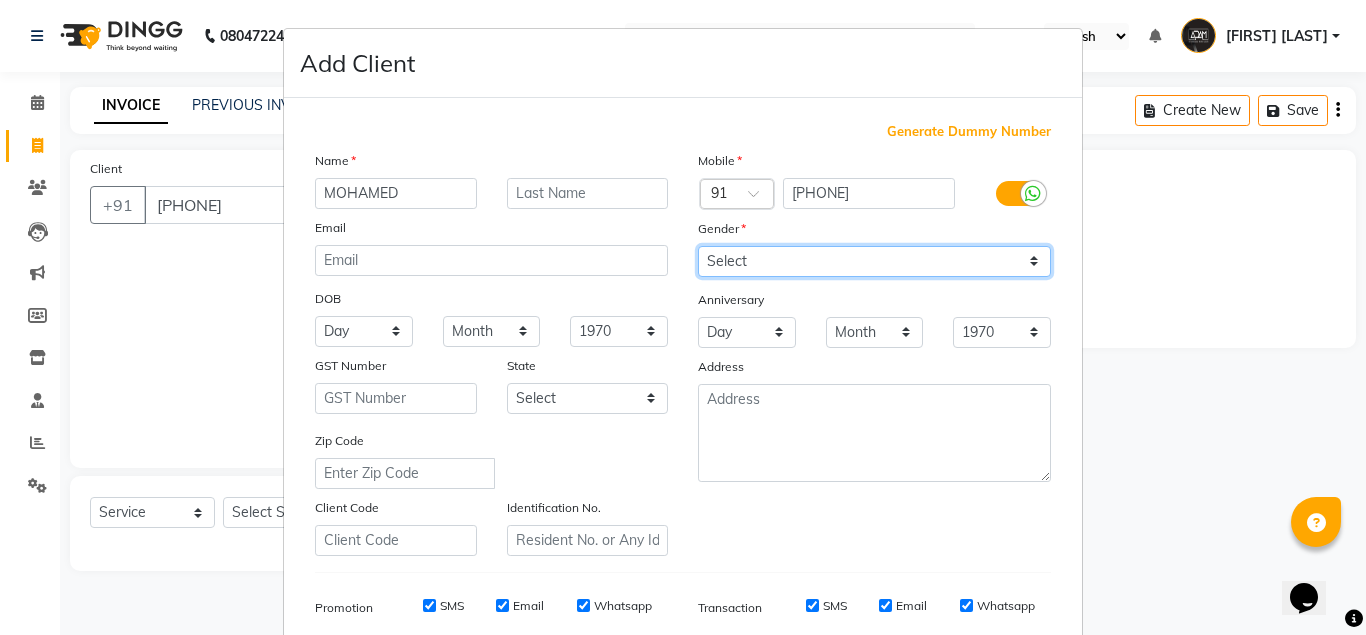 click on "Select Male Female Other Prefer Not To Say" at bounding box center (874, 261) 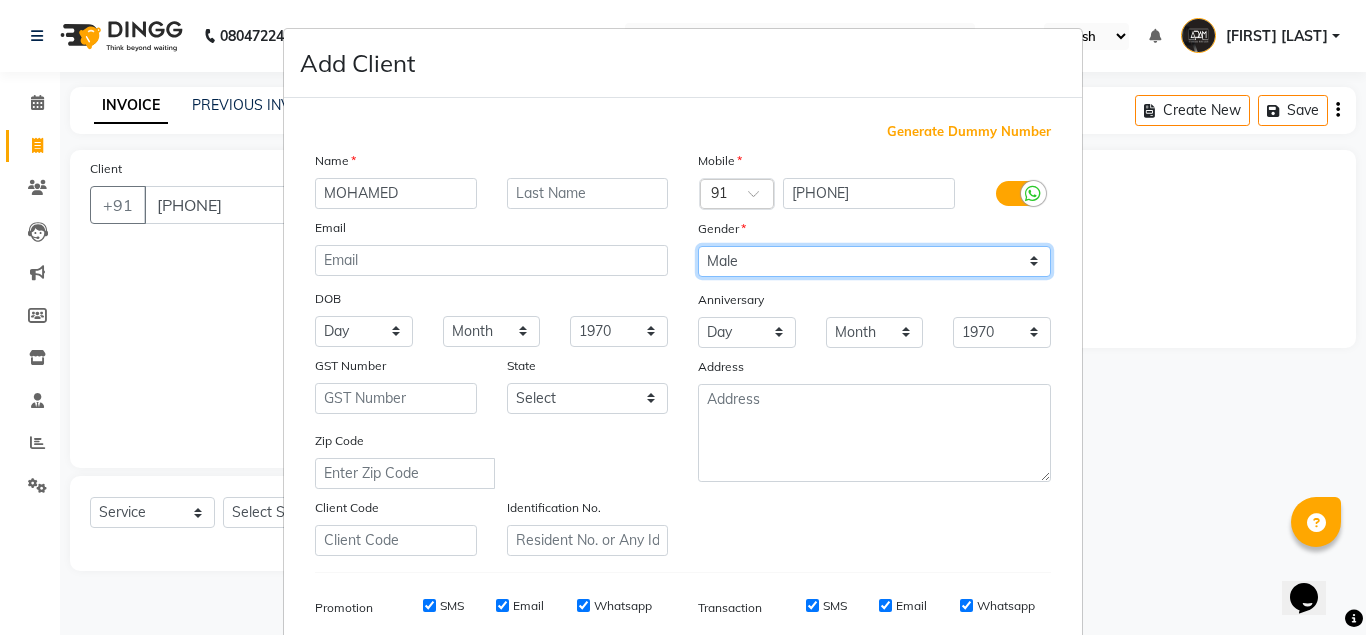 click on "Select Male Female Other Prefer Not To Say" at bounding box center [874, 261] 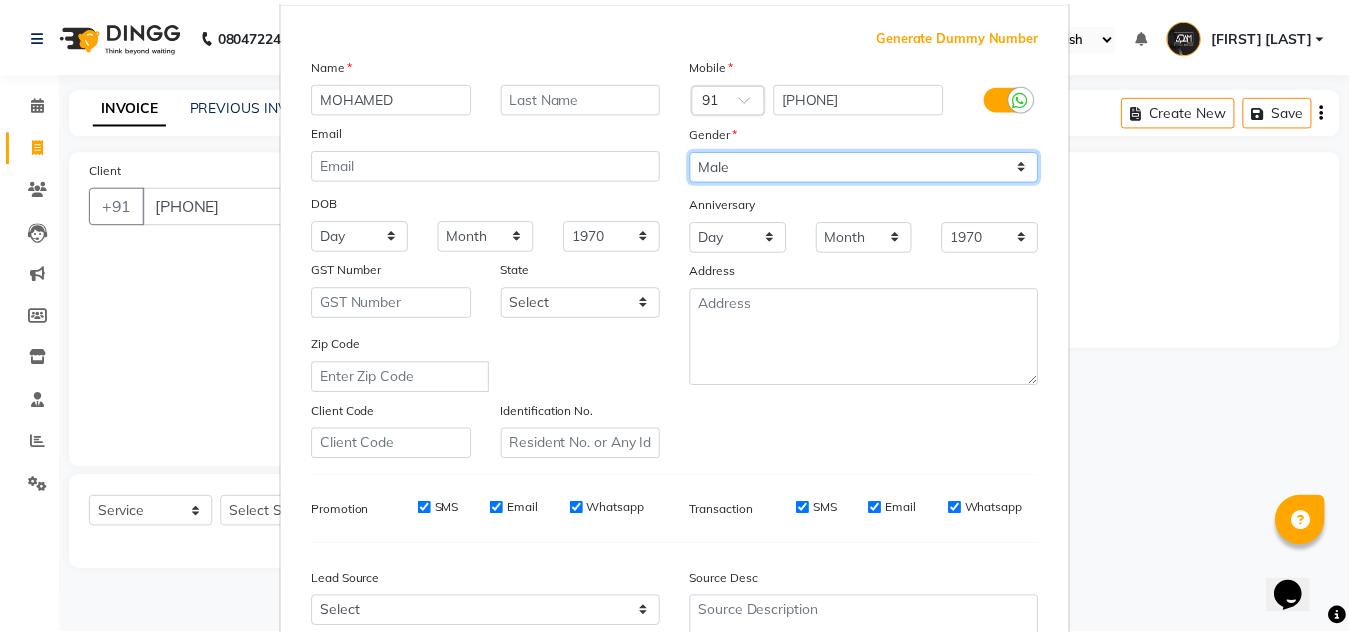 scroll, scrollTop: 288, scrollLeft: 0, axis: vertical 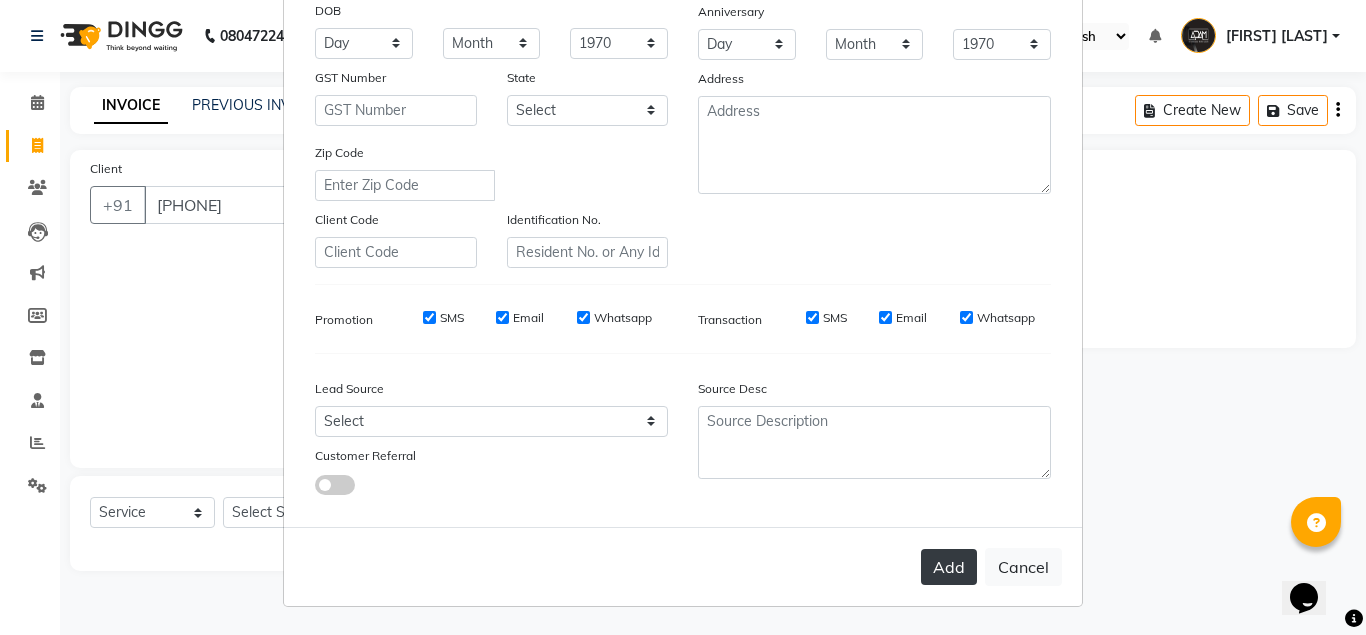 click on "Add" at bounding box center [949, 567] 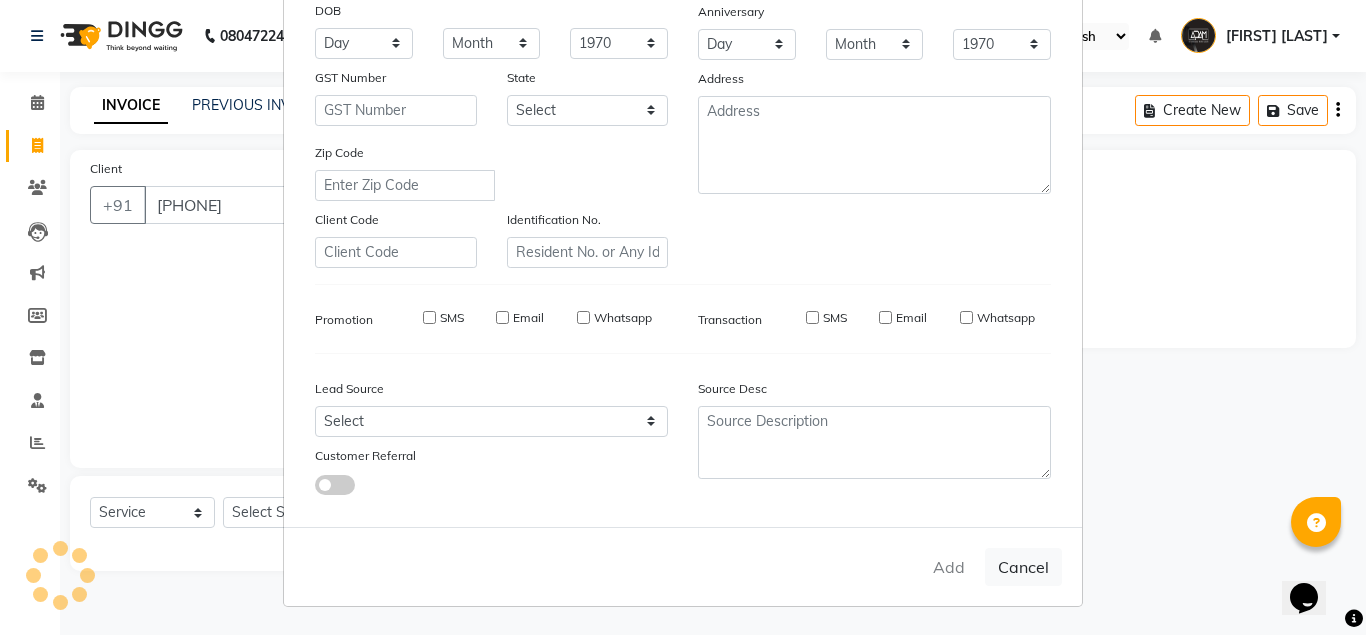 type 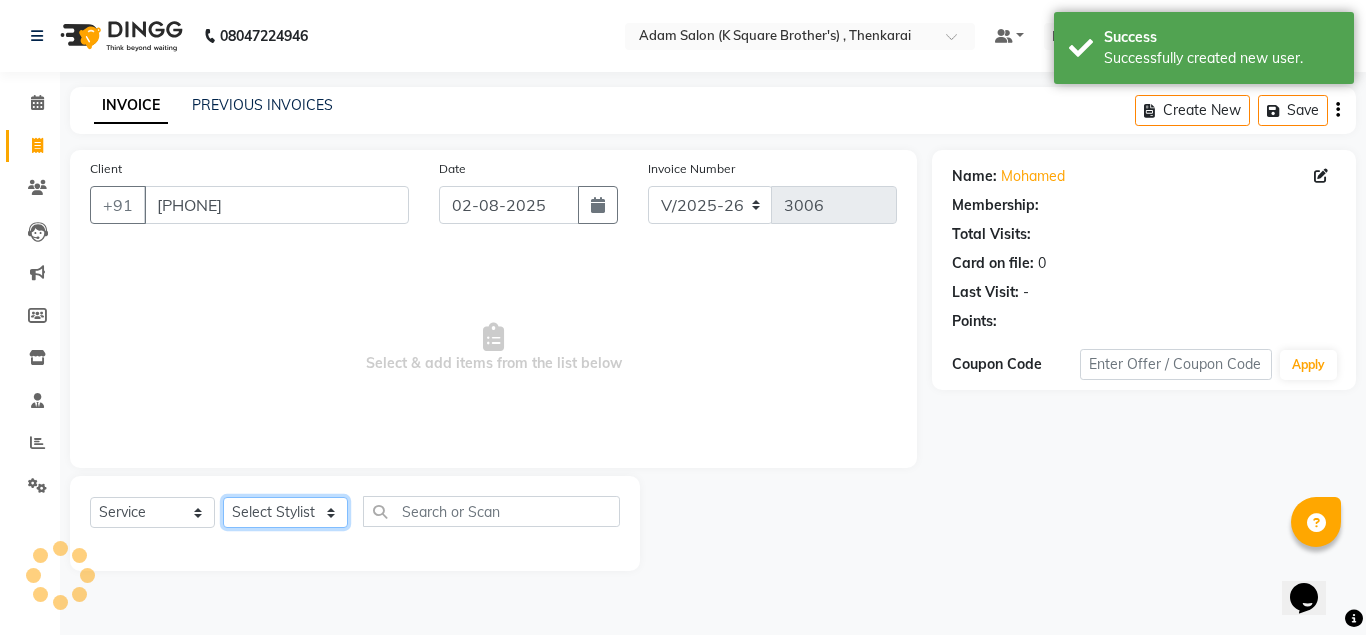 click on "Select Stylist Hasan Malik Navaz Suhail Syed Adam" 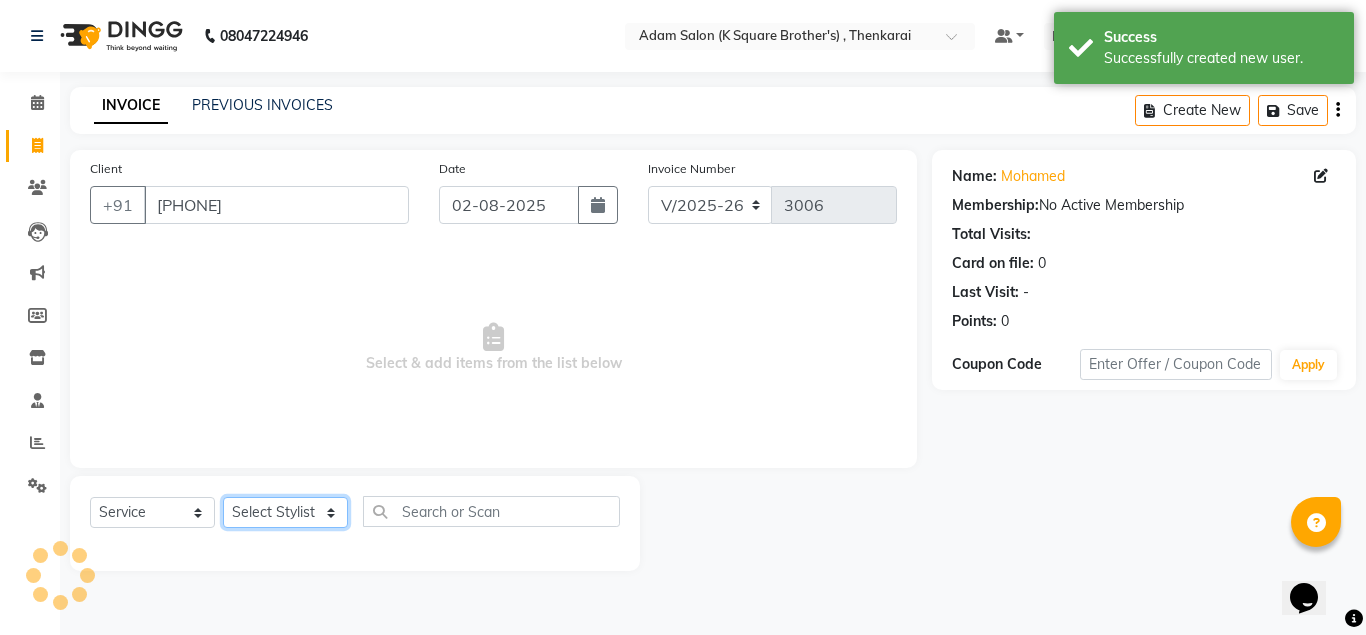 select on "78104" 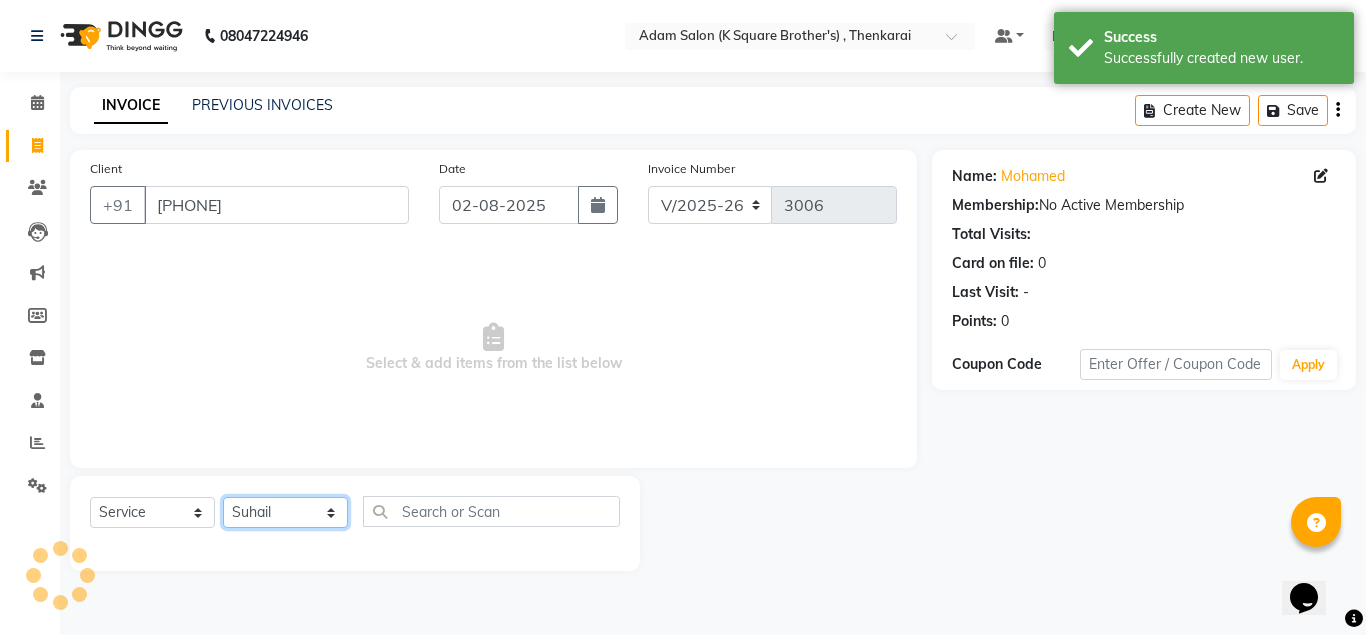 click on "Select Stylist Hasan Malik Navaz Suhail Syed Adam" 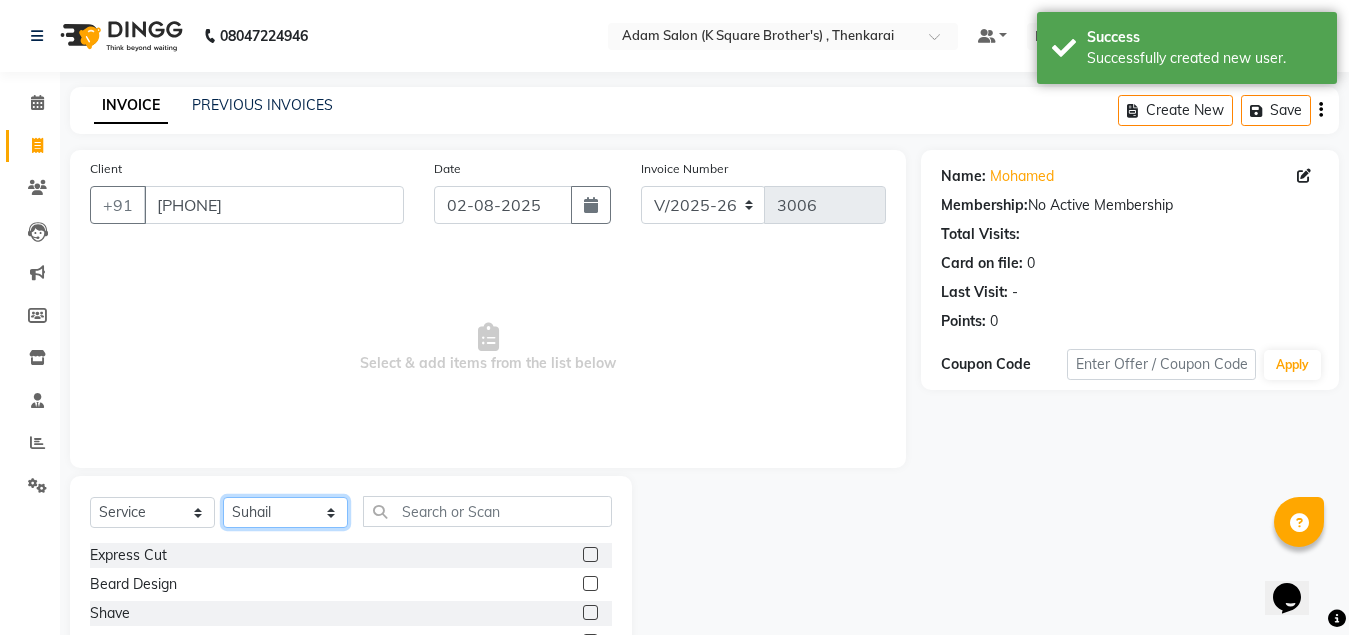 scroll, scrollTop: 166, scrollLeft: 0, axis: vertical 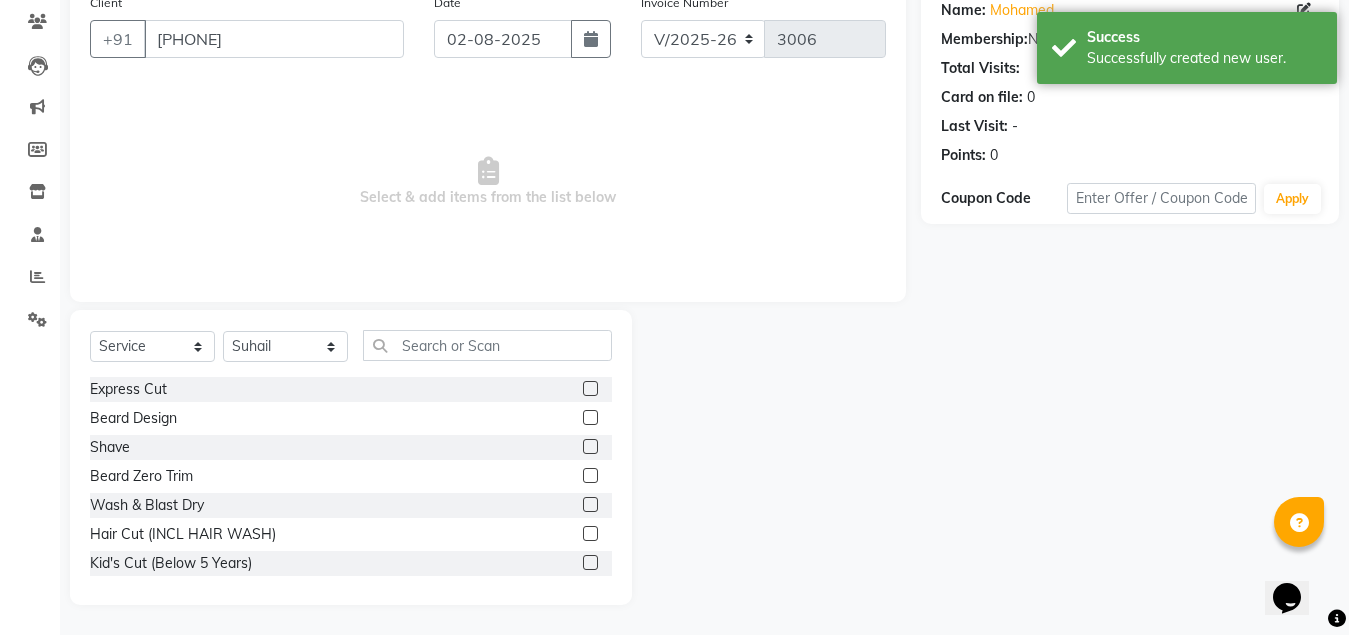 click 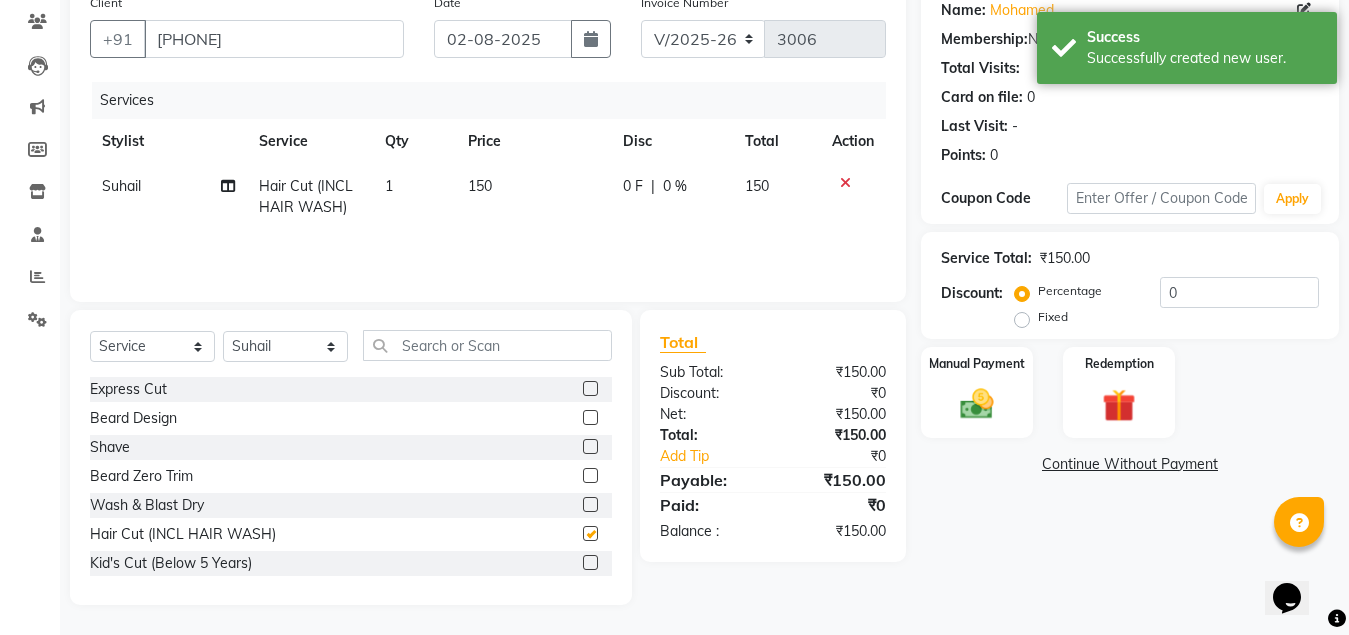 checkbox on "false" 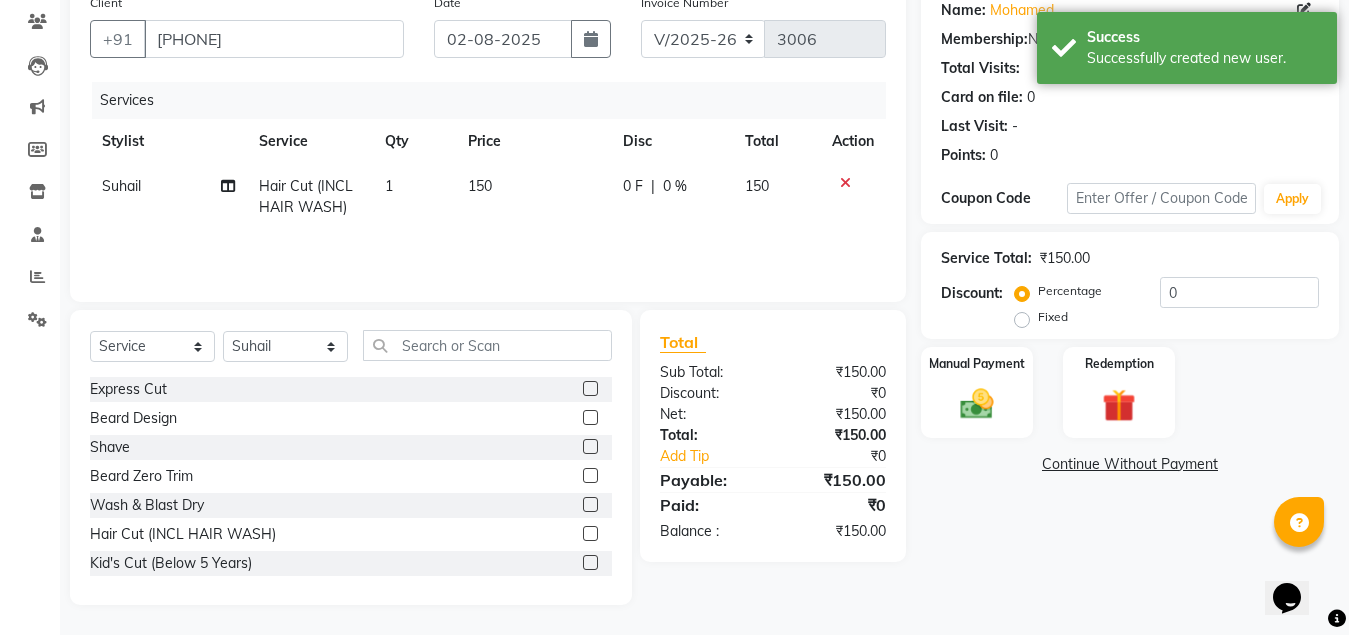 click 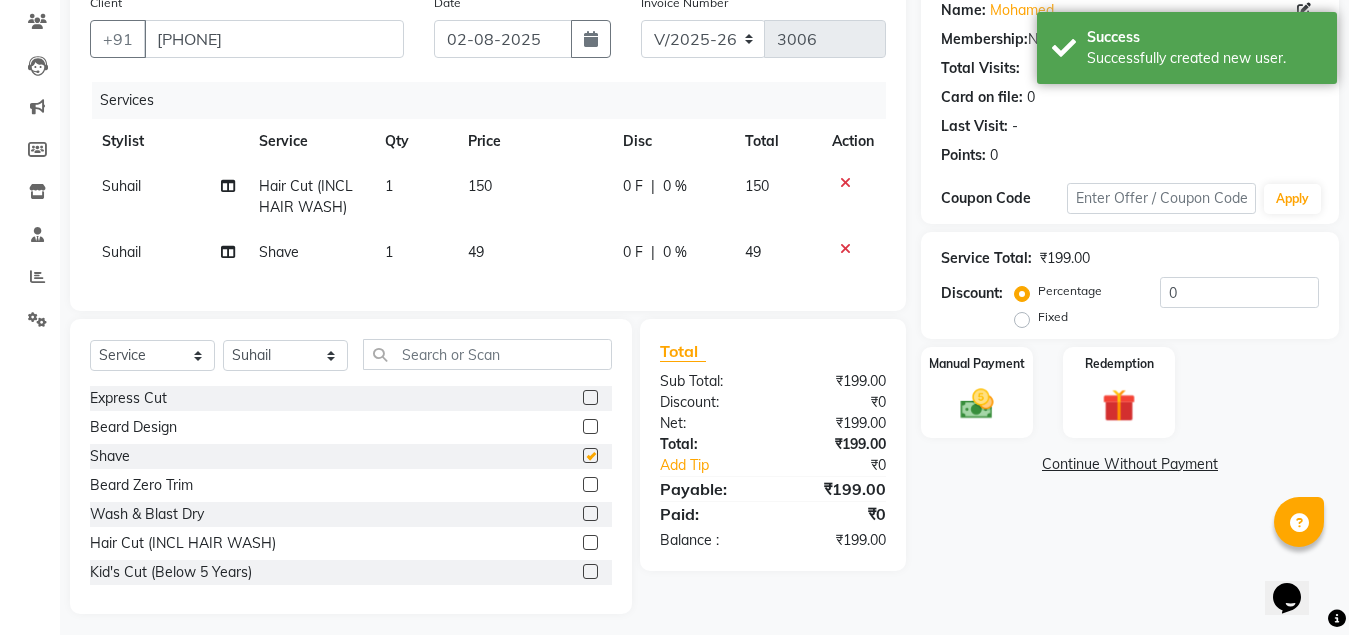 checkbox on "false" 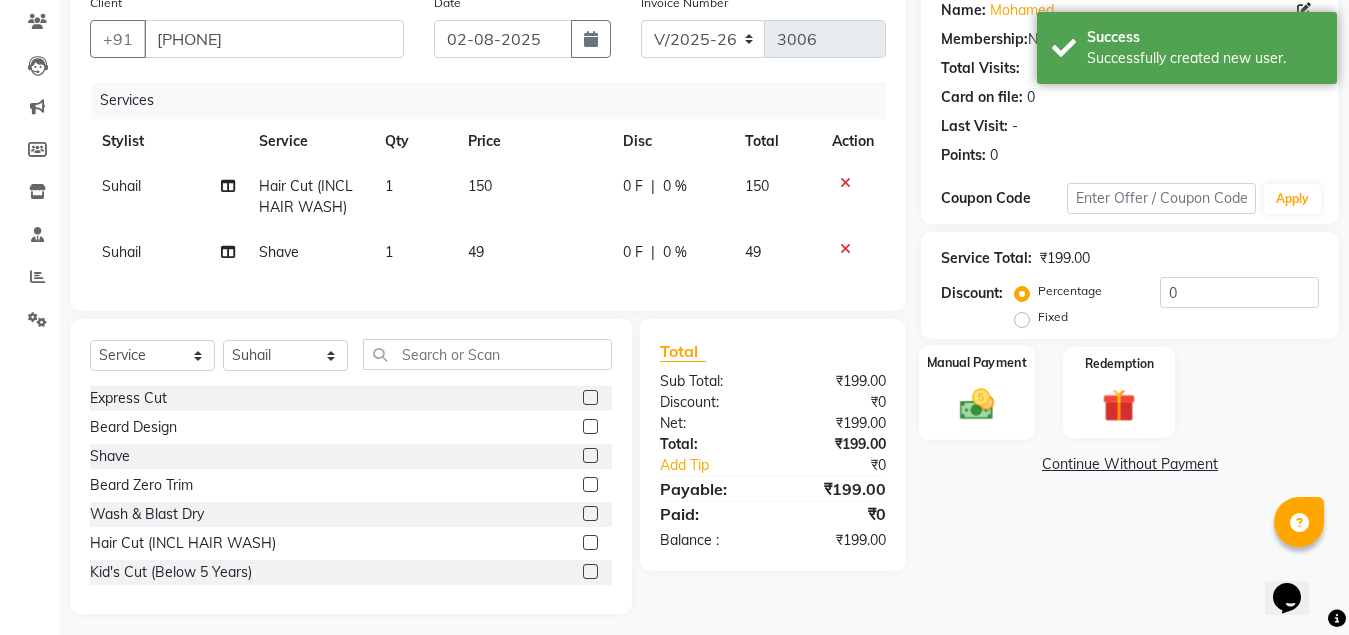 click on "Manual Payment" 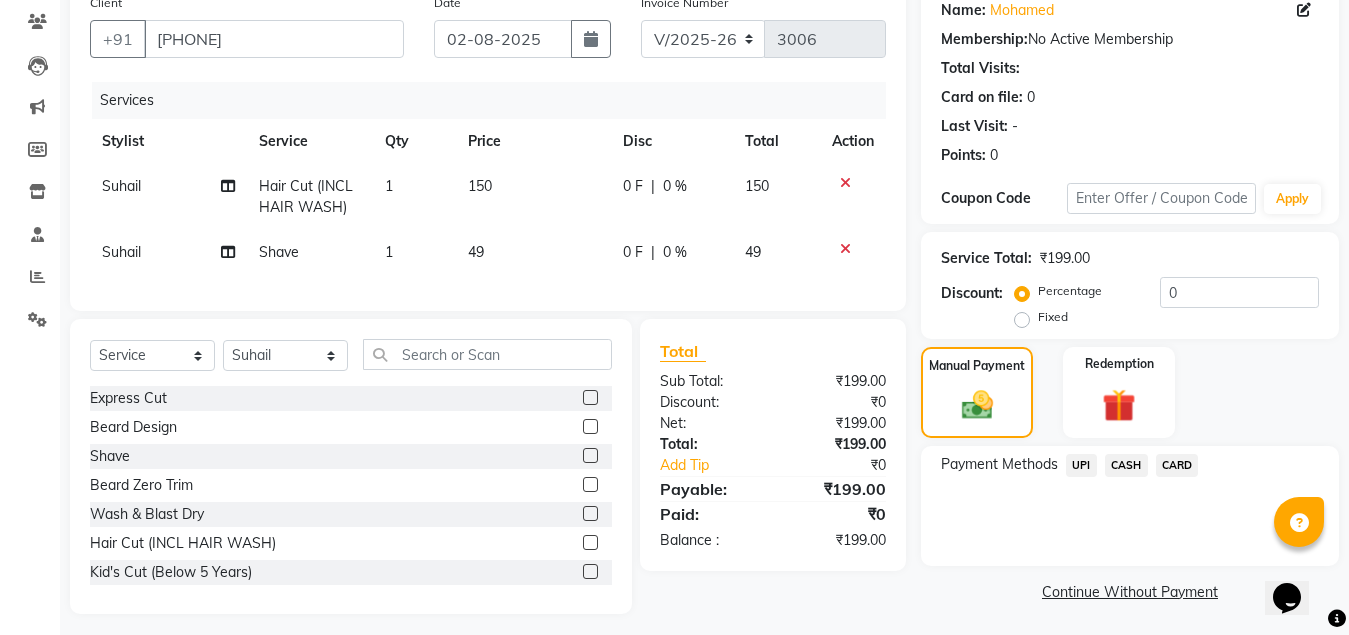 click on "UPI" 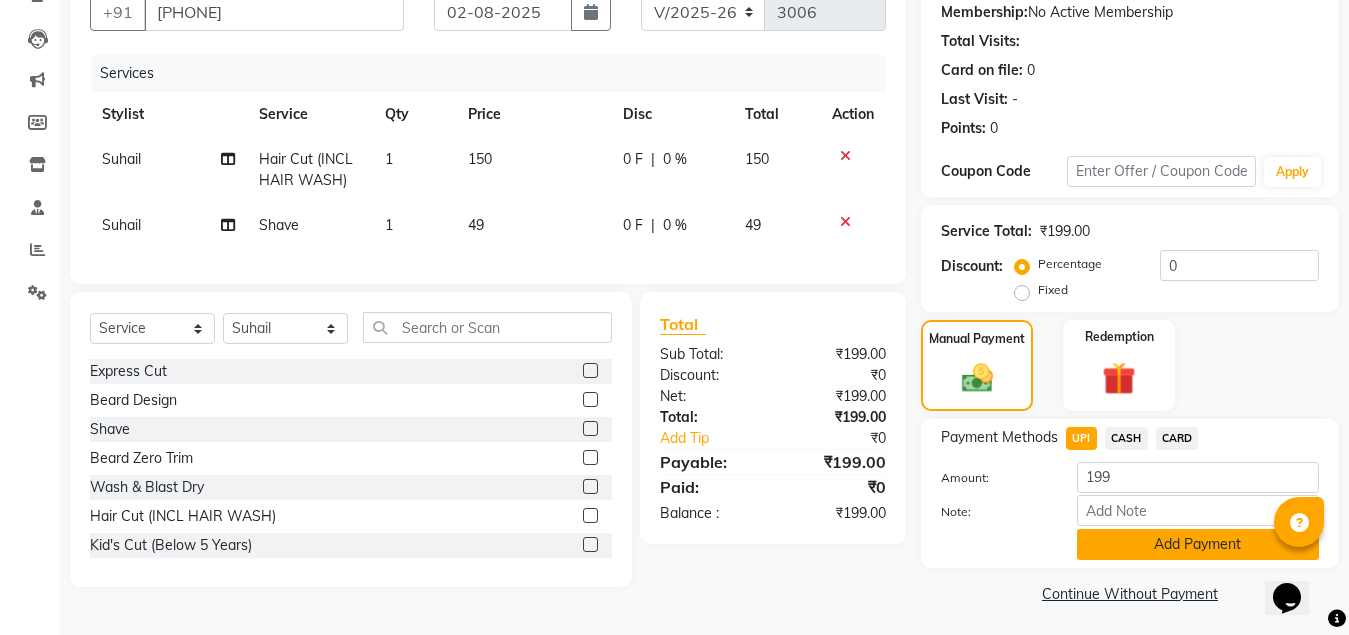 scroll, scrollTop: 197, scrollLeft: 0, axis: vertical 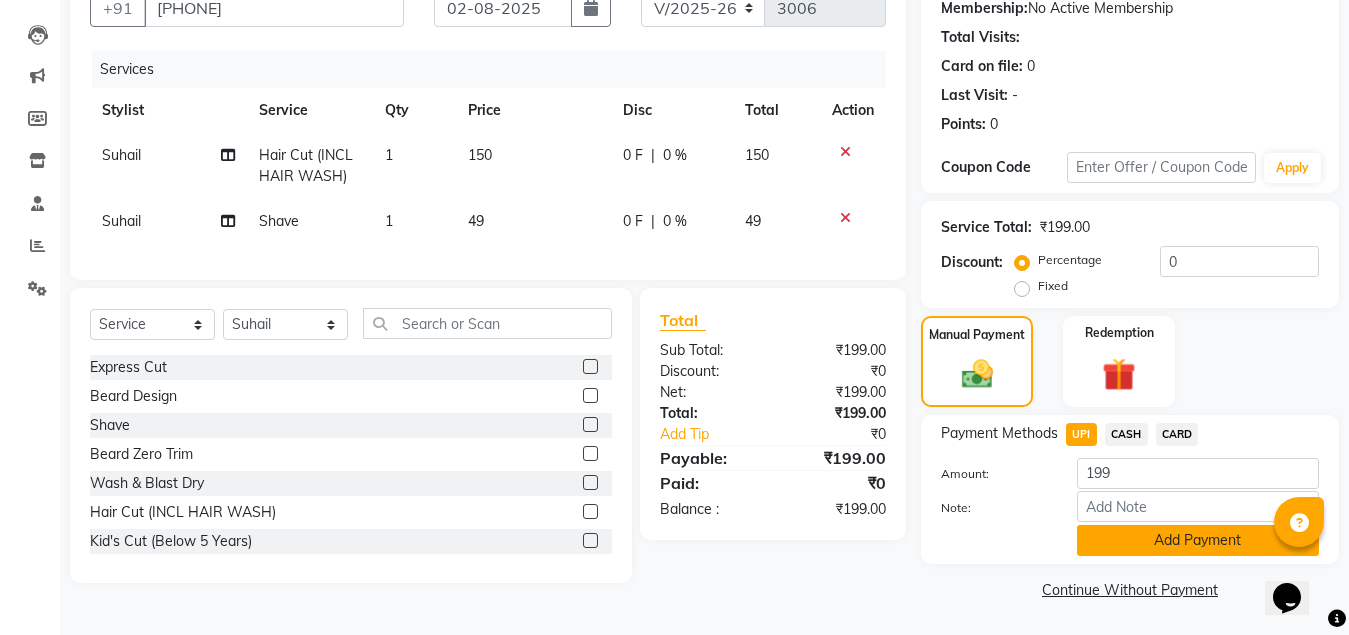click on "Add Payment" 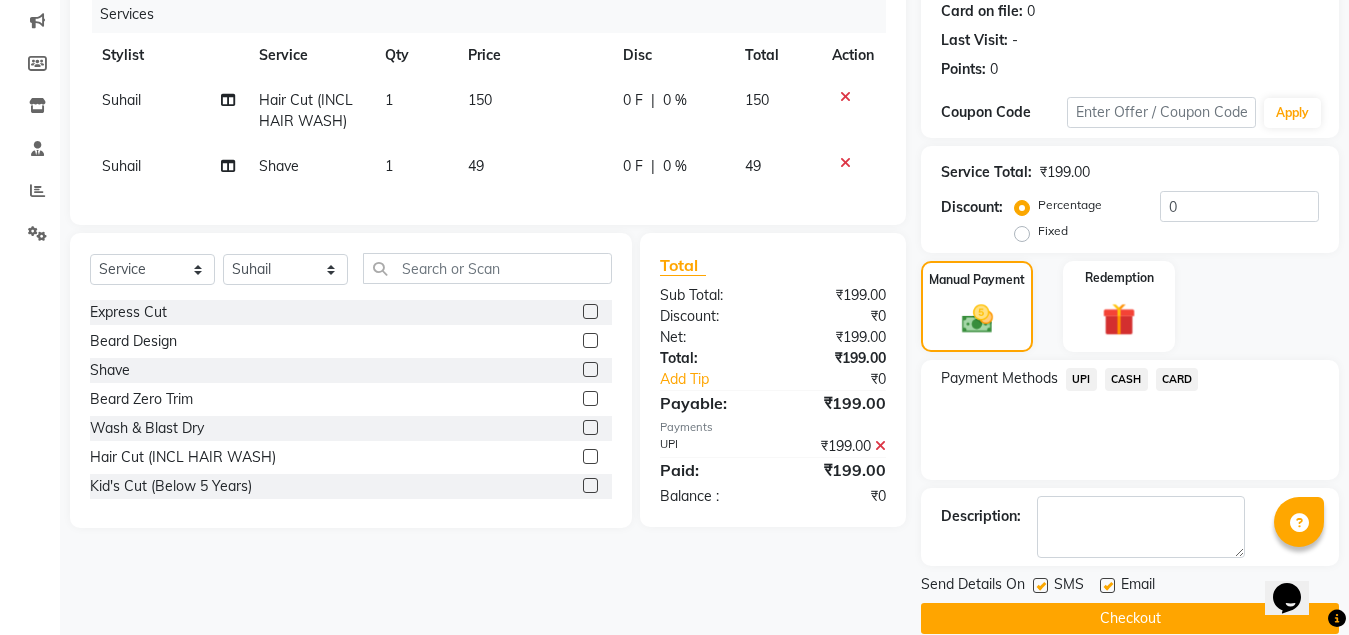 scroll, scrollTop: 281, scrollLeft: 0, axis: vertical 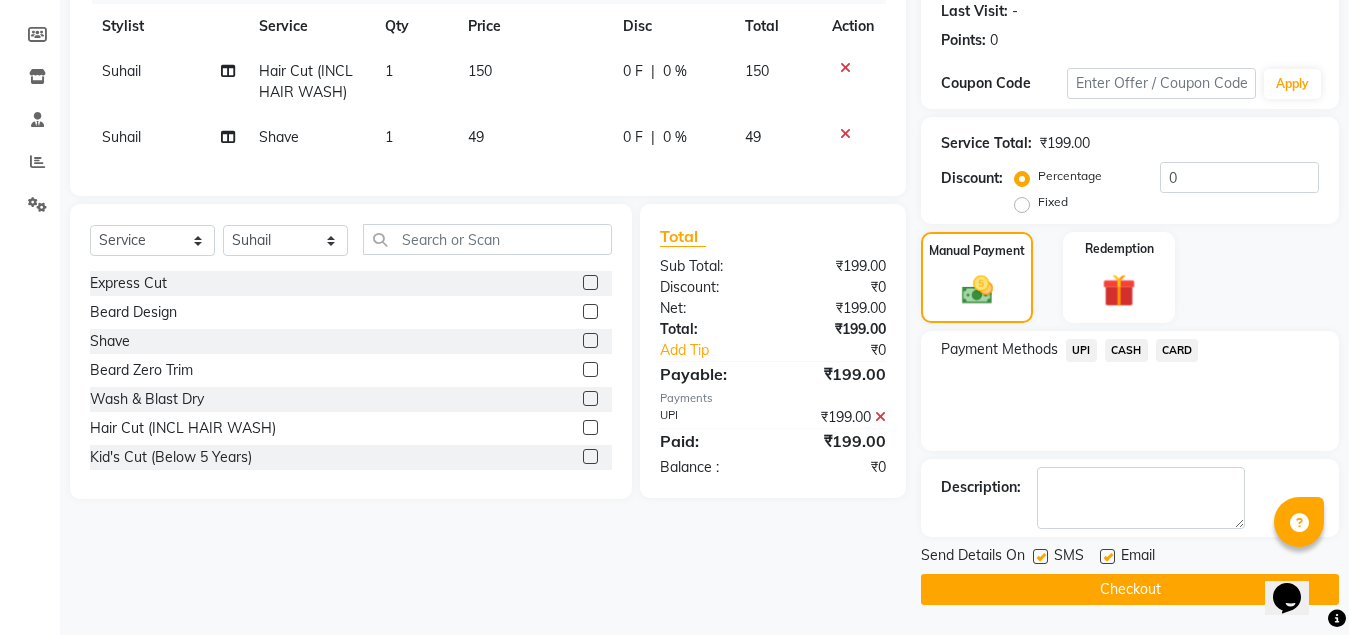 click on "Send Details On SMS Email  Checkout" 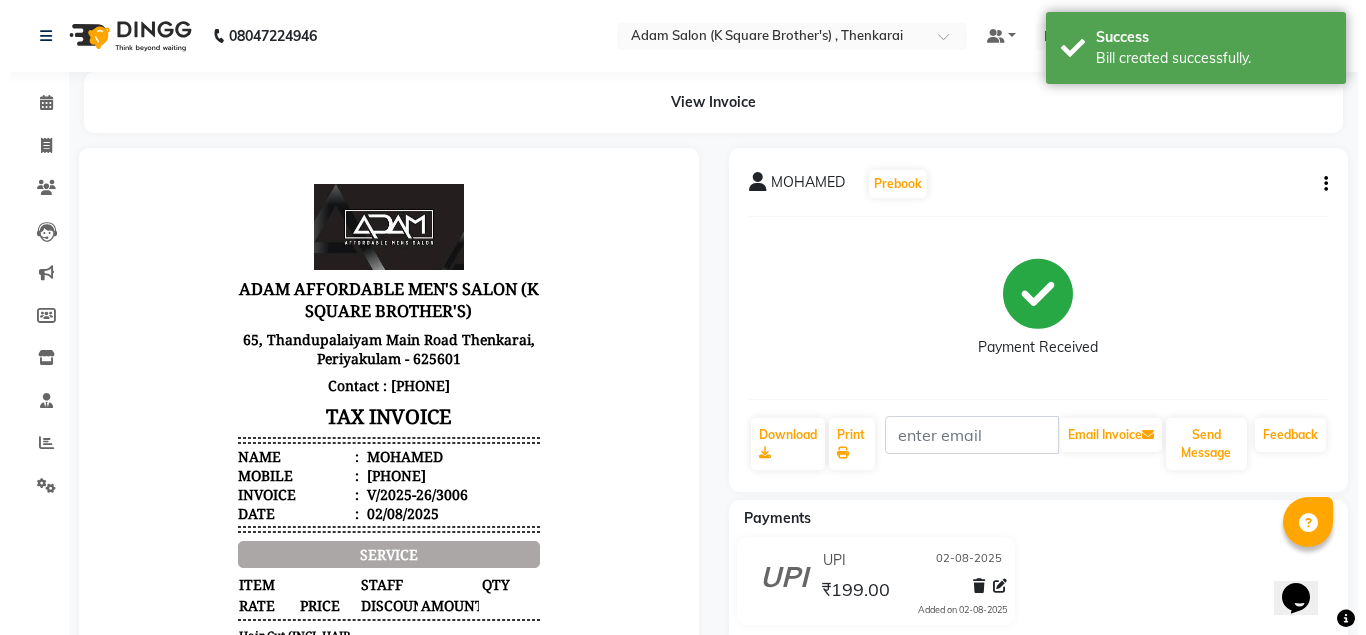 scroll, scrollTop: 0, scrollLeft: 0, axis: both 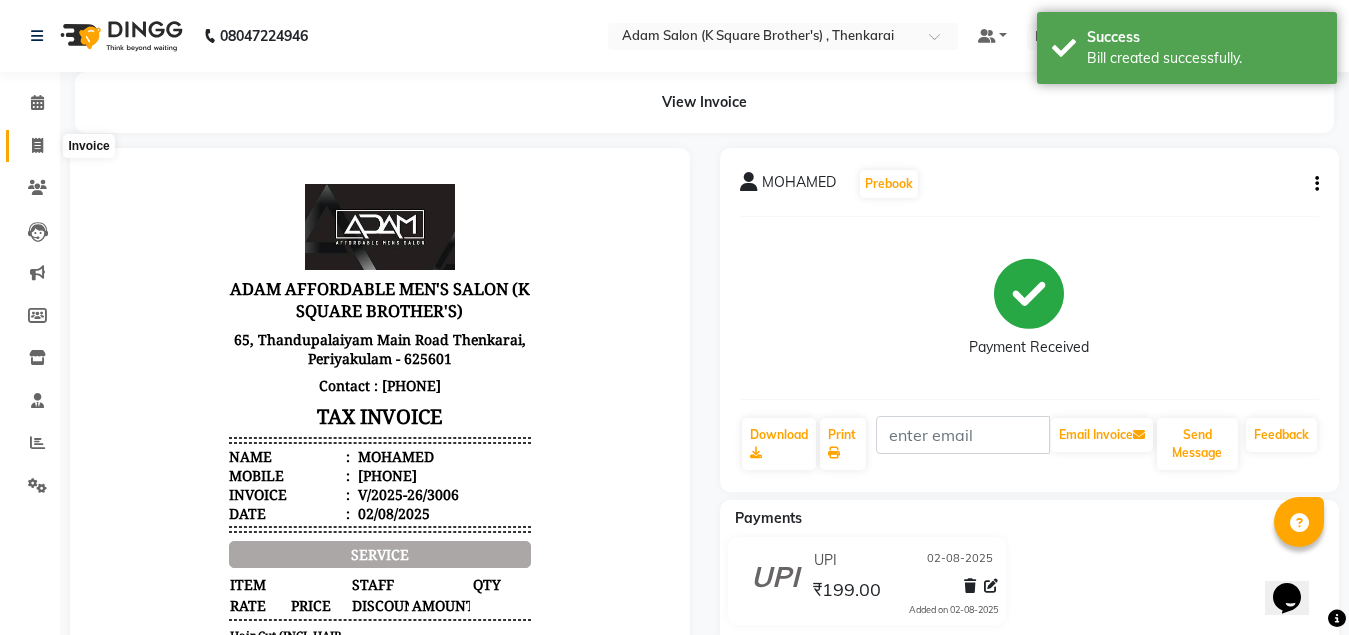 click 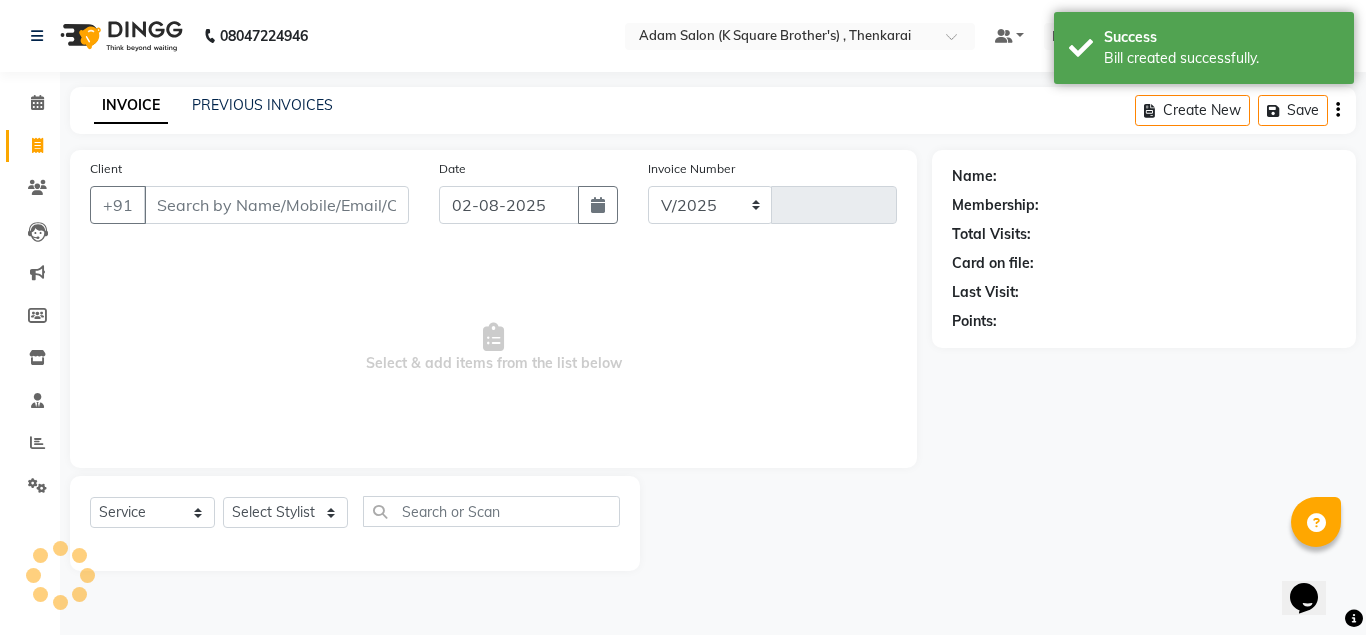 select on "8195" 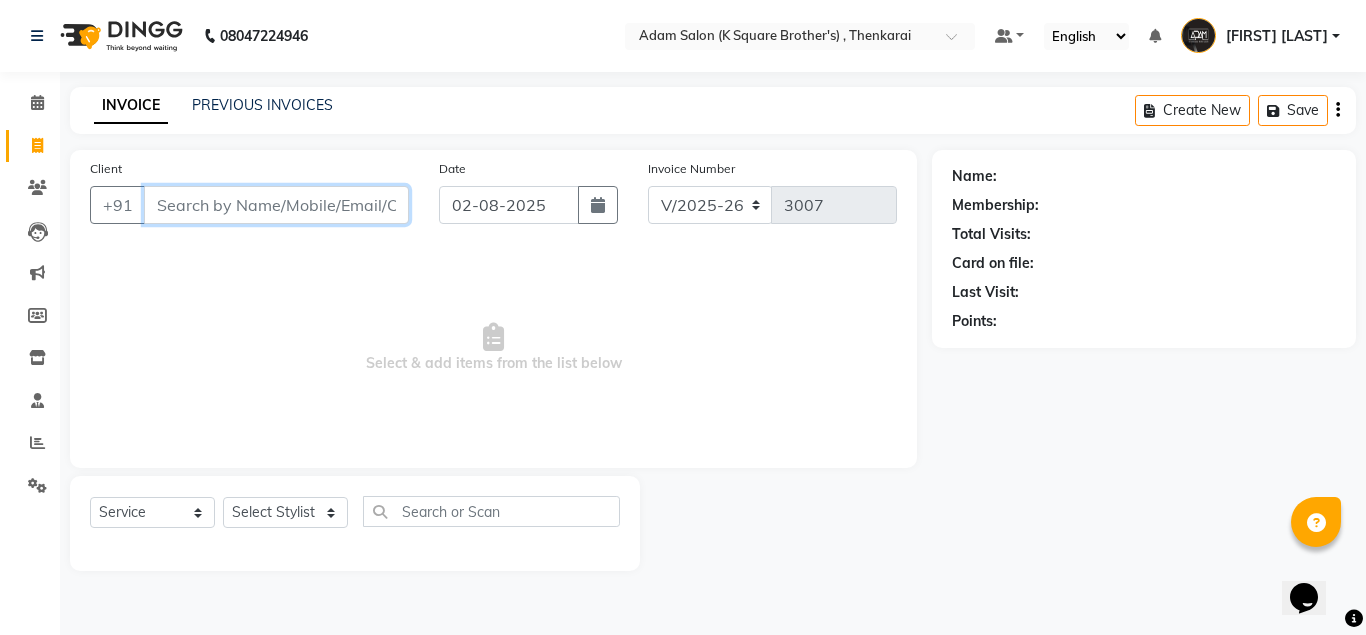 paste on "[PHONE]" 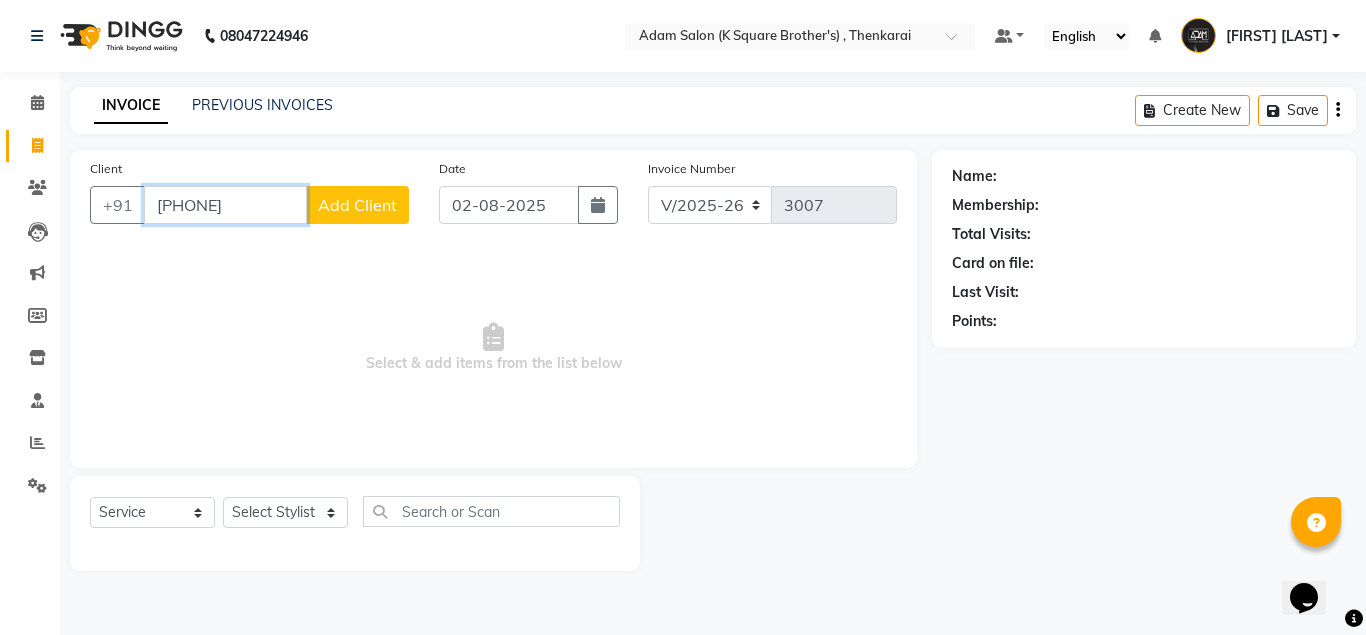 type on "[PHONE]" 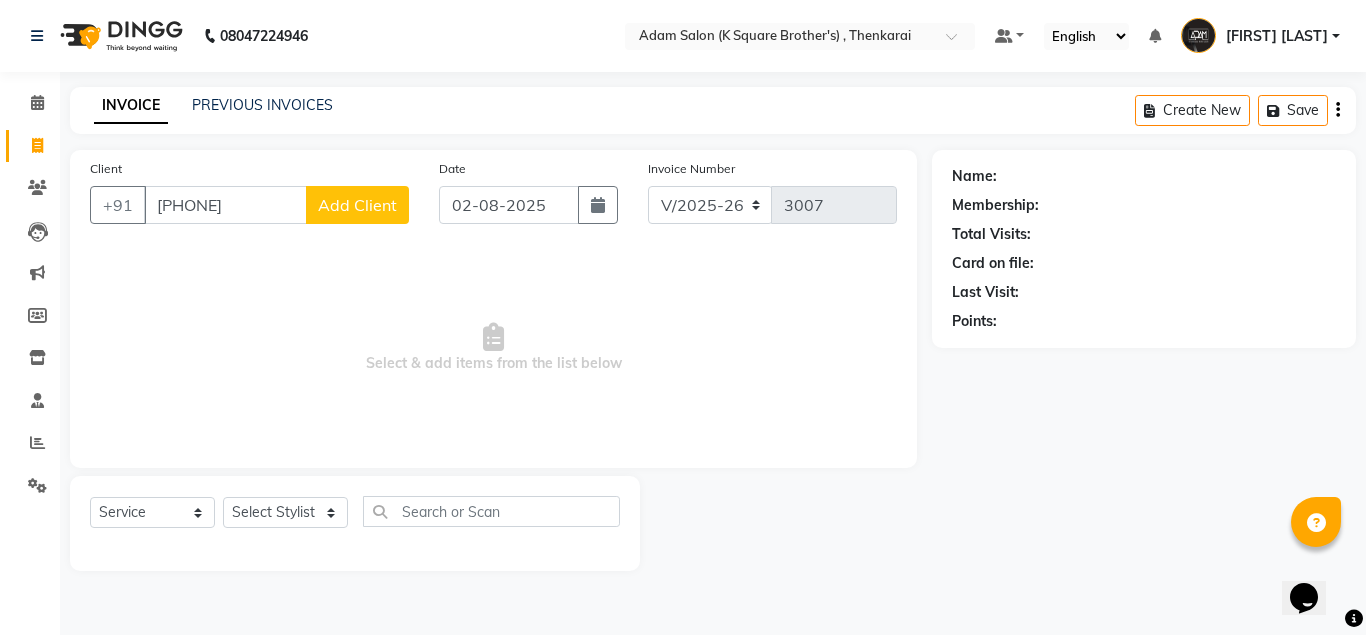 click on "Add Client" 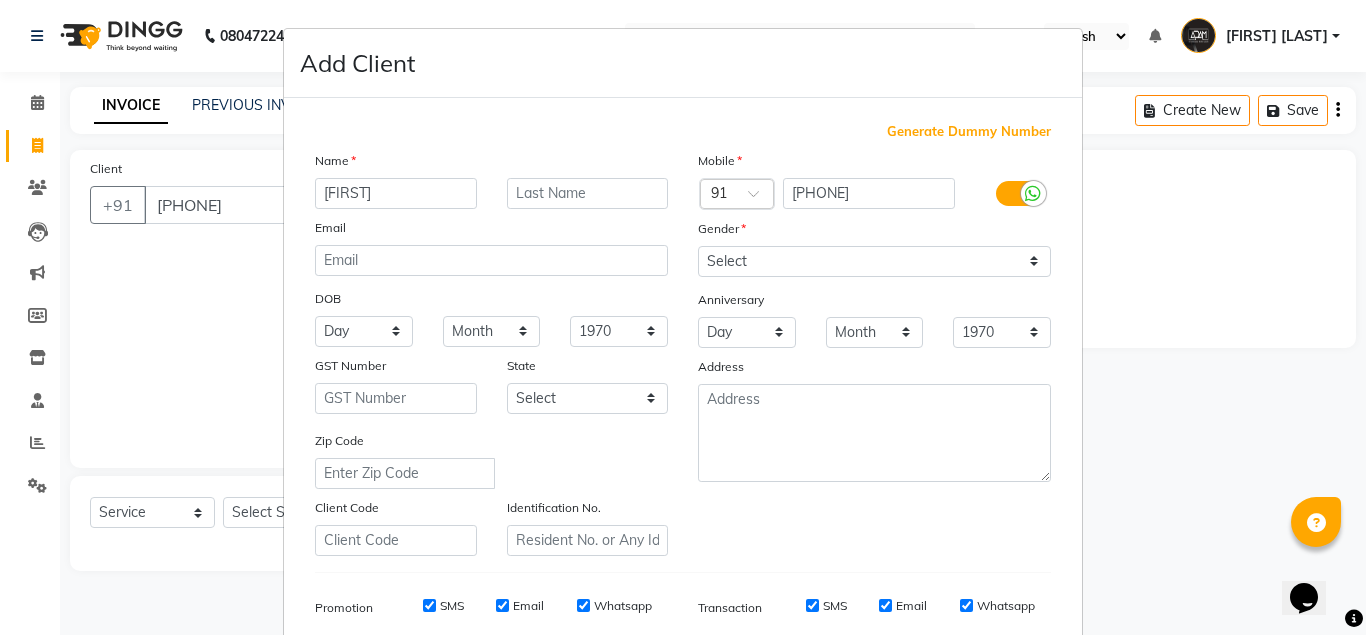 type on "[FIRST]" 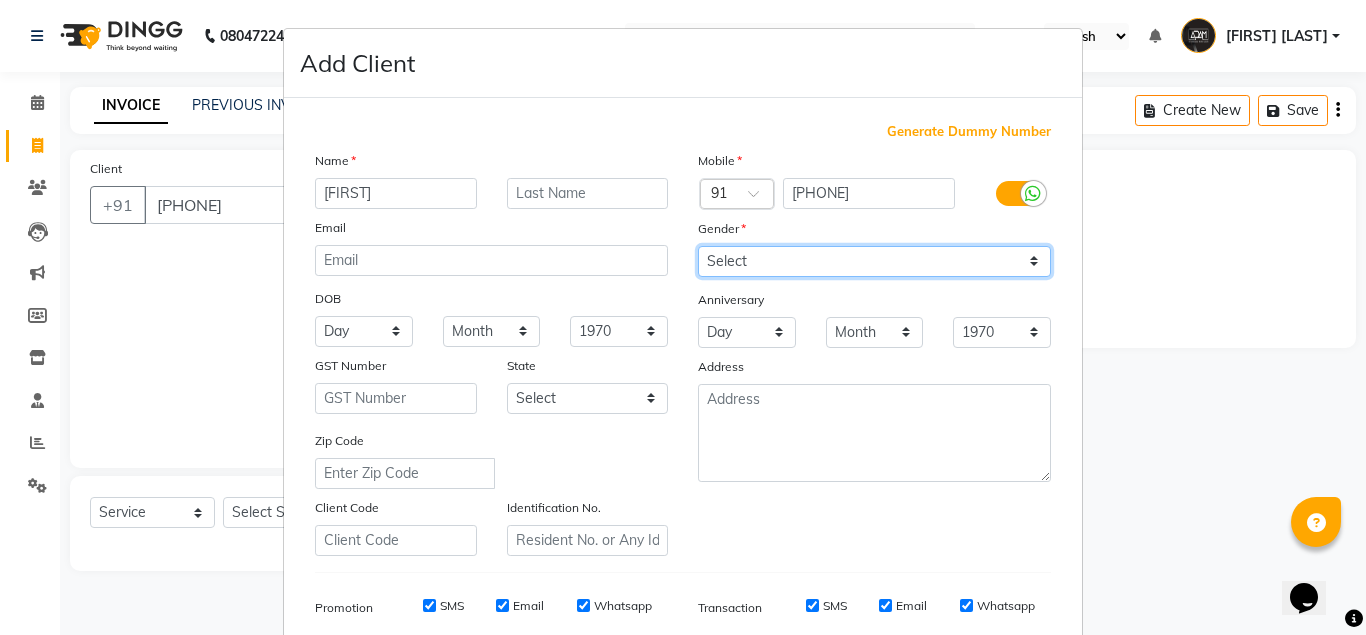 click on "Select Male Female Other Prefer Not To Say" at bounding box center [874, 261] 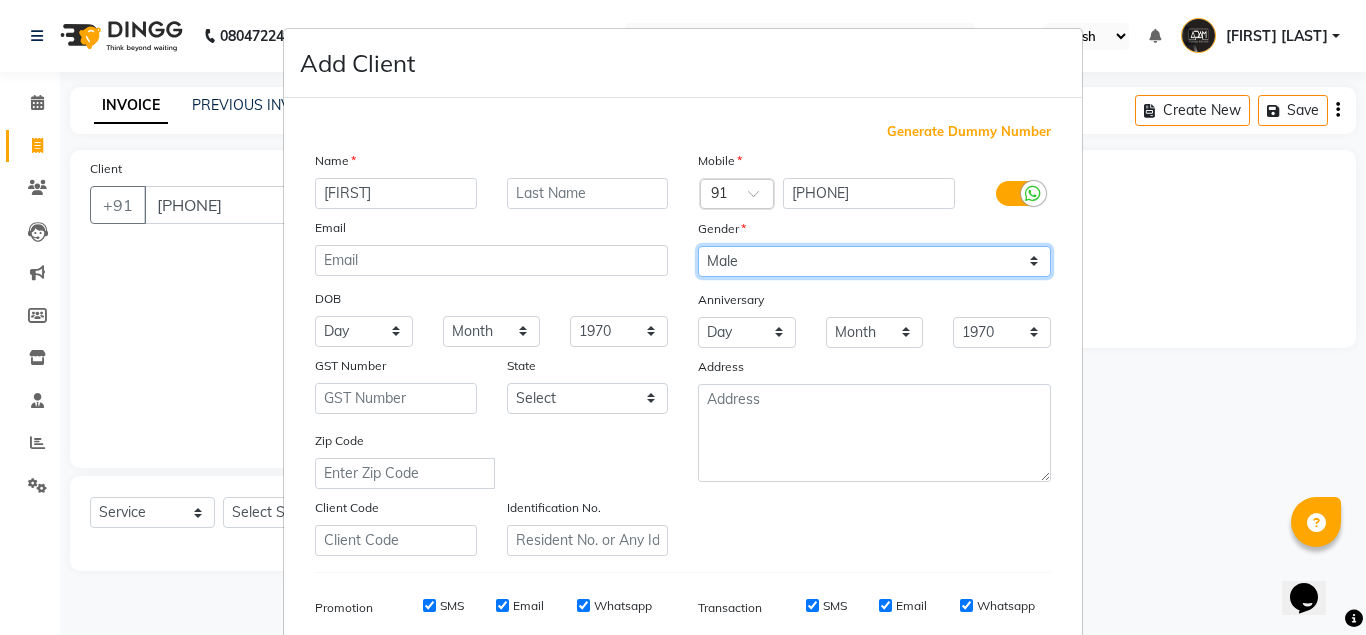 click on "Select Male Female Other Prefer Not To Say" at bounding box center [874, 261] 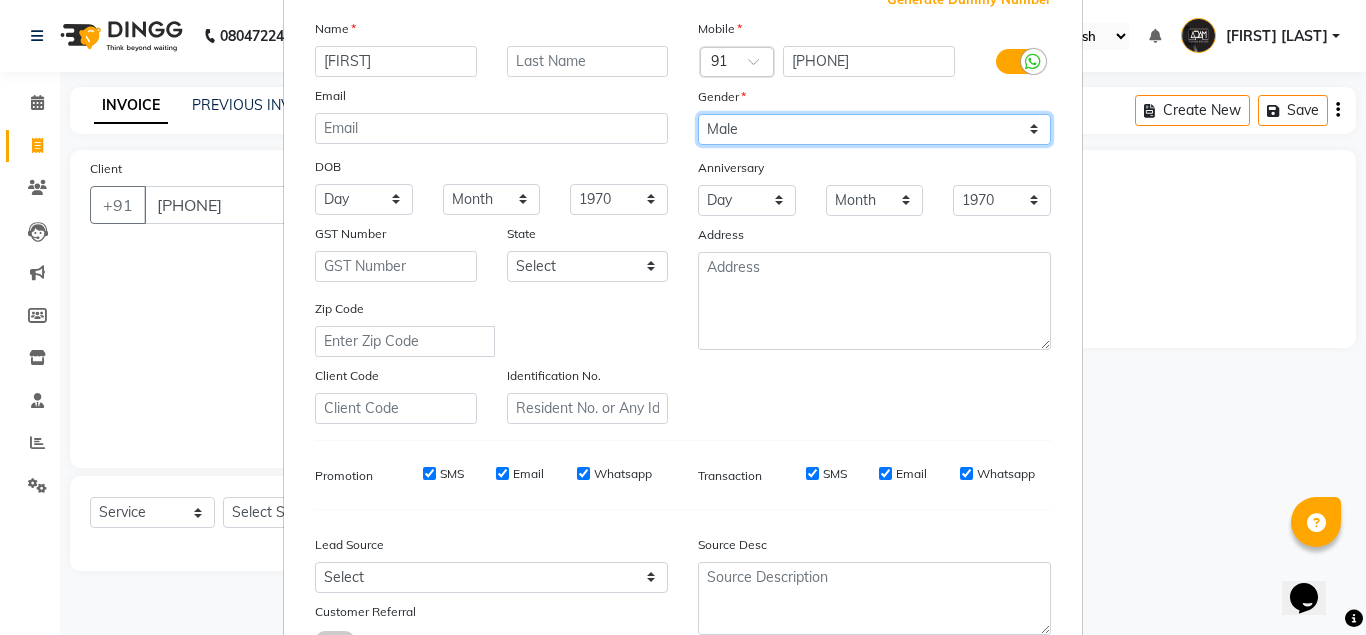 scroll, scrollTop: 288, scrollLeft: 0, axis: vertical 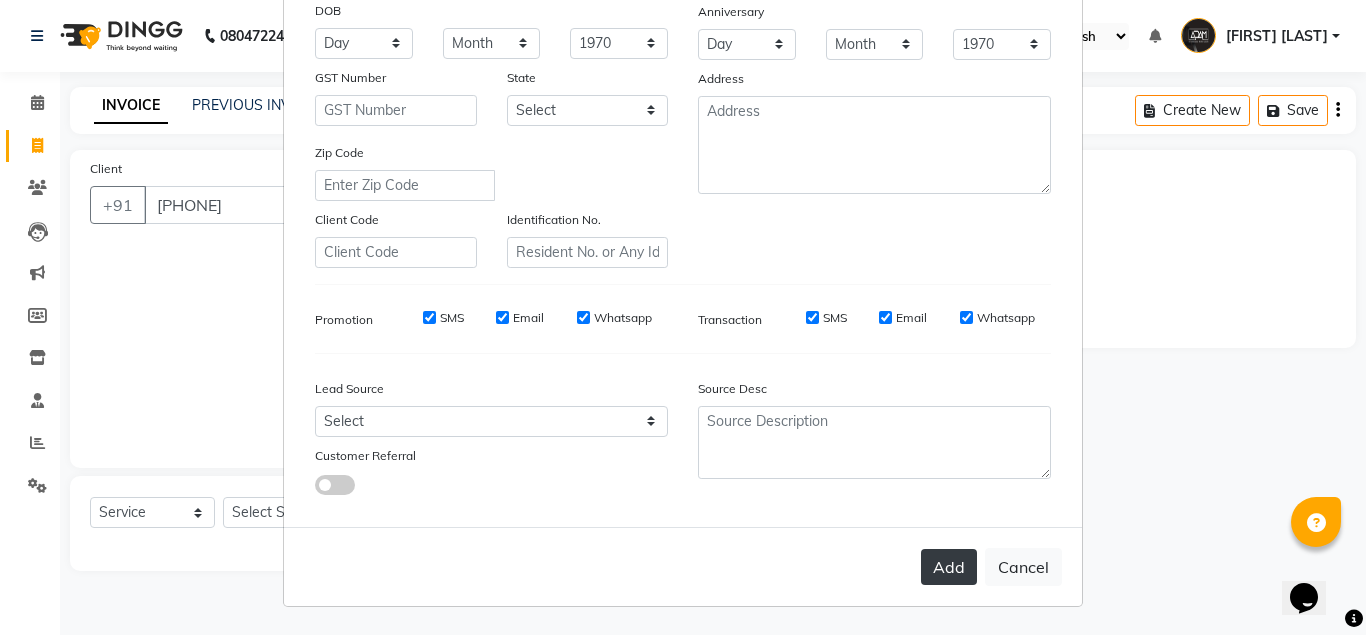 click on "Add" at bounding box center [949, 567] 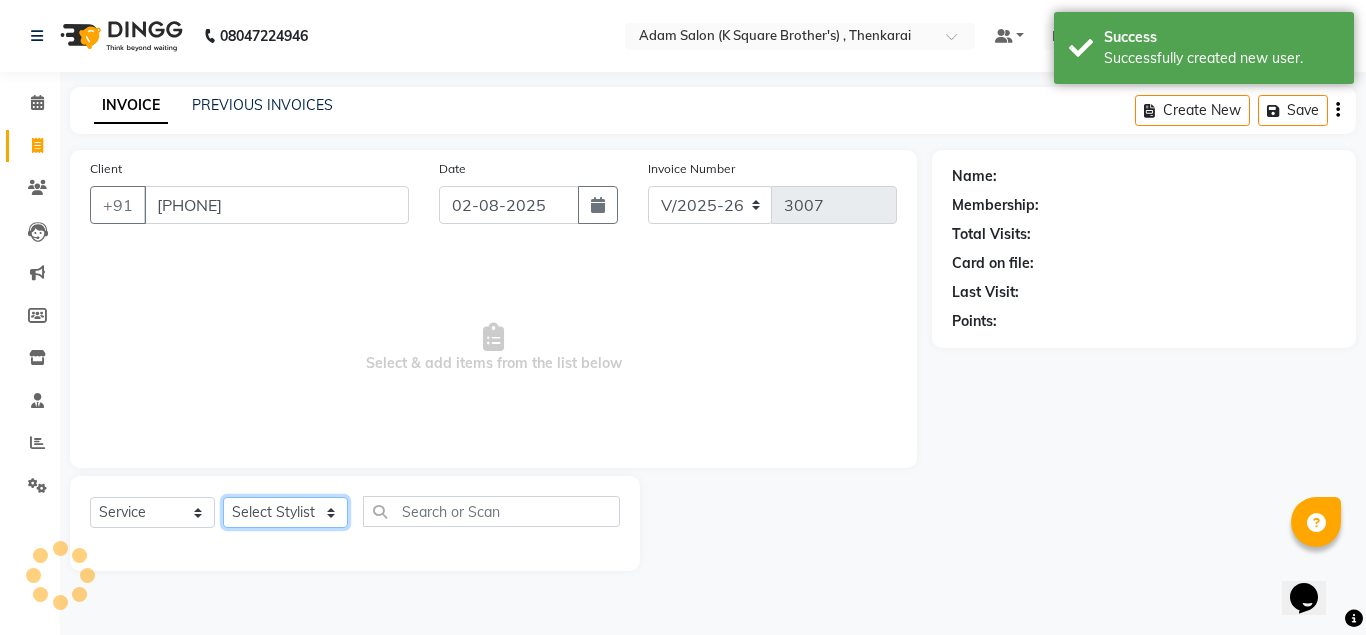 click on "Select Stylist Hasan Malik Navaz Suhail Syed Adam" 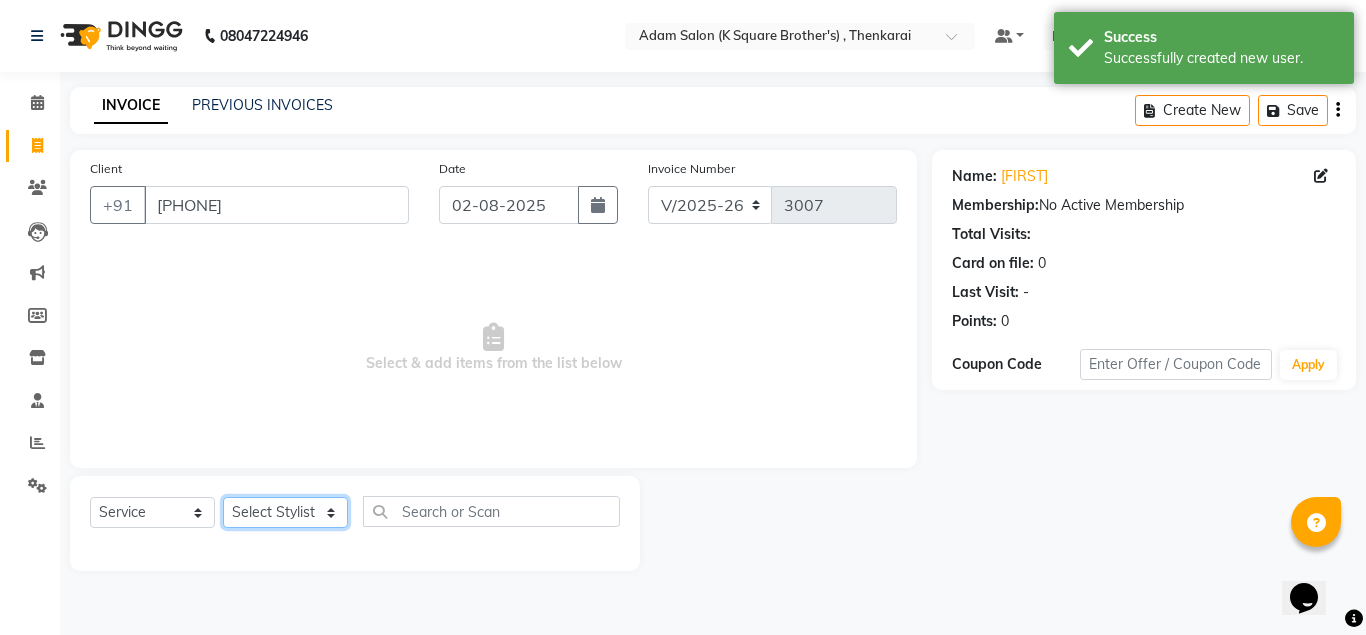 select on "78095" 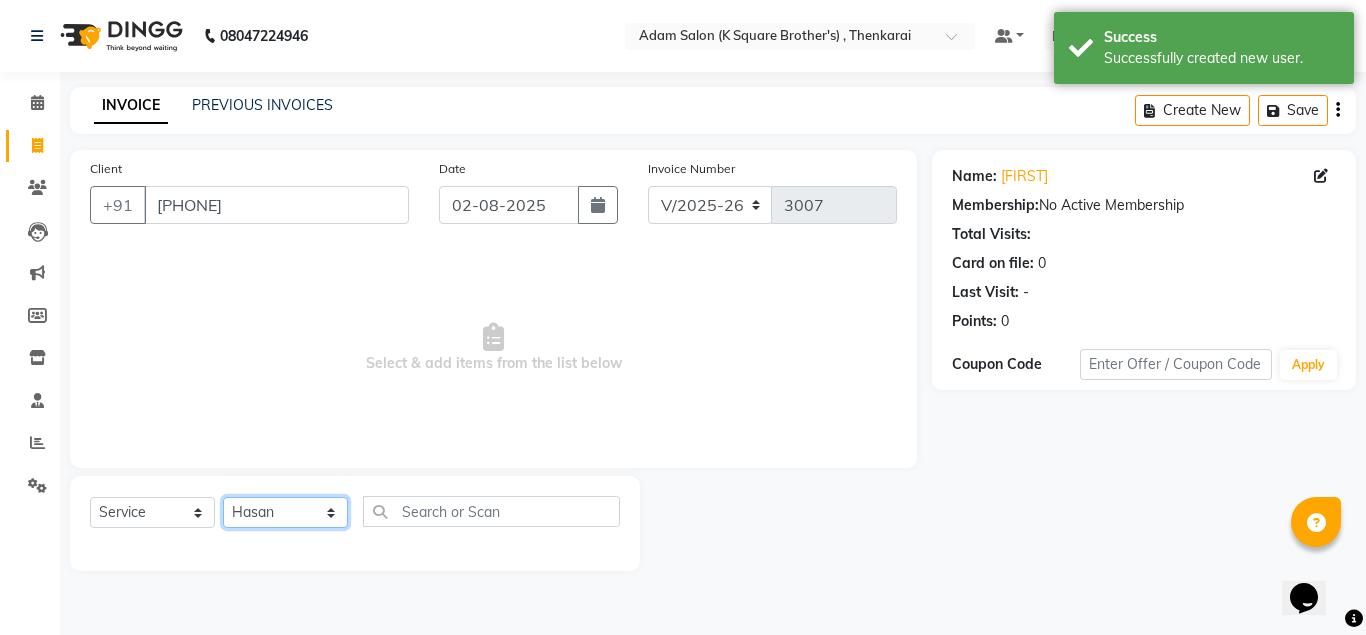 click on "Select Stylist Hasan Malik Navaz Suhail Syed Adam" 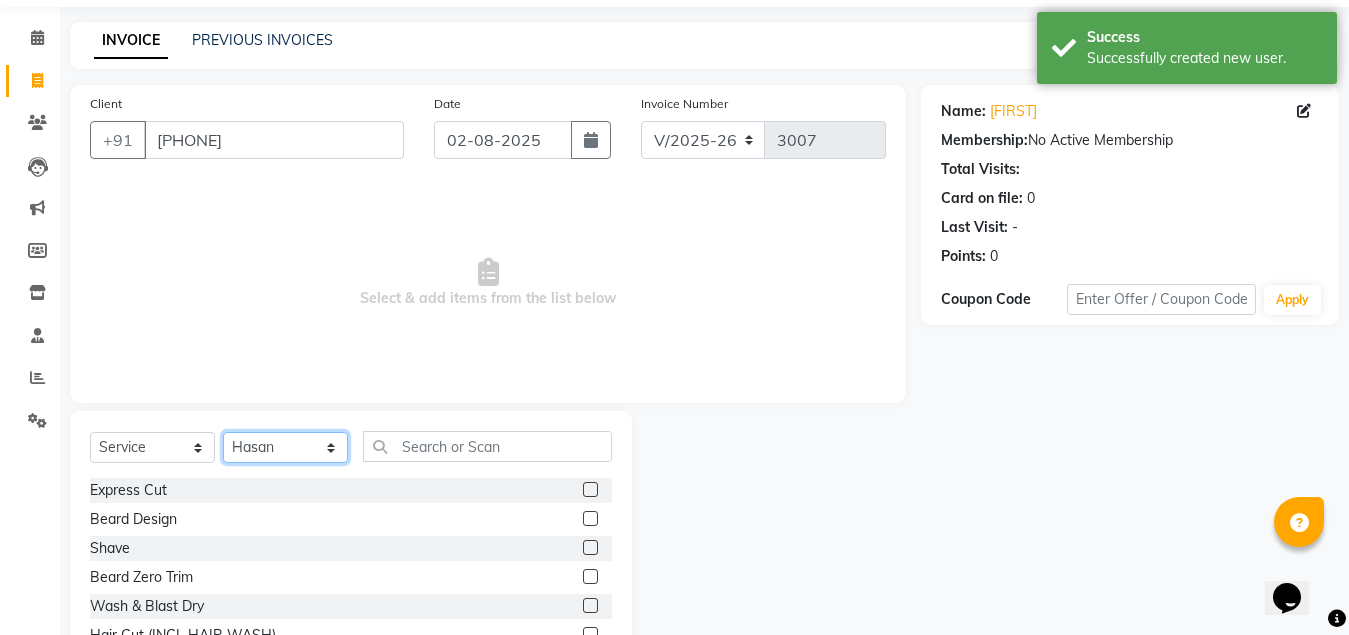 scroll, scrollTop: 166, scrollLeft: 0, axis: vertical 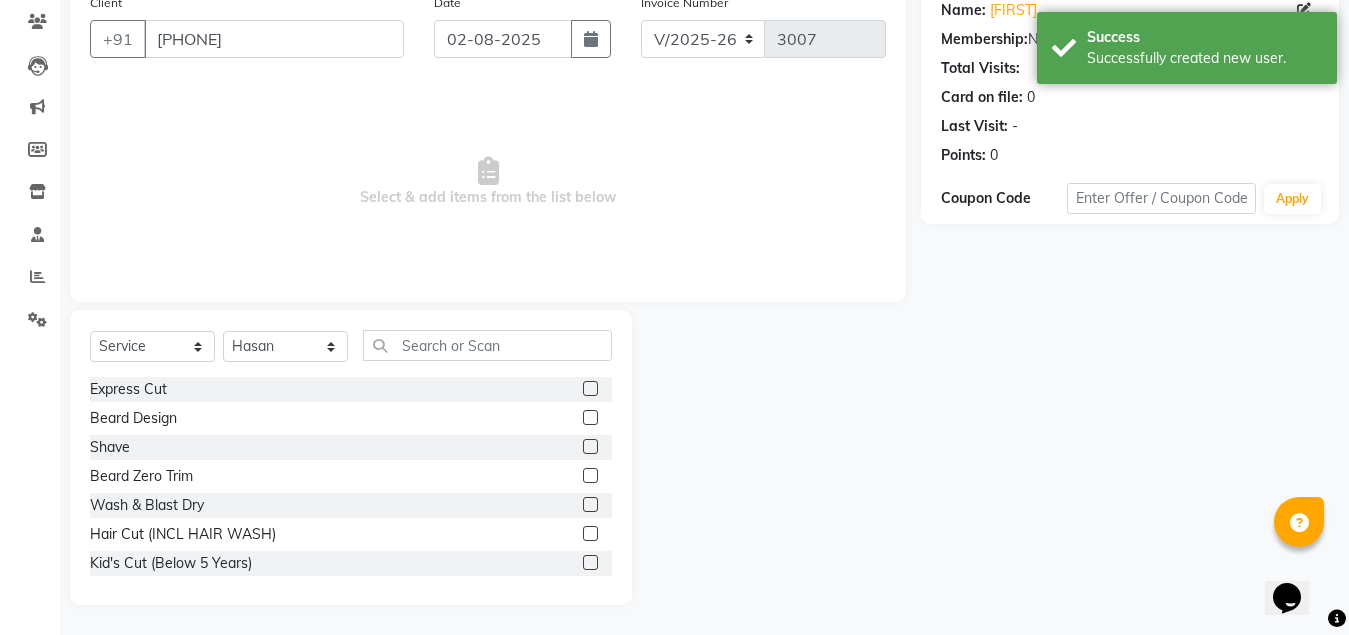 click 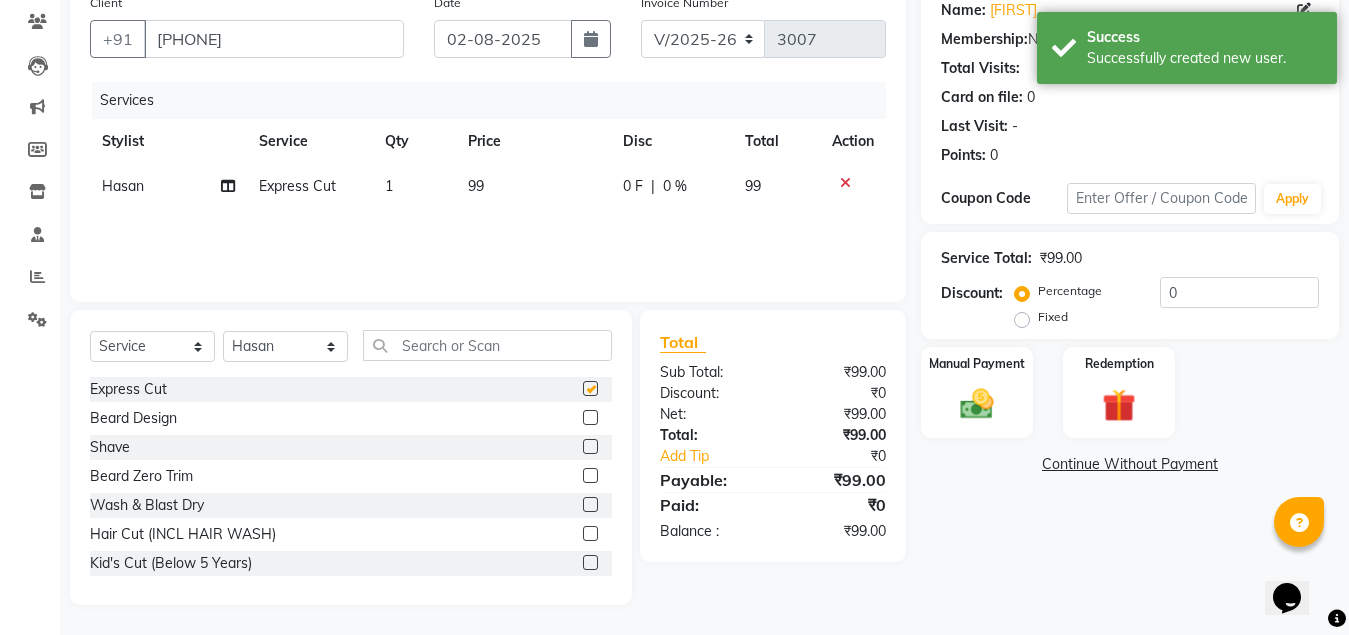 checkbox on "false" 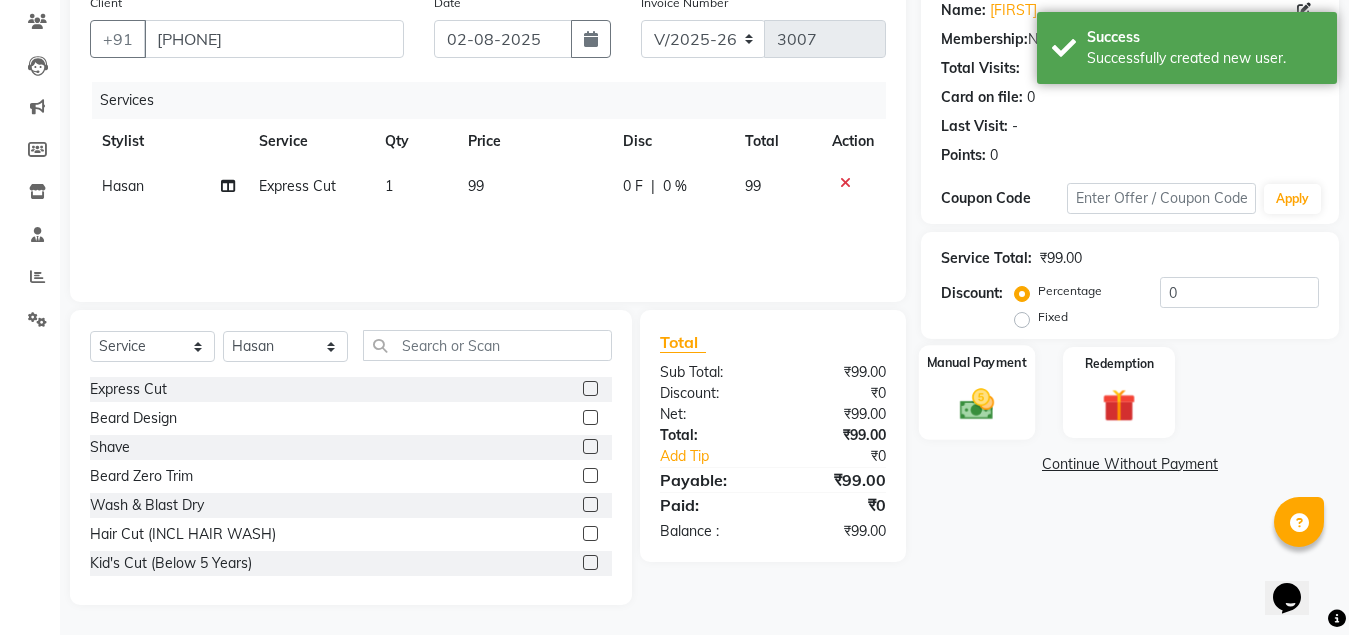 click on "Manual Payment" 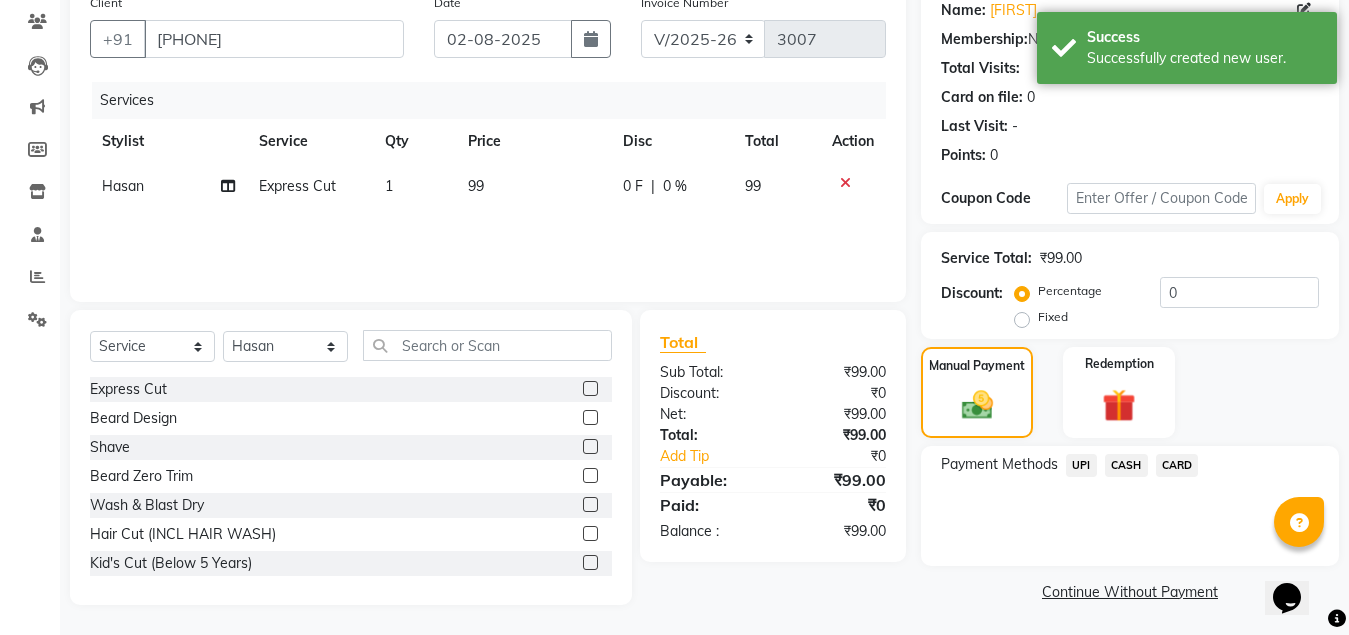 click on "UPI" 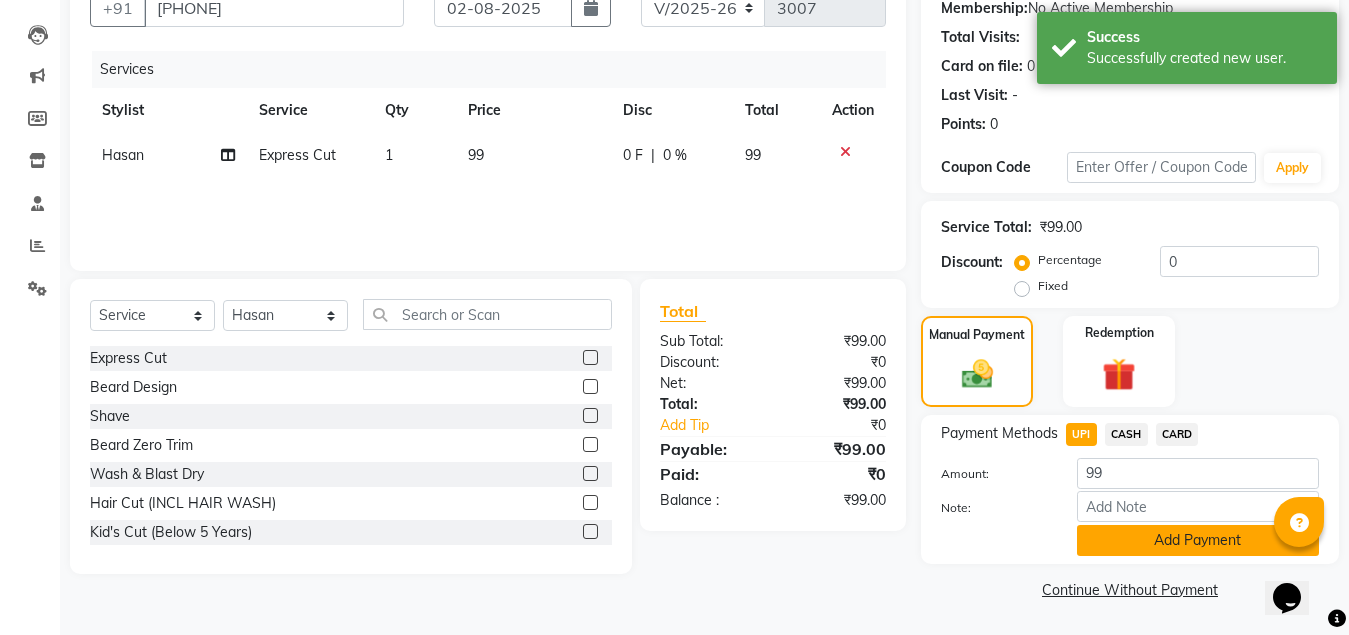 click on "Add Payment" 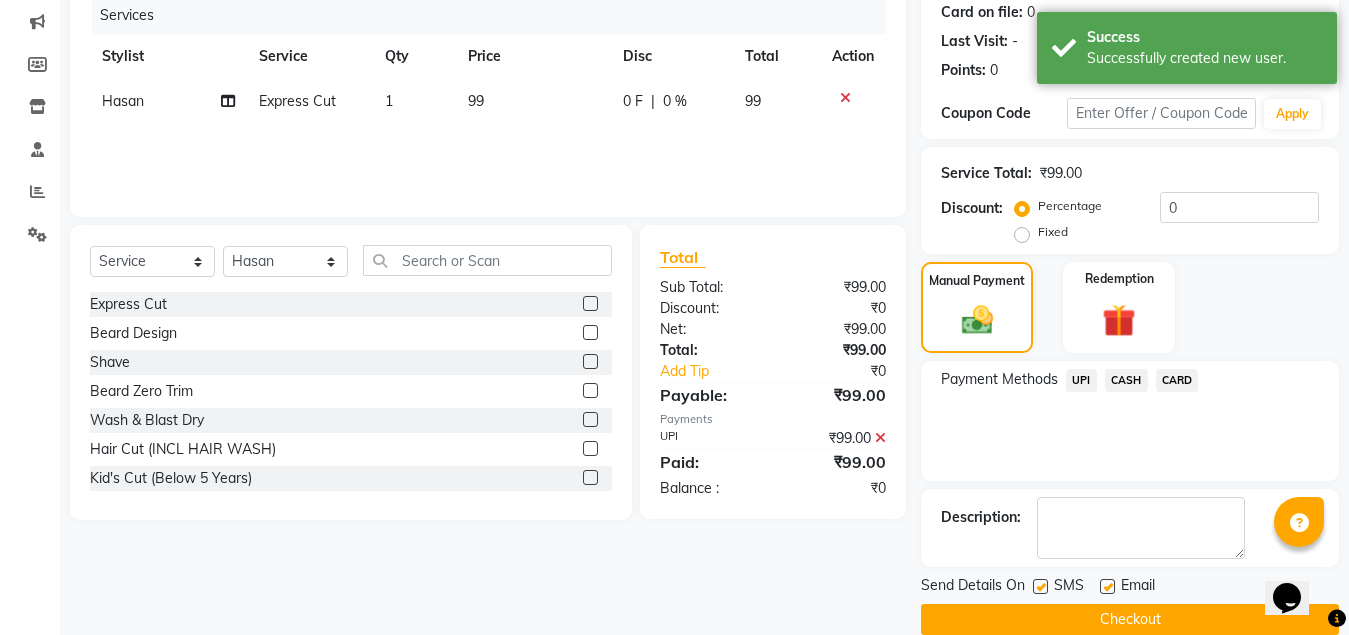 scroll, scrollTop: 281, scrollLeft: 0, axis: vertical 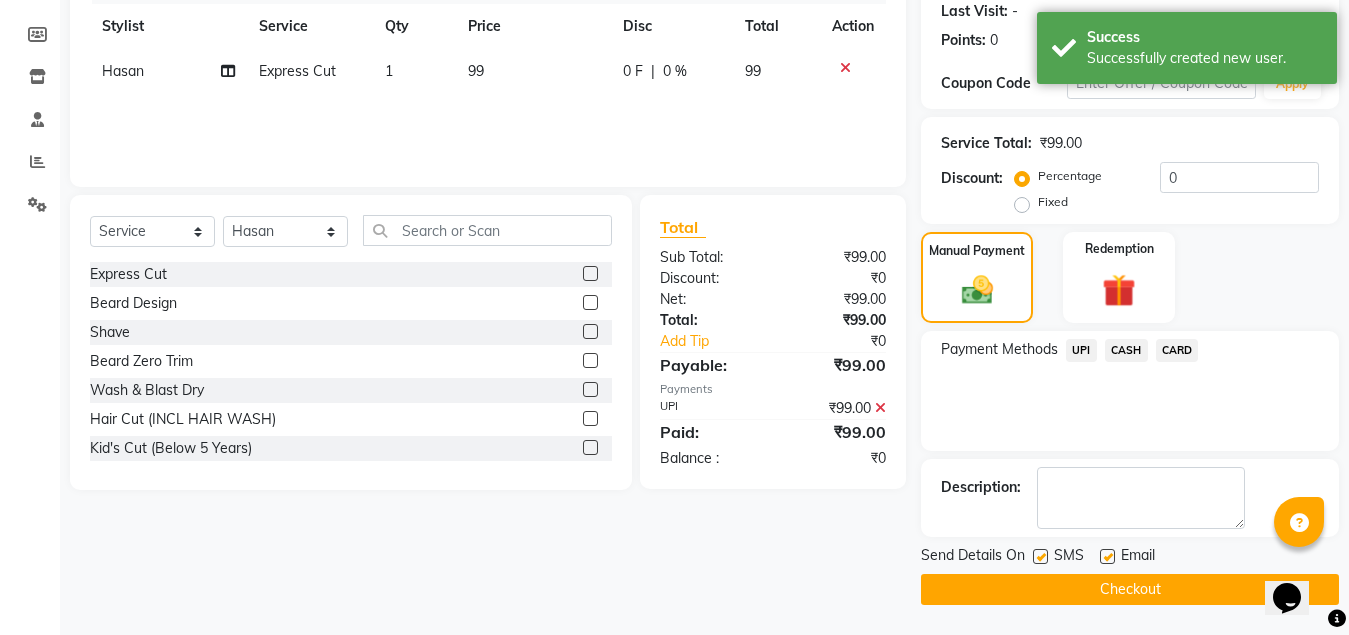 click on "INVOICE PREVIOUS INVOICES Create New Save Client +91 [PHONE] Date 02-08-2025 Invoice Number V/2025 V/2025-26 3007 Services Stylist Service Qty Price Disc Total Action Hasan Express Cut 1 99 0 F | 0 % 99 Select Service Product Membership Package Voucher Prepaid Gift Card Select Stylist Hasan Malik Navaz Suhail Syed Adam Express Cut Beard Design Shave Beard Zero Trim Wash & Blast Dry Hair Cut (INCL HAIR WASH) Kid's Cut (Below 5 Years) Head Shave Creative Cut Haircut+ Beard+ De-Tan Combo Haircut+ Beard+ Head Massage Combo Haircut + Beard + Express Haircolor Combo Haircut + Beard + Clean Up Combo Haircut+ Beard+ Head Massage+ De-Tan Combo Haircut + Beard+ Express Haircolor+ De-Tan Combo Haircut +Beard+ Hairspa Combo Haircut + Beard+ Global Hair color Non Ammonia+ De-Tan Combo Haircut + Beard+ De-Tan+ Instant glow facial Combo EXPRESS GLOBAL HAIR COLOR GLOBAL HAIR COLOUR AMMONIA GOLBAL HAIR COLOUR NON AMMONIA L'OREAL GOLBAL HAIR COLOUR AMMONIA GLOBAL FASHION HAIR COLOUR KERATIN" 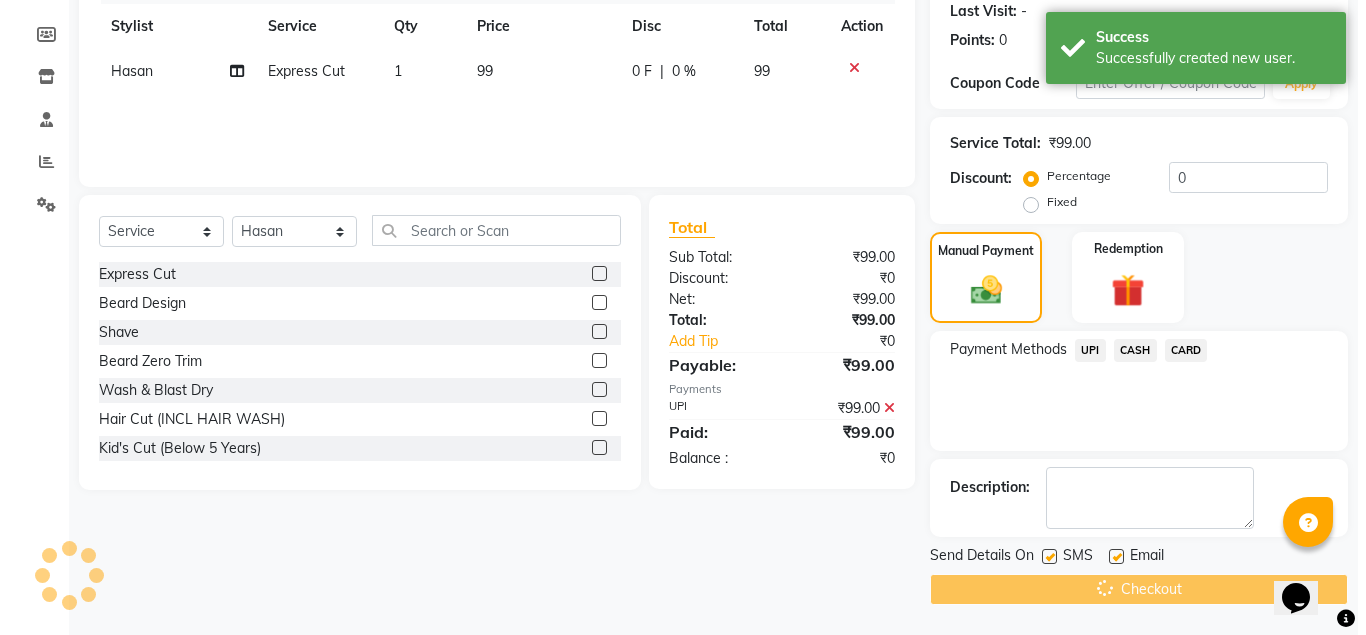 scroll, scrollTop: 0, scrollLeft: 0, axis: both 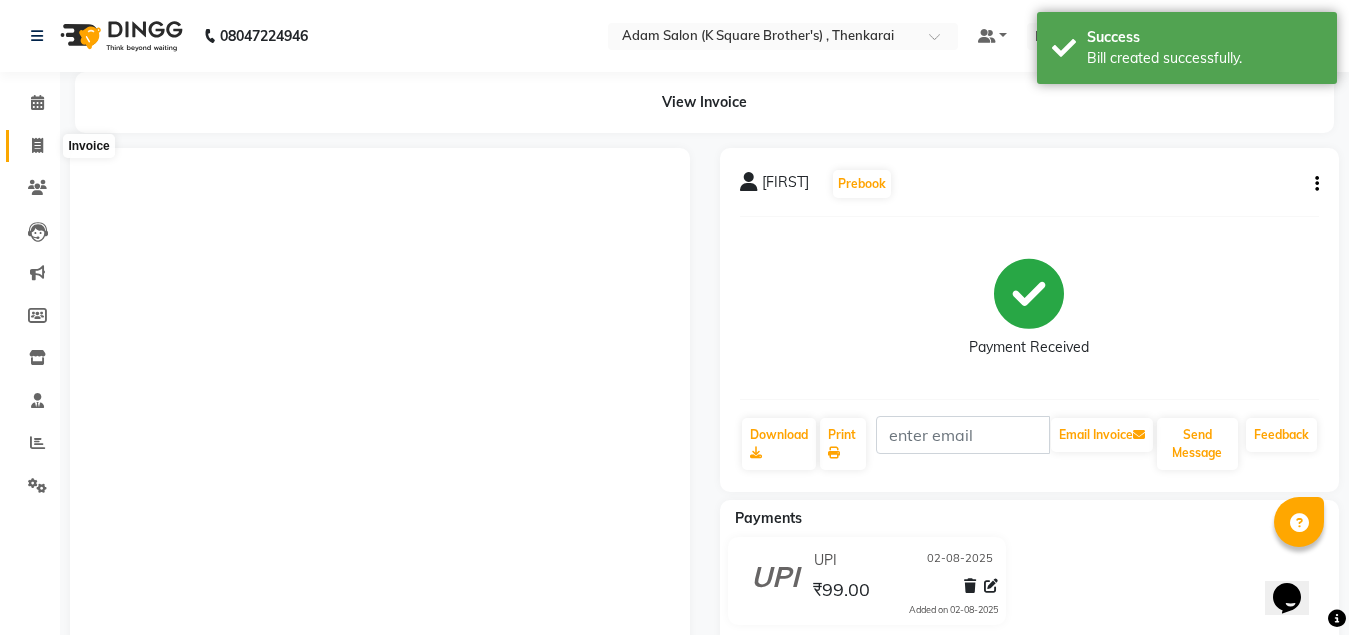 click 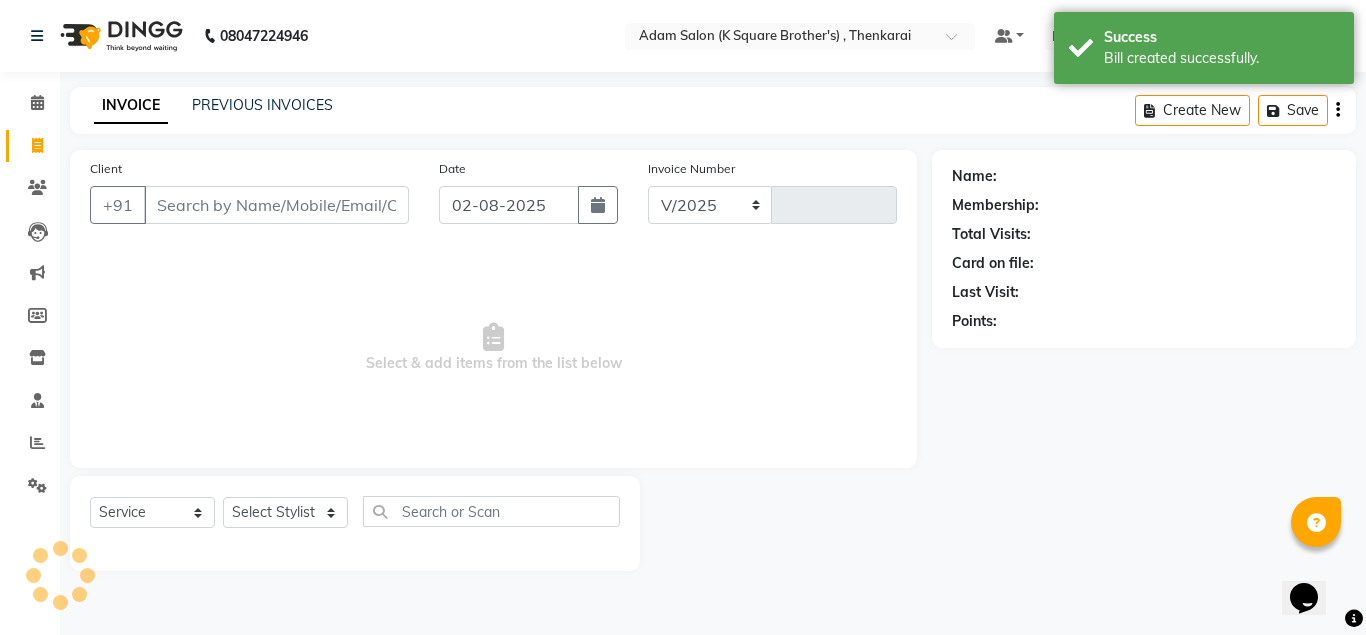 select on "8195" 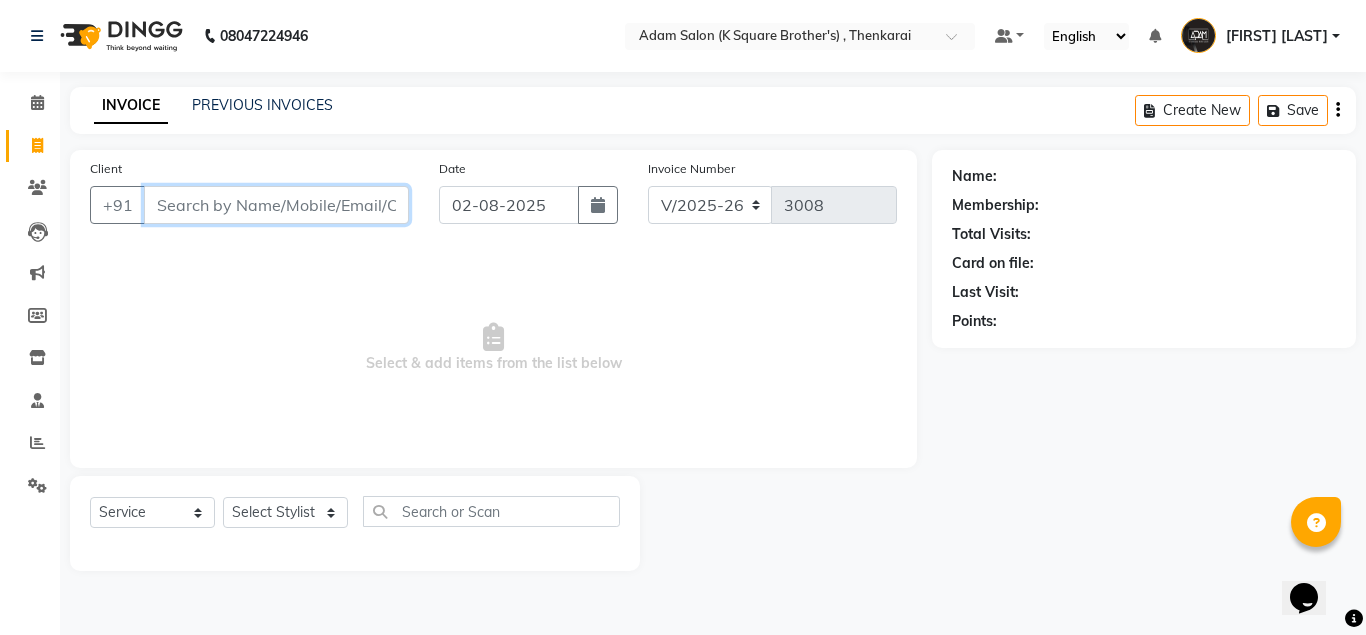 click on "Client" at bounding box center [276, 205] 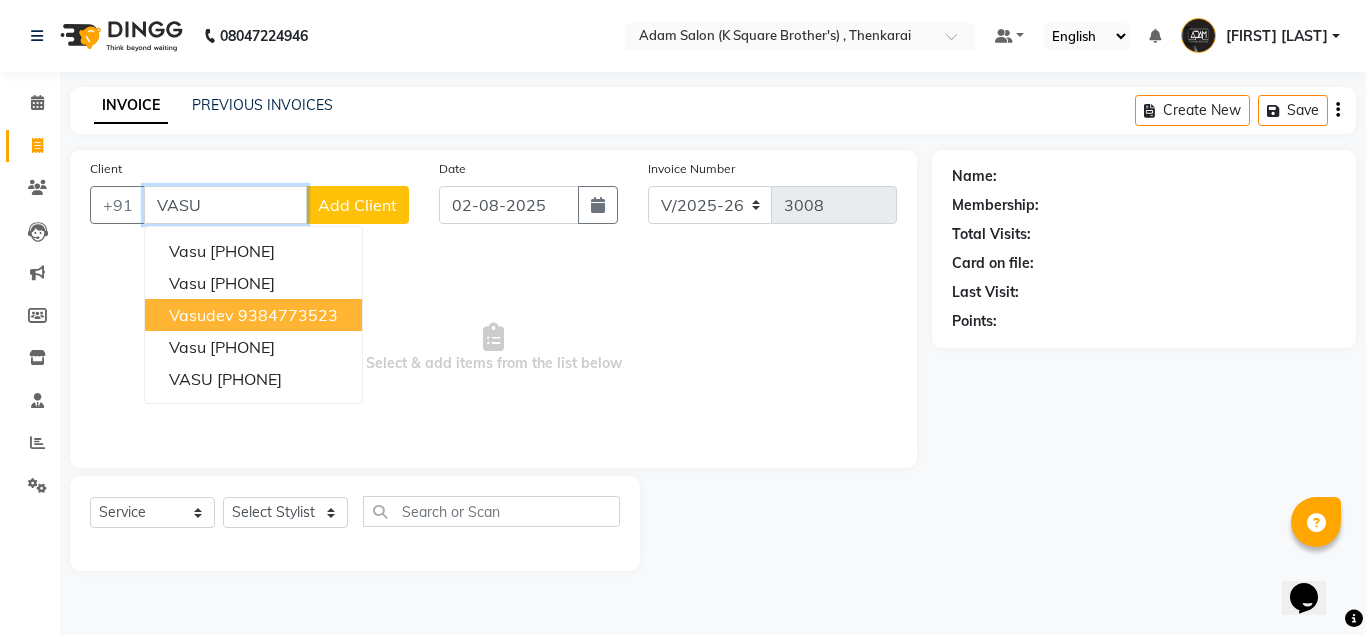 click on "[LAST] [PHONE]" at bounding box center (253, 315) 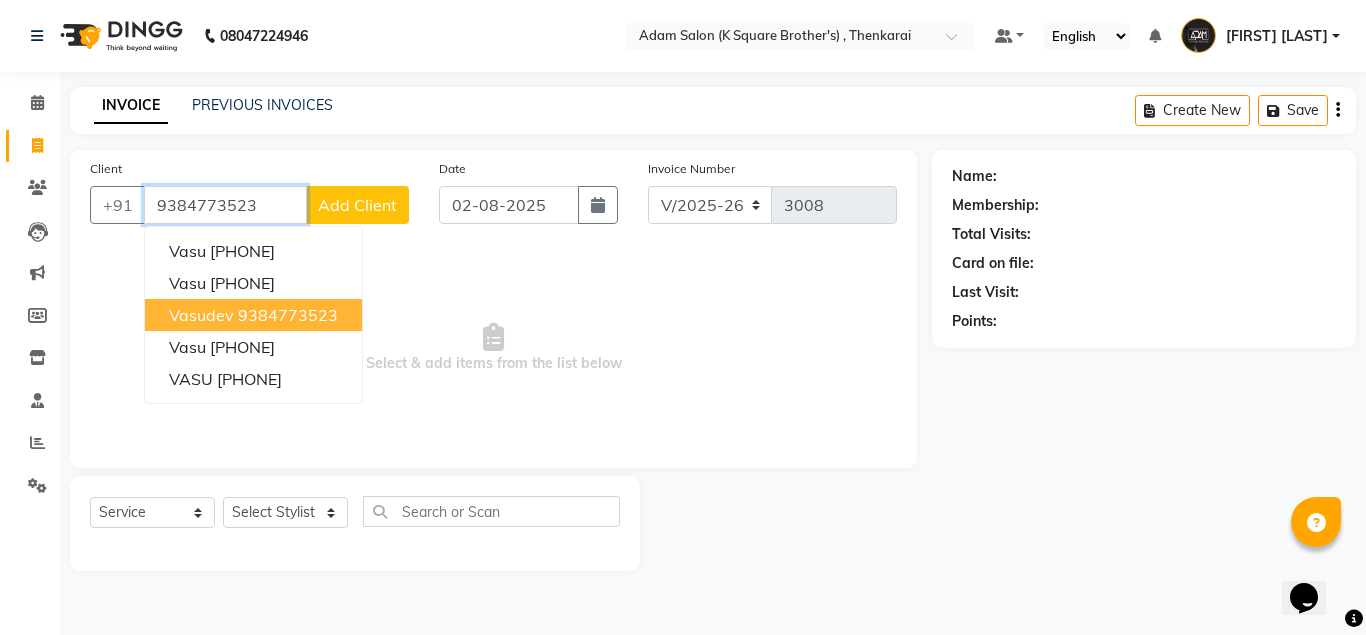 type on "9384773523" 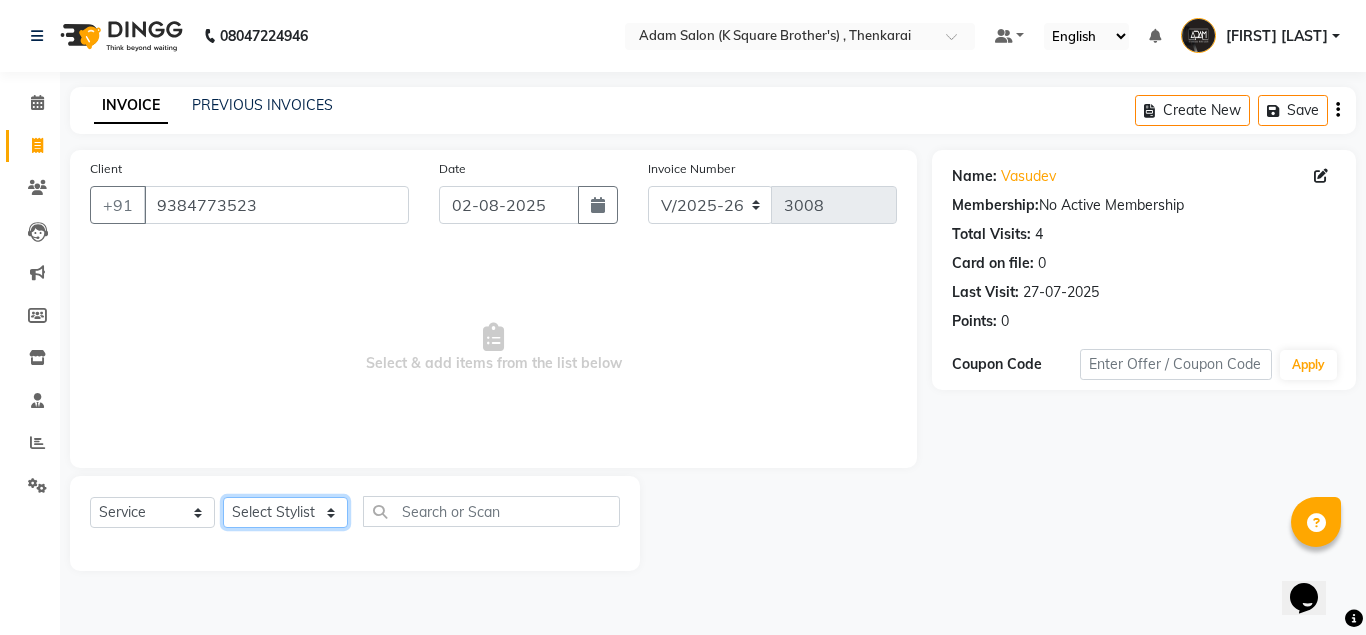 click on "Select Stylist Hasan Malik Navaz Suhail Syed Adam" 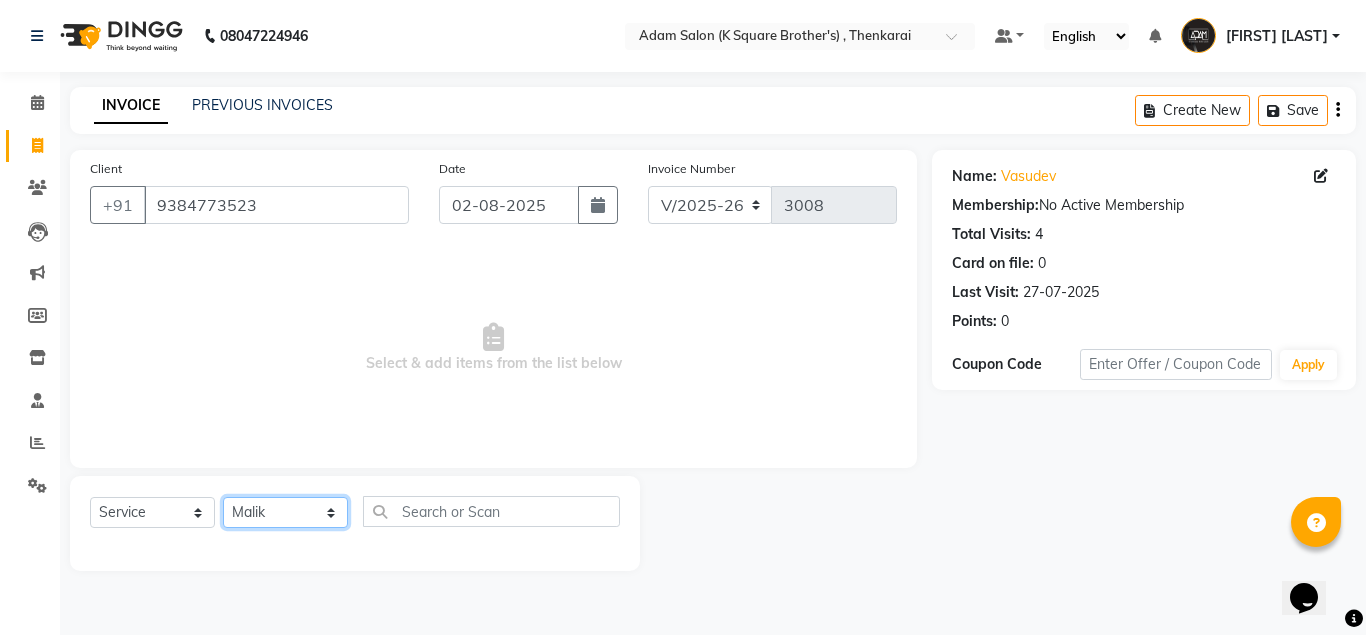 click on "Select Stylist Hasan Malik Navaz Suhail Syed Adam" 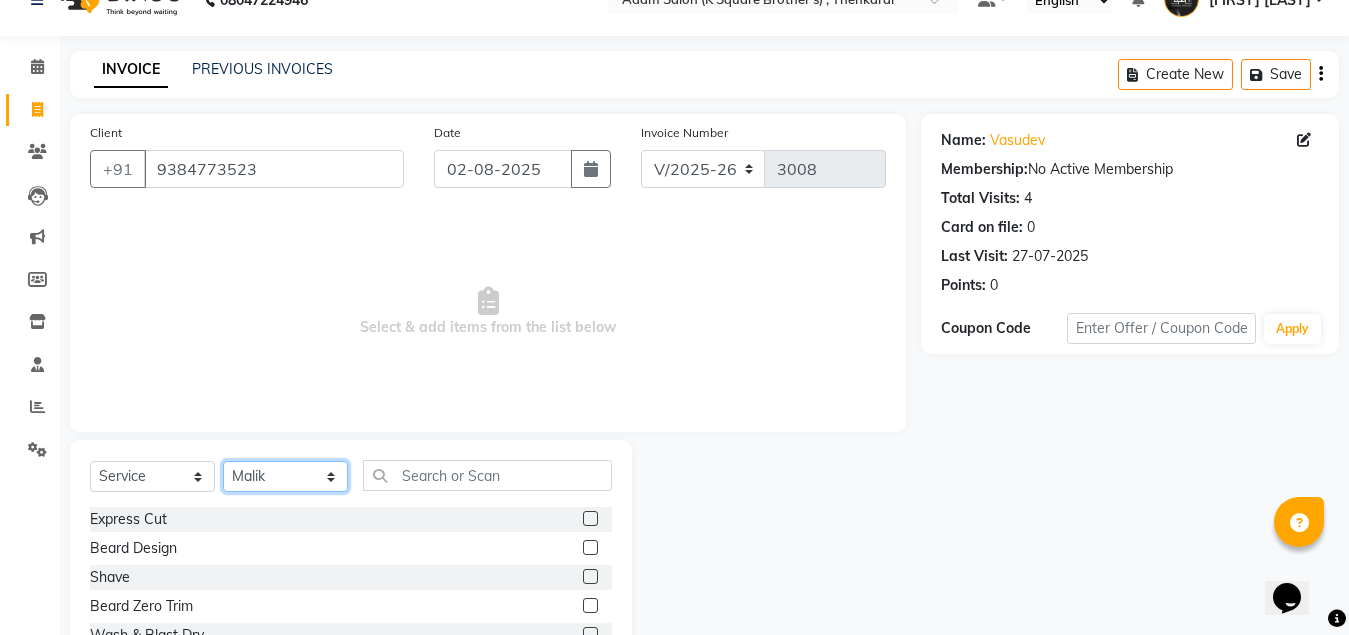 scroll, scrollTop: 166, scrollLeft: 0, axis: vertical 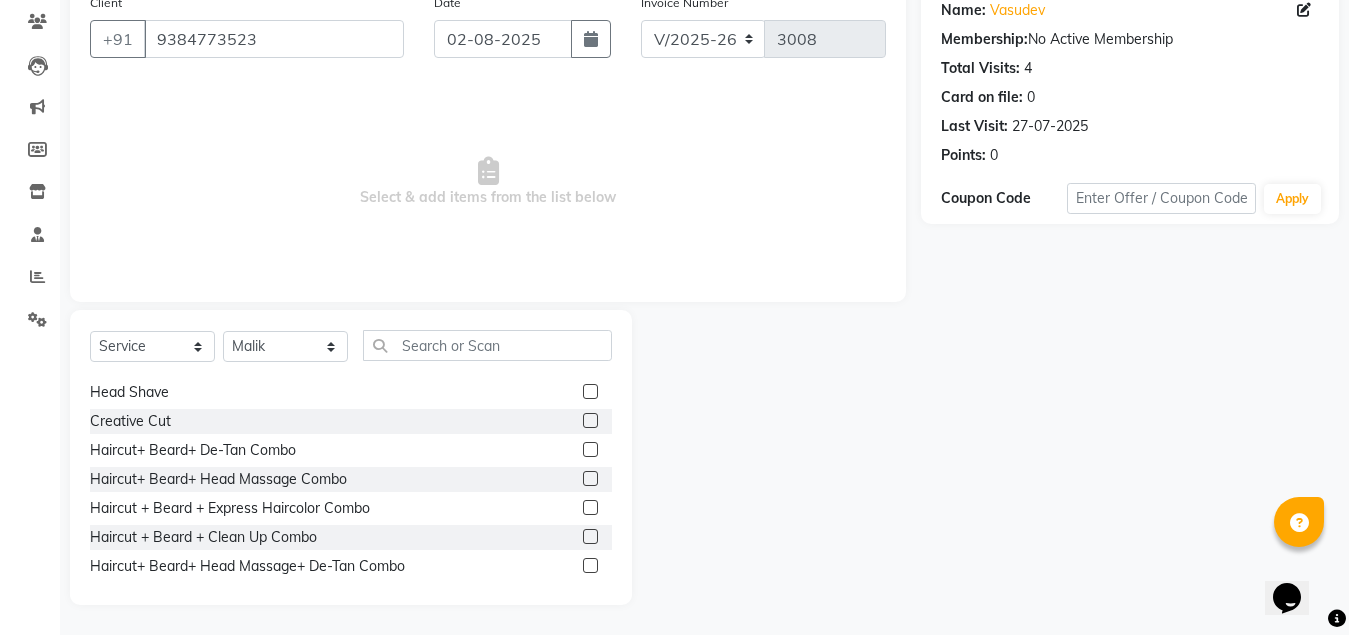 click 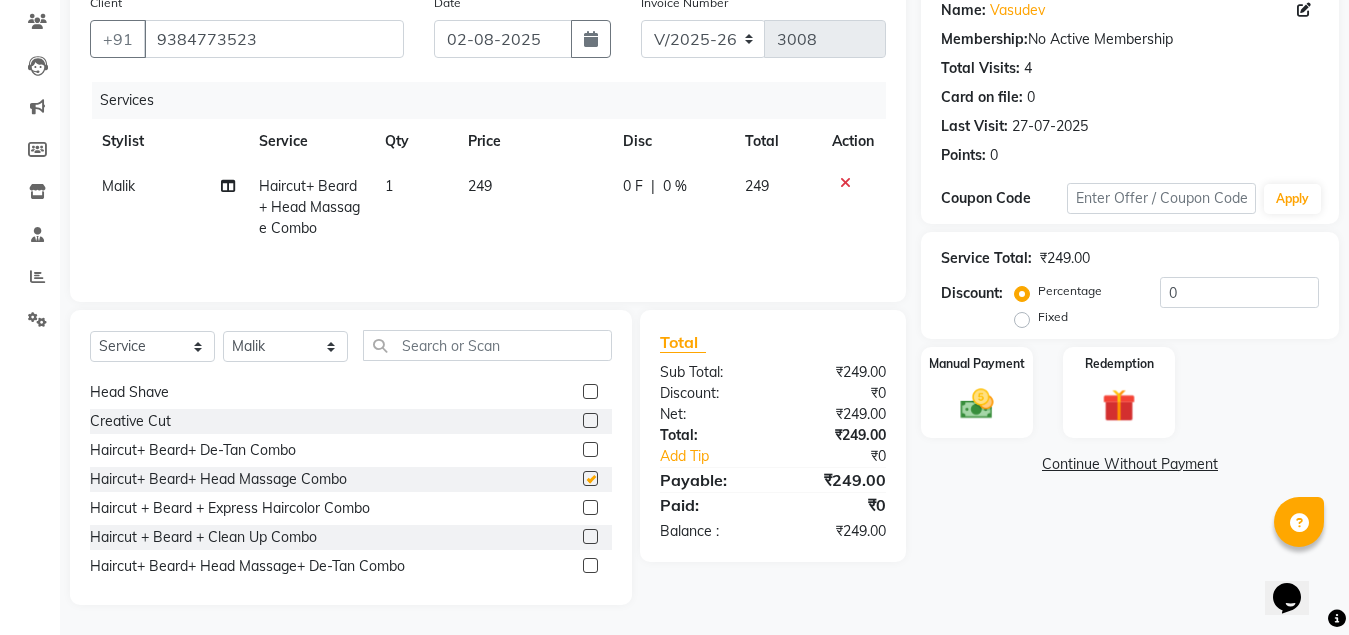 checkbox on "false" 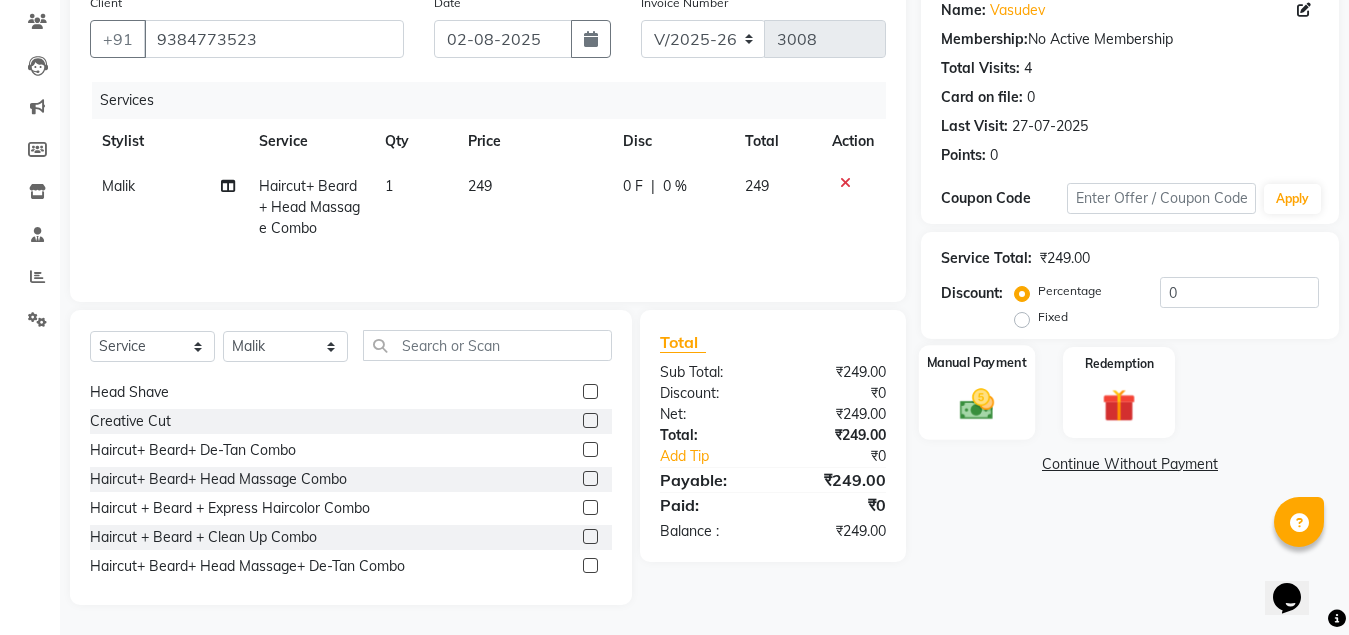 click on "Manual Payment" 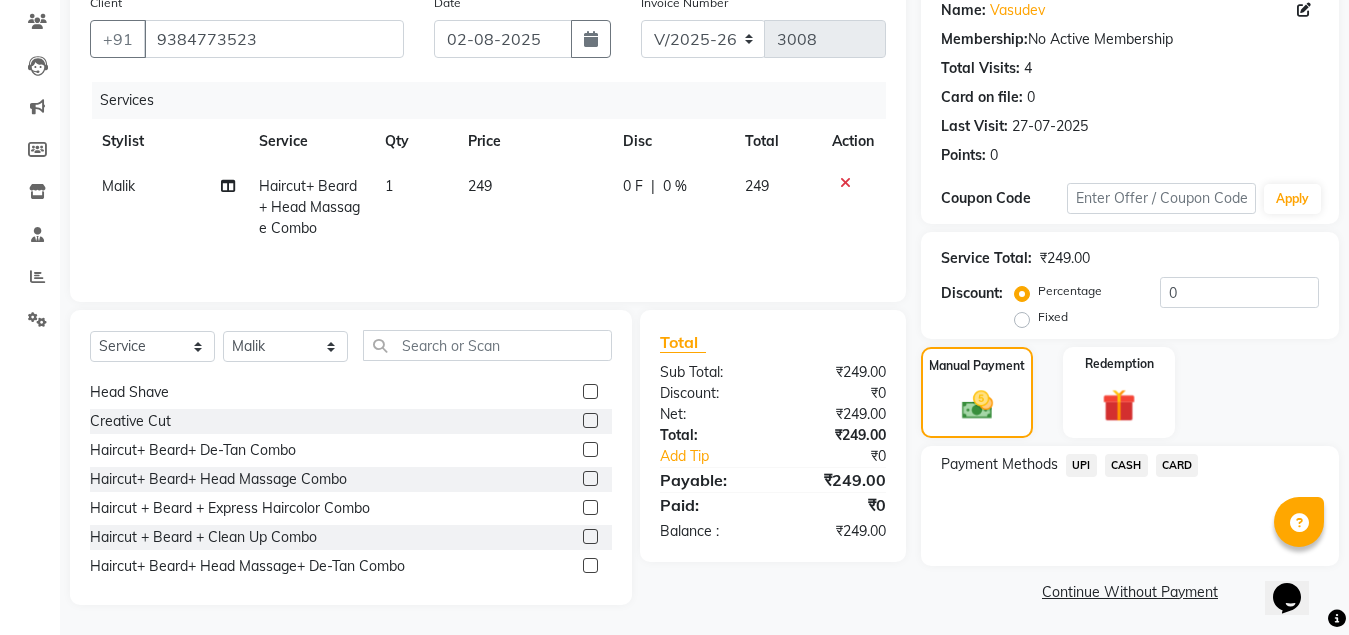 click on "UPI" 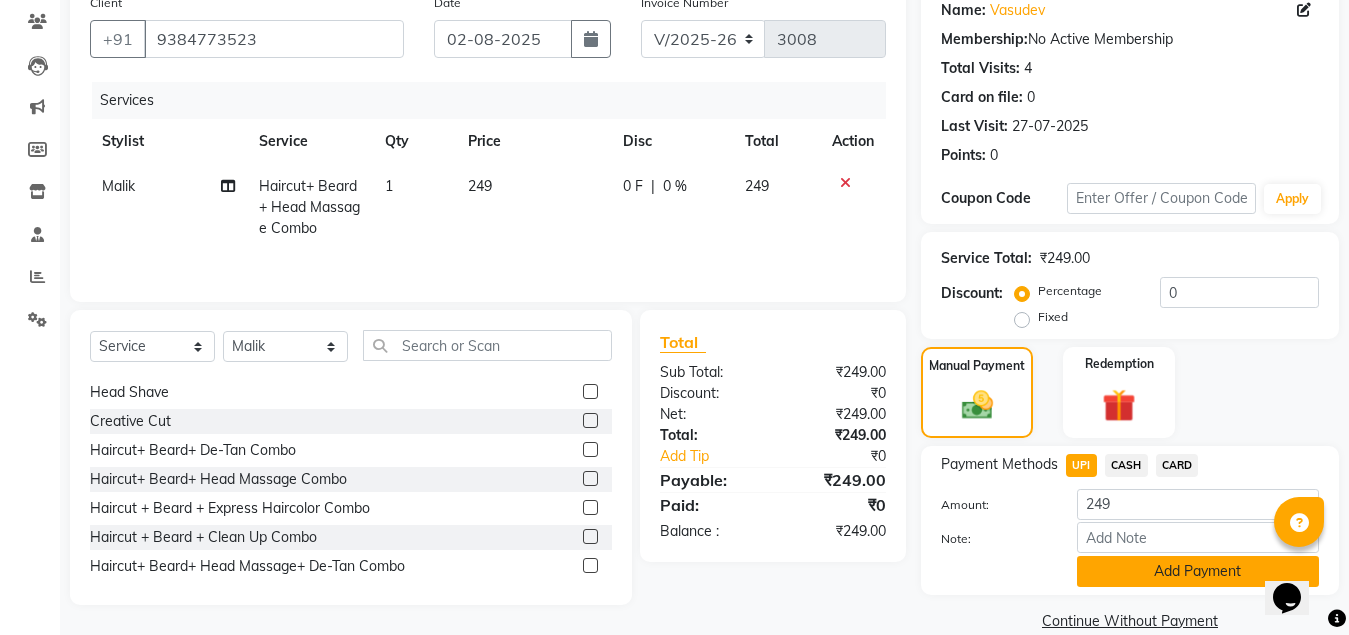 click on "Add Payment" 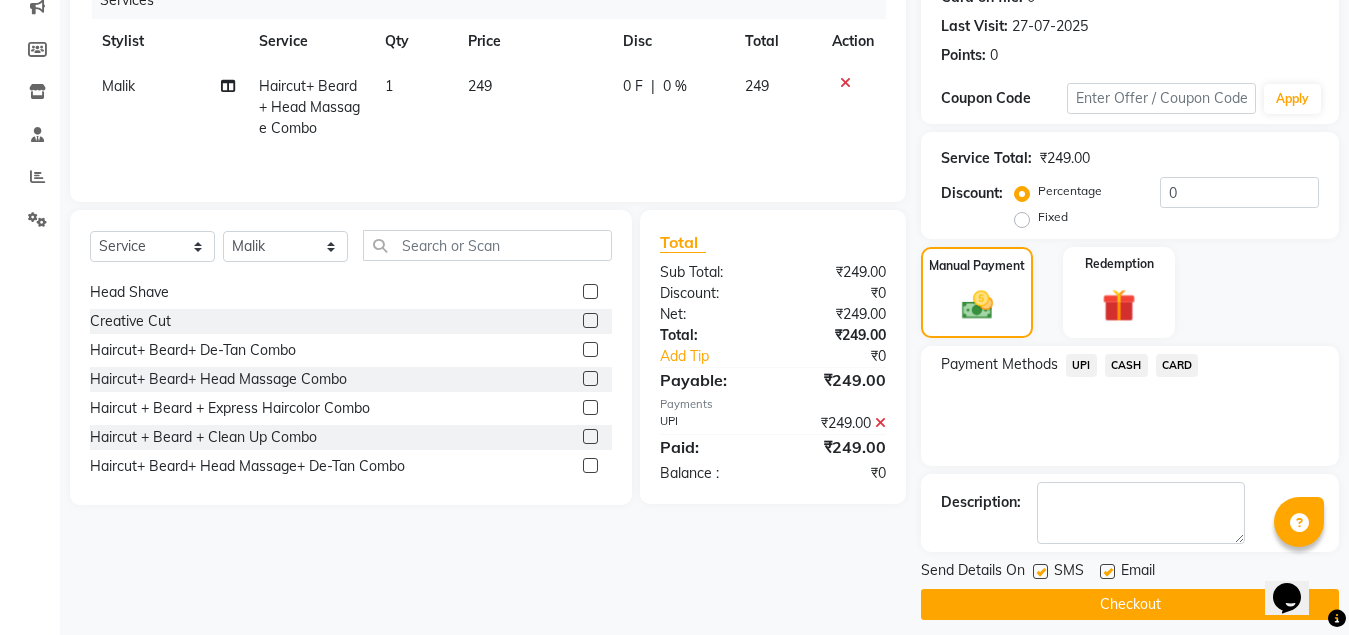 scroll, scrollTop: 281, scrollLeft: 0, axis: vertical 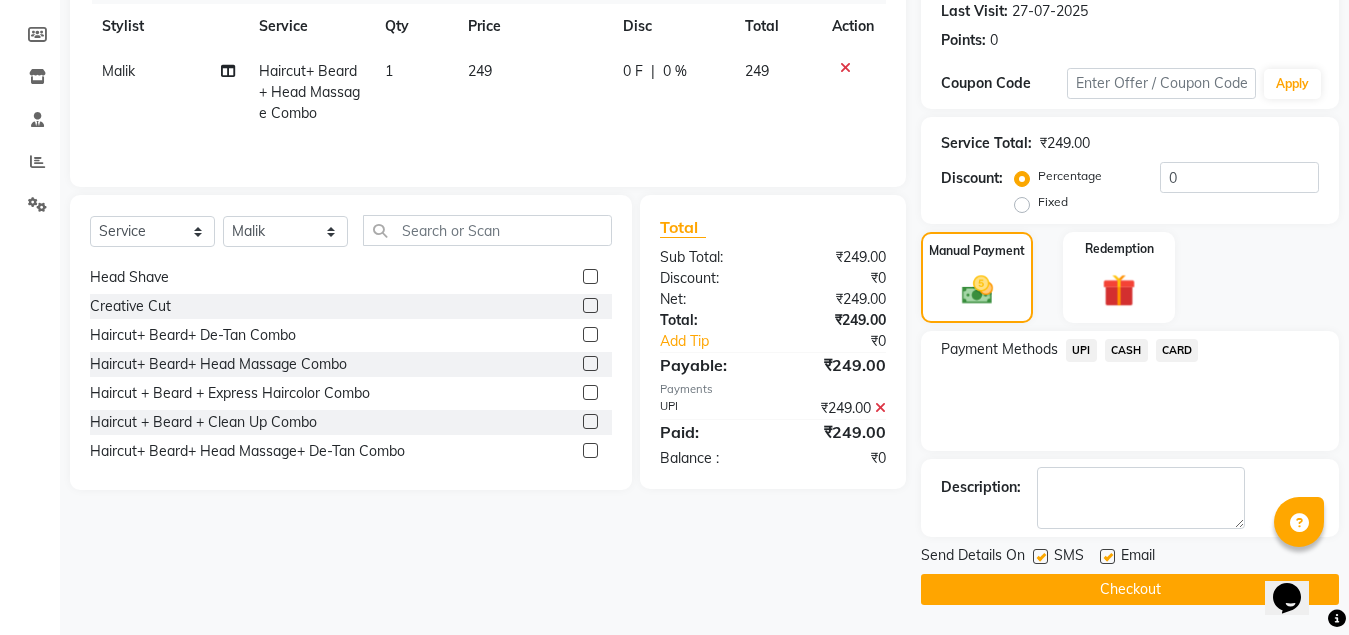 click on "Checkout" 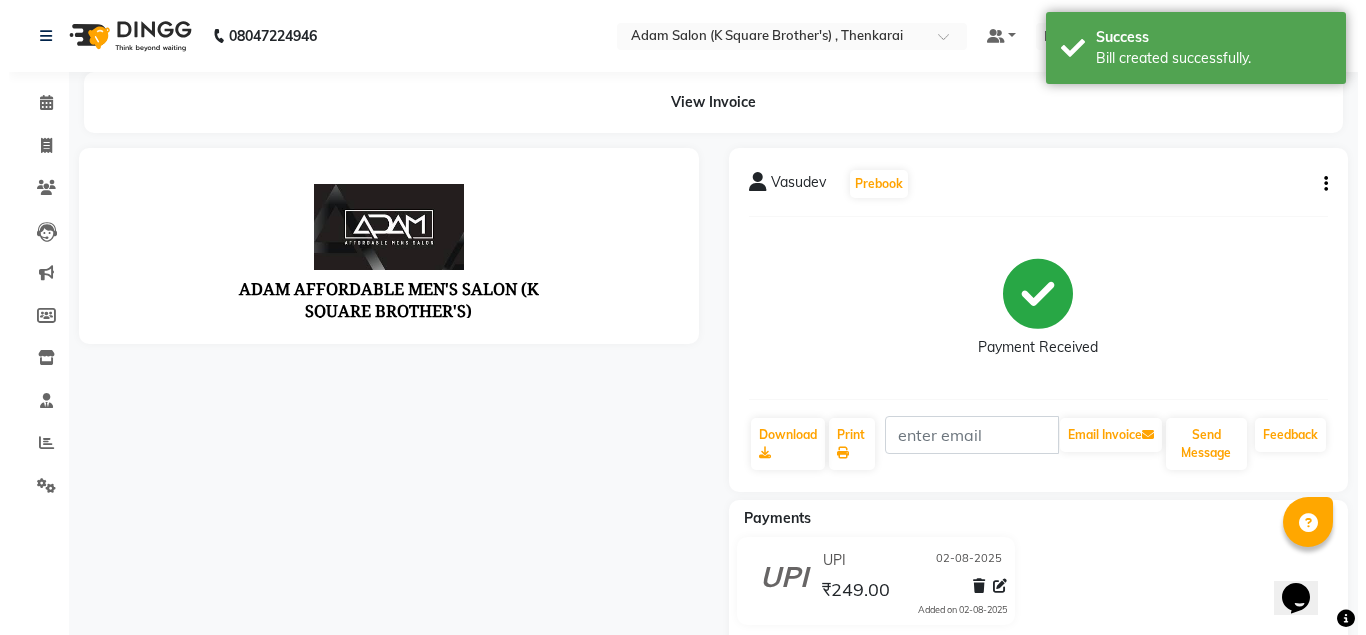 scroll, scrollTop: 0, scrollLeft: 0, axis: both 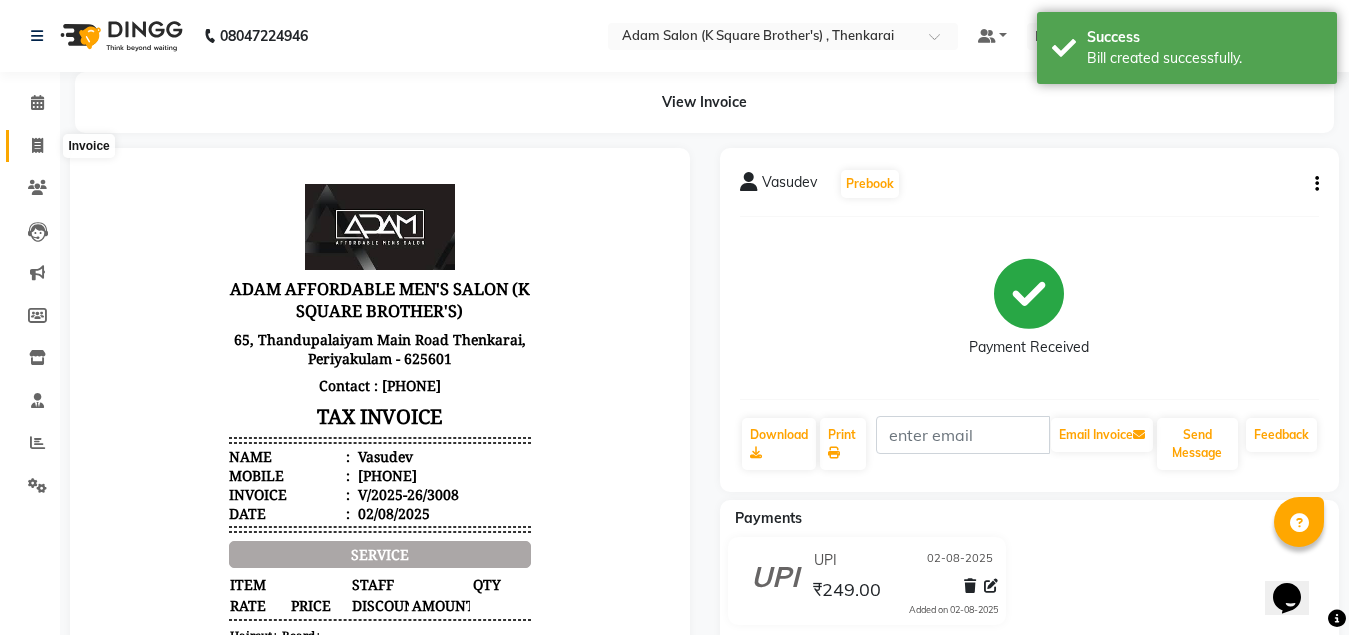 click 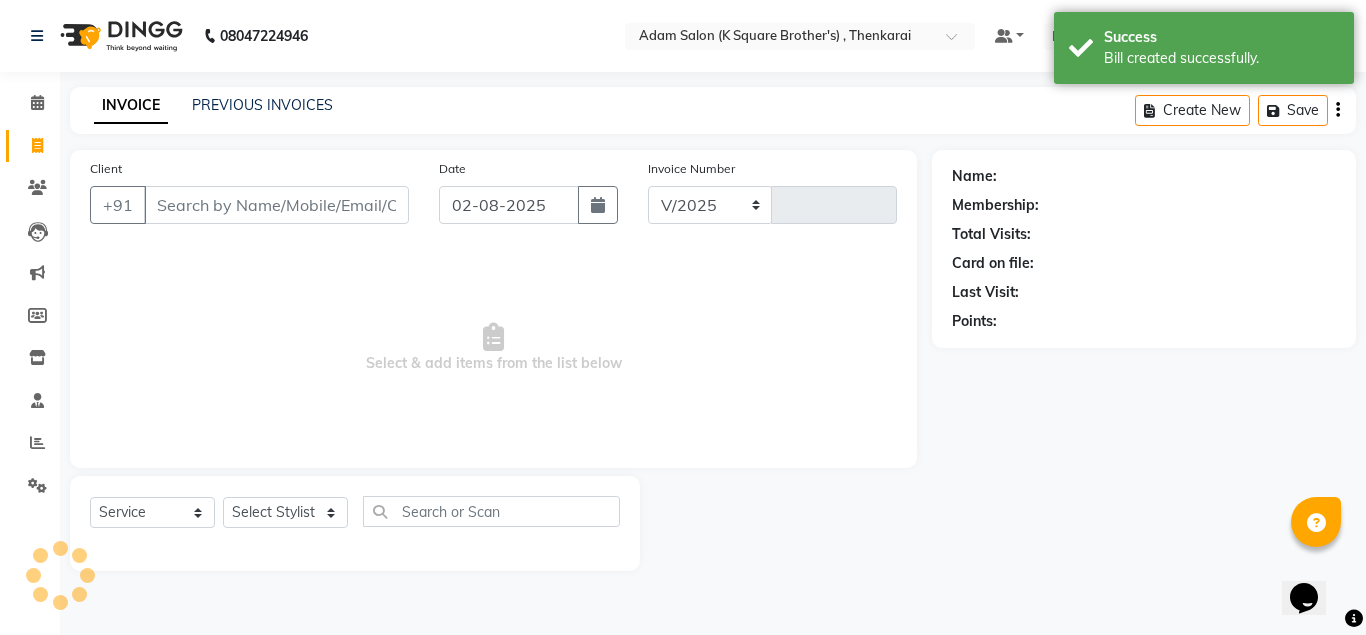 select on "8195" 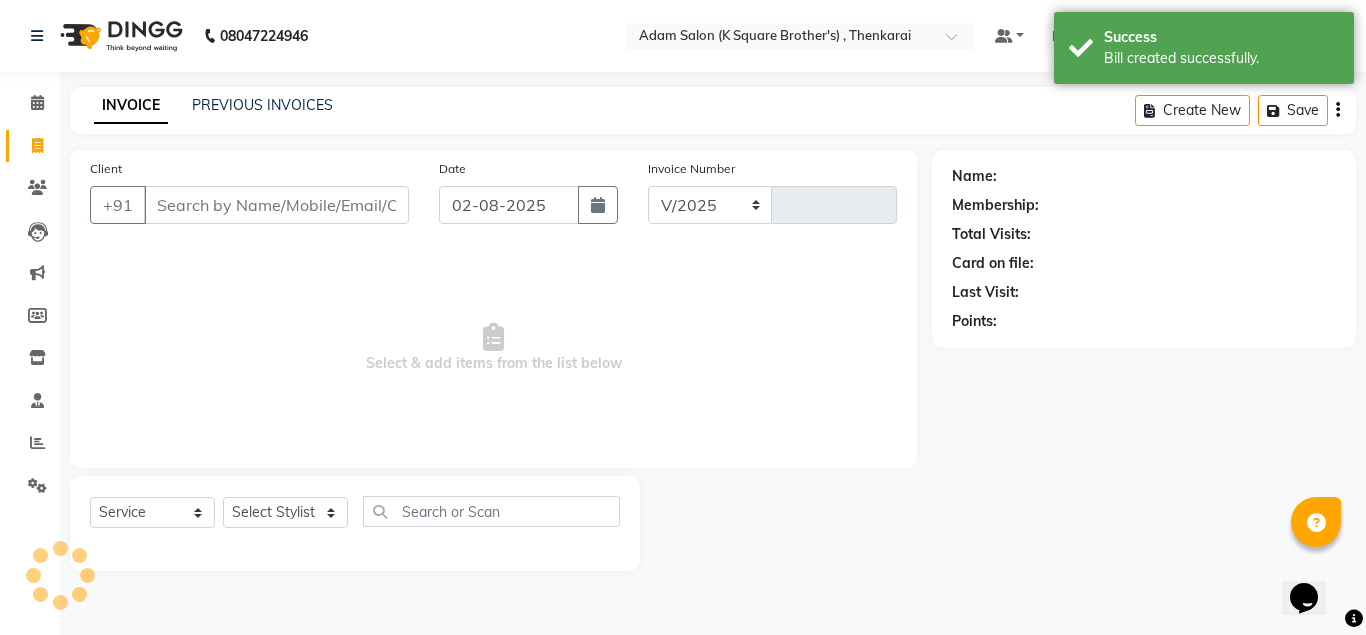 type on "3009" 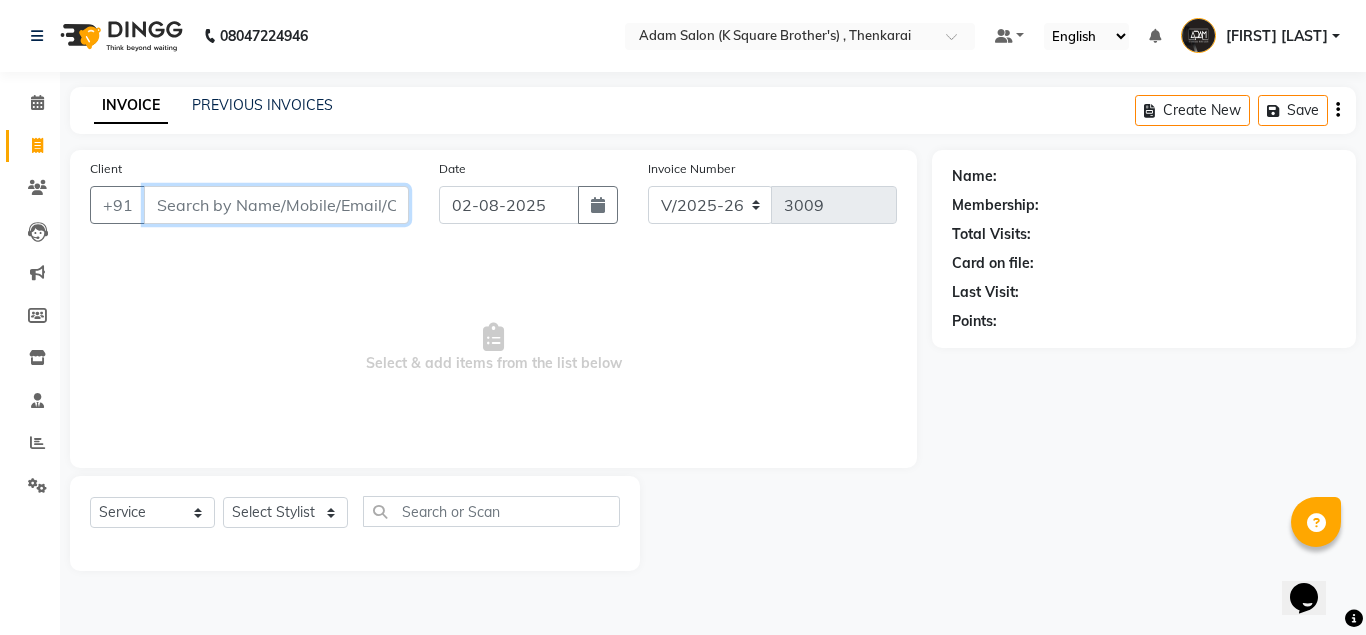 paste on "[PHONE]" 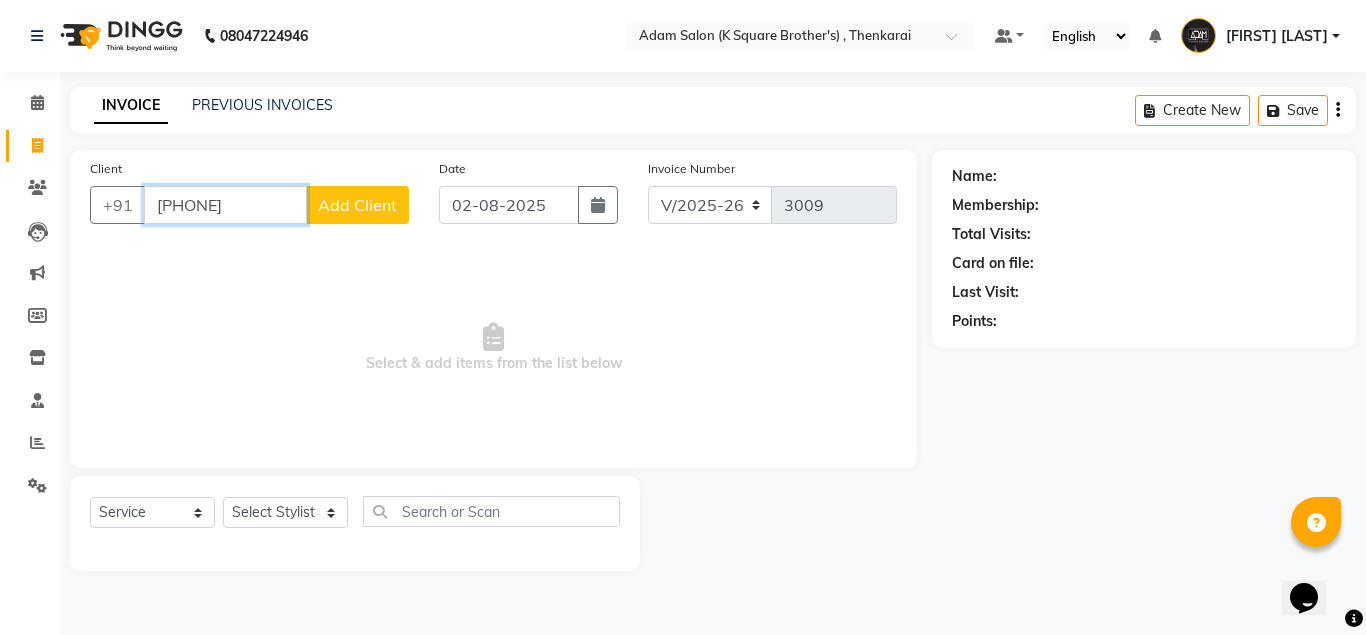type on "[PHONE]" 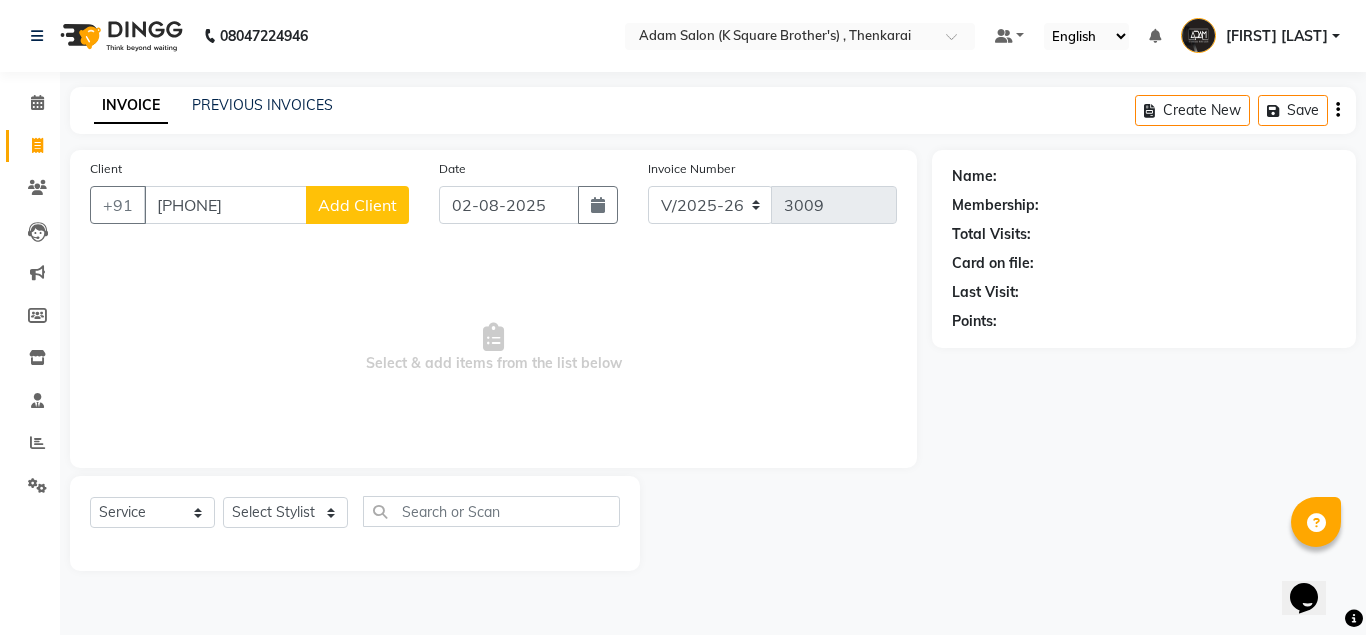 click on "Add Client" 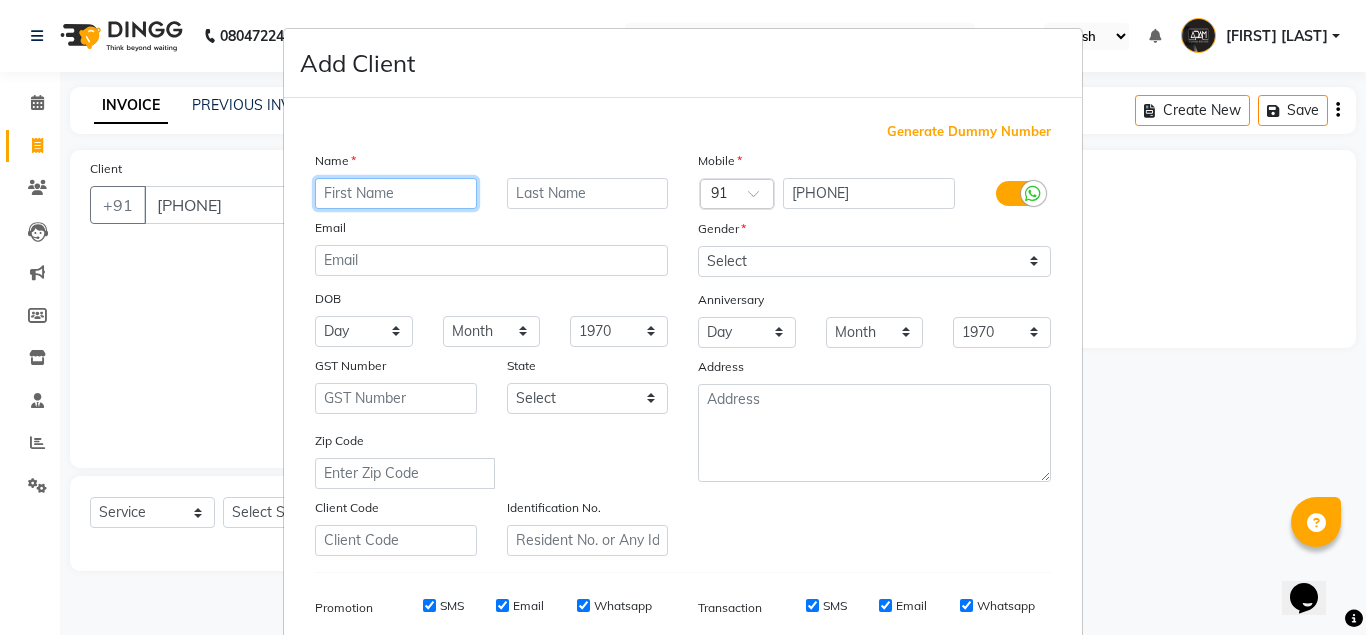 paste on "[FIRST]" 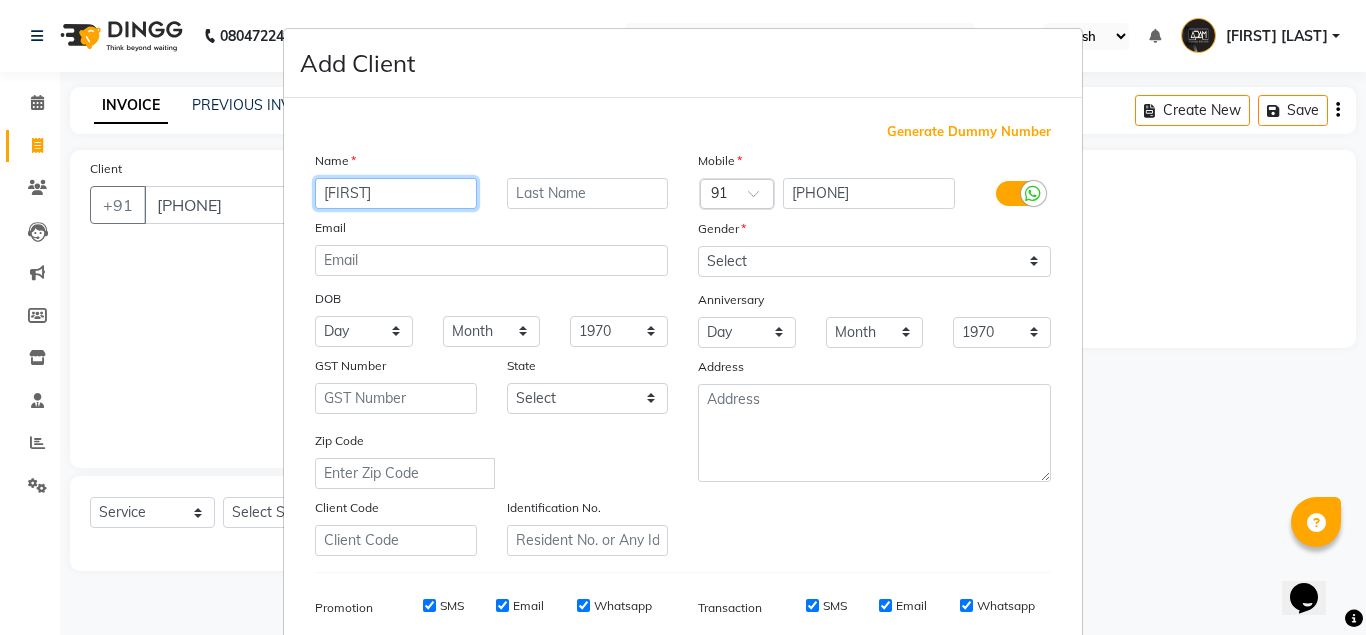 type on "[FIRST]" 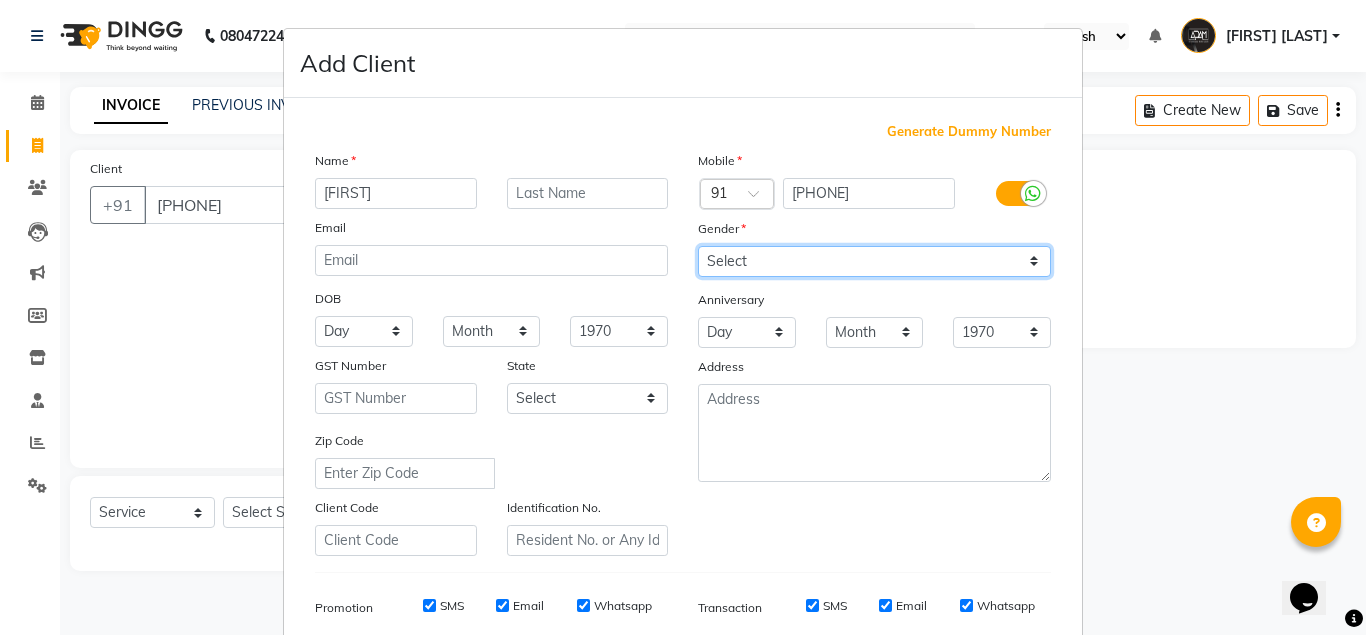 click on "Select Male Female Other Prefer Not To Say" at bounding box center (874, 261) 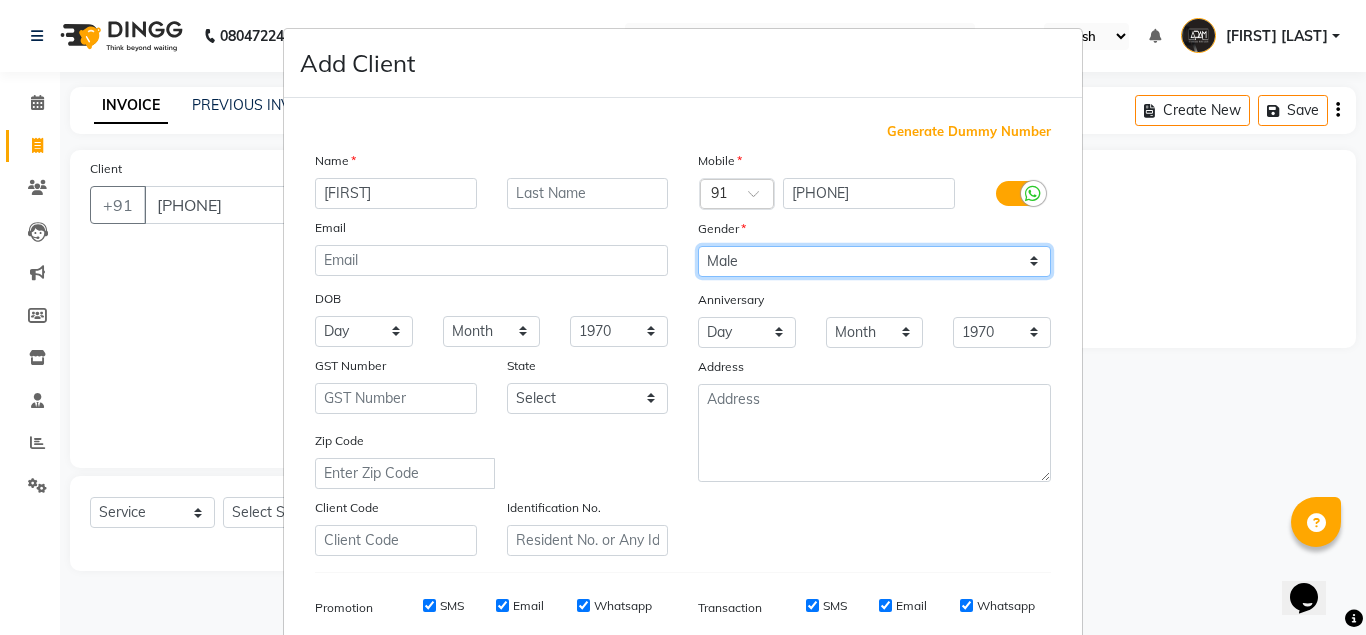 click on "Select Male Female Other Prefer Not To Say" at bounding box center (874, 261) 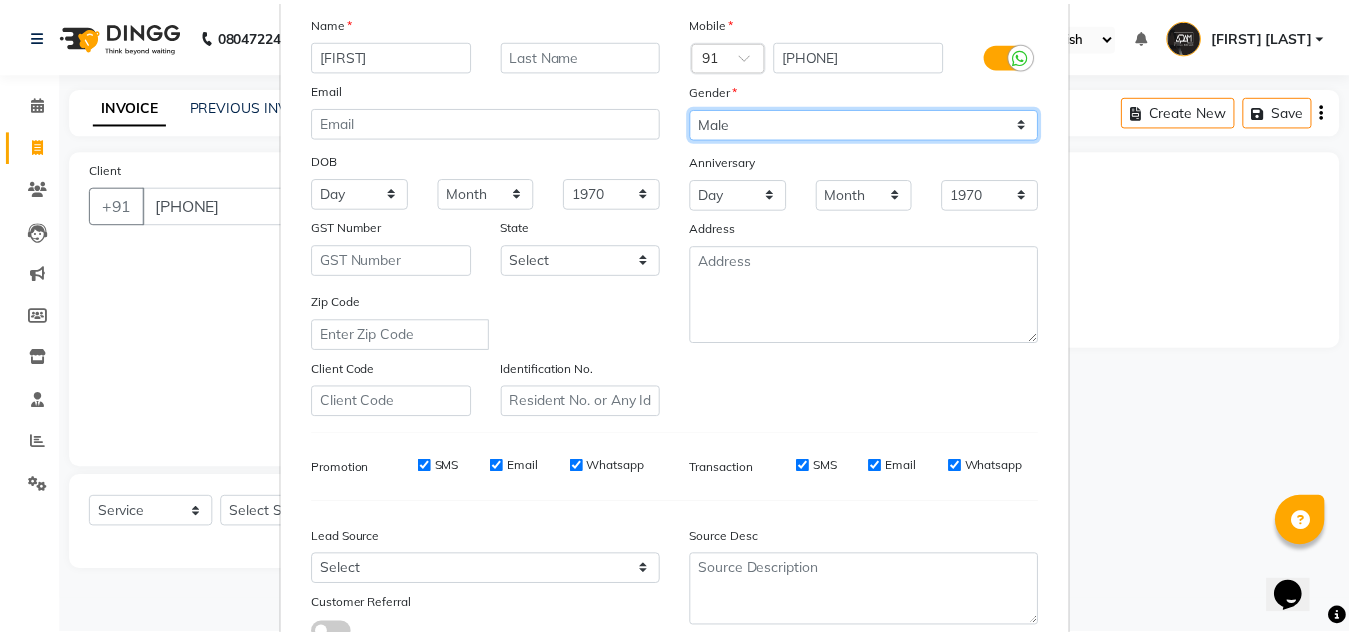scroll, scrollTop: 288, scrollLeft: 0, axis: vertical 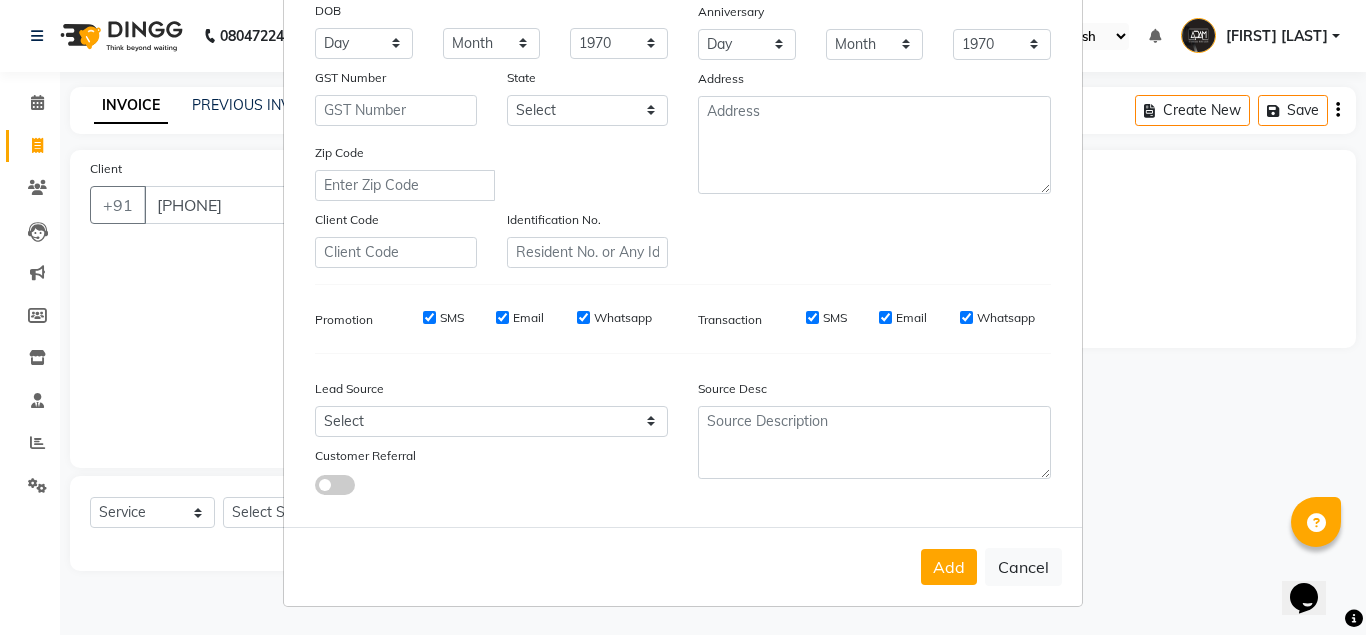 click on "Add   Cancel" at bounding box center (683, 566) 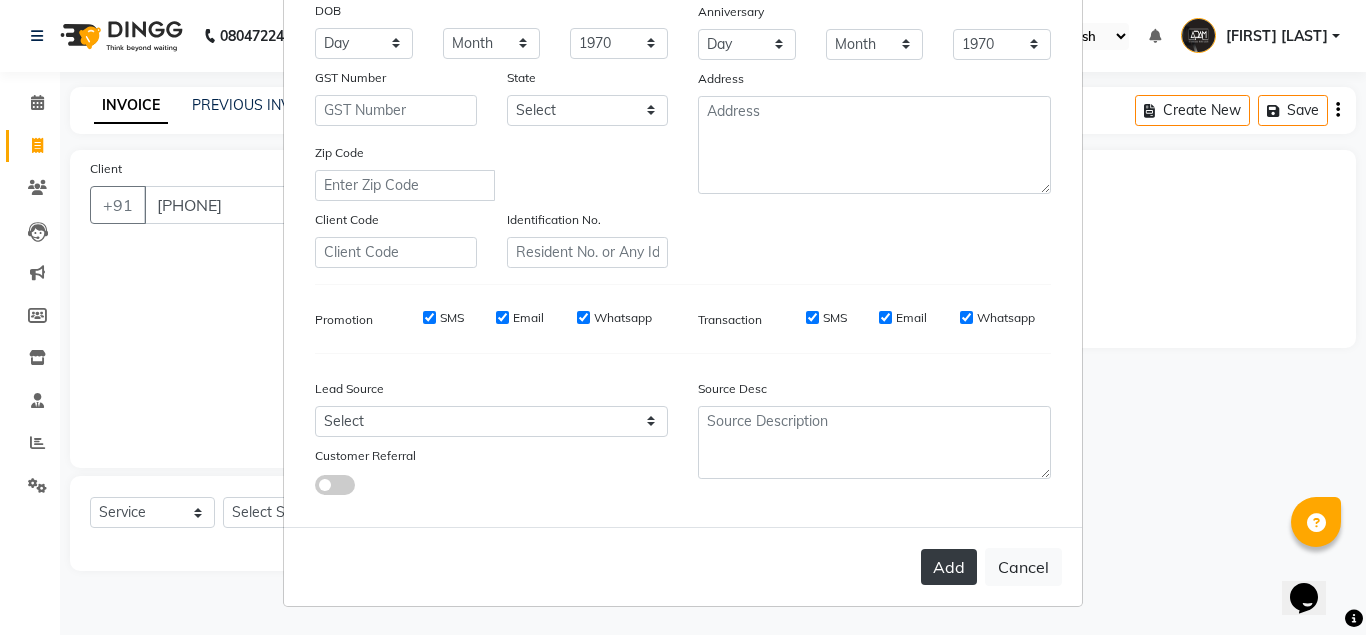 click on "Add" at bounding box center [949, 567] 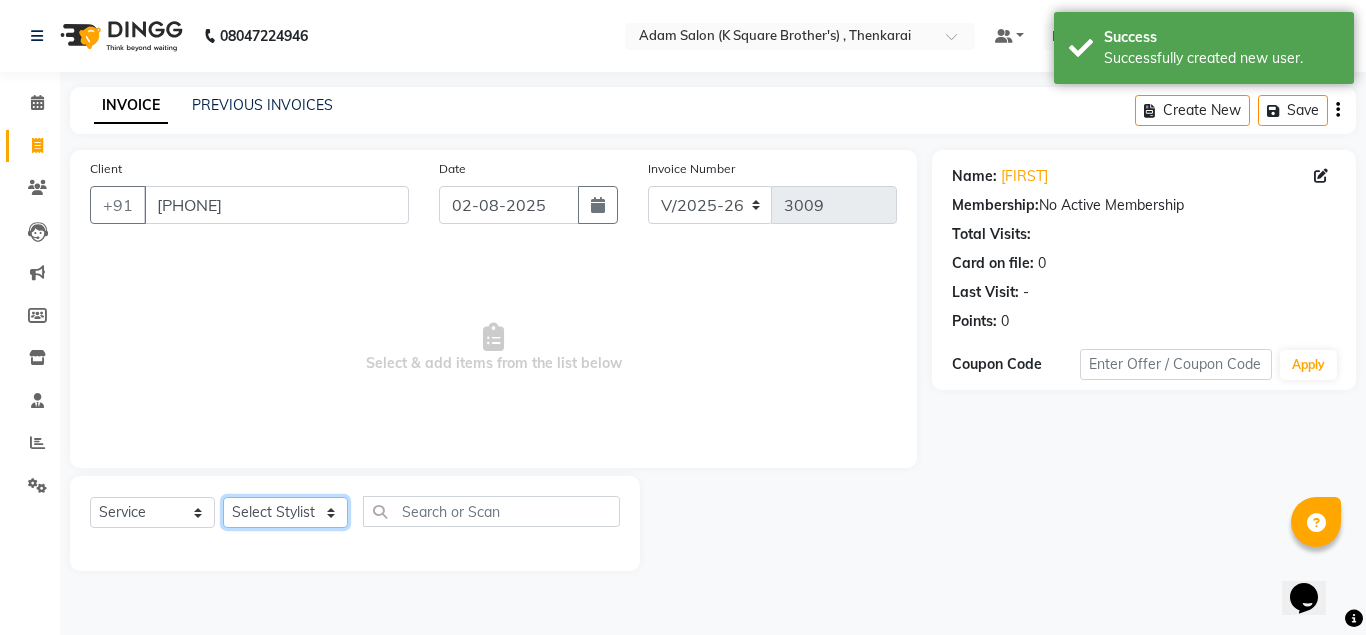 click on "Select Stylist Hasan Malik Navaz Suhail Syed Adam" 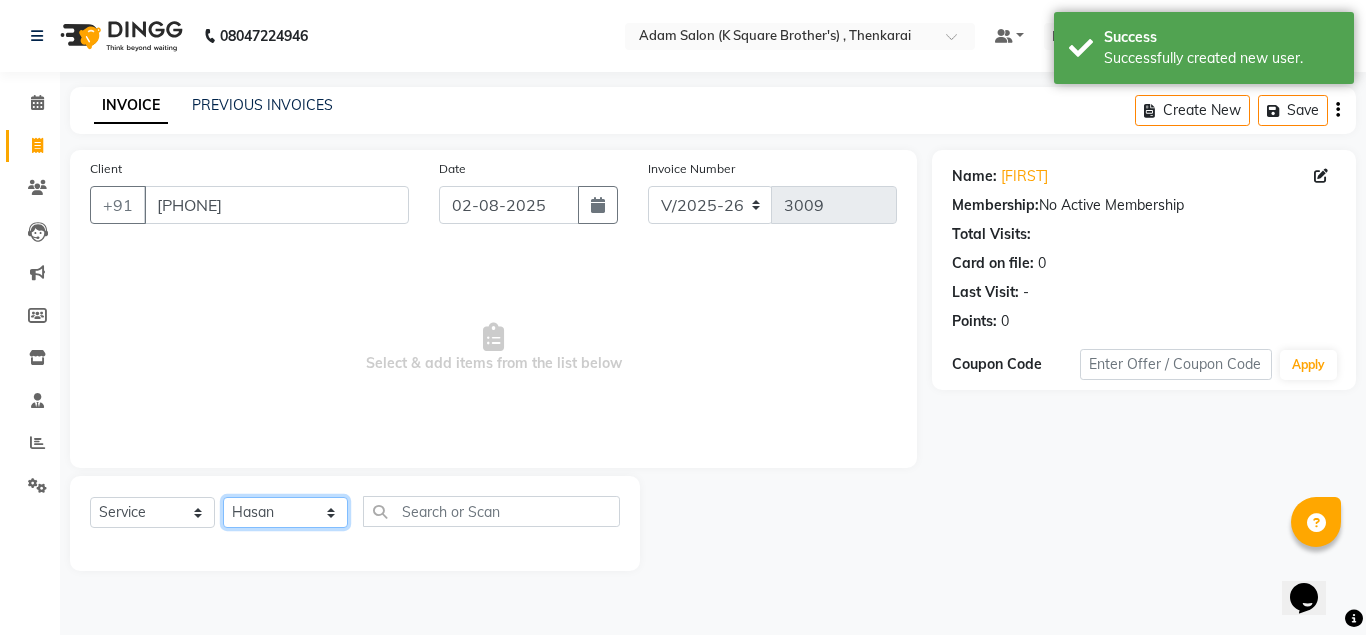 click on "Select Stylist Hasan Malik Navaz Suhail Syed Adam" 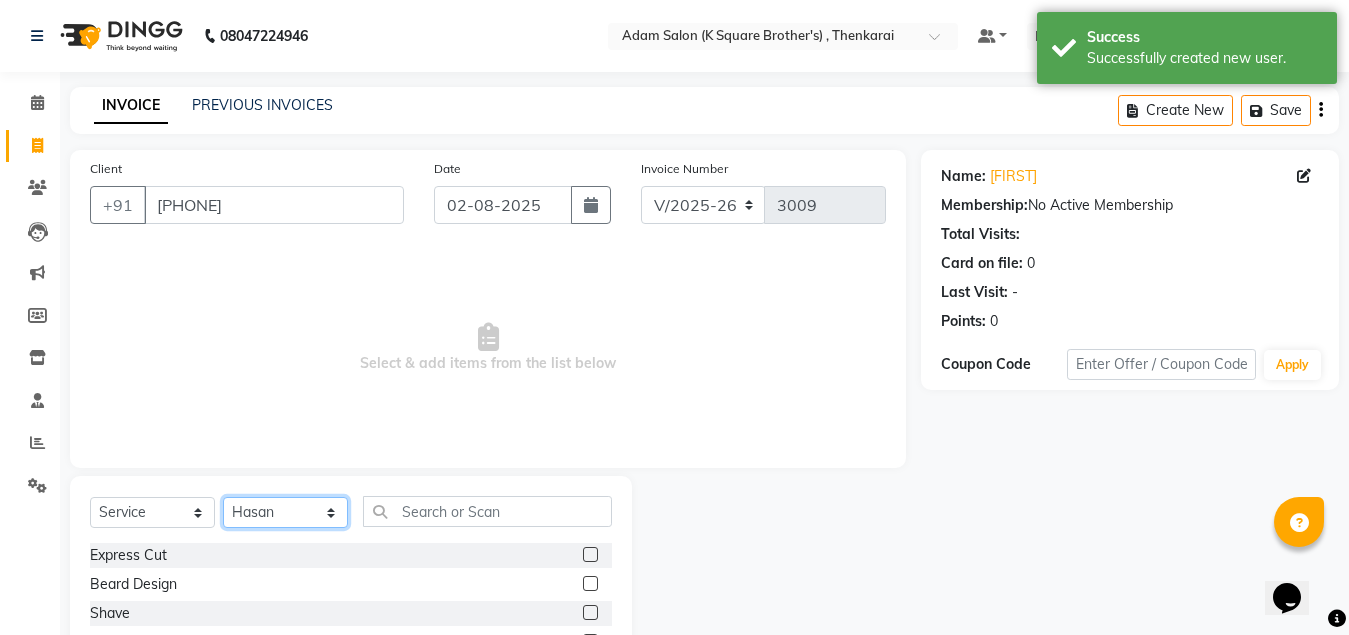 scroll, scrollTop: 166, scrollLeft: 0, axis: vertical 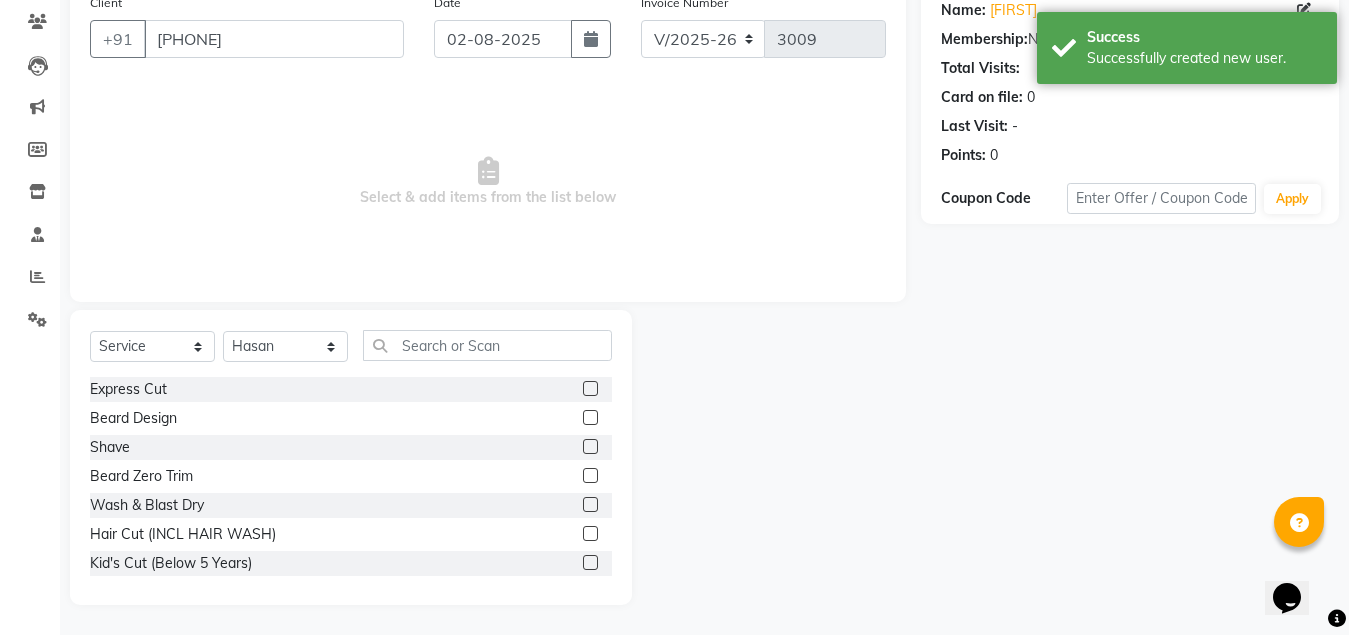 click 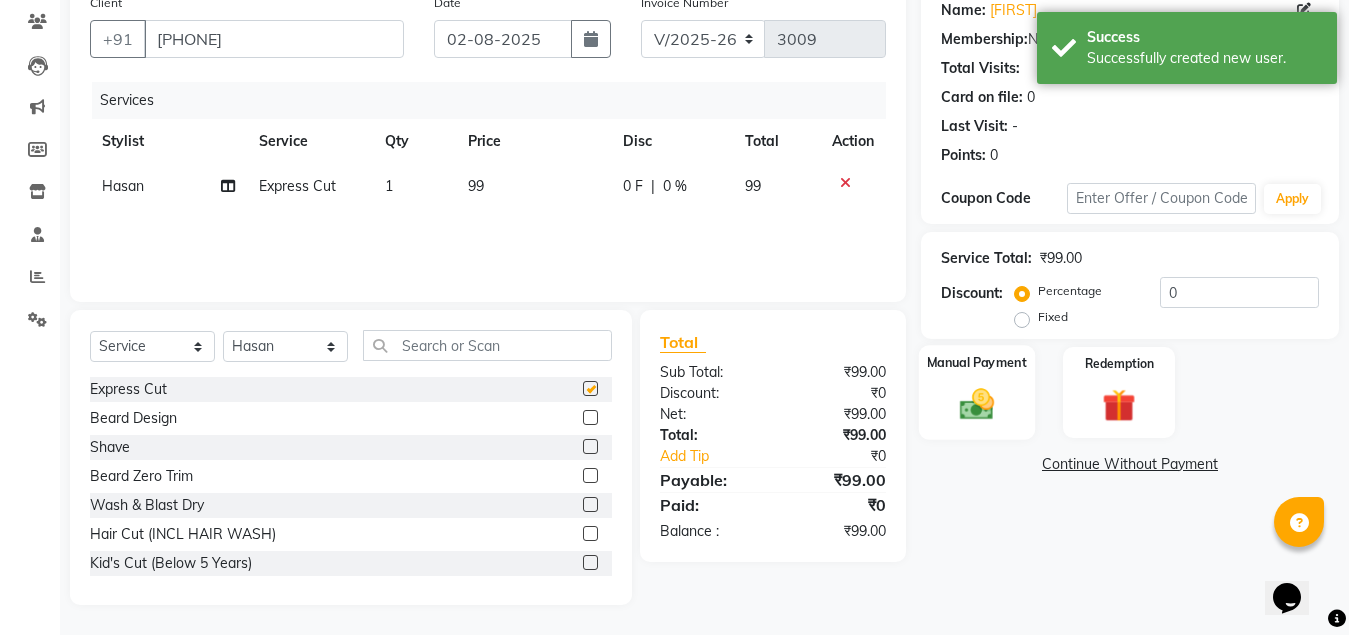 checkbox on "false" 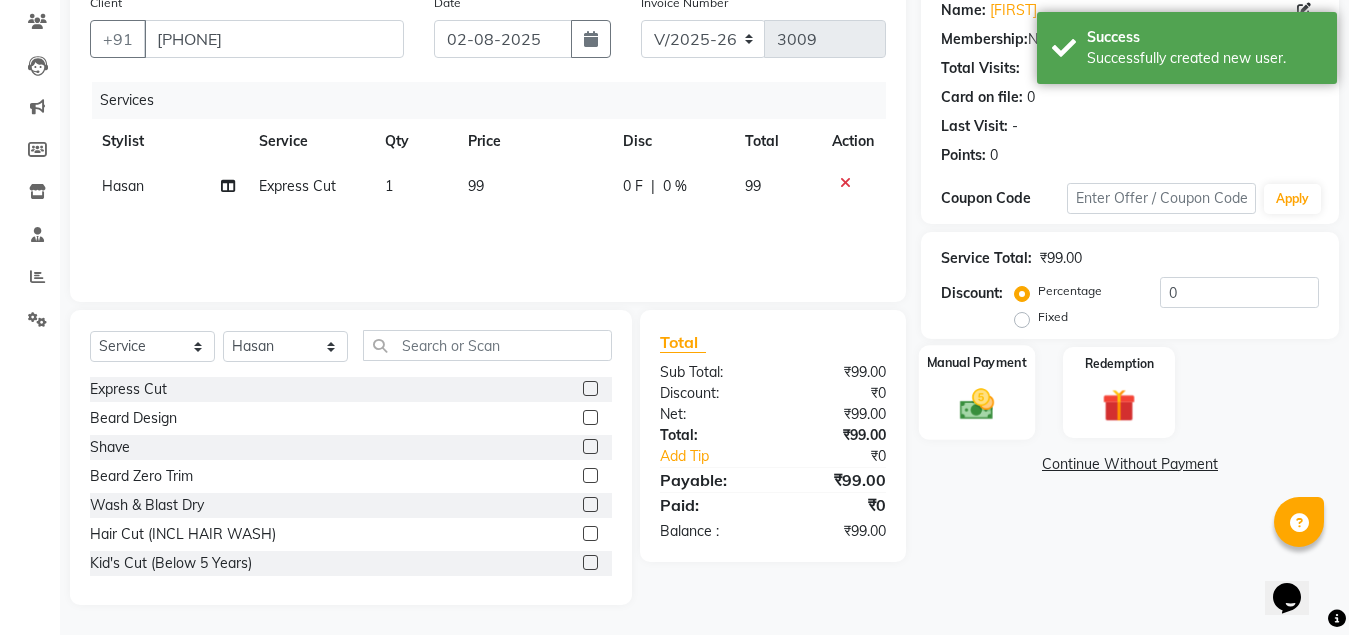 click 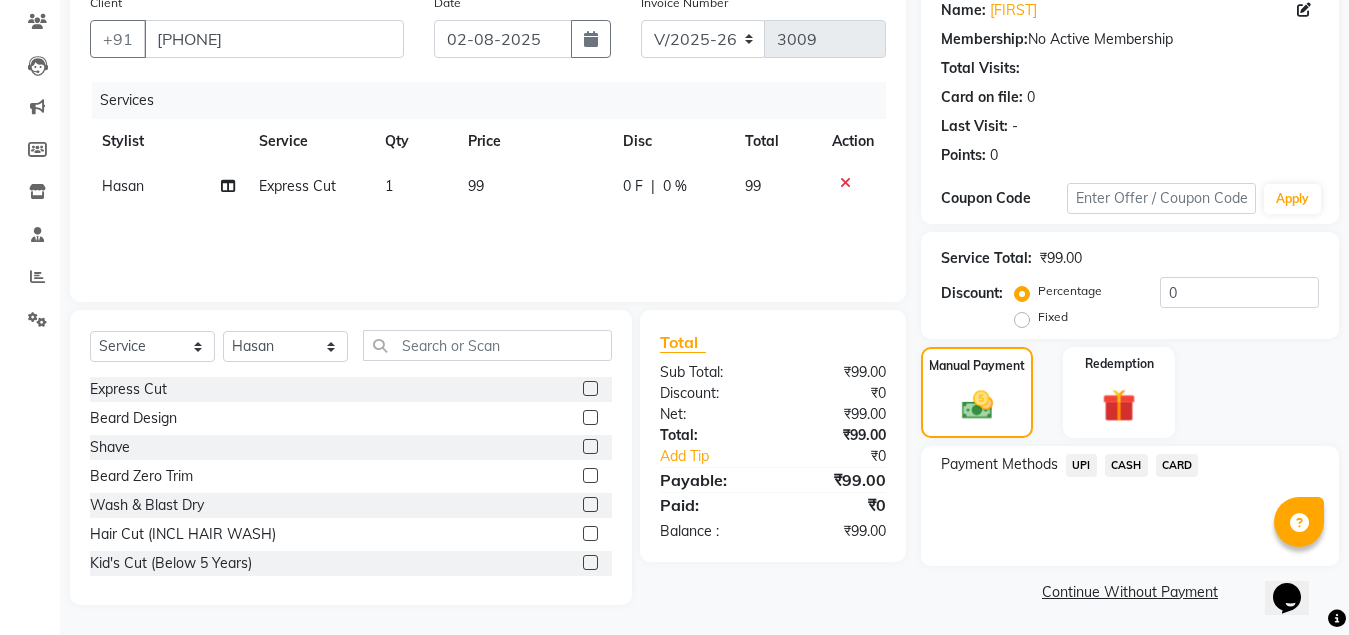 click on "CASH" 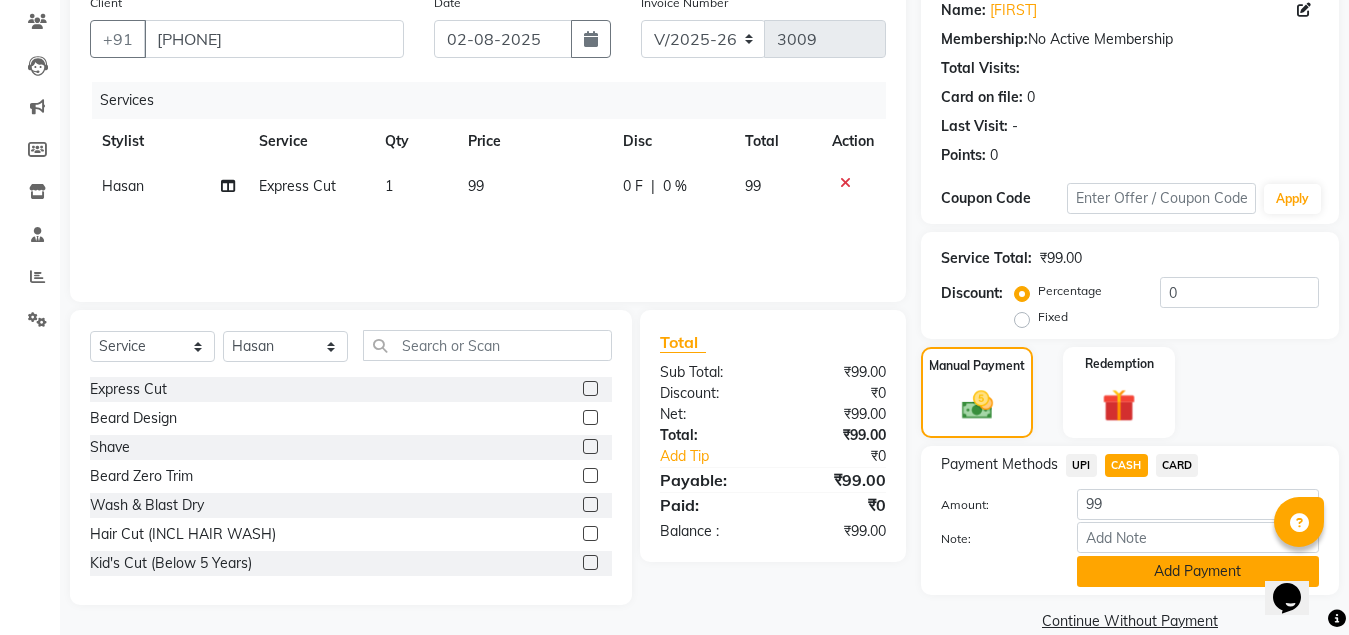 click on "Add Payment" 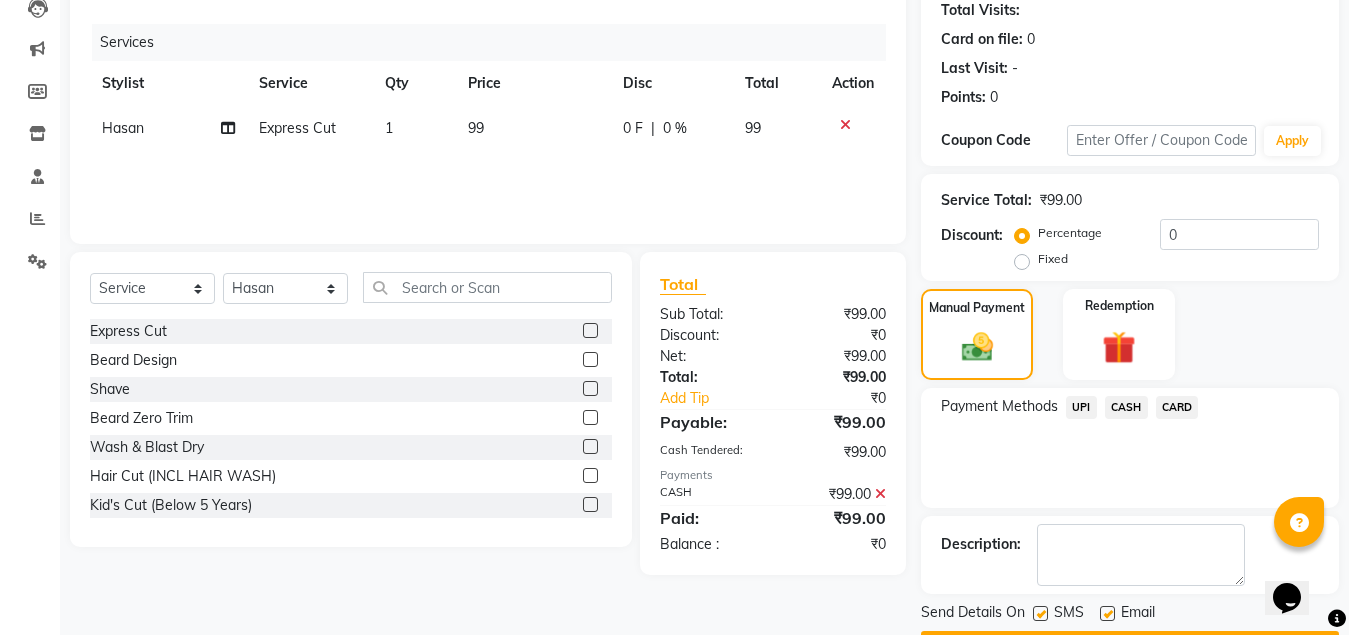 scroll, scrollTop: 281, scrollLeft: 0, axis: vertical 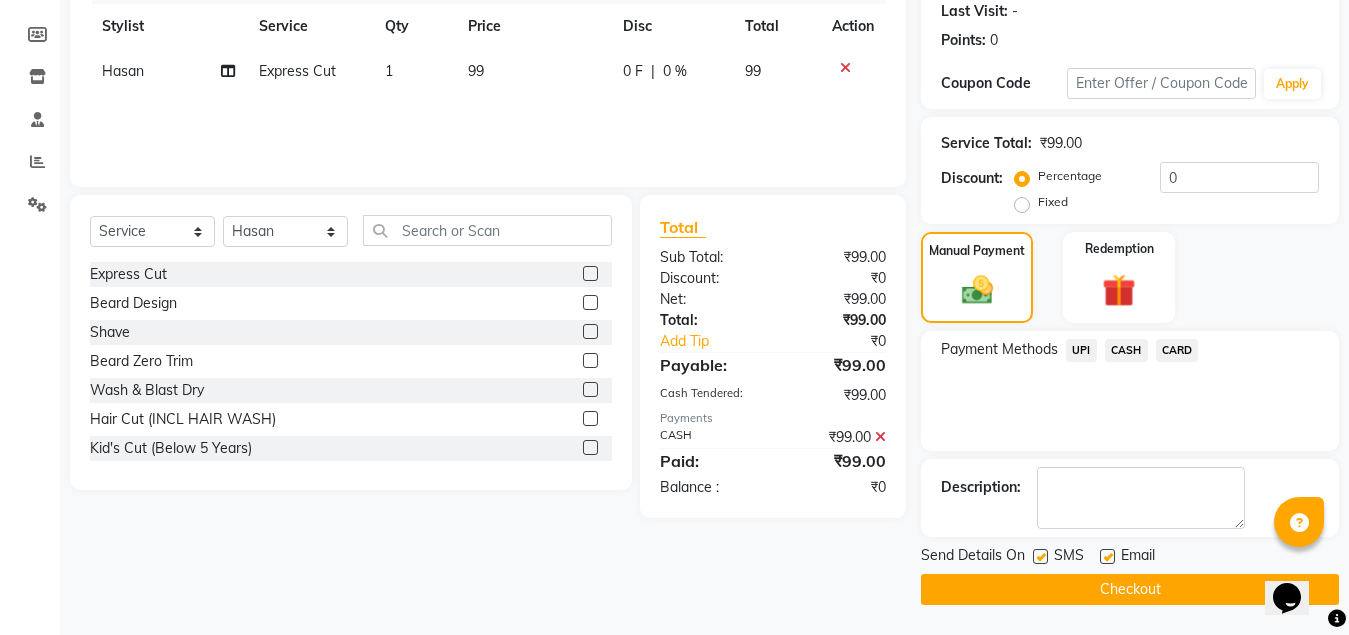 click on "Checkout" 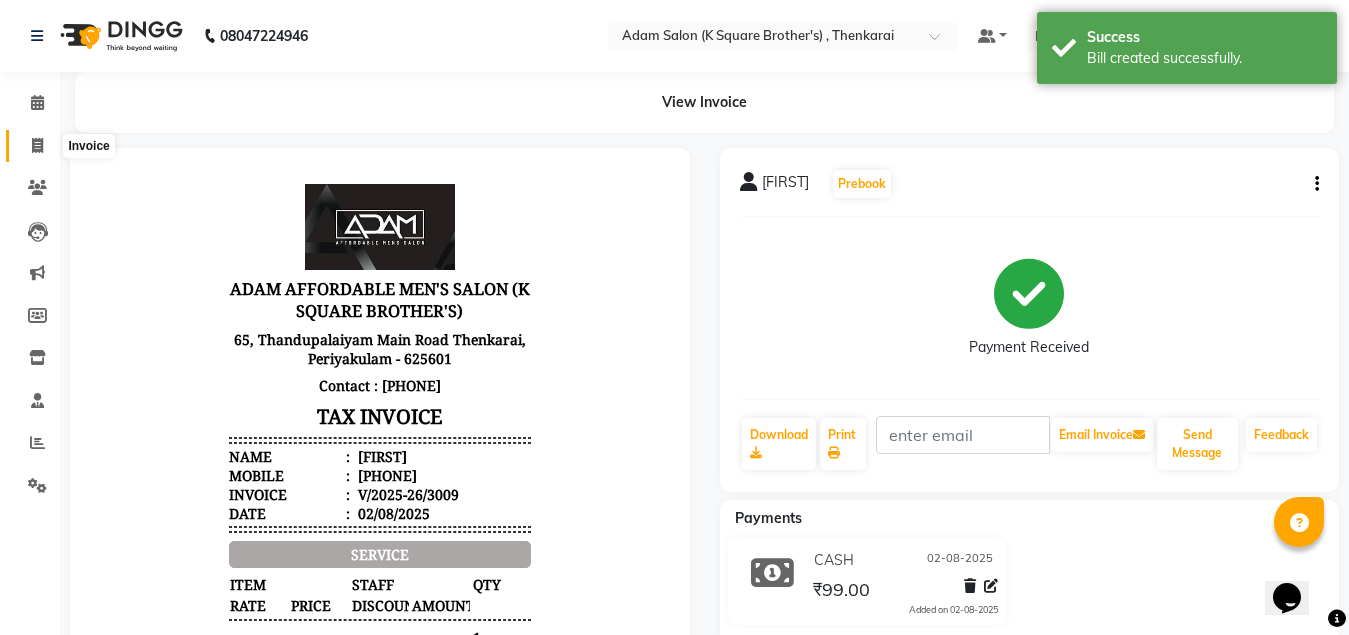 scroll, scrollTop: 0, scrollLeft: 0, axis: both 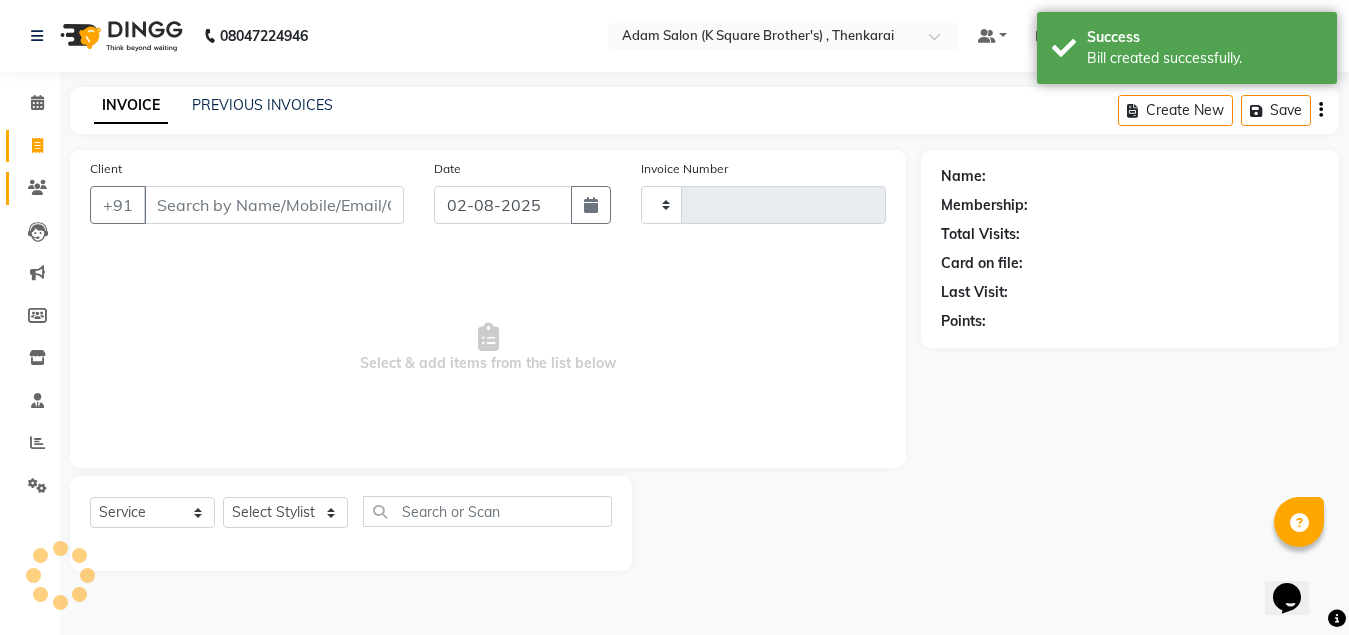type on "3010" 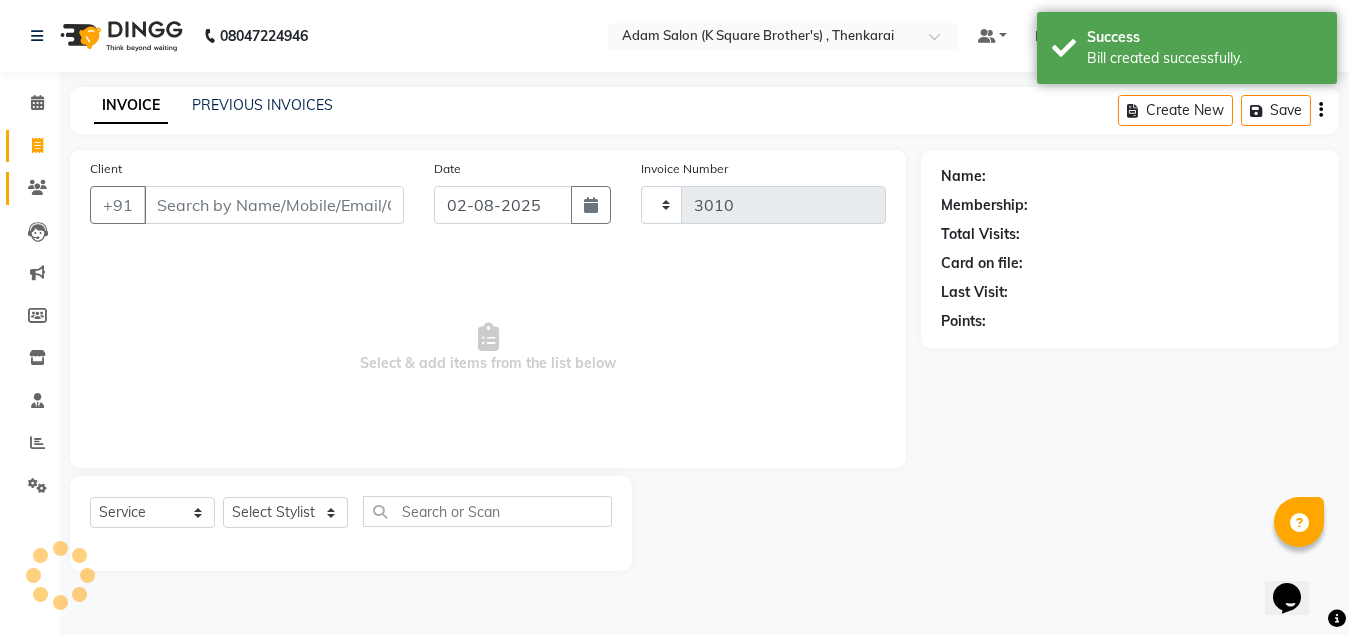 select on "8195" 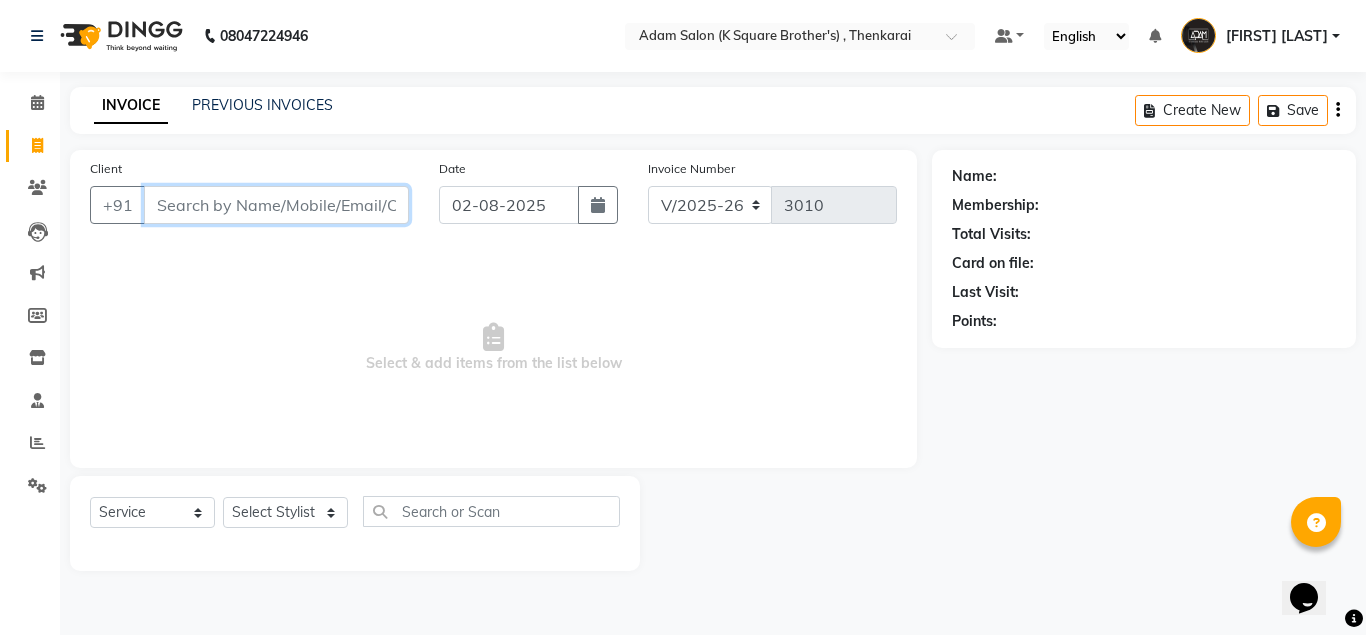 paste on "[PHONE]" 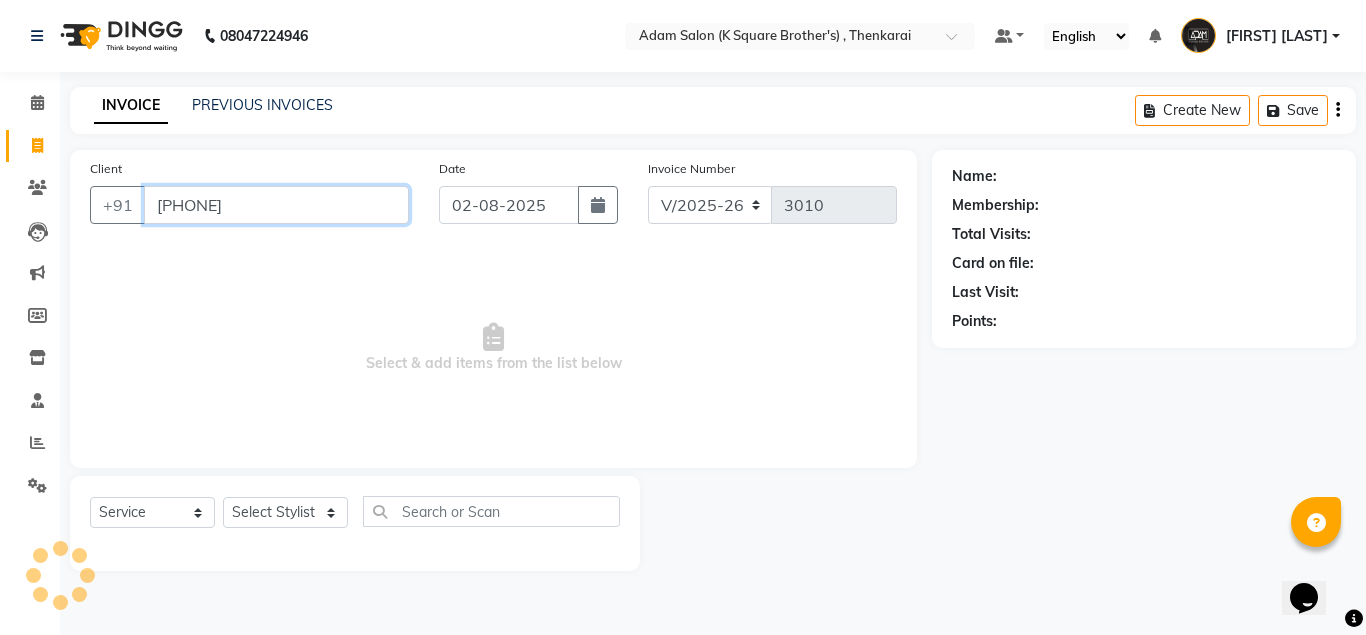 type on "[PHONE]" 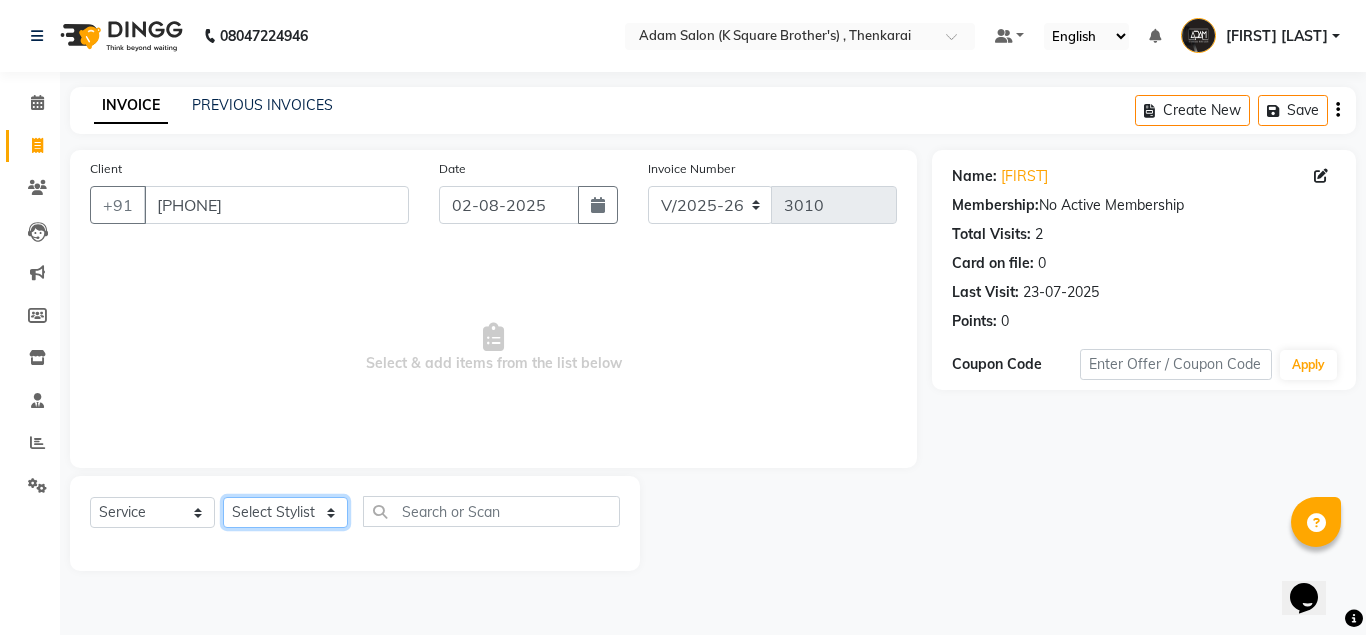 click on "Select Stylist Hasan Malik Navaz Suhail Syed Adam" 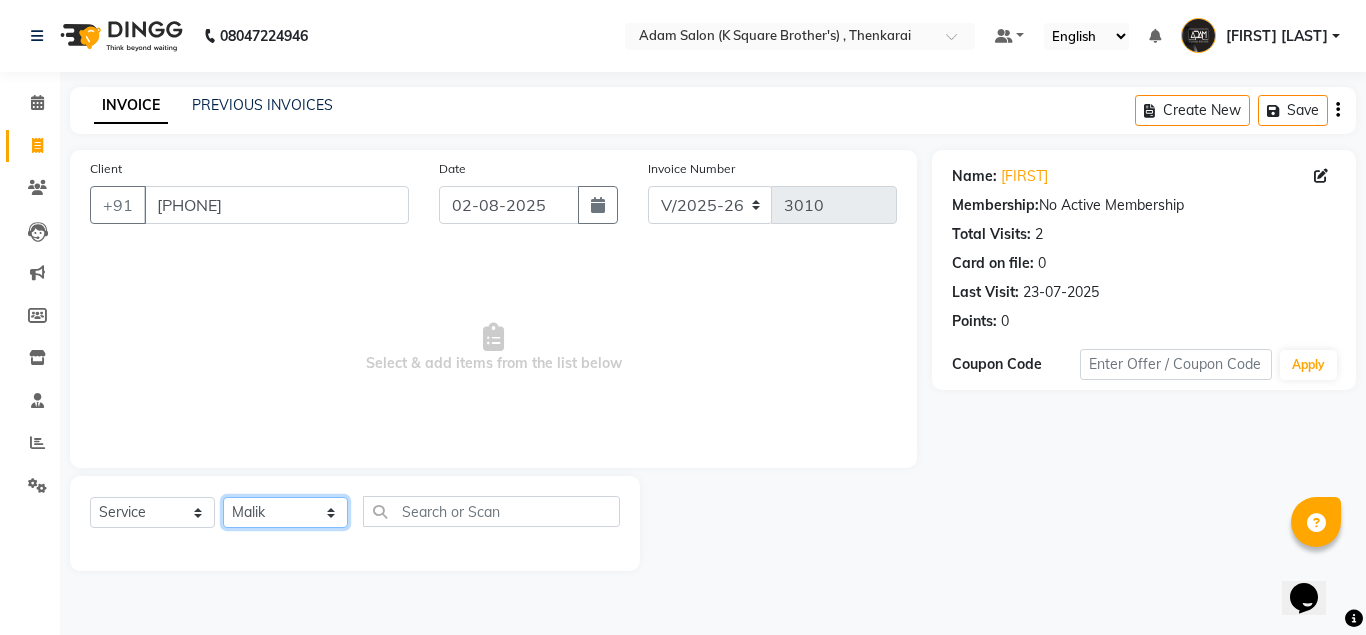 click on "Select Stylist Hasan Malik Navaz Suhail Syed Adam" 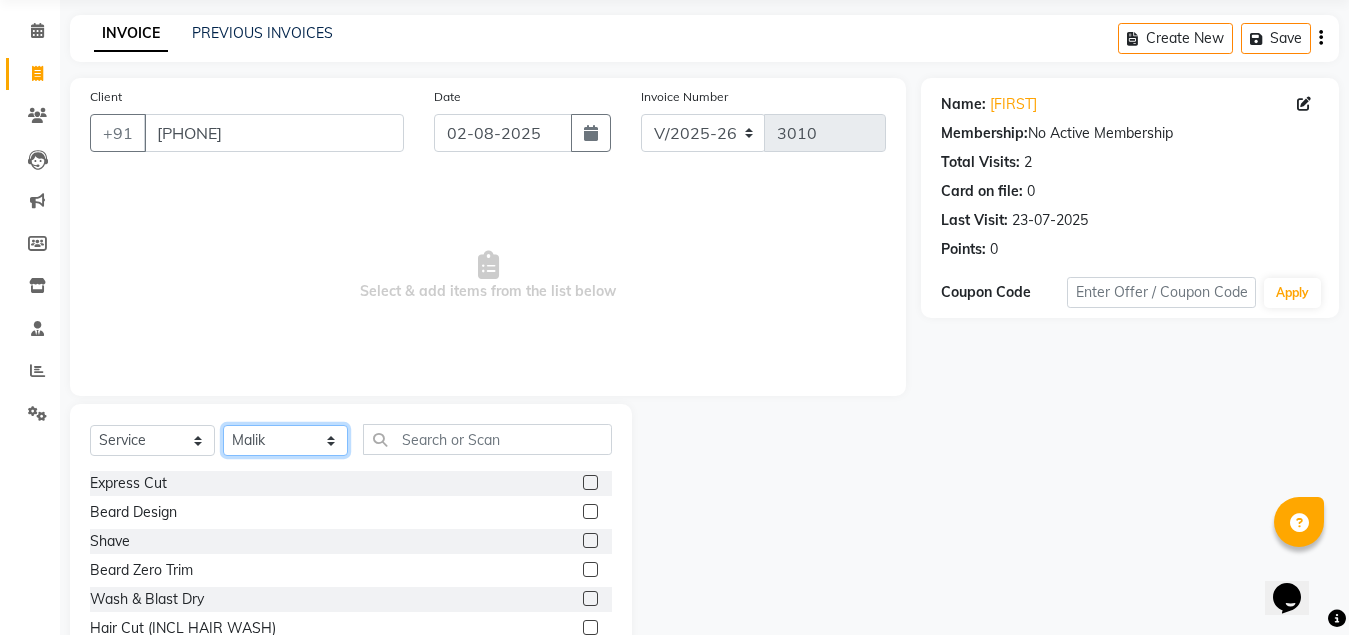 scroll, scrollTop: 166, scrollLeft: 0, axis: vertical 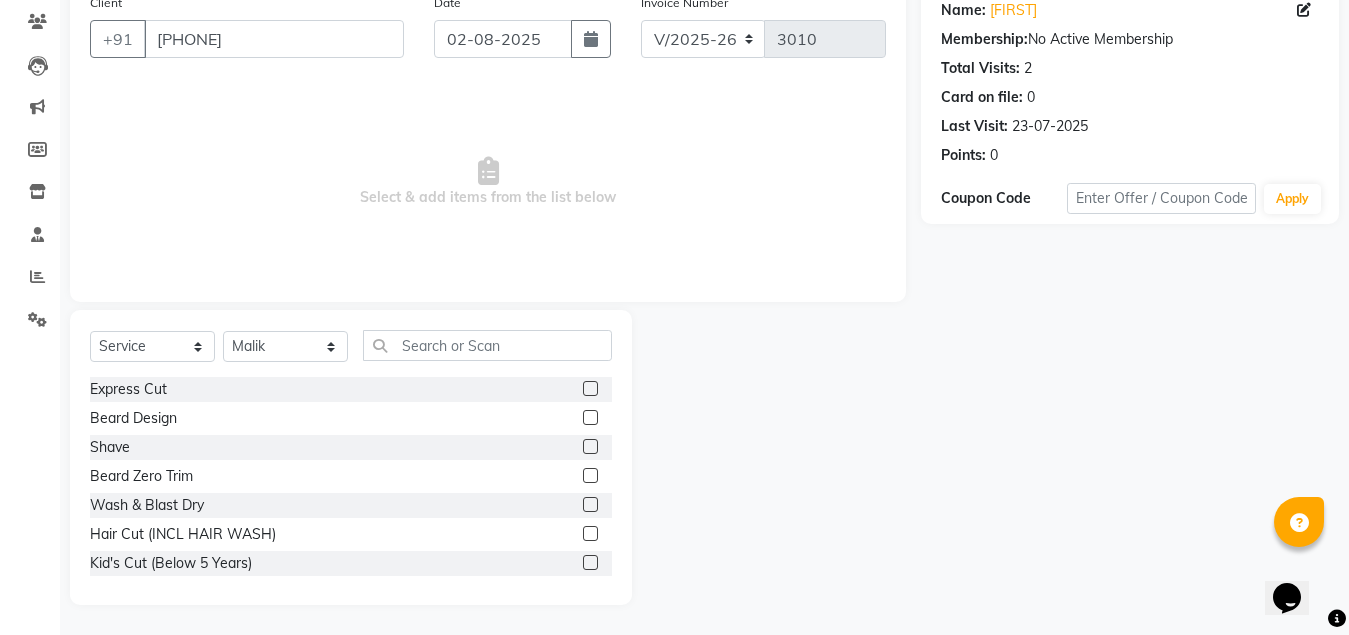 click 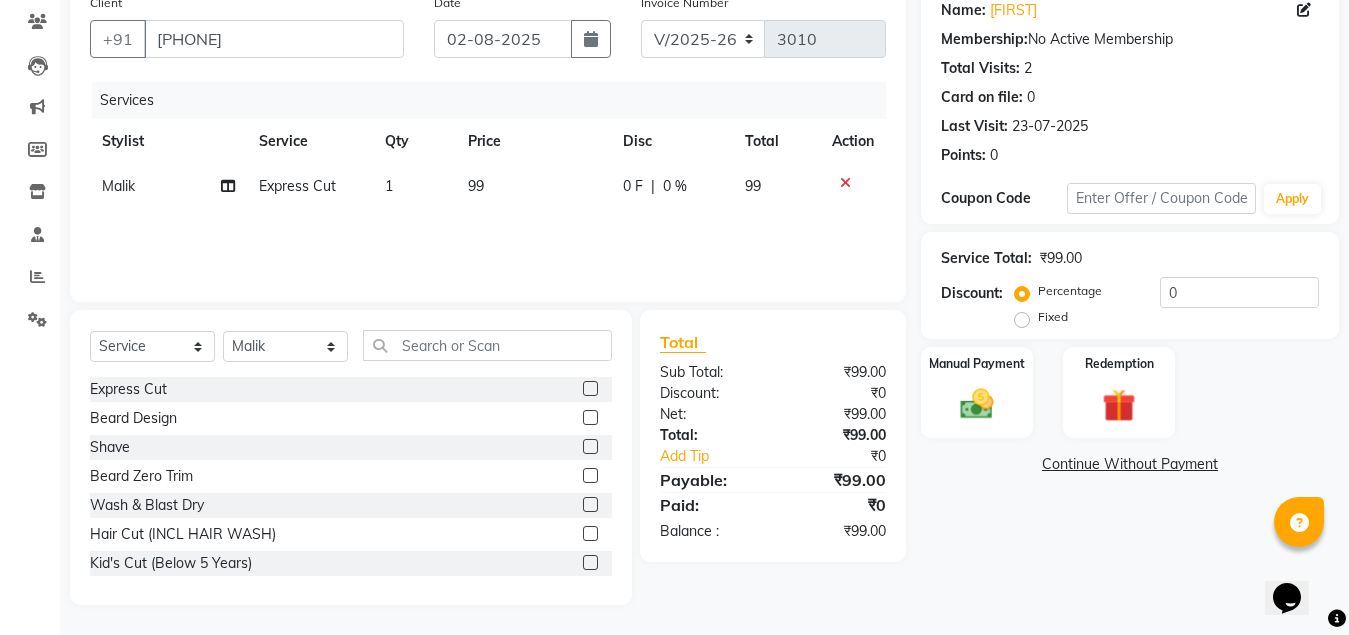 click 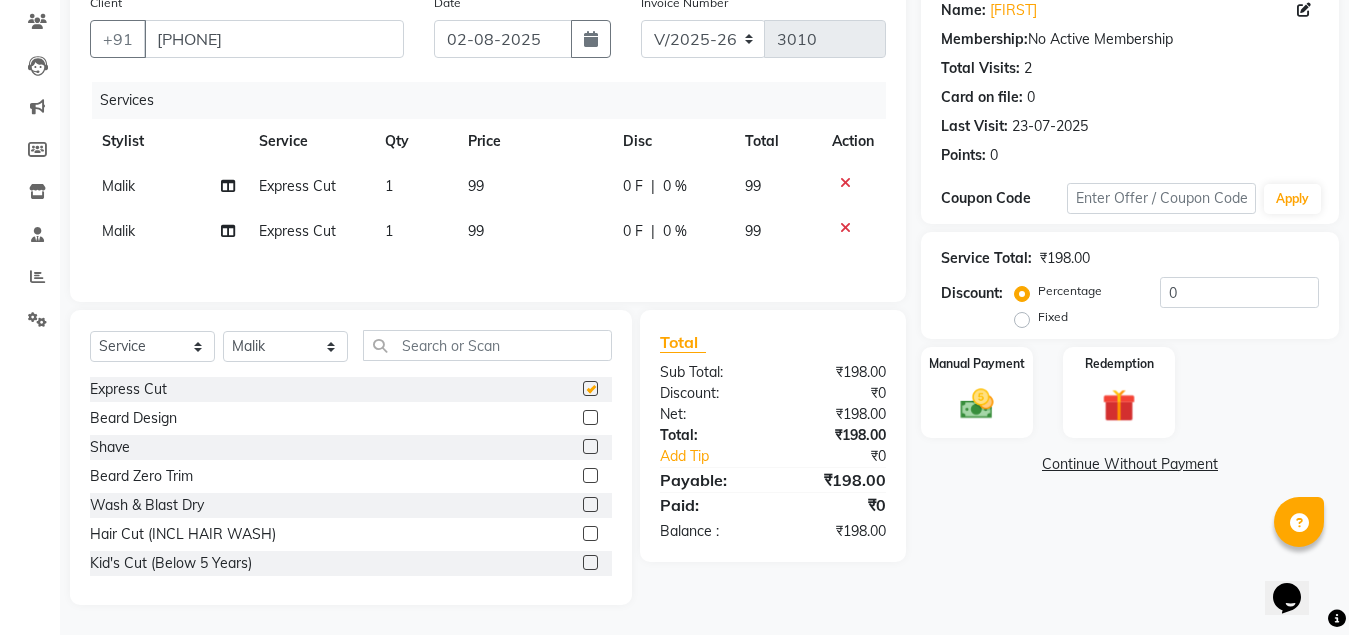 checkbox on "false" 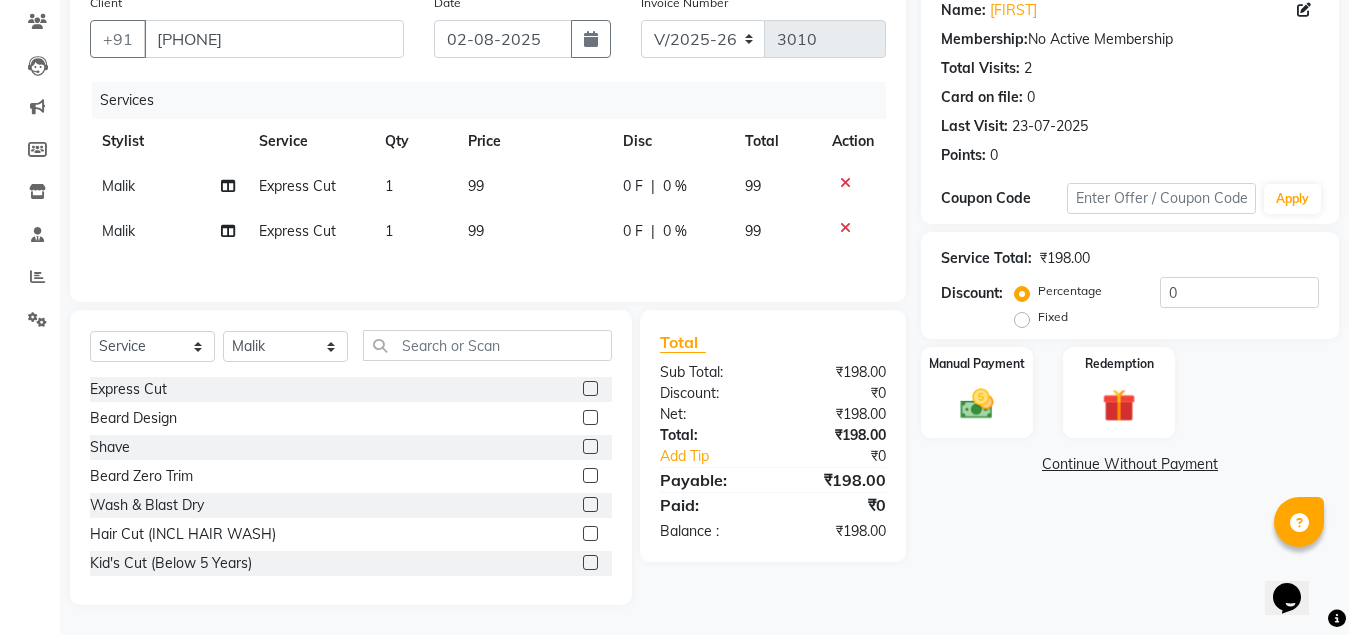 click 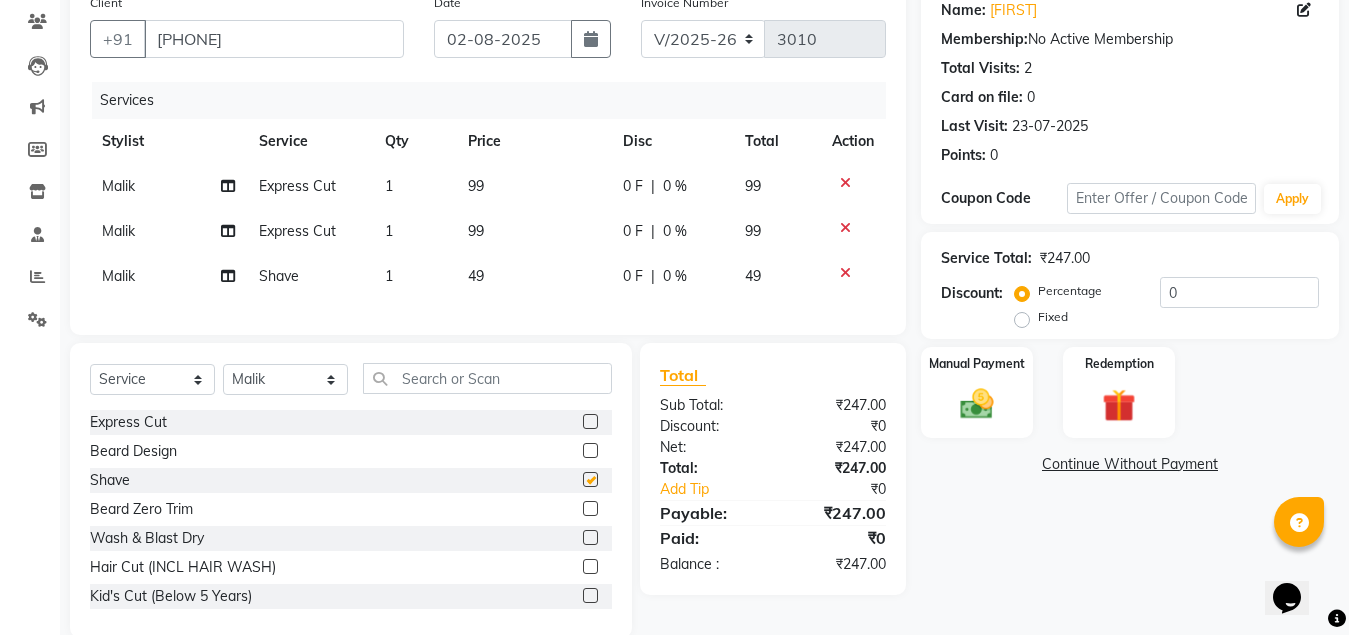 checkbox on "false" 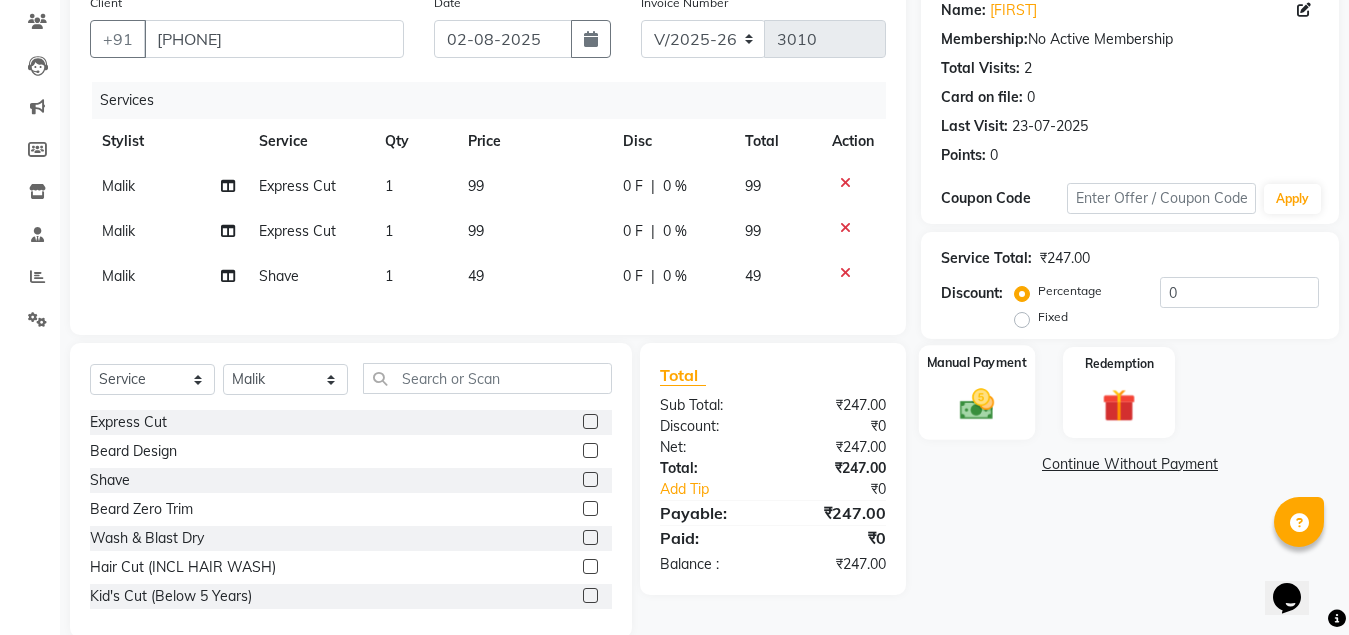 click on "Manual Payment" 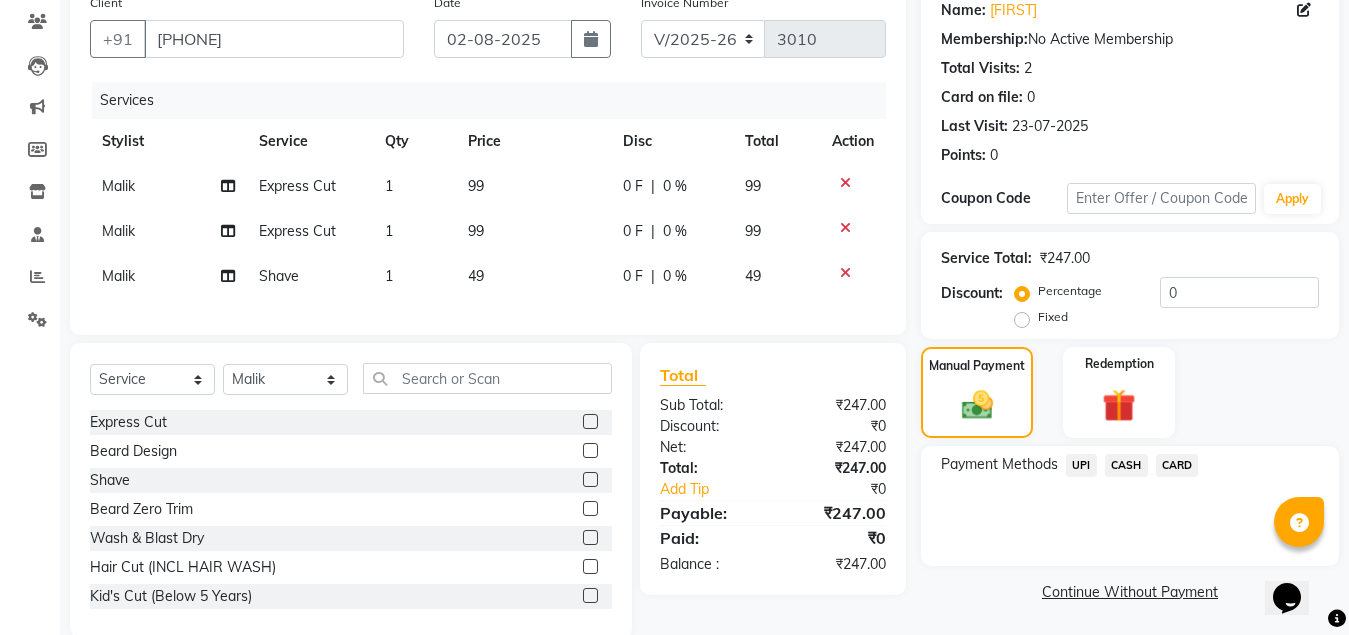 click on "CASH" 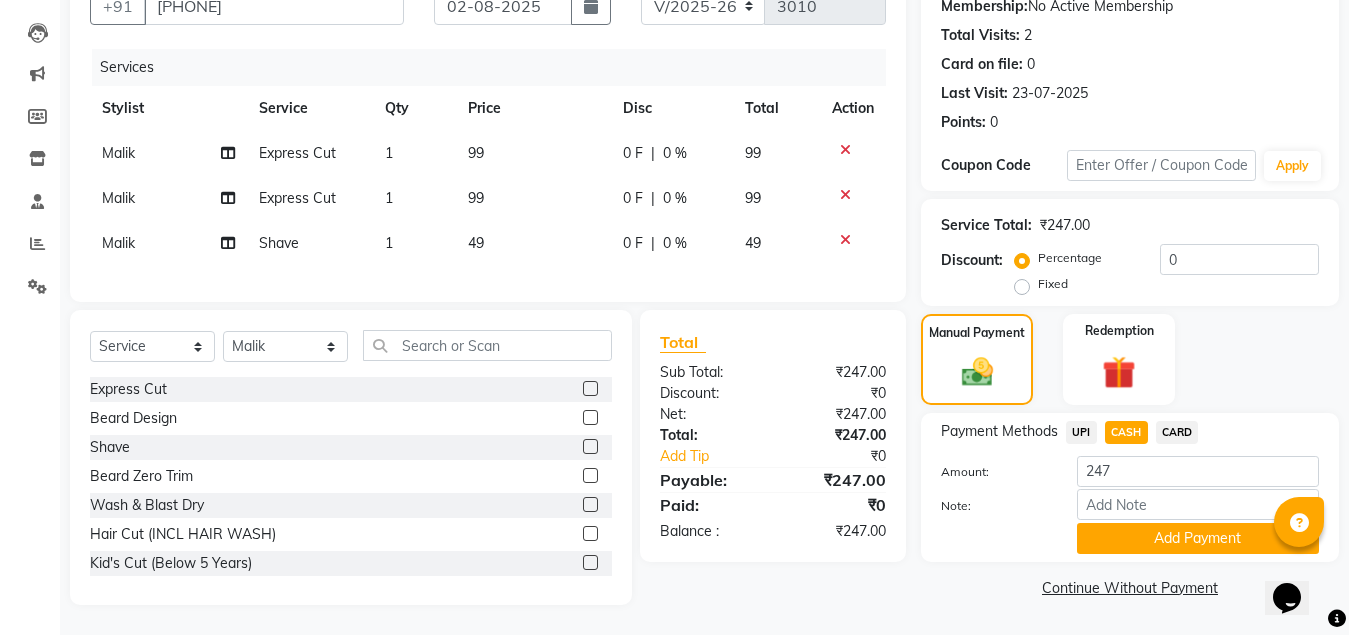 scroll, scrollTop: 216, scrollLeft: 0, axis: vertical 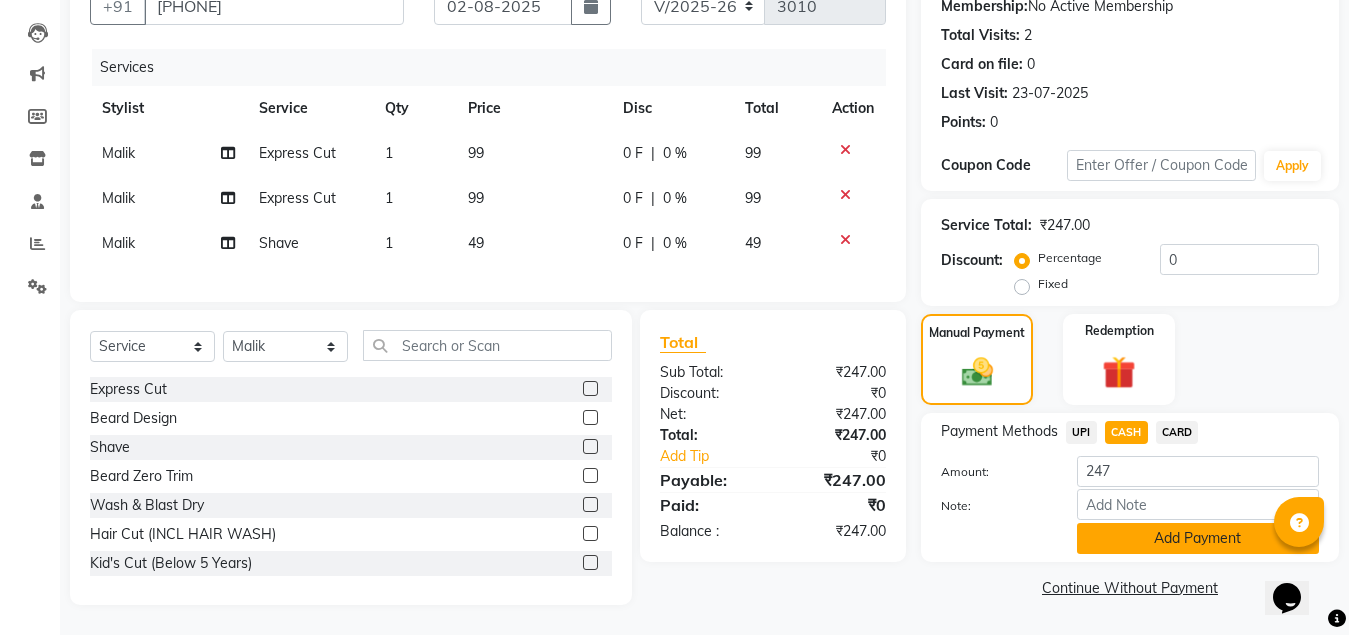 click on "Add Payment" 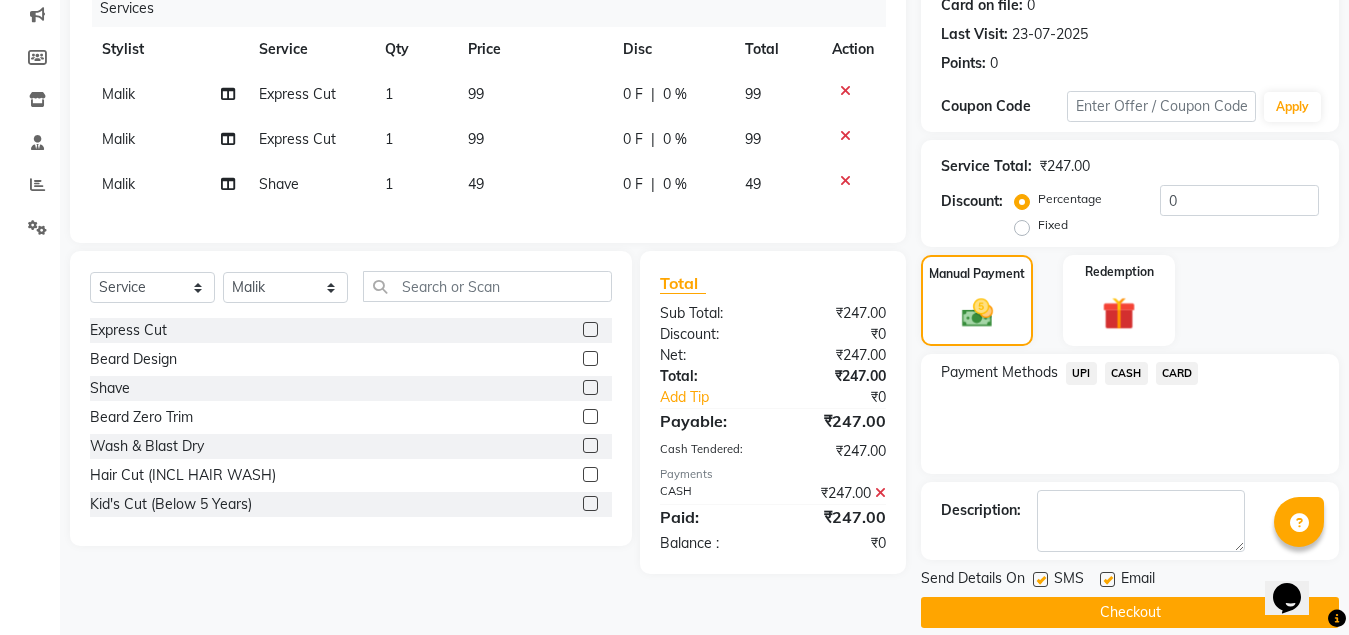 scroll, scrollTop: 281, scrollLeft: 0, axis: vertical 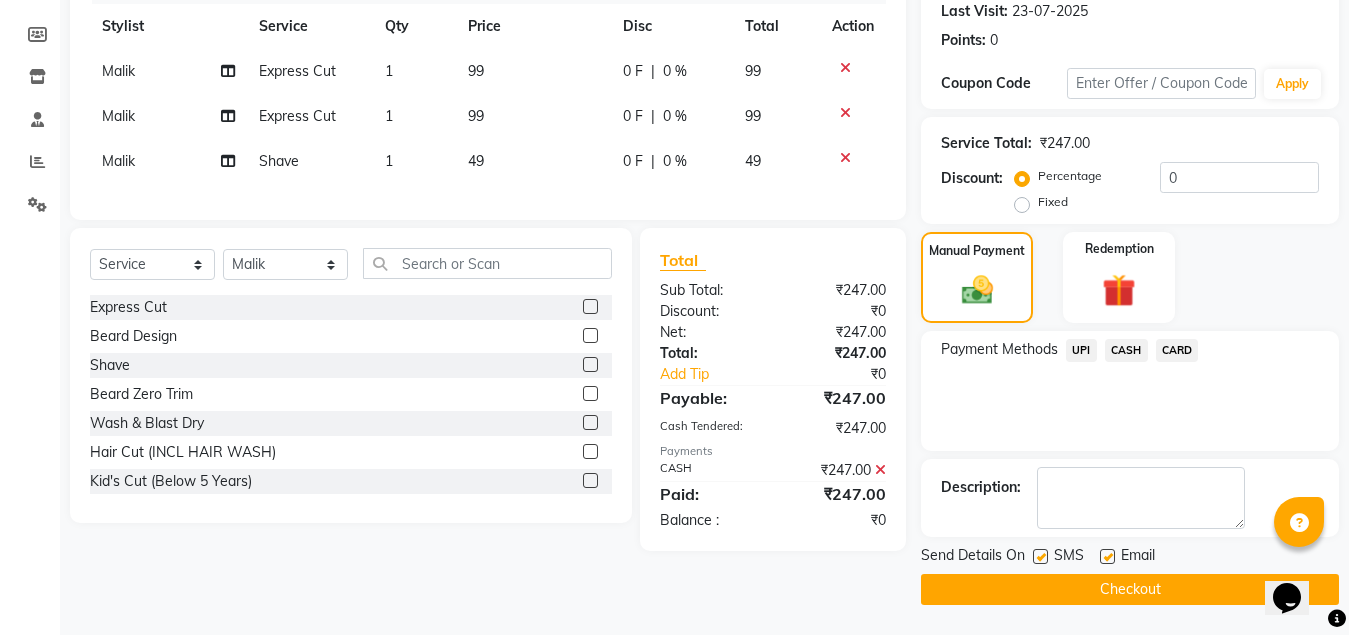 click on "Checkout" 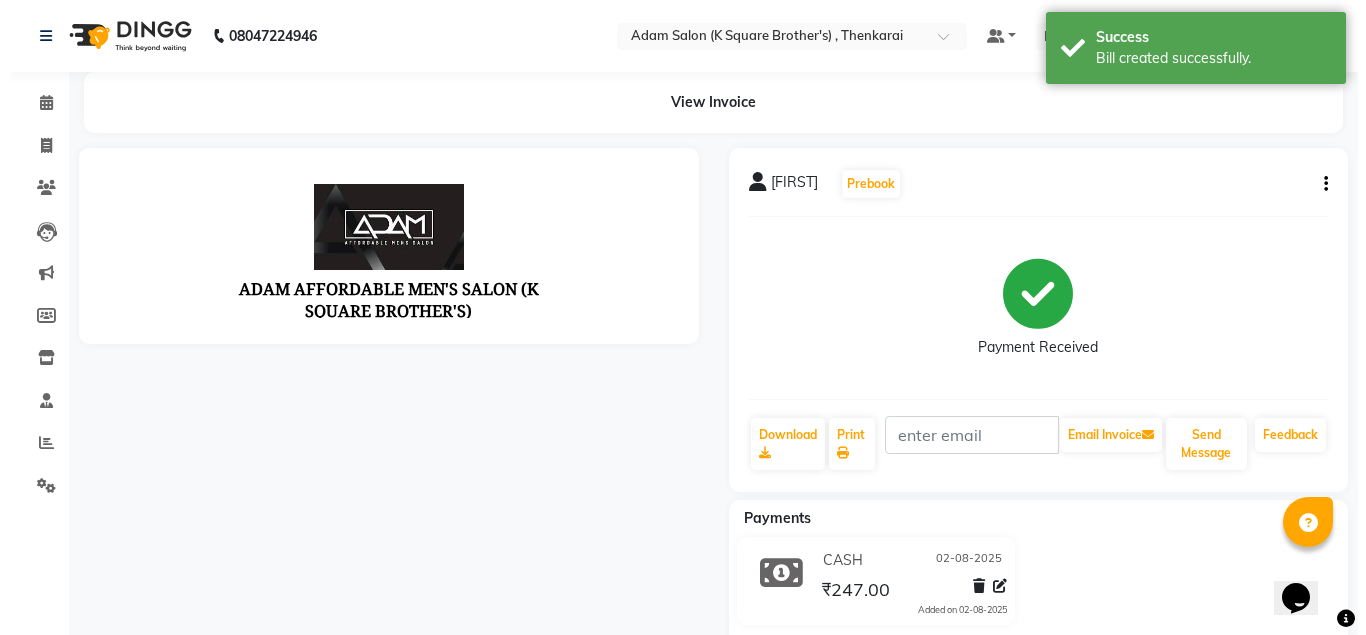 scroll, scrollTop: 0, scrollLeft: 0, axis: both 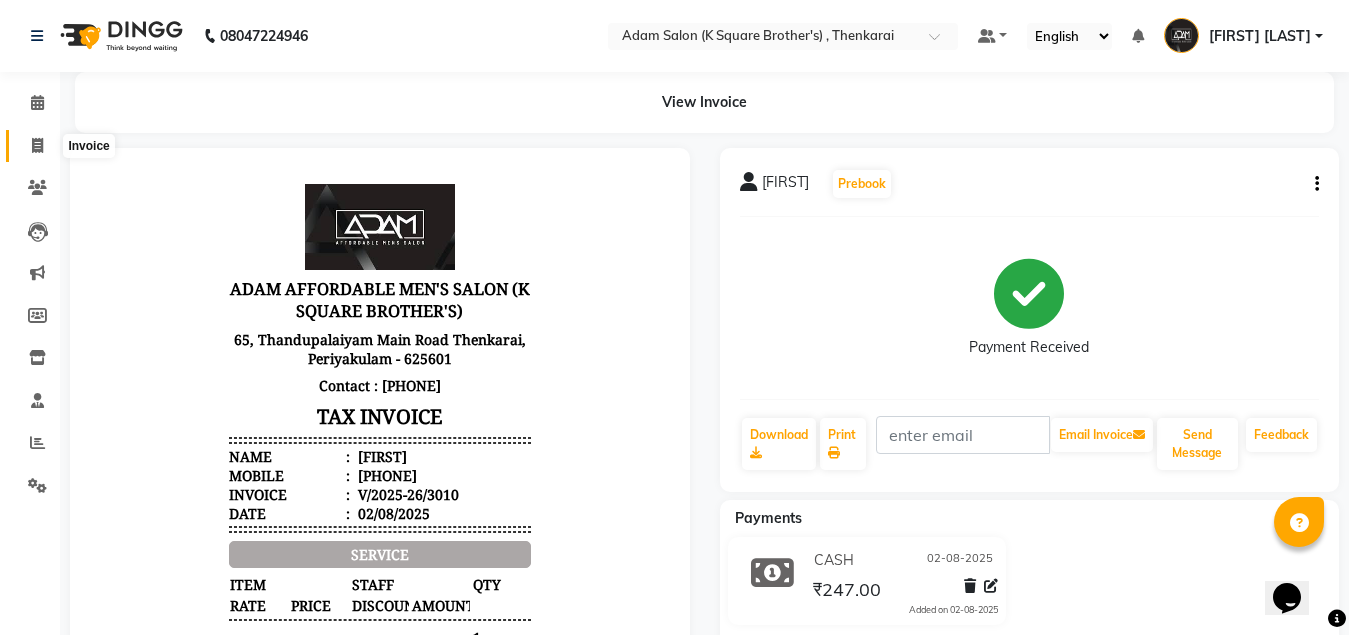 click 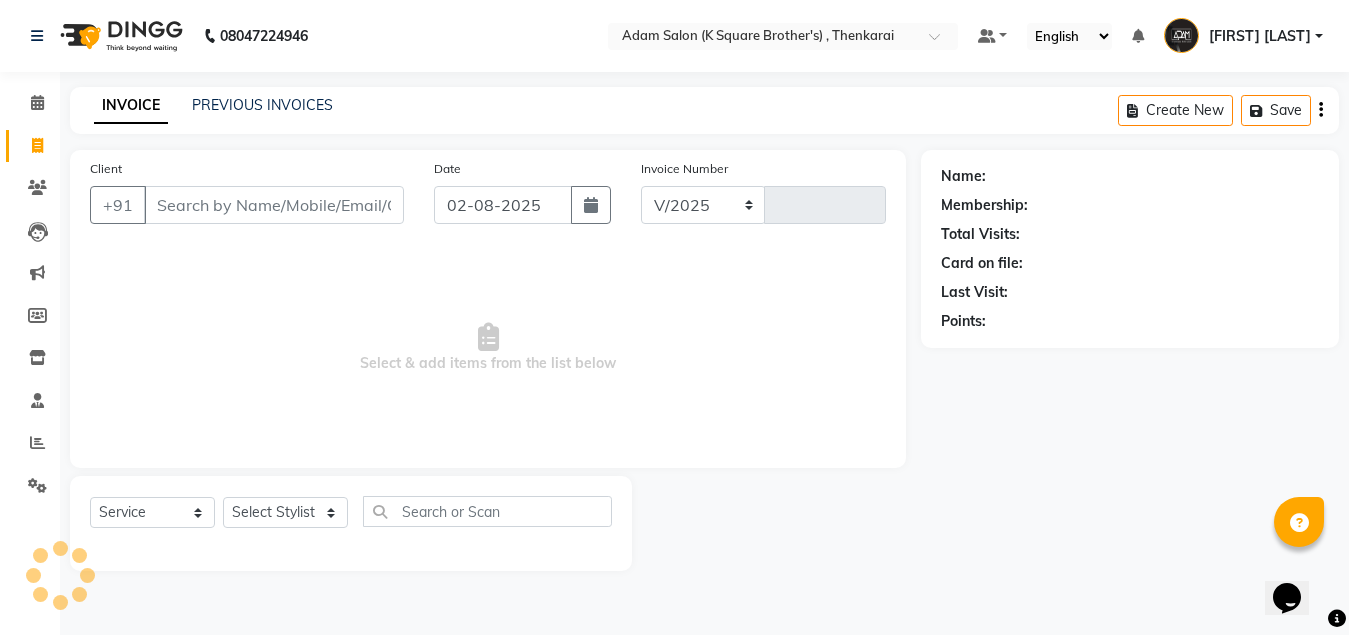 select on "8195" 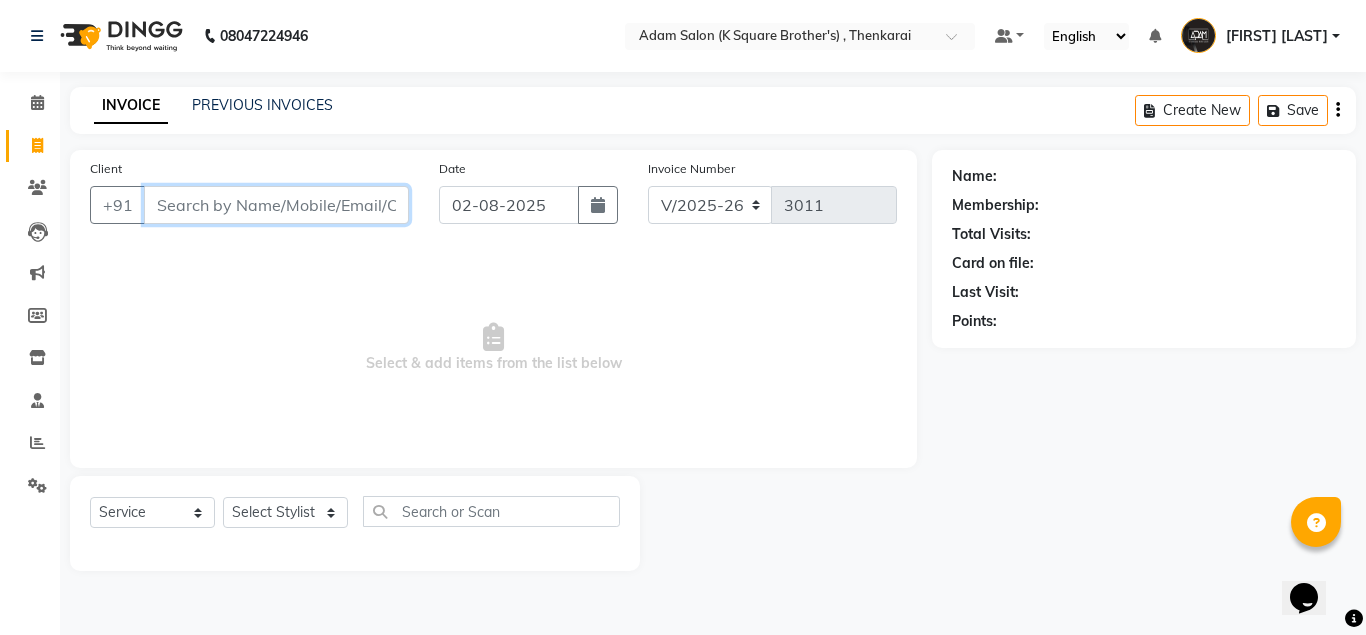 paste on "[PHONE]" 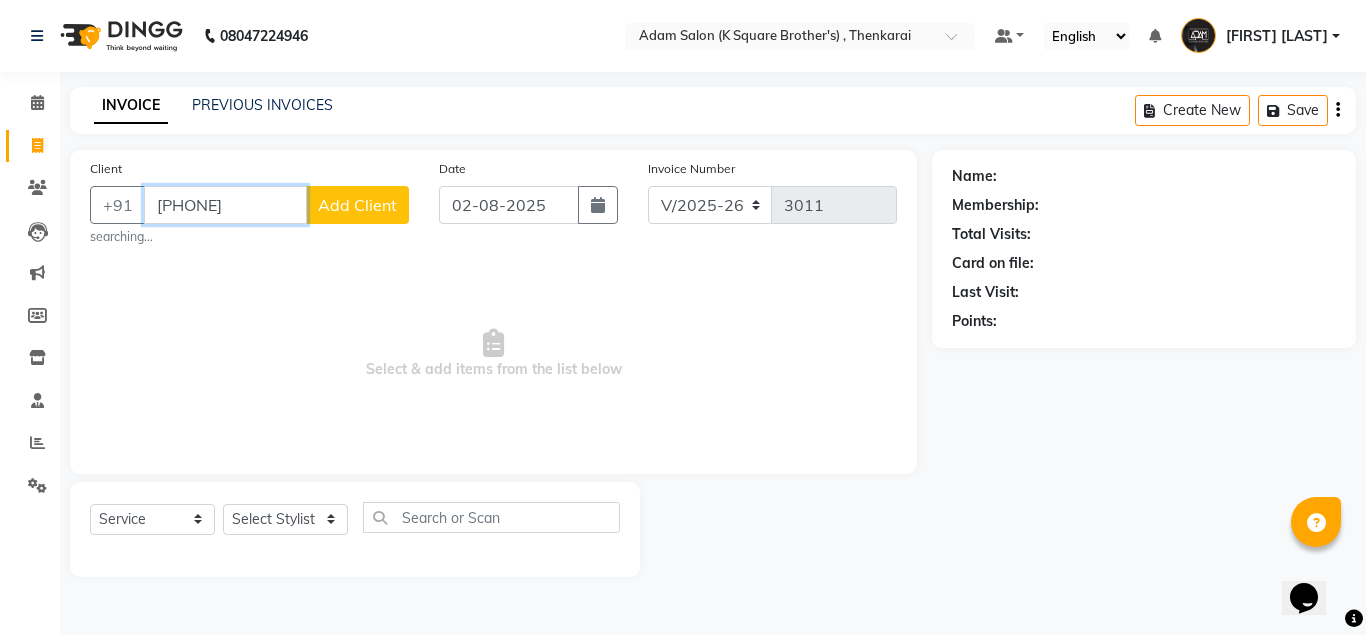 type on "[PHONE]" 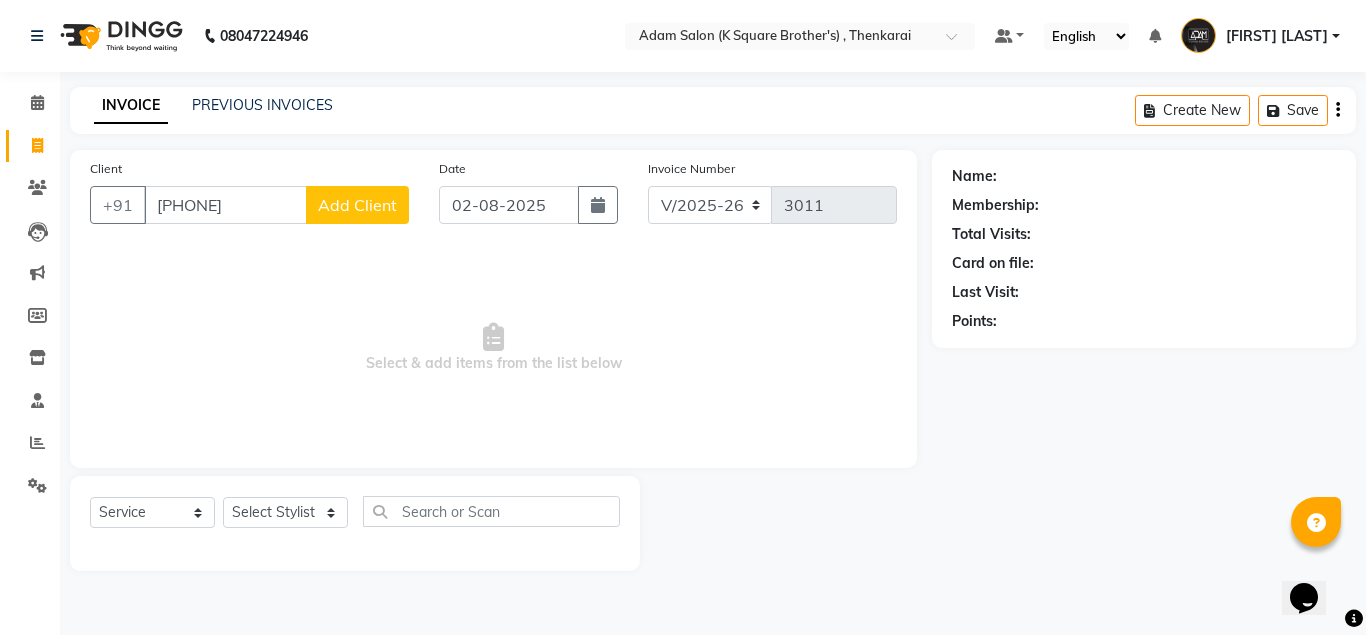 click on "Add Client" 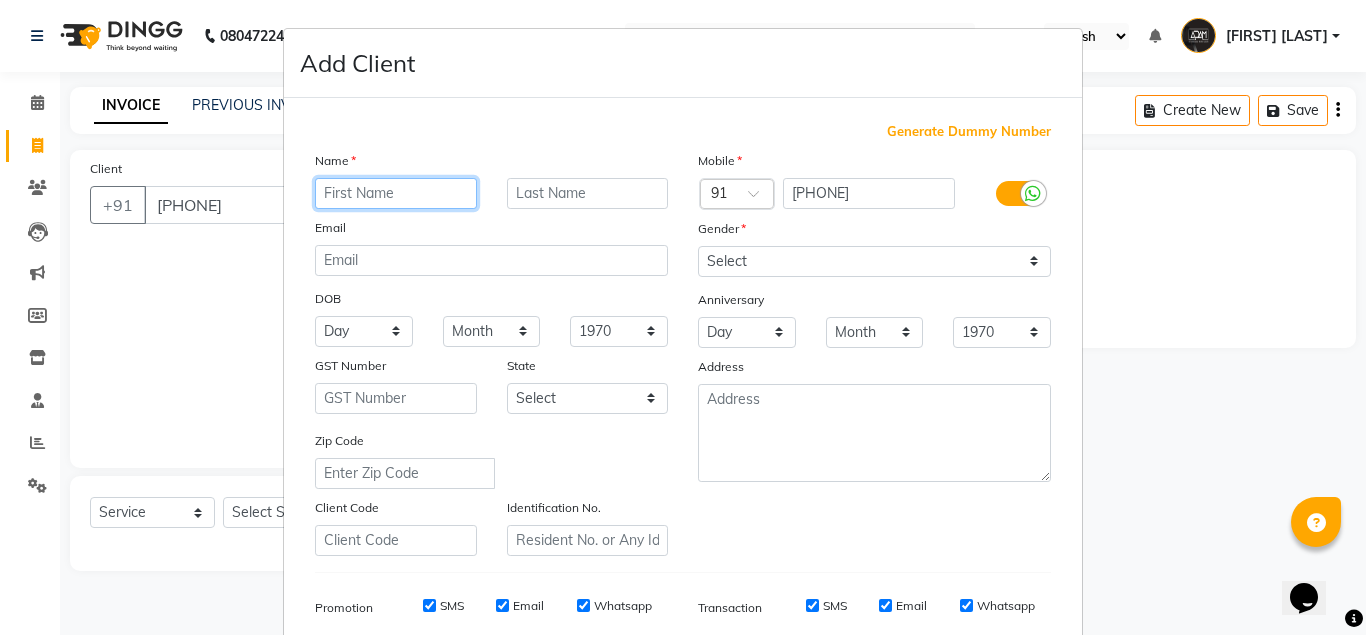 paste on "ABDUL" 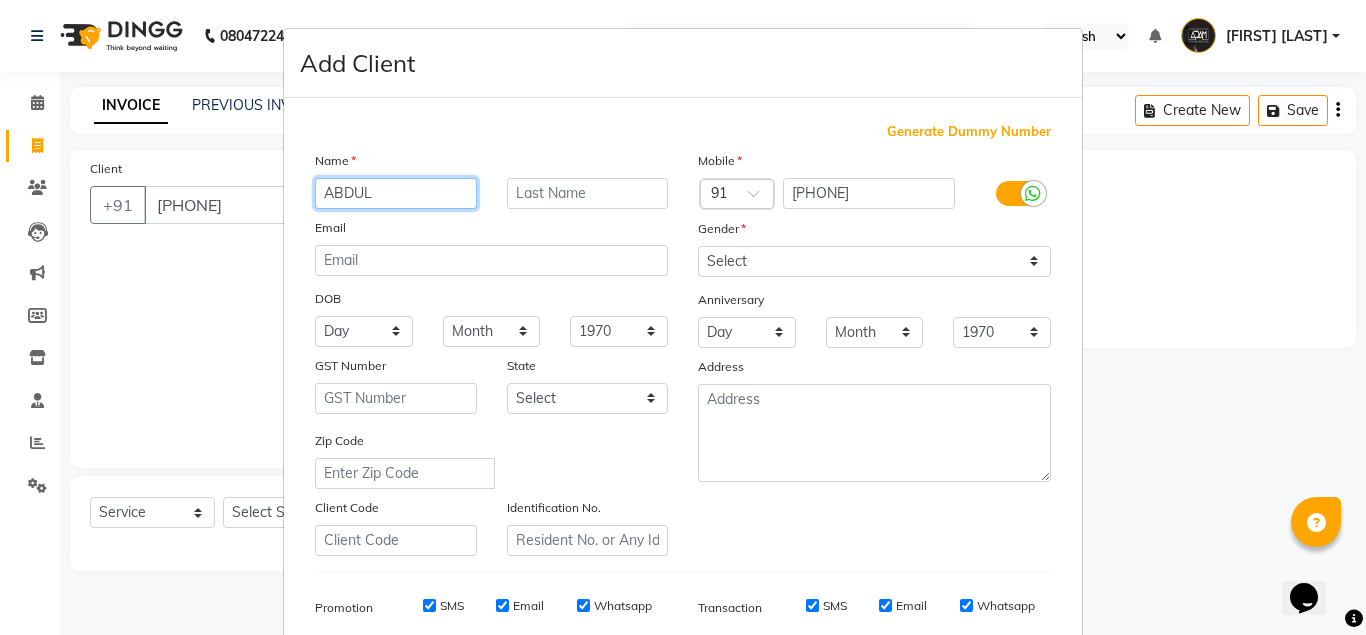 type on "ABDUL" 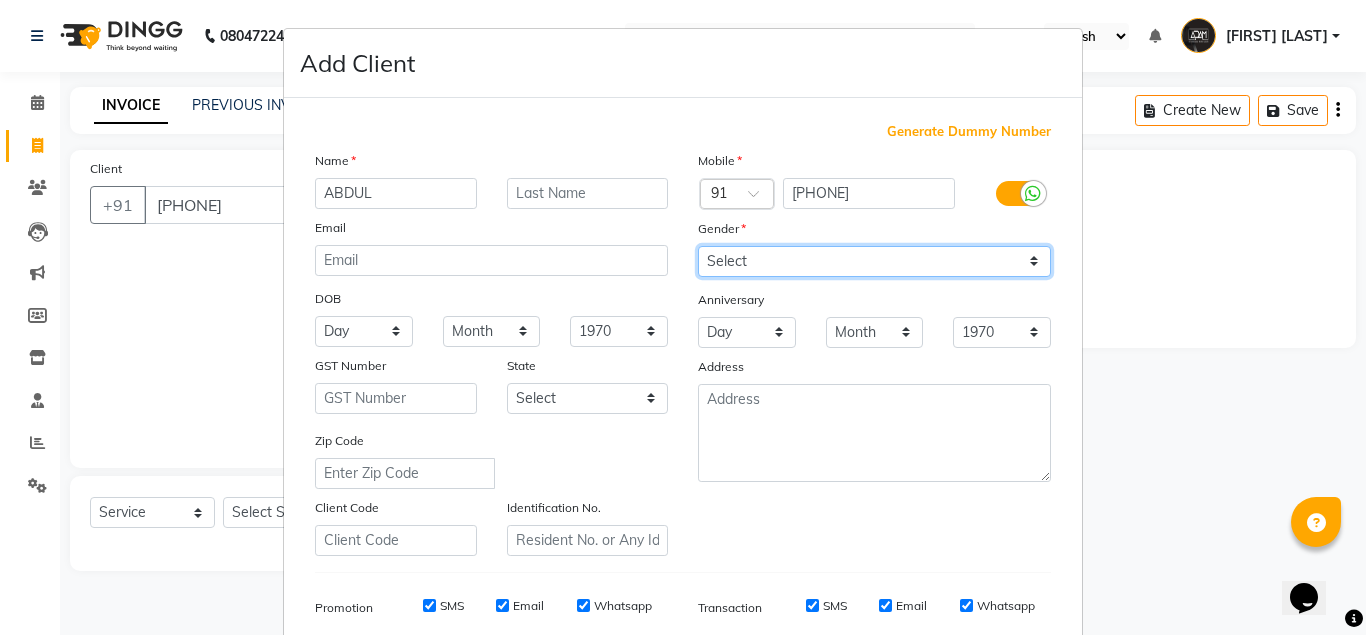 click on "Select Male Female Other Prefer Not To Say" at bounding box center (874, 261) 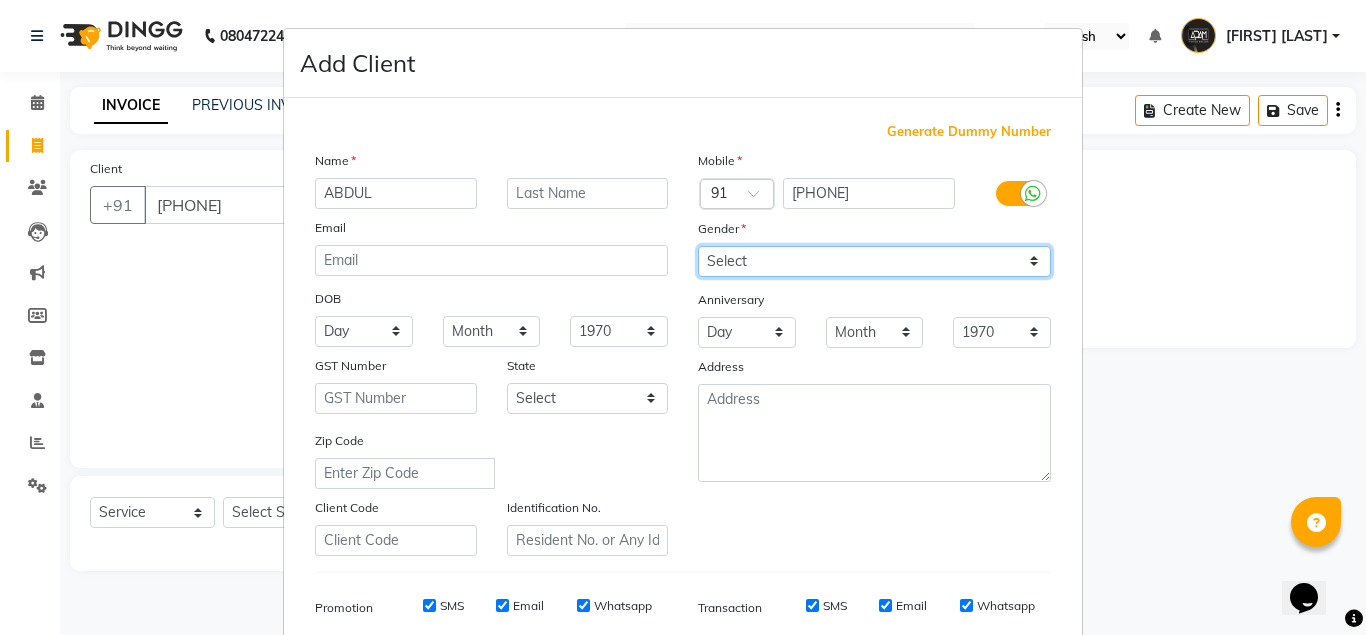 select on "male" 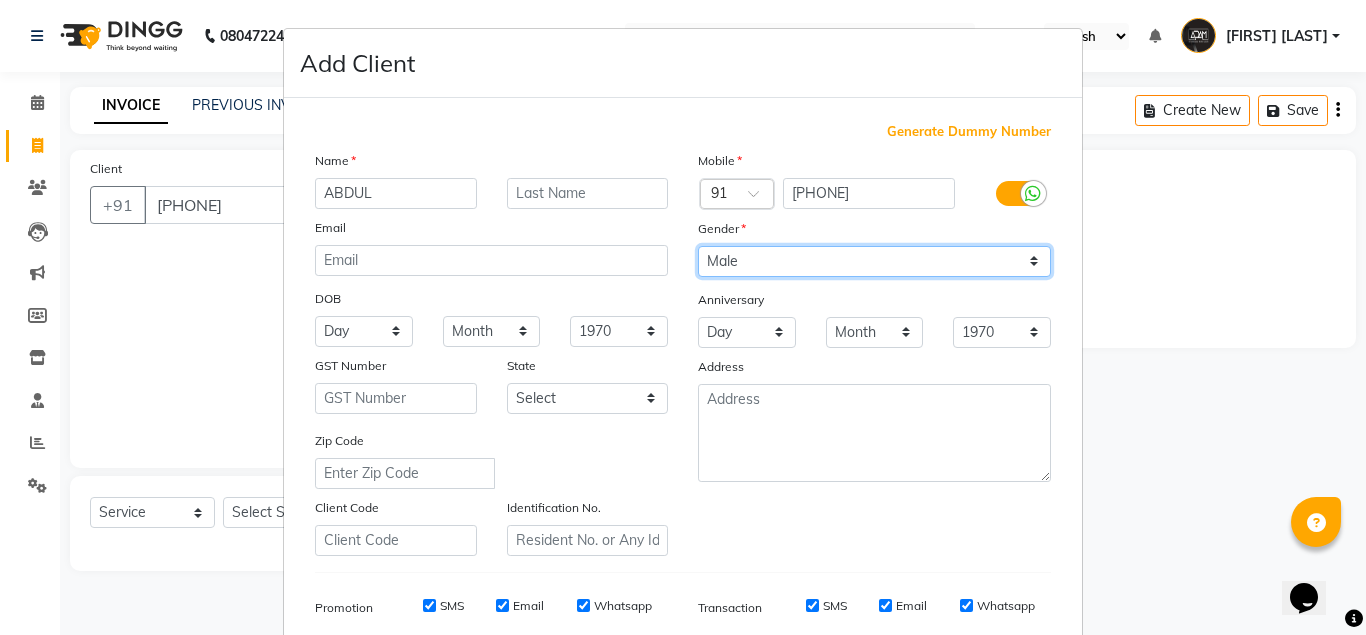 click on "Select Male Female Other Prefer Not To Say" at bounding box center [874, 261] 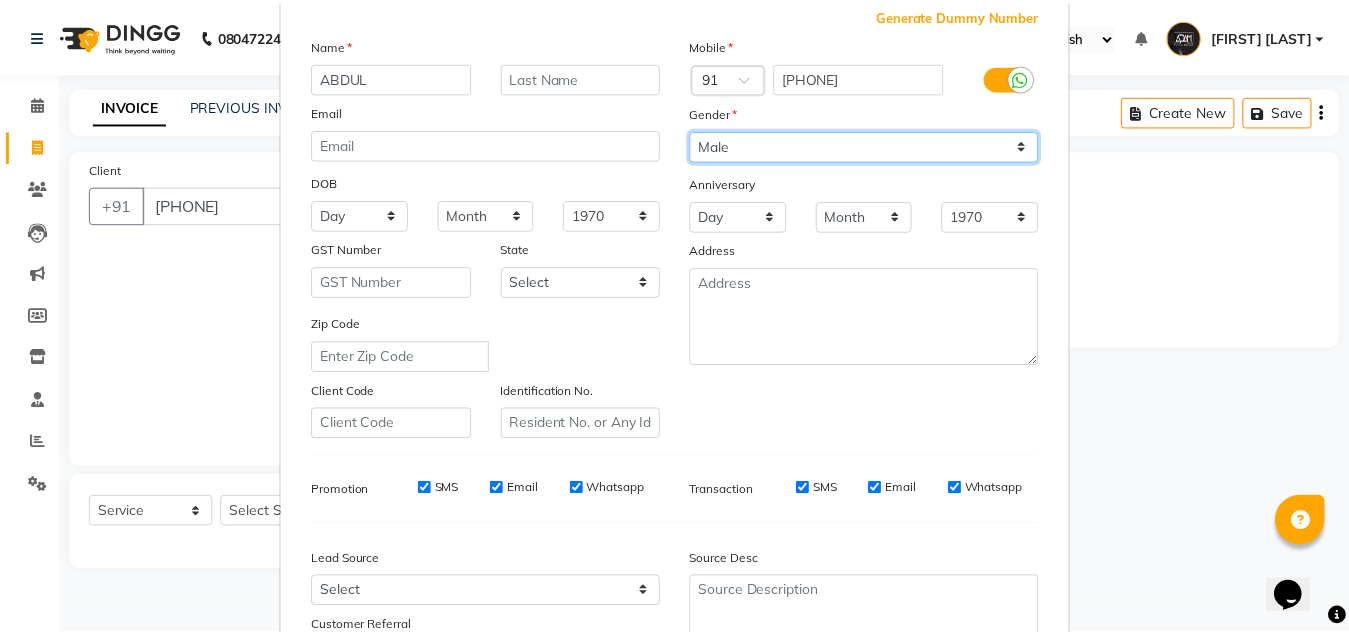 scroll, scrollTop: 288, scrollLeft: 0, axis: vertical 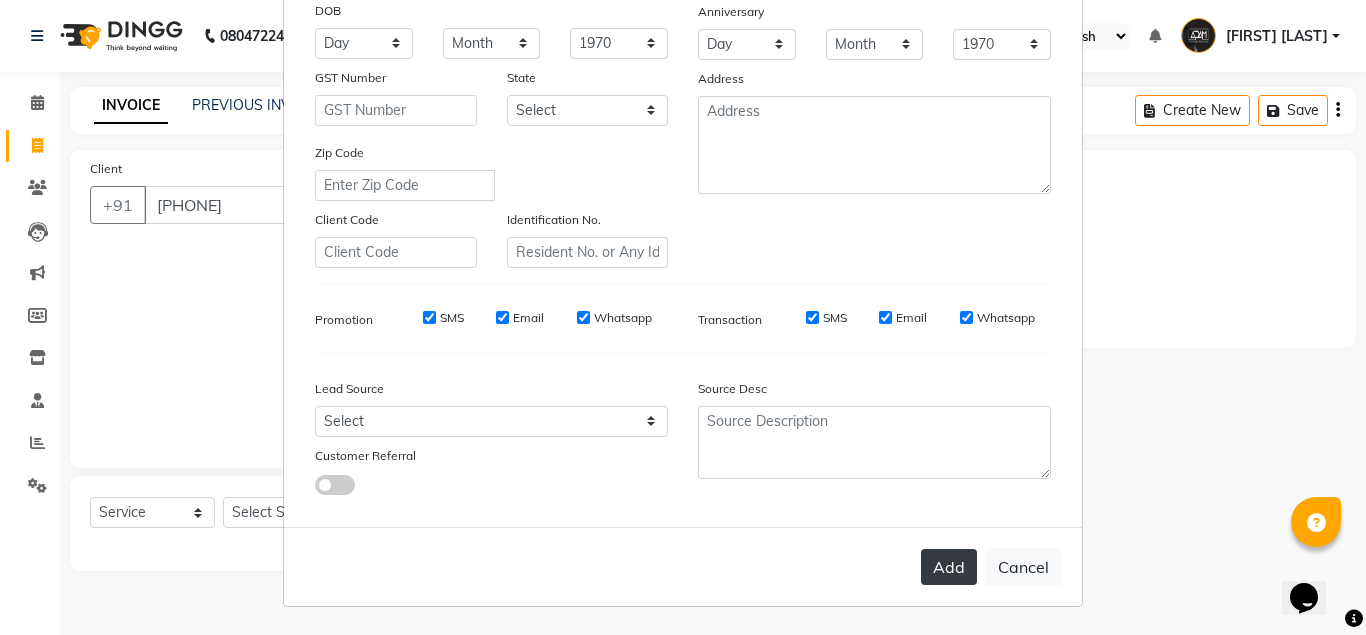 click on "Add" at bounding box center (949, 567) 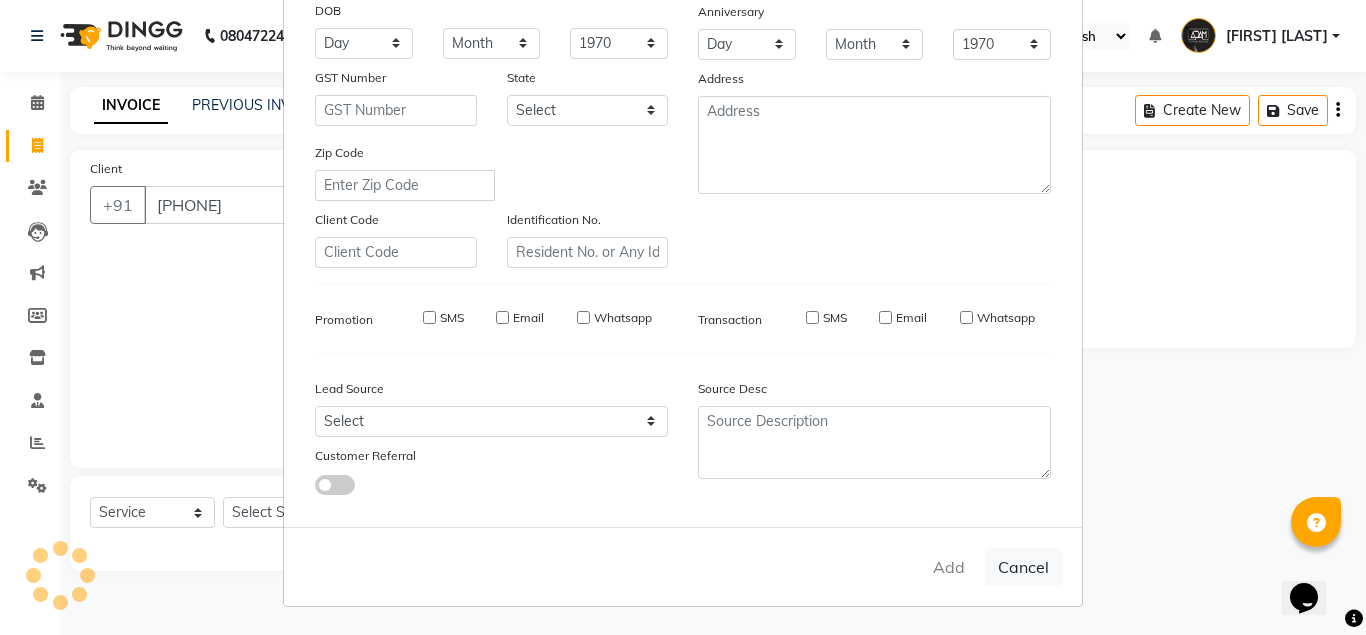 type 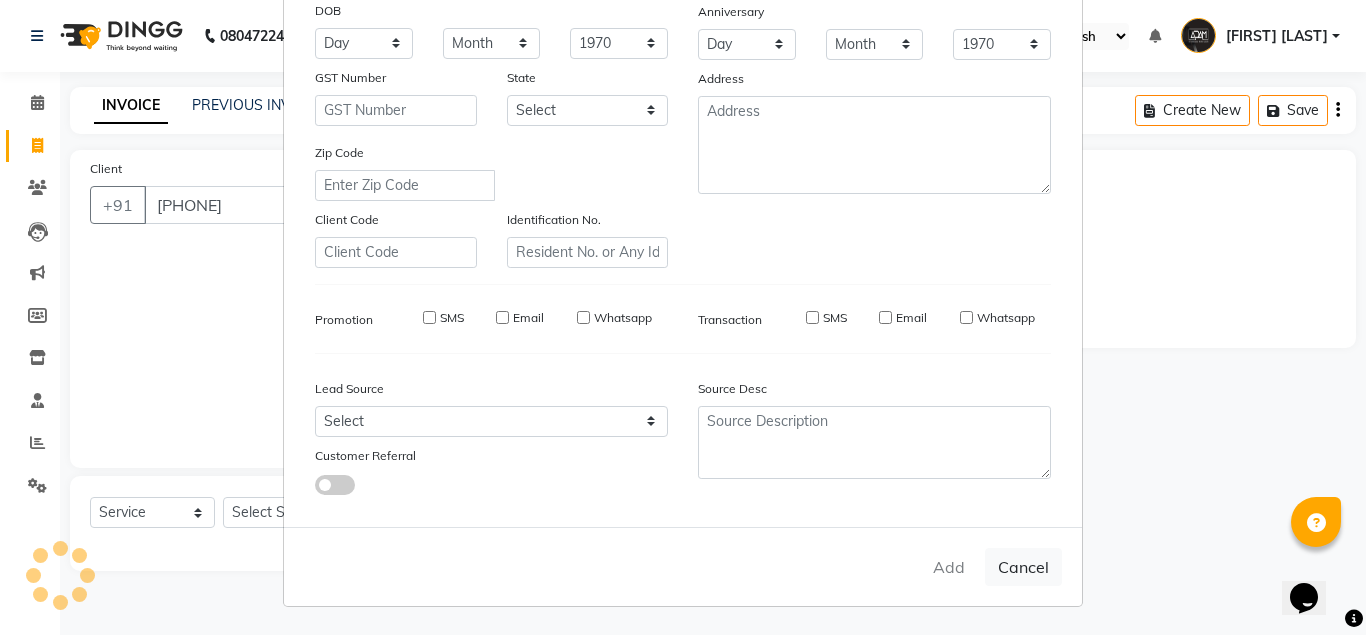 select 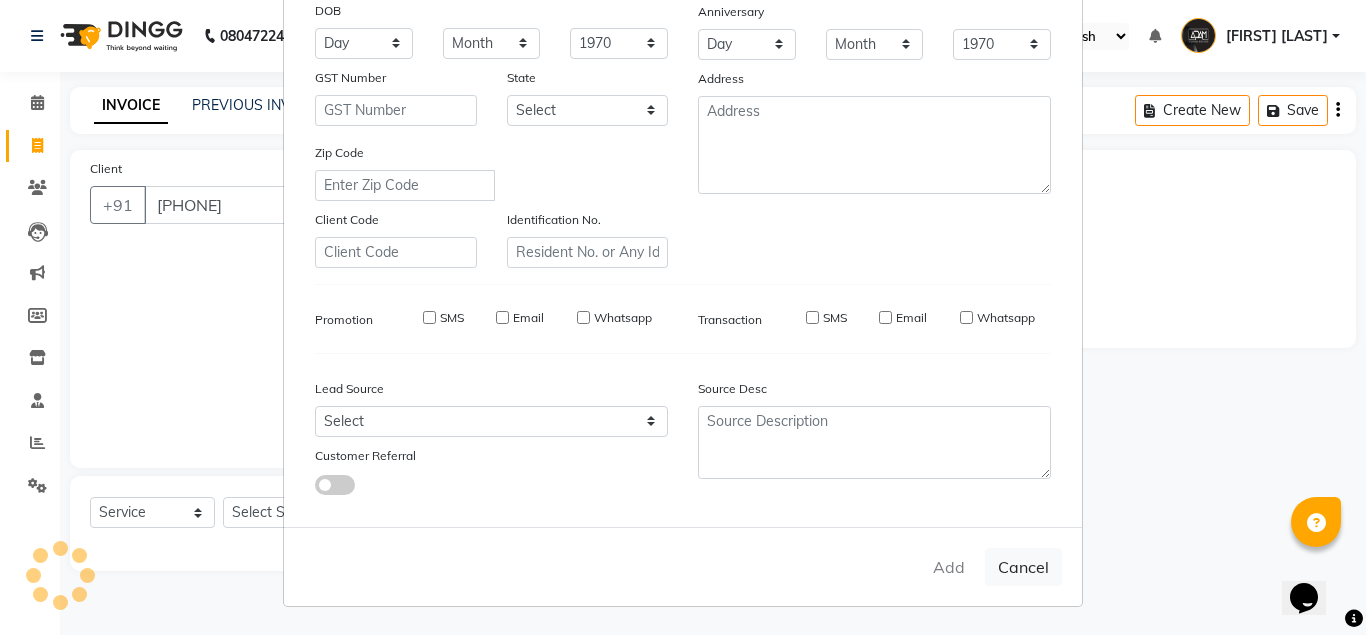select 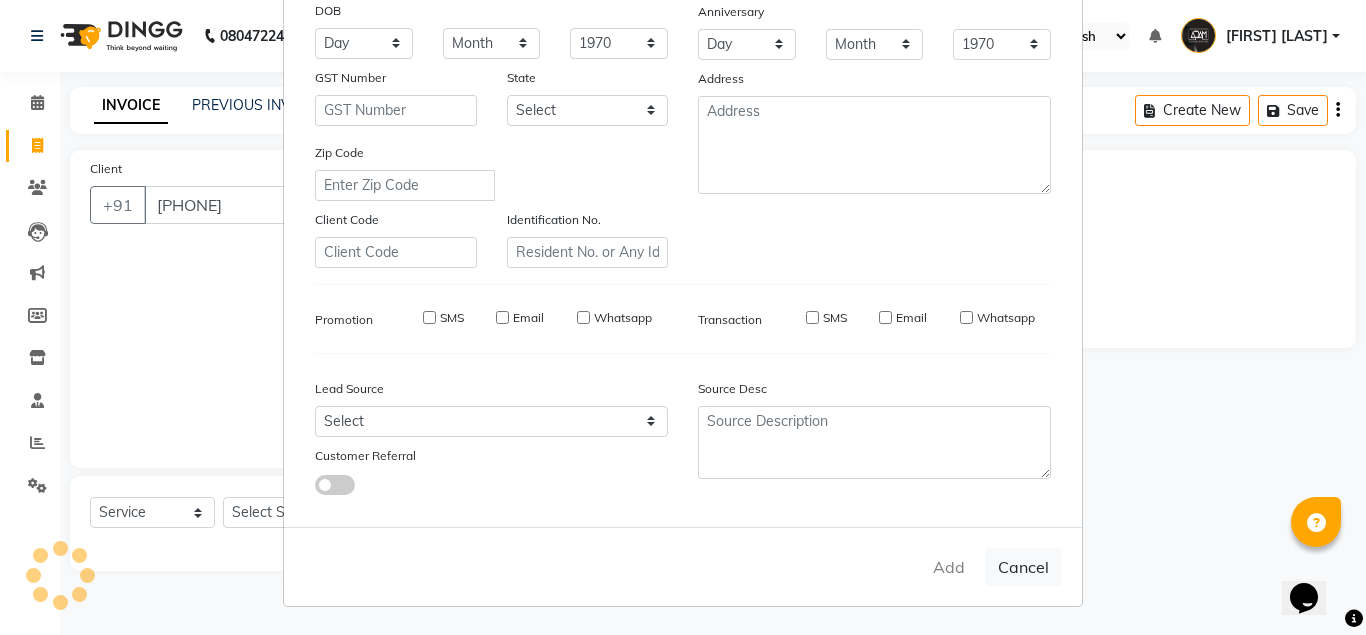 select 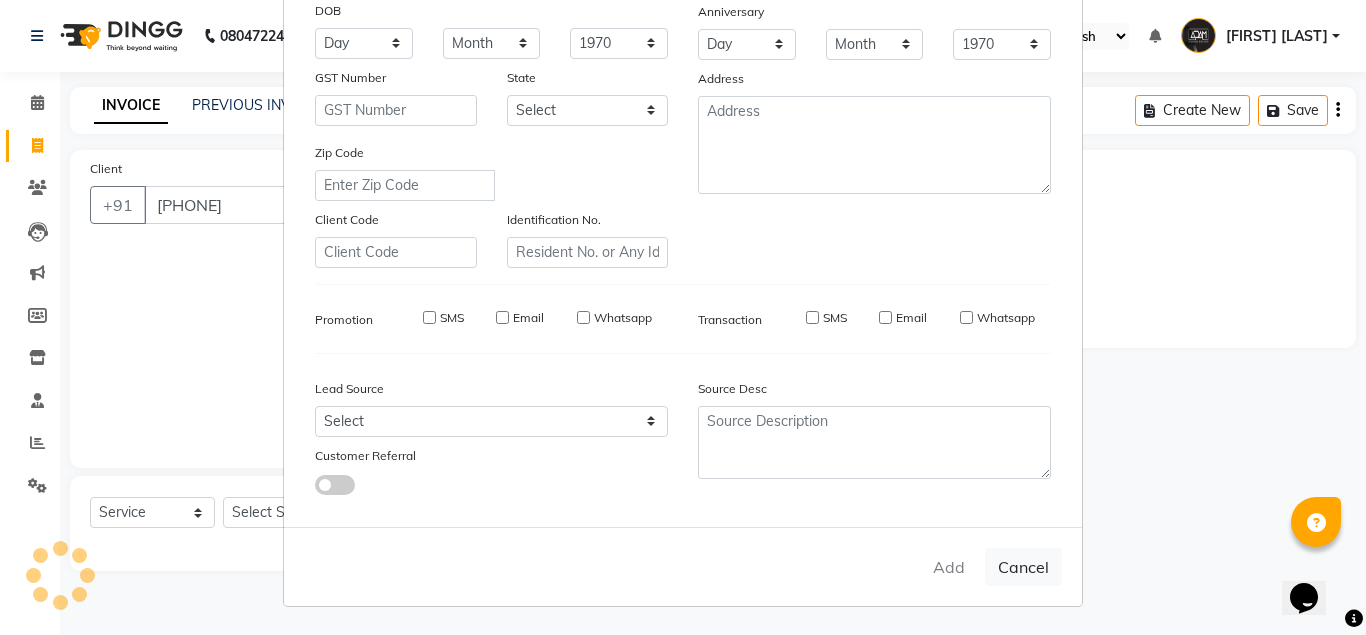 select 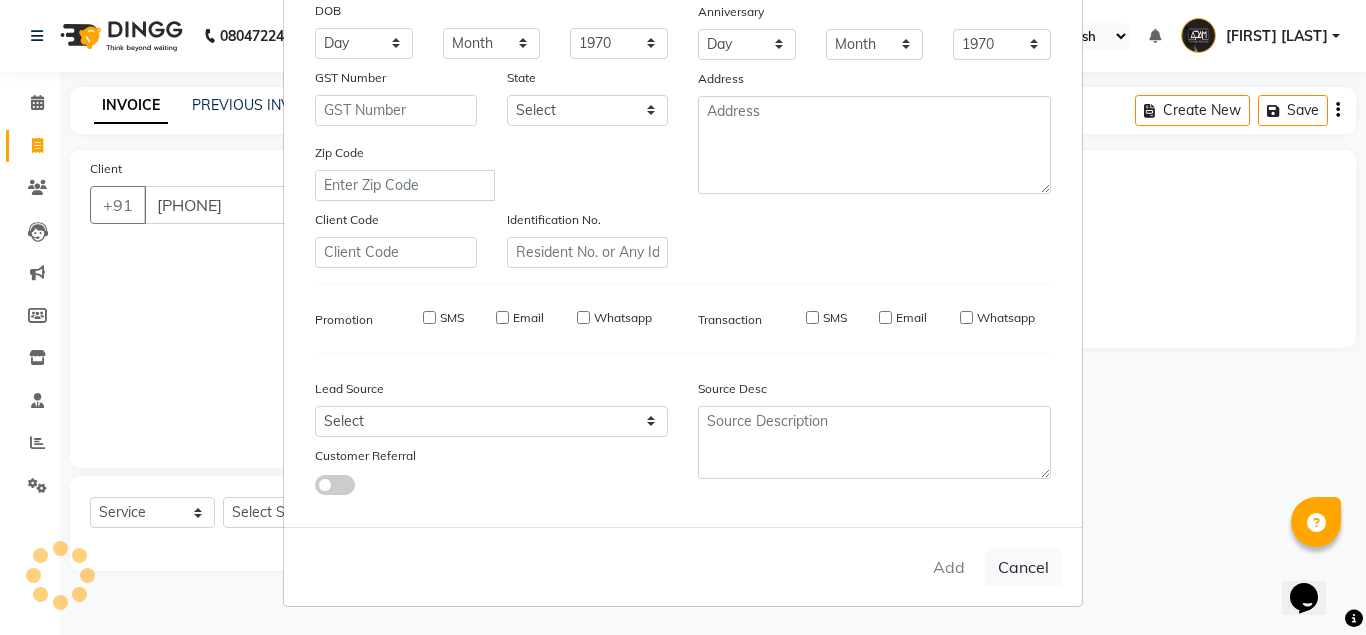 checkbox on "false" 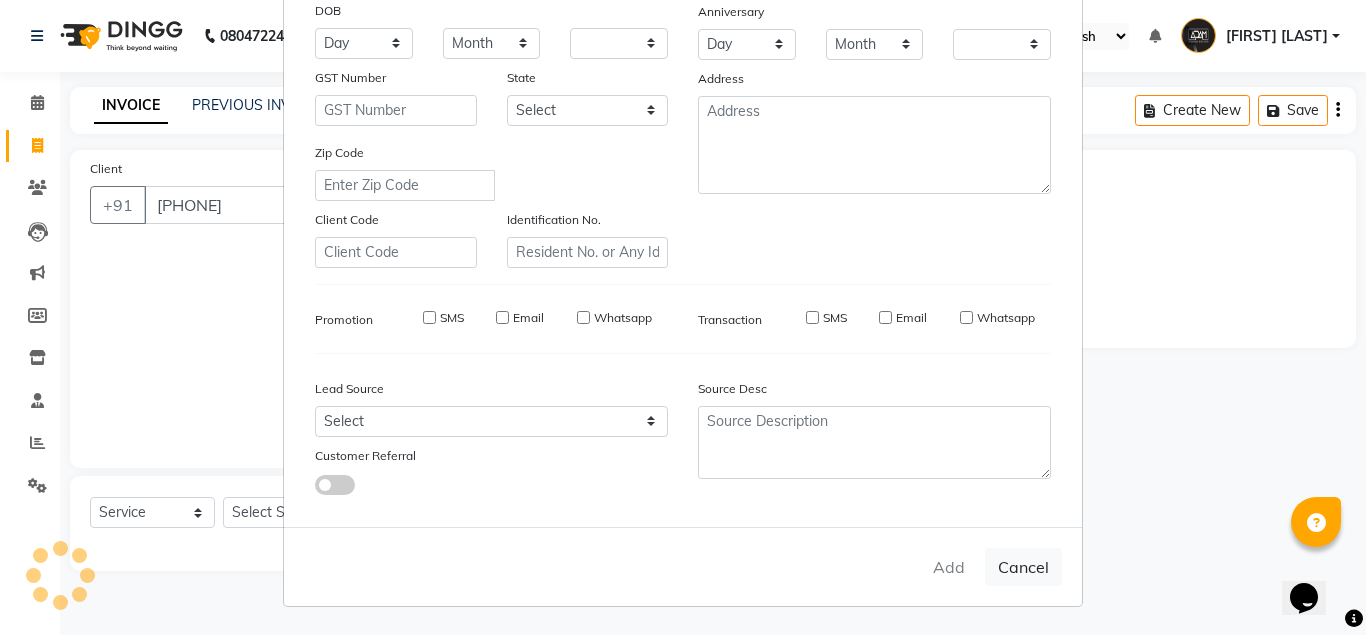 checkbox on "false" 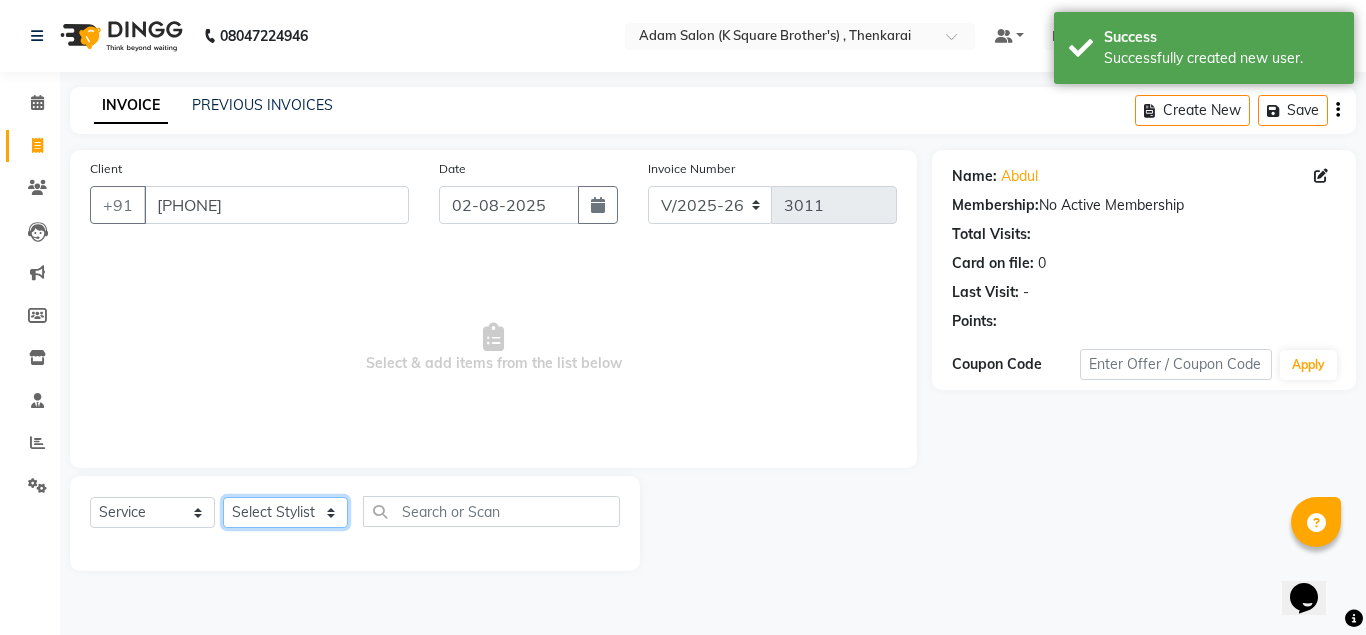click on "Select Stylist Hasan Malik Navaz Suhail Syed Adam" 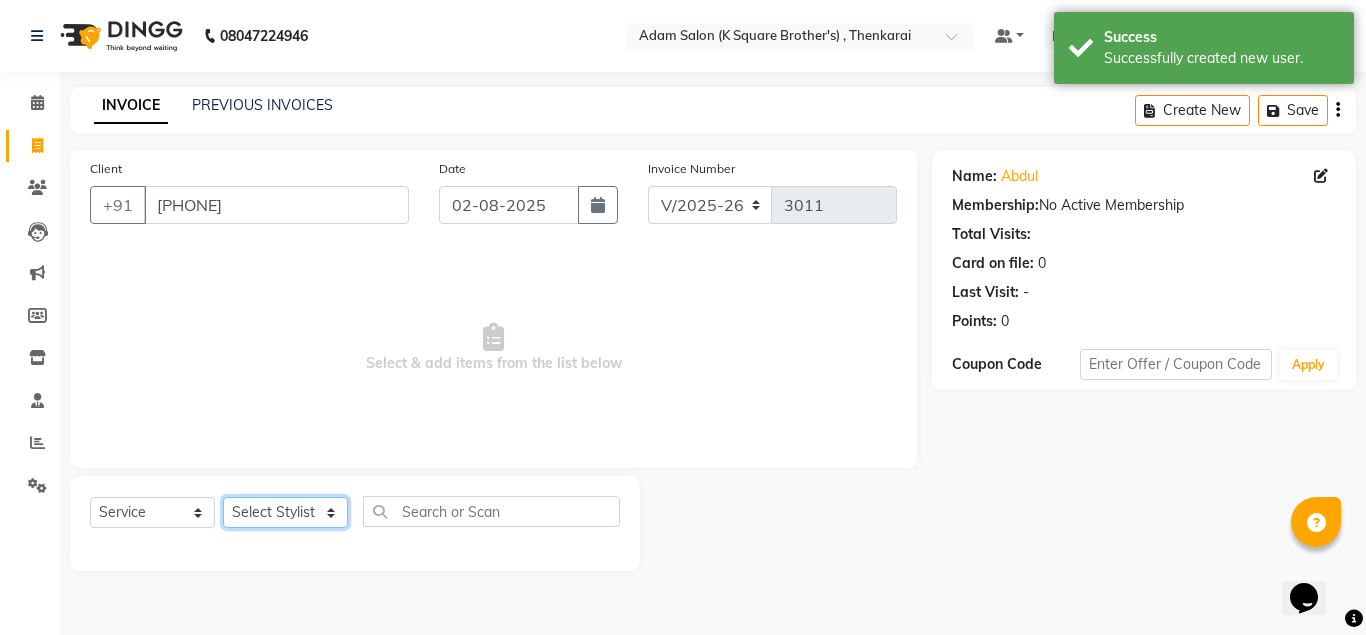 select on "78104" 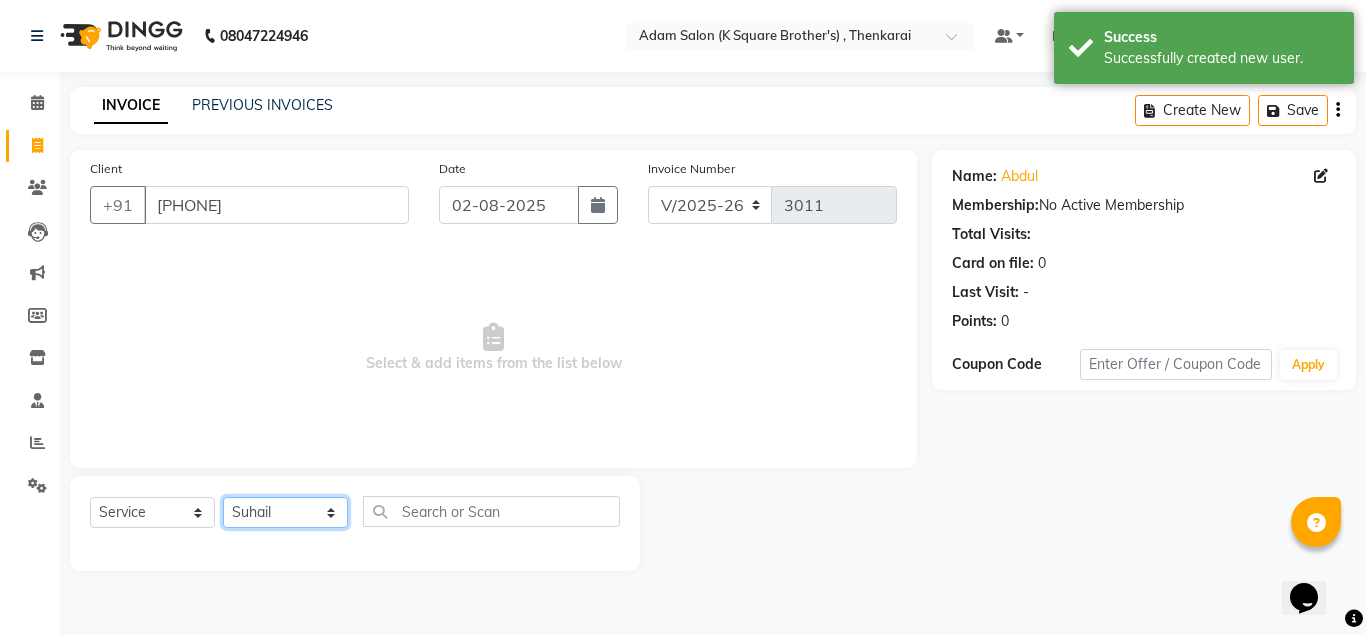 click on "Select Stylist Hasan Malik Navaz Suhail Syed Adam" 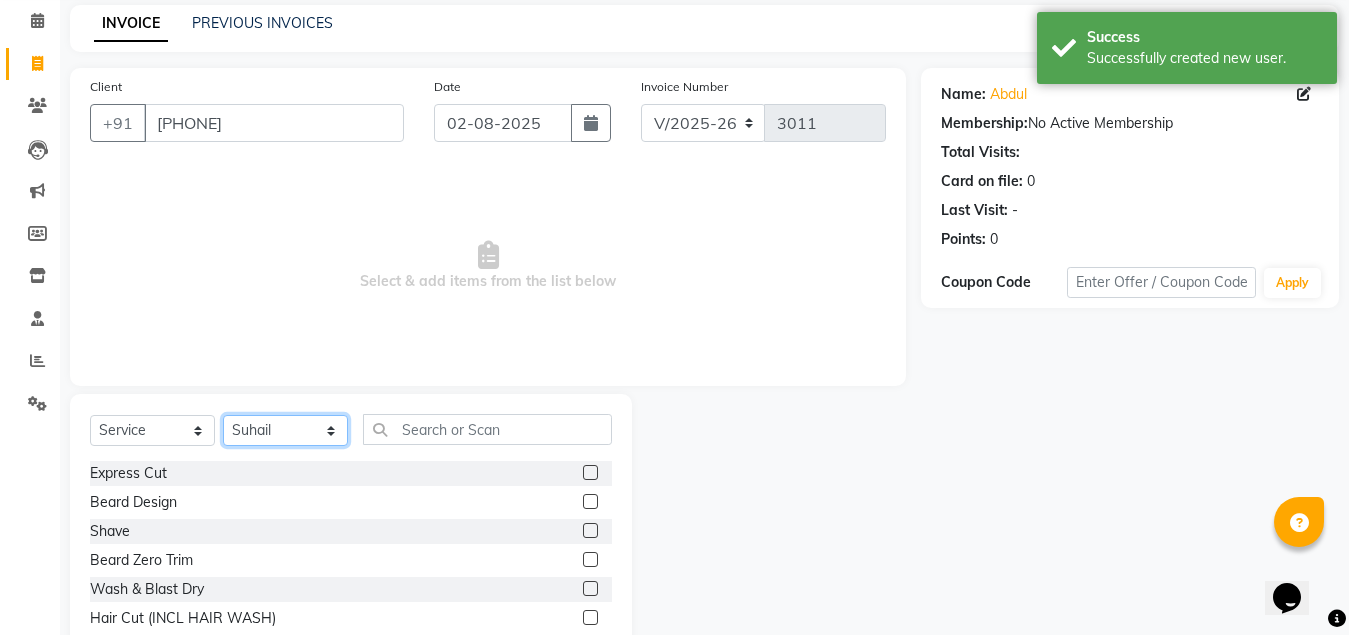 scroll, scrollTop: 166, scrollLeft: 0, axis: vertical 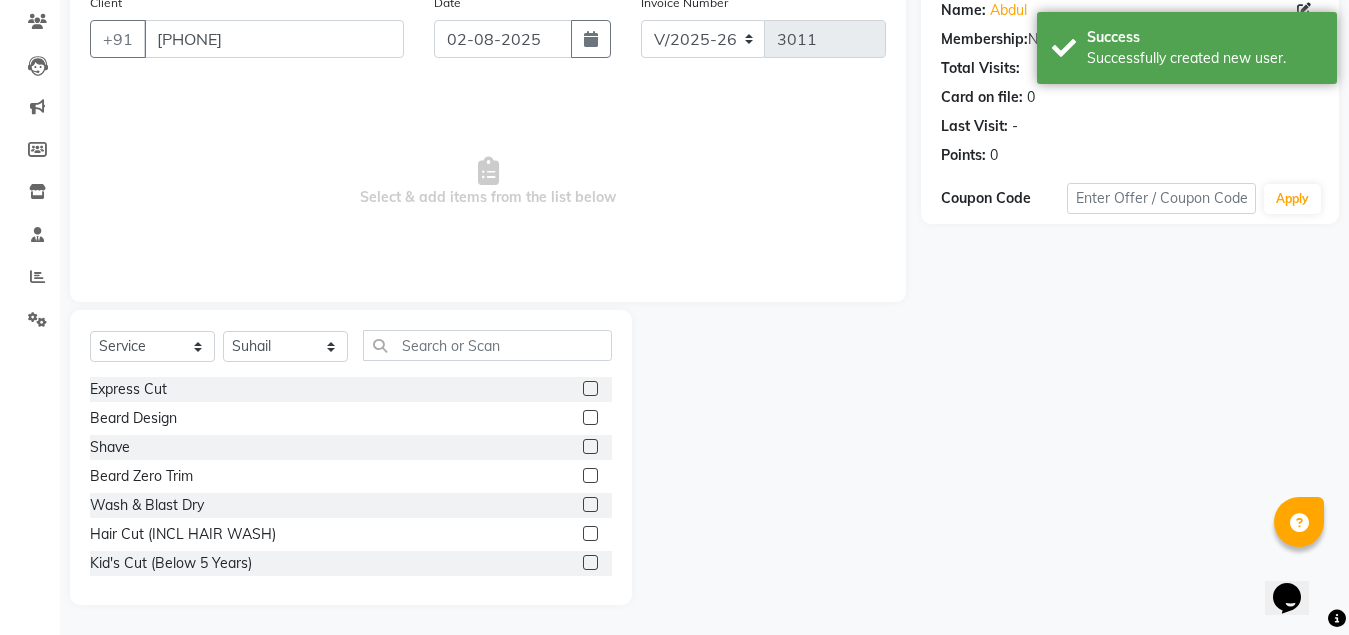 click 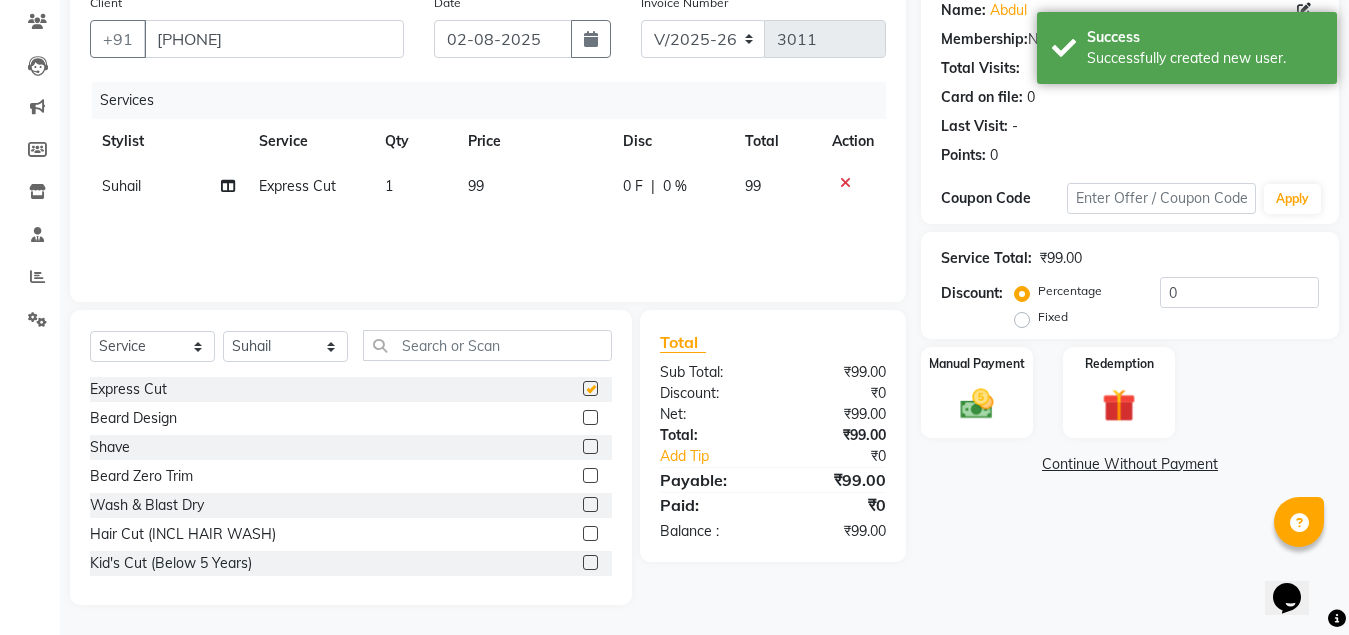 checkbox on "false" 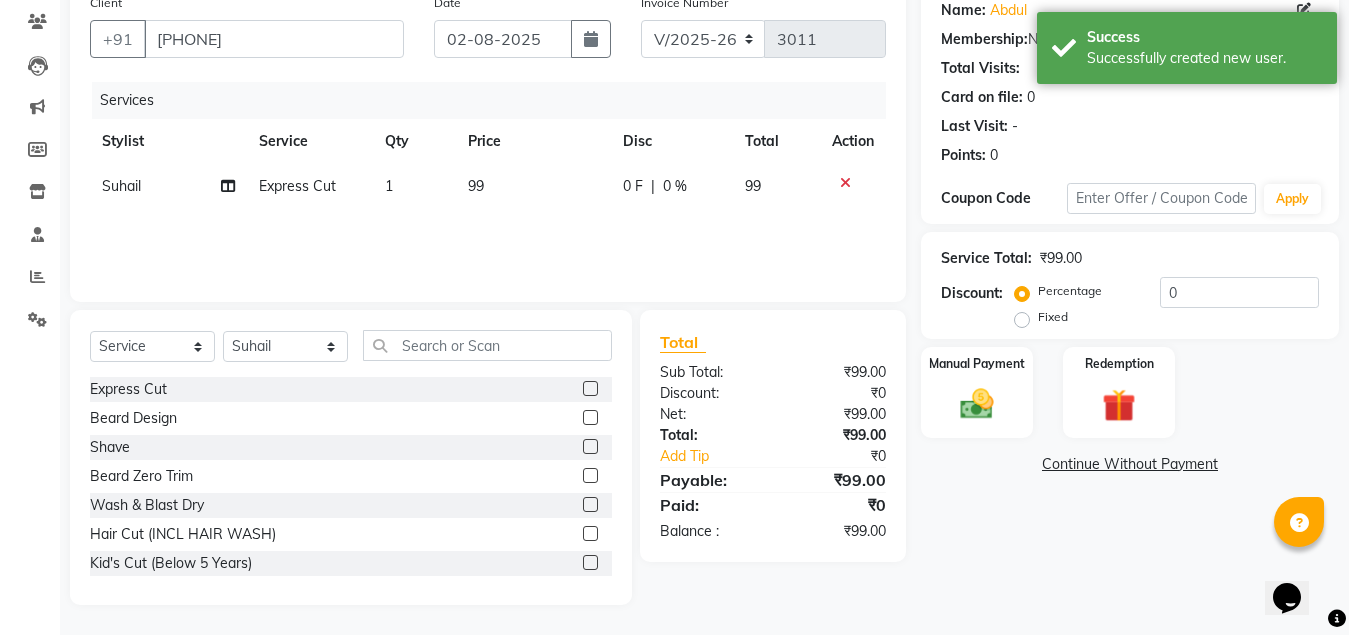click 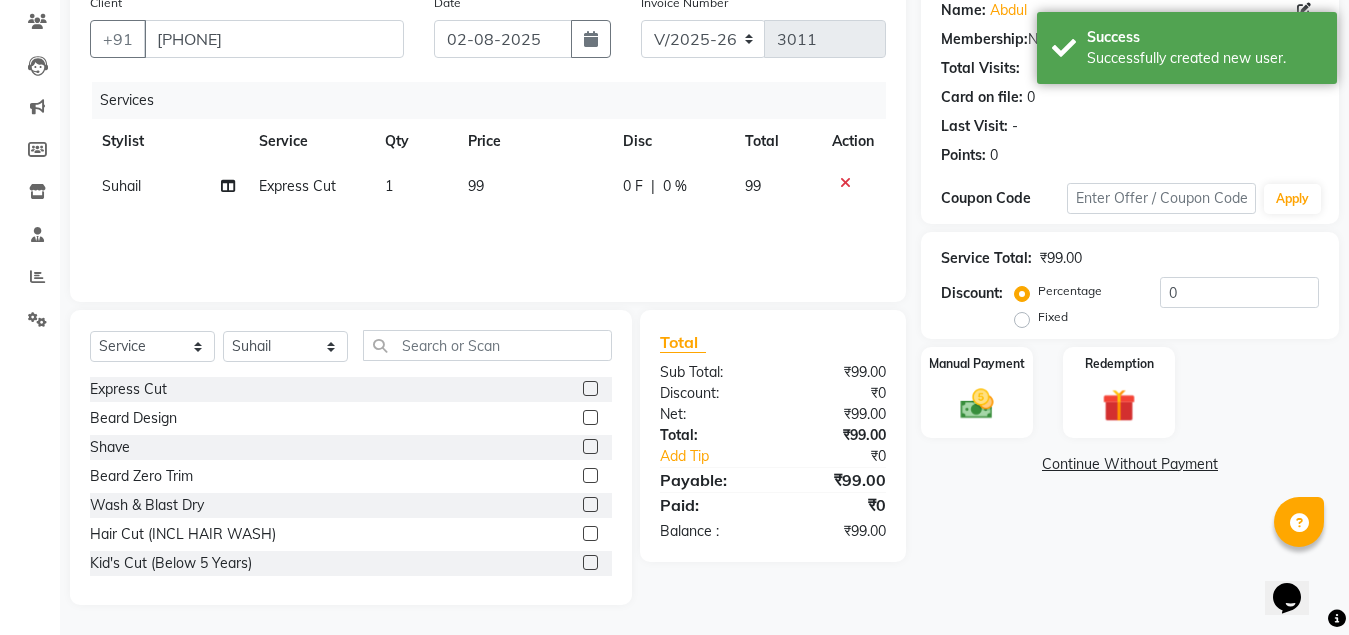 click at bounding box center (589, 418) 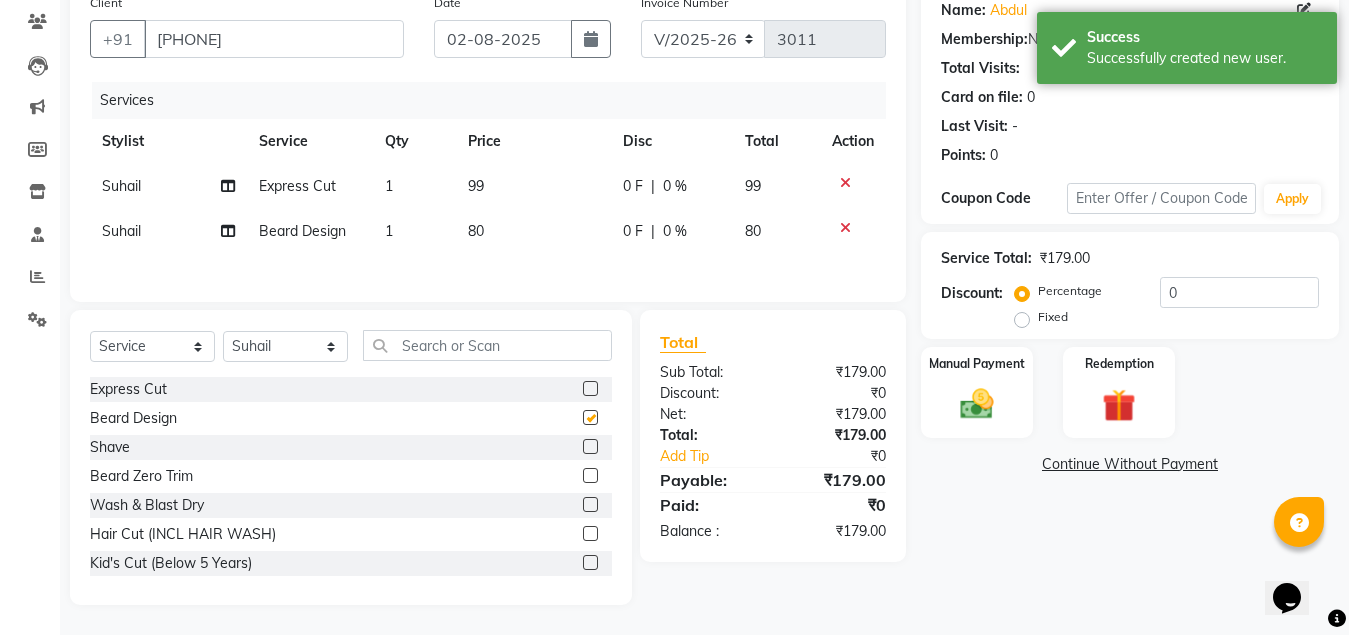 checkbox on "false" 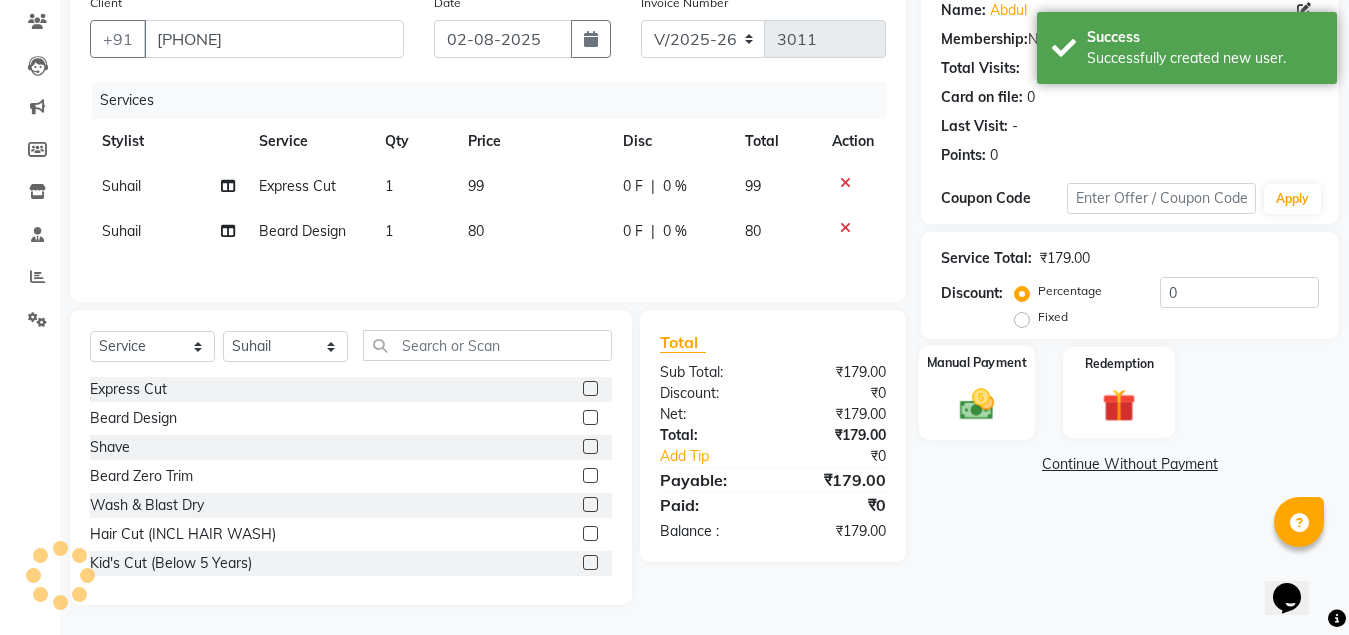 click on "Manual Payment" 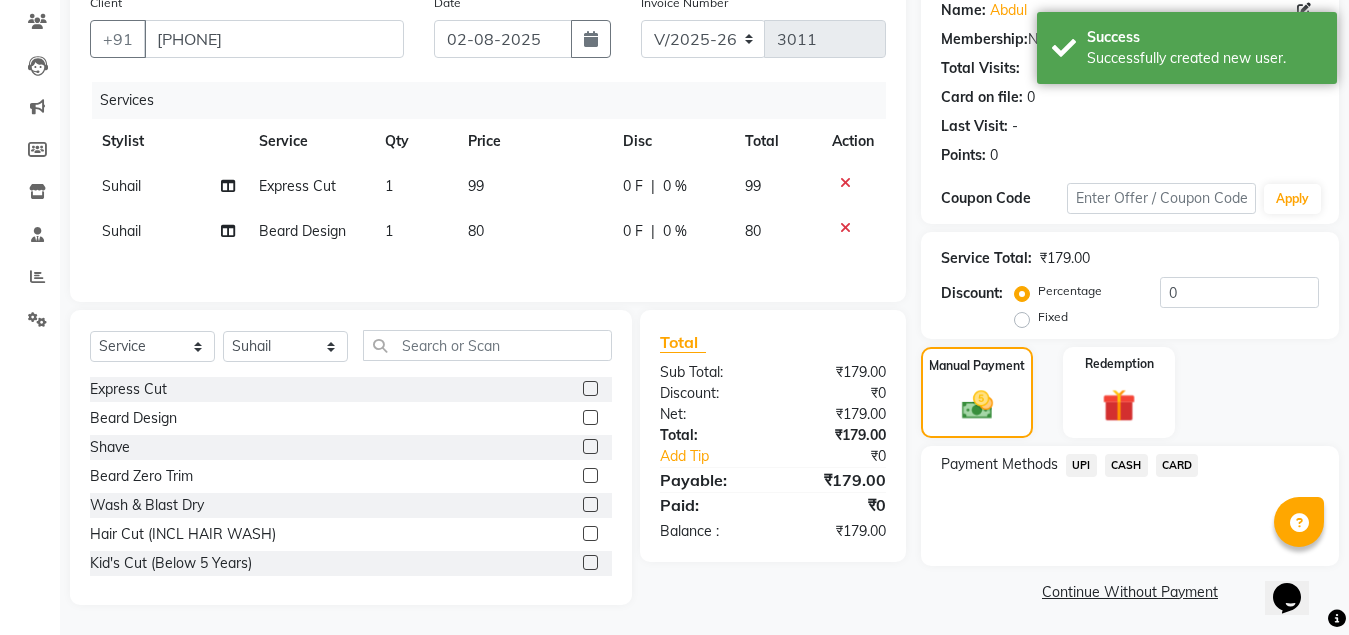 click on "UPI" 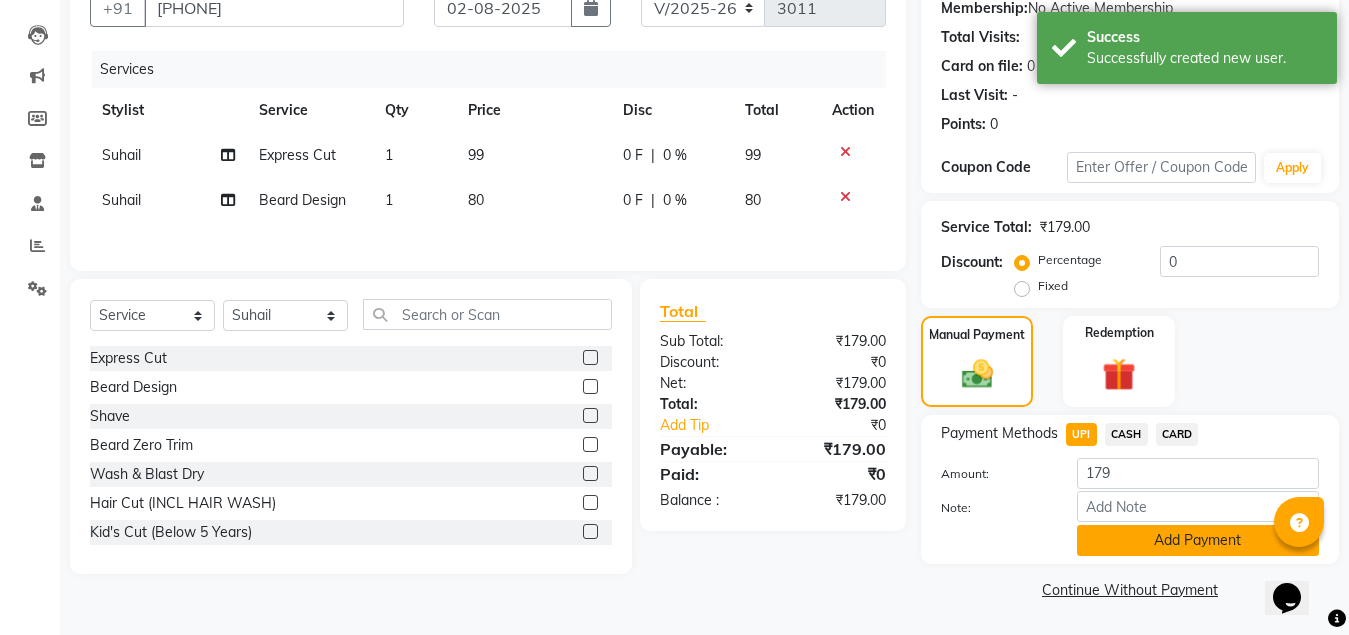 click on "Add Payment" 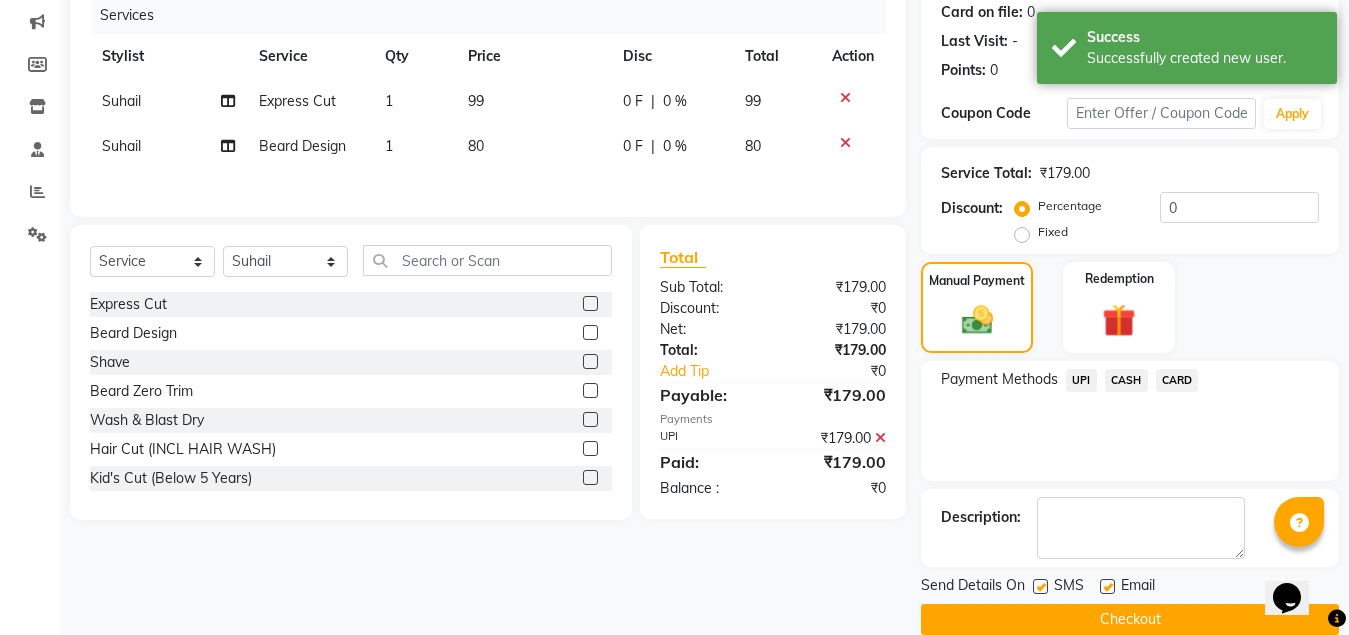 scroll, scrollTop: 281, scrollLeft: 0, axis: vertical 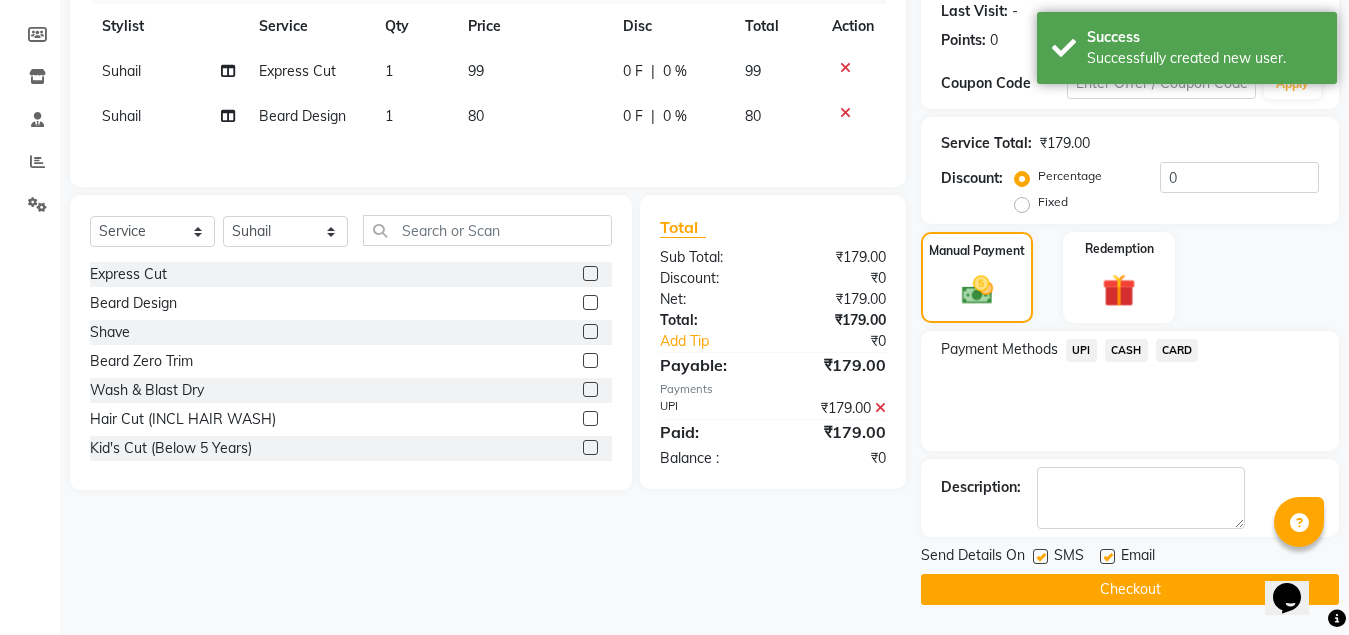 click on "Checkout" 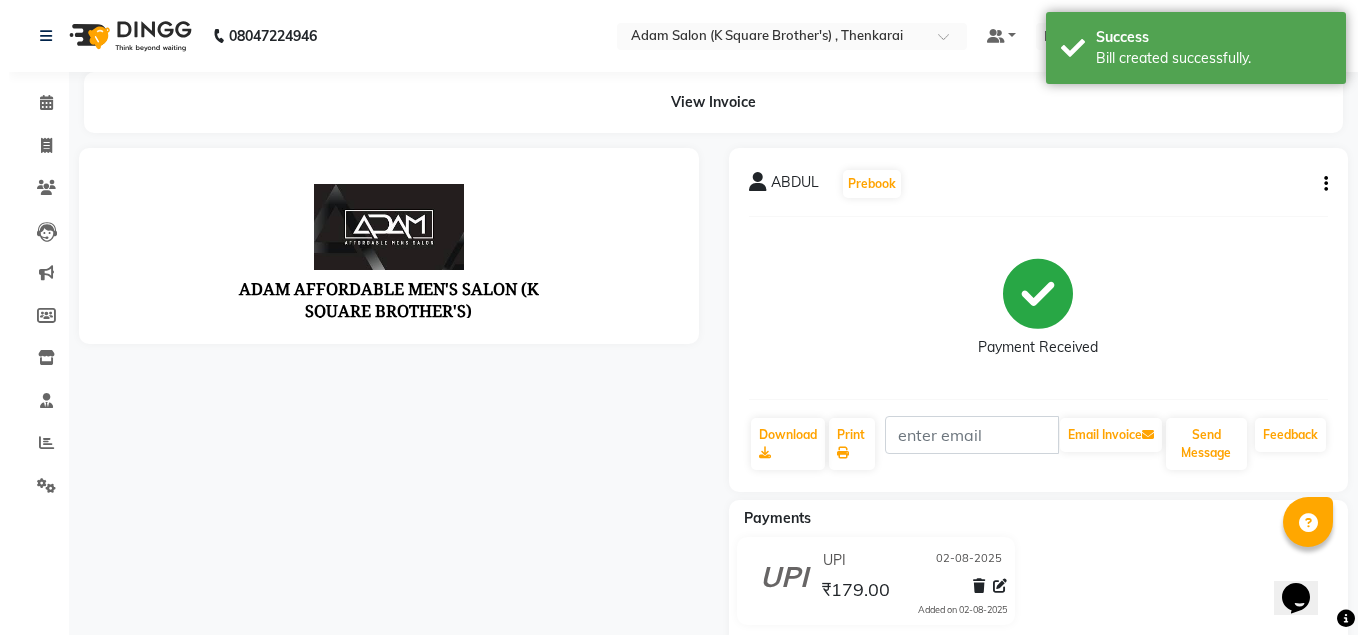 scroll, scrollTop: 0, scrollLeft: 0, axis: both 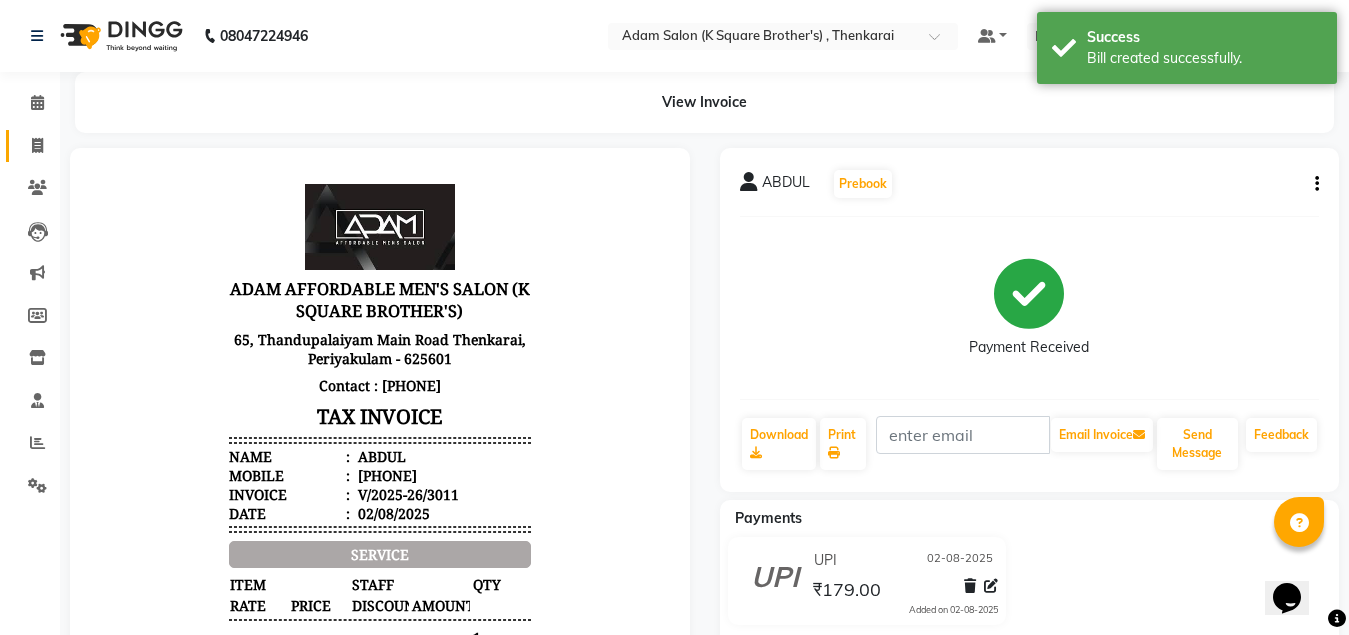 click on "Invoice" 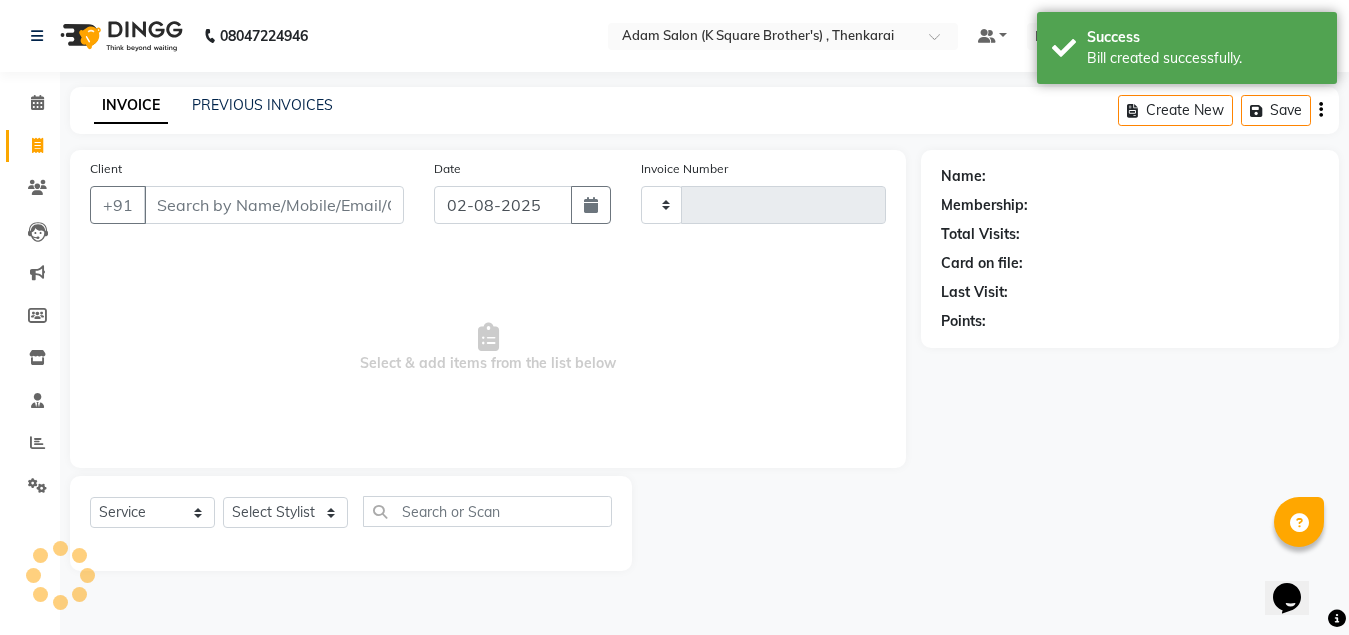 type on "3012" 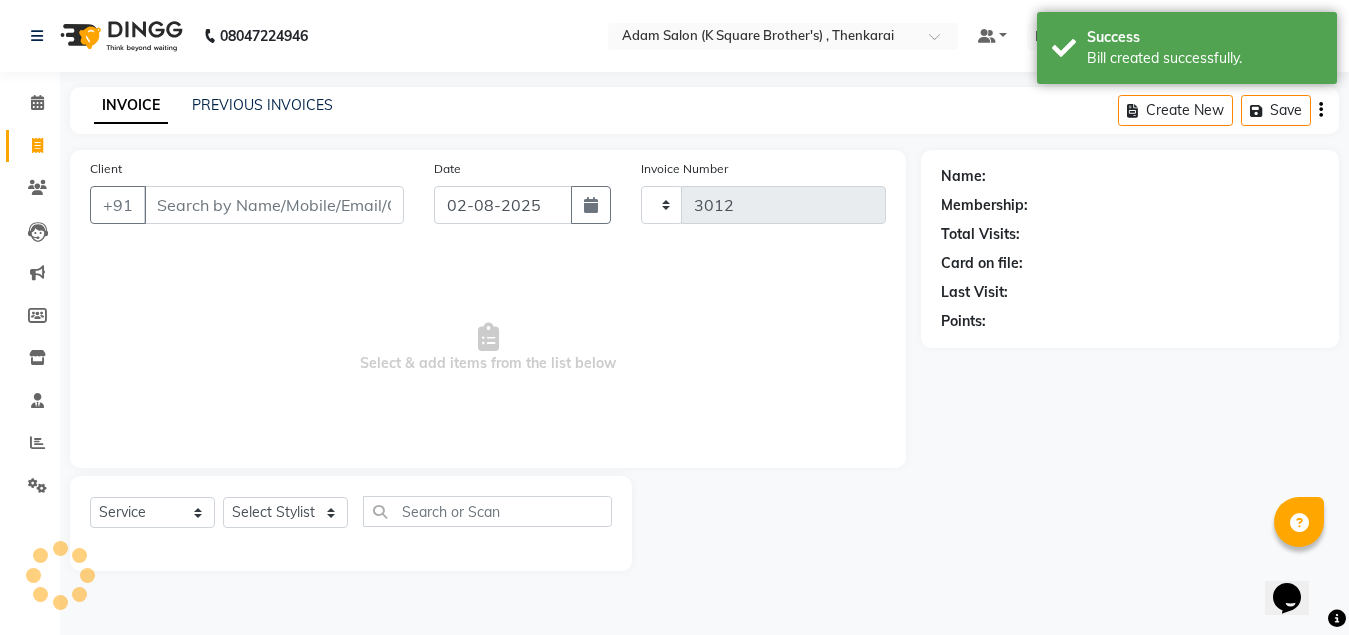 select on "8195" 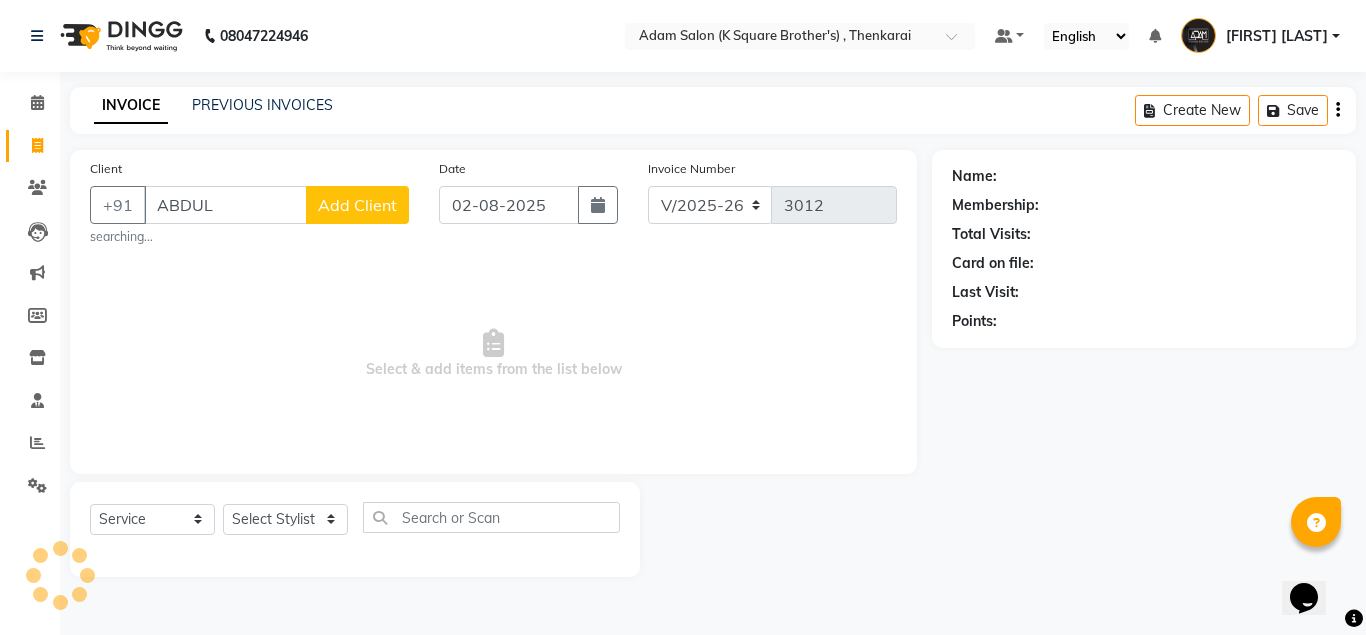 type on "ABDUL" 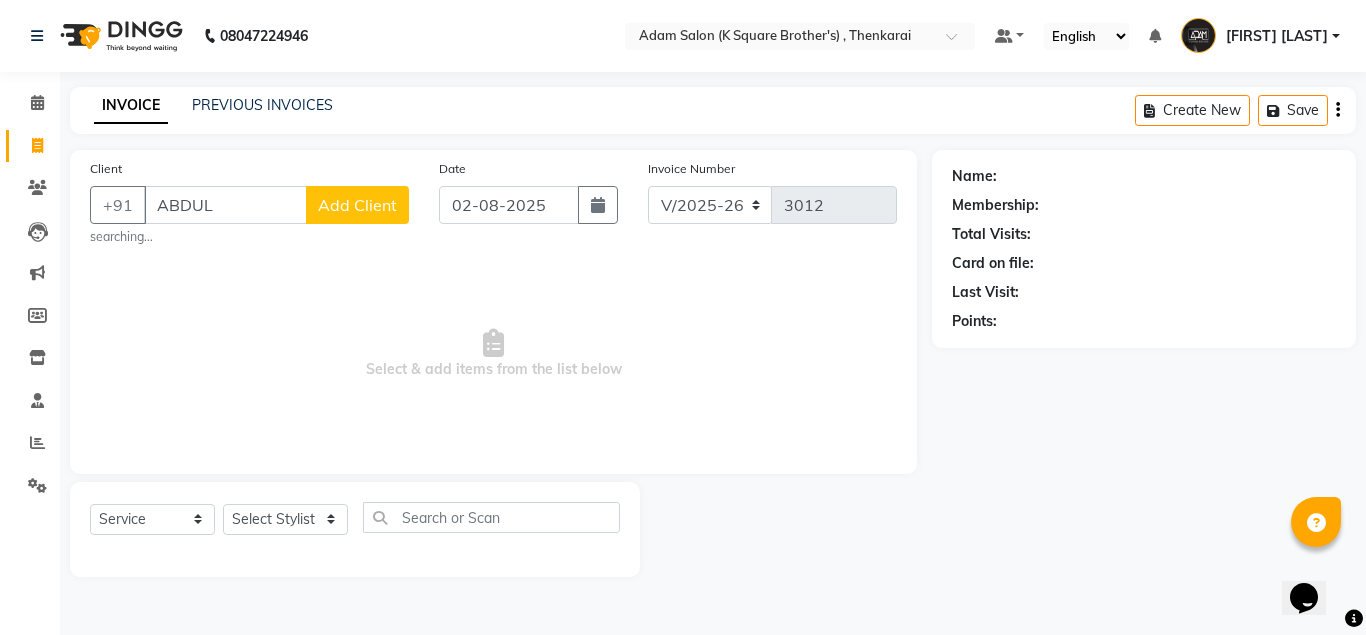 click on "Add Client" 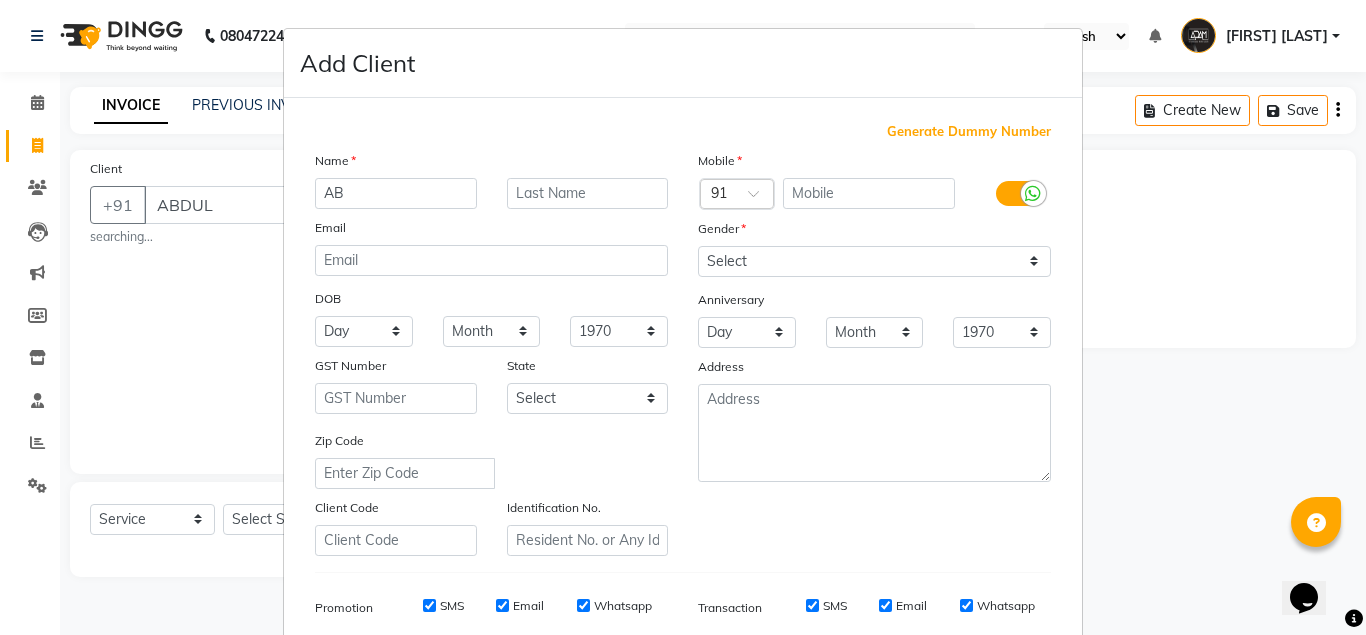 type on "A" 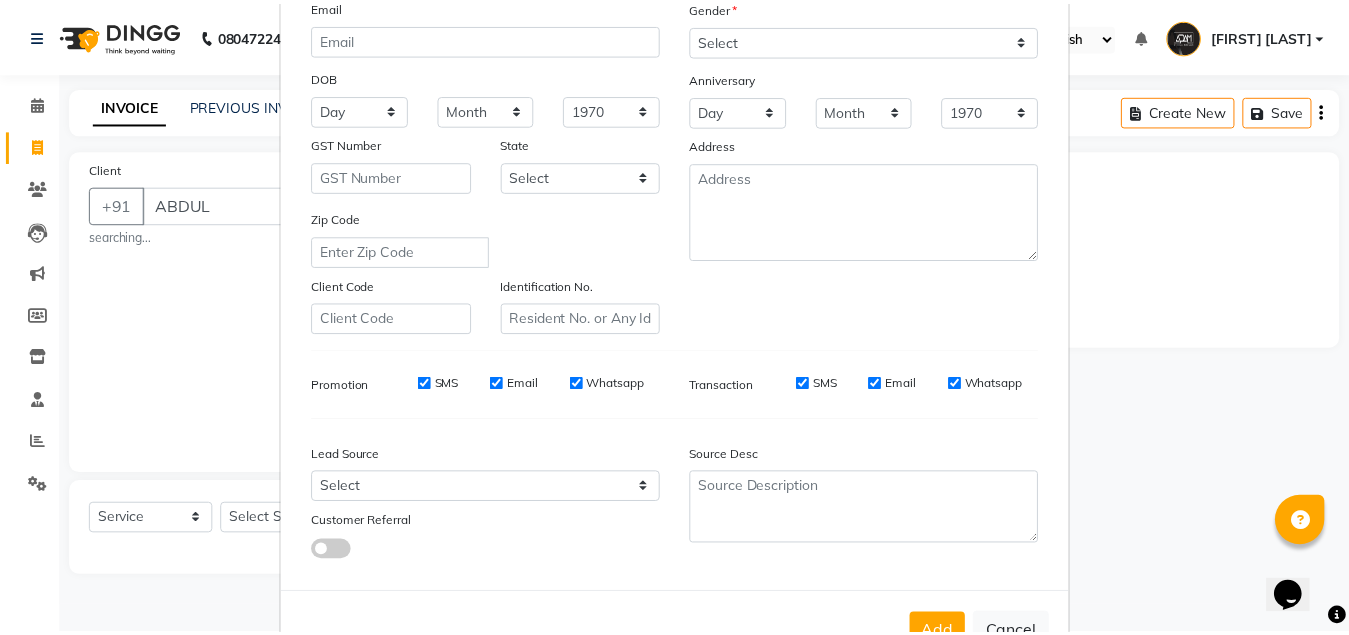 scroll, scrollTop: 288, scrollLeft: 0, axis: vertical 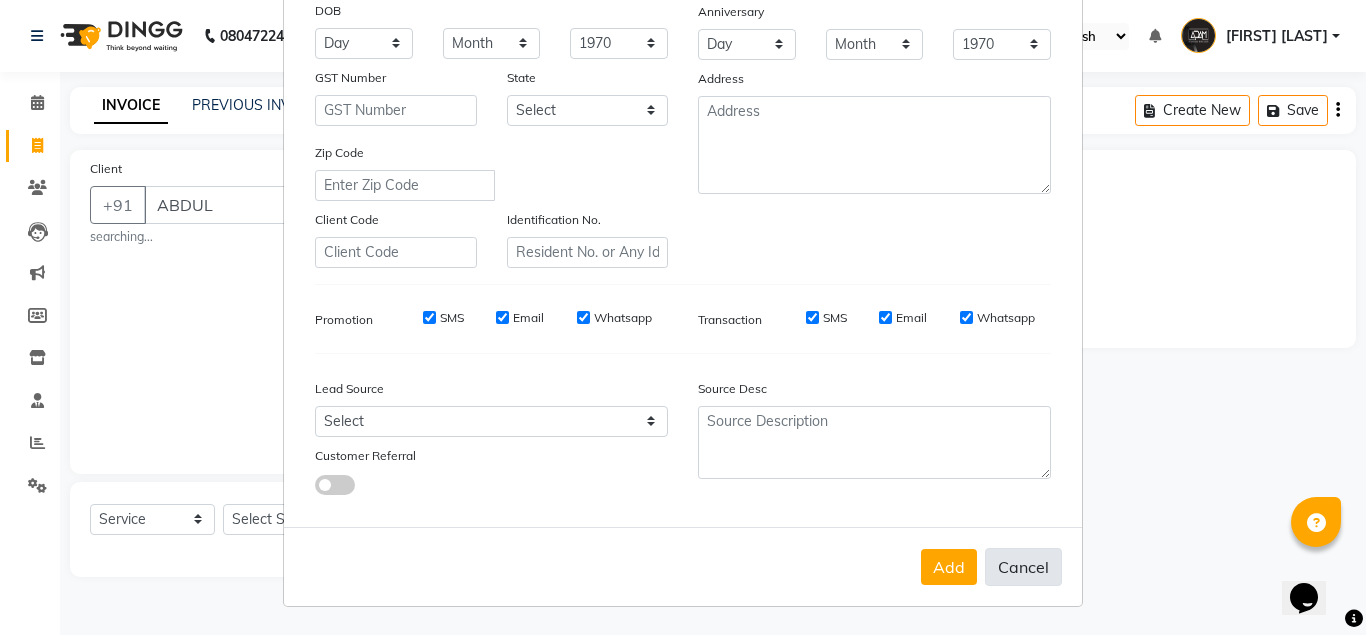 type 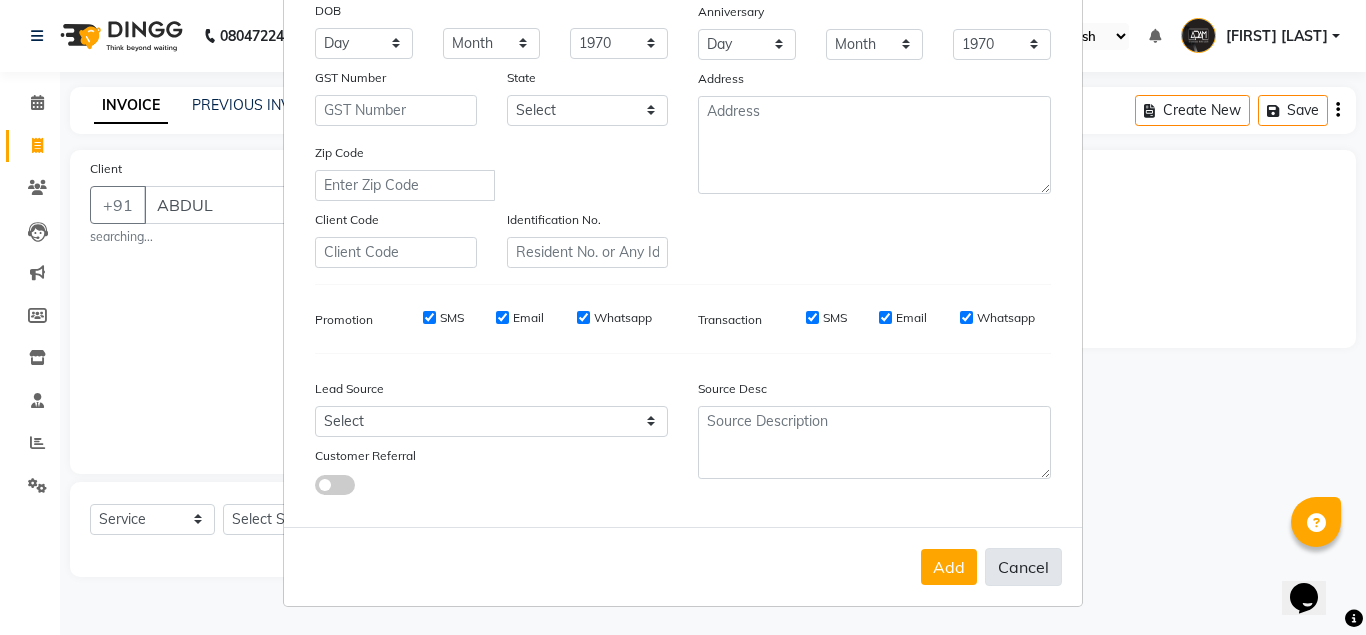 click on "Cancel" at bounding box center [1023, 567] 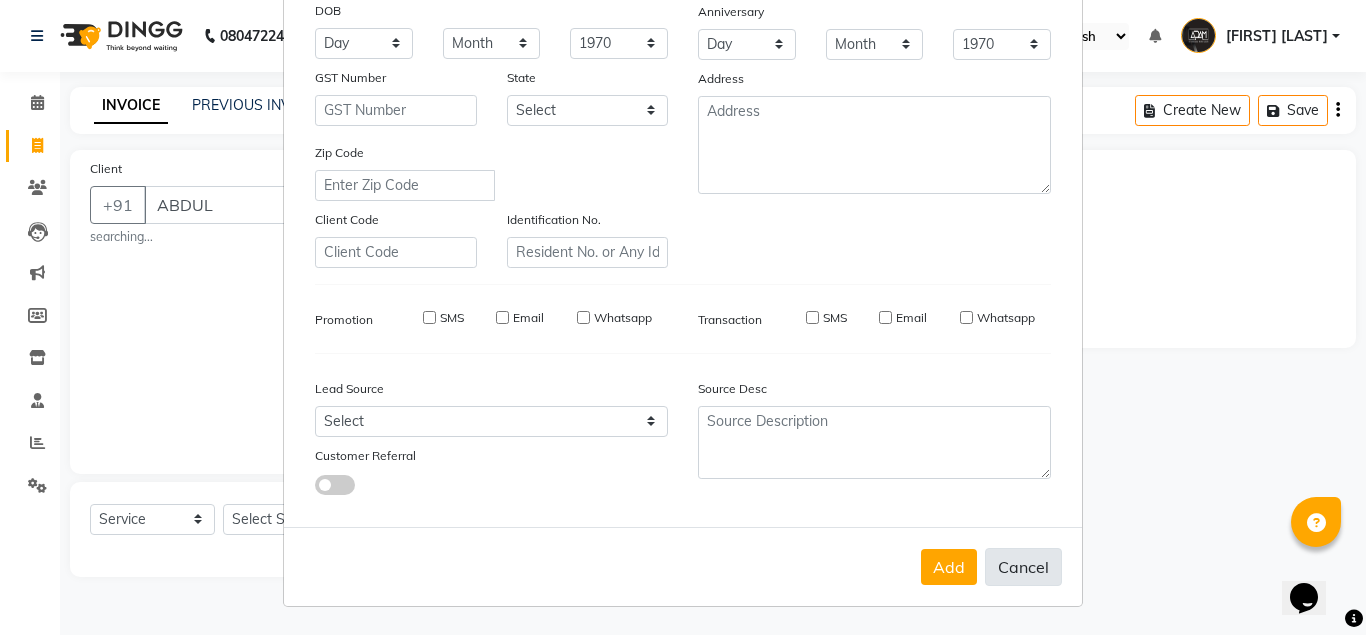 select 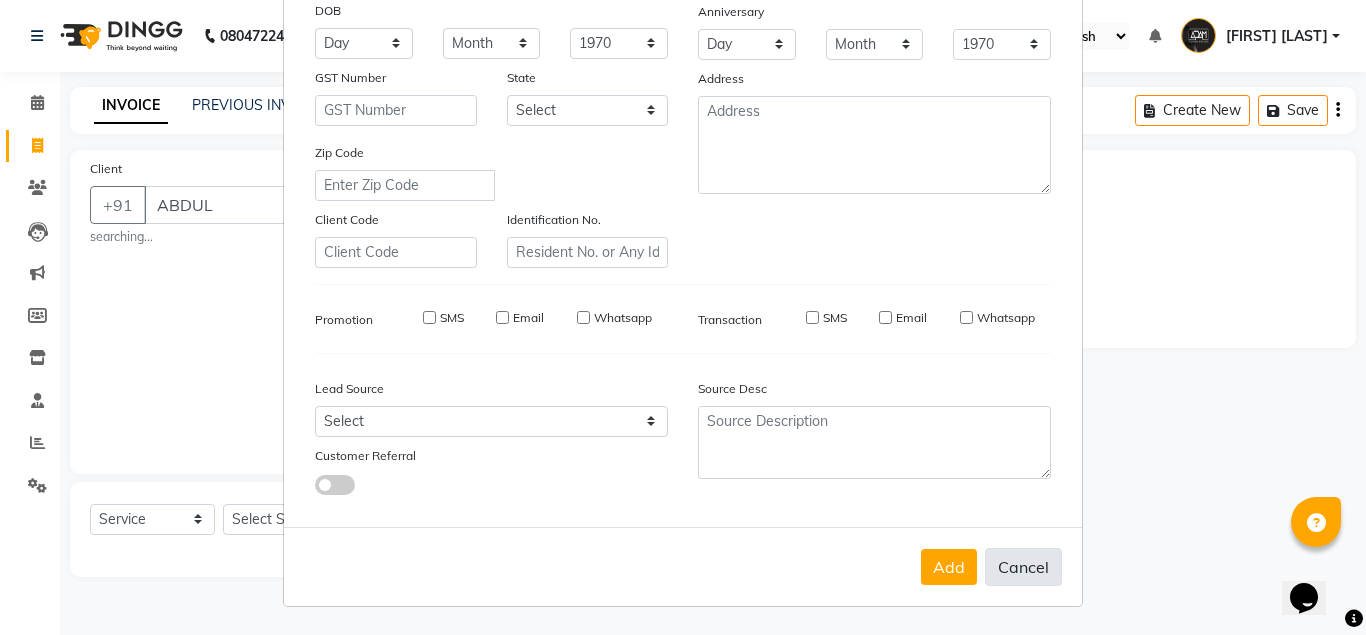 select 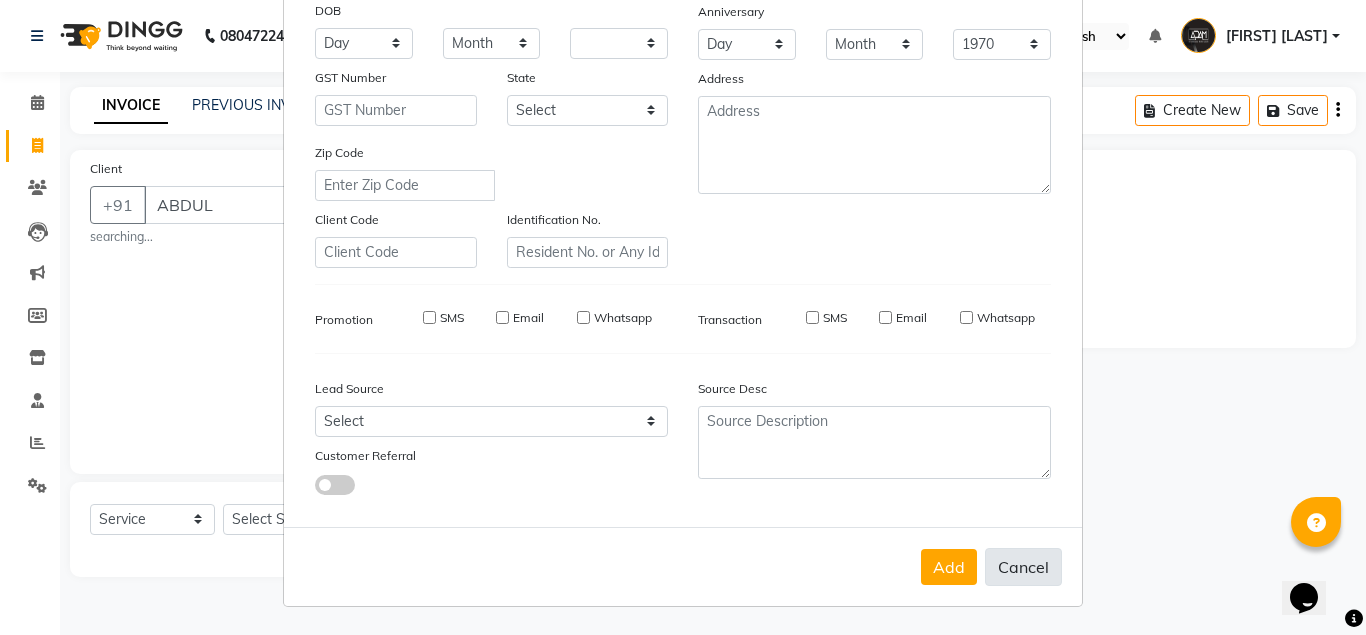 select 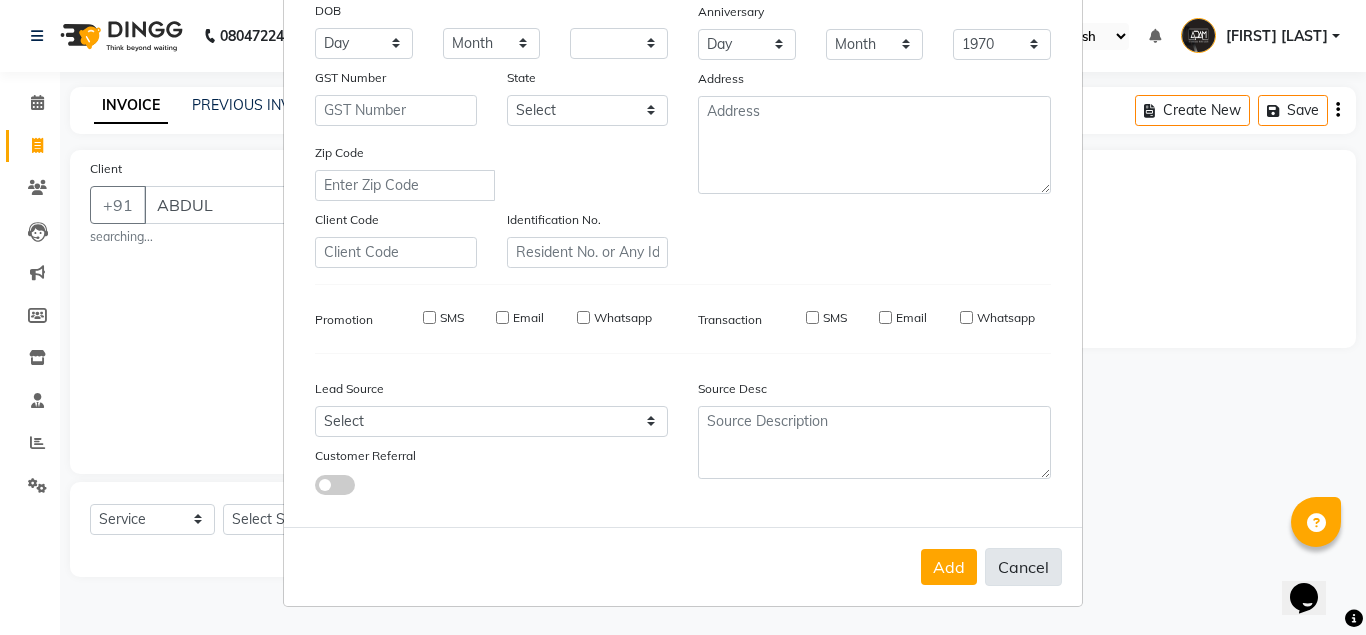 select 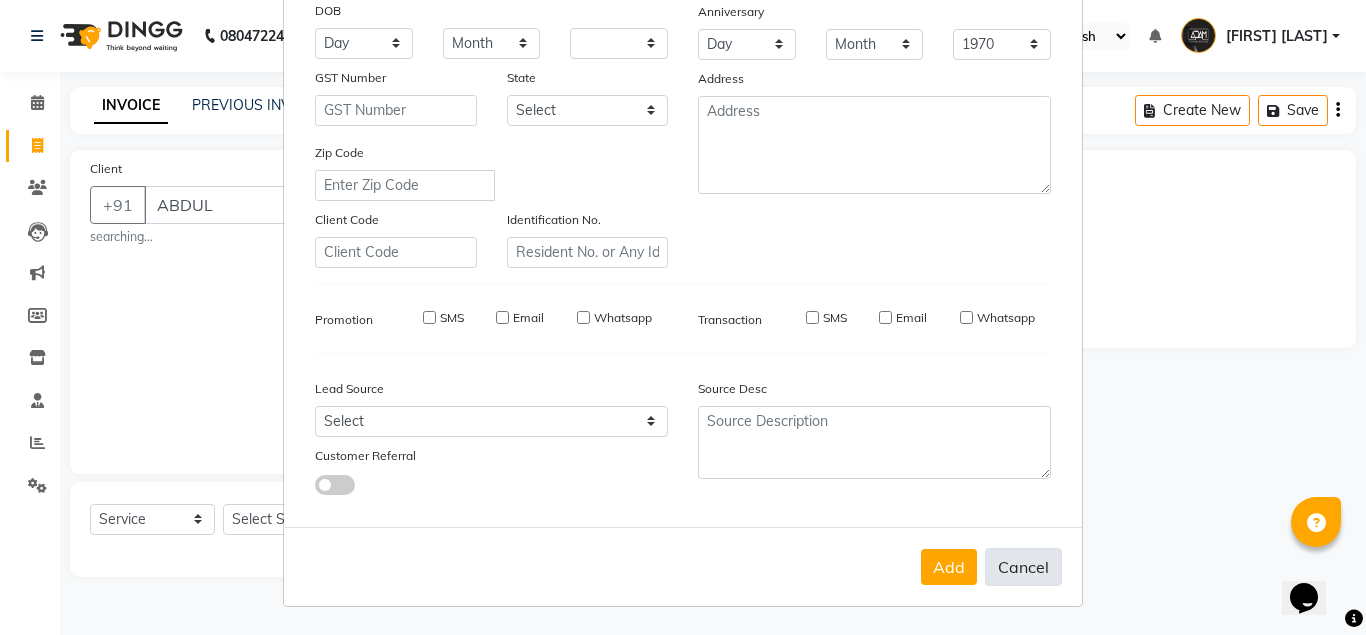 select 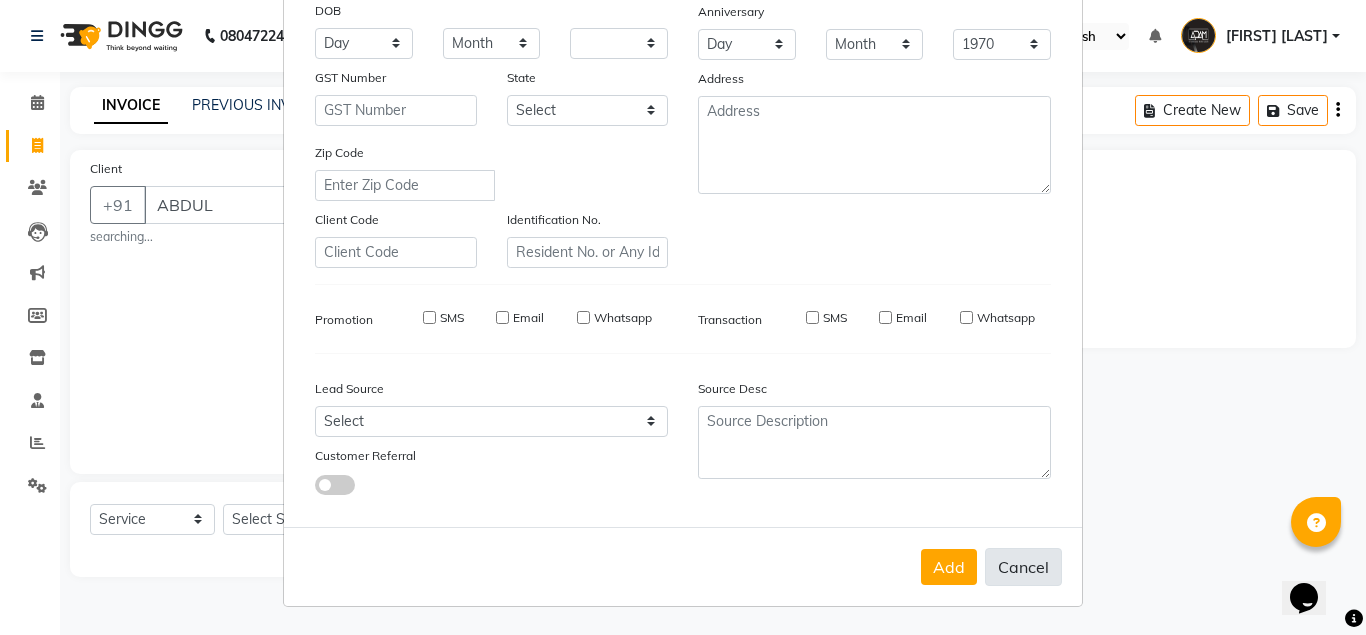 checkbox on "false" 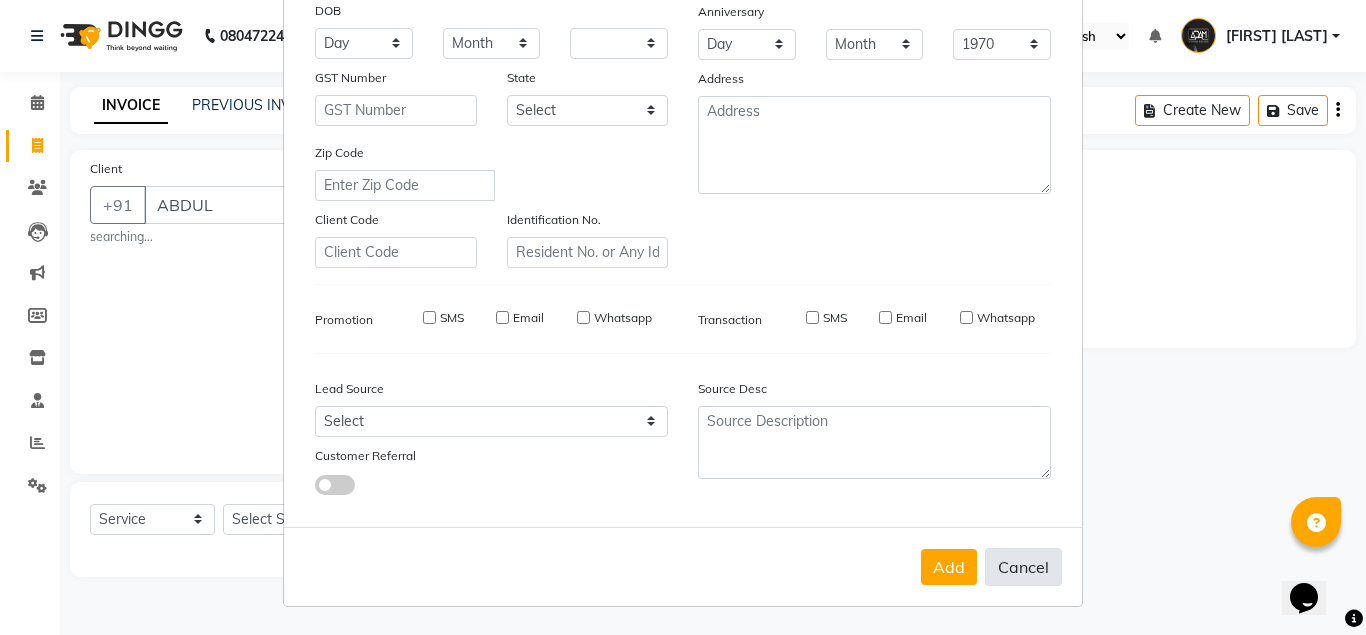 checkbox on "false" 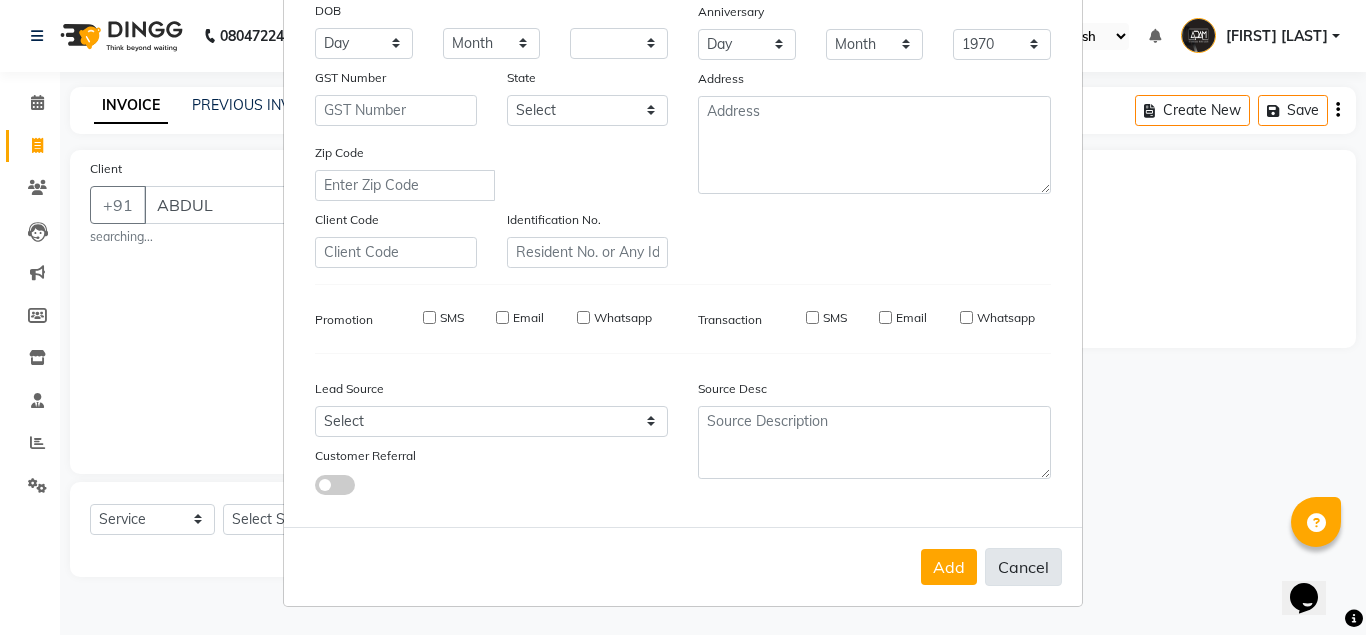 checkbox on "false" 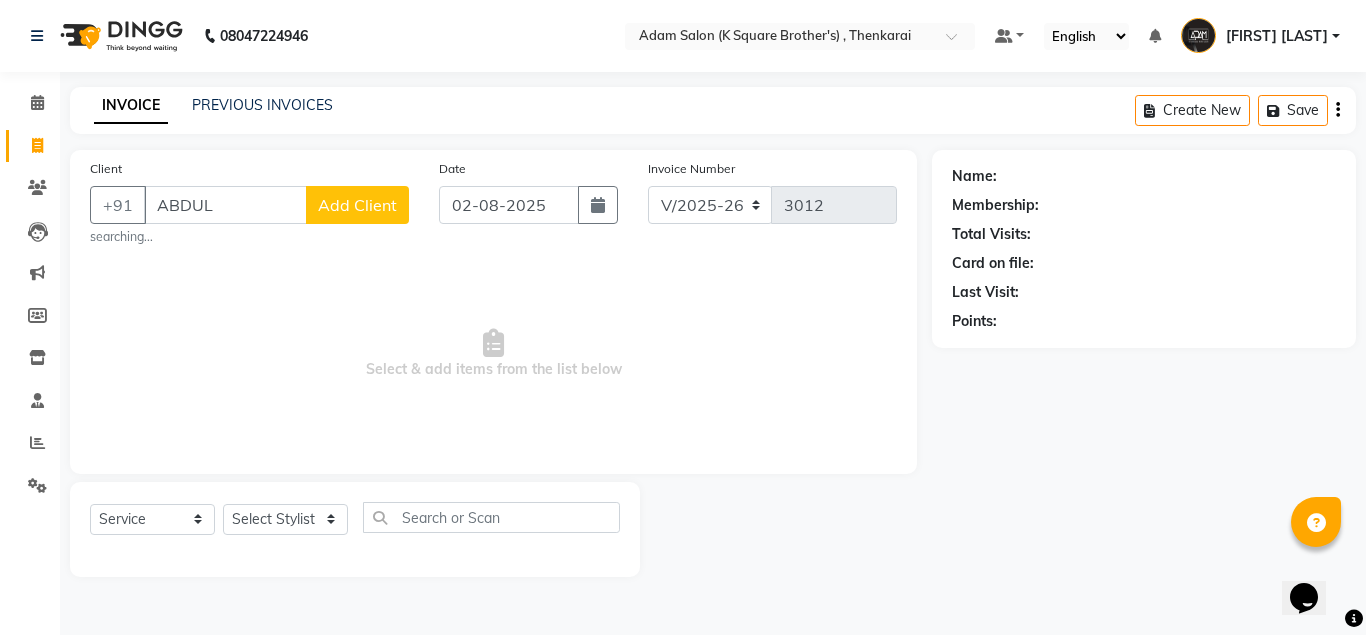 type 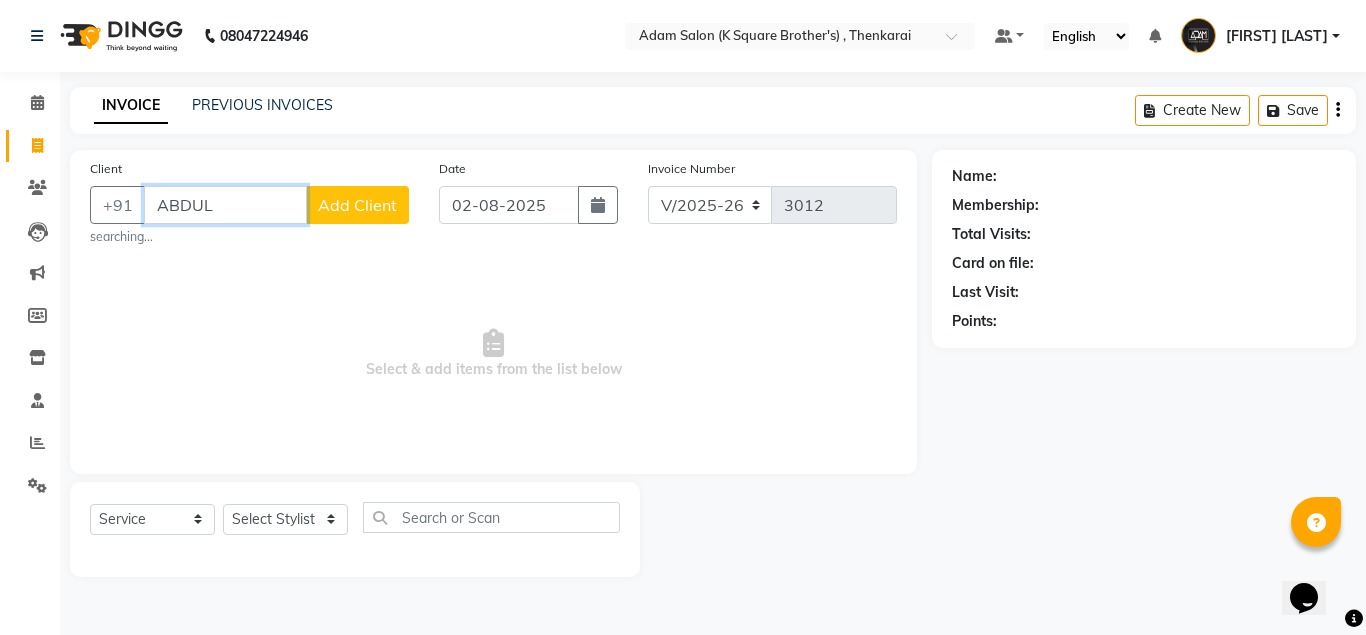 click on "ABDUL" at bounding box center [225, 205] 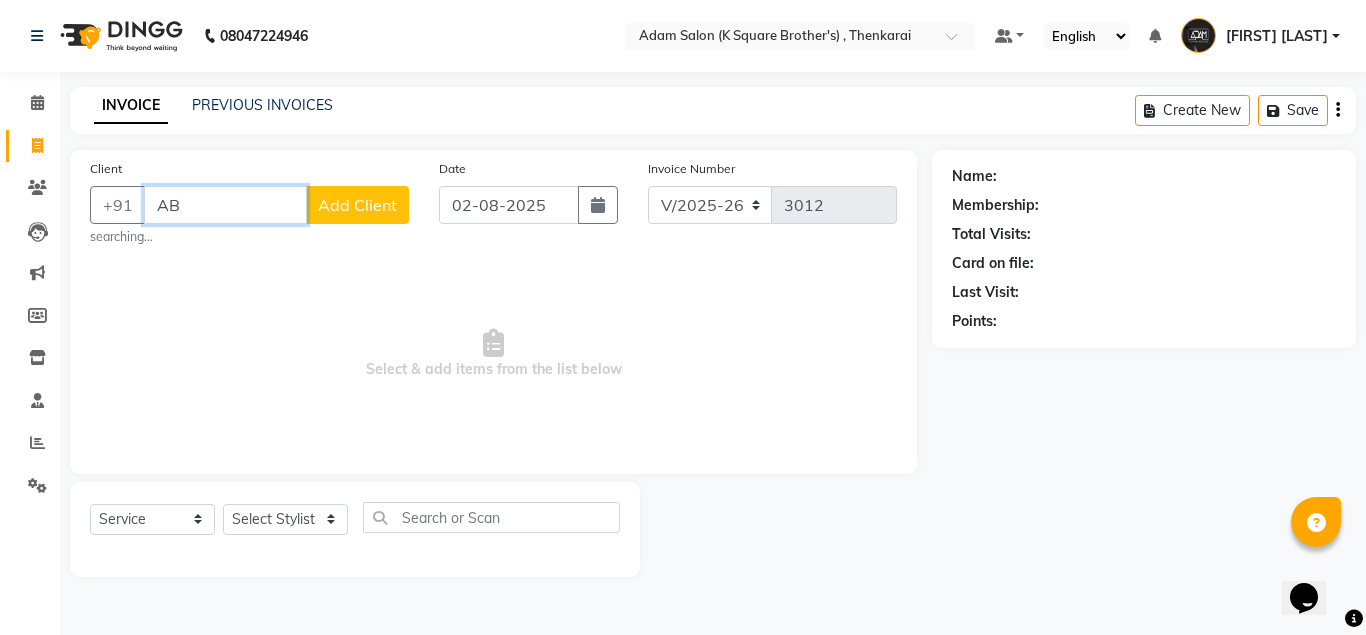 type on "A" 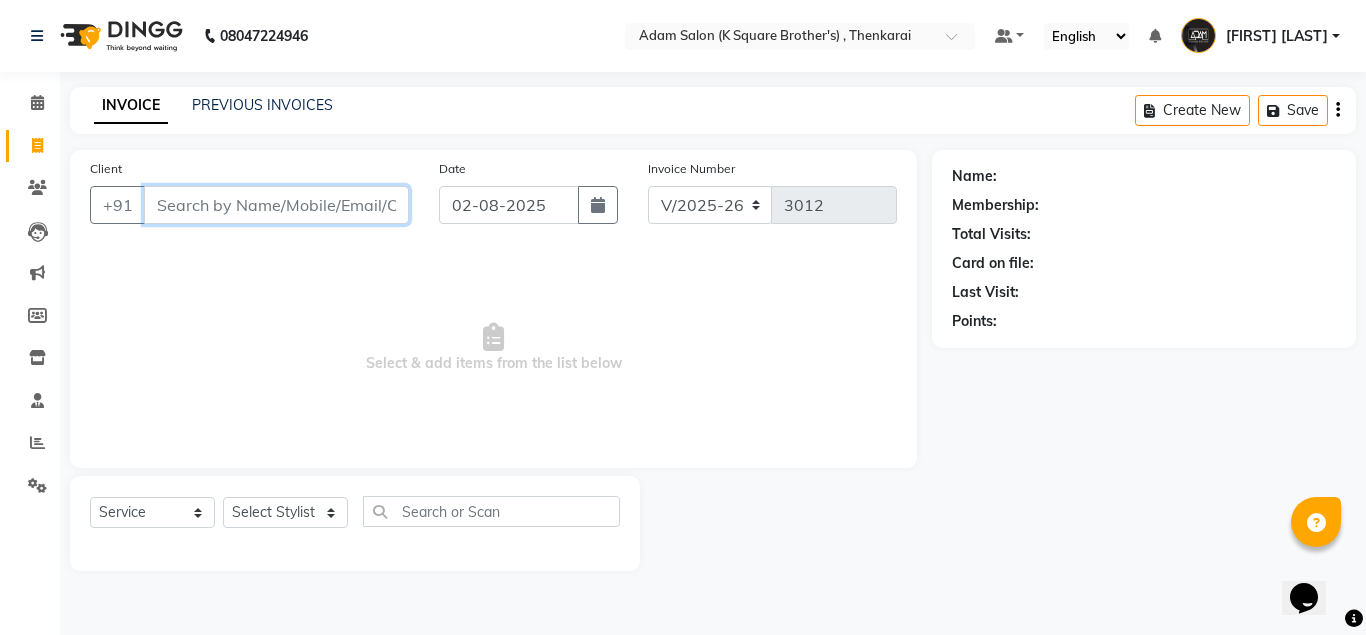 type 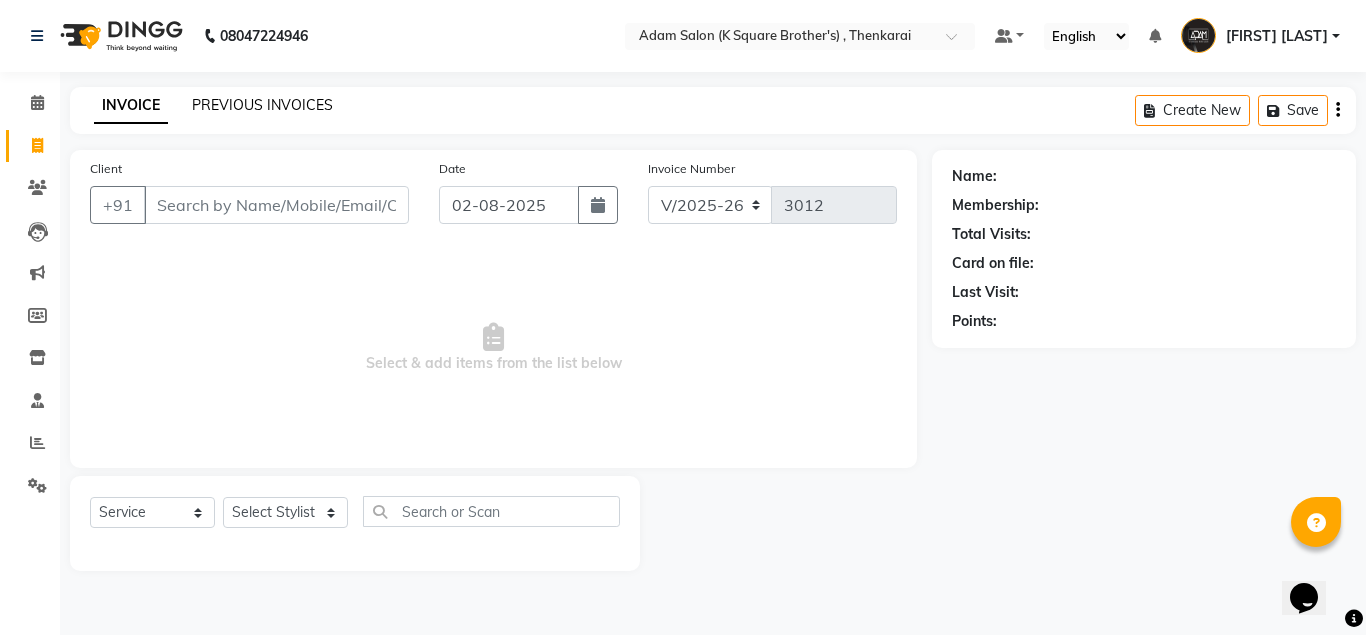 click on "PREVIOUS INVOICES" 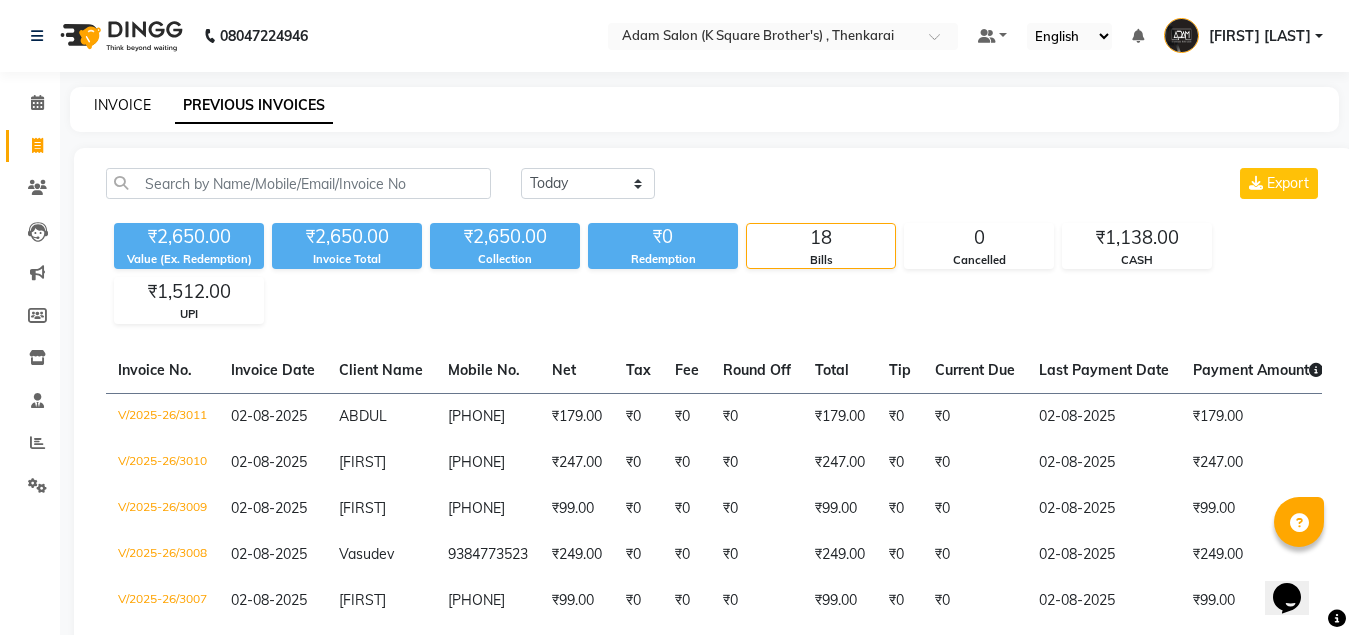 click on "INVOICE" 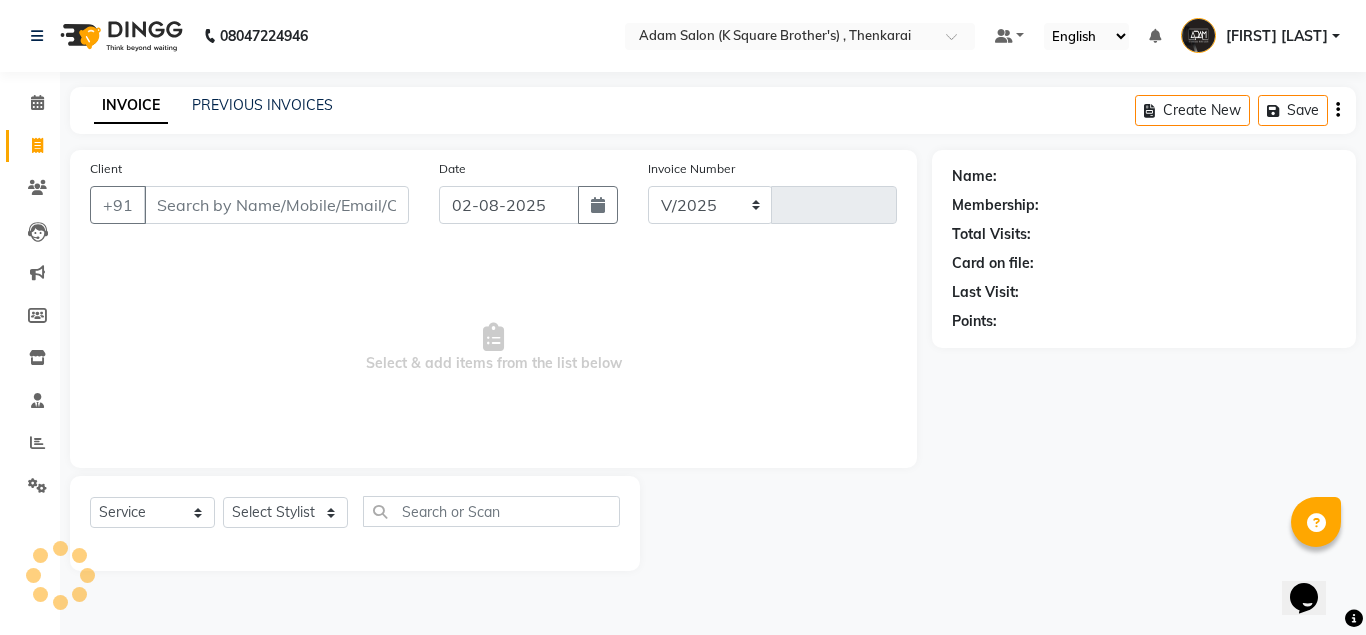 select on "8195" 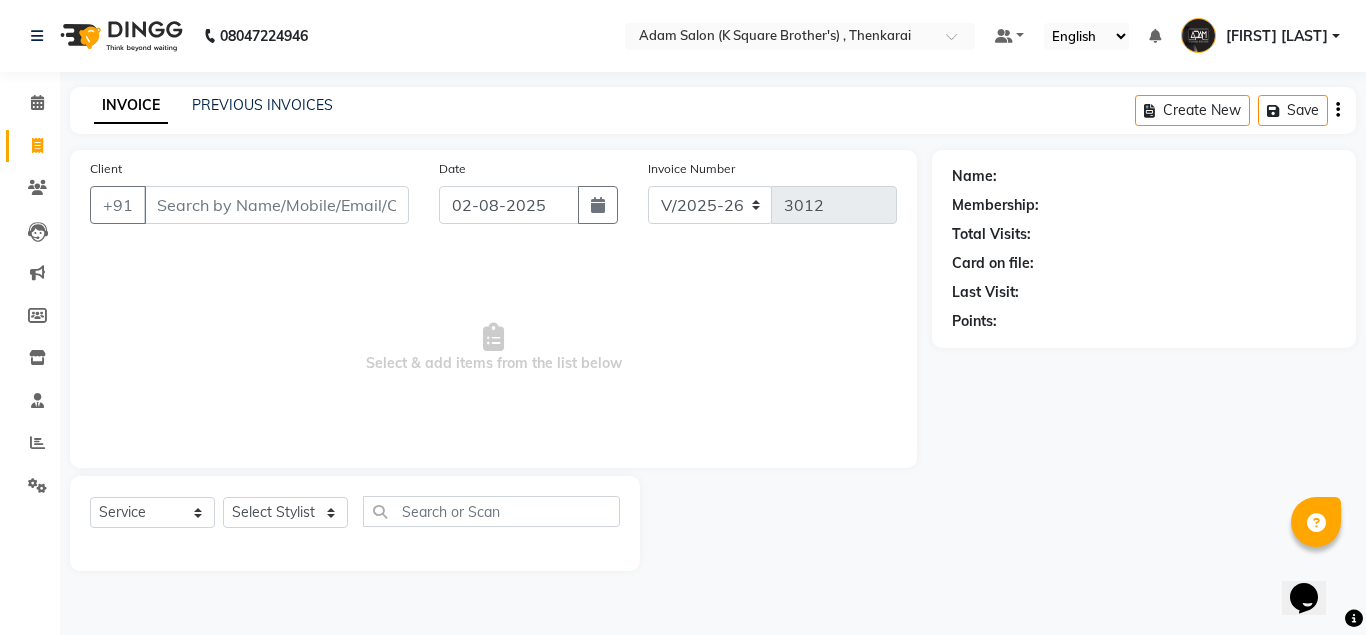 click on "Client" at bounding box center (276, 205) 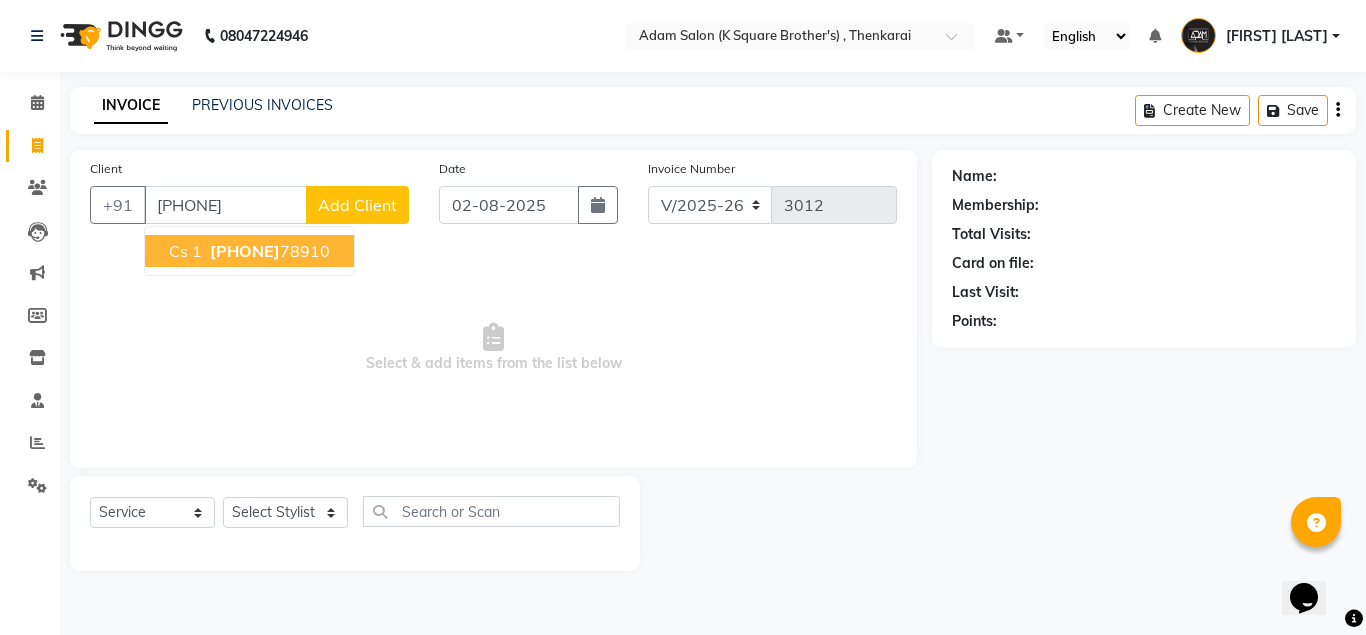 click on "Cs 1 [PHONE]" at bounding box center [249, 251] 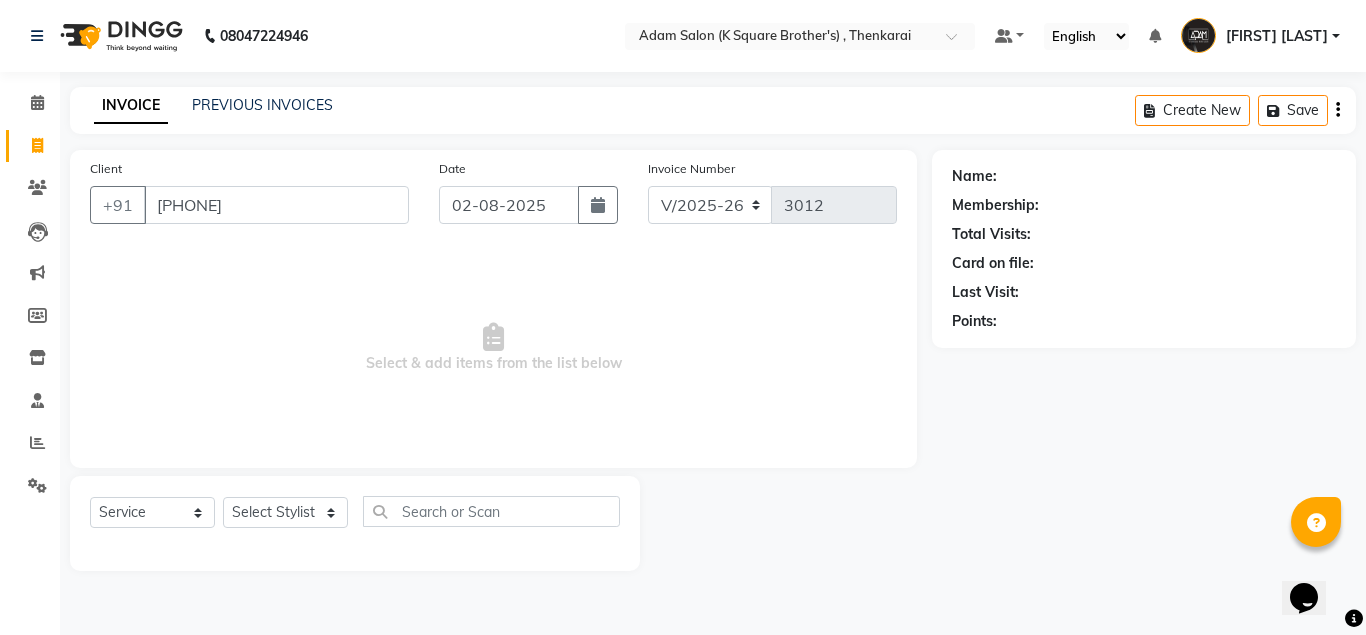 type on "[PHONE]" 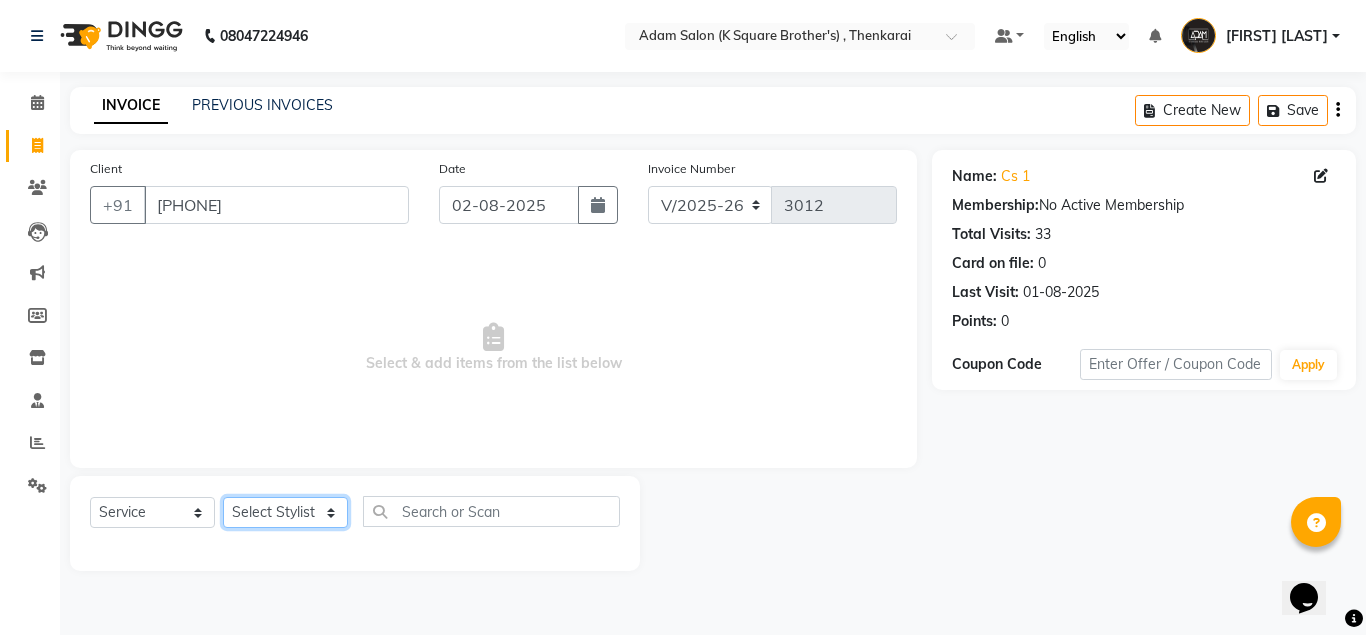 click on "Select Stylist Hasan Malik Navaz Suhail Syed Adam" 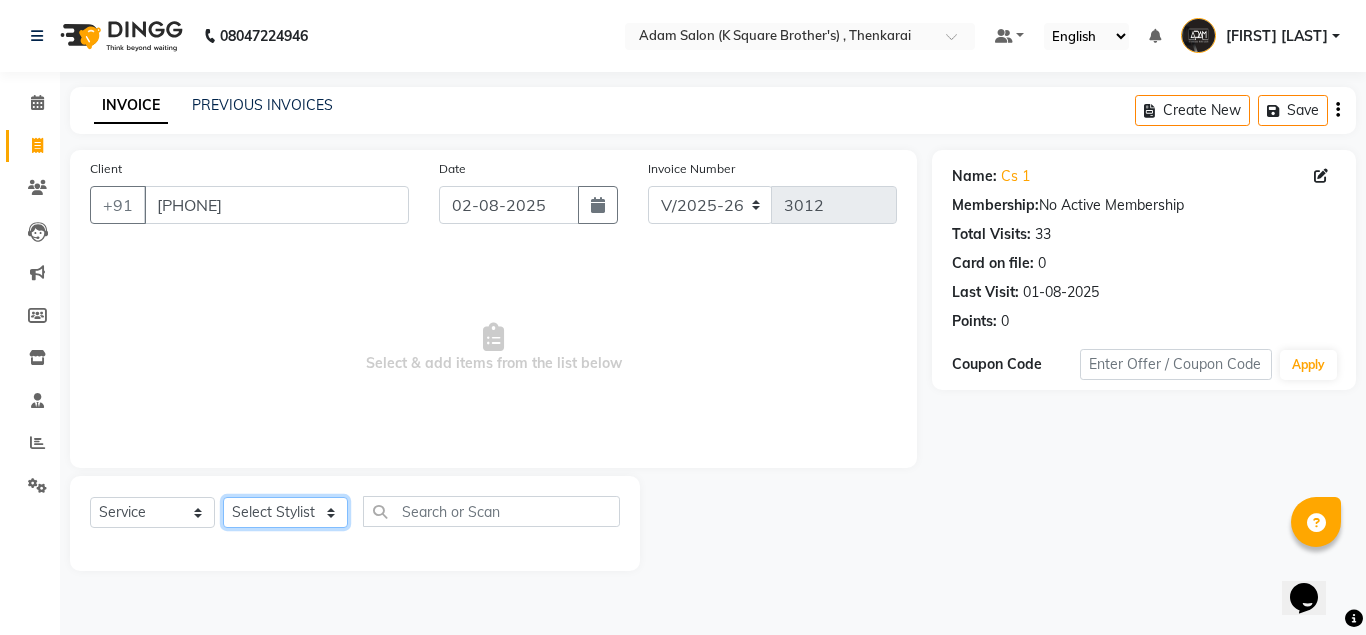 select on "78095" 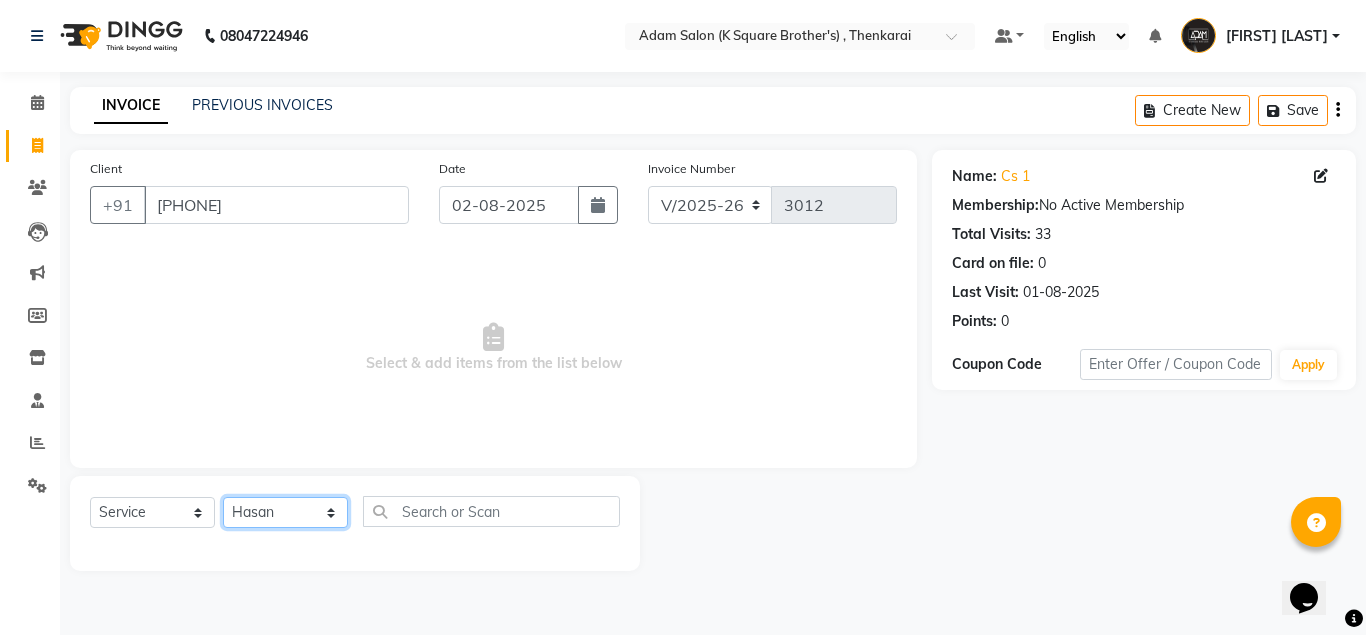 click on "Select Stylist Hasan Malik Navaz Suhail Syed Adam" 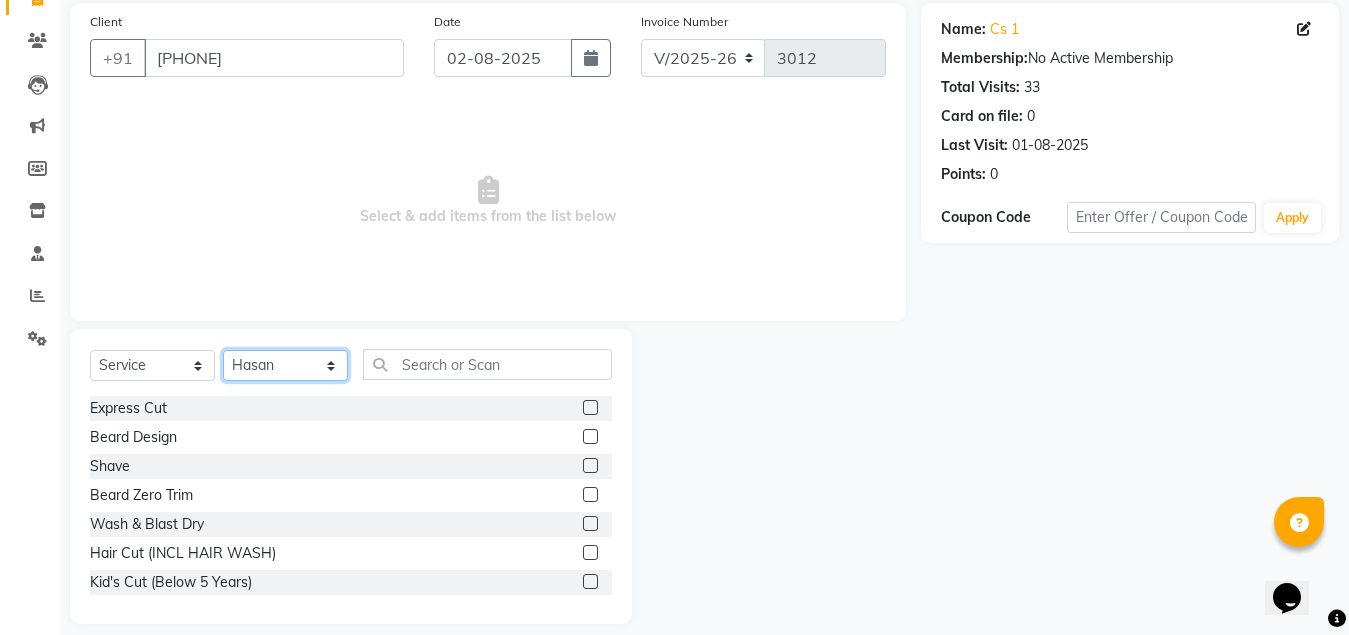 scroll, scrollTop: 166, scrollLeft: 0, axis: vertical 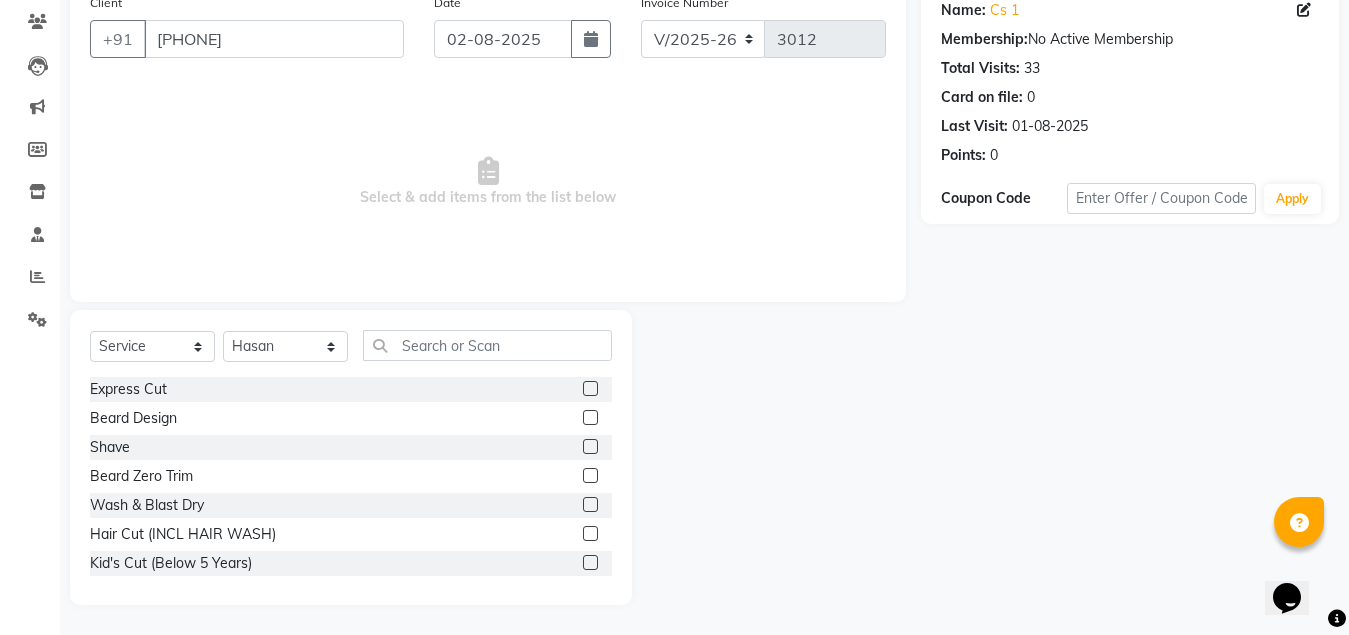 click 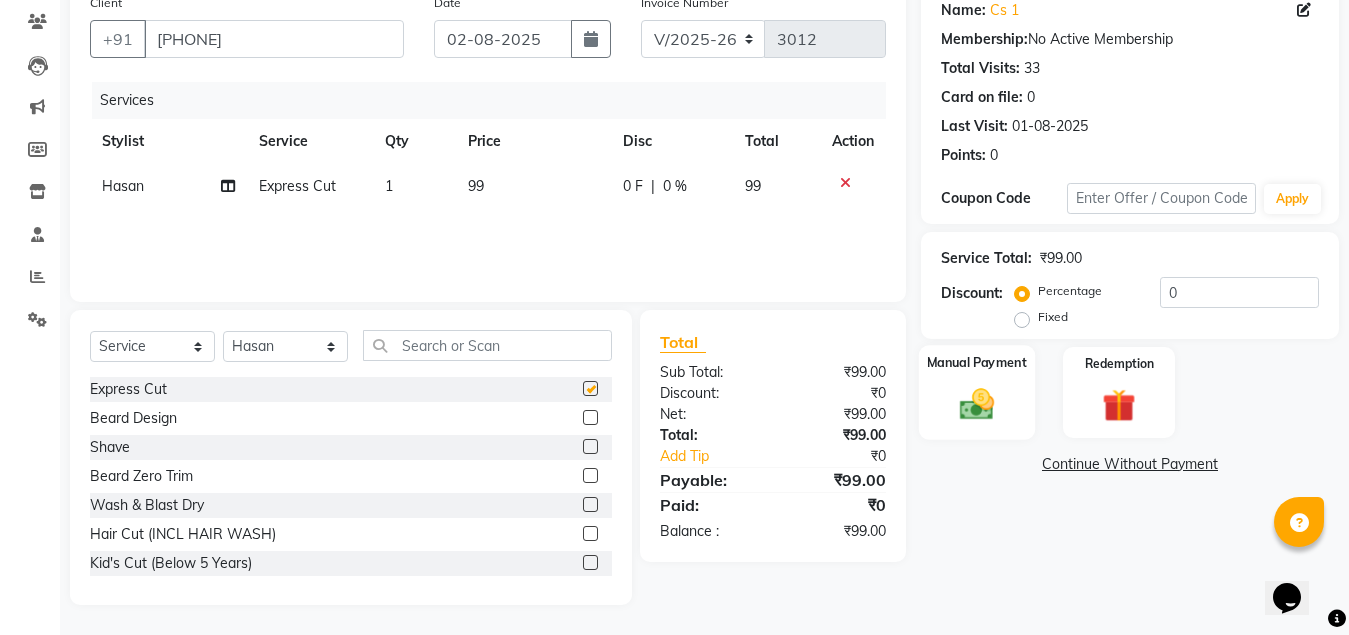 checkbox on "false" 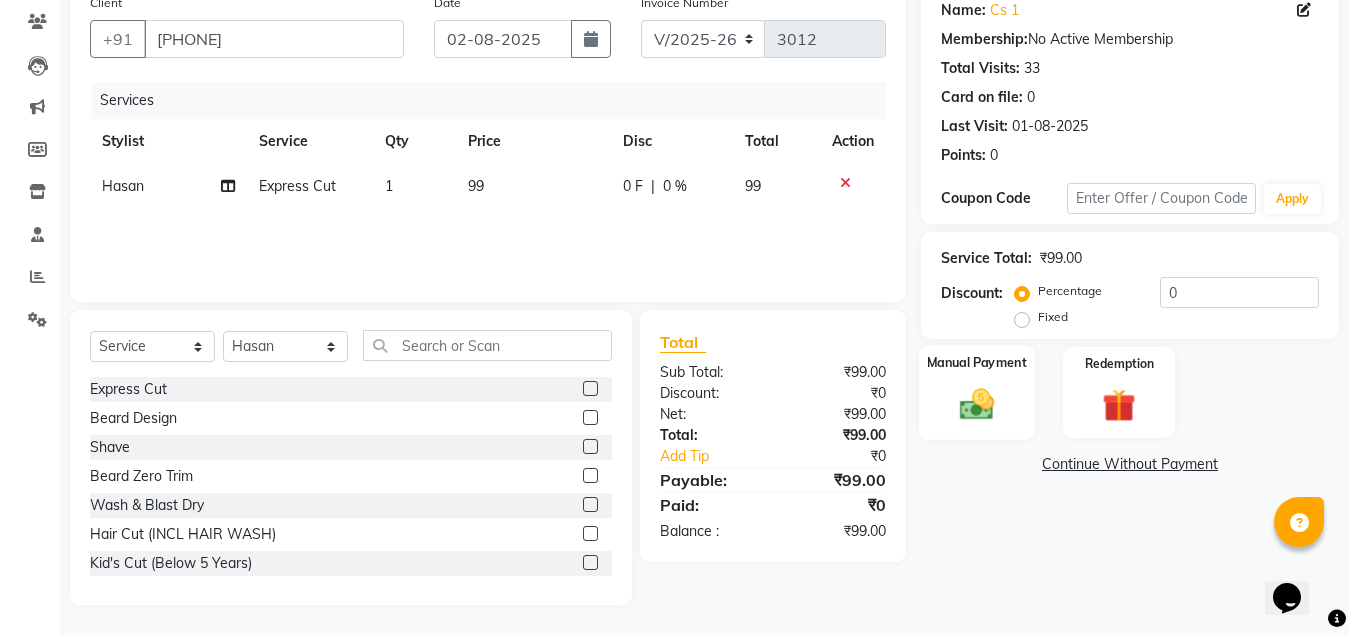 click on "Manual Payment" 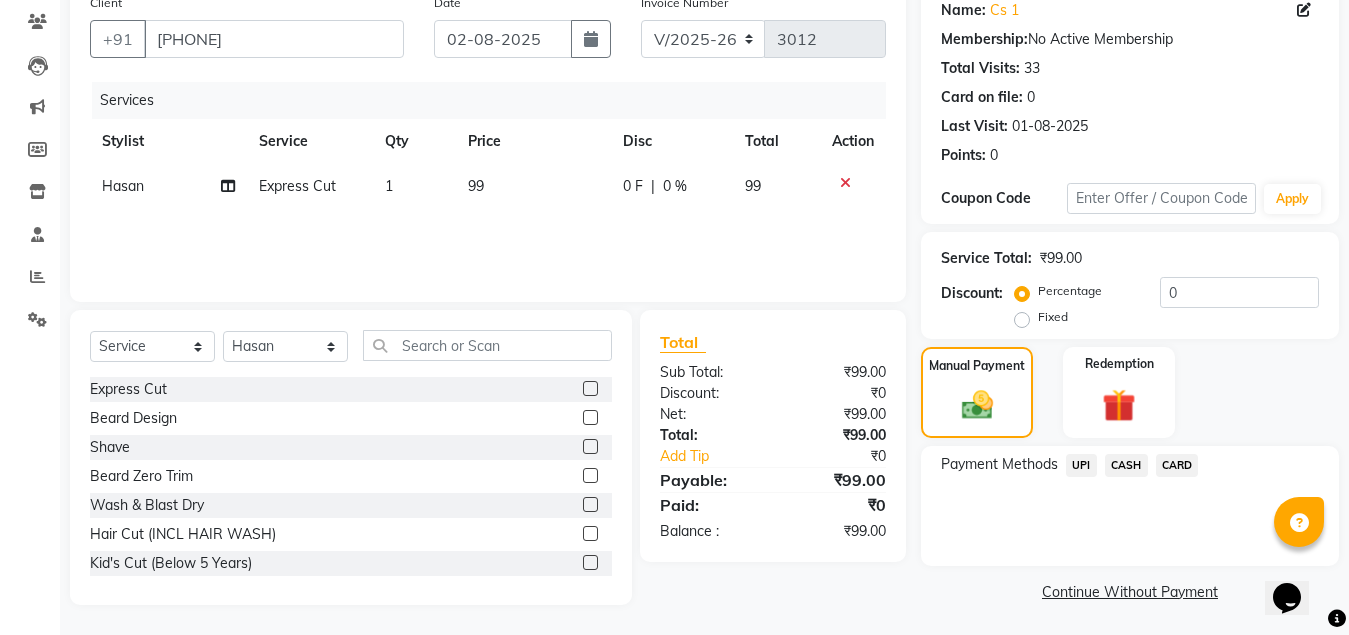 click on "CASH" 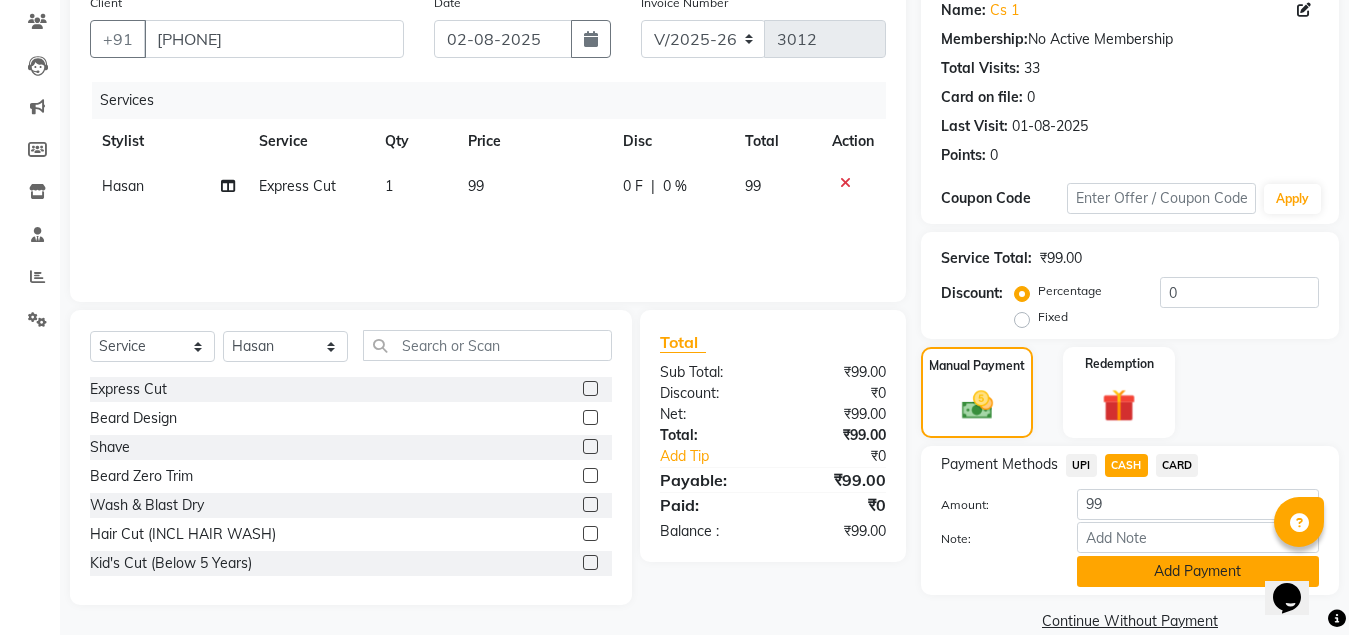 click on "Add Payment" 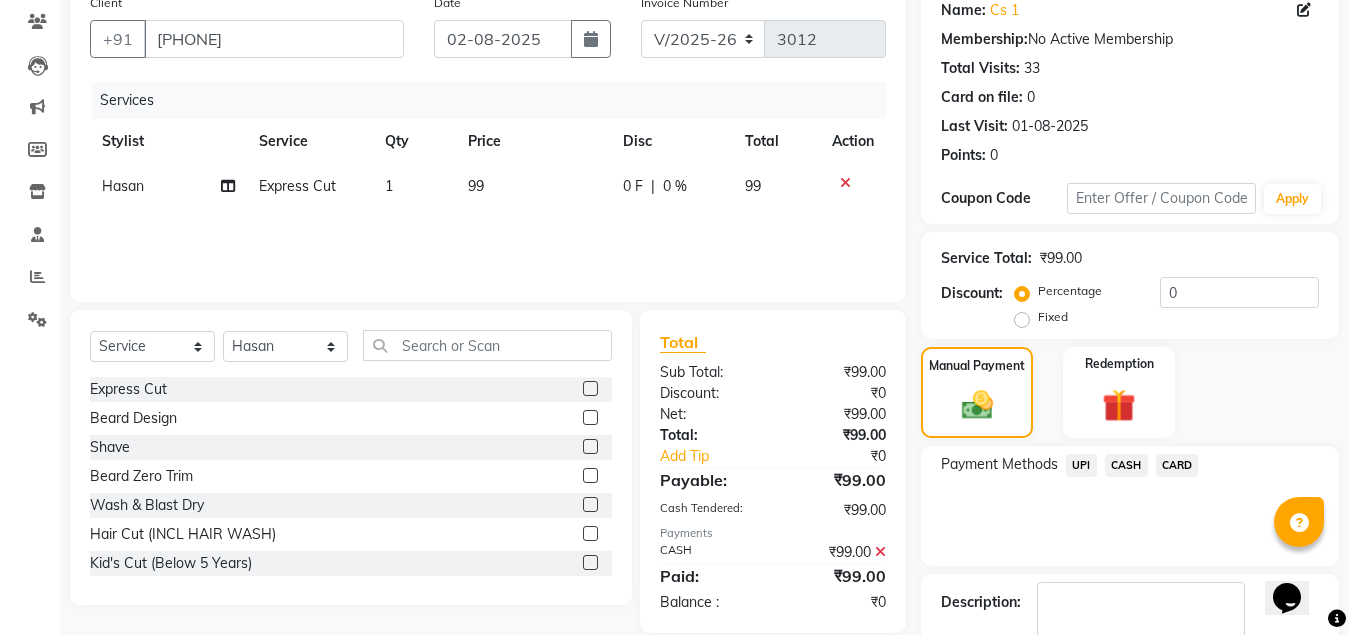 scroll, scrollTop: 281, scrollLeft: 0, axis: vertical 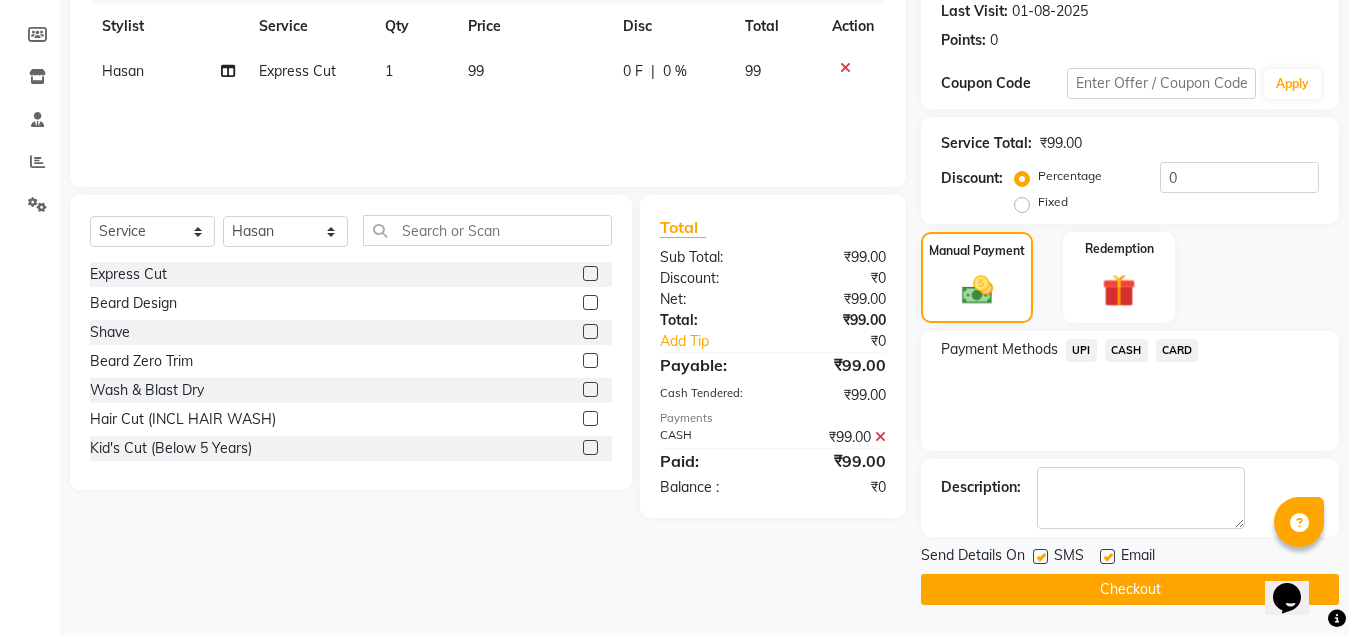 click on "Checkout" 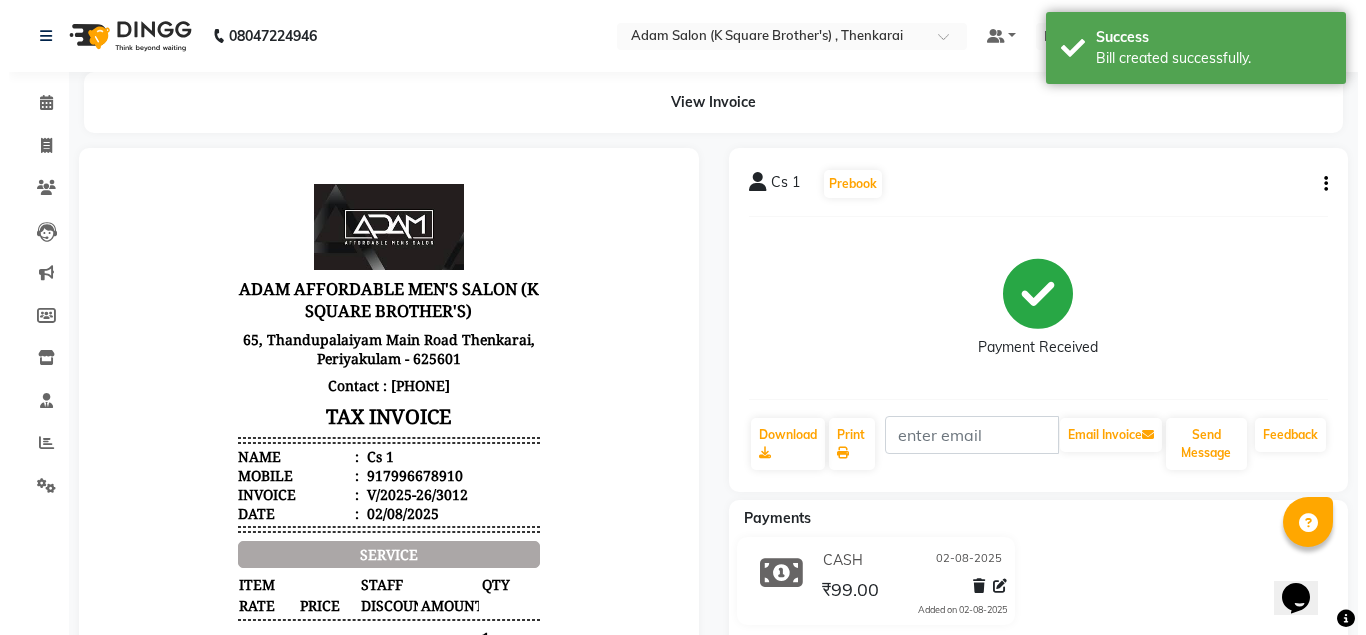 scroll, scrollTop: 0, scrollLeft: 0, axis: both 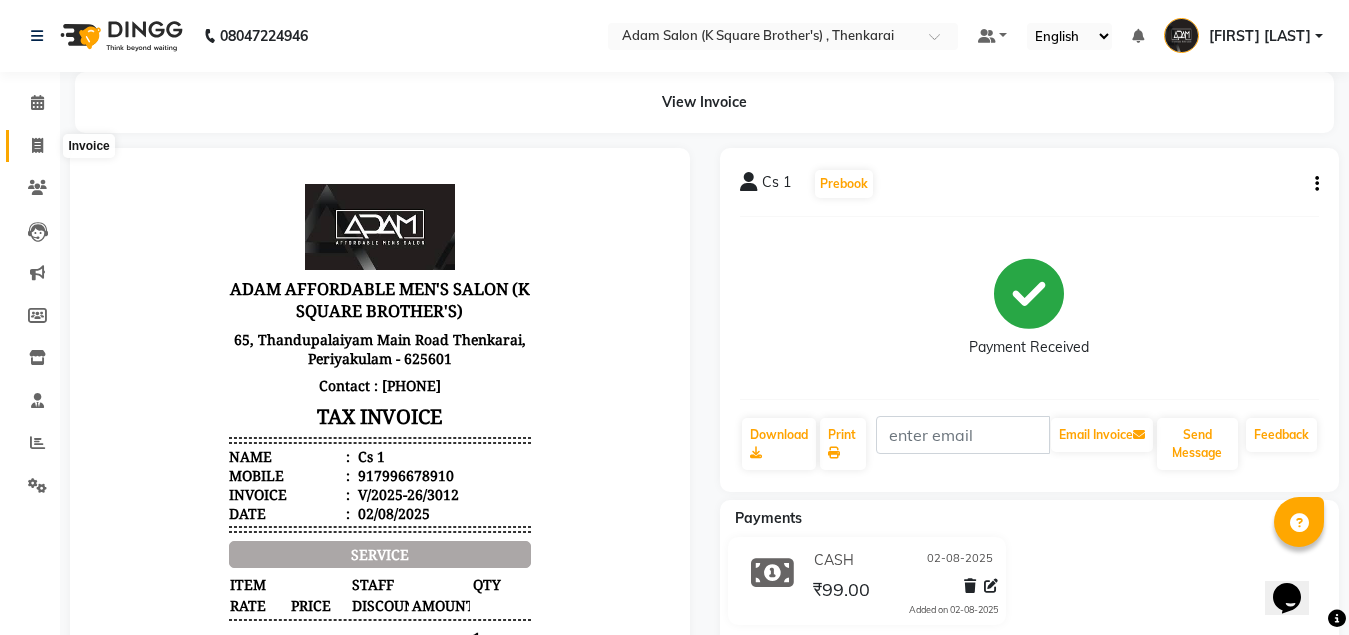 click 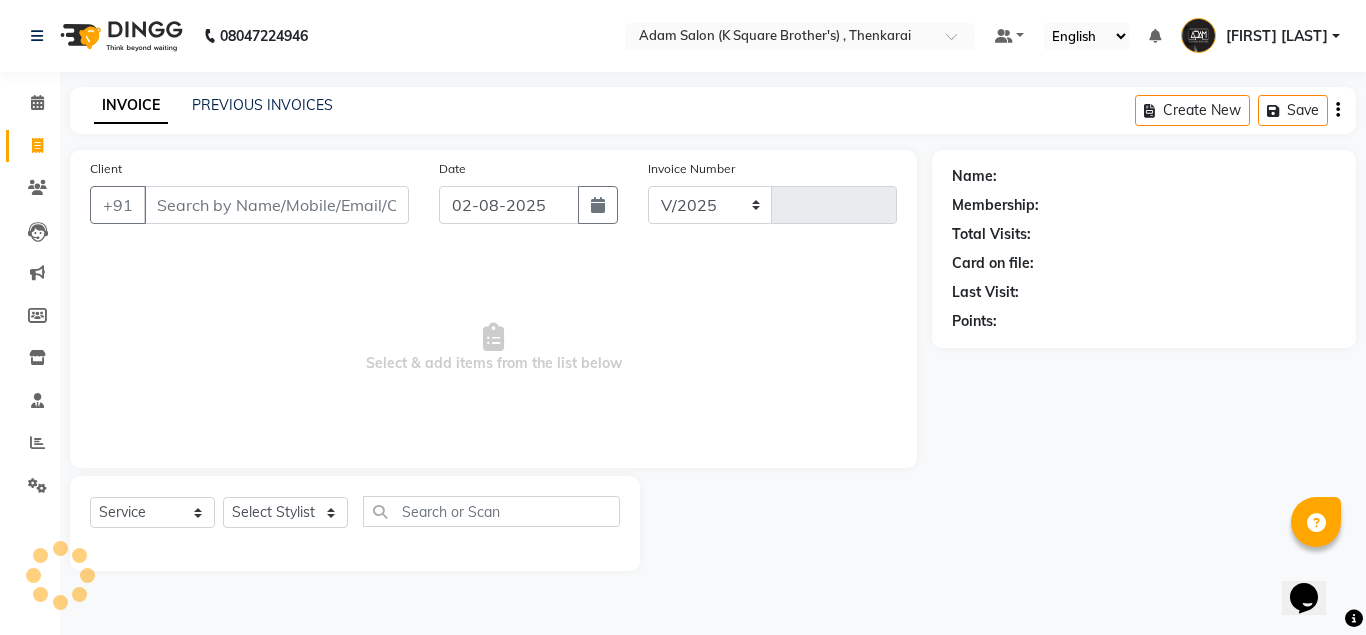 select on "8195" 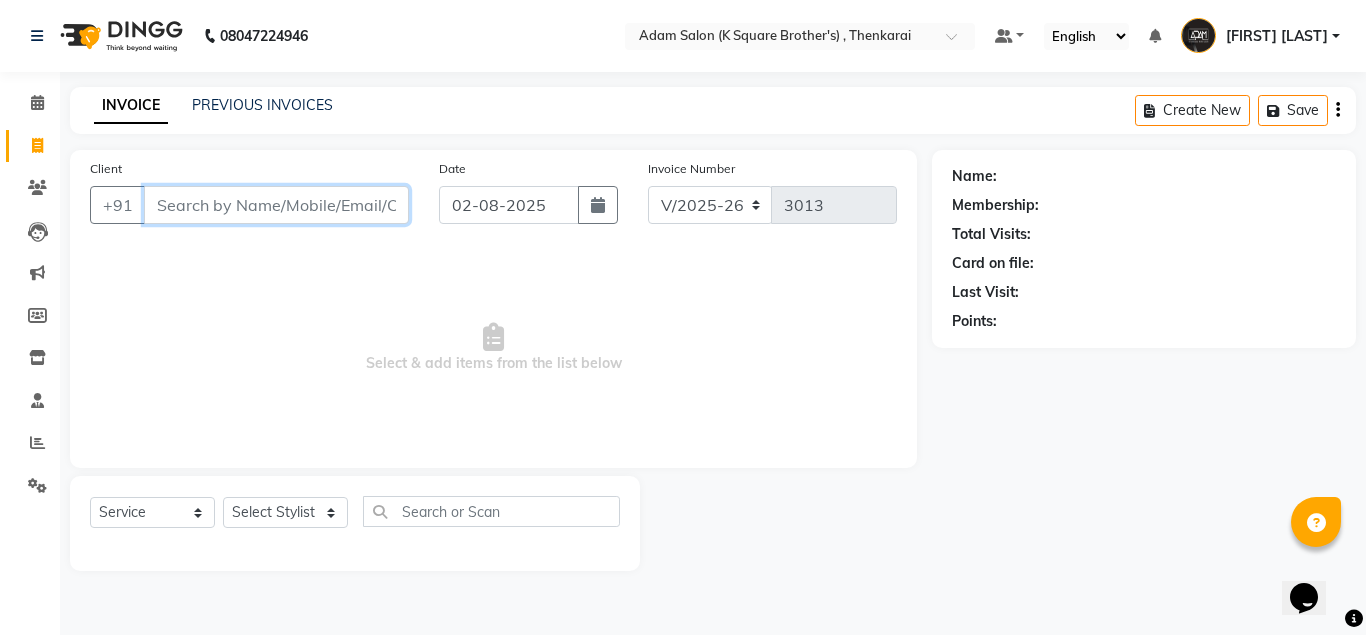 paste on "[PHONE]" 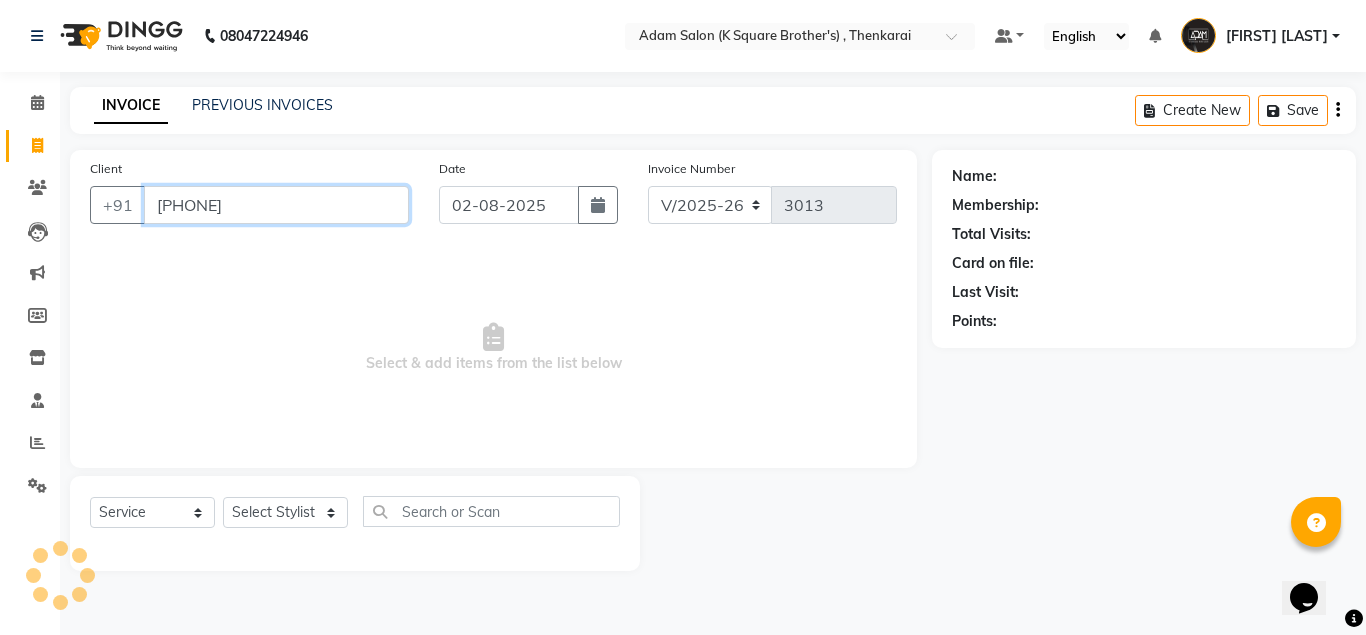 type on "[PHONE]" 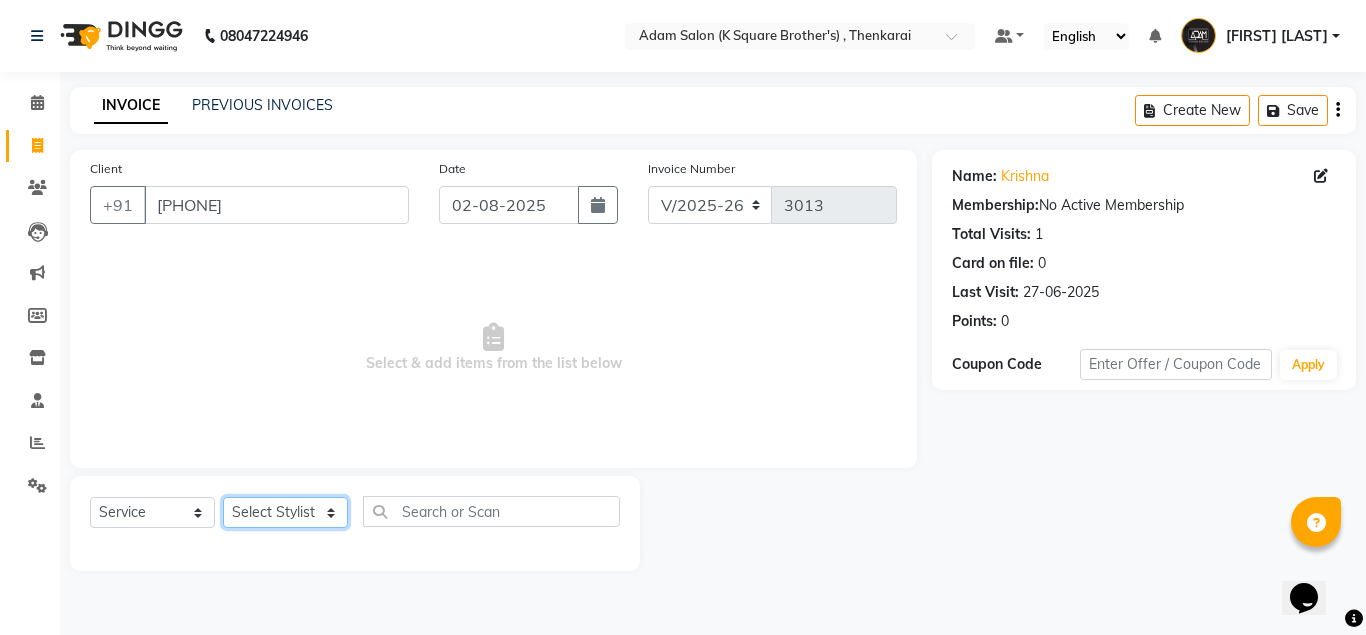 click on "Select Stylist Hasan Malik Navaz Suhail Syed Adam" 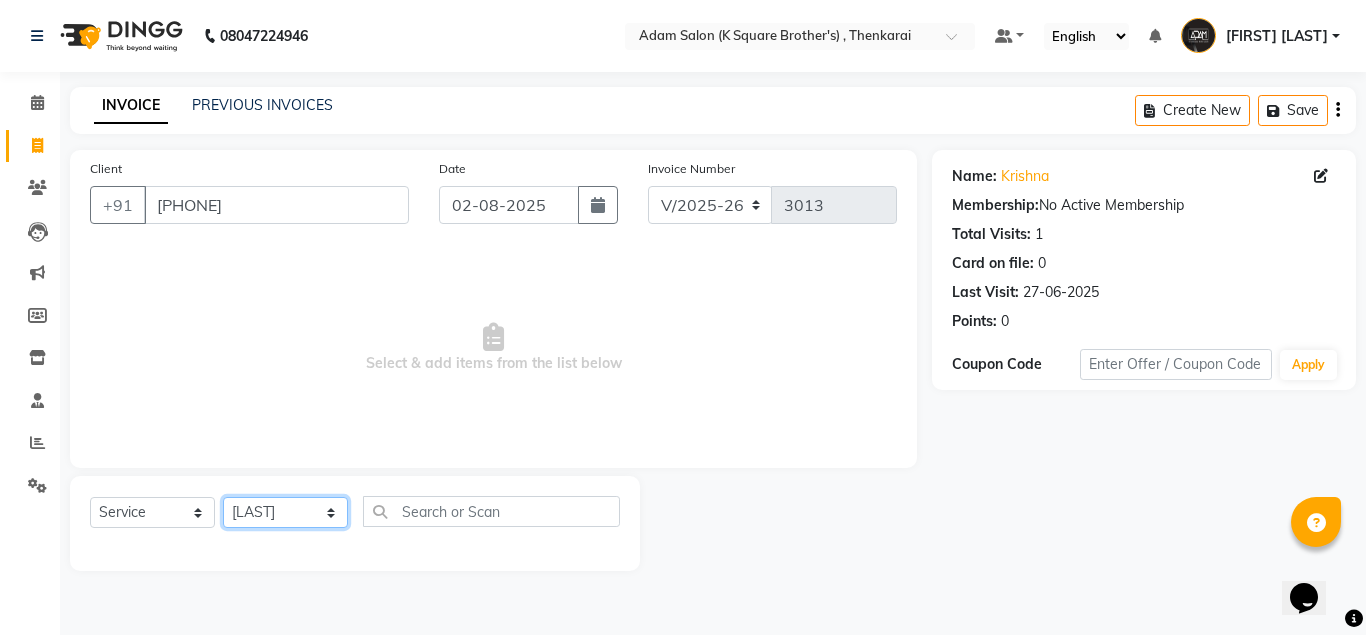 click on "Select Stylist Hasan Malik Navaz Suhail Syed Adam" 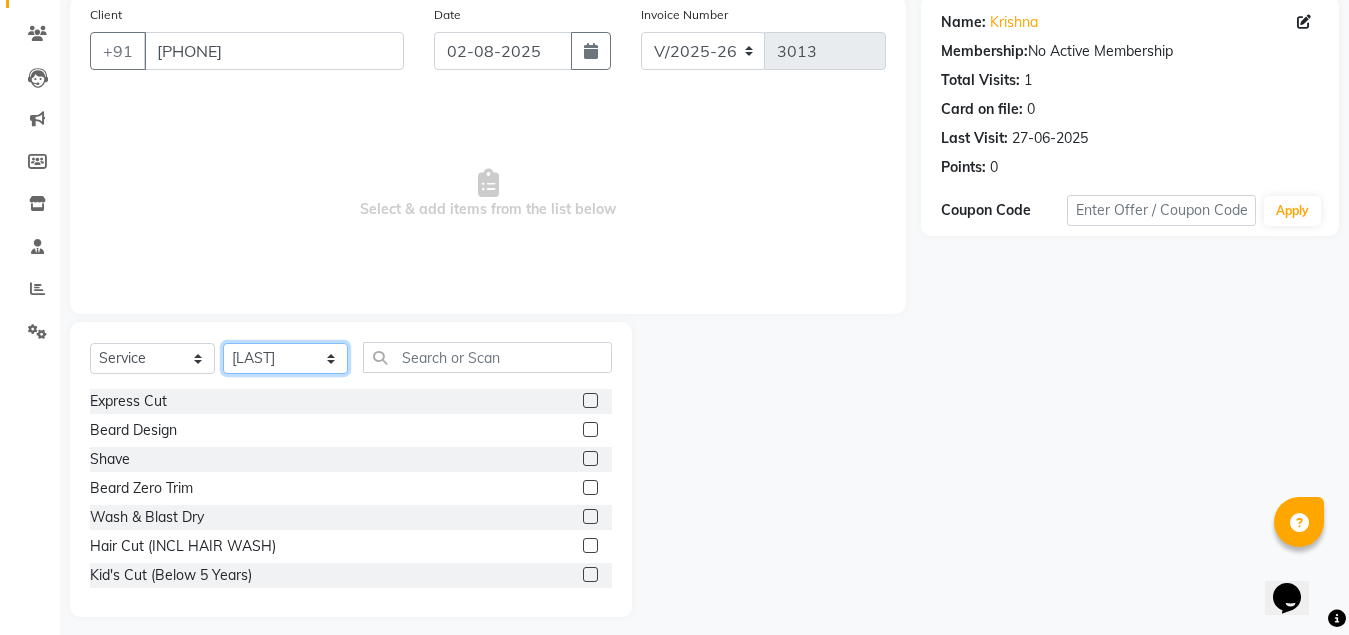 scroll, scrollTop: 166, scrollLeft: 0, axis: vertical 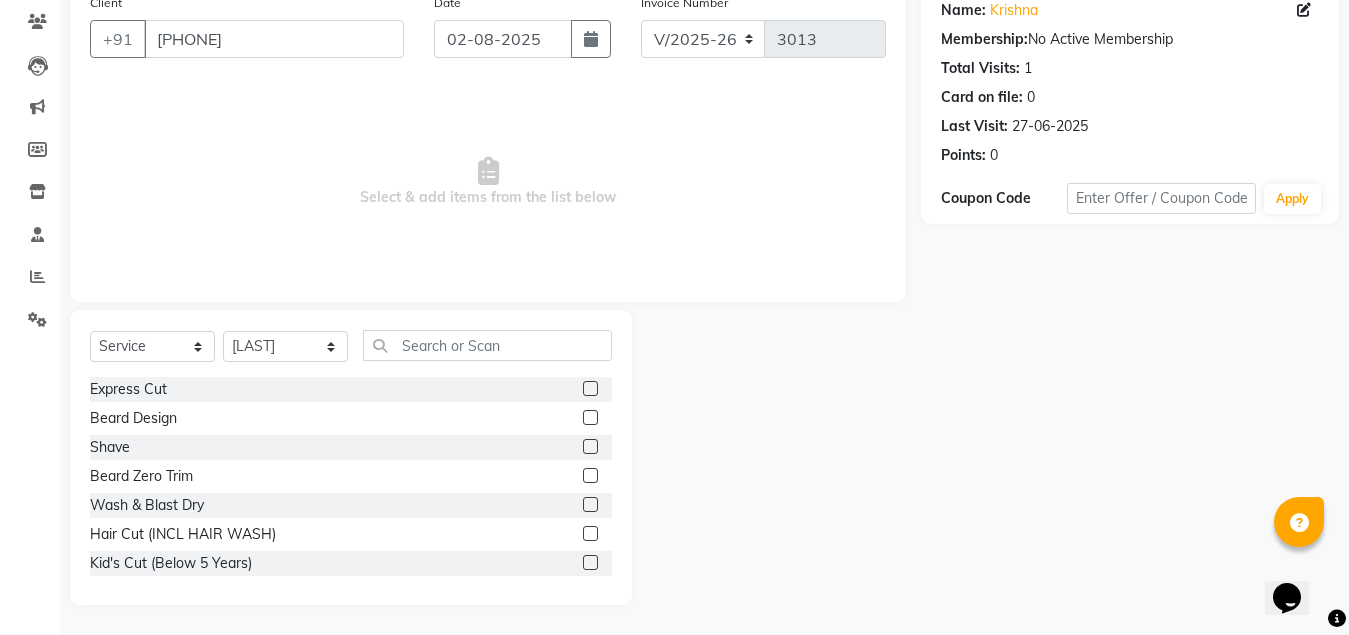 click 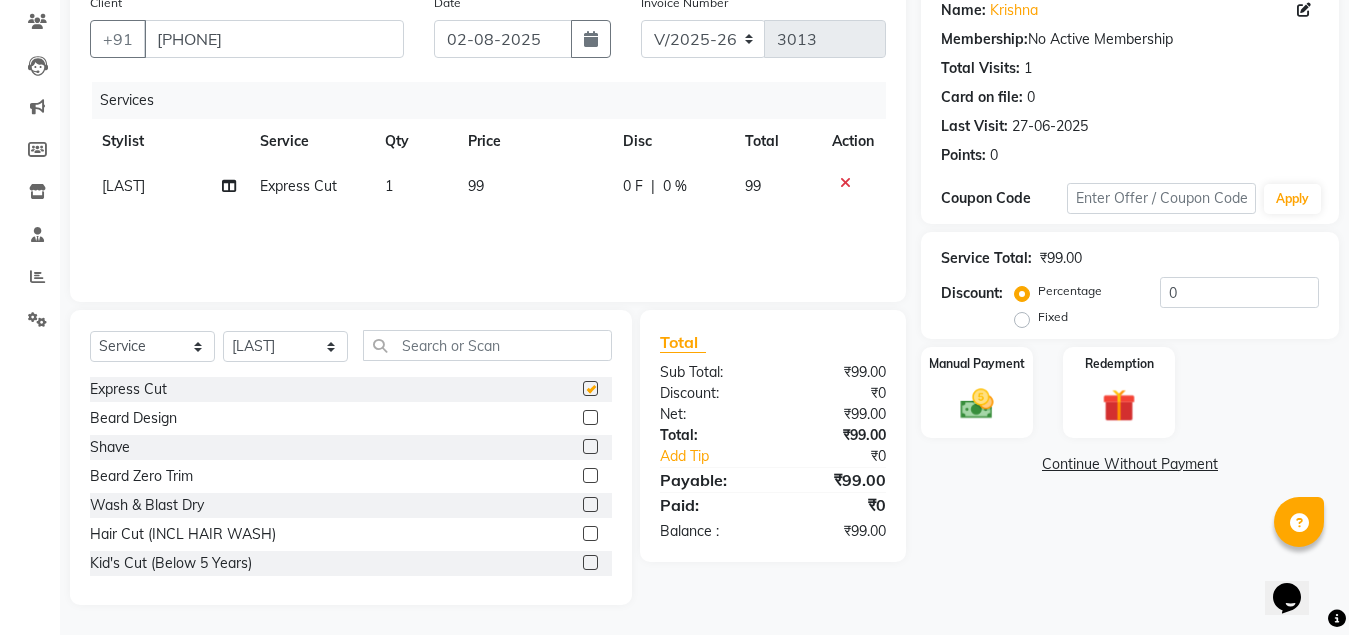 checkbox on "false" 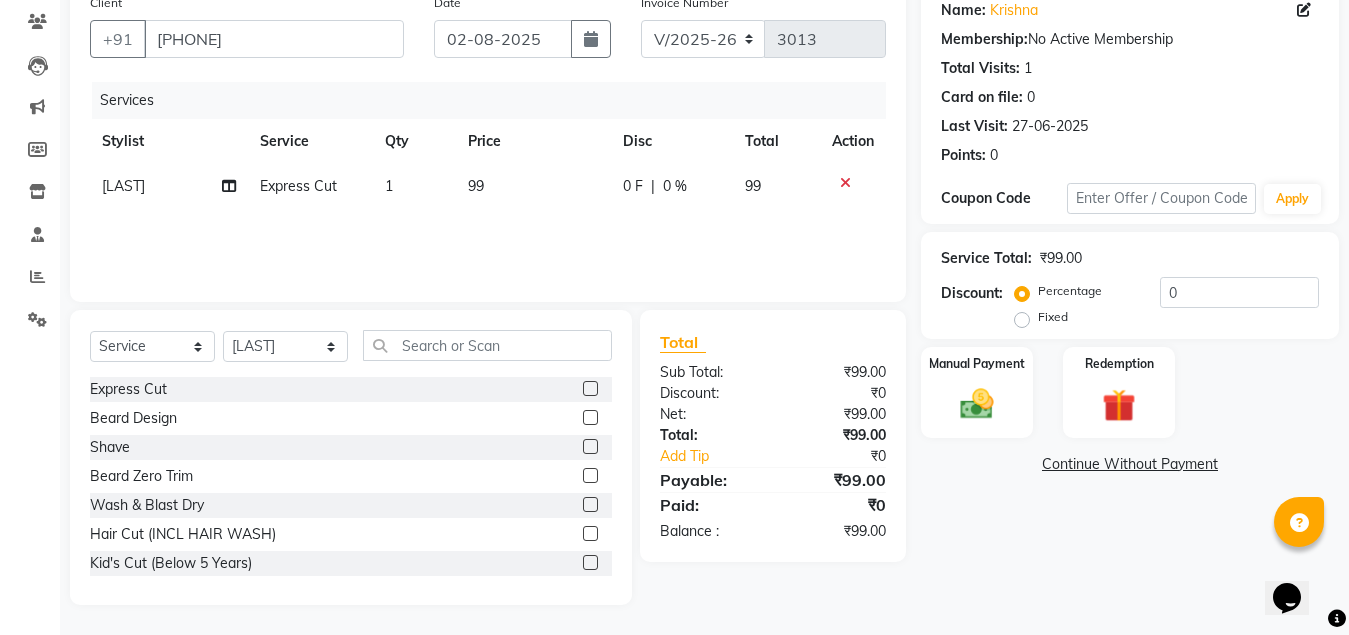 click 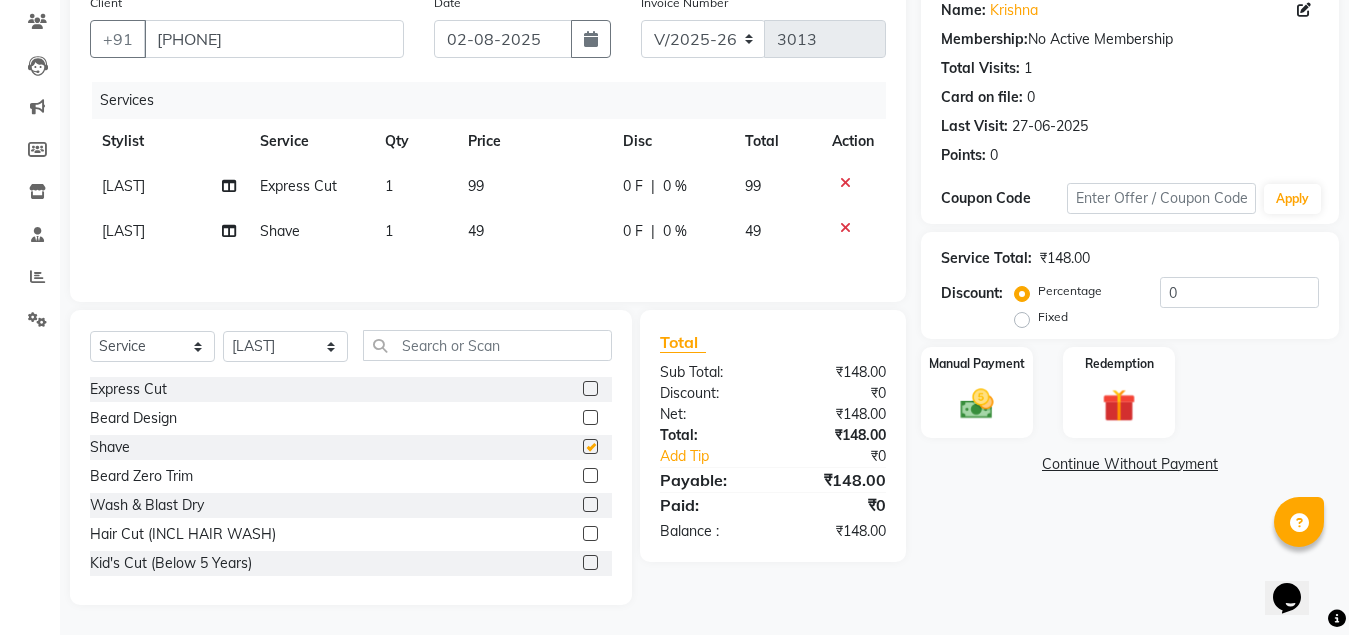 checkbox on "false" 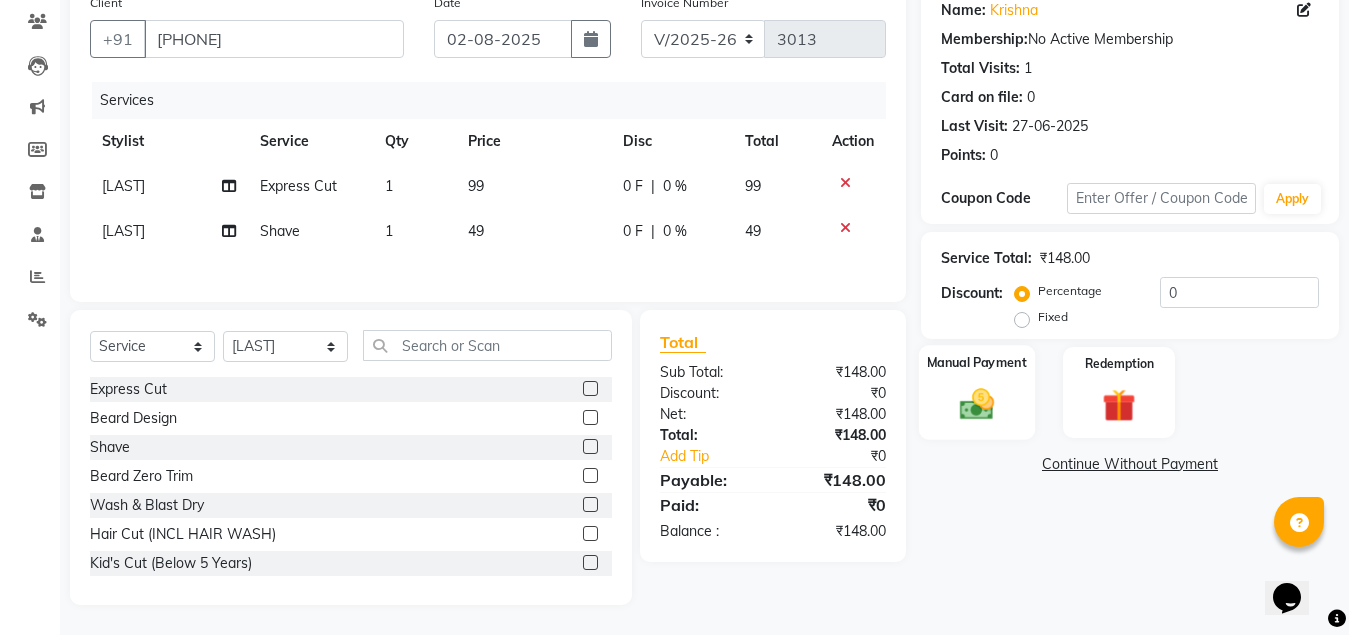 click on "Manual Payment" 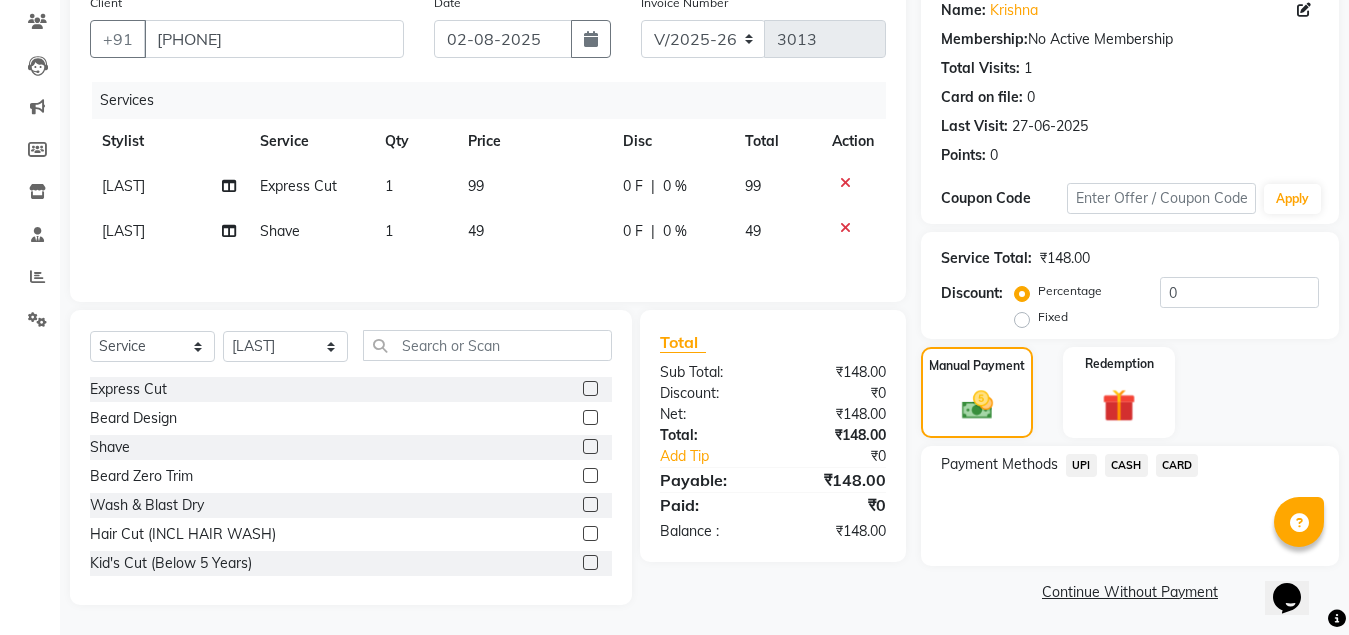 click on "CASH" 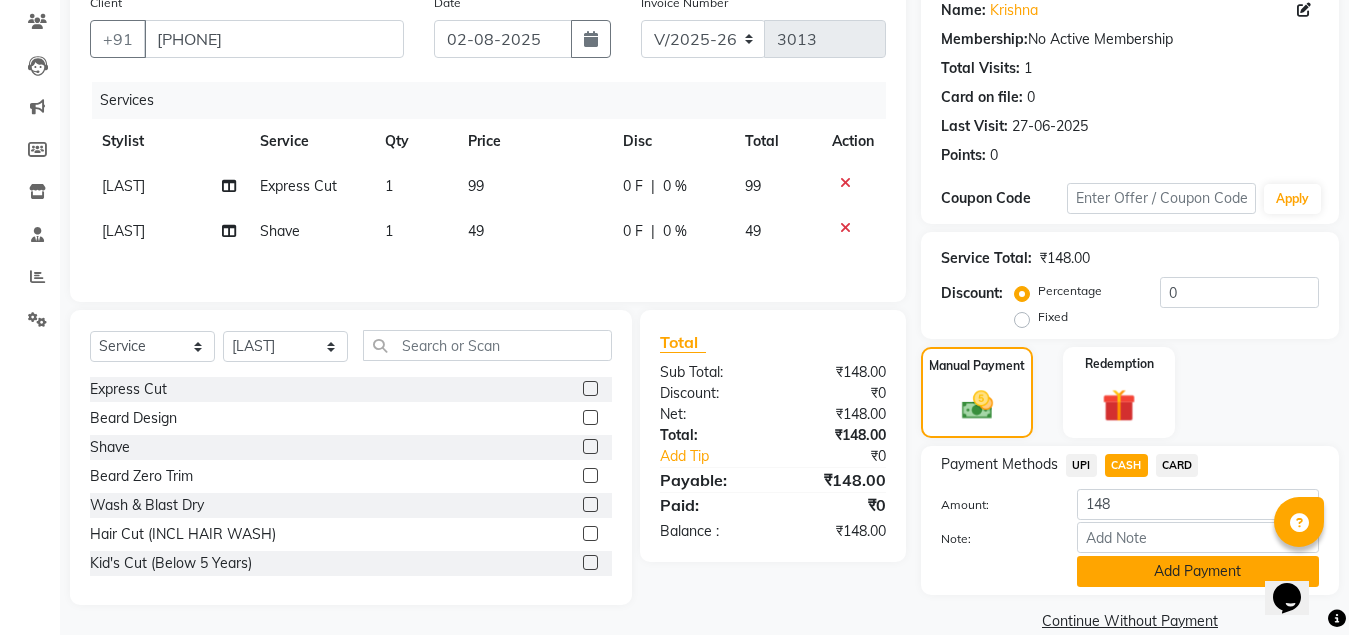 click on "Add Payment" 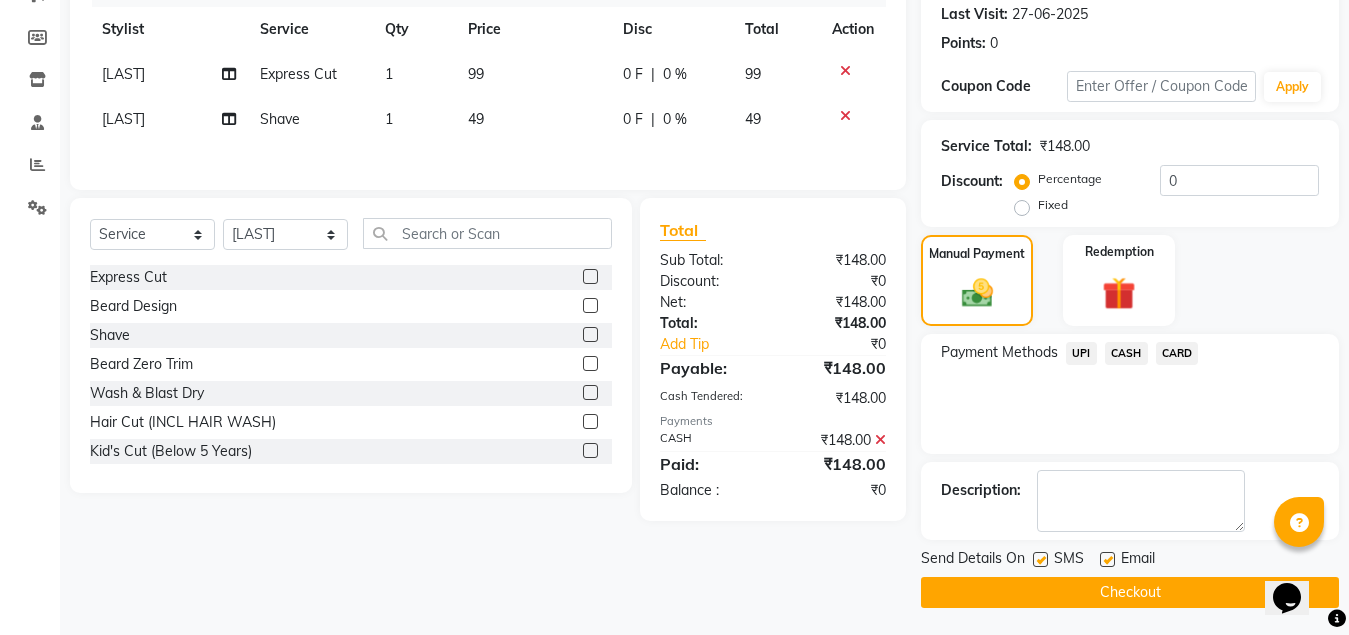 scroll, scrollTop: 281, scrollLeft: 0, axis: vertical 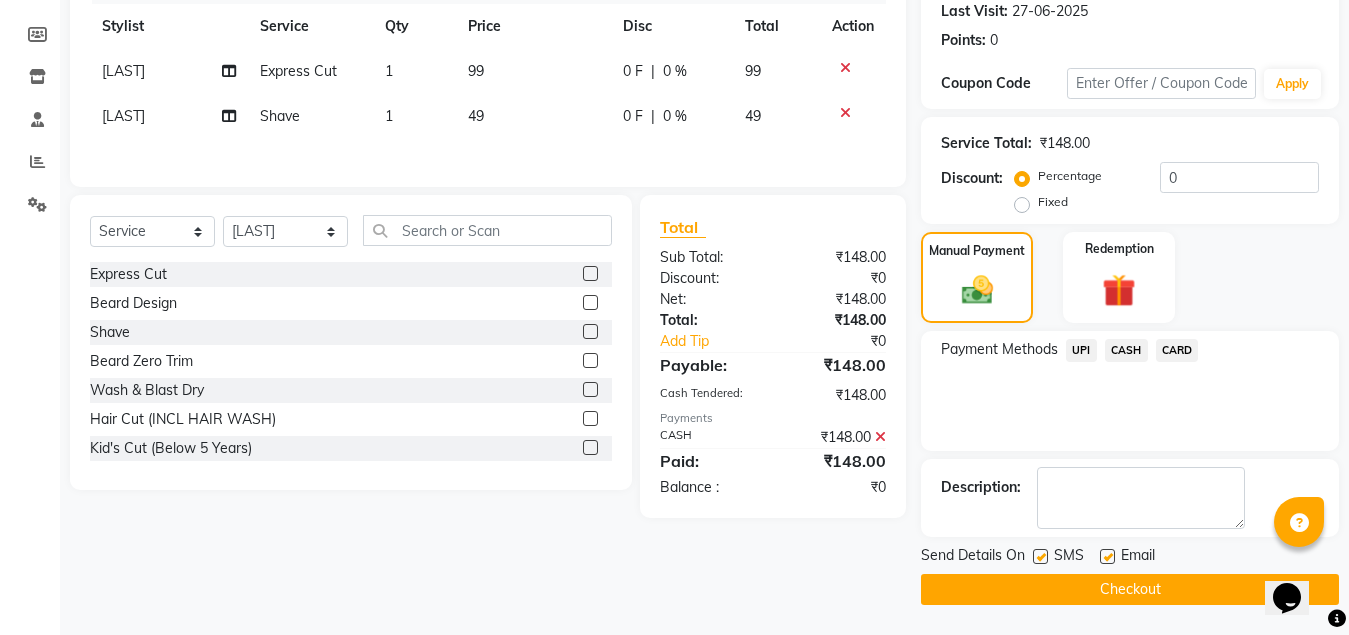 click on "Checkout" 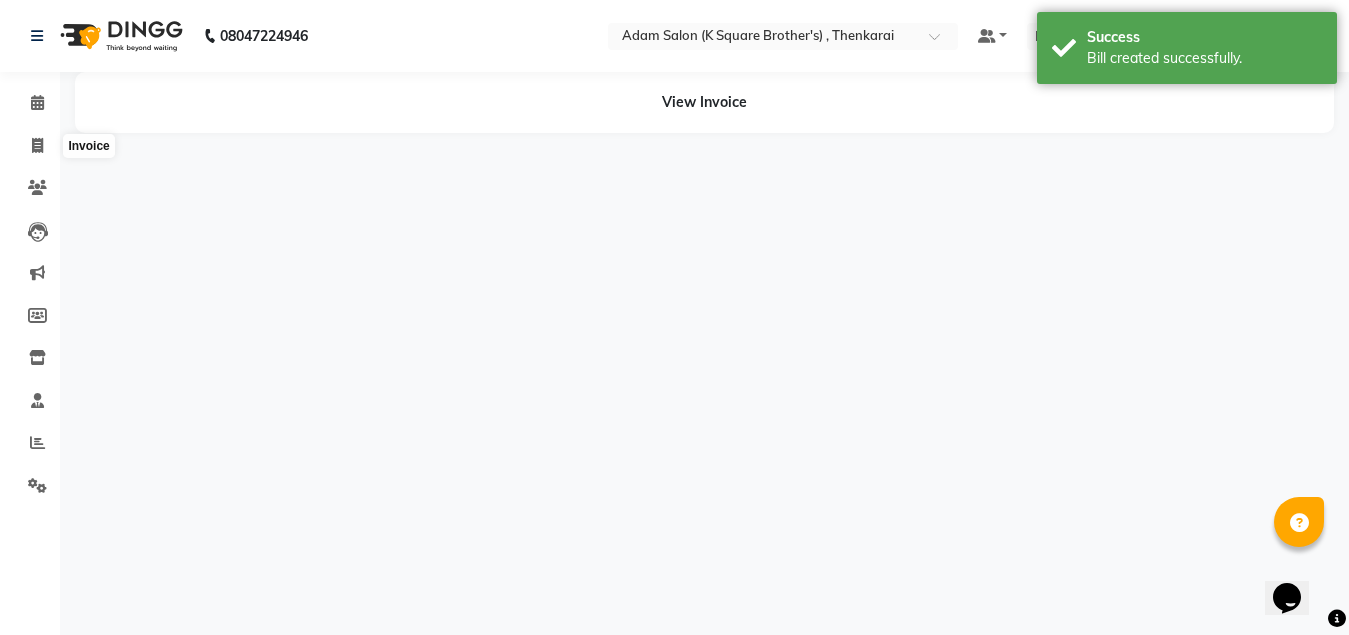 scroll, scrollTop: 0, scrollLeft: 0, axis: both 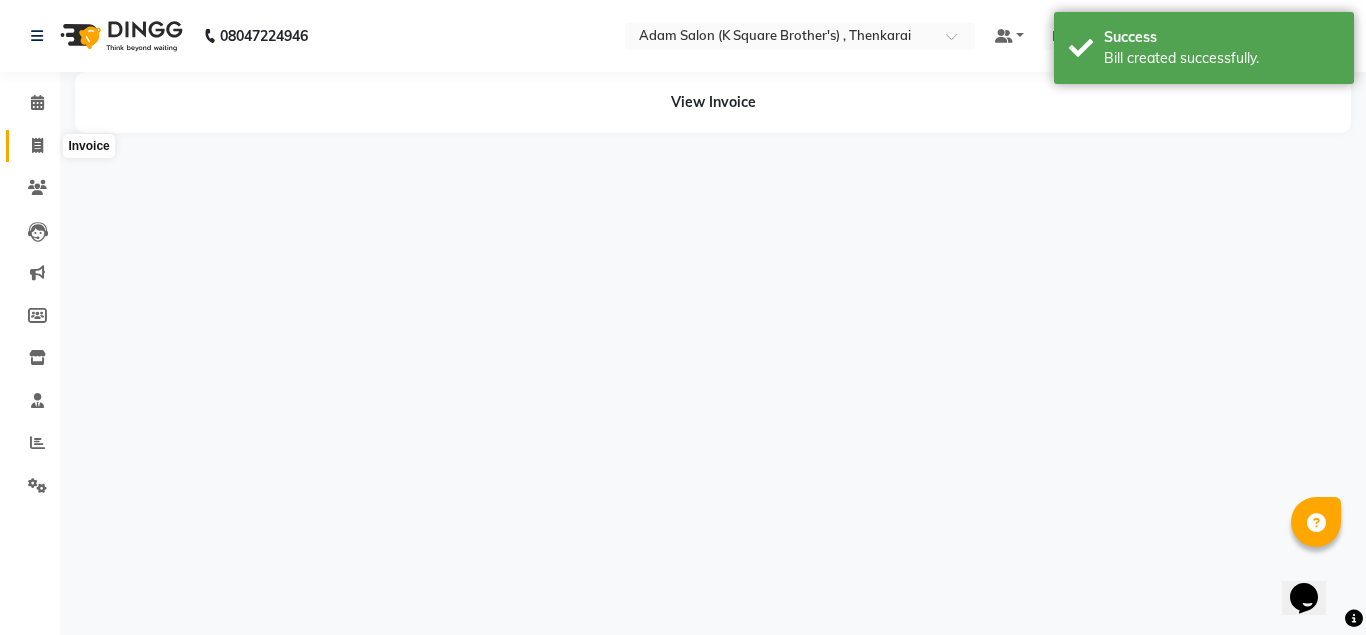 click 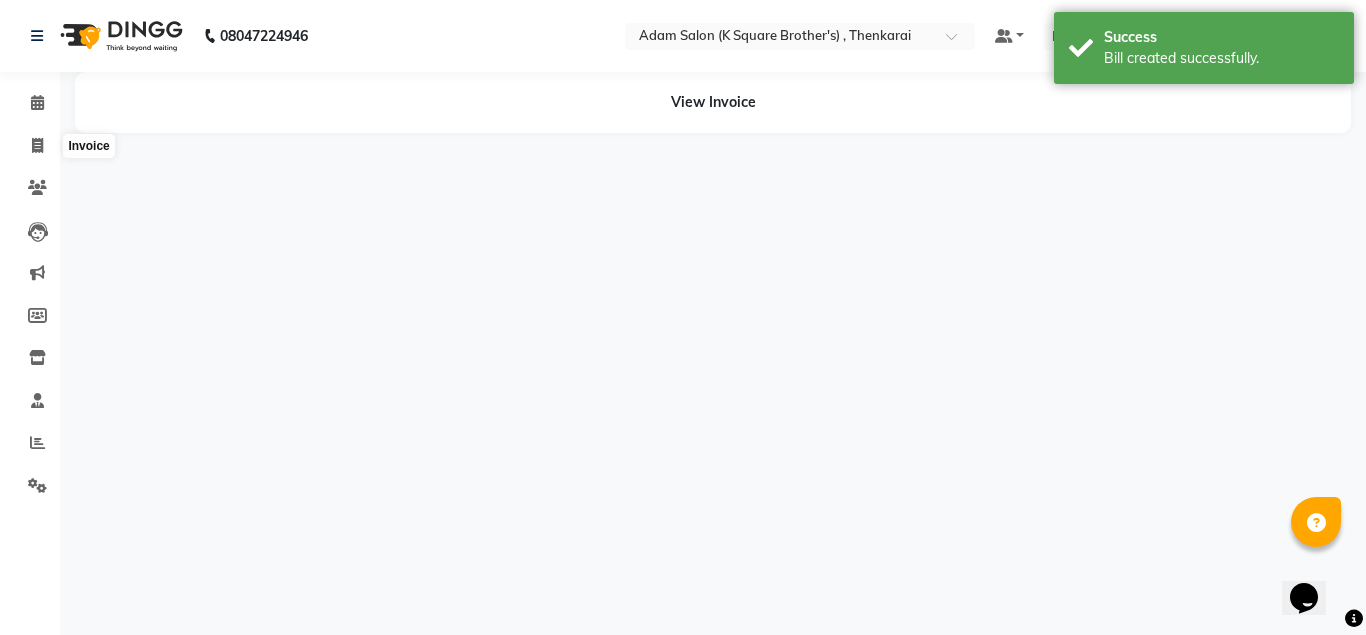 select on "service" 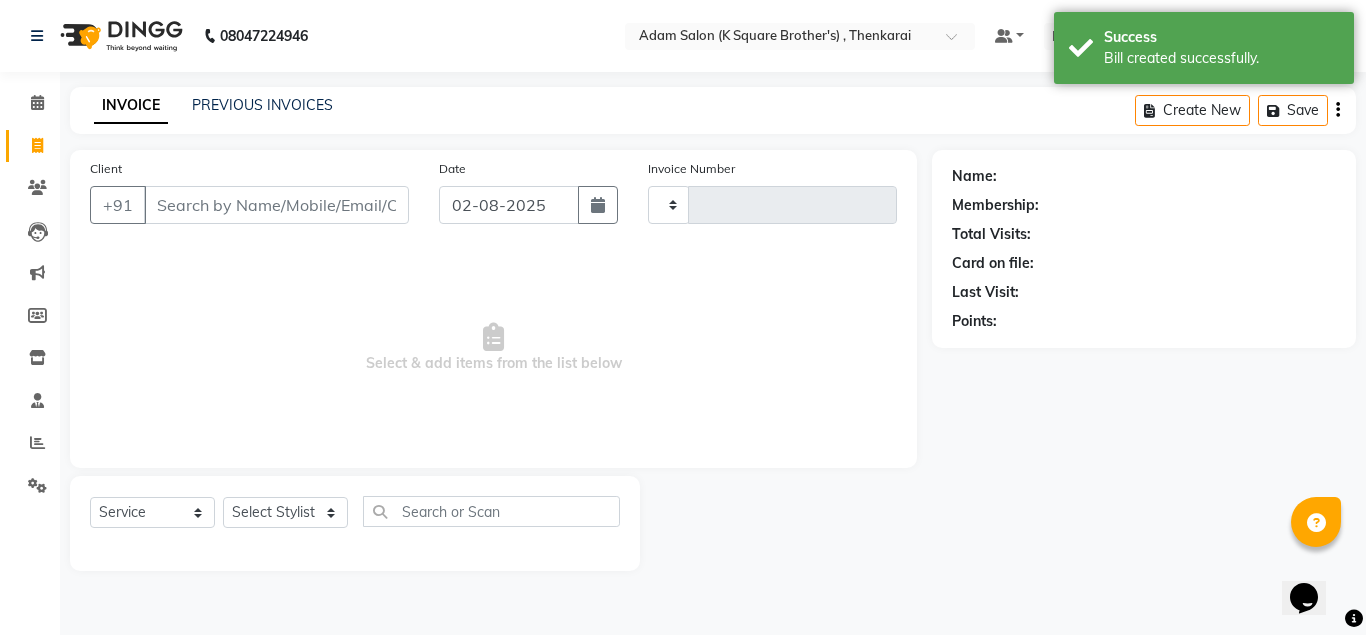 type on "3014" 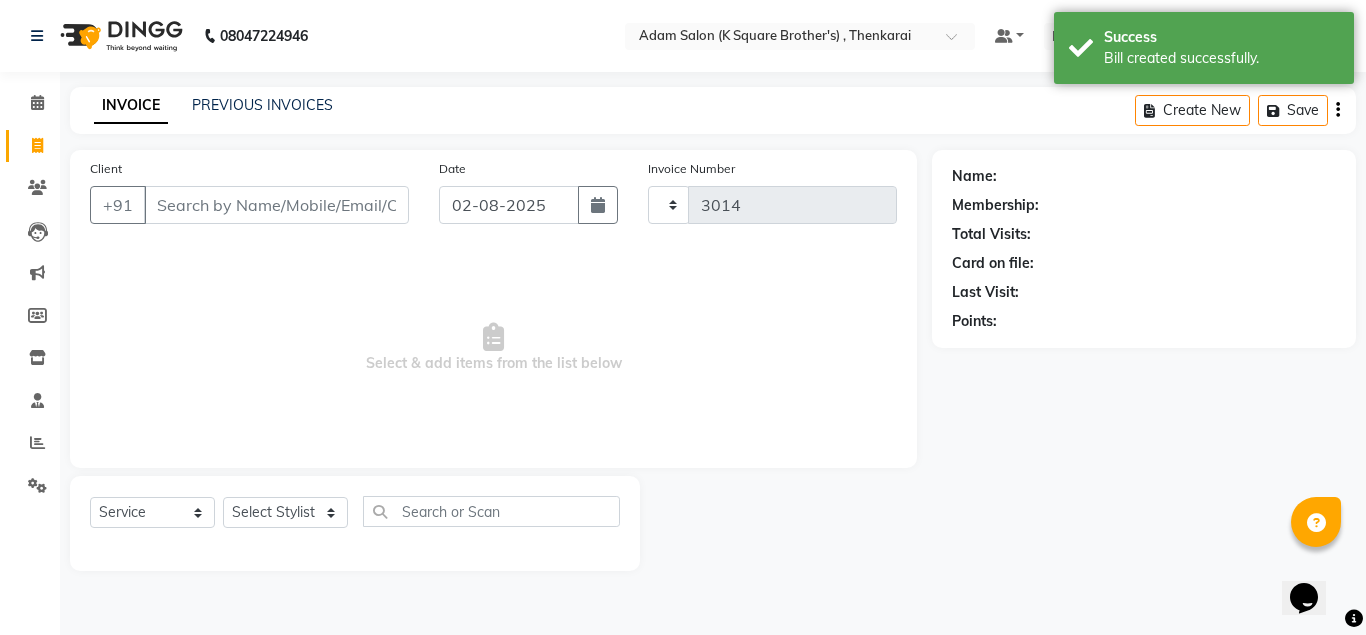 select on "8195" 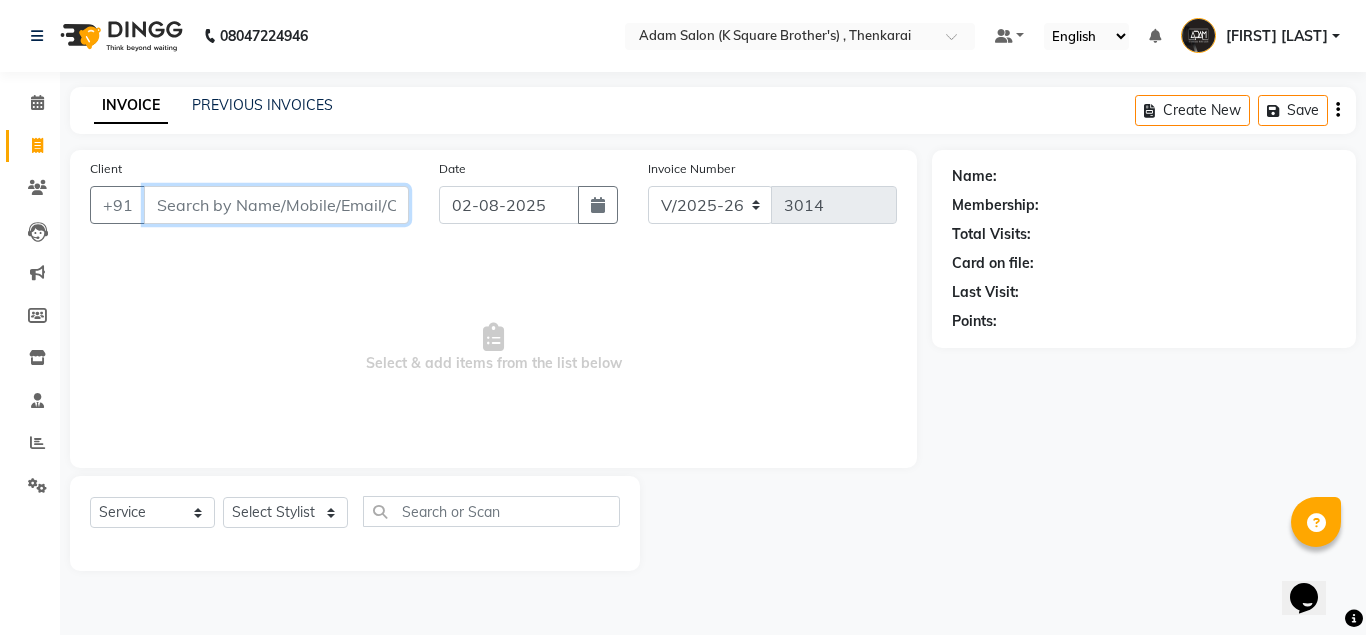 paste on "[PHONE]" 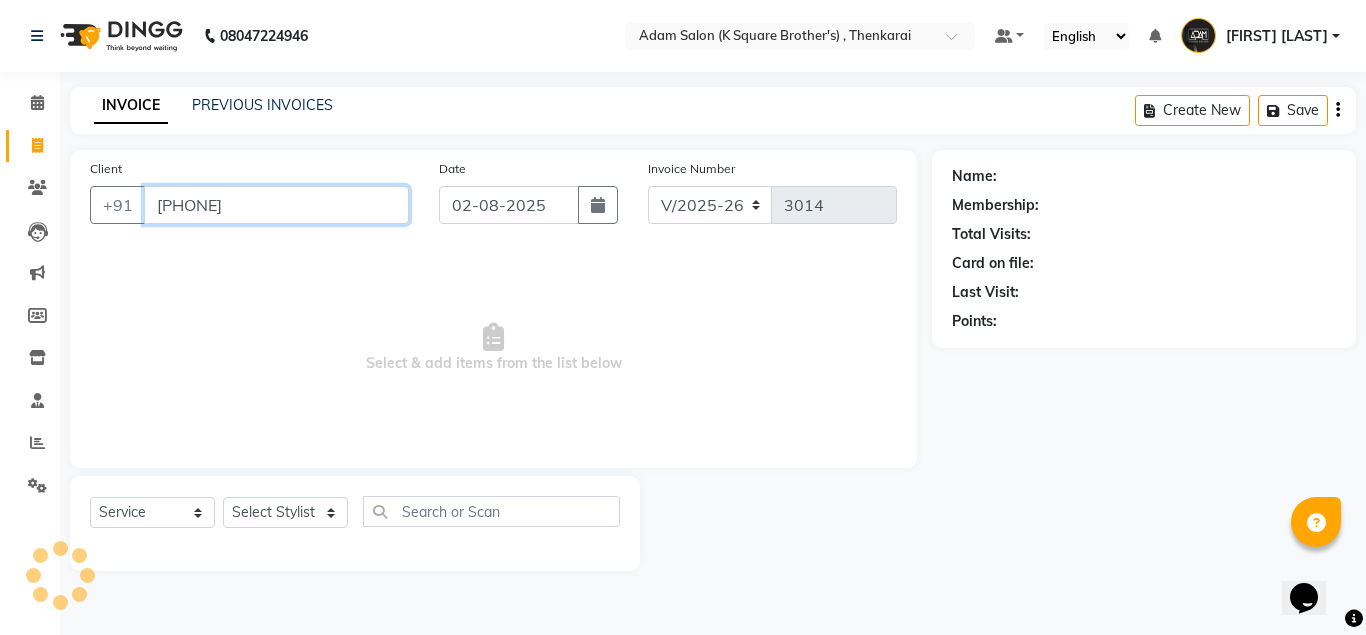 type 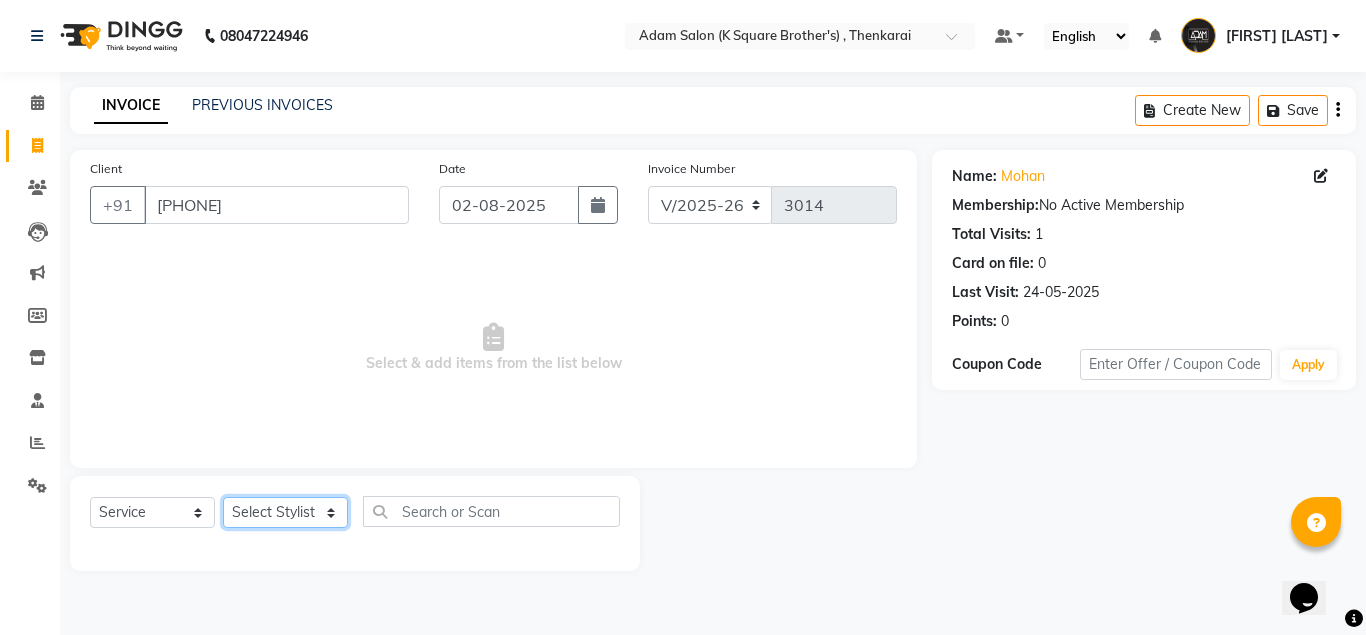 click on "Select Stylist Hasan Malik Navaz Suhail Syed Adam" 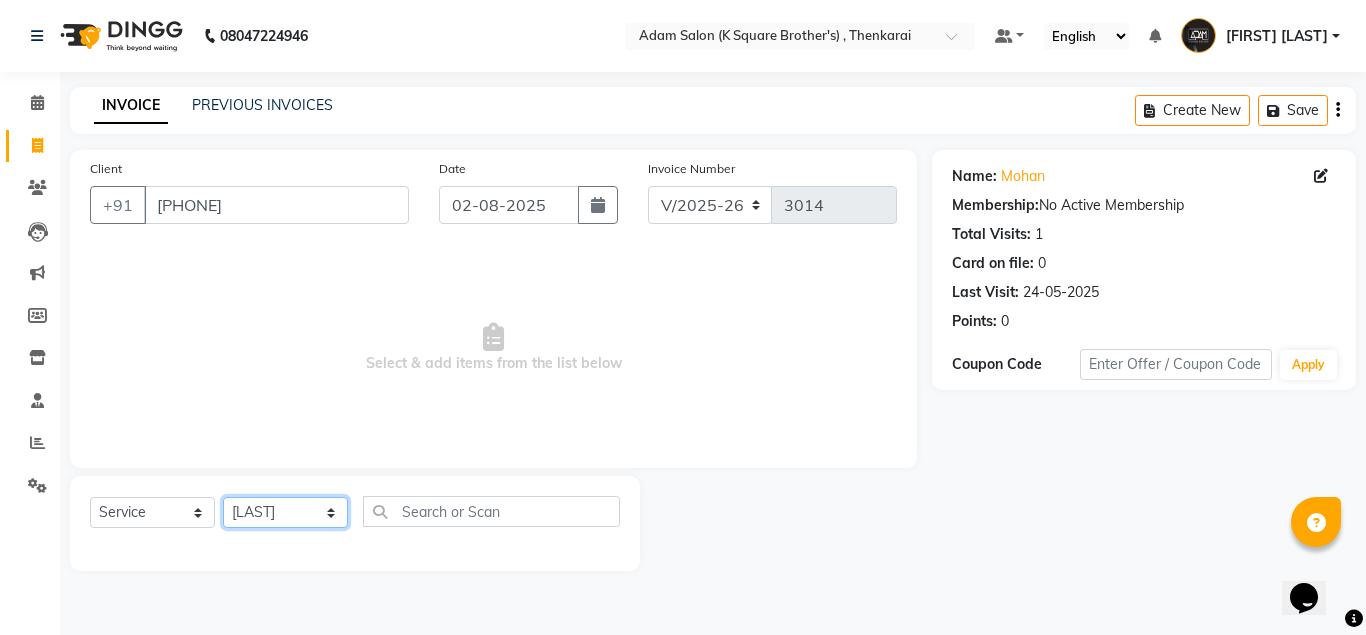click on "Select Stylist Hasan Malik Navaz Suhail Syed Adam" 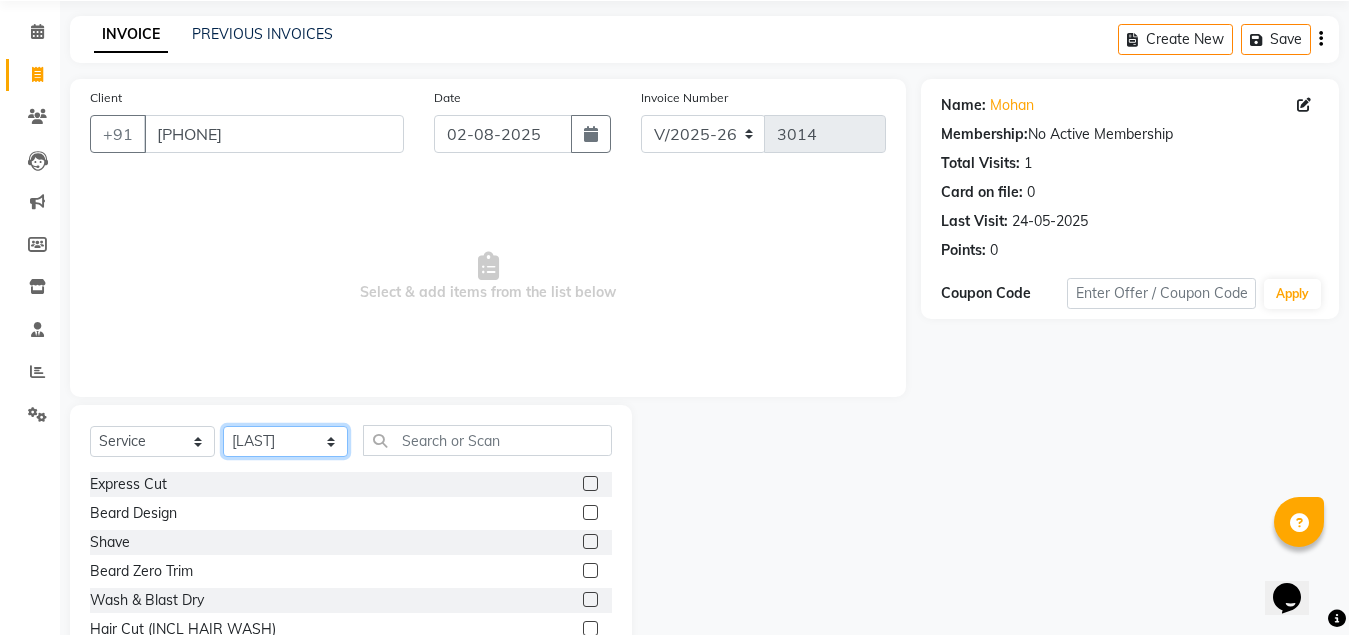 scroll, scrollTop: 166, scrollLeft: 0, axis: vertical 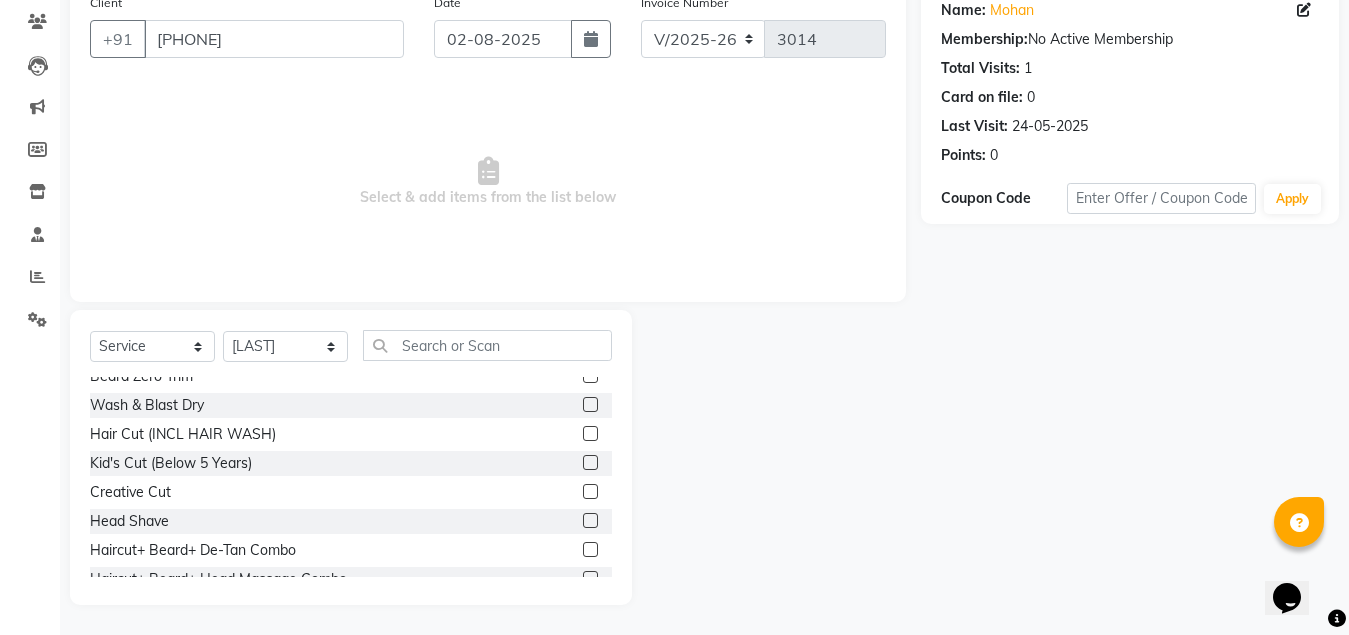 click 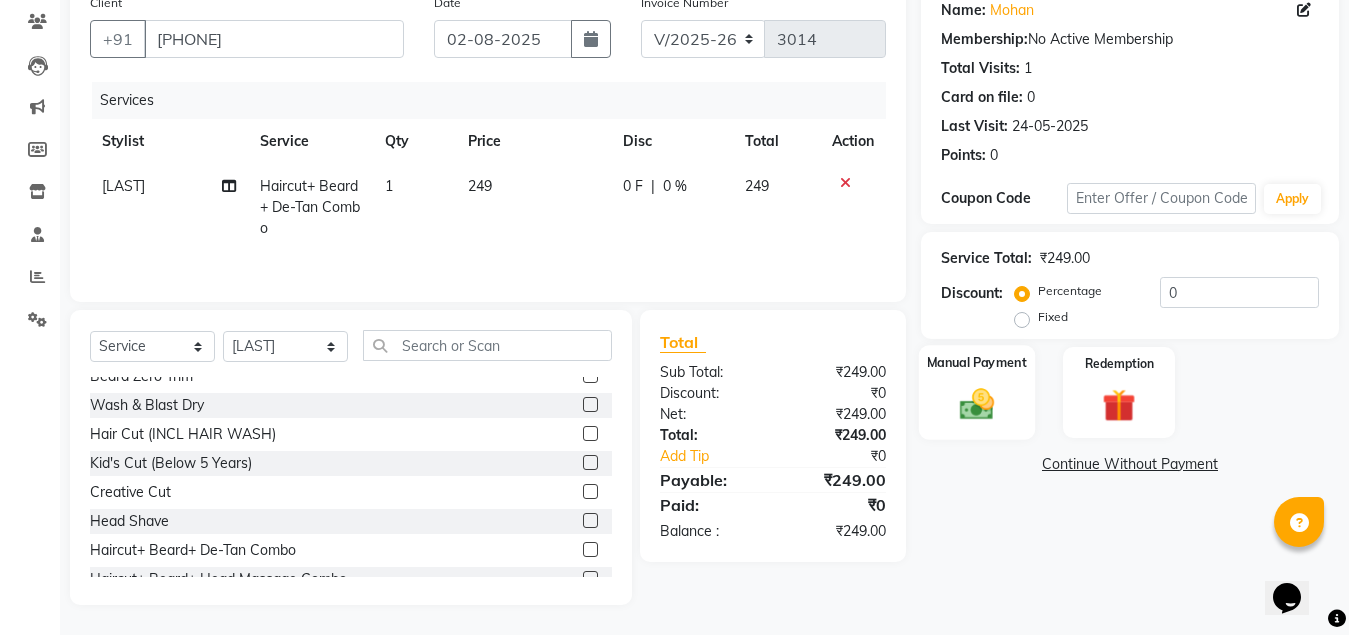click 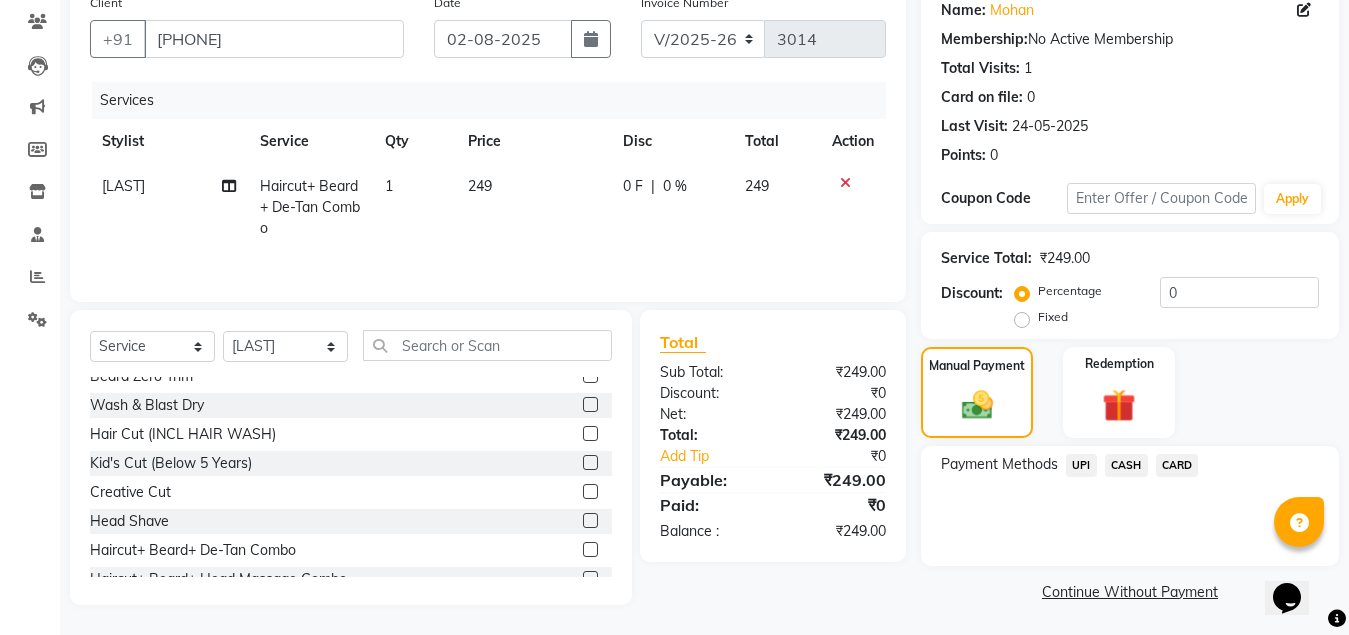 click on "CASH" 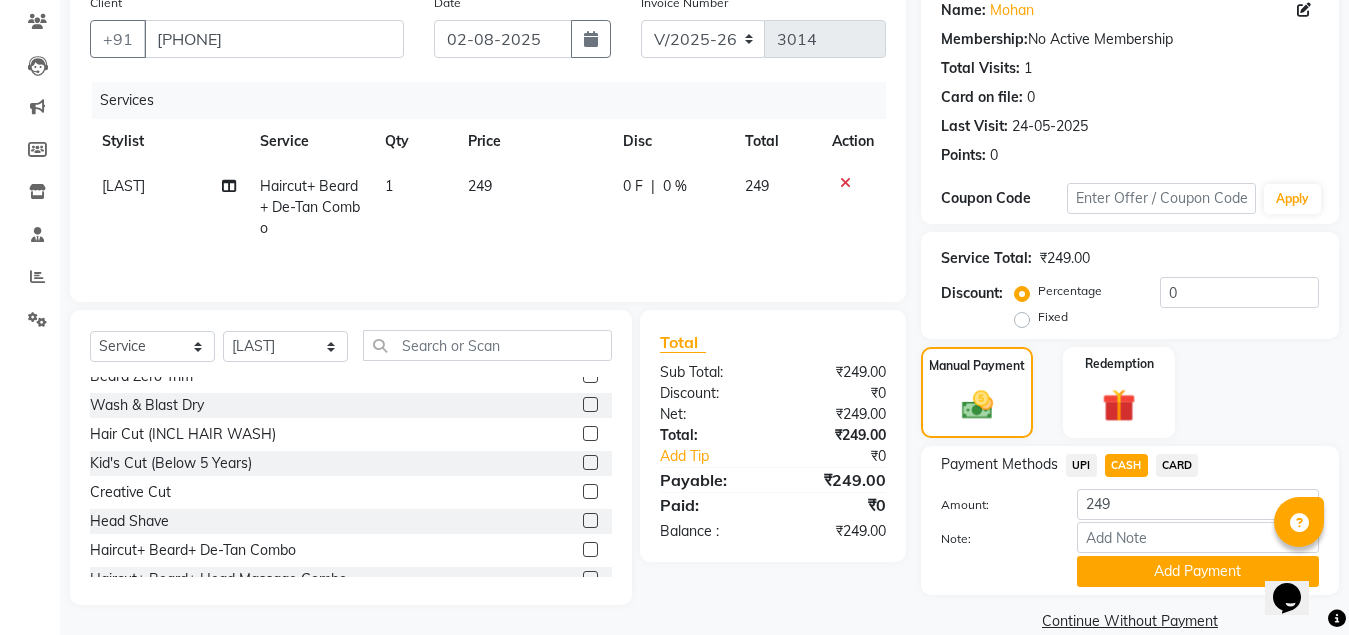scroll, scrollTop: 197, scrollLeft: 0, axis: vertical 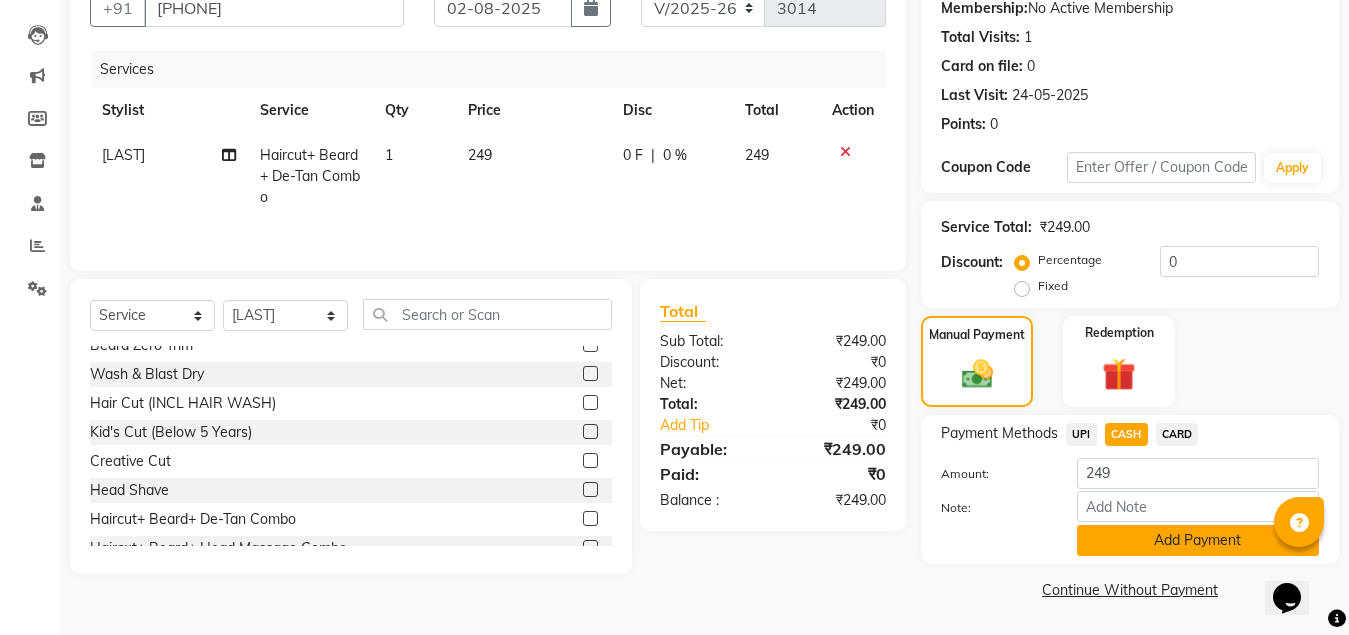 click on "Add Payment" 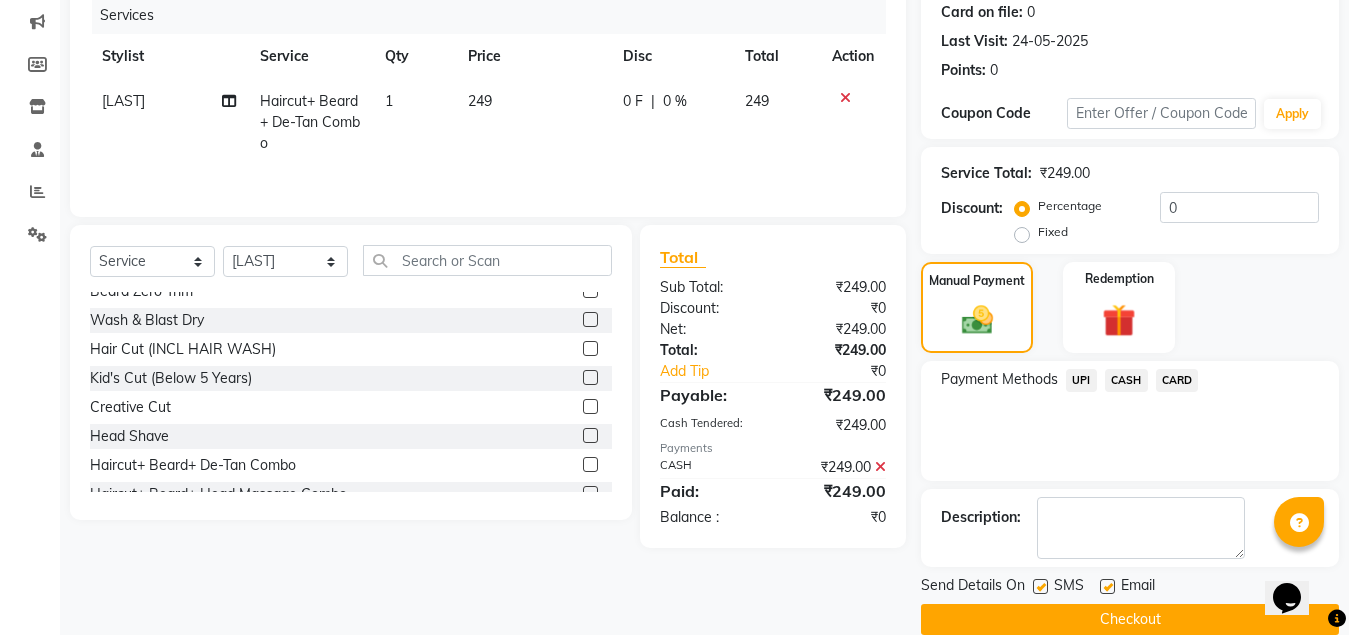 scroll, scrollTop: 281, scrollLeft: 0, axis: vertical 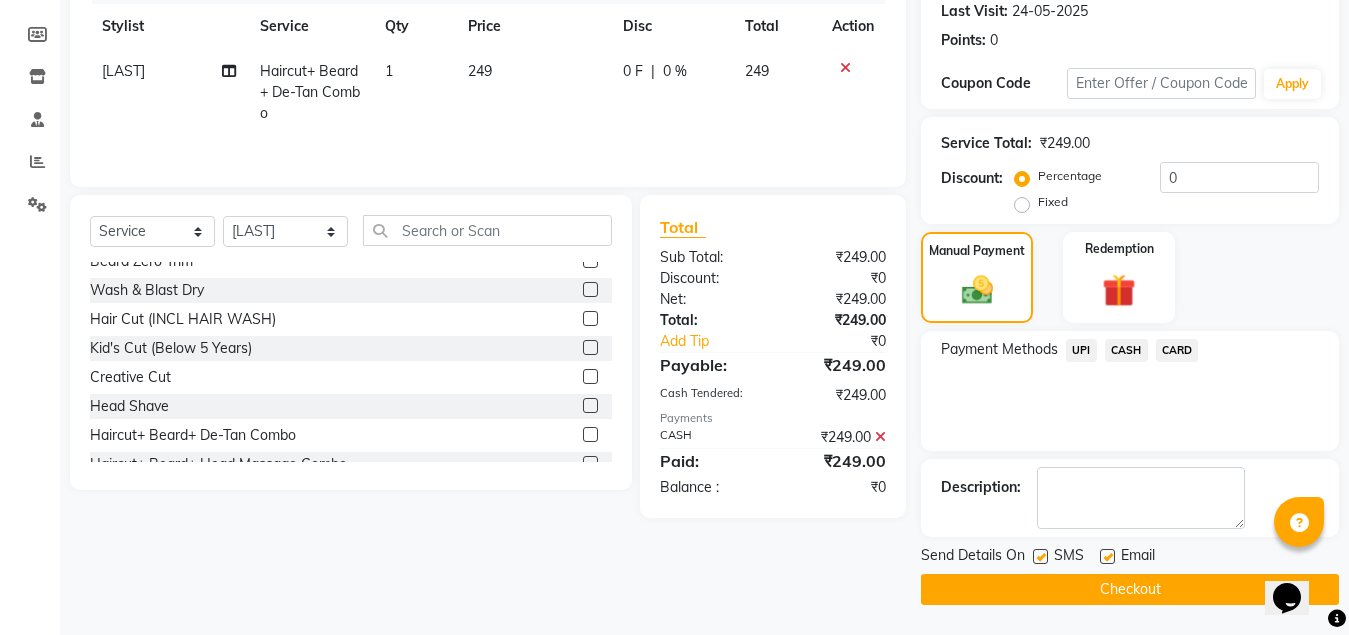 click on "Checkout" 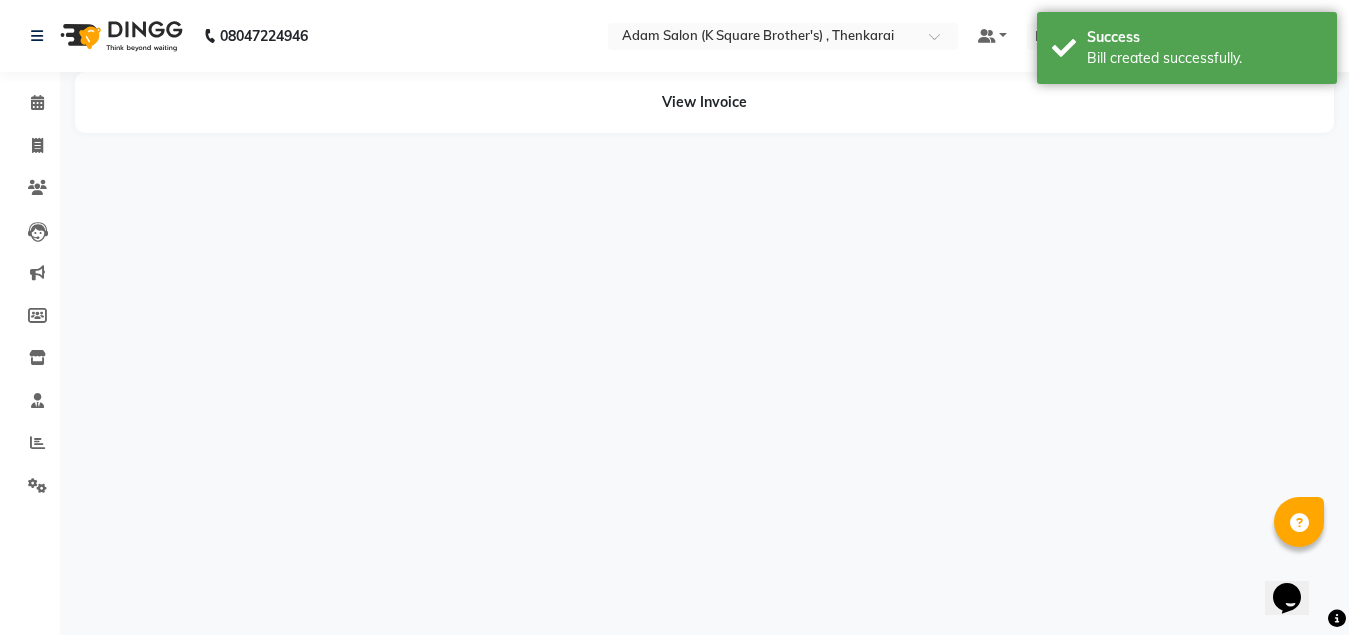 scroll, scrollTop: 0, scrollLeft: 0, axis: both 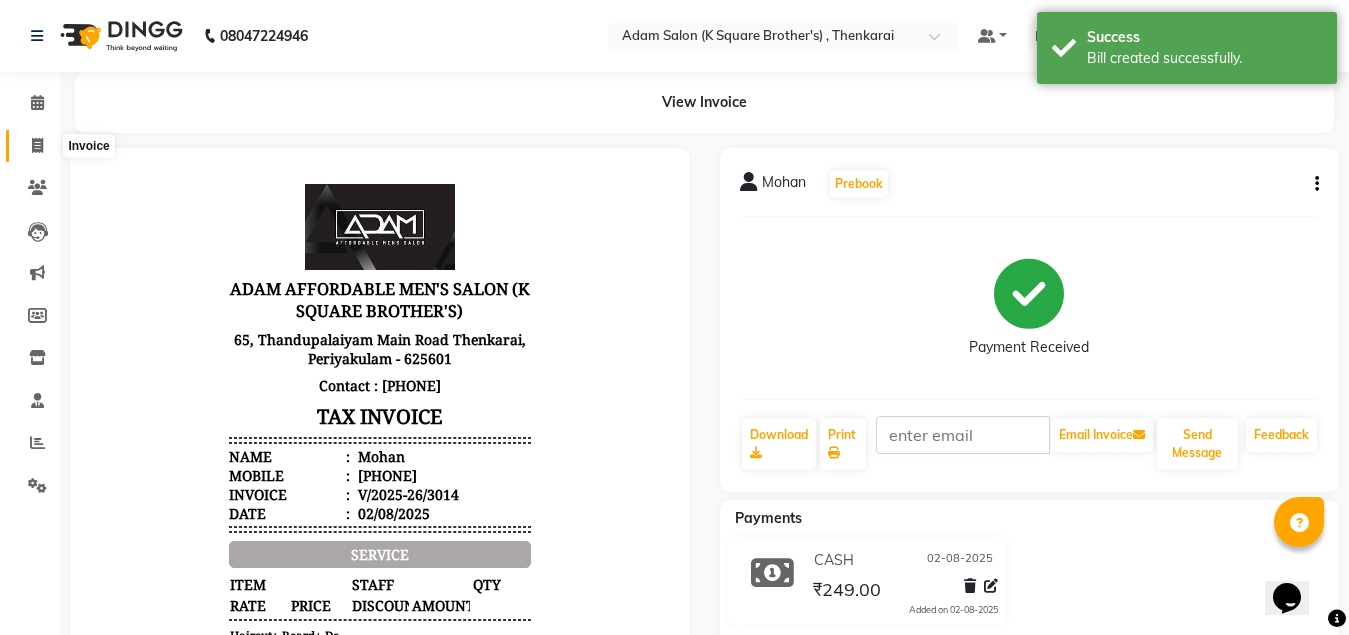 click 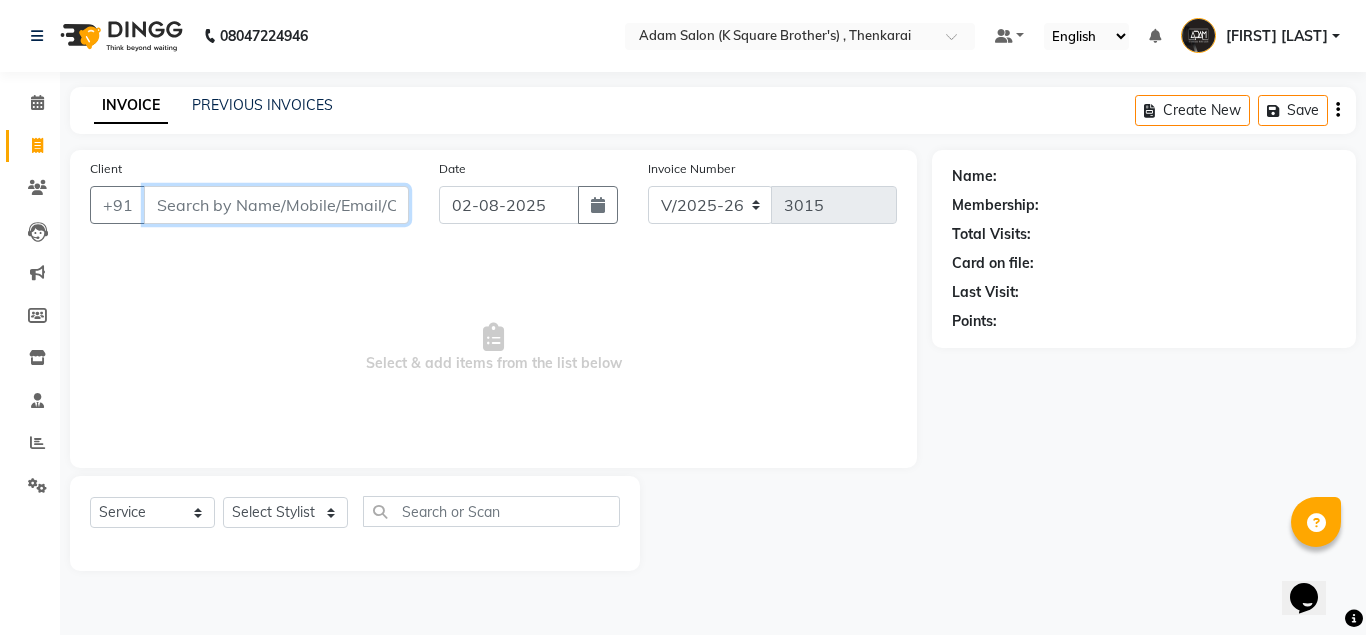 paste on "[PHONE]" 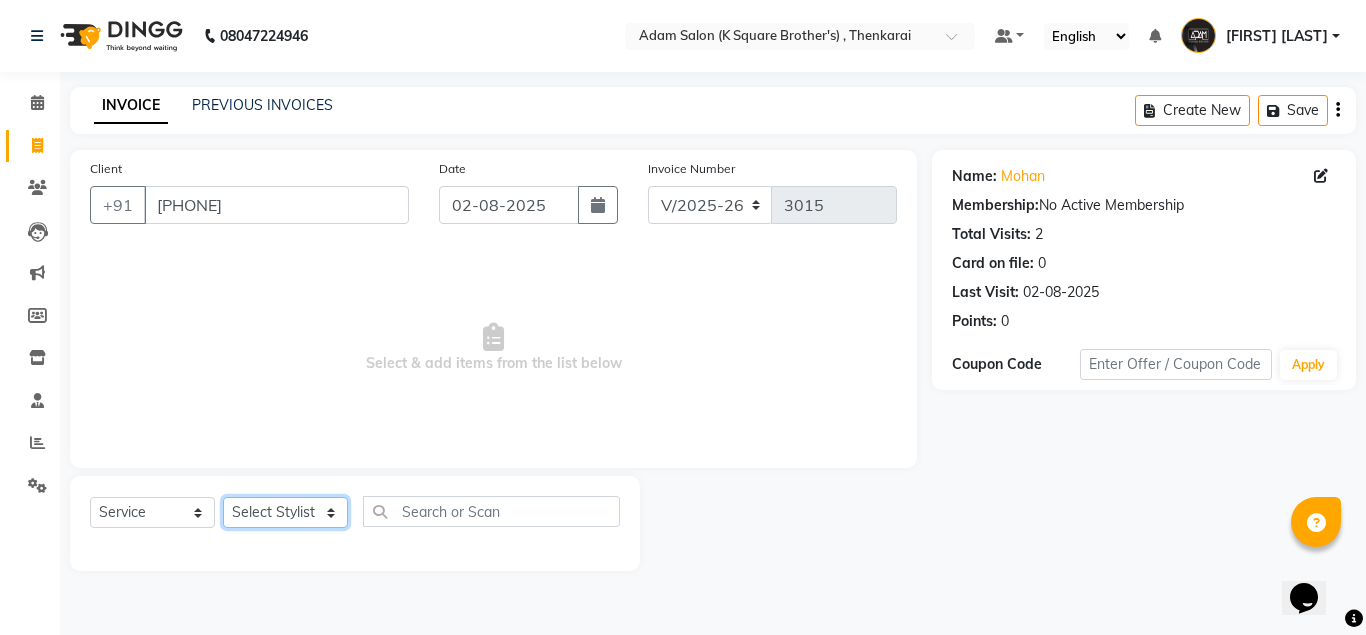 click on "Select Stylist Hasan Malik Navaz Suhail Syed Adam" 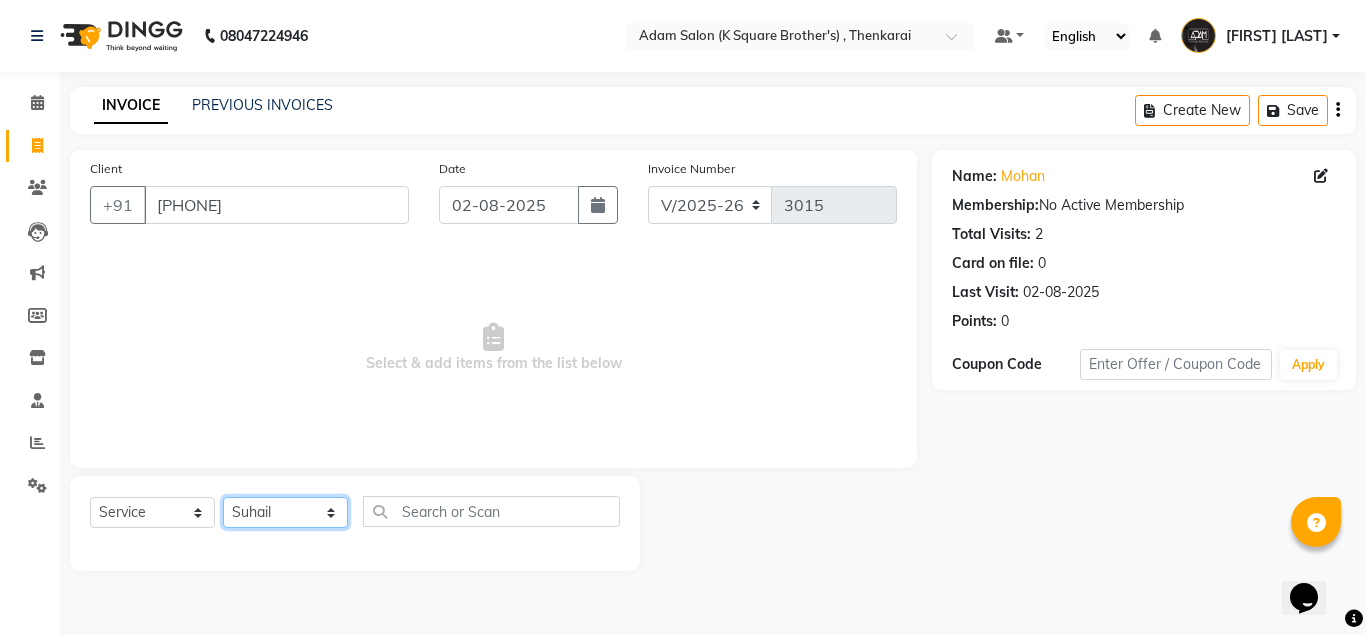 click on "Select Stylist Hasan Malik Navaz Suhail Syed Adam" 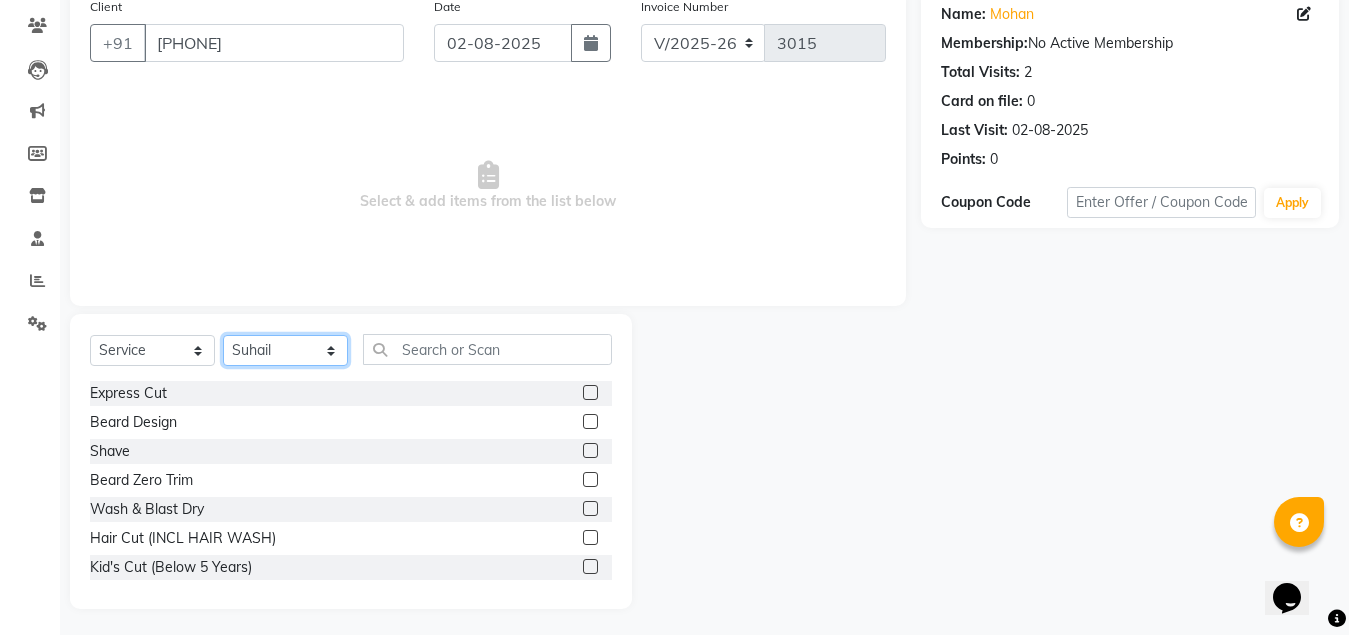 scroll, scrollTop: 166, scrollLeft: 0, axis: vertical 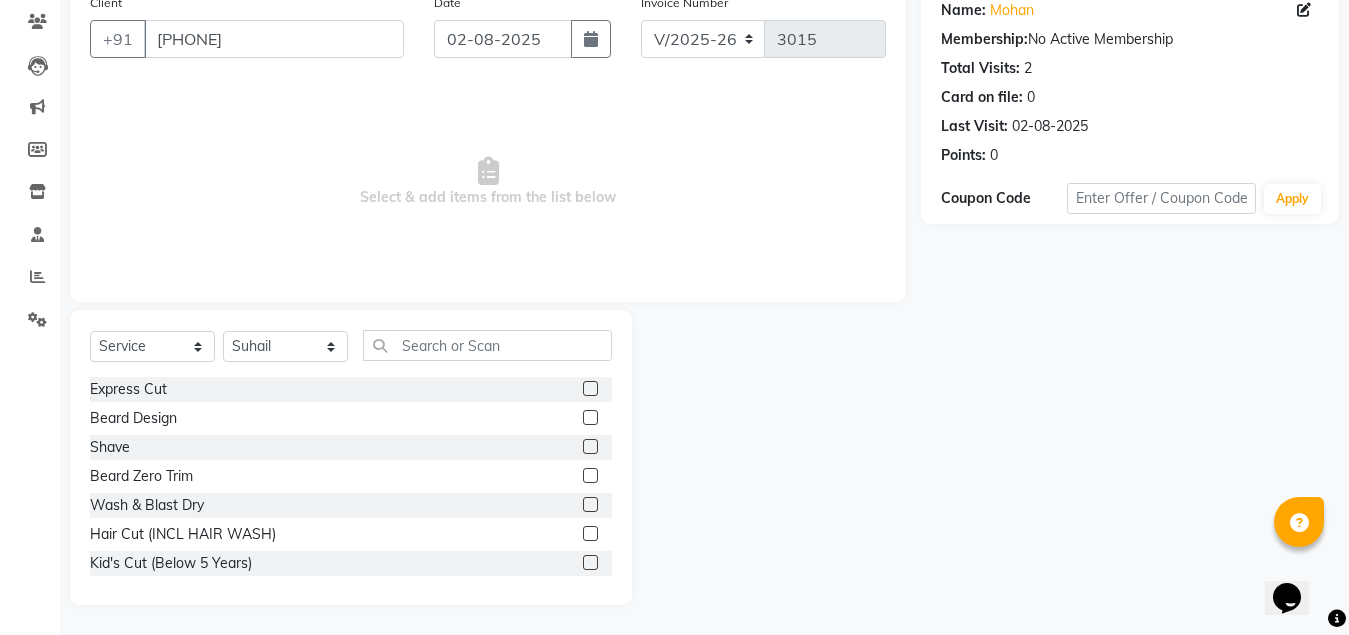click 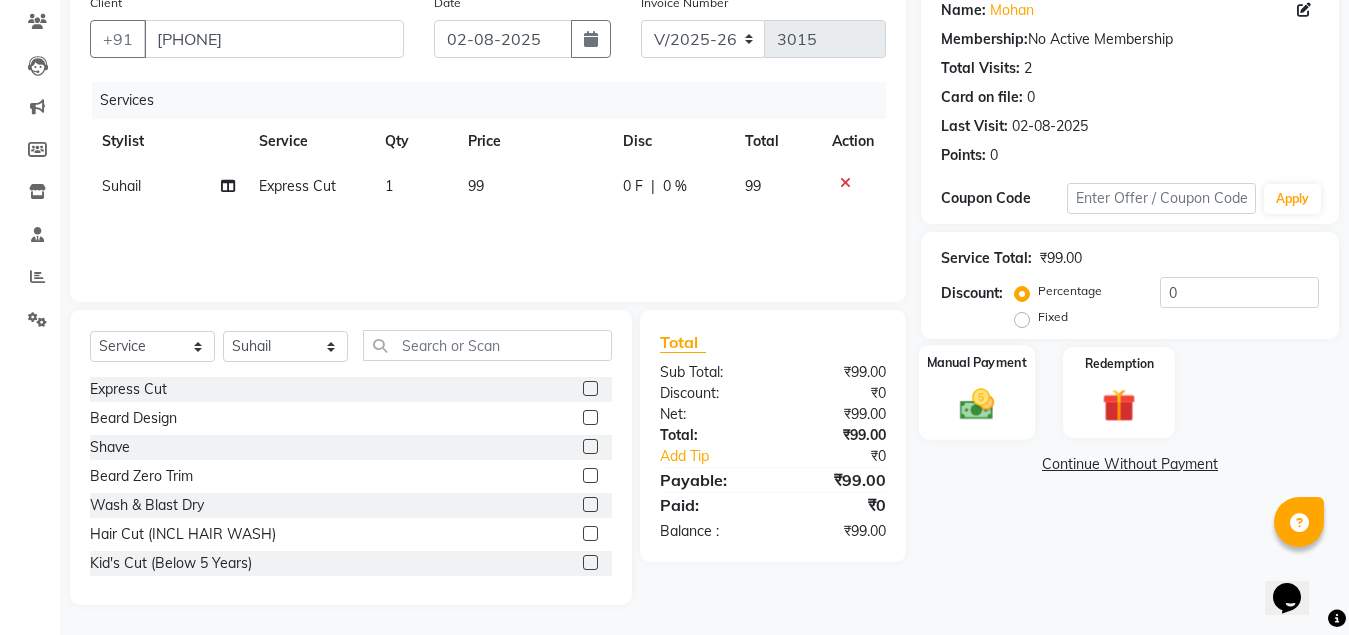 click 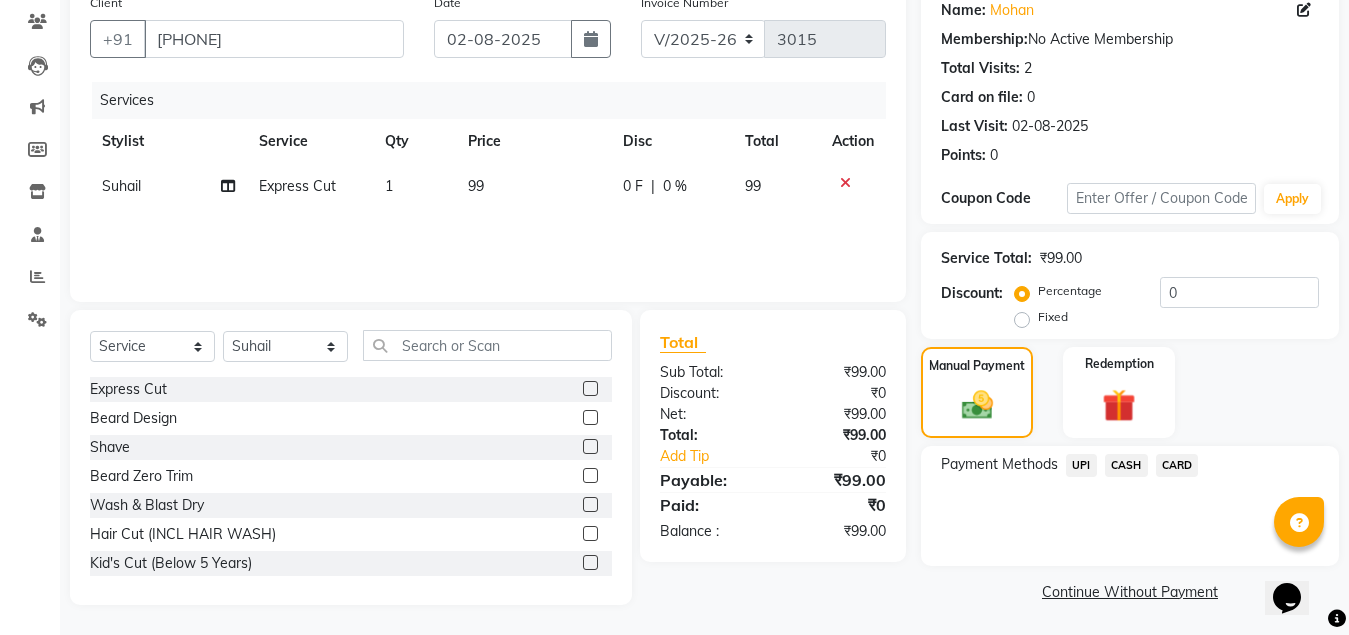 click on "CASH" 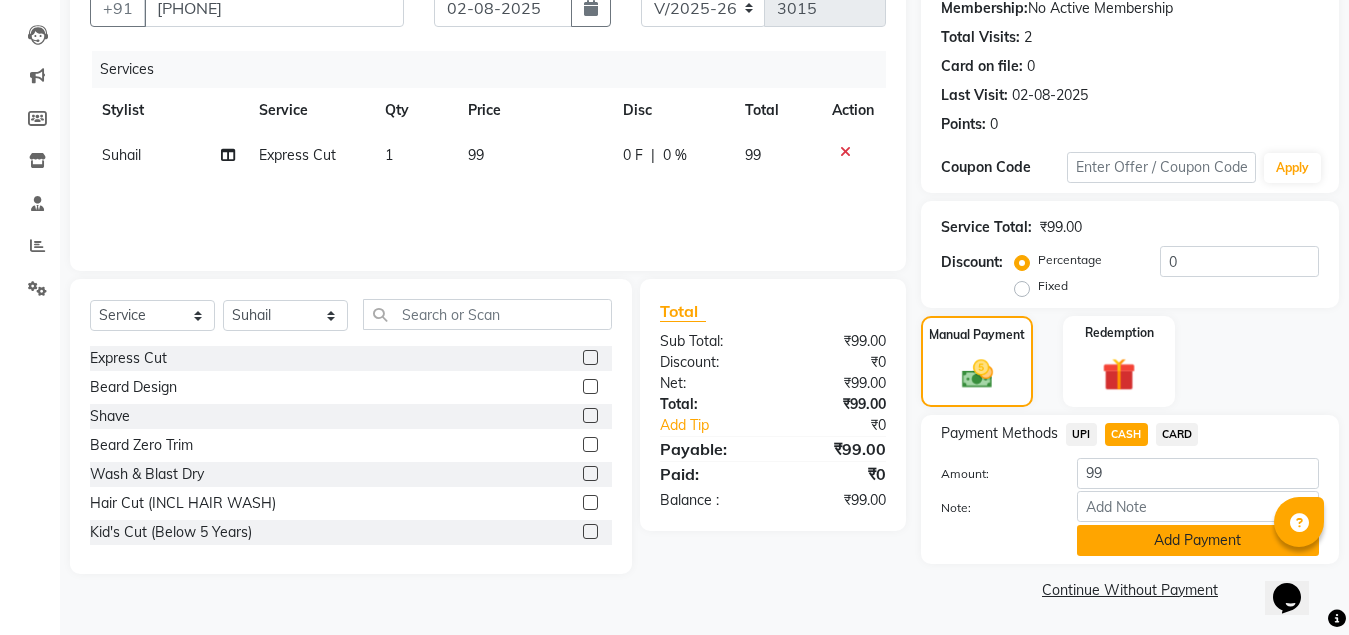 click on "Add Payment" 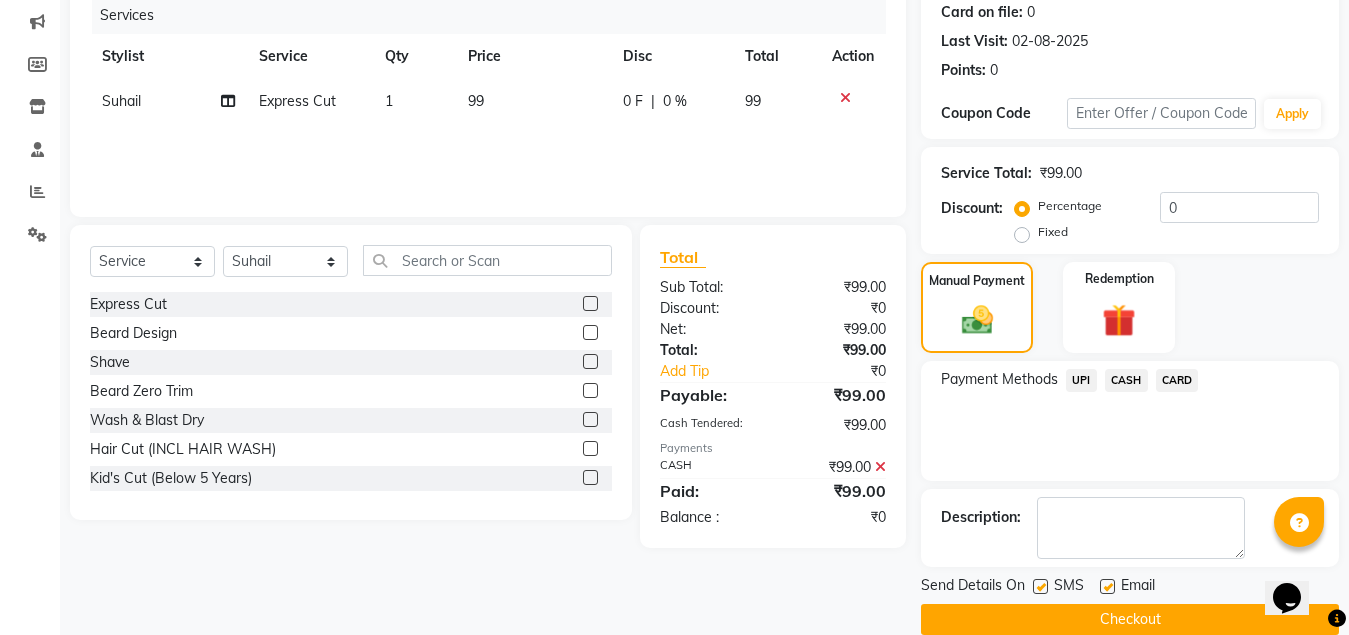 scroll, scrollTop: 281, scrollLeft: 0, axis: vertical 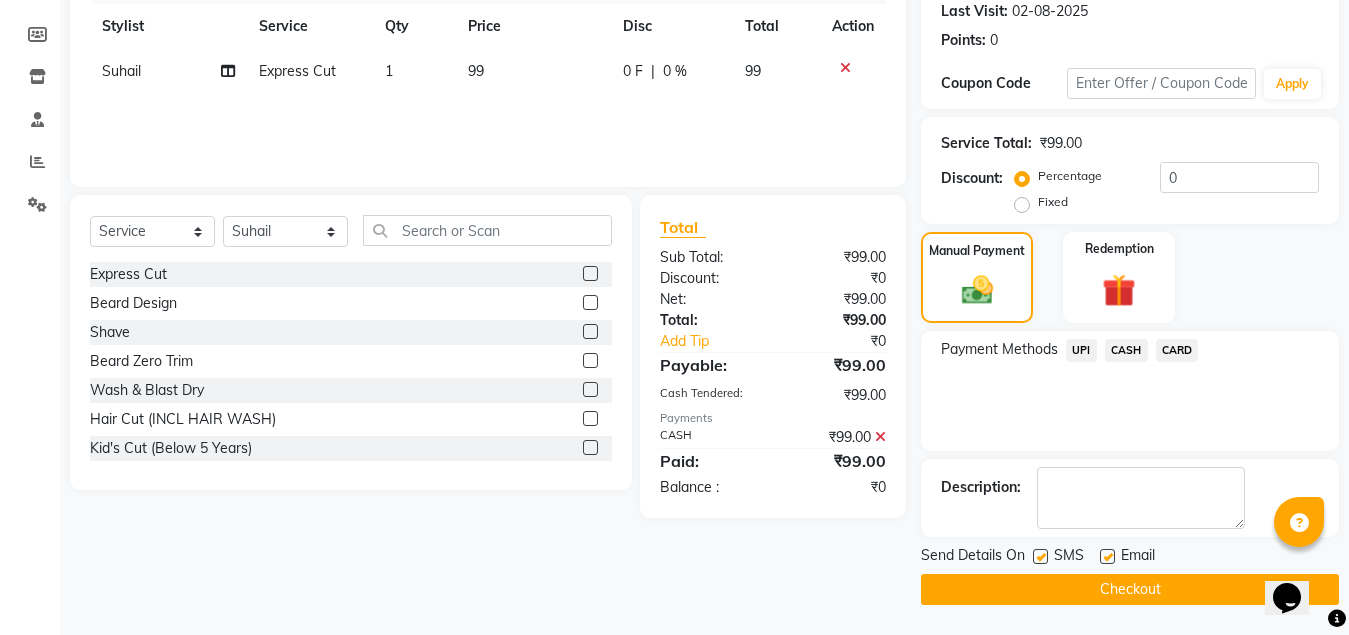 click on "Checkout" 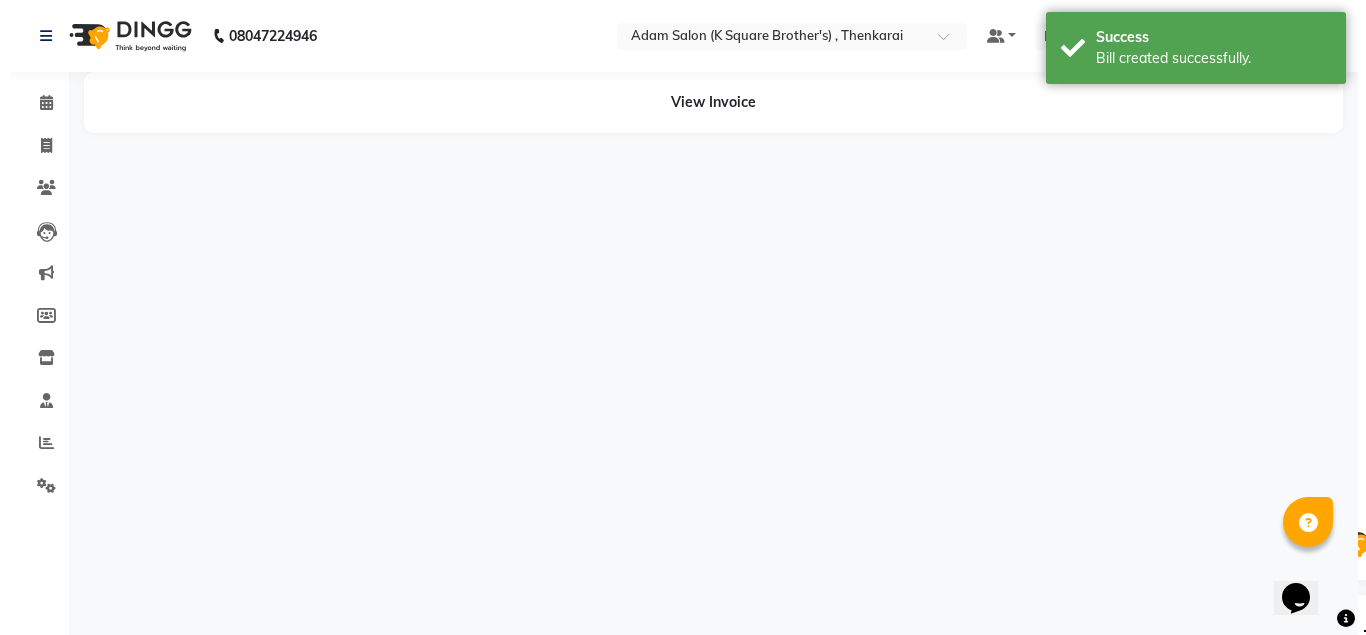 scroll, scrollTop: 0, scrollLeft: 0, axis: both 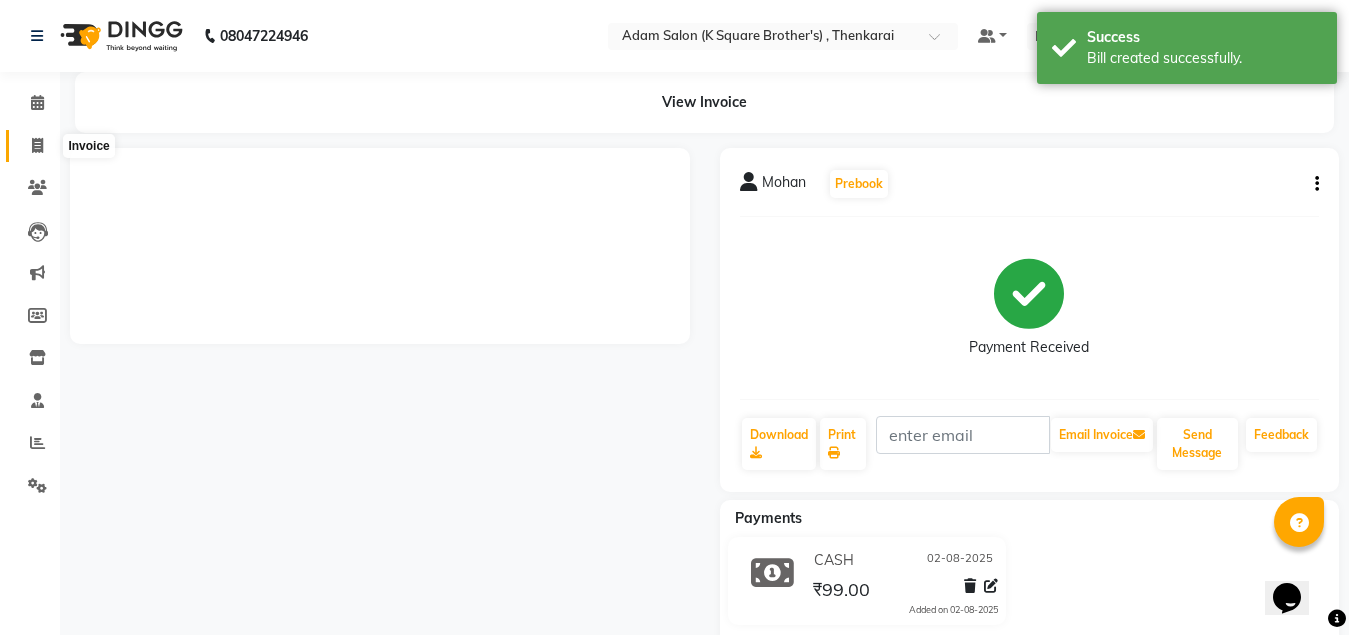 click 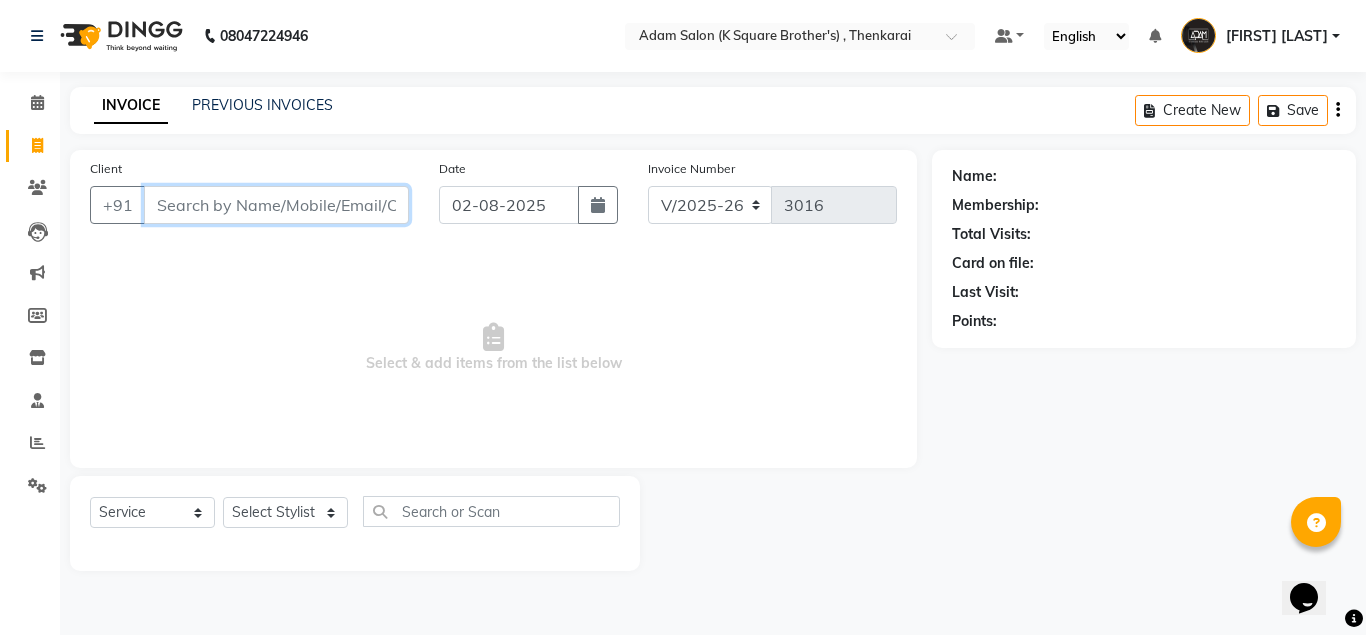paste on "[PHONE]" 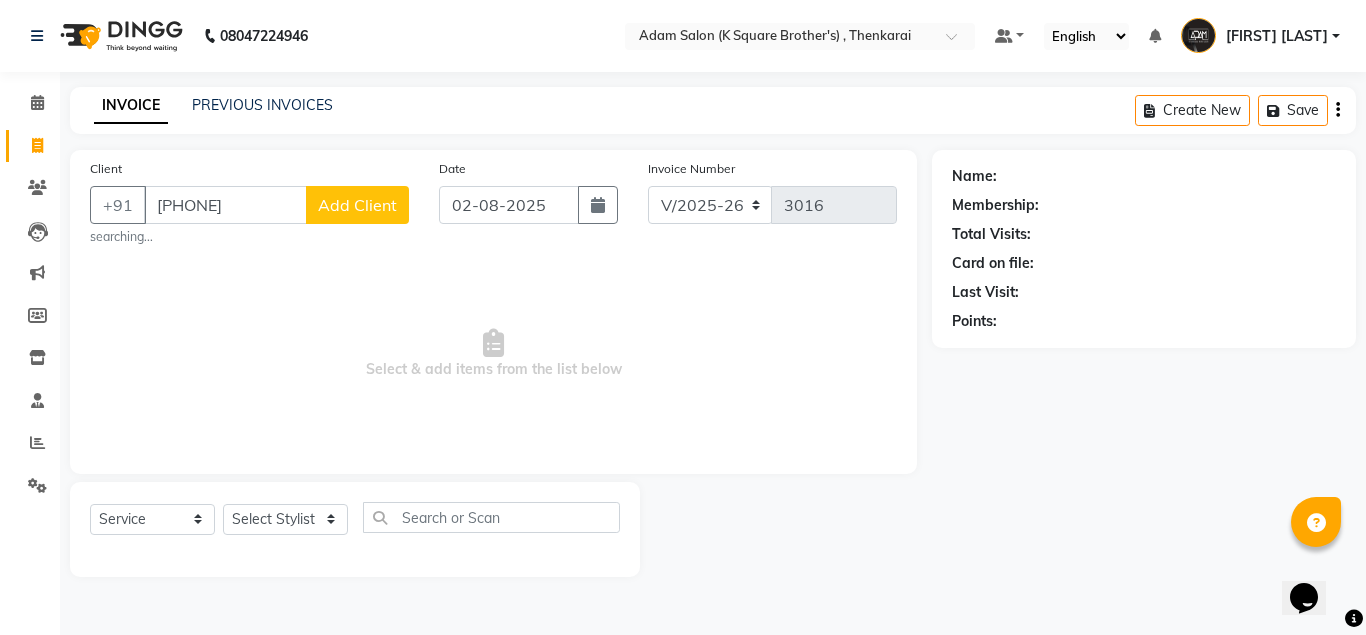 click on "Add Client" 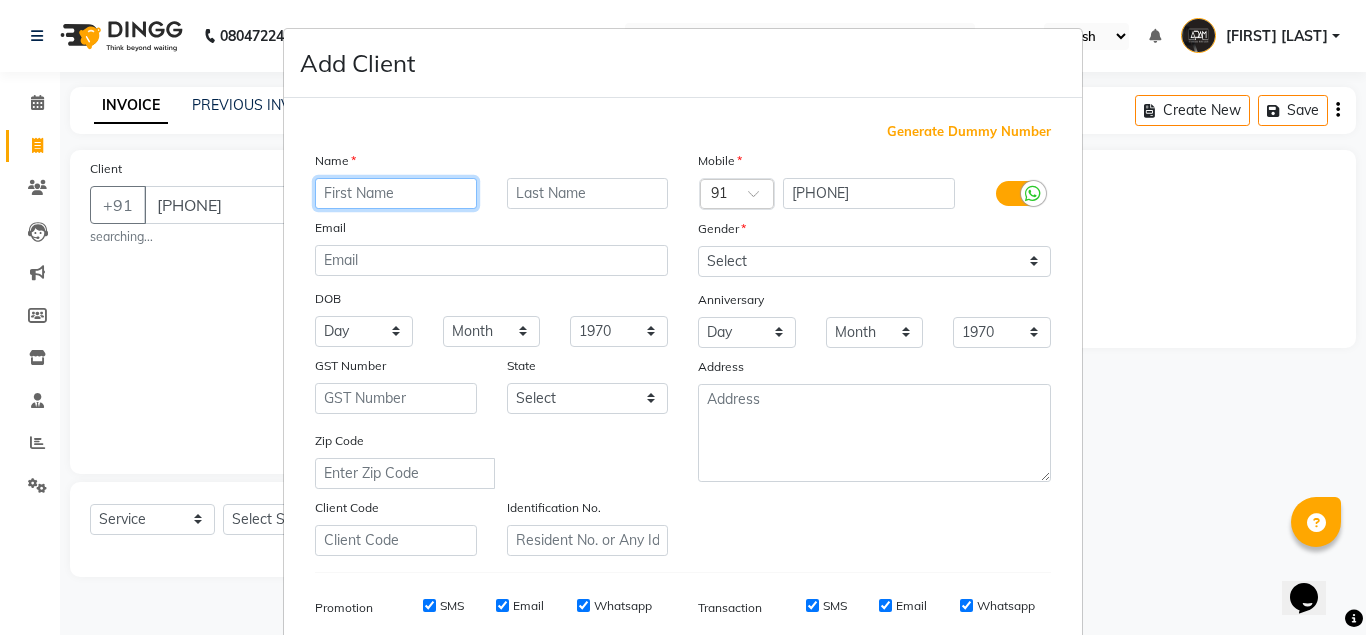 paste on "[LAST]" 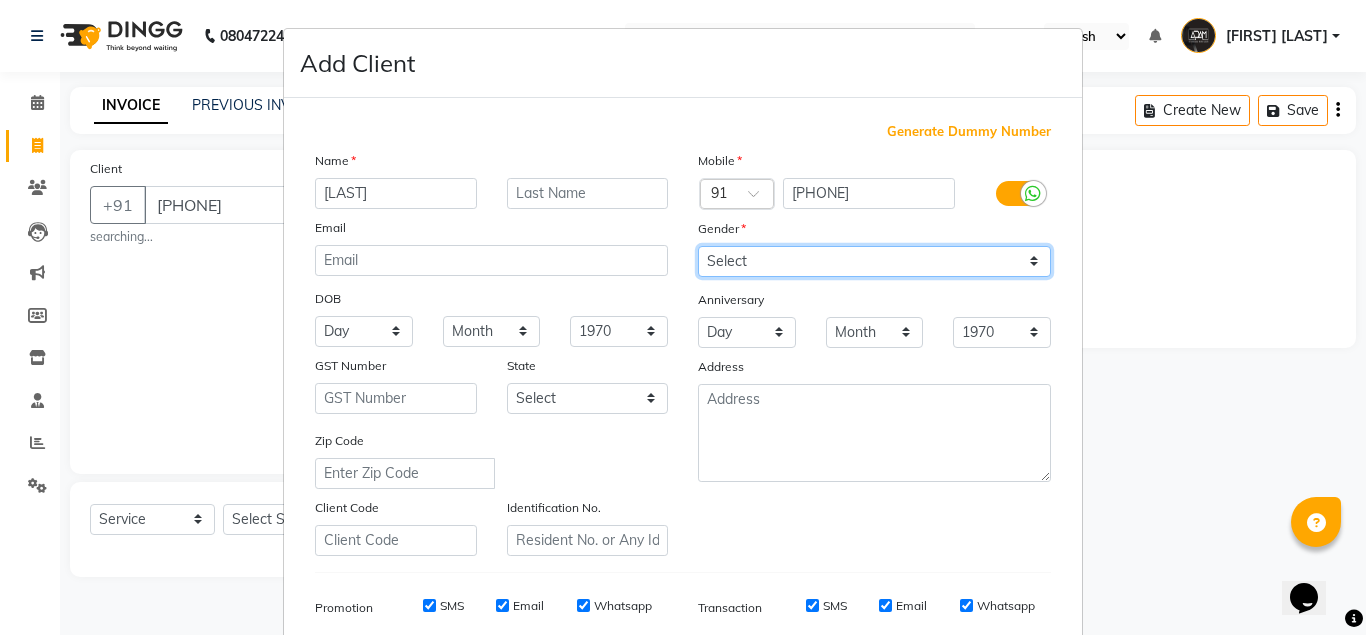 click on "Select Male Female Other Prefer Not To Say" at bounding box center [874, 261] 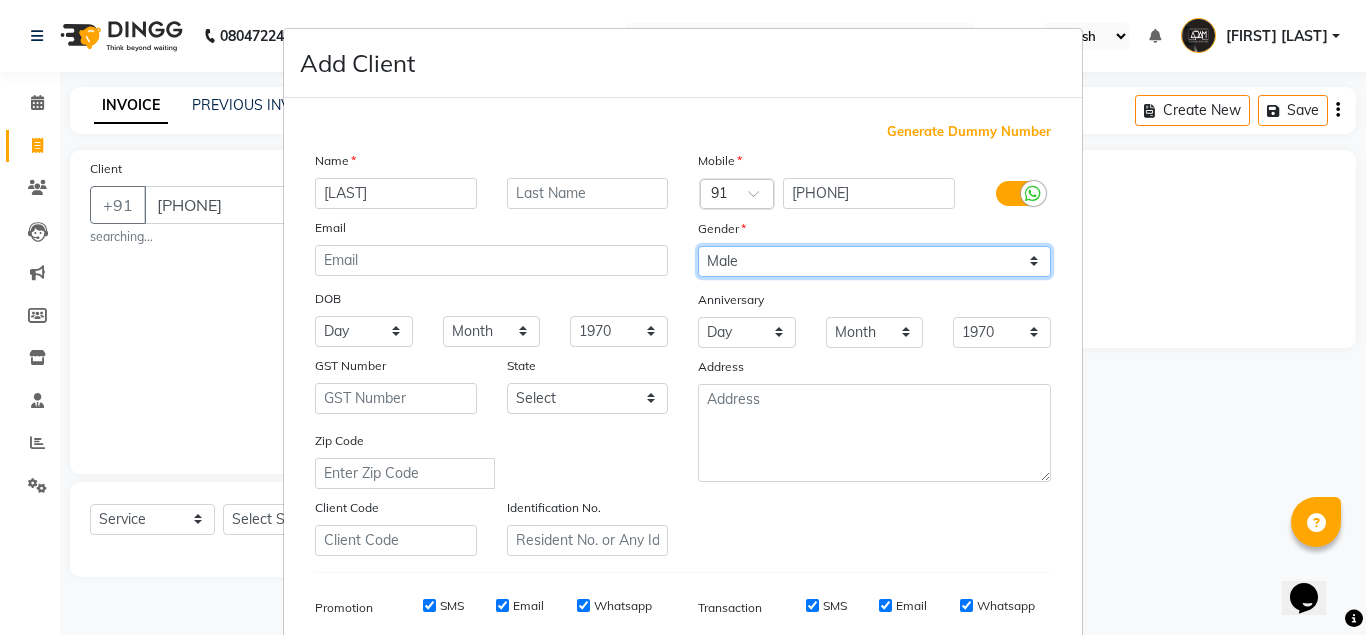 click on "Select Male Female Other Prefer Not To Say" at bounding box center [874, 261] 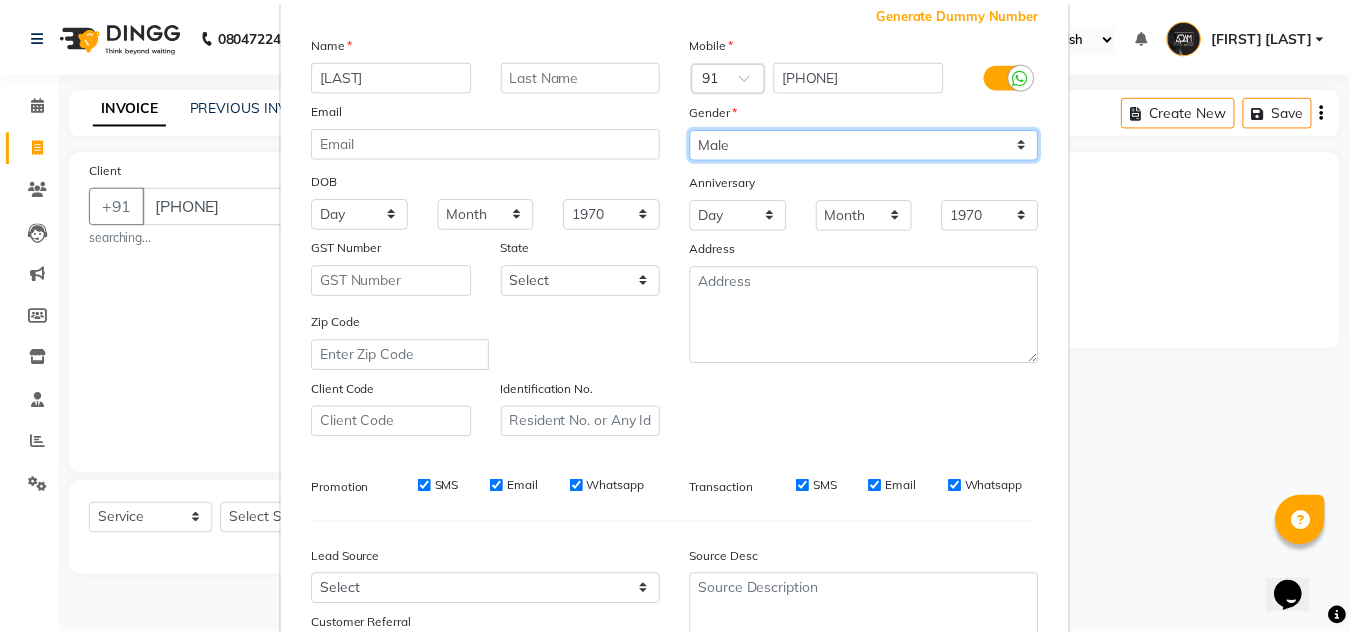 scroll, scrollTop: 288, scrollLeft: 0, axis: vertical 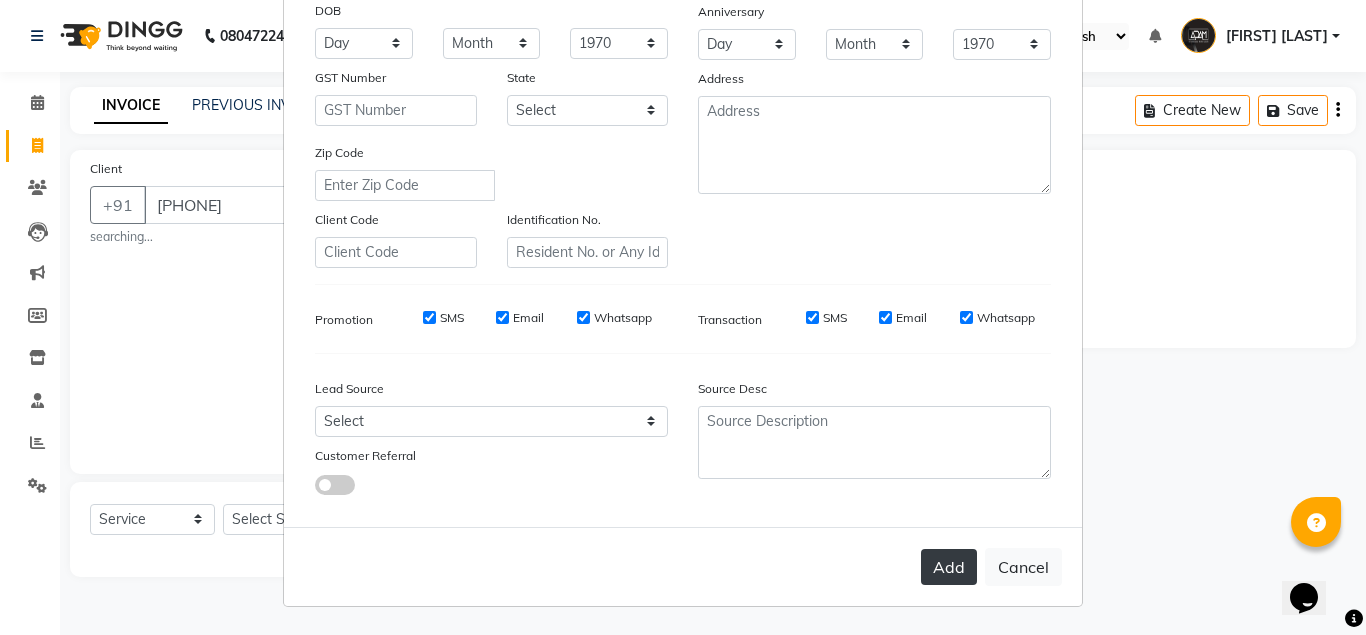 click on "Add" at bounding box center (949, 567) 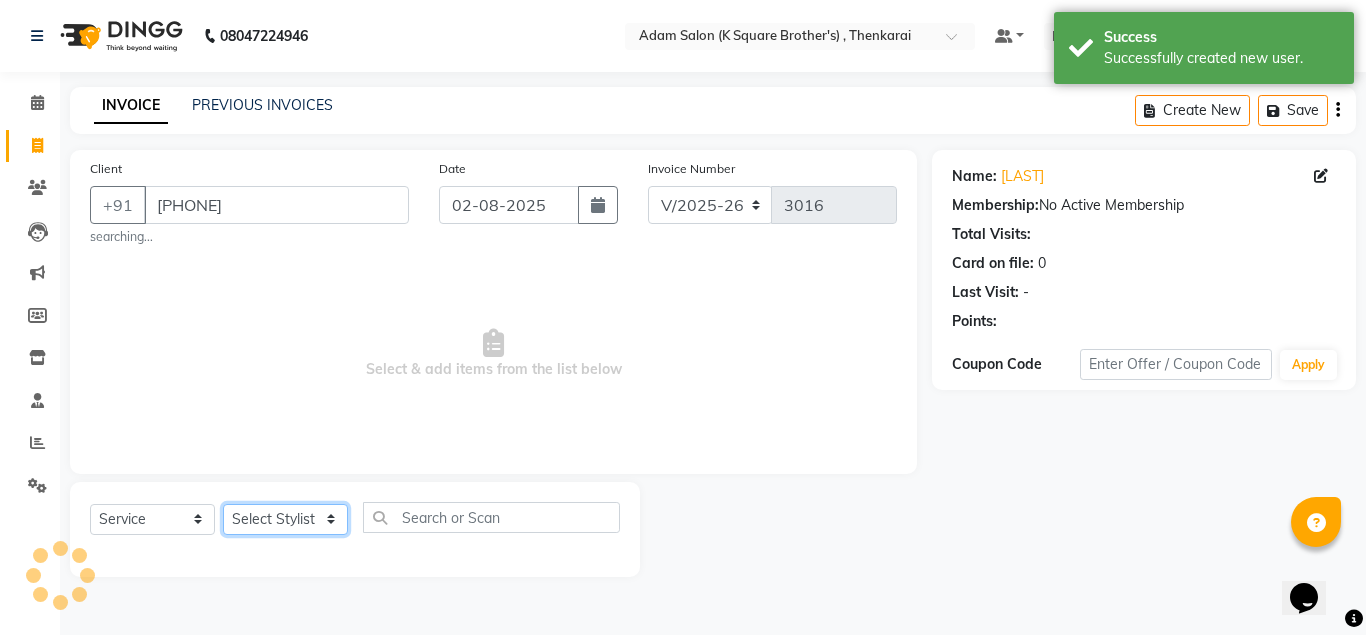 click on "Select Stylist Hasan Malik Navaz Suhail Syed Adam" 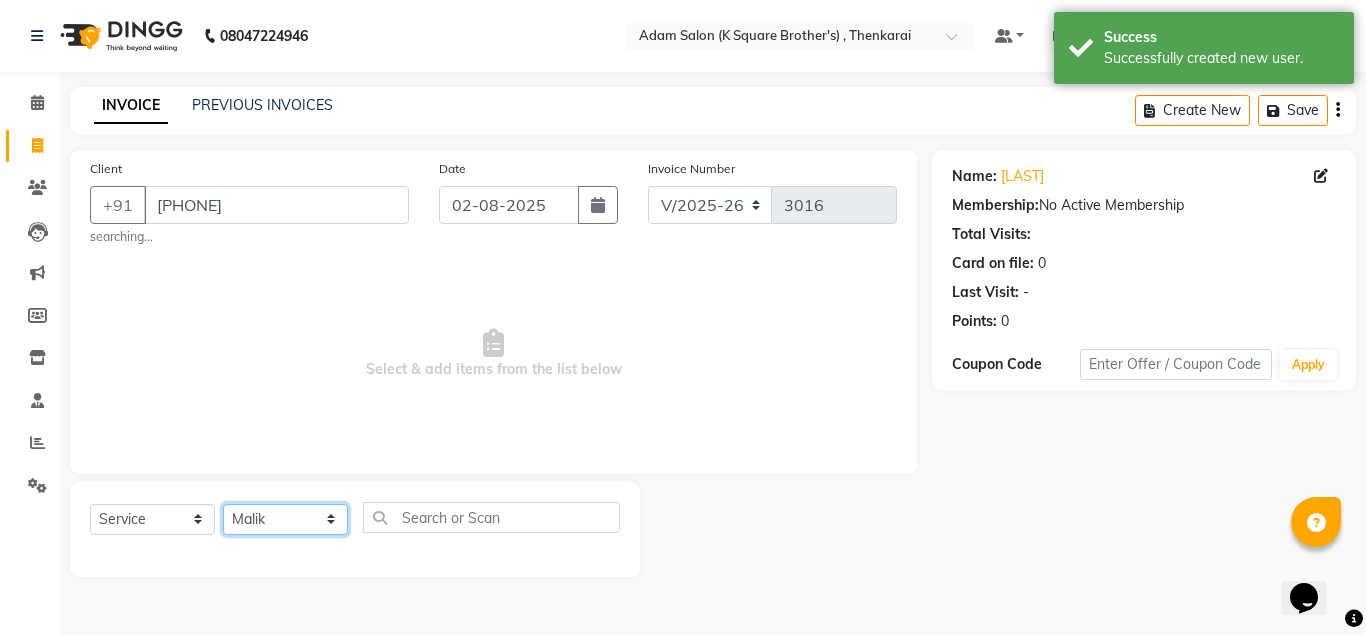 click on "Select Stylist Hasan Malik Navaz Suhail Syed Adam" 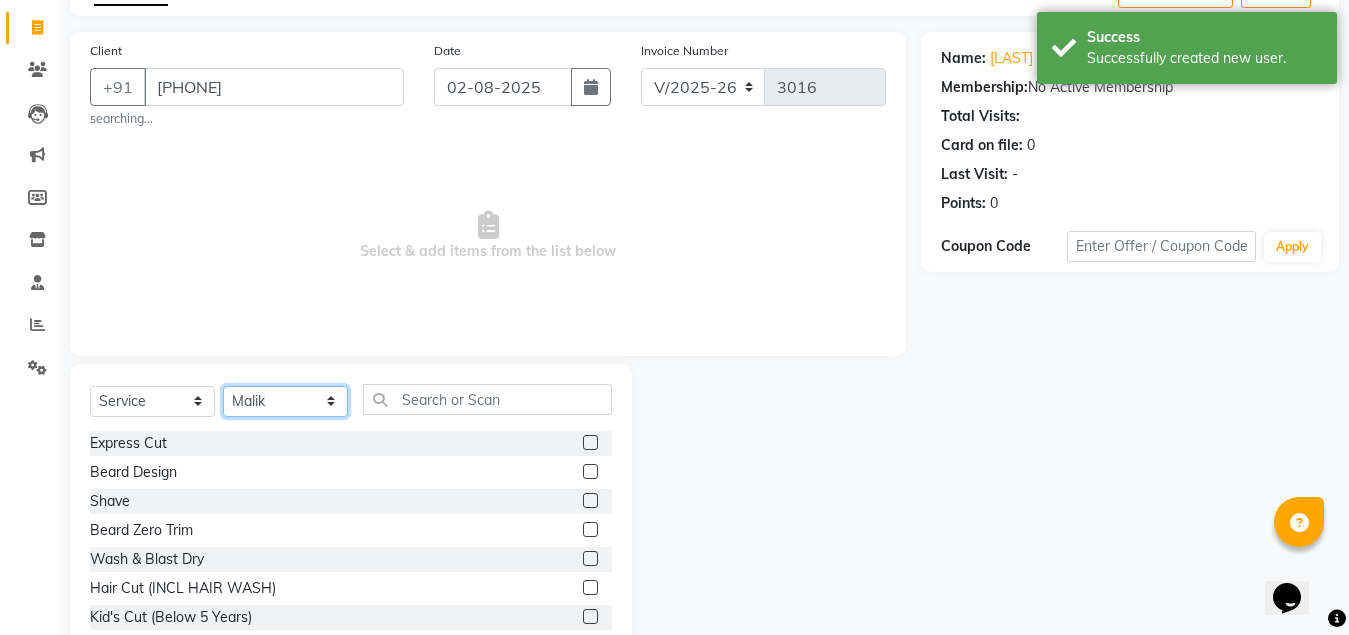scroll, scrollTop: 172, scrollLeft: 0, axis: vertical 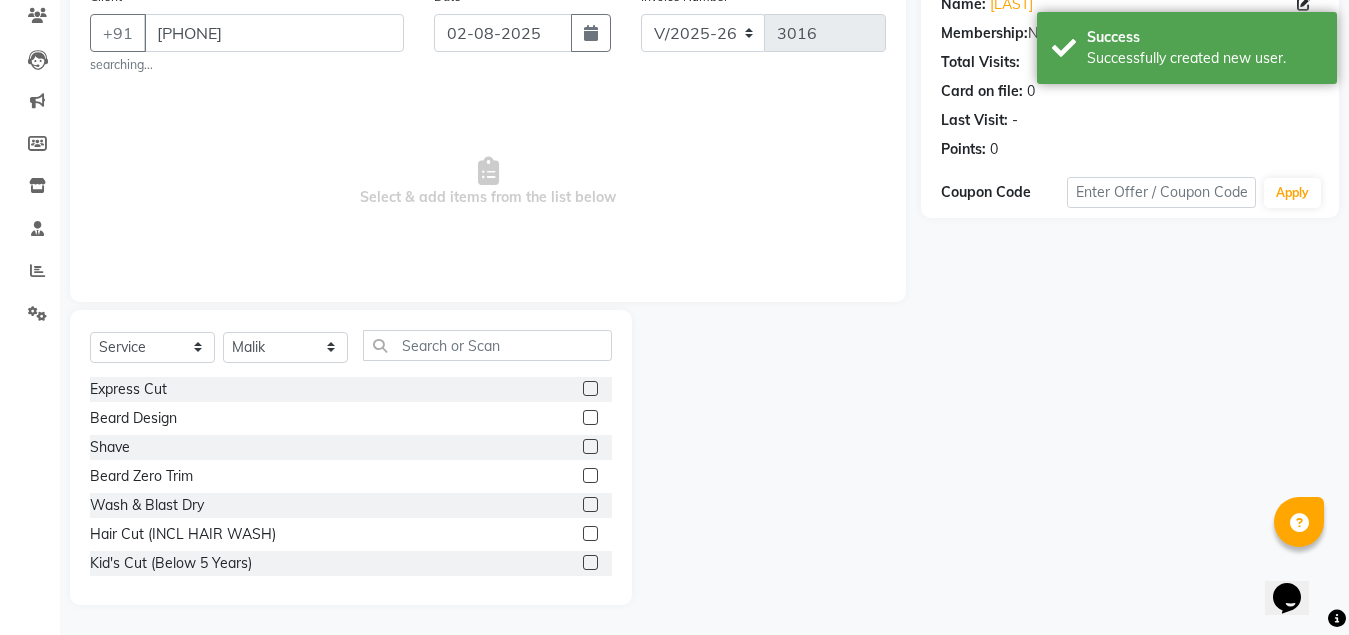 click 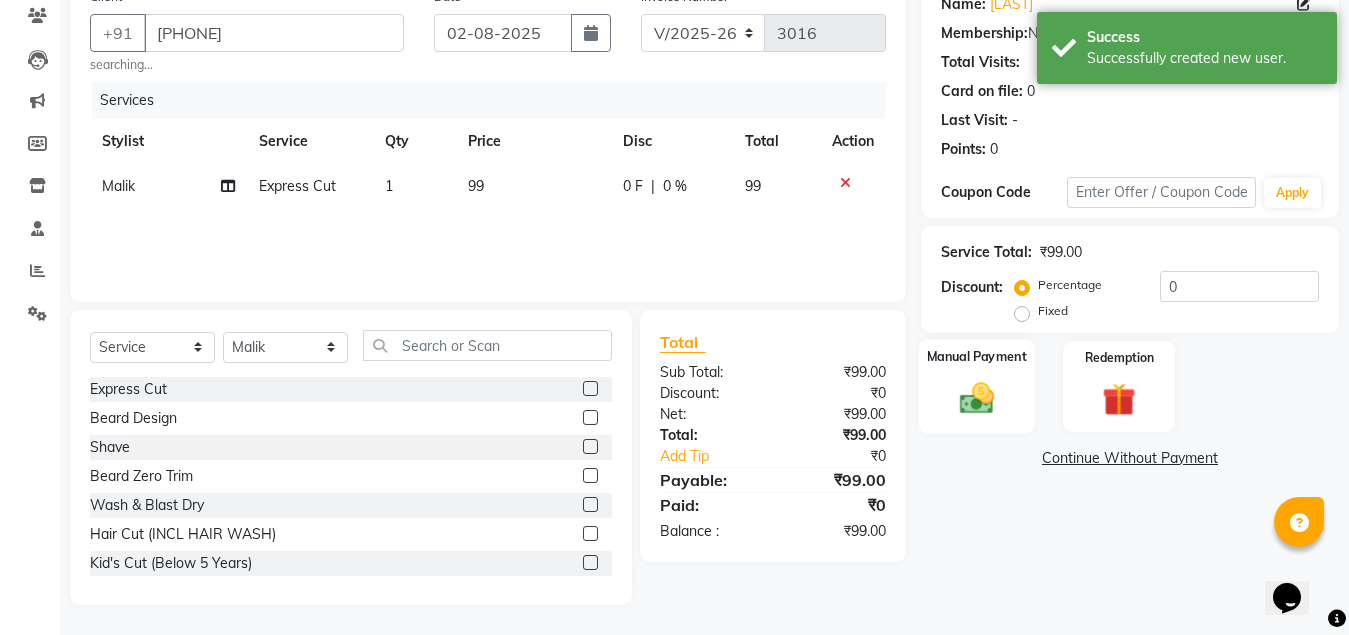 click on "Manual Payment" 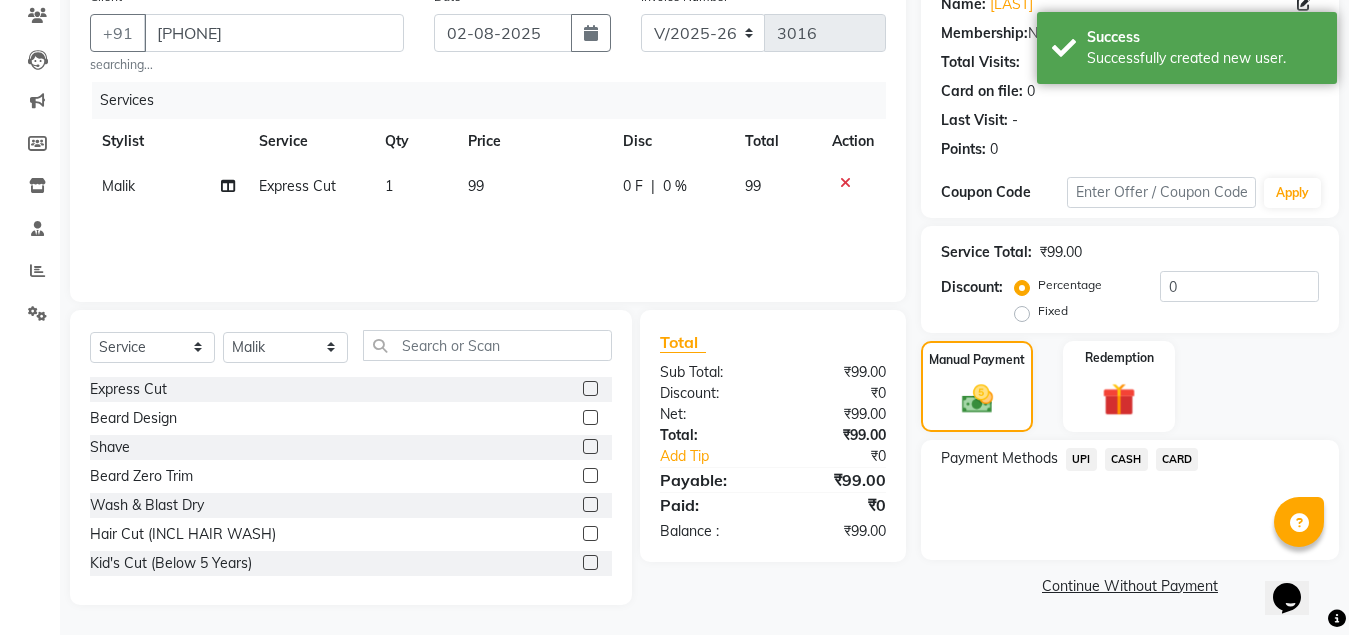 click on "UPI" 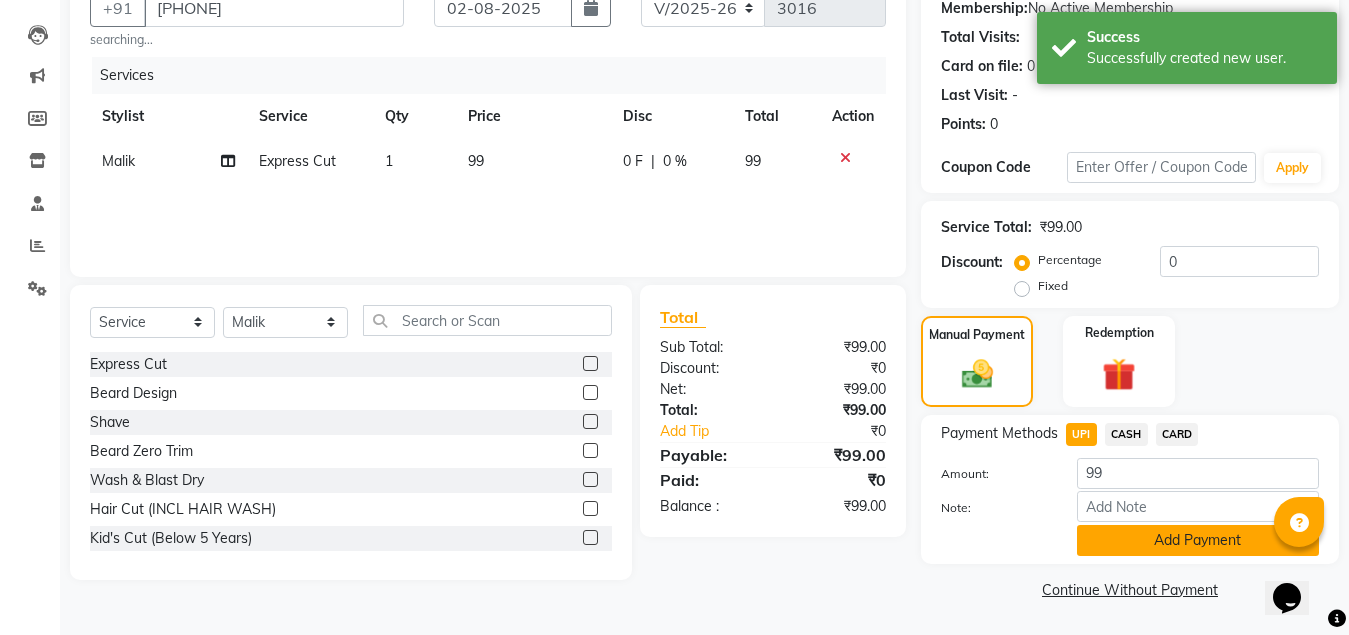 click on "Add Payment" 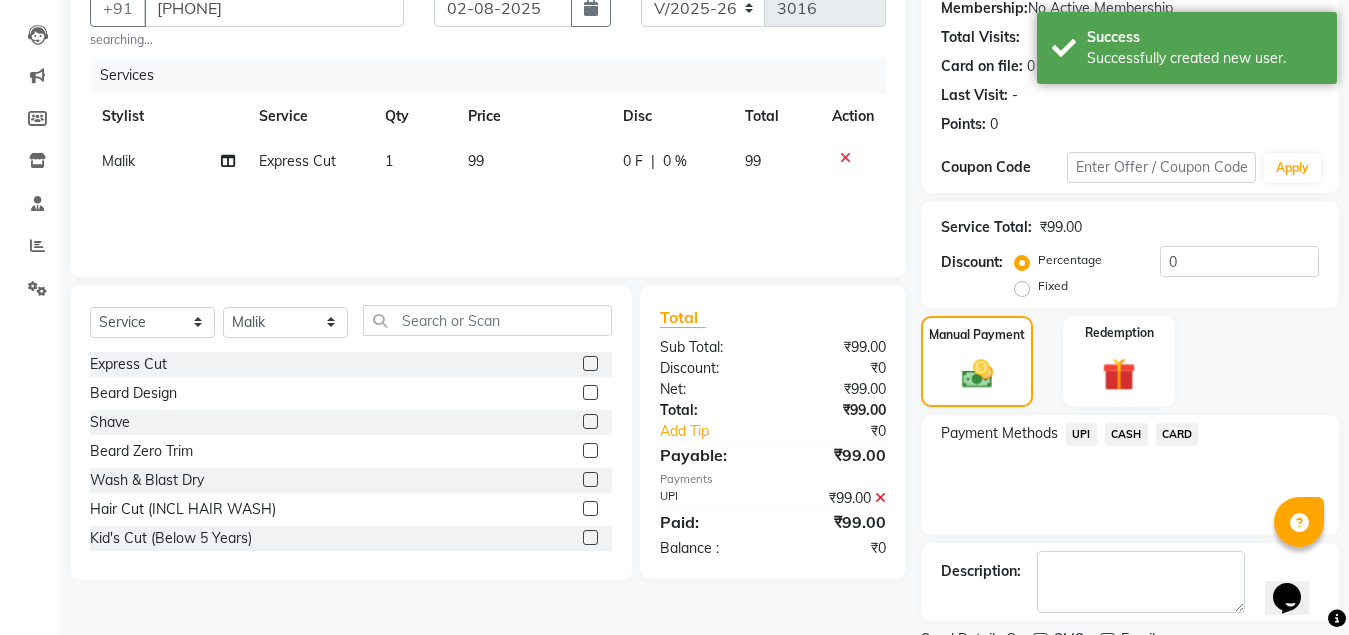 scroll, scrollTop: 281, scrollLeft: 0, axis: vertical 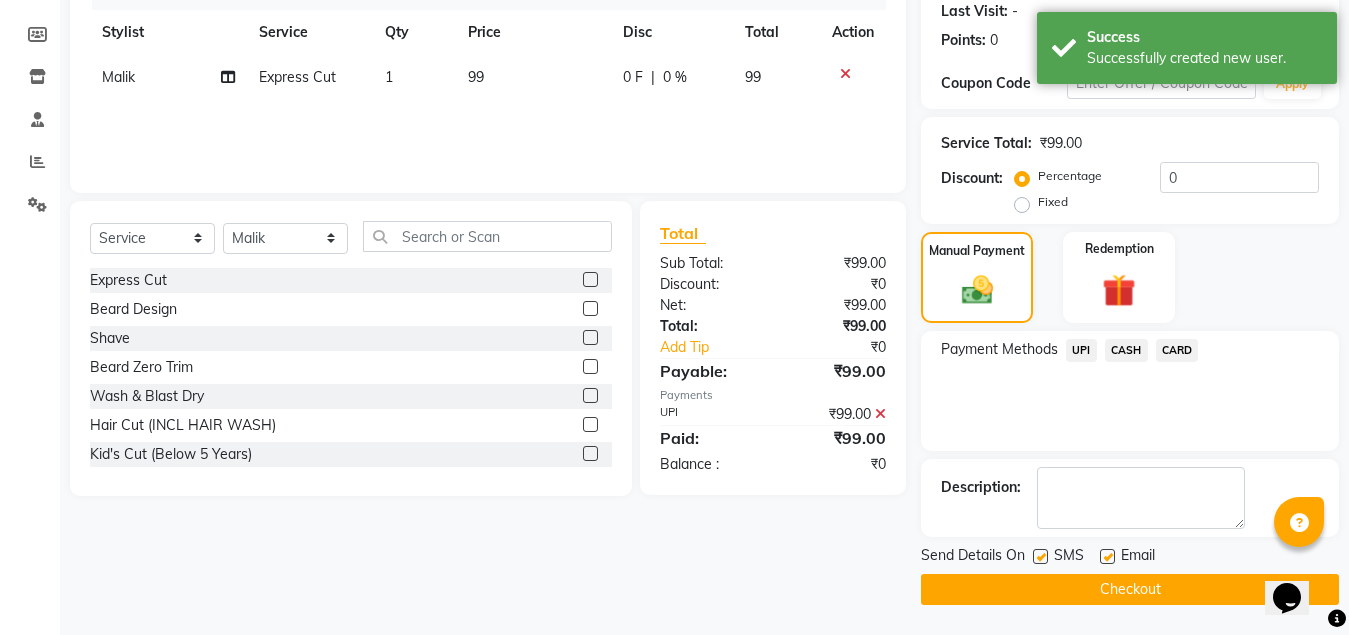 click on "Checkout" 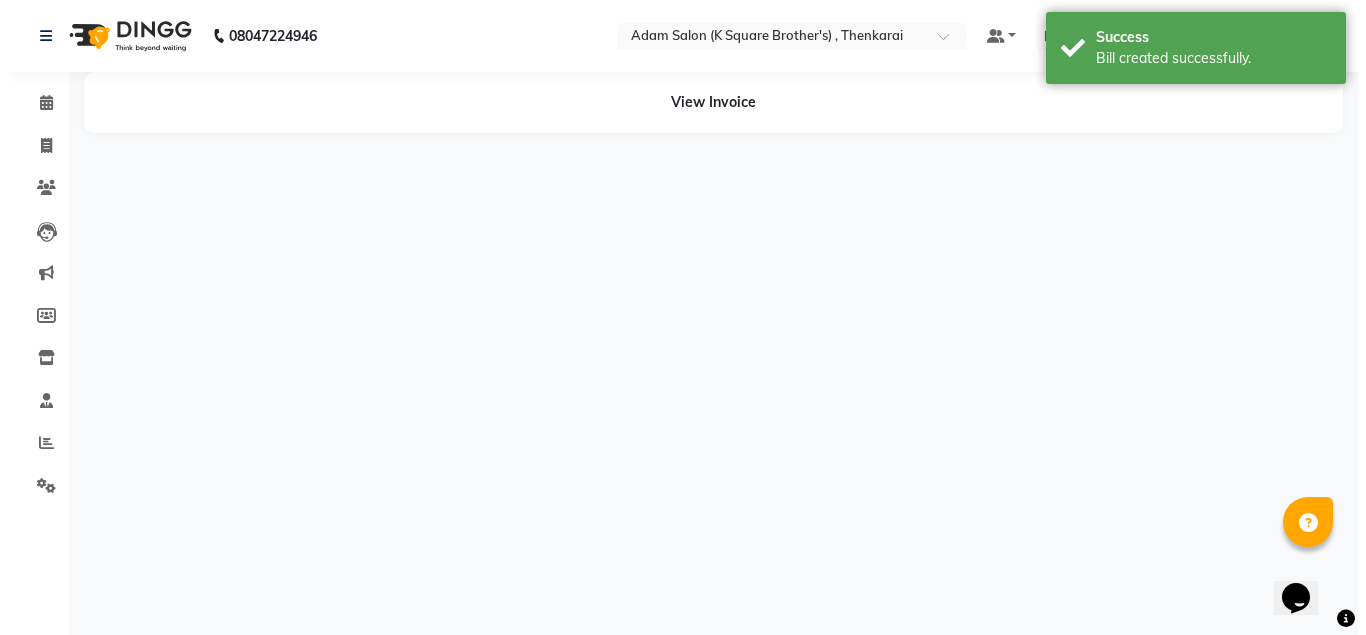scroll, scrollTop: 0, scrollLeft: 0, axis: both 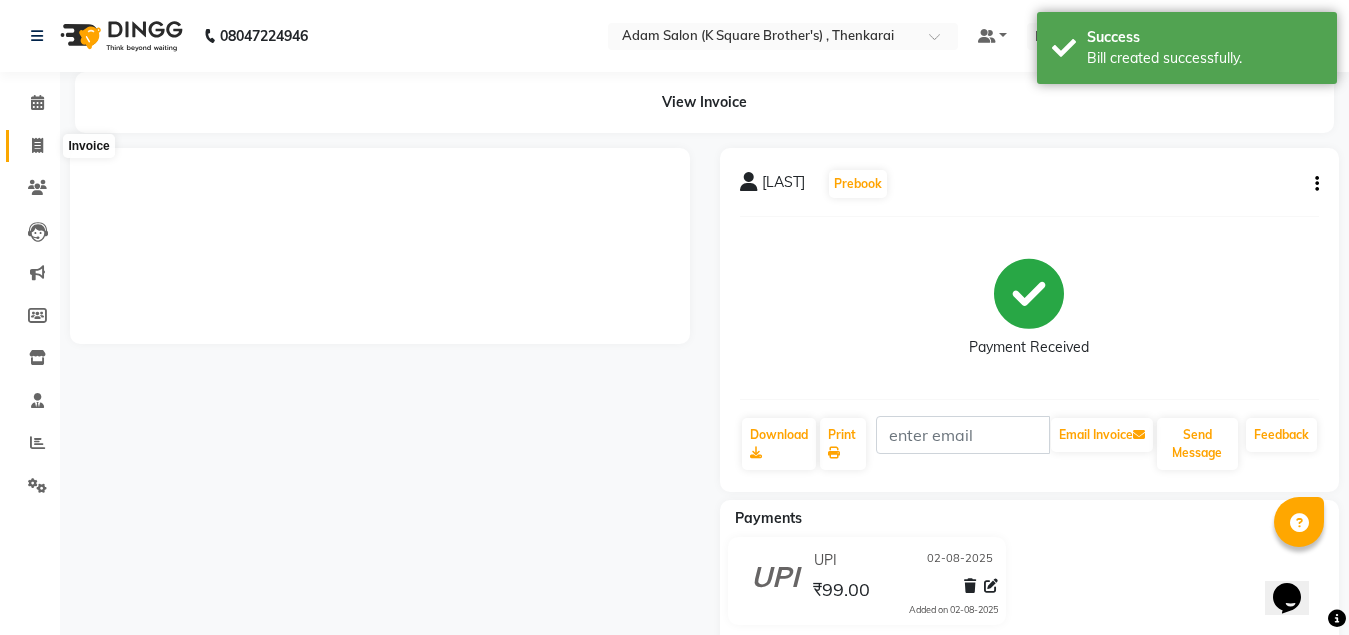 click 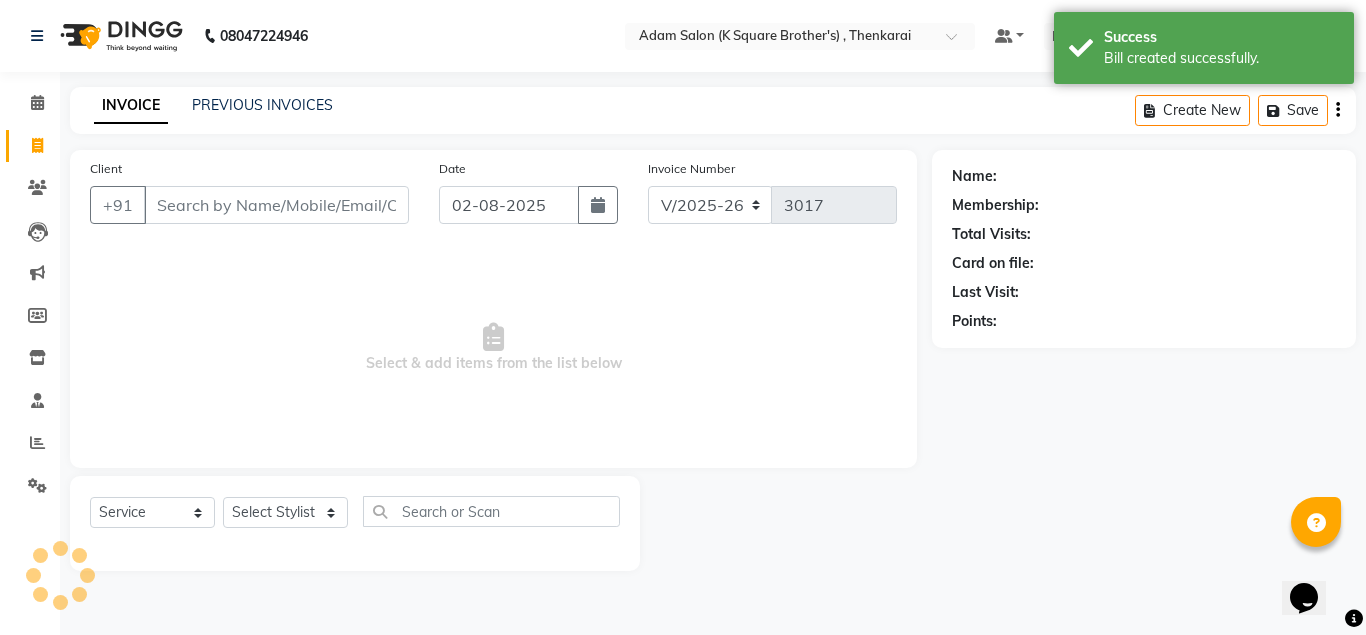 click on "08047224946 Select Location × Adam Salon (K Square Brother's) , Thenkarai Default Panel My Panel English ENGLISH Español العربية मराठी हिंदी ગુજરાતી தமிழ் 中文 Notifications nothing to show Syed Adam Manage Profile Change Password Sign out Version:3.15.11 ☀ ADAM SALON (K SQUARE BROTHER'S) , Thenkarai Calendar Invoice Clients Leads Marketing Members Inventory Staff Reports Settings Completed InProgress Upcoming Dropped Tentative Check-In Confirm Bookings Generate Report Segments Page Builder INVOICE PREVIOUS INVOICES Create New Save Client +91 Date 02-08-2025 Invoice Number V/2025 V/2025-26 3017 Select & add items from the list below Select Service Product Membership Package Voucher Prepaid Gift Card Select Stylist Name: Membership: Total Visits: Card on file: Last Visit: Points:" at bounding box center (683, 317) 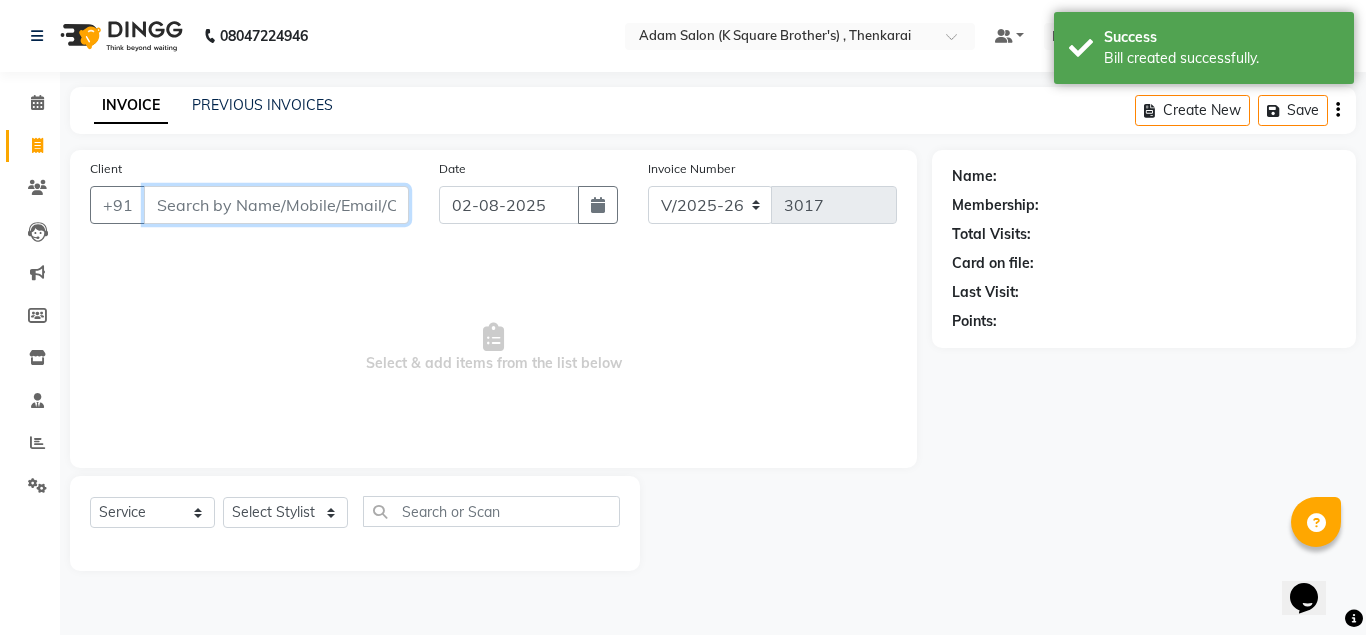 paste on "[PHONE]" 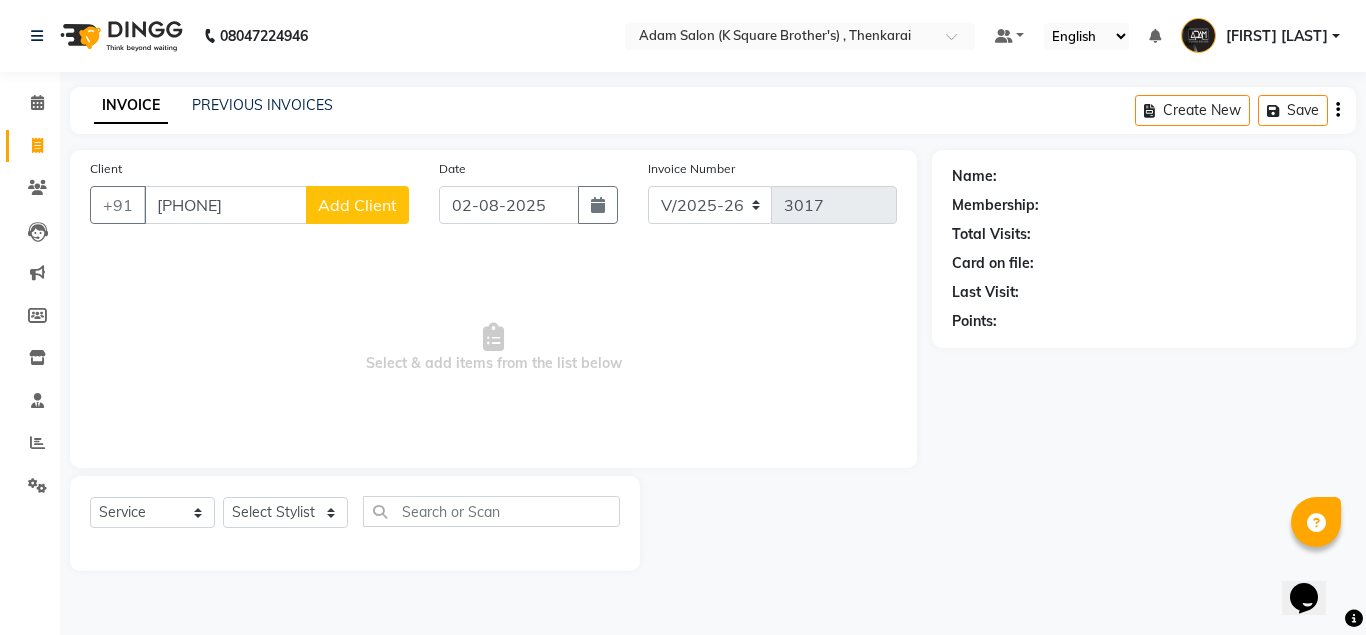 click on "Add Client" 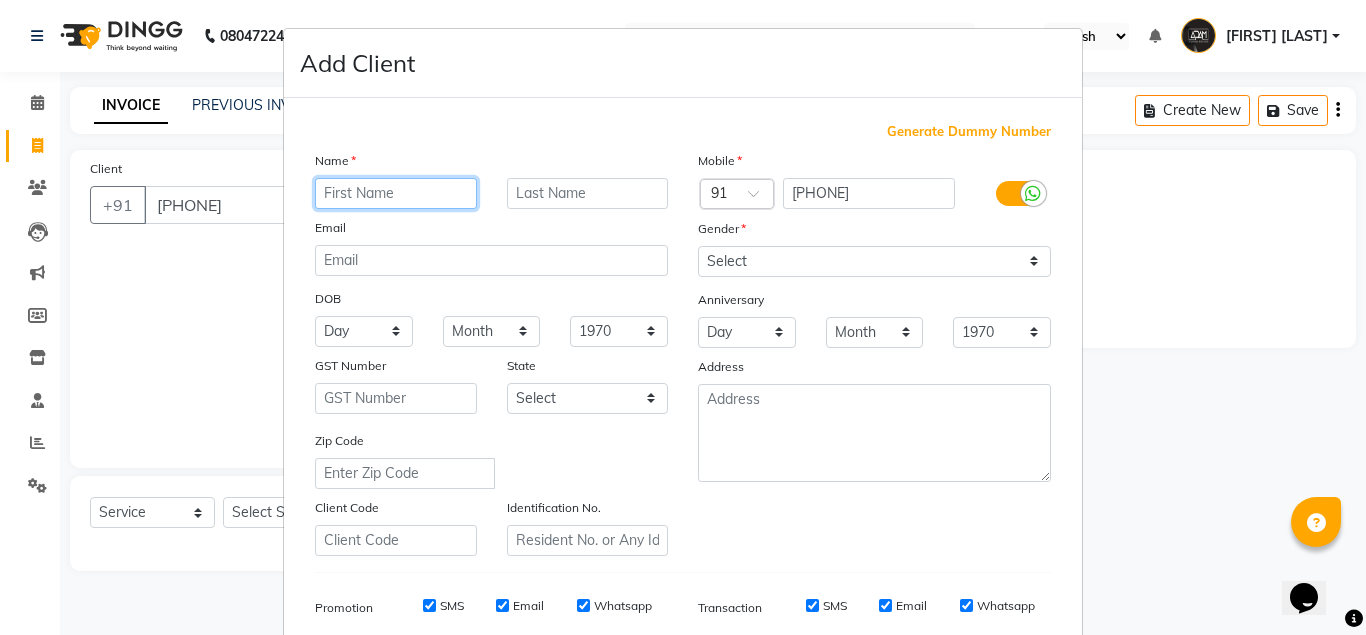 paste on "[FIRST]" 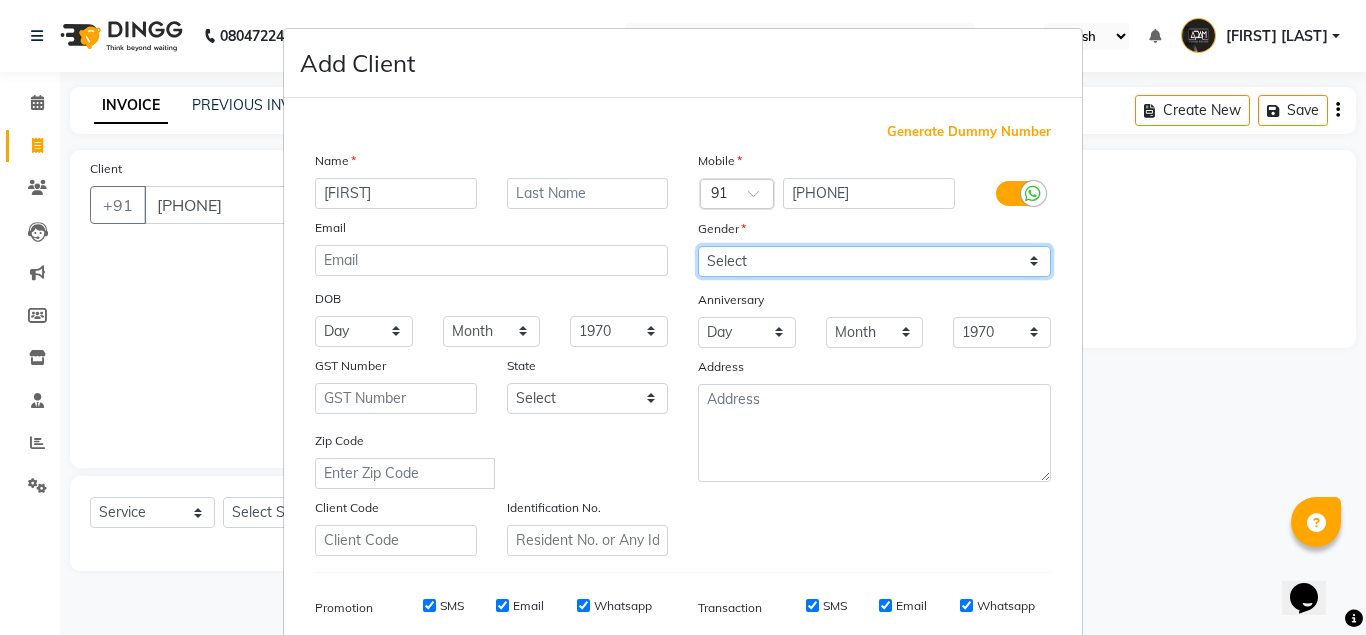 drag, startPoint x: 757, startPoint y: 251, endPoint x: 766, endPoint y: 275, distance: 25.632011 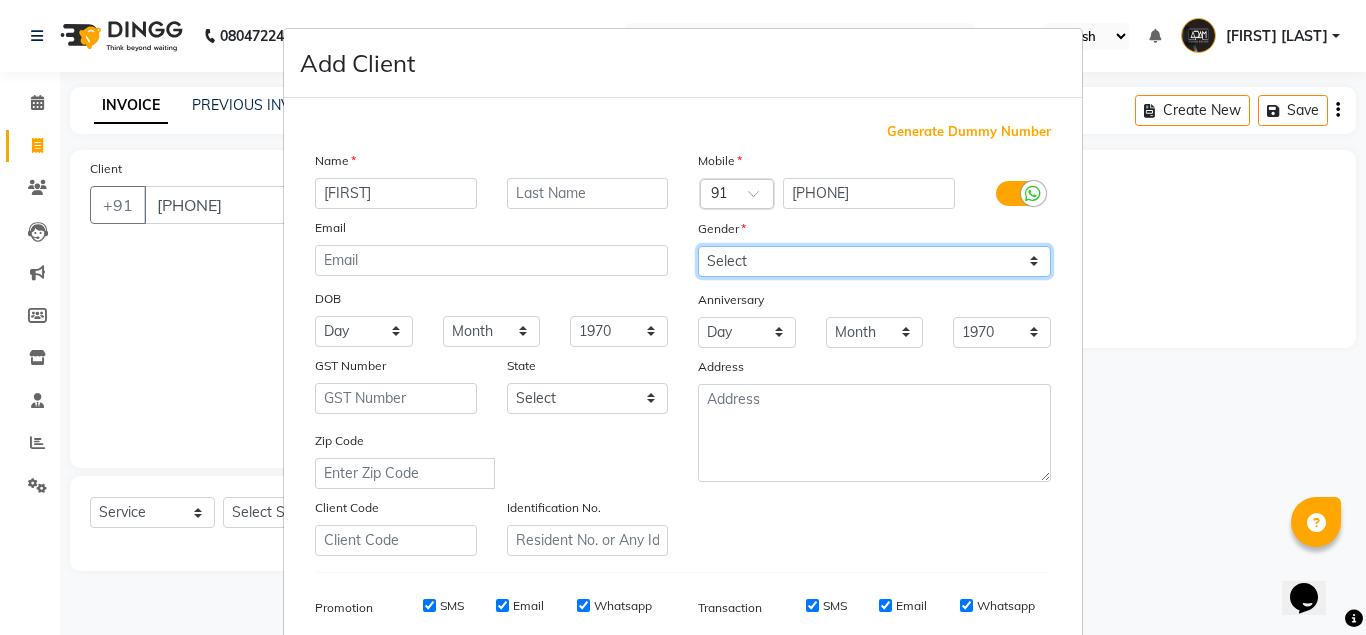click on "Select Male Female Other Prefer Not To Say" at bounding box center (874, 261) 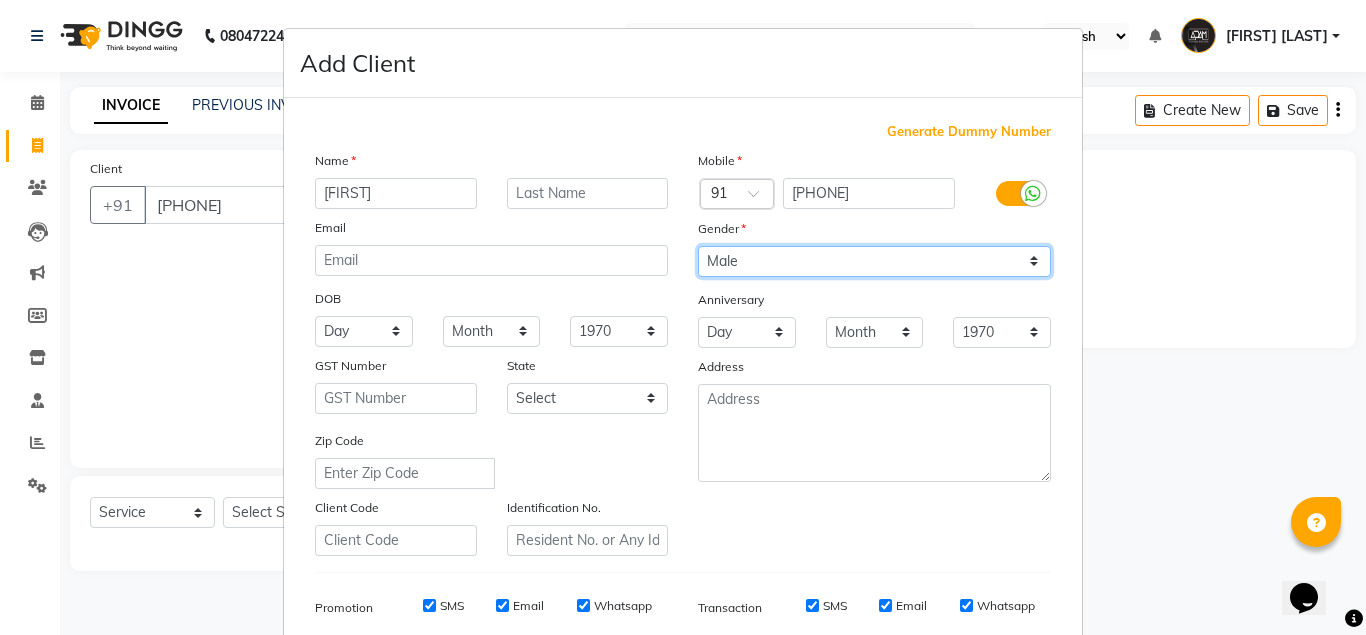 click on "Select Male Female Other Prefer Not To Say" at bounding box center (874, 261) 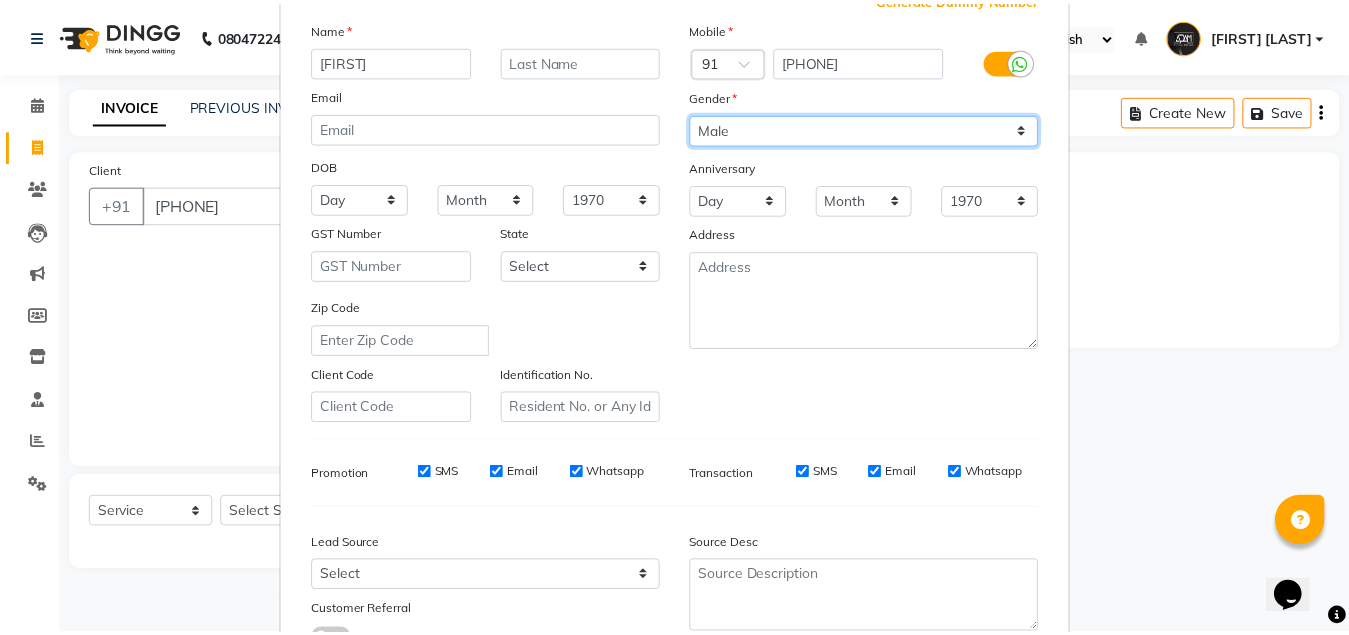 scroll, scrollTop: 288, scrollLeft: 0, axis: vertical 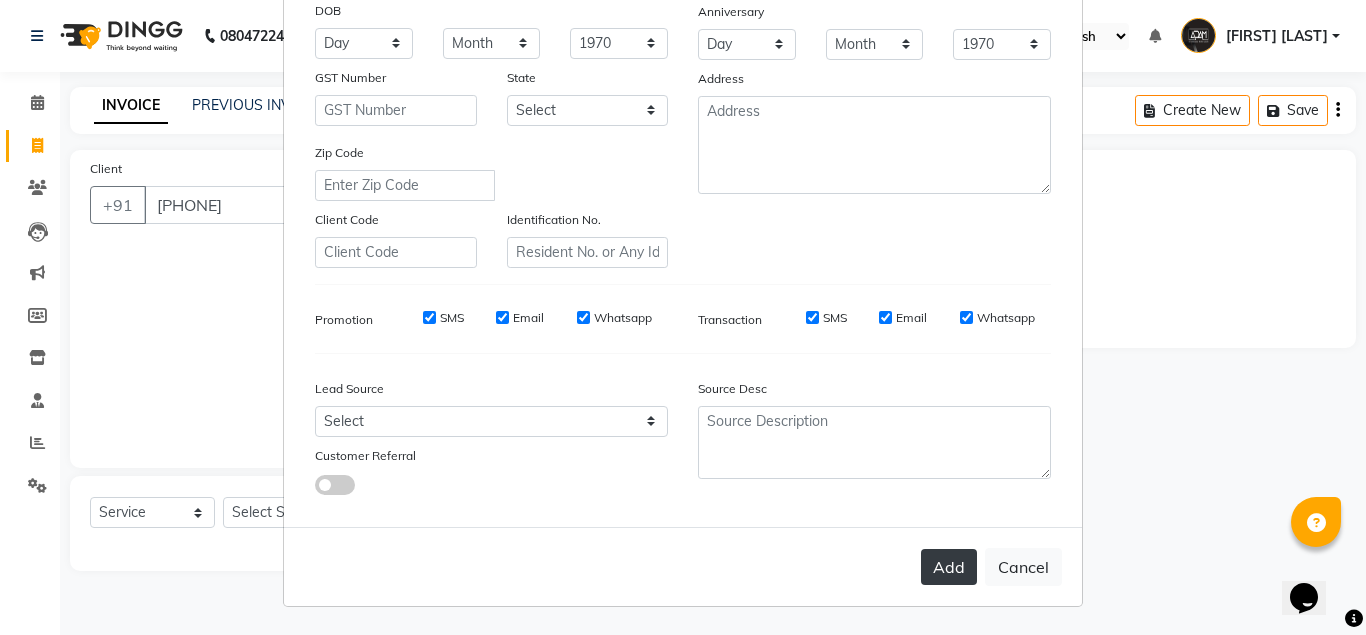 click on "Add" at bounding box center (949, 567) 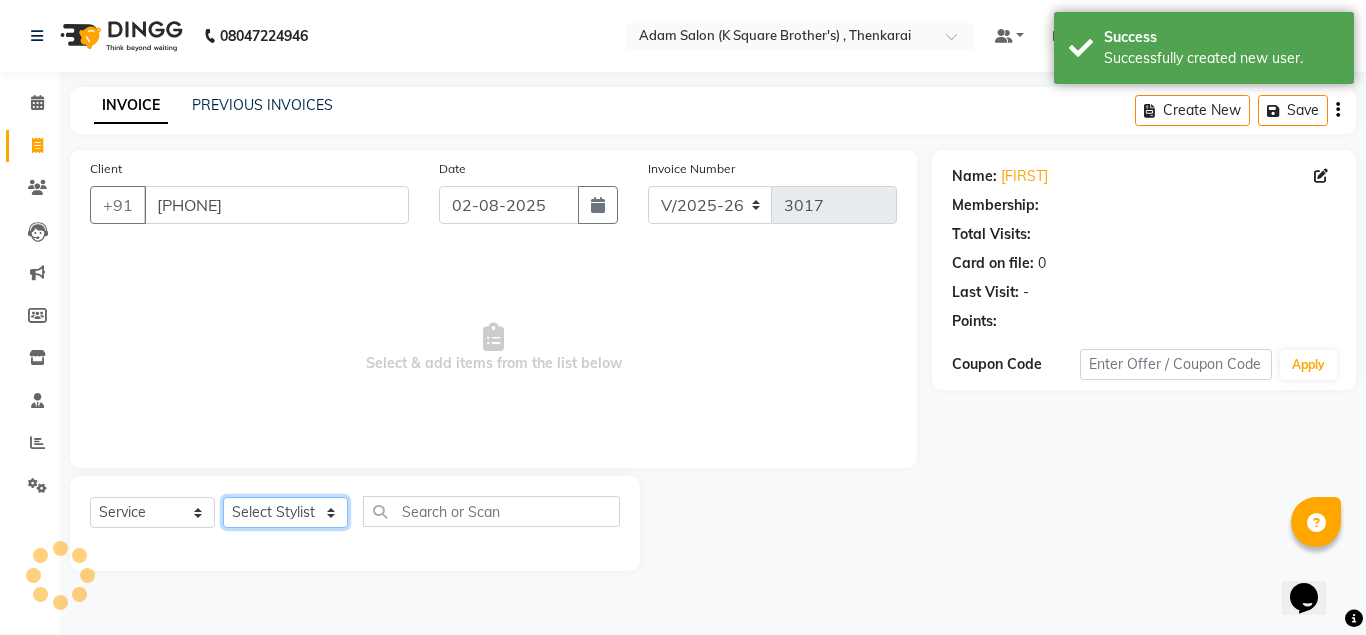 click on "Select Stylist Hasan Malik Navaz Suhail Syed Adam" 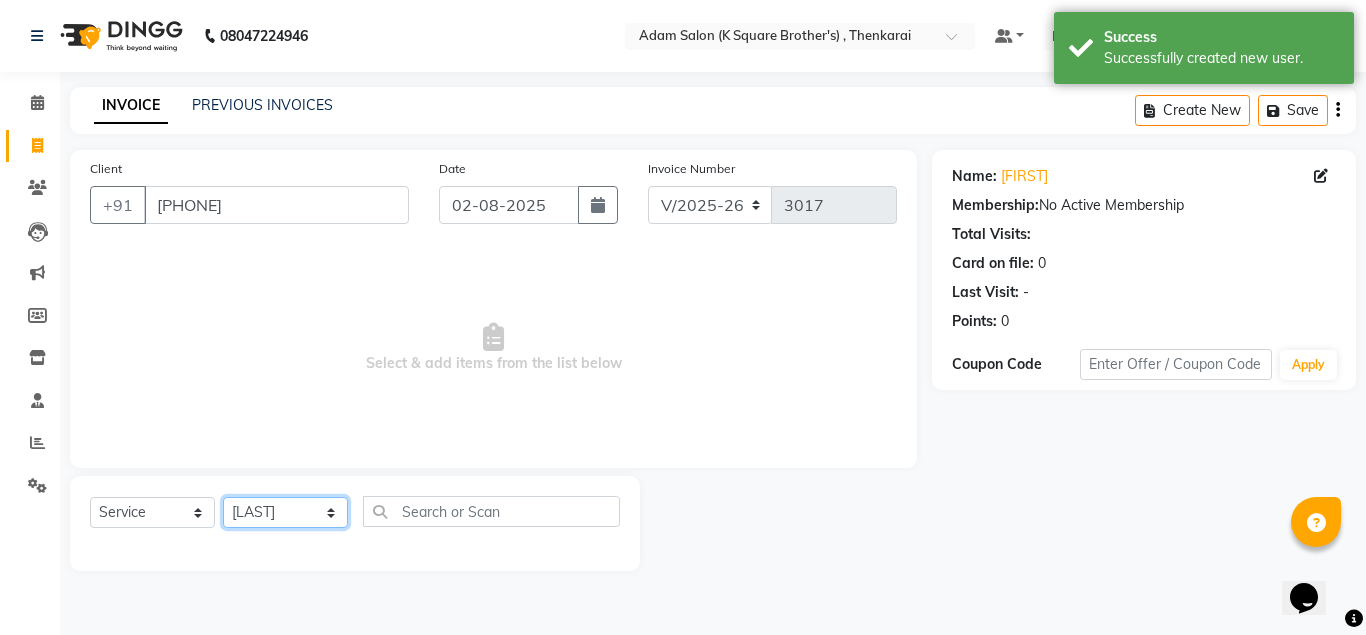 click on "Select Stylist Hasan Malik Navaz Suhail Syed Adam" 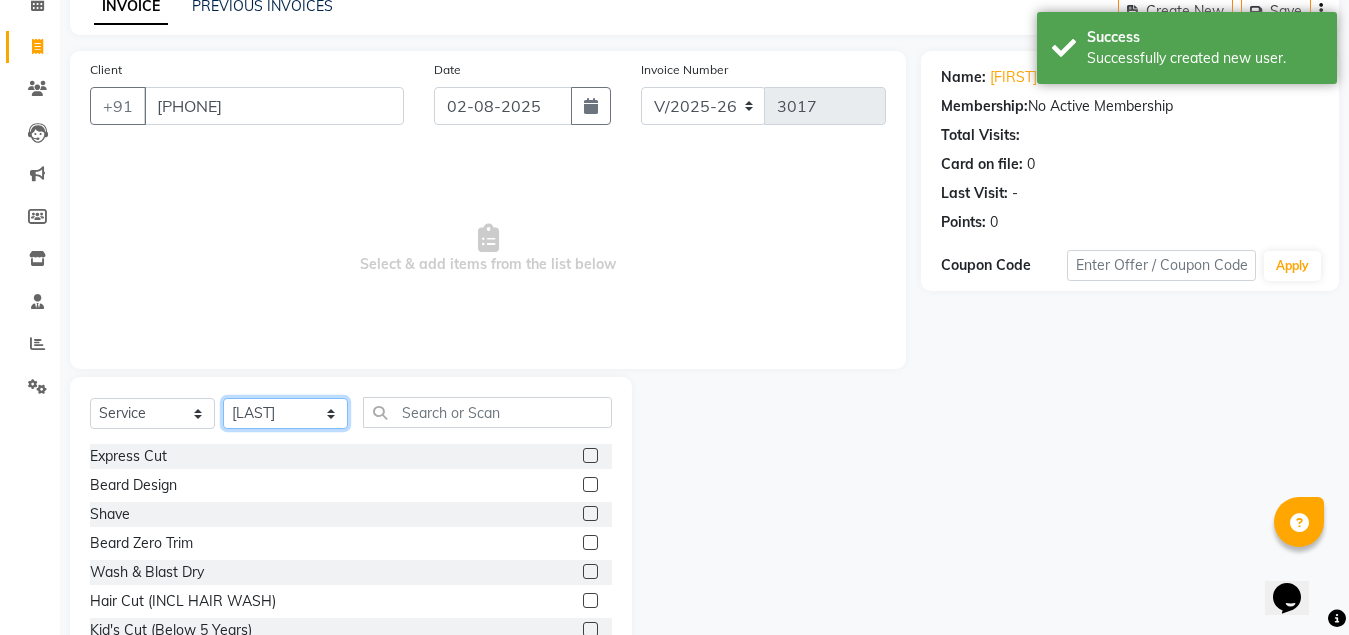 scroll, scrollTop: 166, scrollLeft: 0, axis: vertical 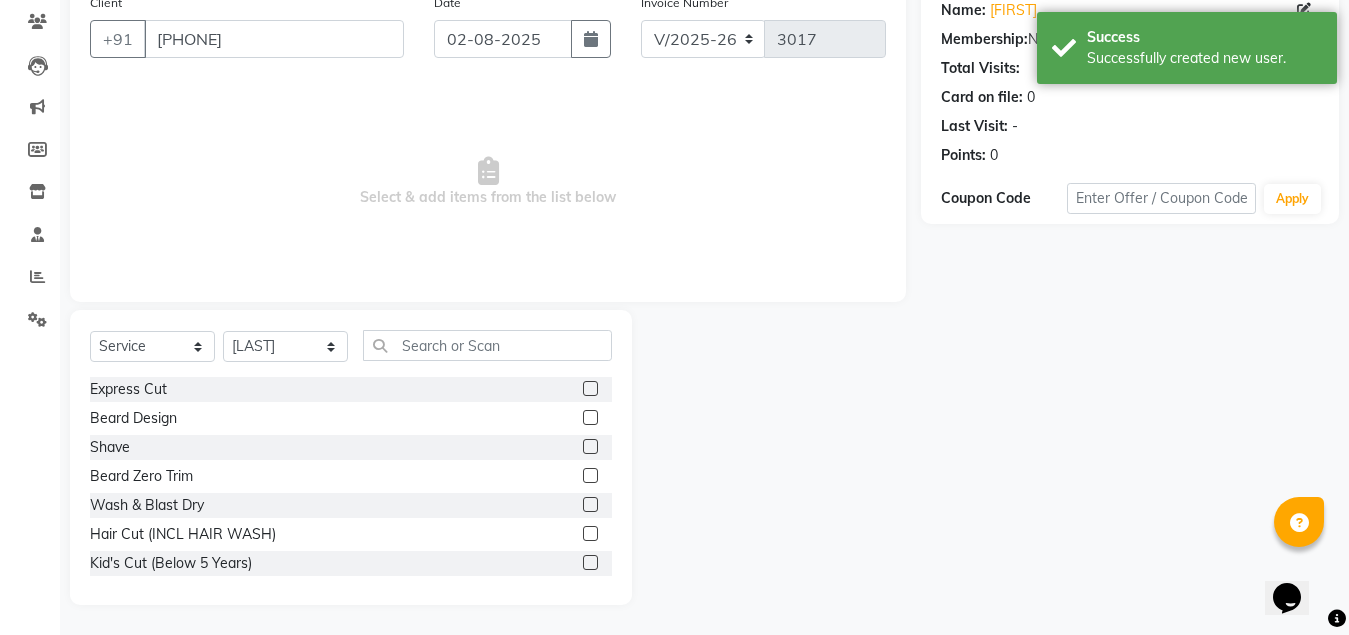 click 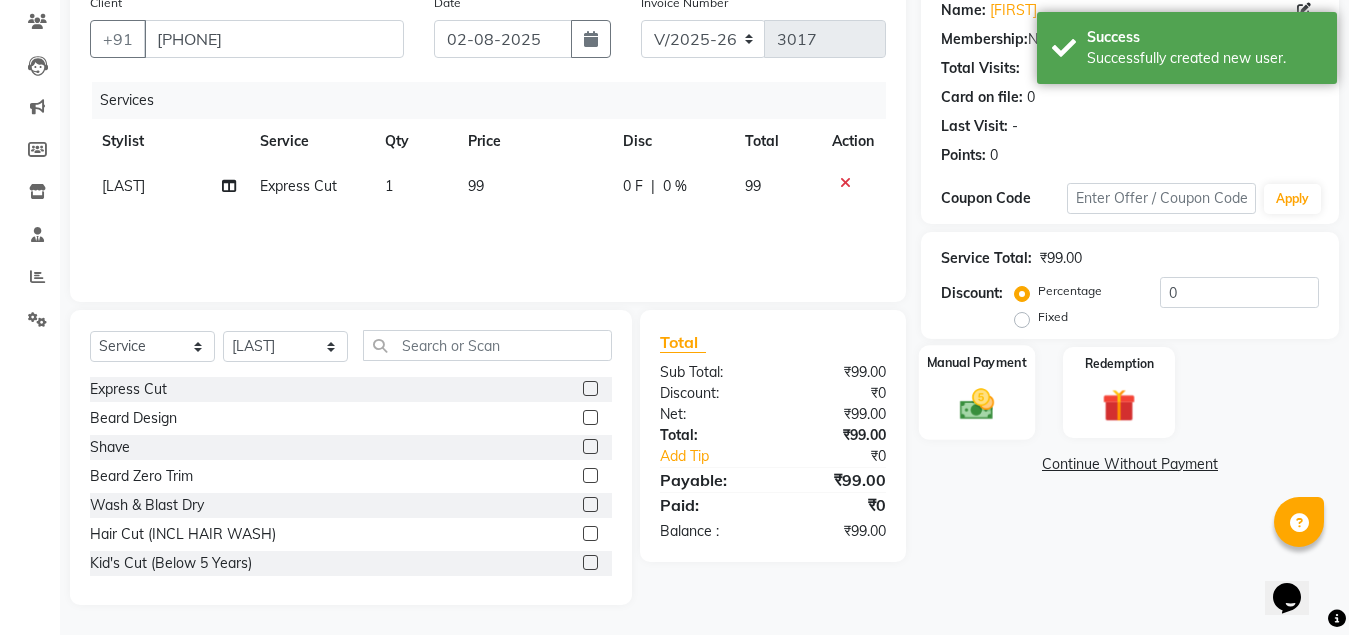 drag, startPoint x: 915, startPoint y: 414, endPoint x: 953, endPoint y: 414, distance: 38 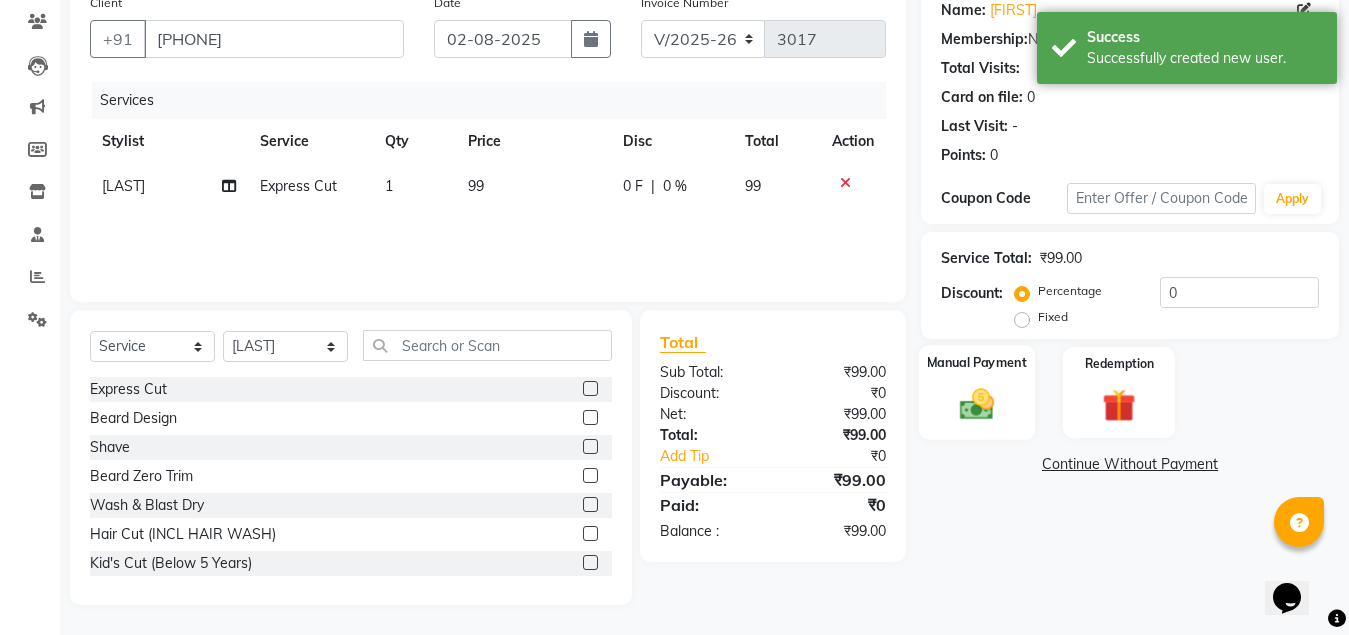 click on "Manual Payment Redemption" 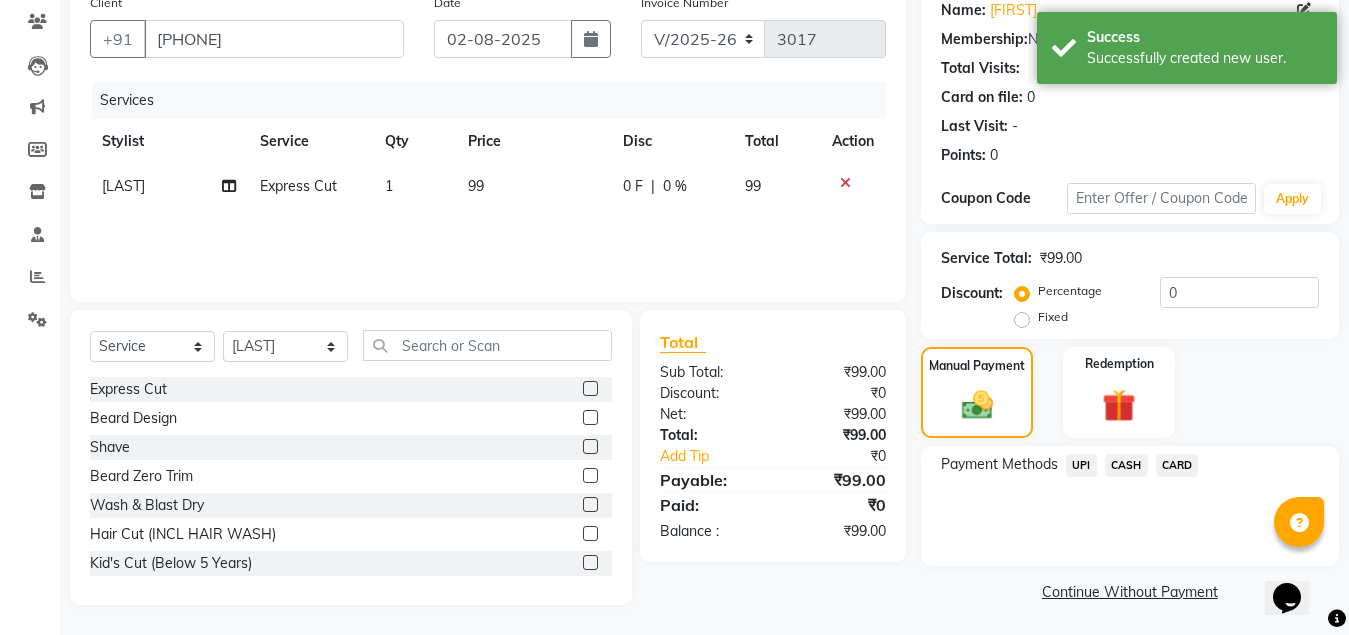 click on "CASH" 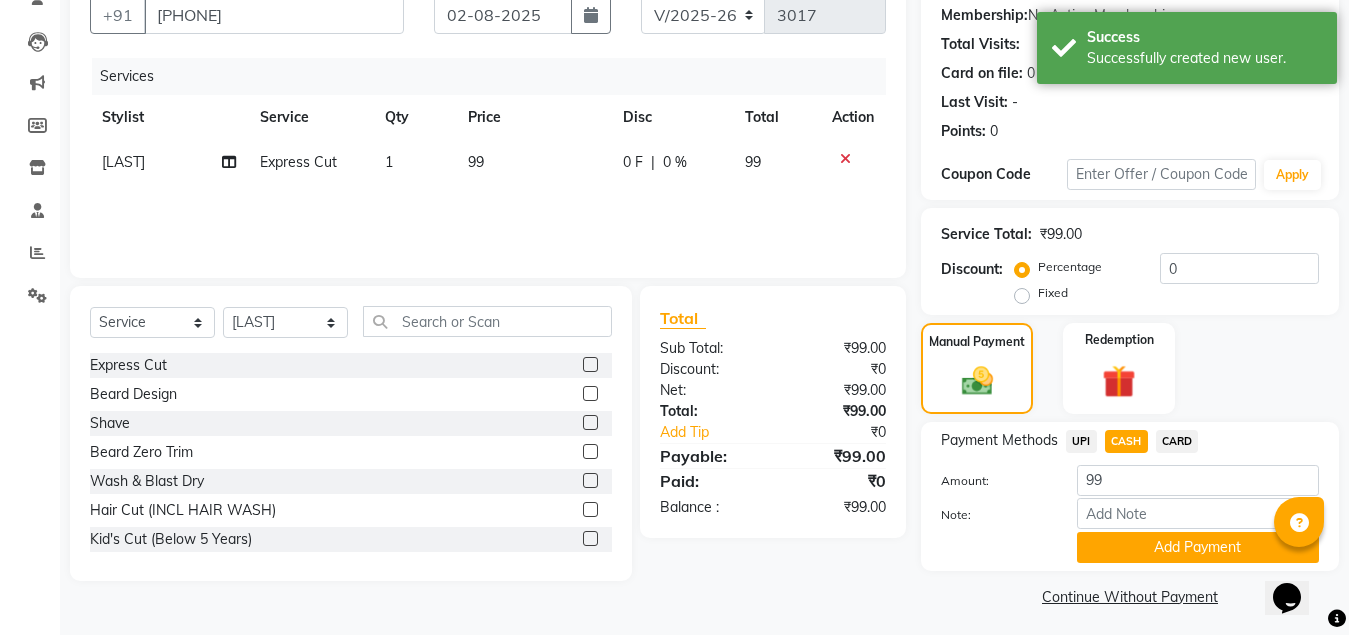scroll, scrollTop: 197, scrollLeft: 0, axis: vertical 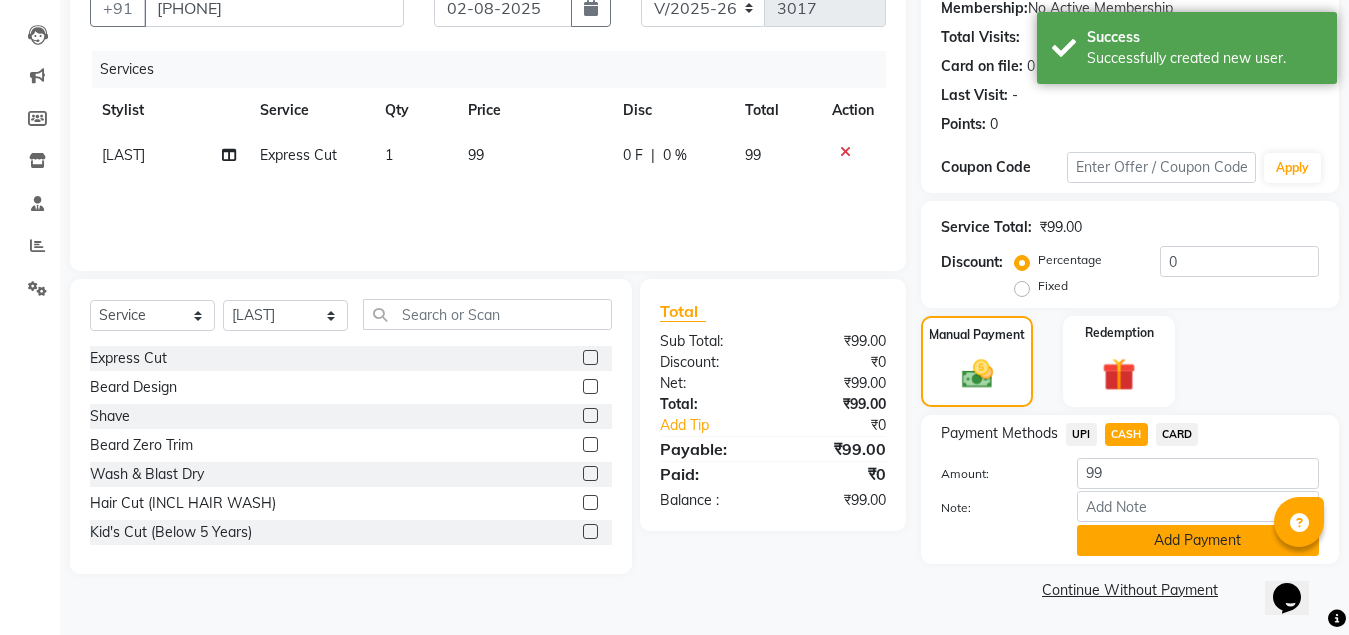 click on "Add Payment" 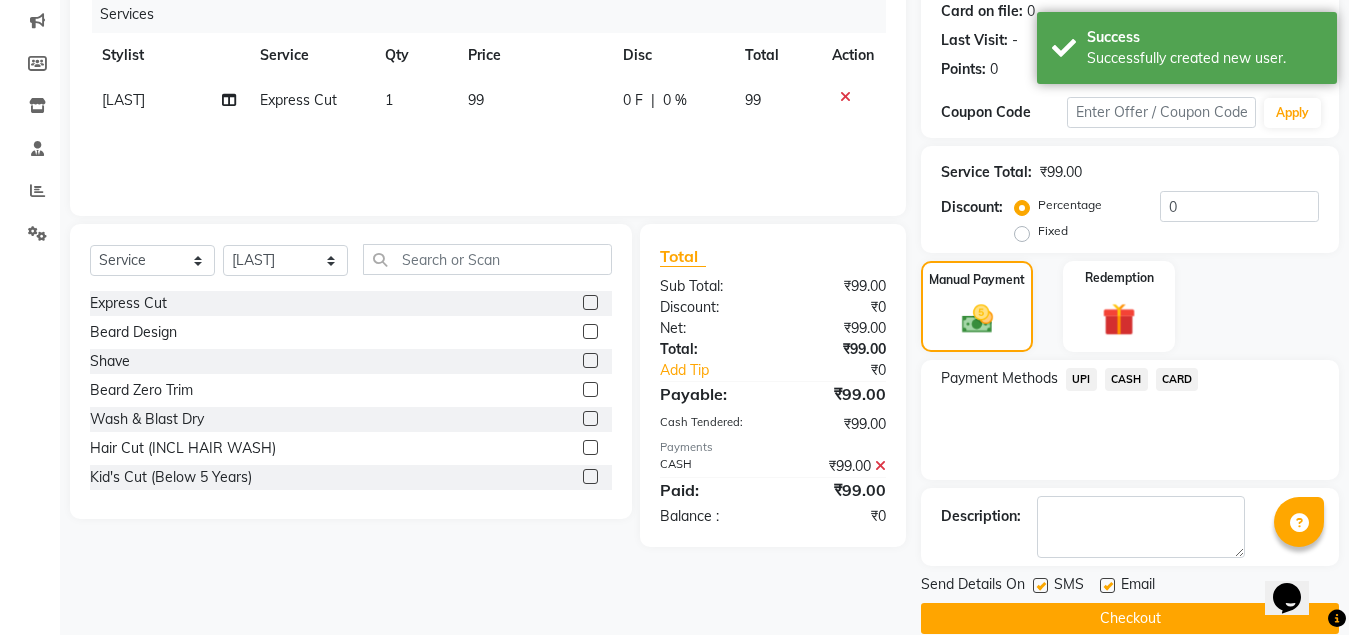 scroll, scrollTop: 281, scrollLeft: 0, axis: vertical 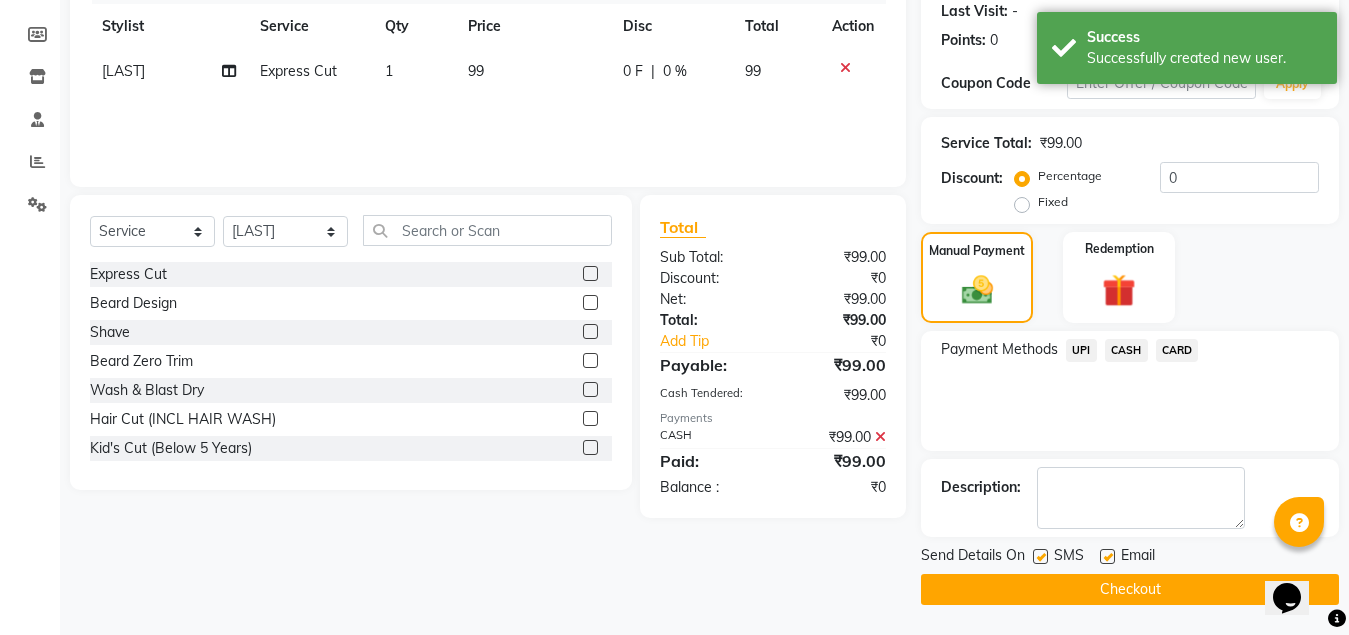 click on "Checkout" 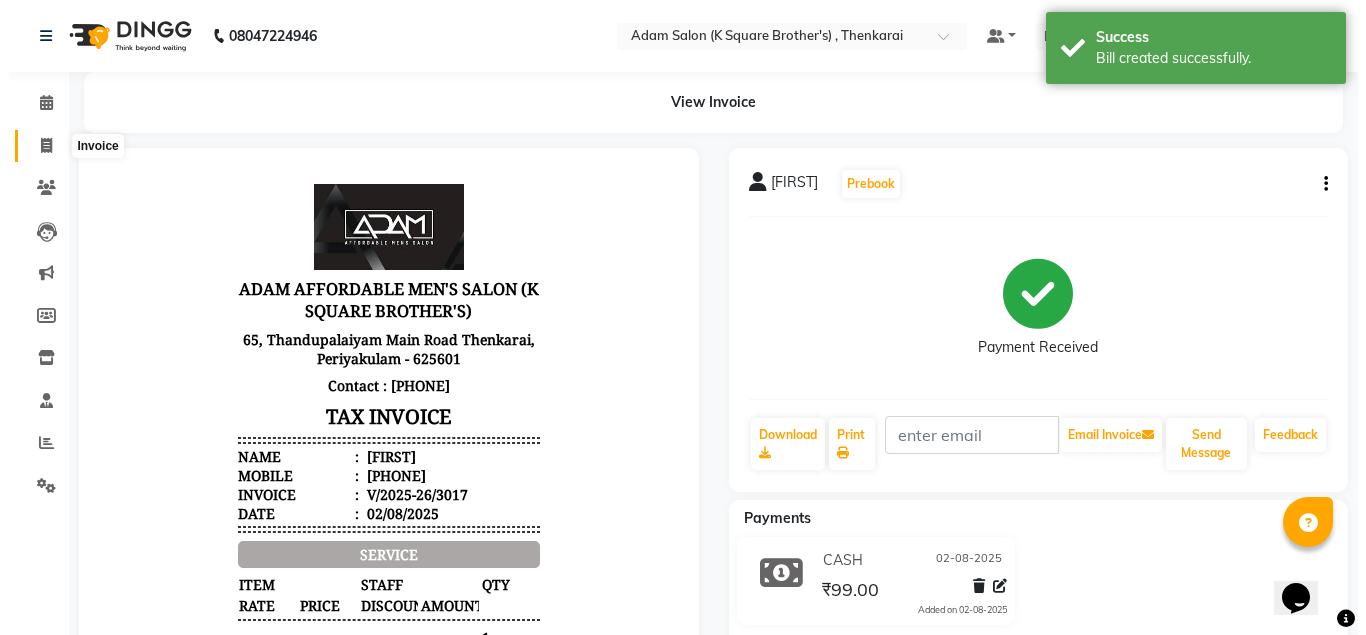 scroll, scrollTop: 0, scrollLeft: 0, axis: both 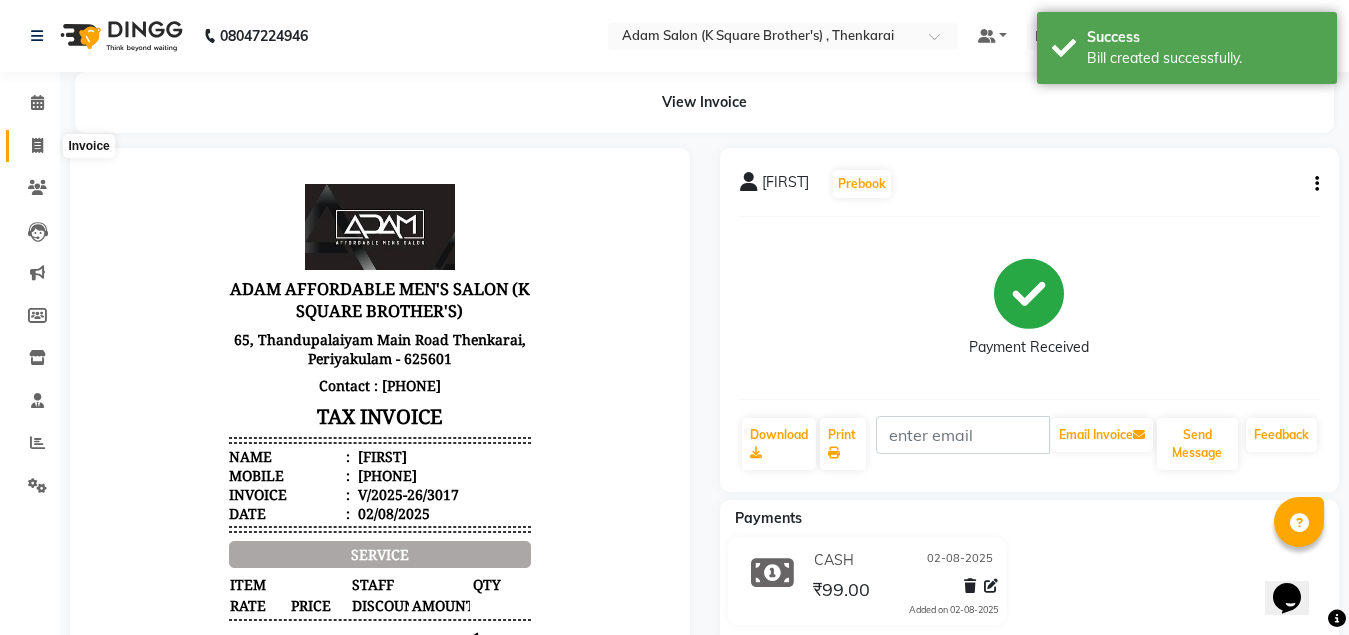 click 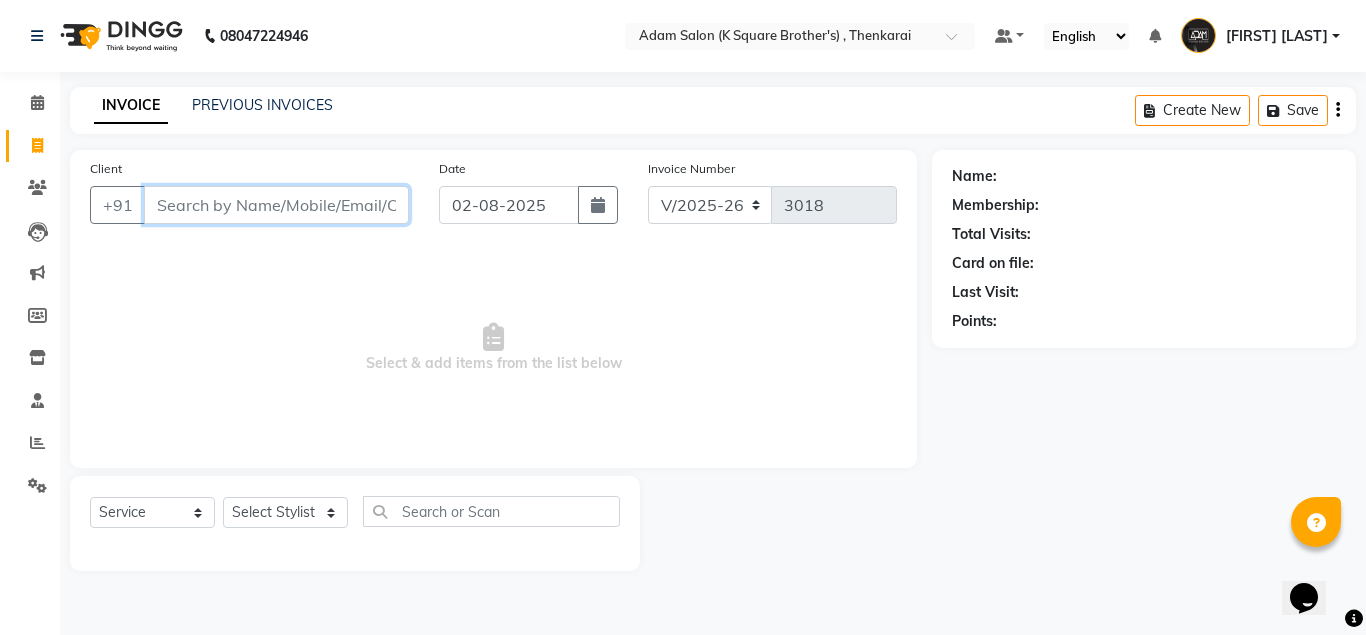 paste on "[PHONE]" 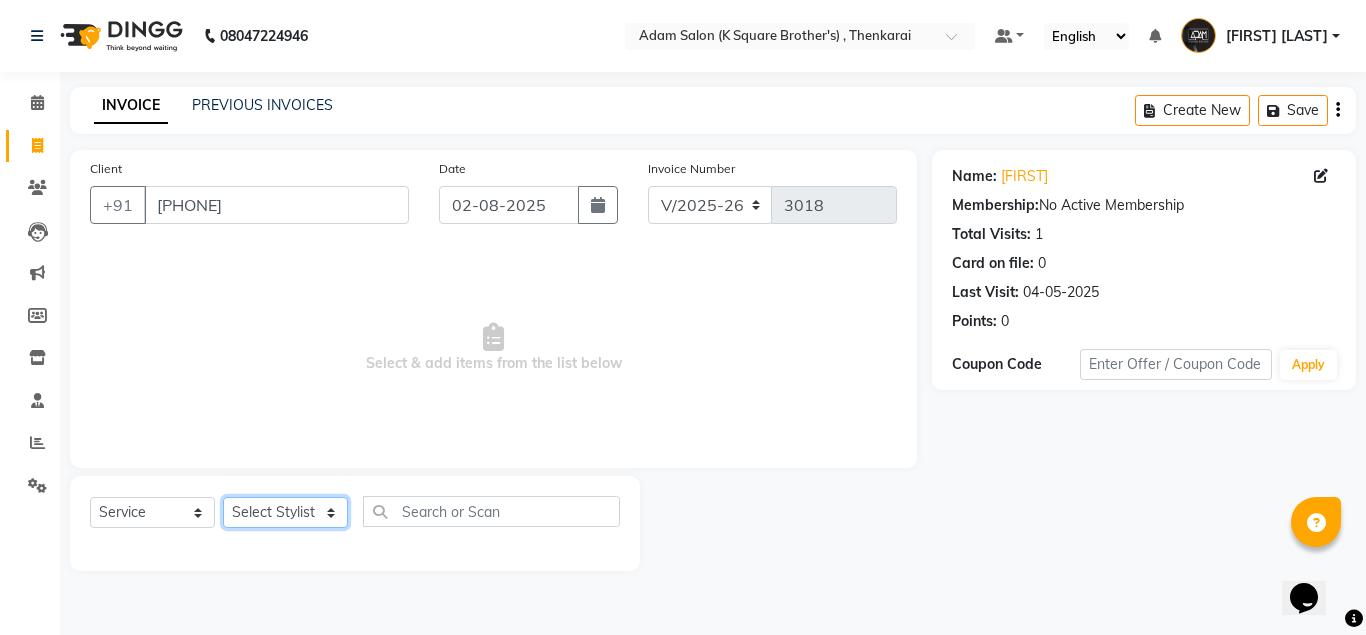 click on "Select Stylist Hasan Malik Navaz Suhail Syed Adam" 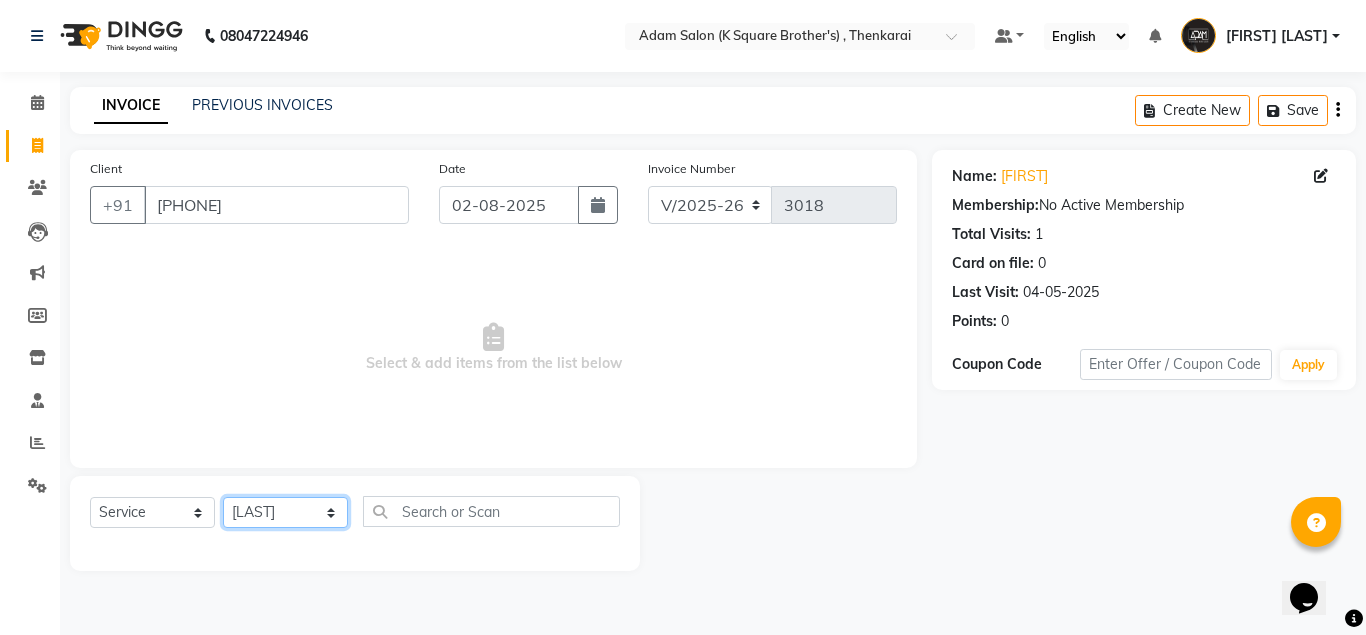 click on "Select Stylist Hasan Malik Navaz Suhail Syed Adam" 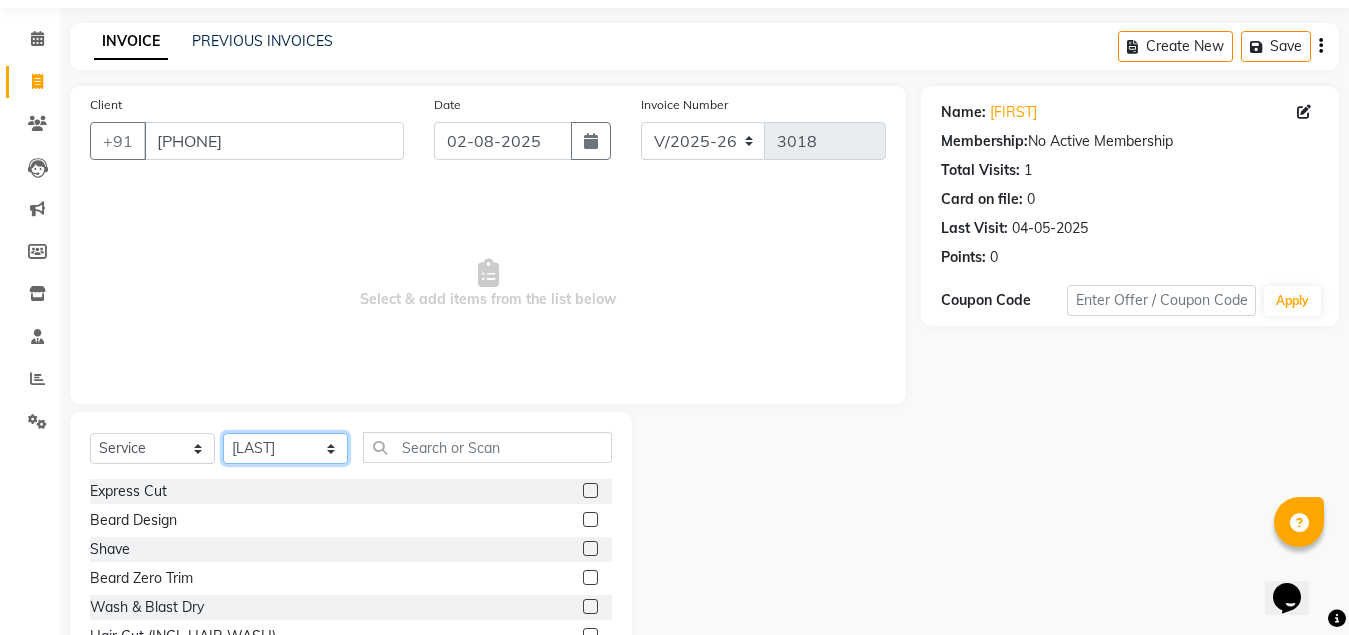 scroll, scrollTop: 166, scrollLeft: 0, axis: vertical 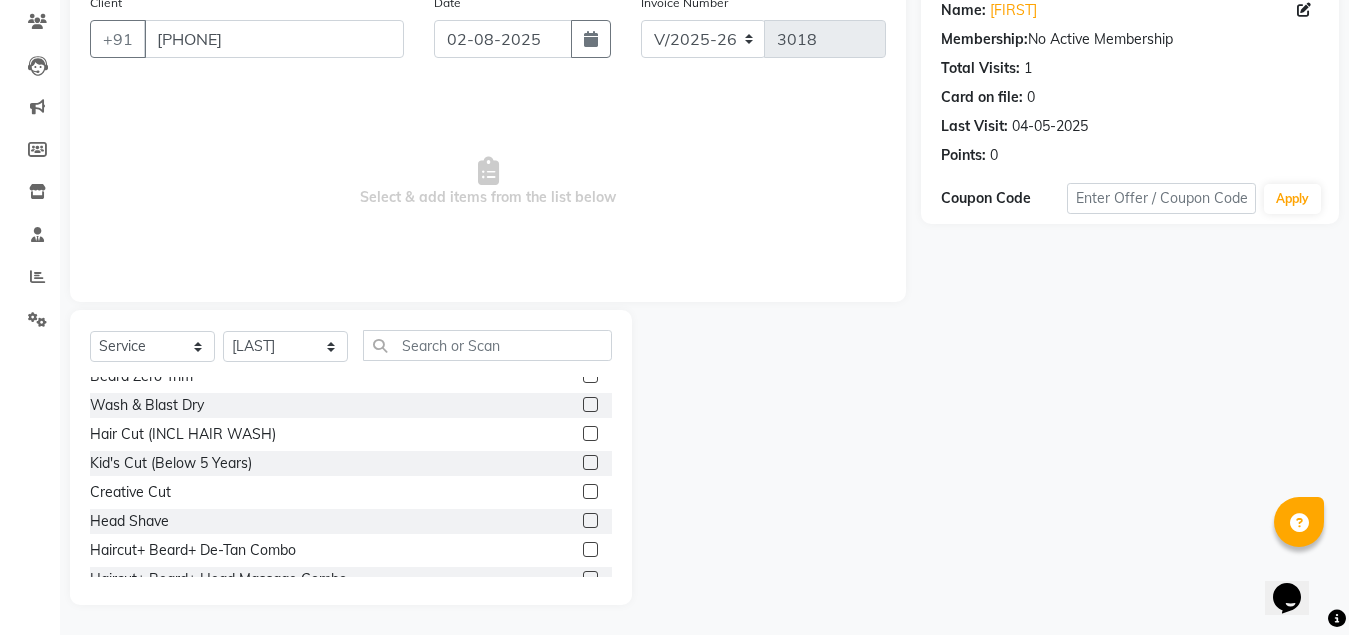 click 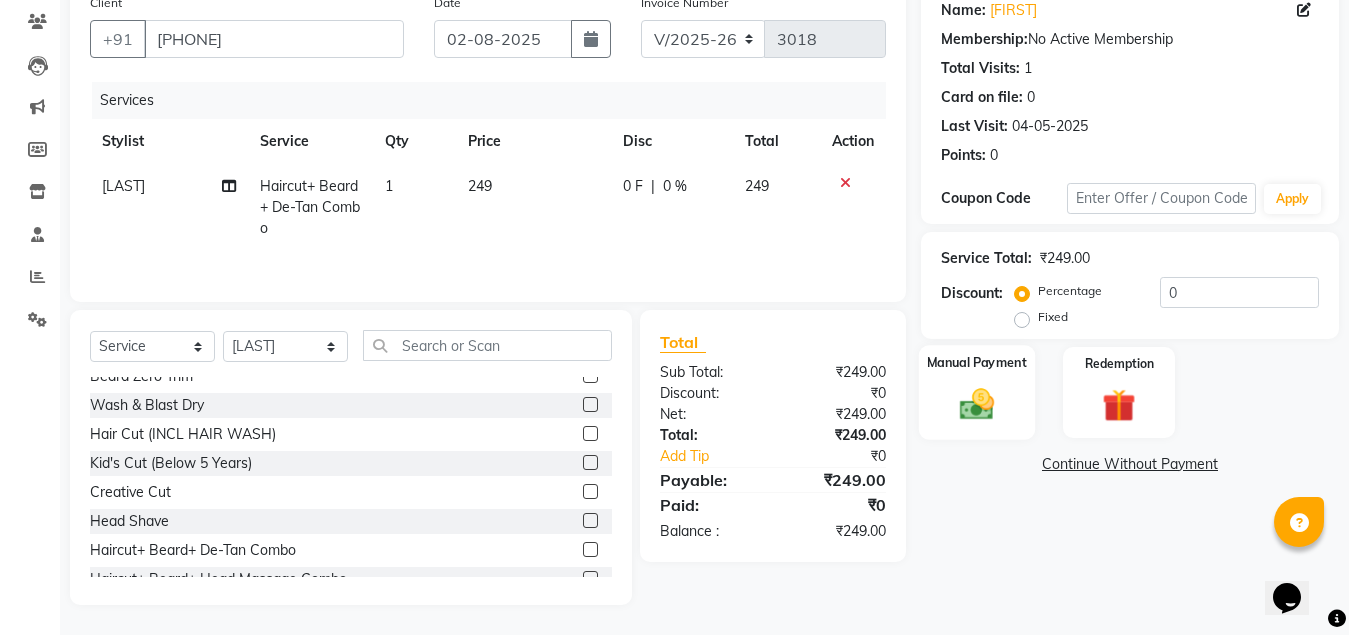 click 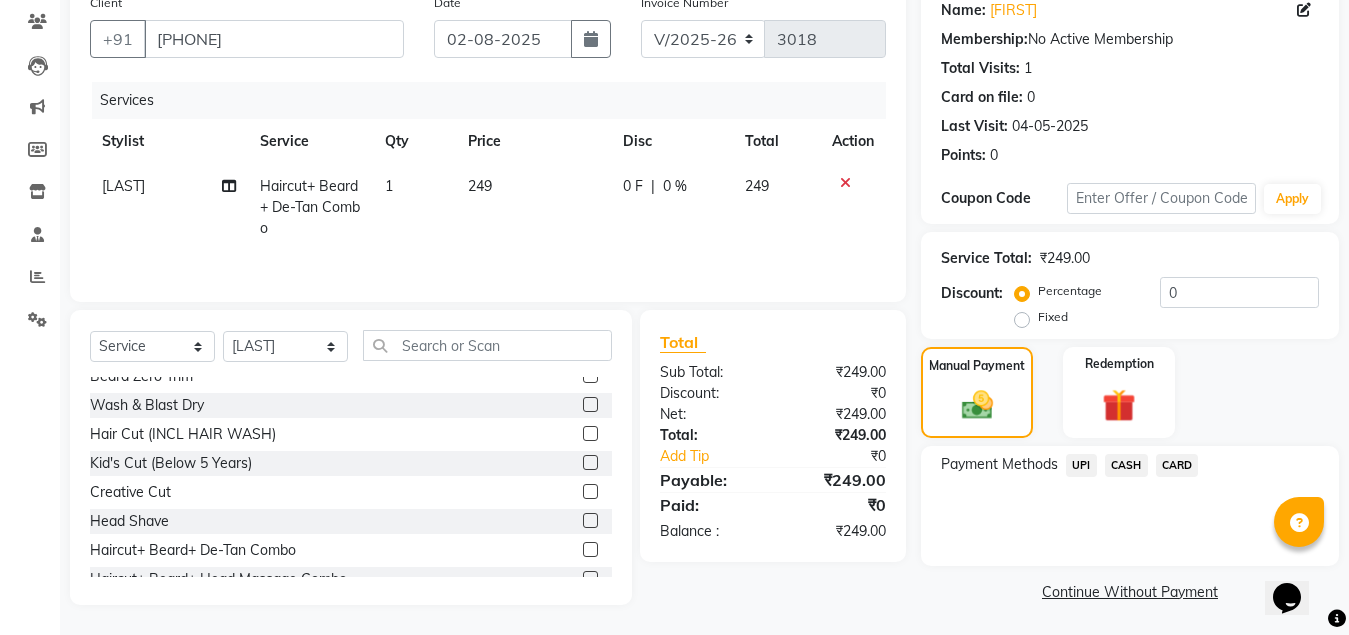click on "UPI" 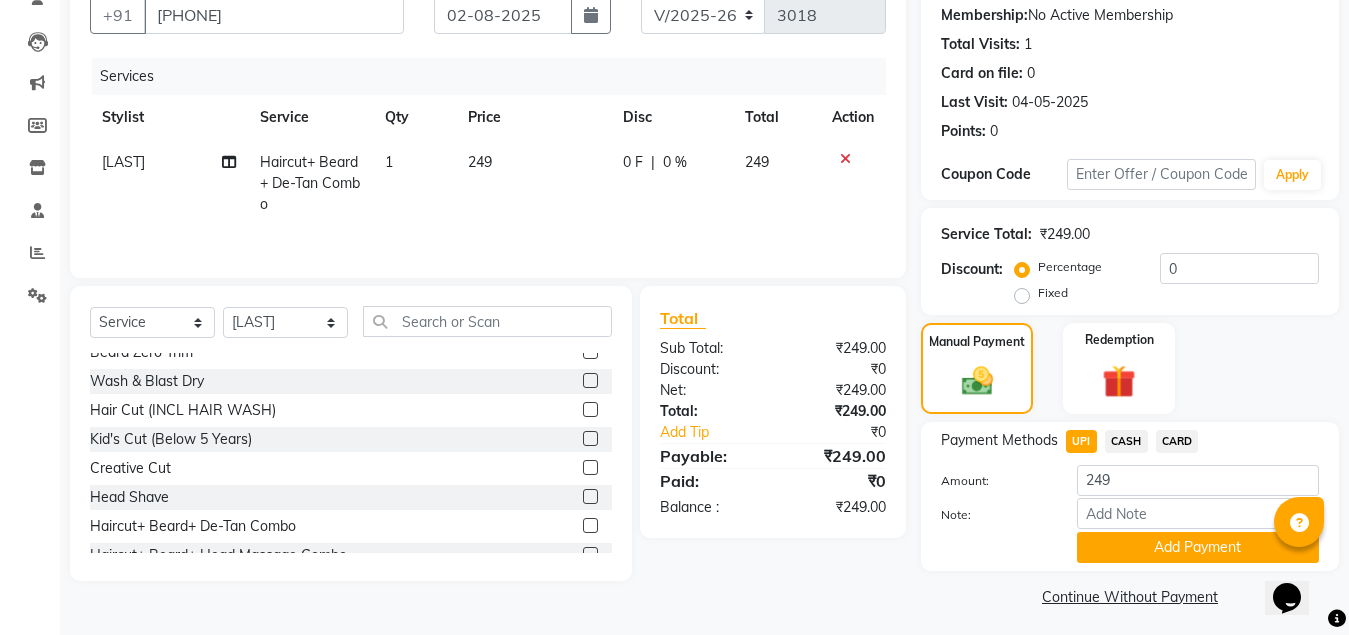 scroll, scrollTop: 197, scrollLeft: 0, axis: vertical 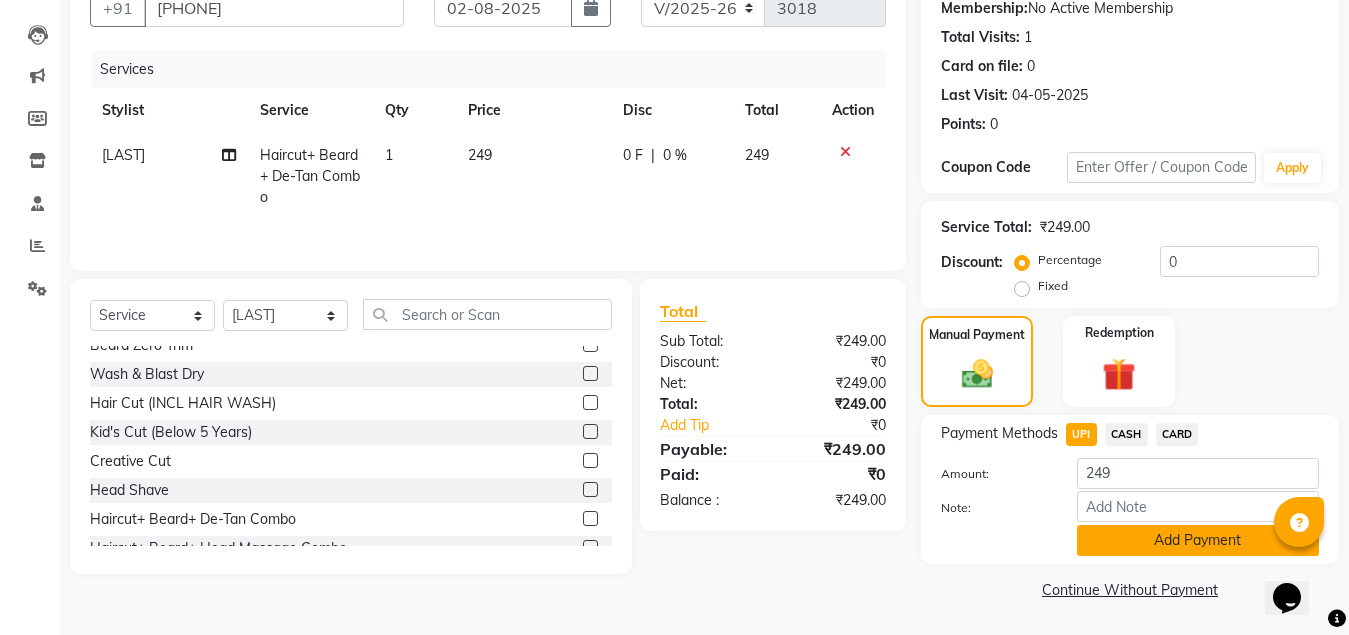 click on "Add Payment" 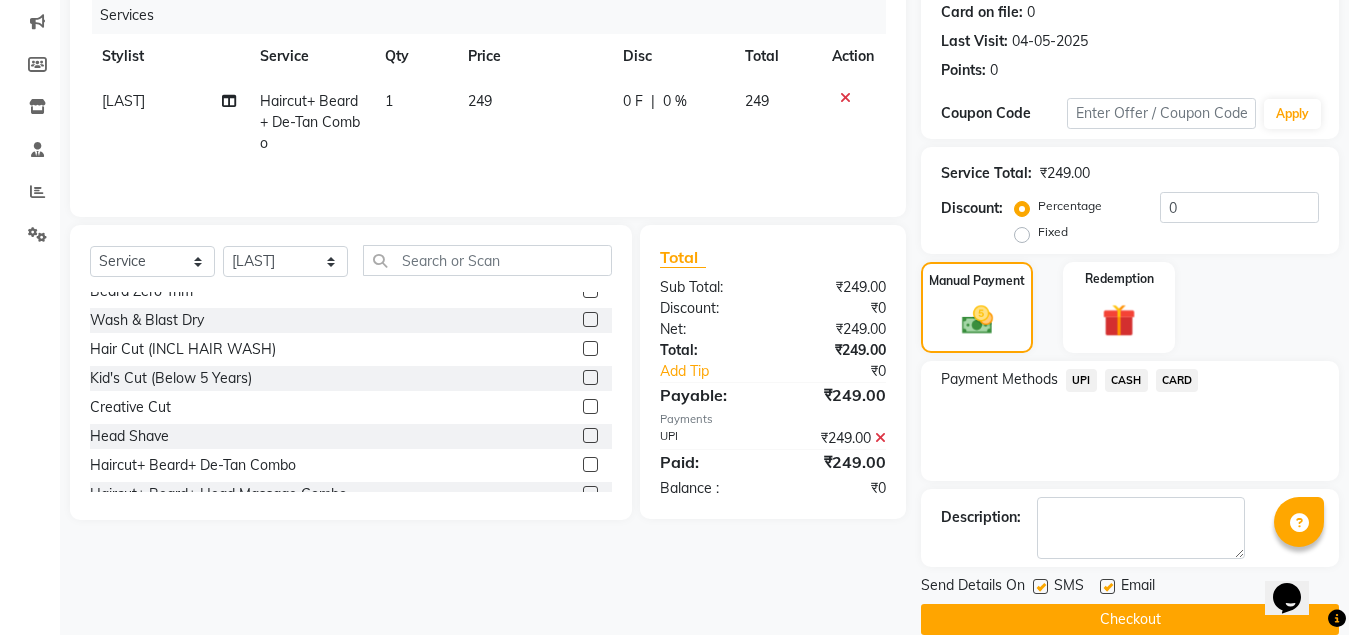 scroll, scrollTop: 281, scrollLeft: 0, axis: vertical 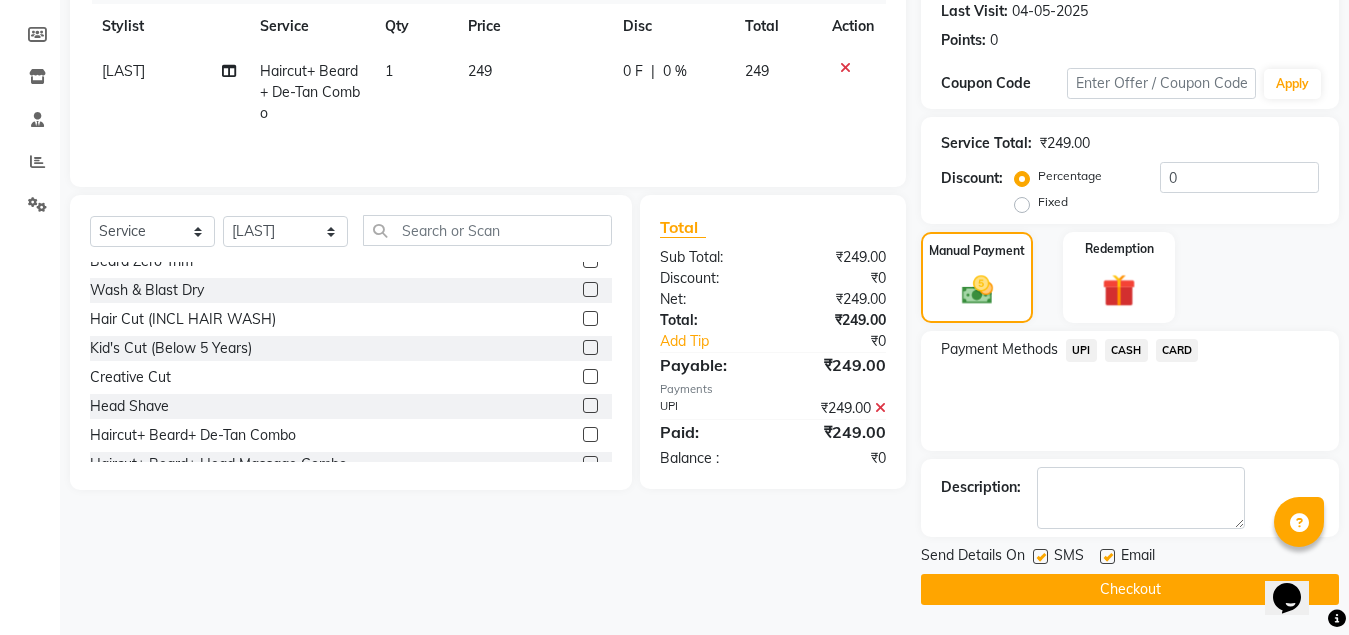 click on "Checkout" 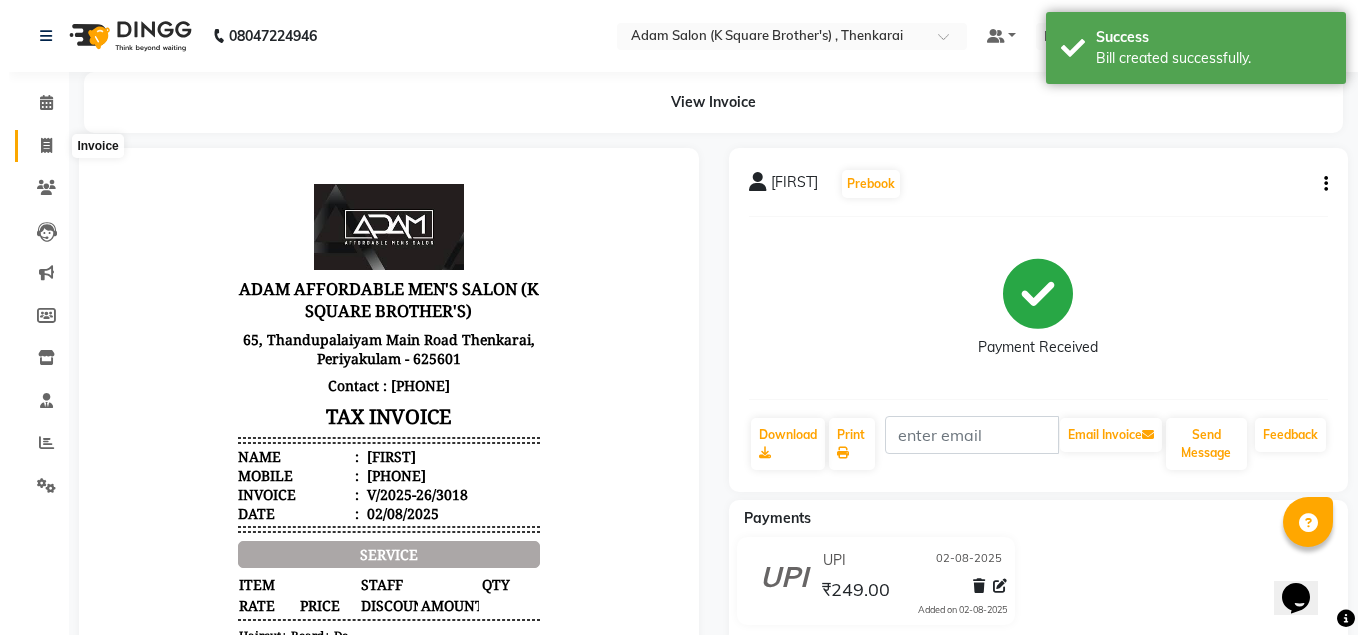 scroll, scrollTop: 0, scrollLeft: 0, axis: both 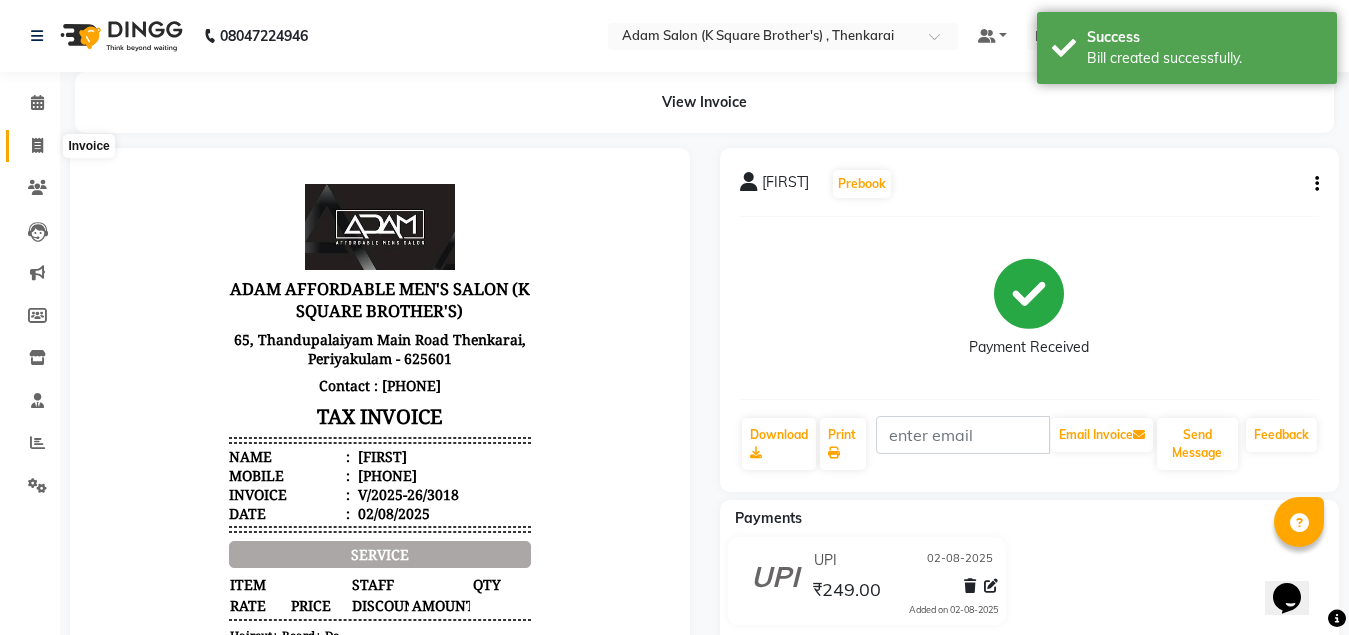 click 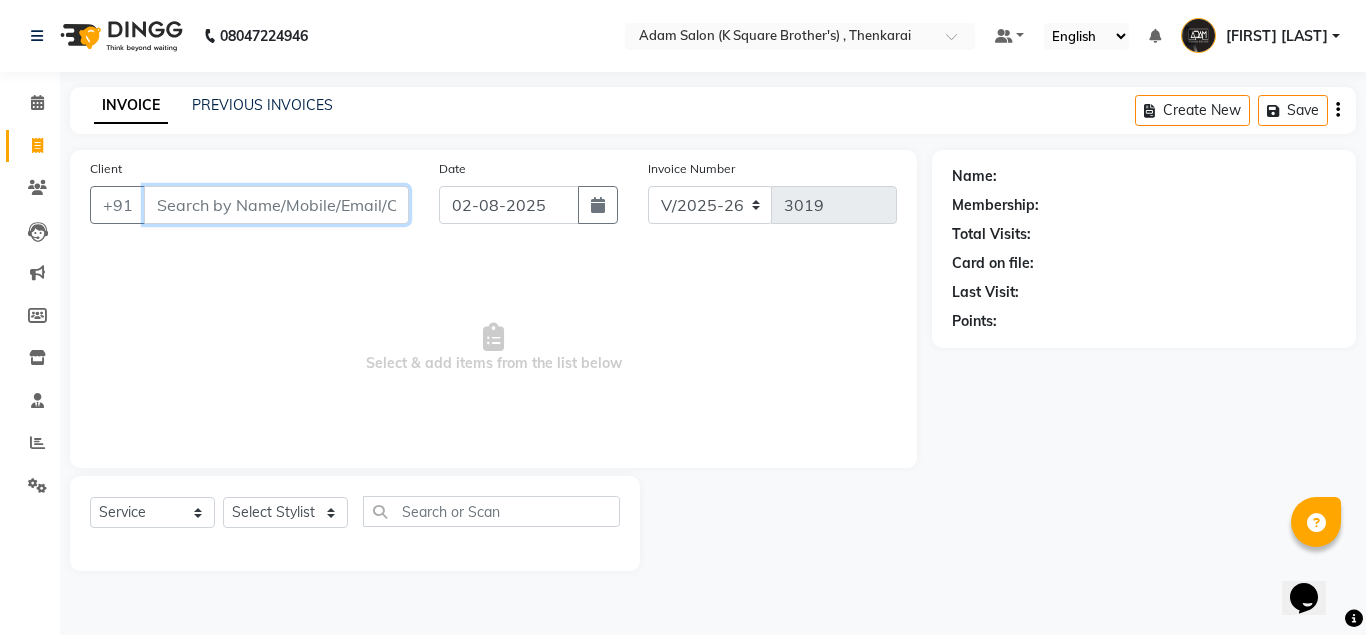 paste on "[PHONE]" 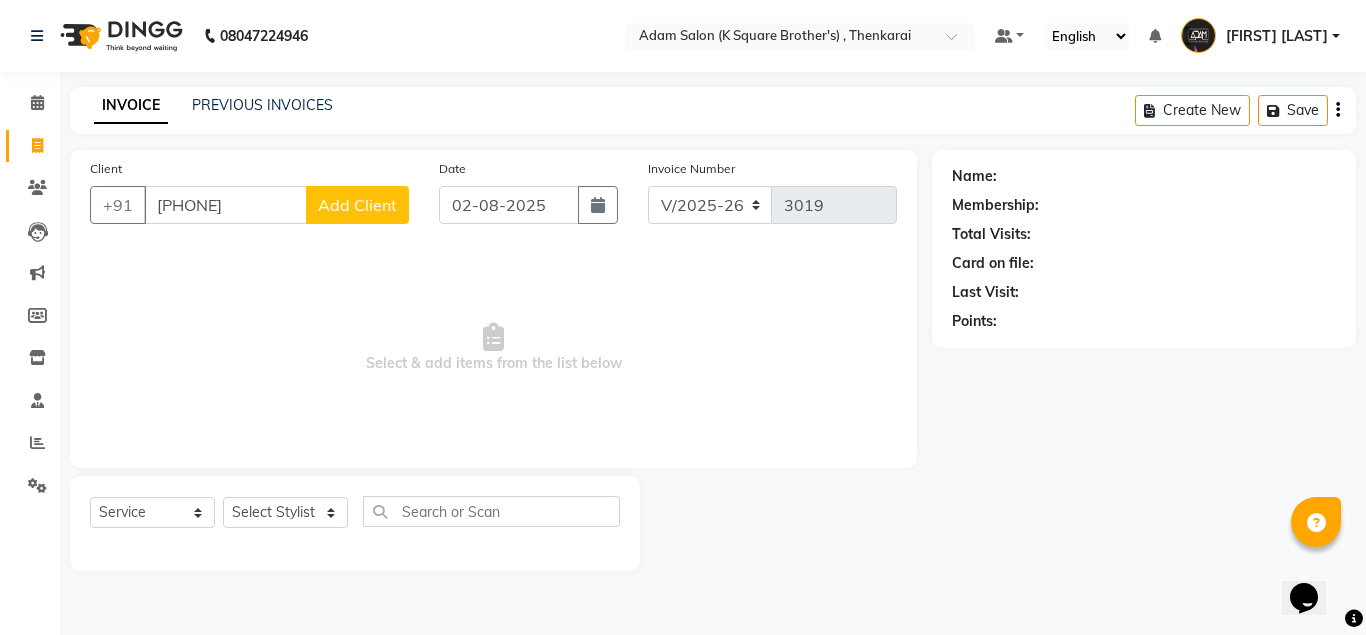 click on "Add Client" 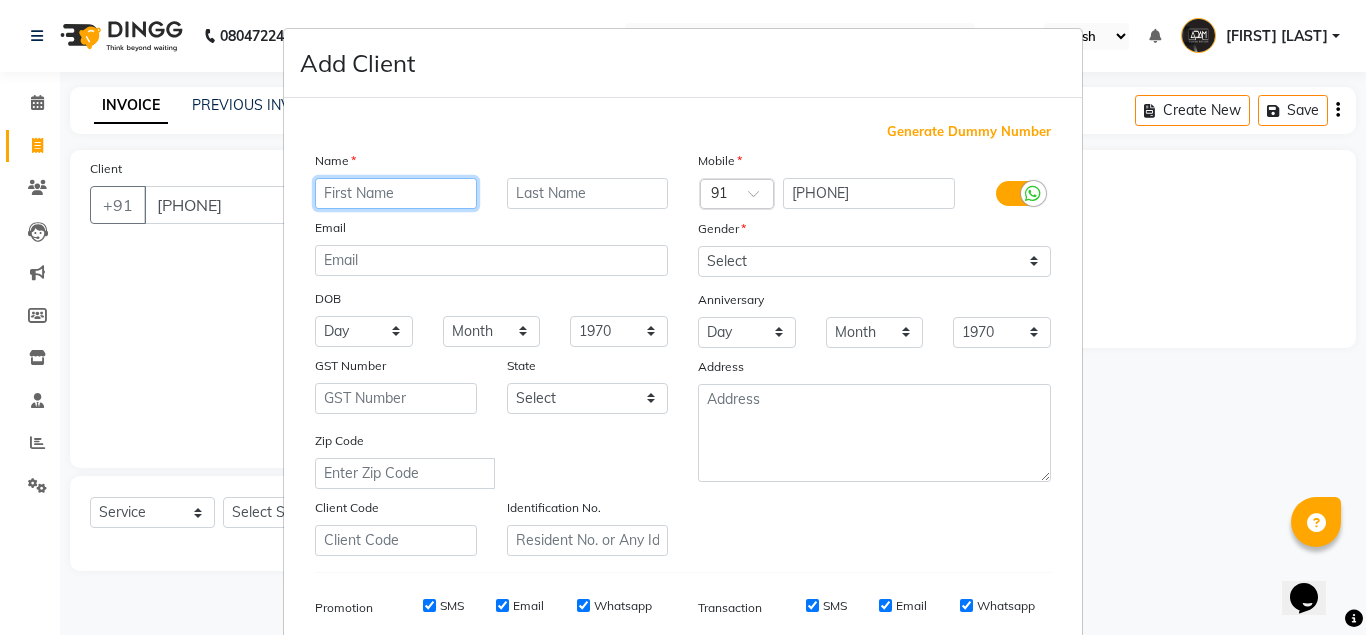 paste on "[LAST]" 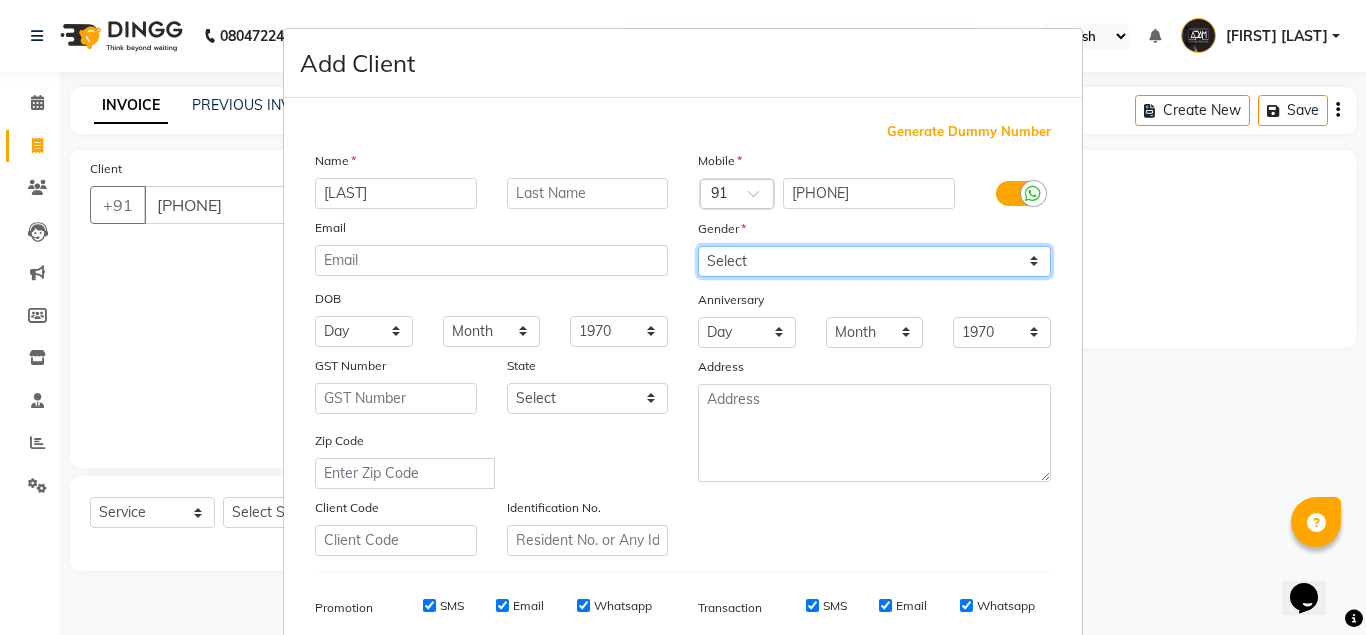 click on "Select Male Female Other Prefer Not To Say" at bounding box center [874, 261] 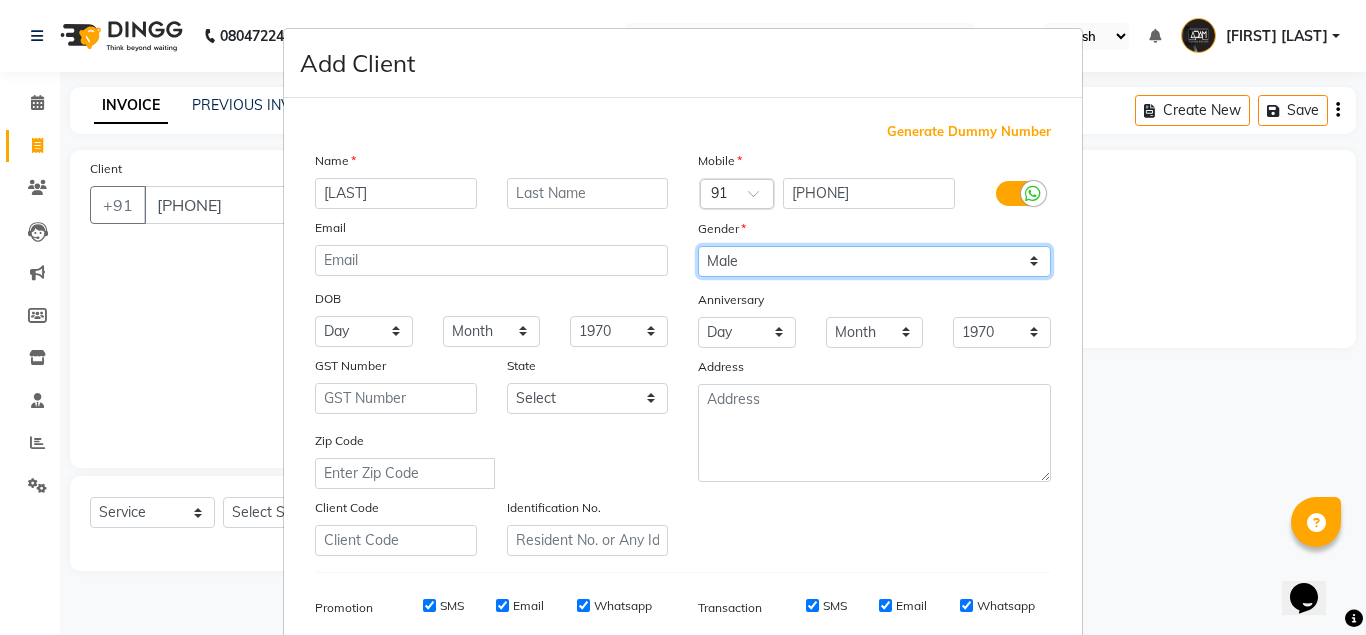 click on "Select Male Female Other Prefer Not To Say" at bounding box center [874, 261] 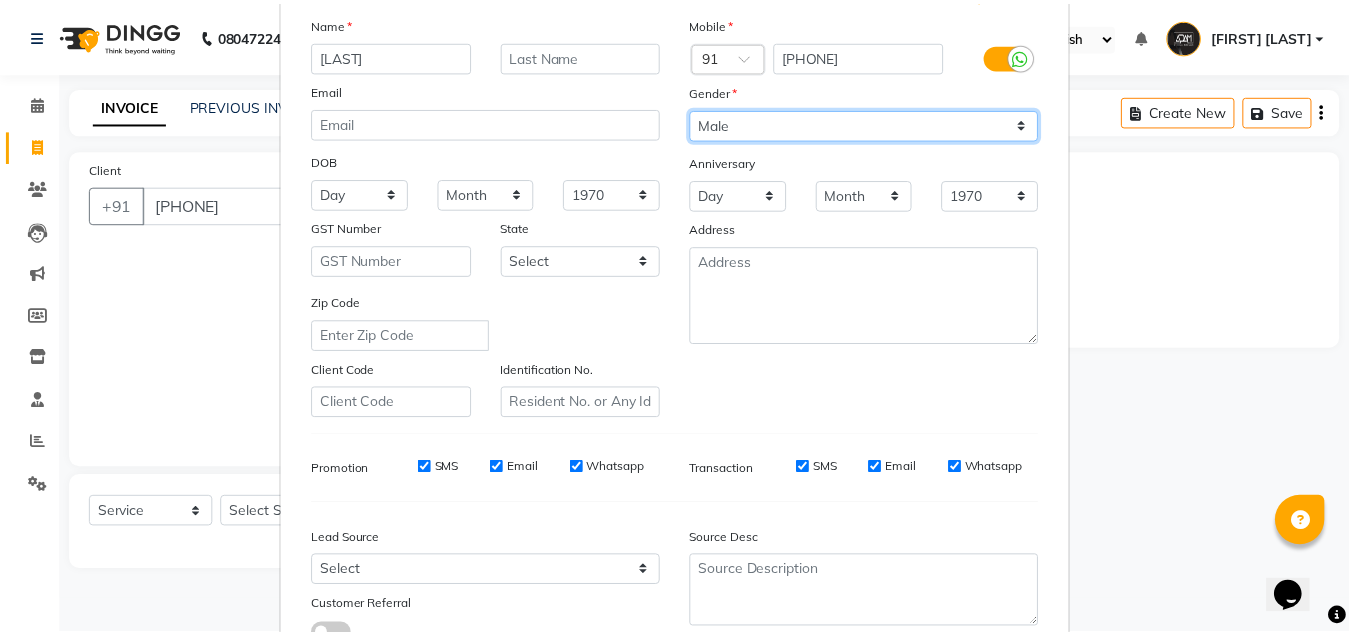 scroll, scrollTop: 288, scrollLeft: 0, axis: vertical 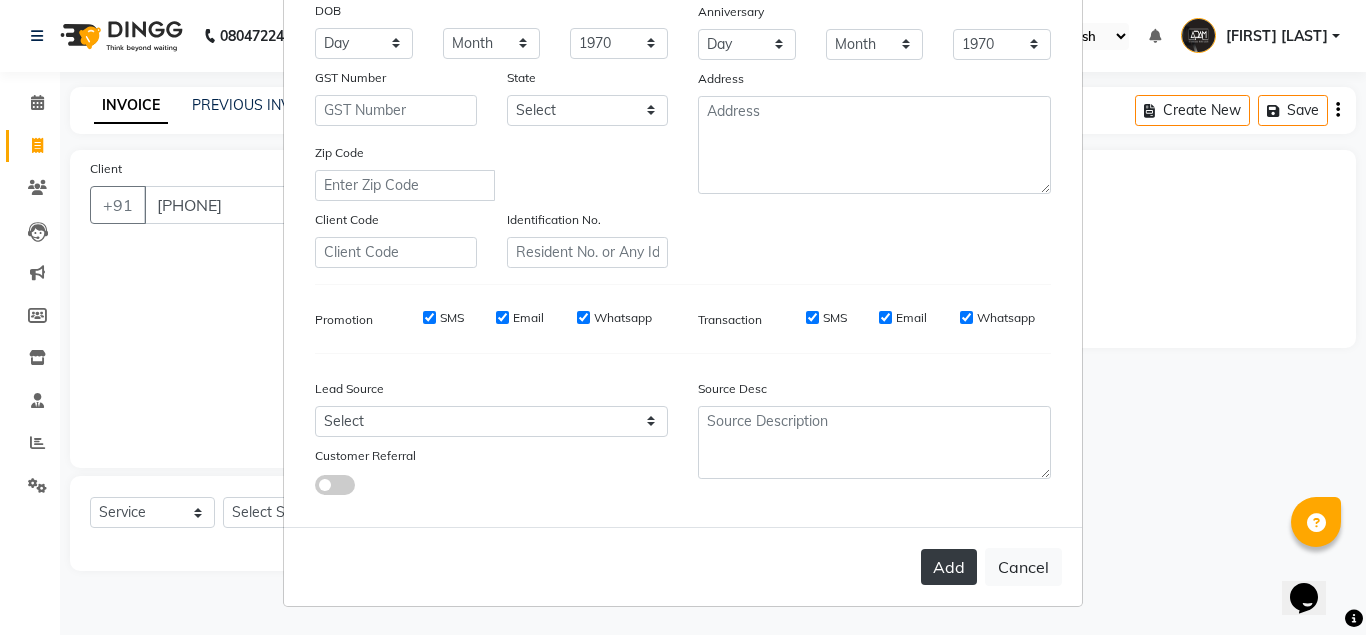 click on "Add" at bounding box center [949, 567] 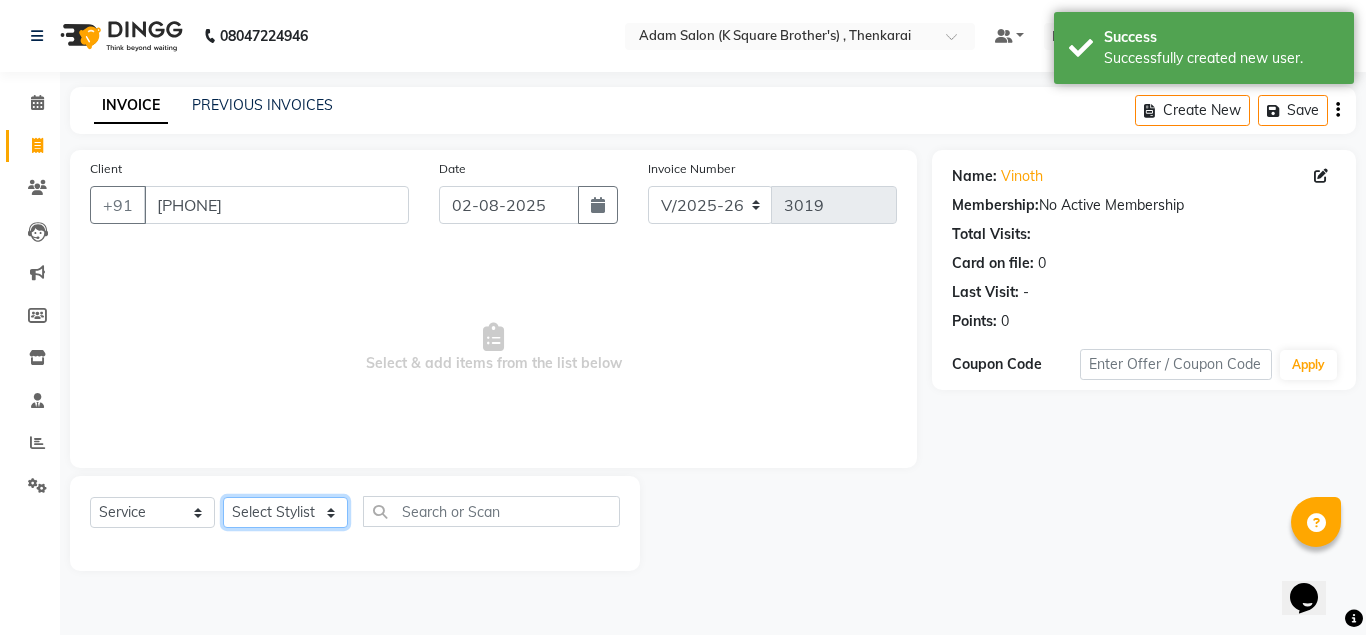click on "Select Stylist Hasan Malik Navaz Suhail Syed Adam" 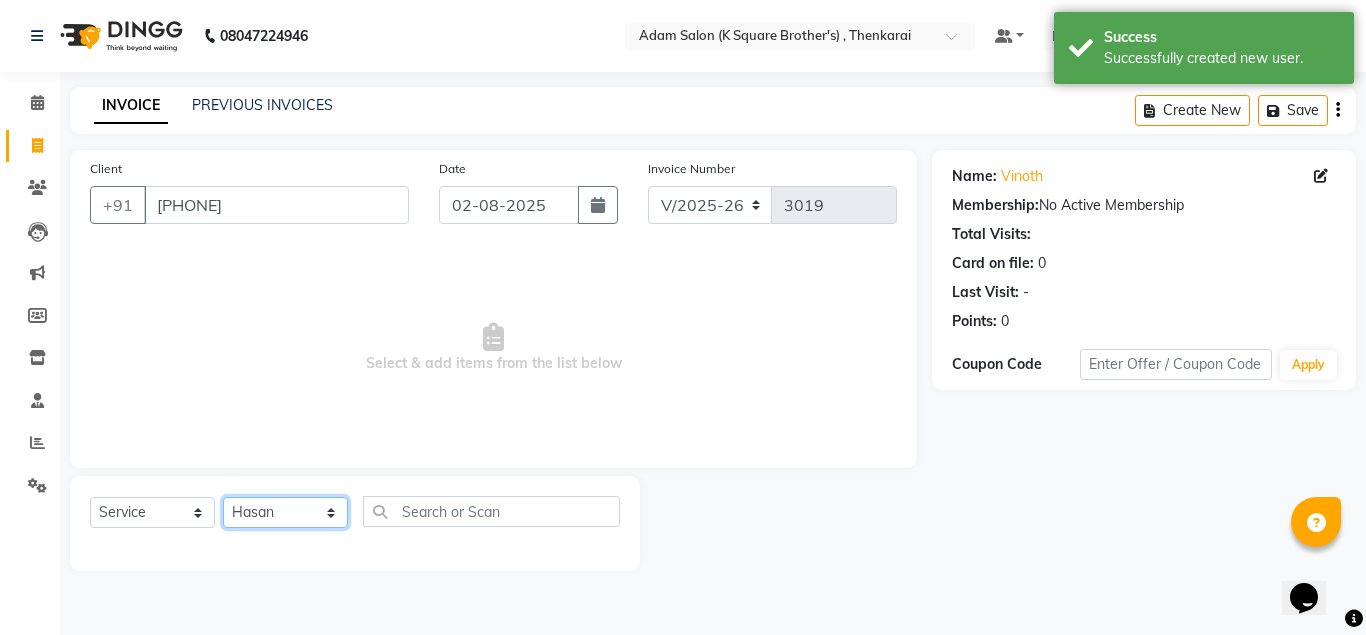 click on "Select Stylist Hasan Malik Navaz Suhail Syed Adam" 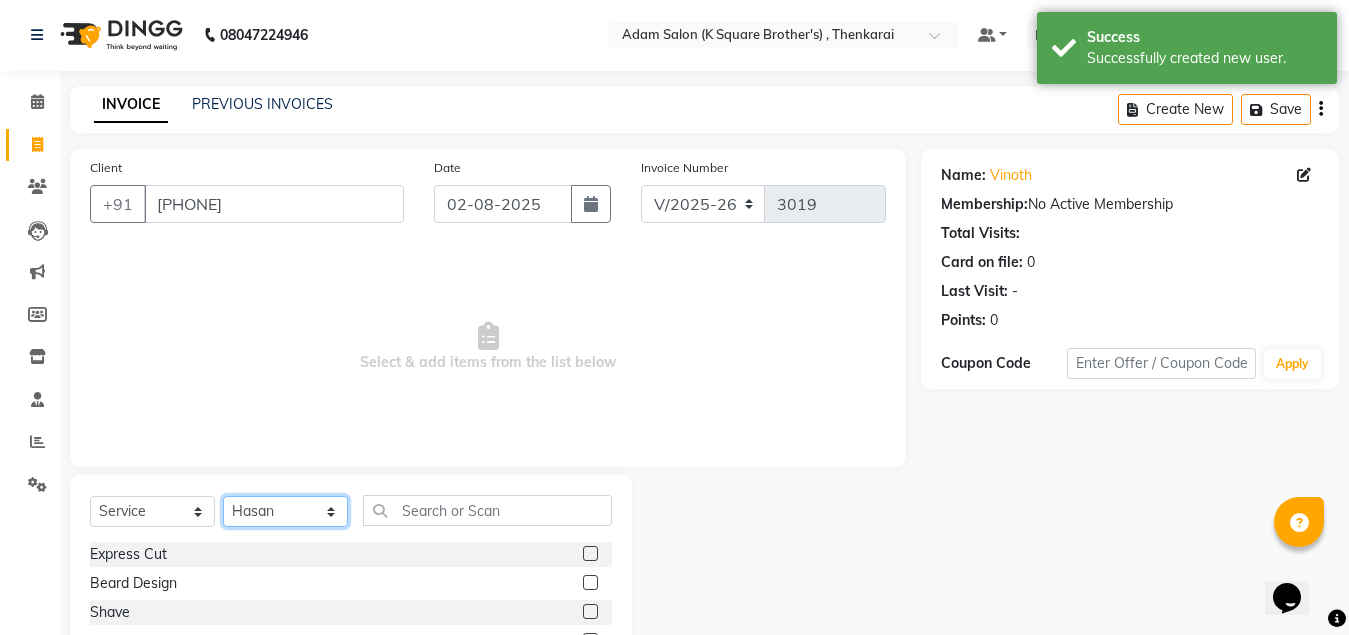 scroll, scrollTop: 166, scrollLeft: 0, axis: vertical 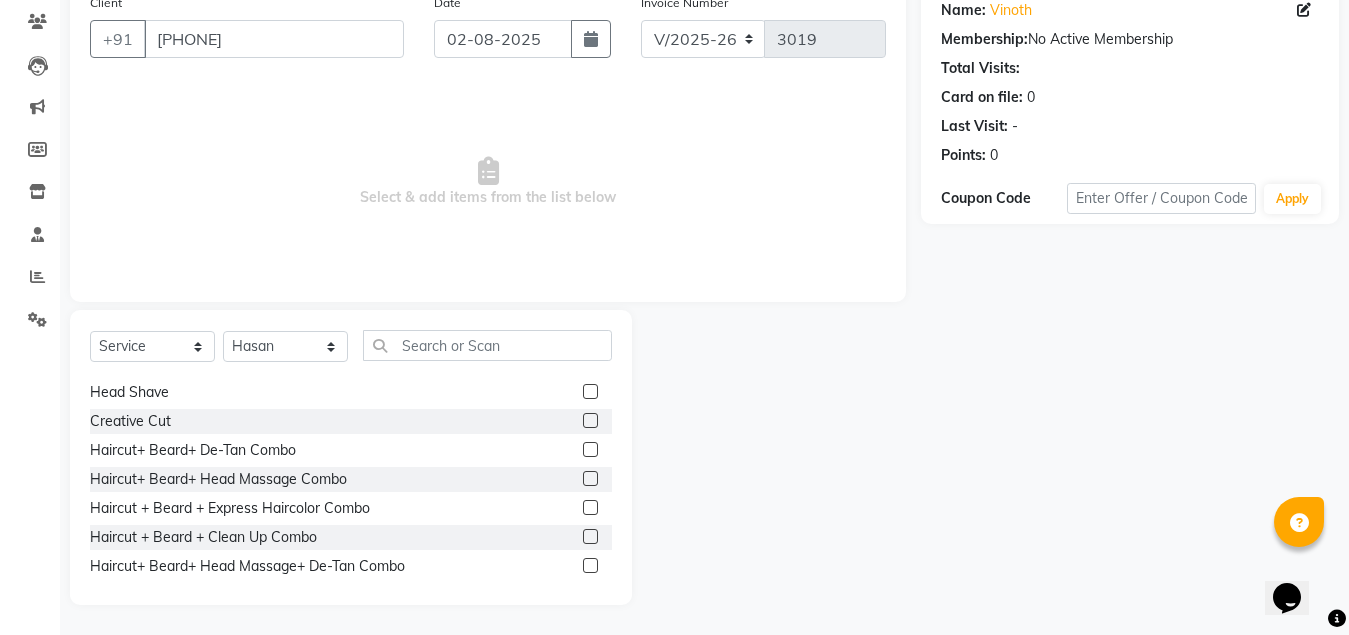 click 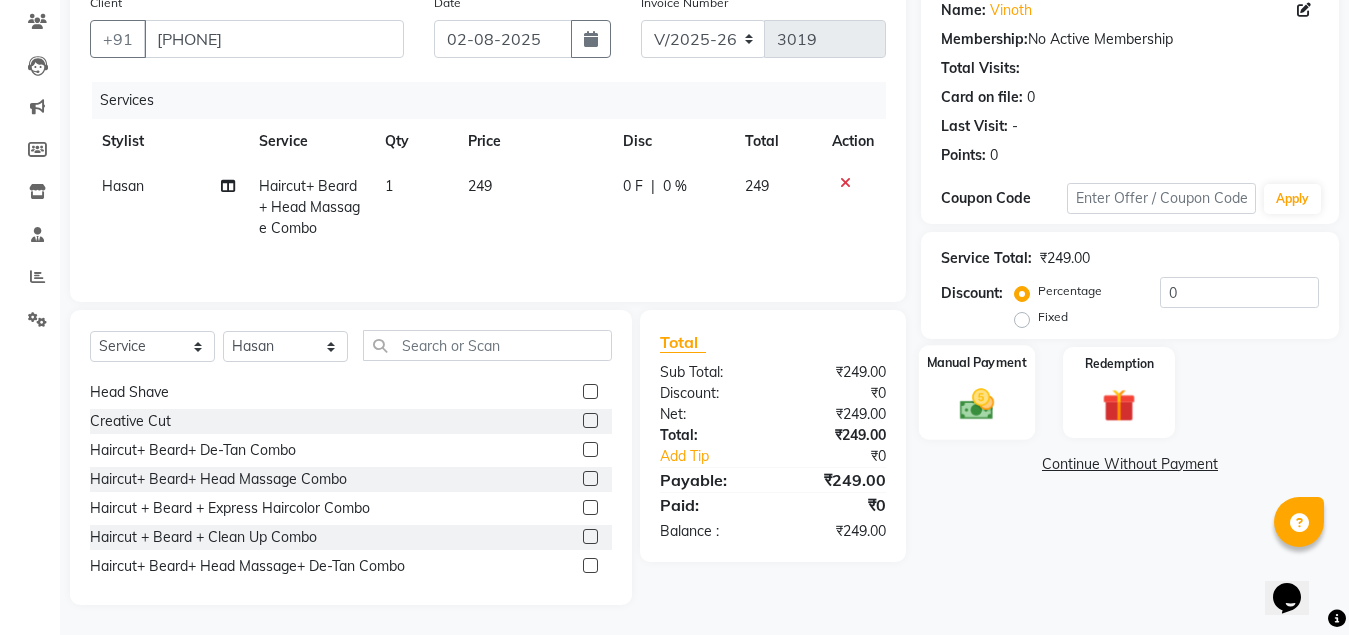 click 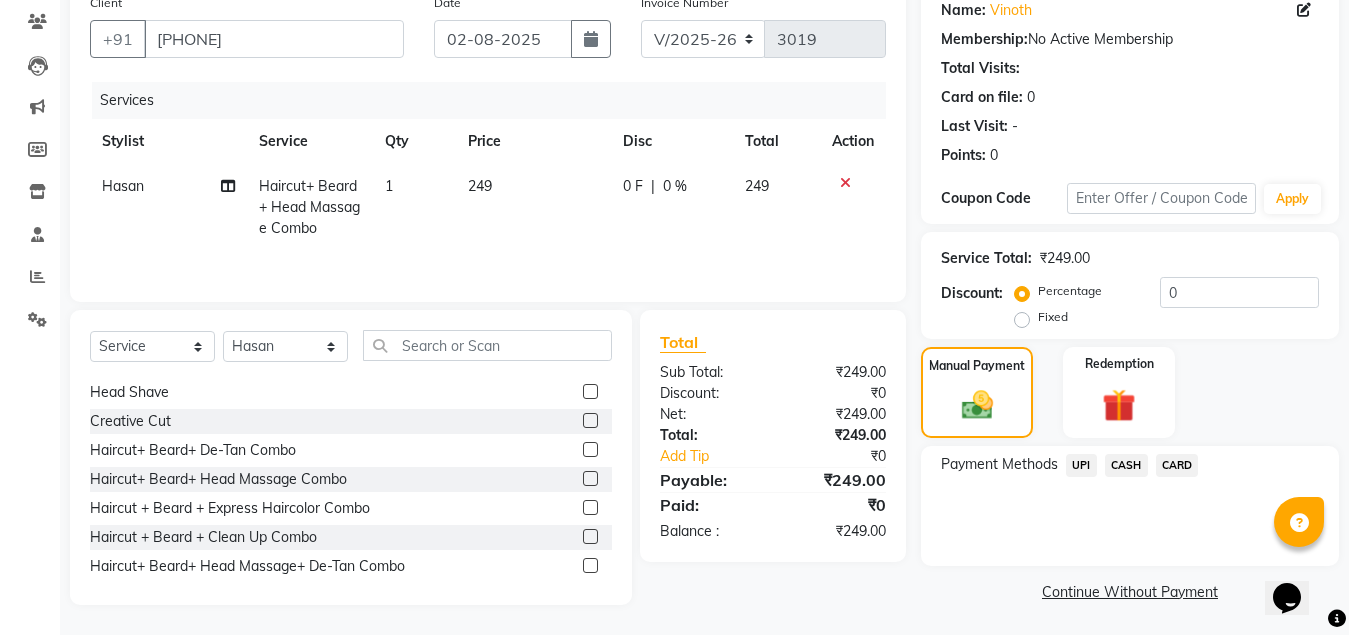 click on "CASH" 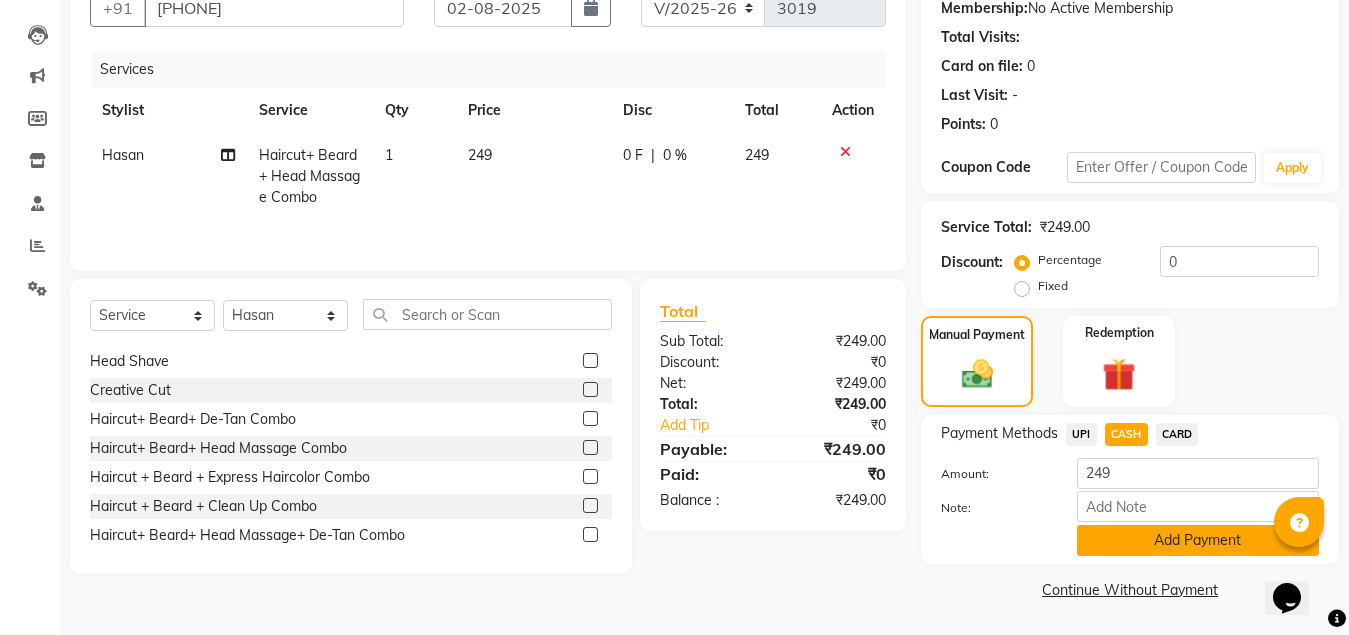 click on "Add Payment" 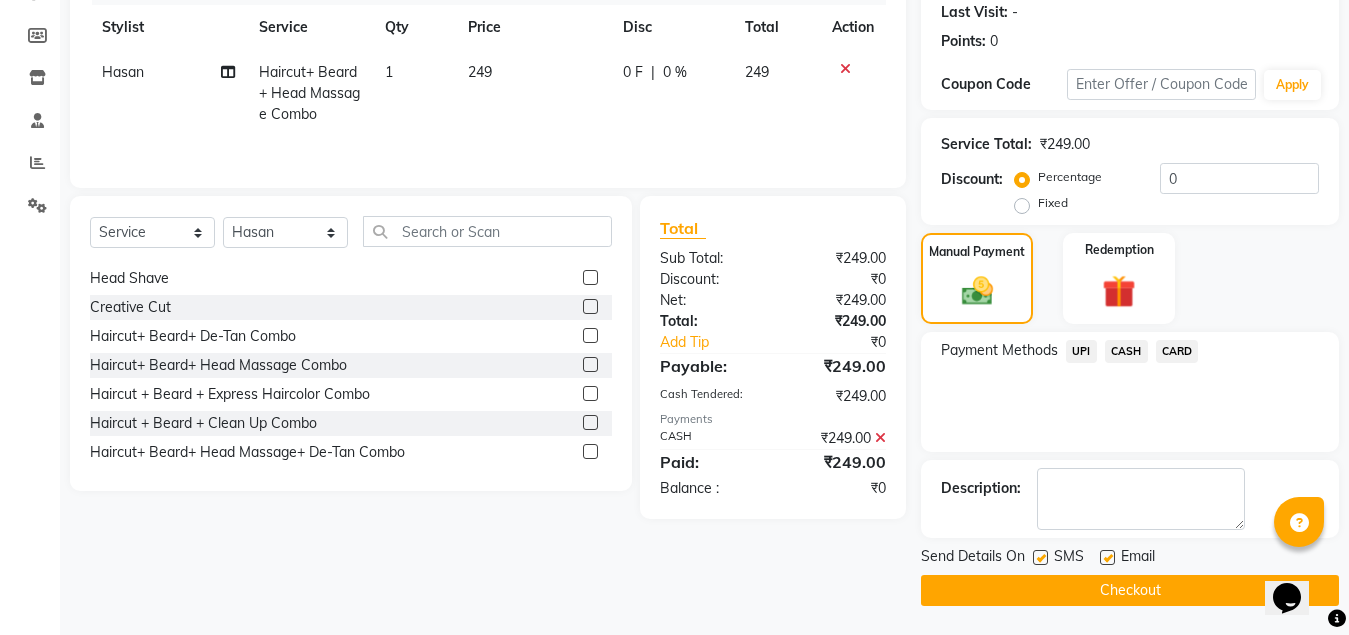 scroll, scrollTop: 281, scrollLeft: 0, axis: vertical 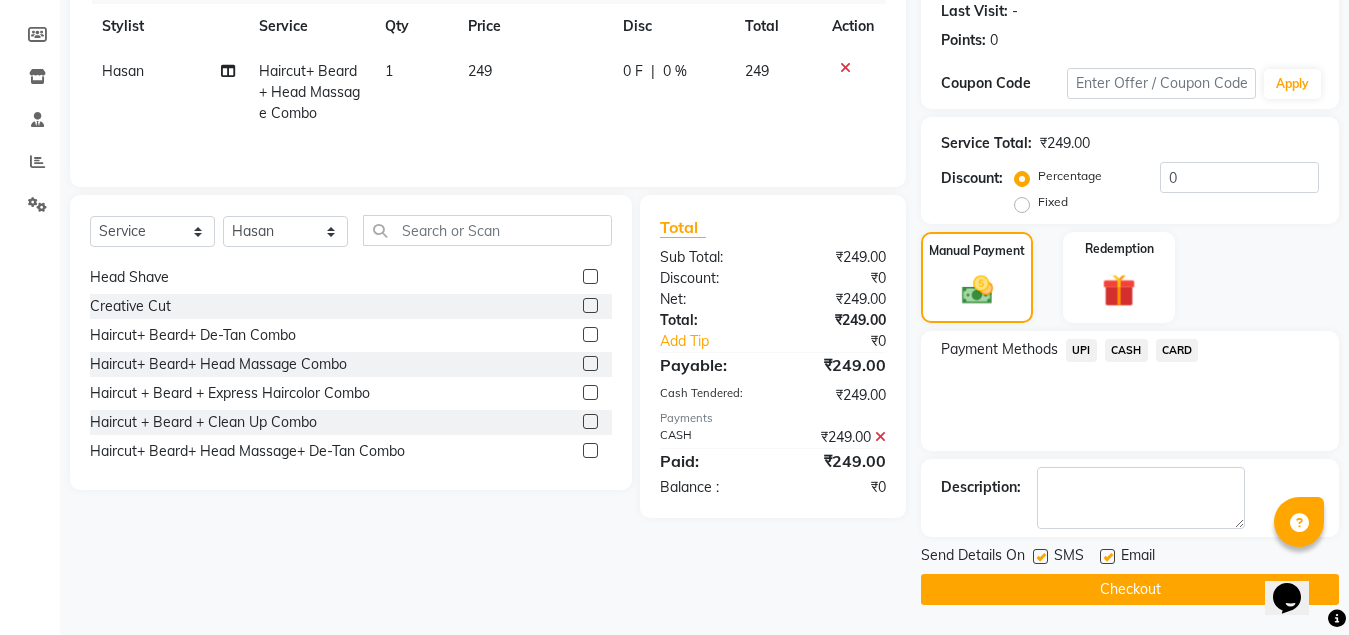click on "Checkout" 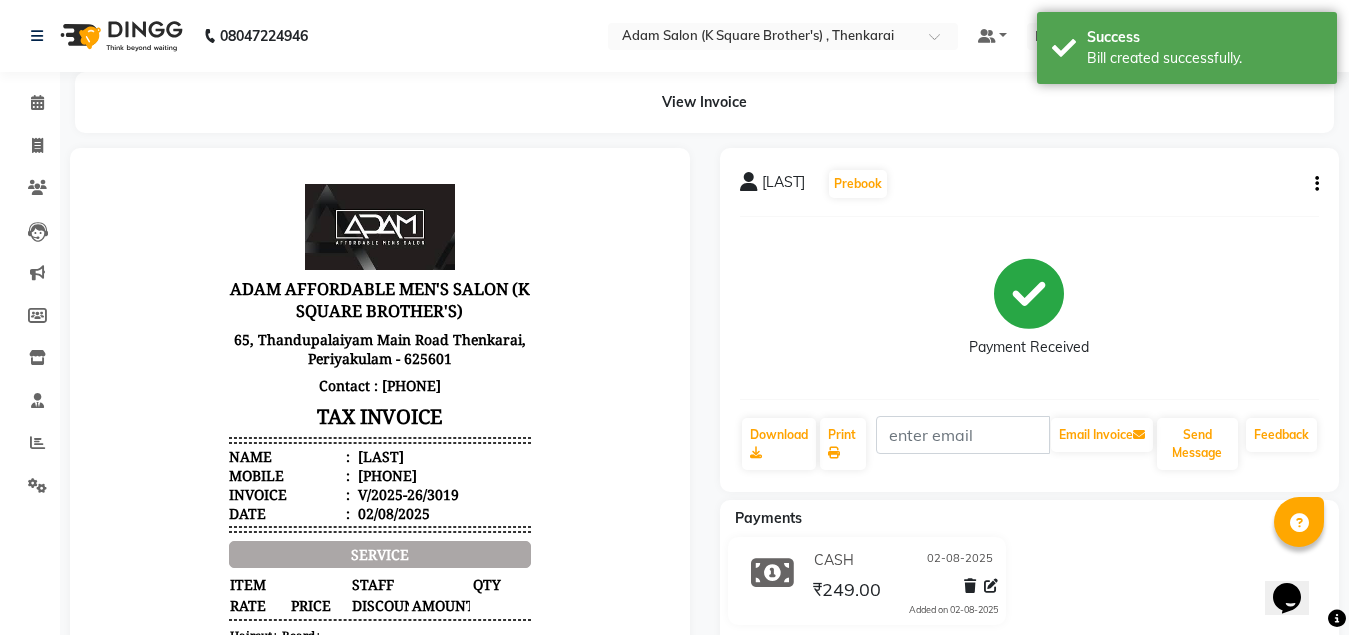 scroll, scrollTop: 0, scrollLeft: 0, axis: both 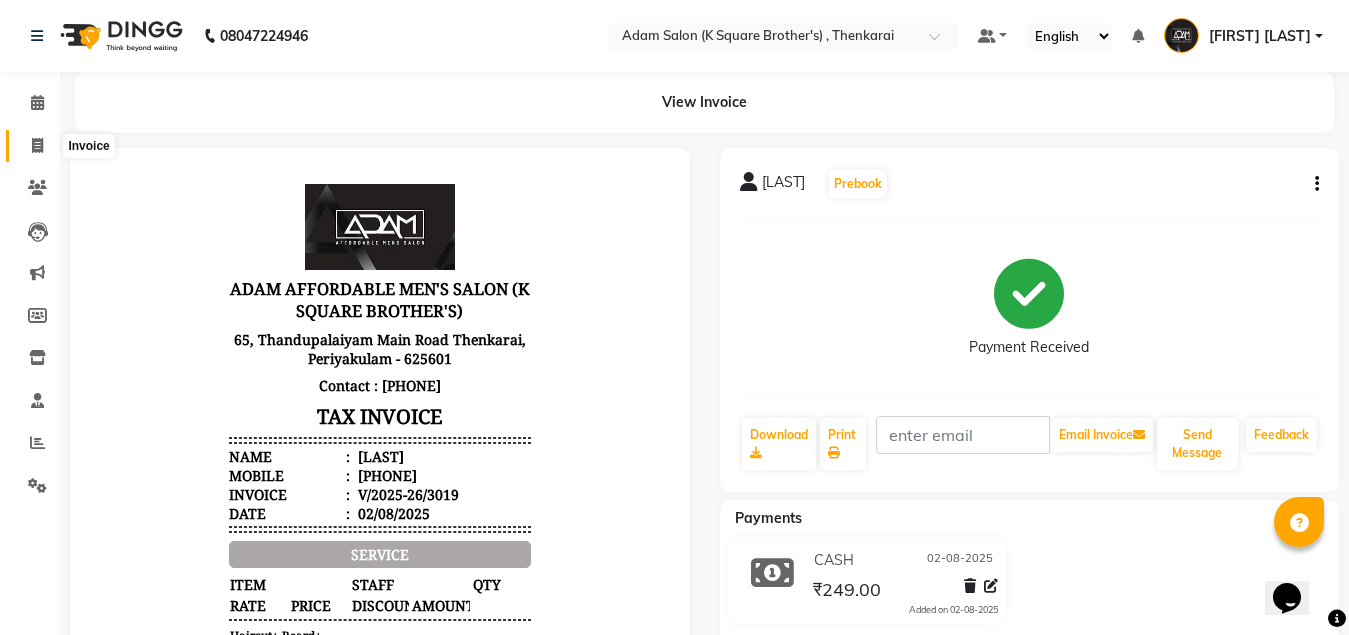 click 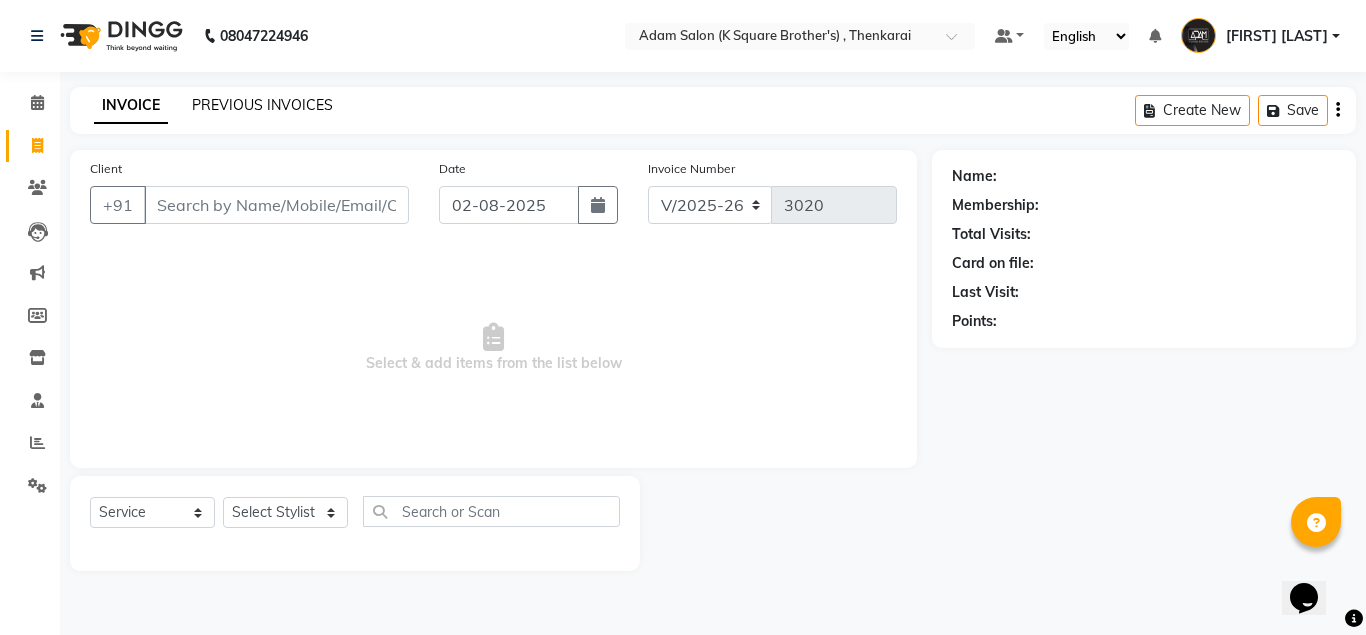 click on "PREVIOUS INVOICES" 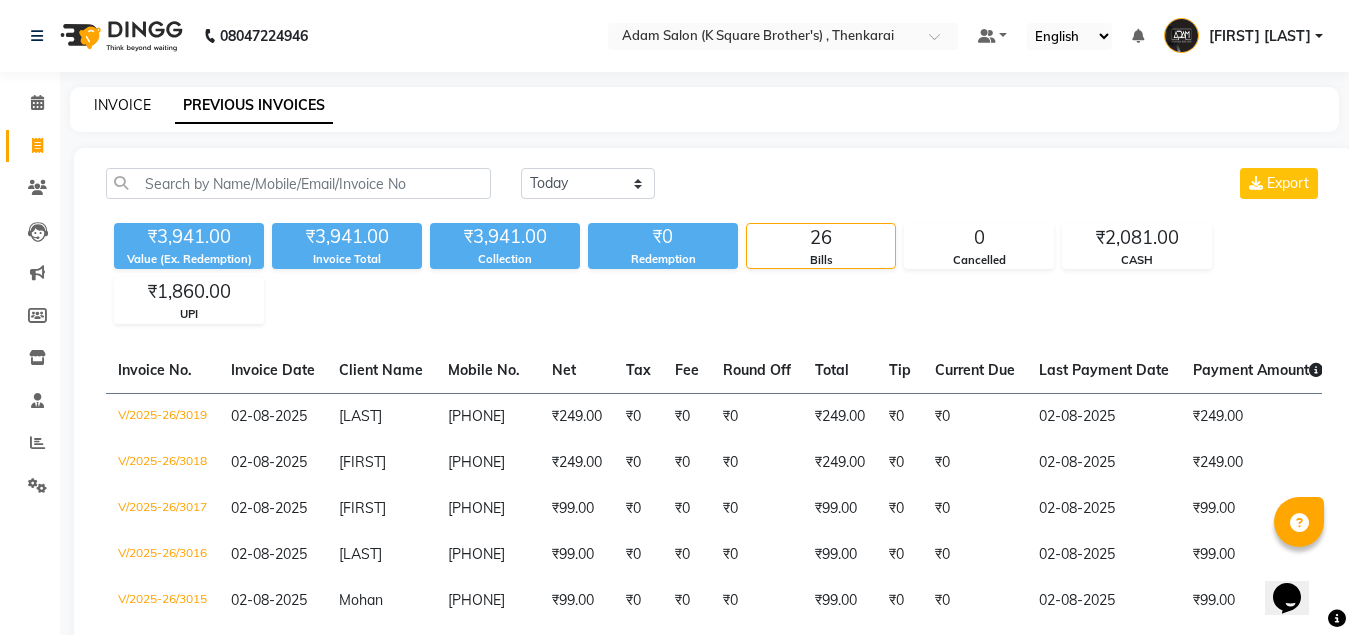 click on "INVOICE" 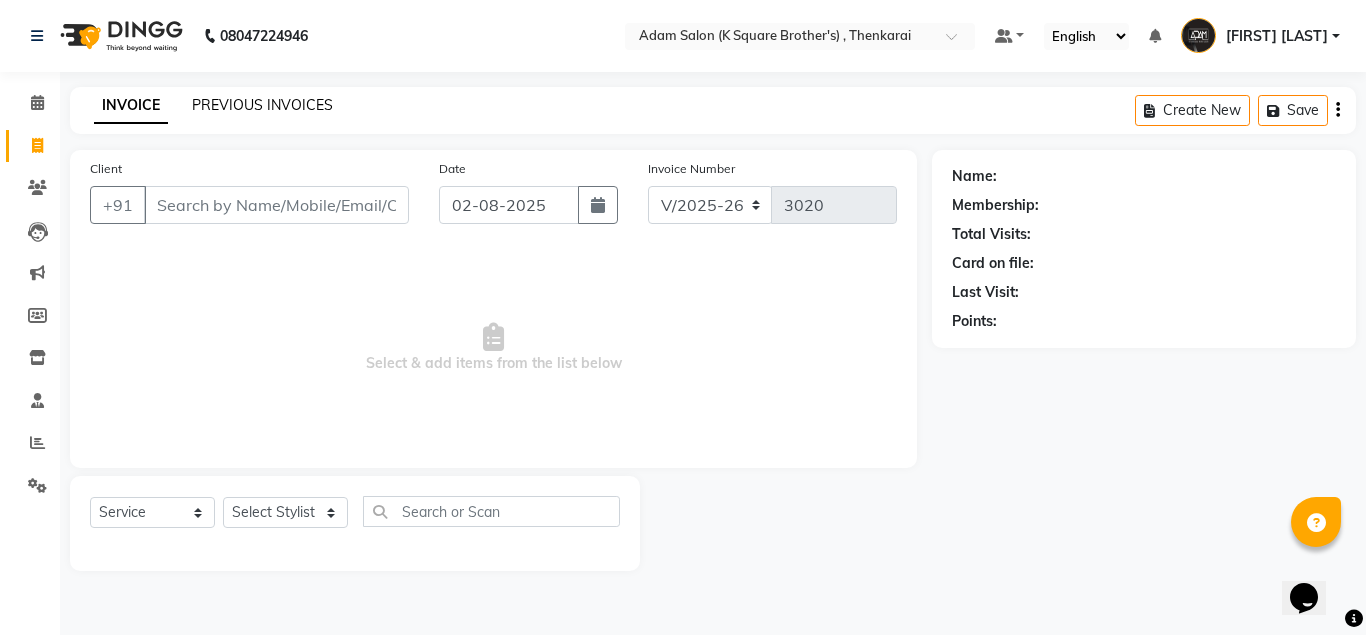 click on "PREVIOUS INVOICES" 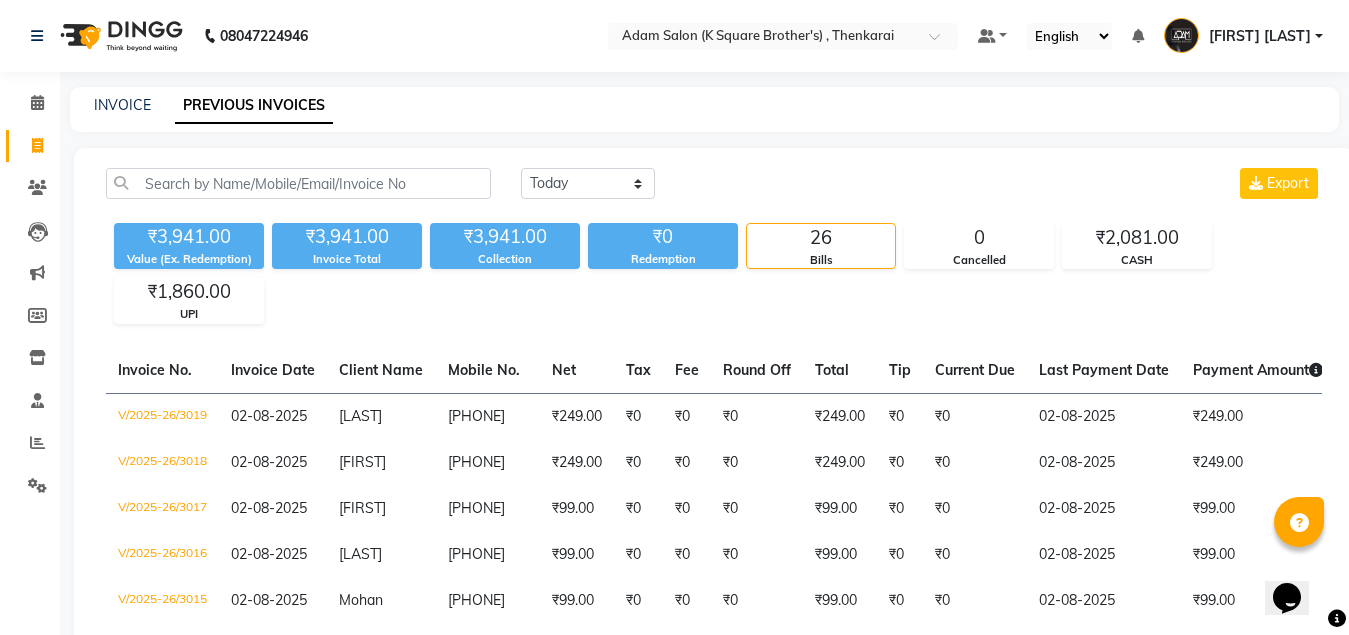 click on "INVOICE" 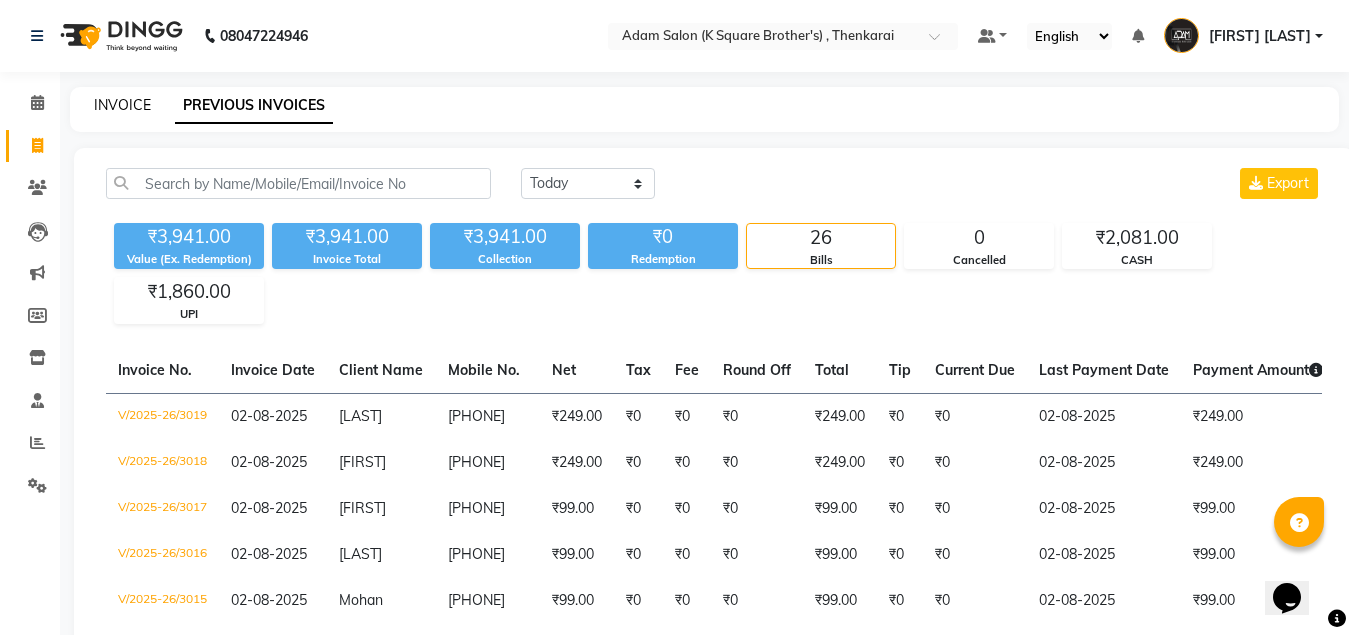 click on "INVOICE" 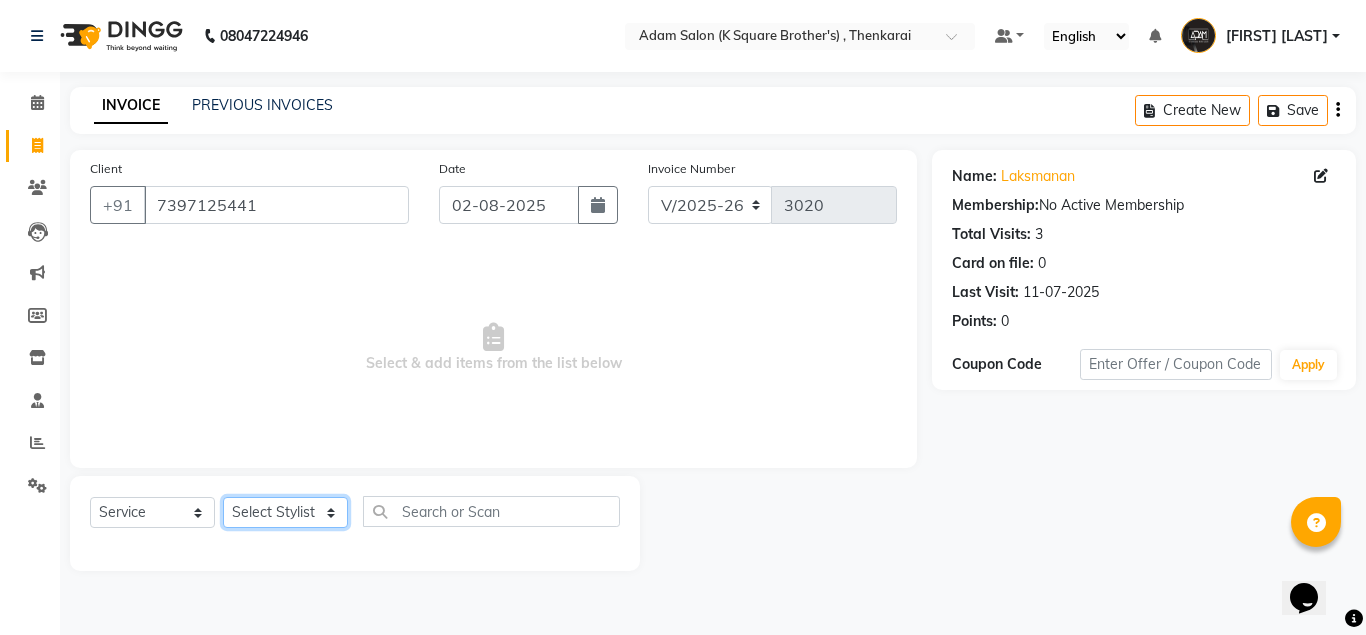 click on "Select Stylist Hasan Malik Navaz Suhail Syed Adam" 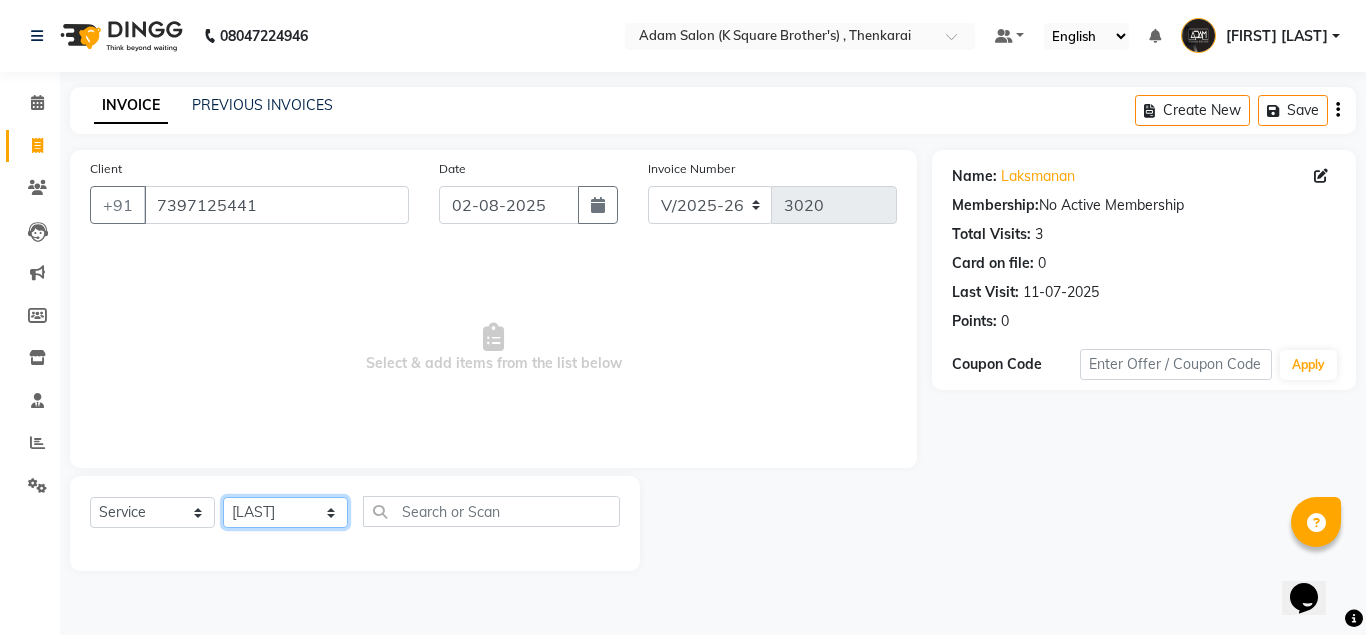 click on "Select Stylist Hasan Malik Navaz Suhail Syed Adam" 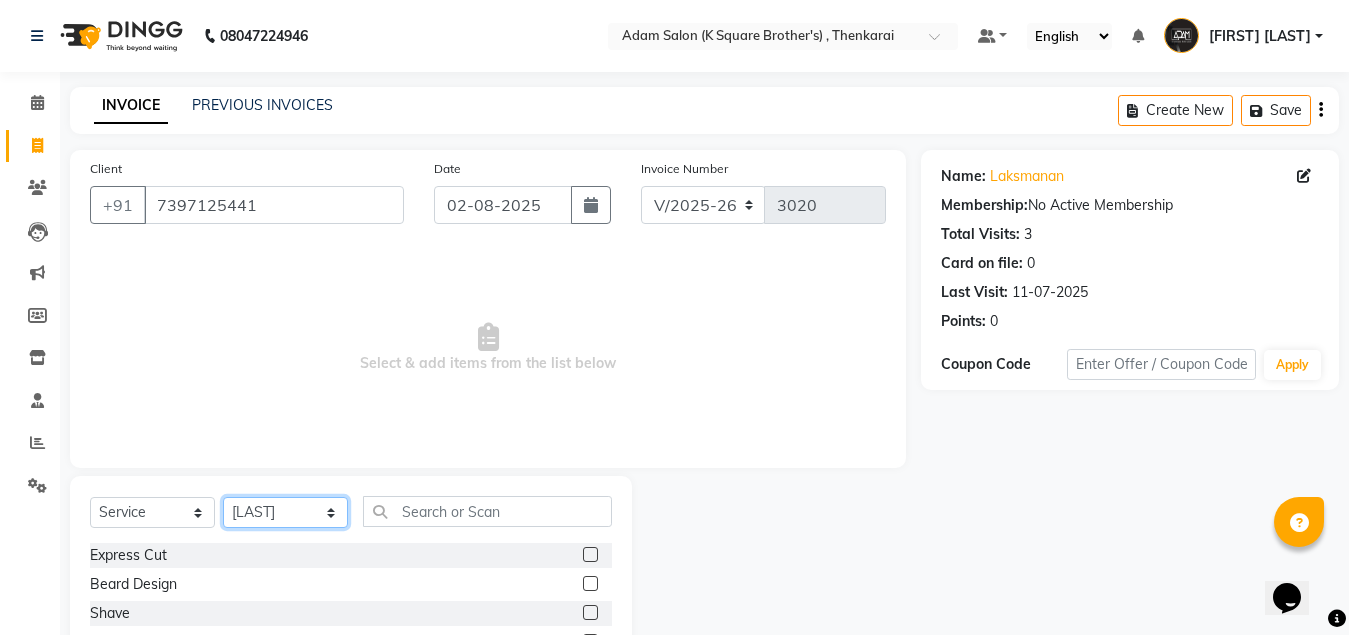scroll, scrollTop: 166, scrollLeft: 0, axis: vertical 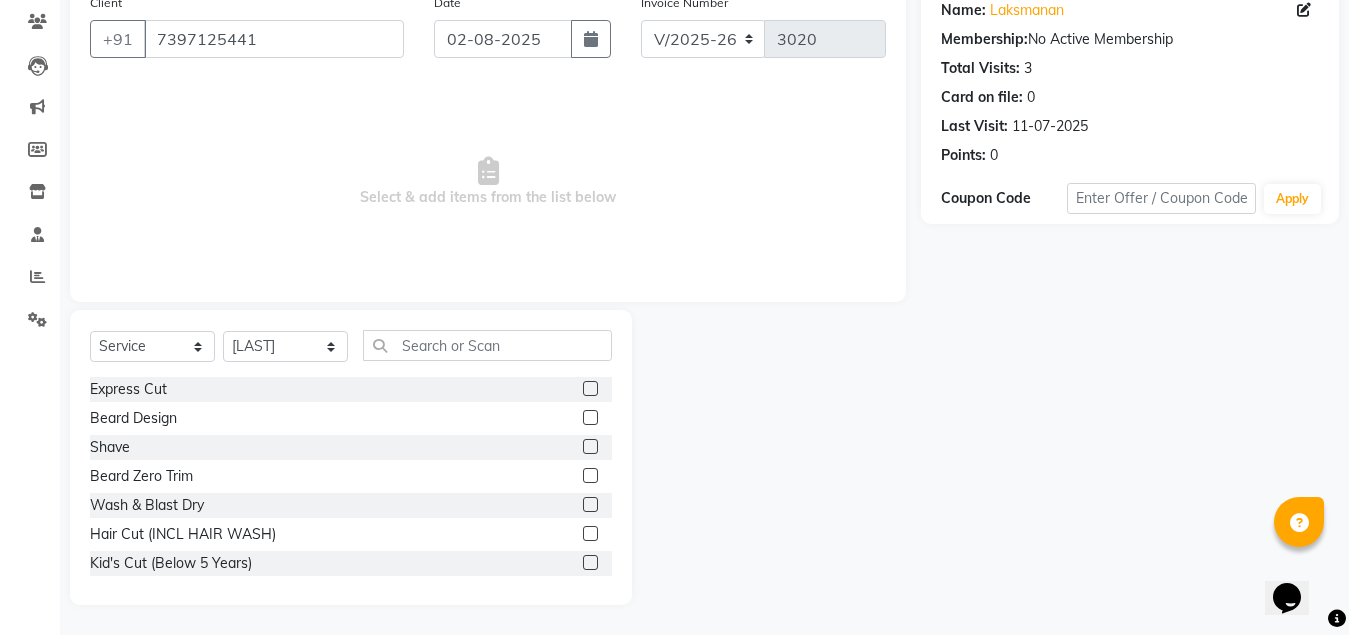 click 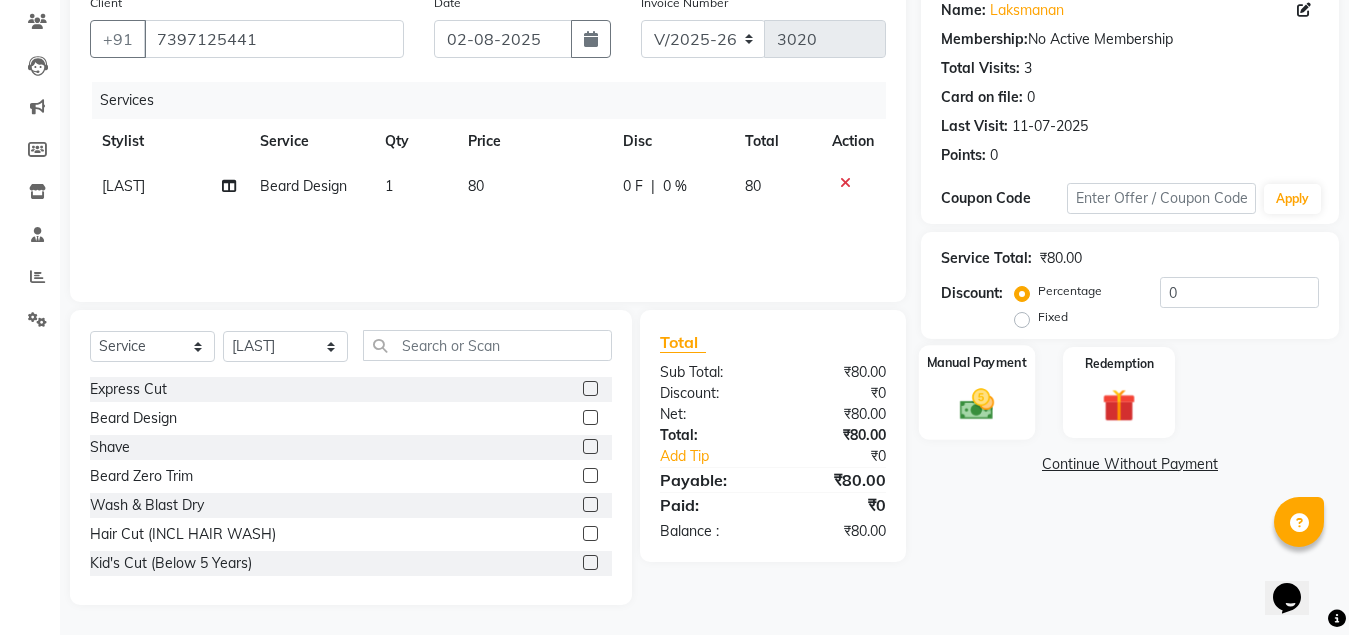 click 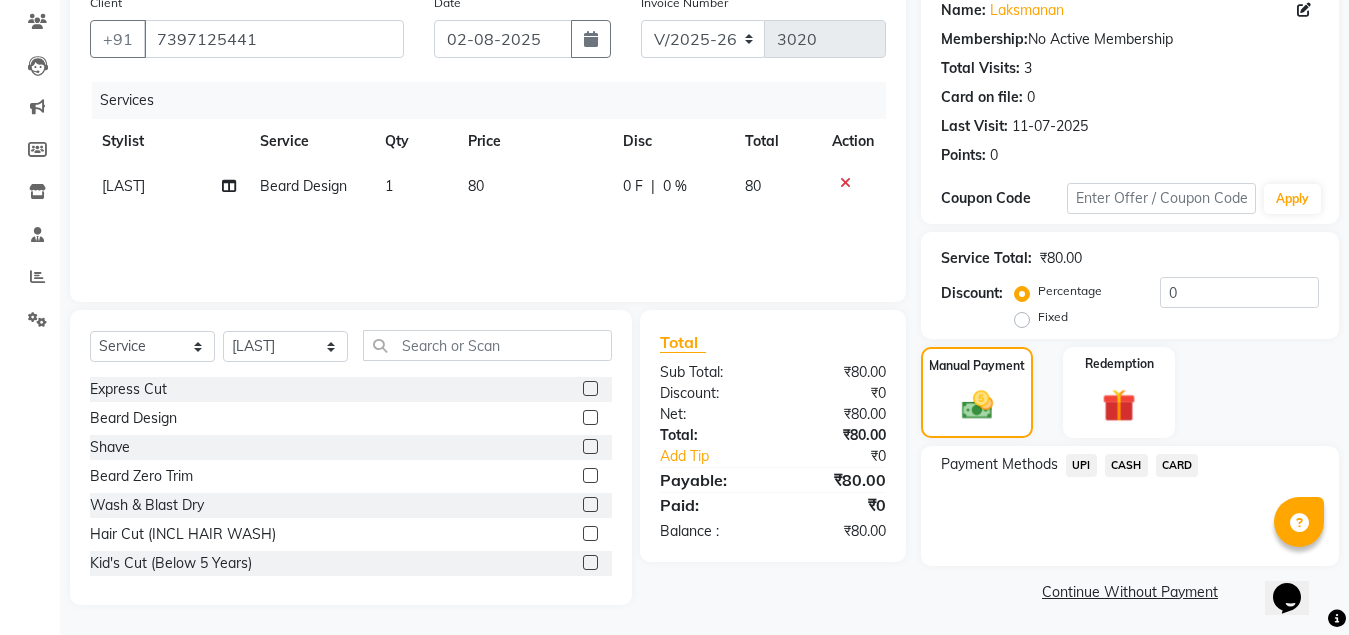 click on "CASH" 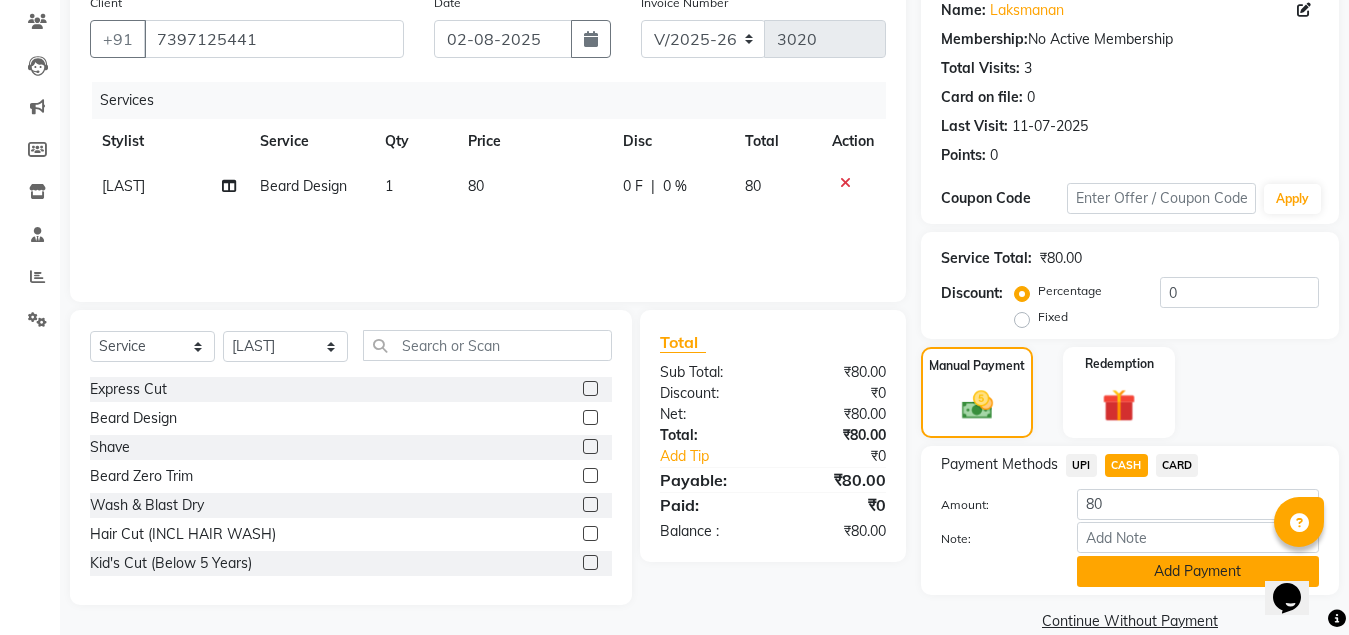 click on "Add Payment" 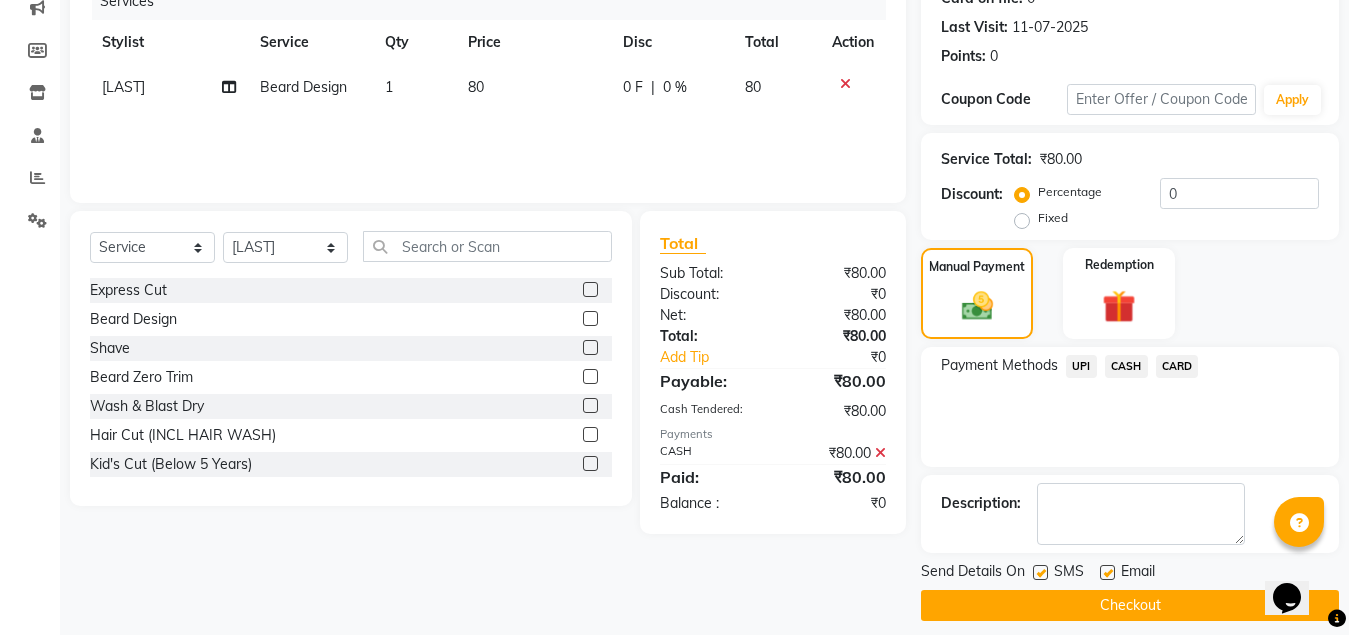 scroll, scrollTop: 281, scrollLeft: 0, axis: vertical 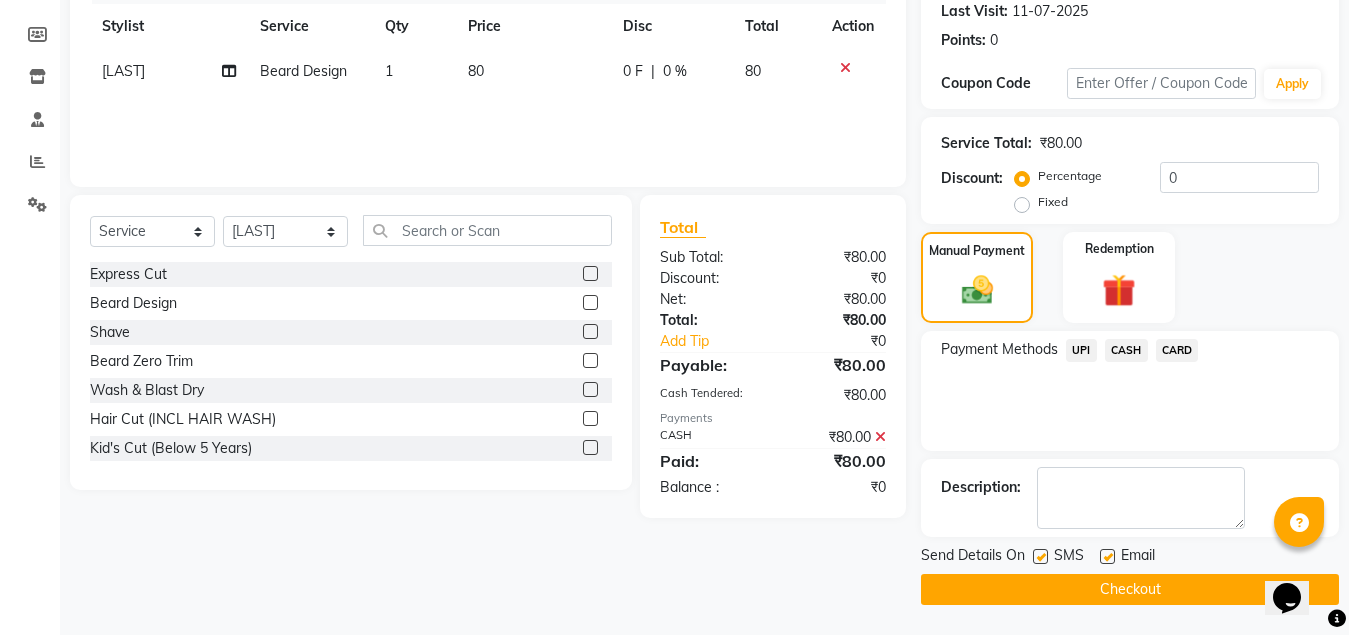 click on "Checkout" 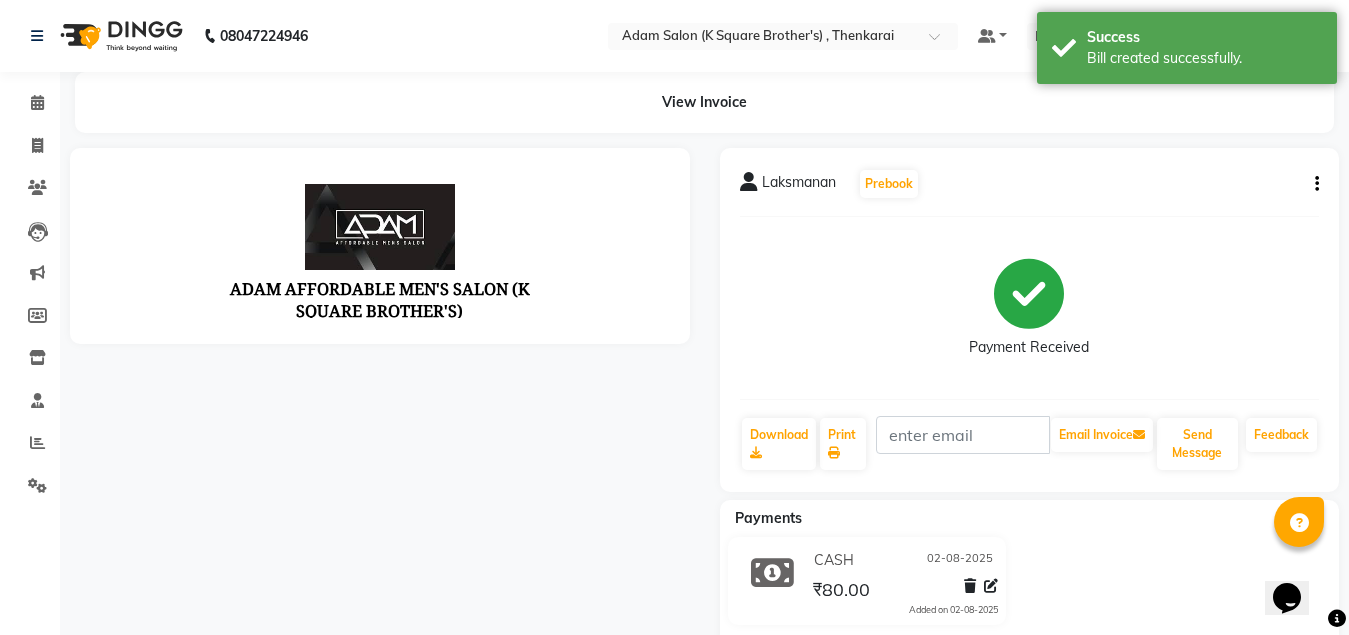 scroll, scrollTop: 0, scrollLeft: 0, axis: both 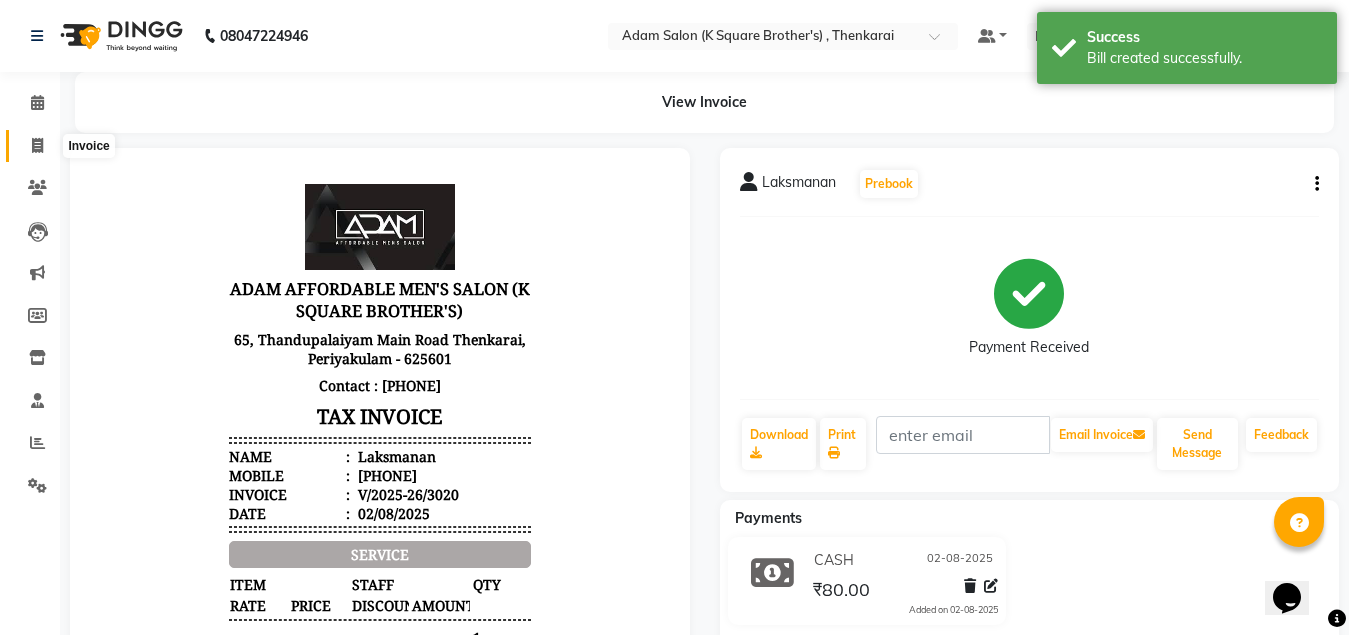click 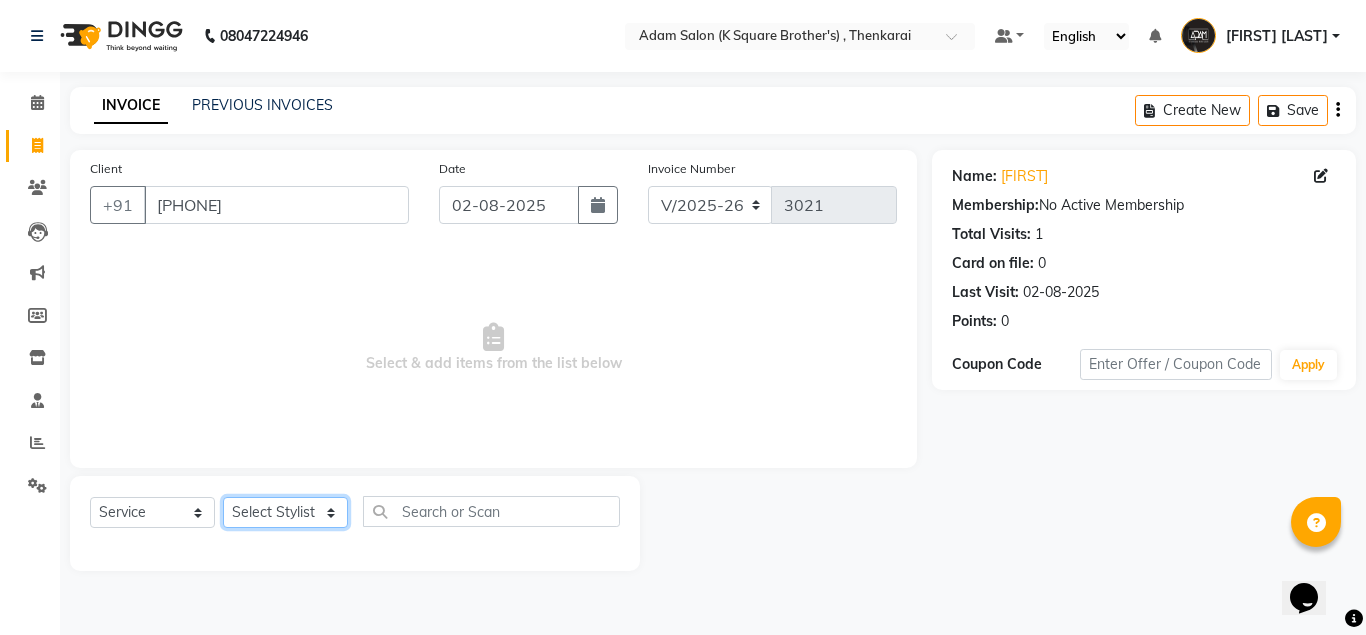 click on "Select Stylist Hasan Malik Navaz Suhail Syed Adam" 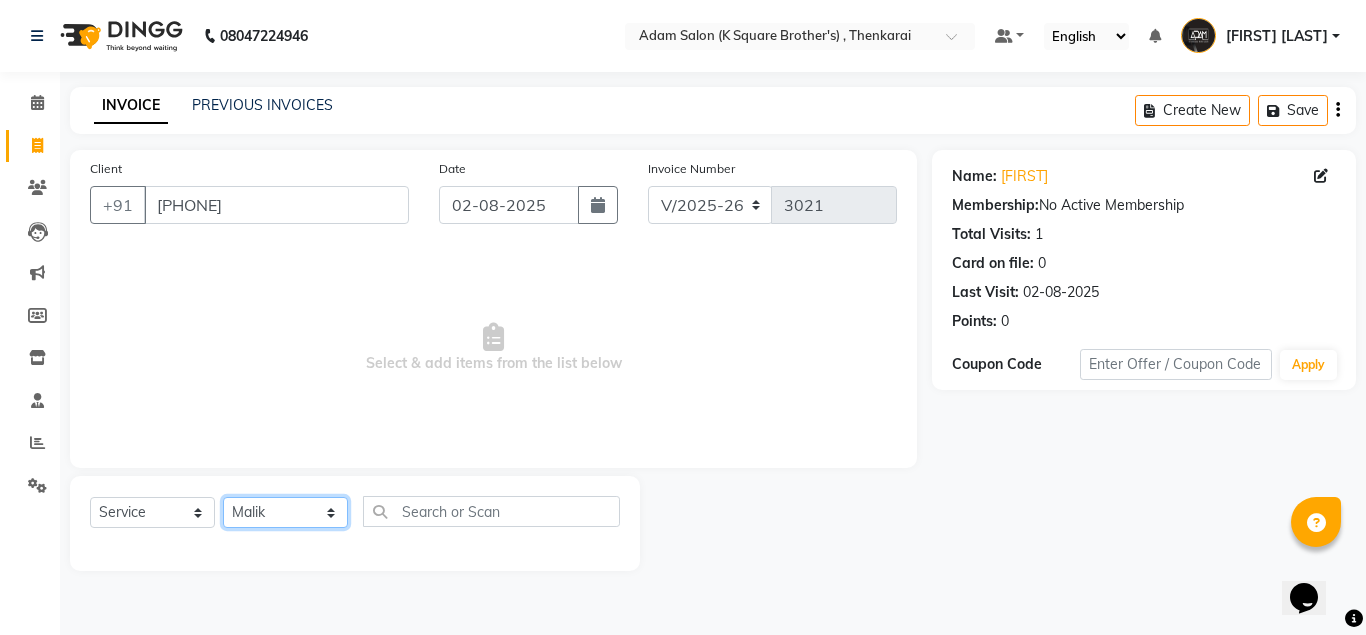 click on "Select Stylist Hasan Malik Navaz Suhail Syed Adam" 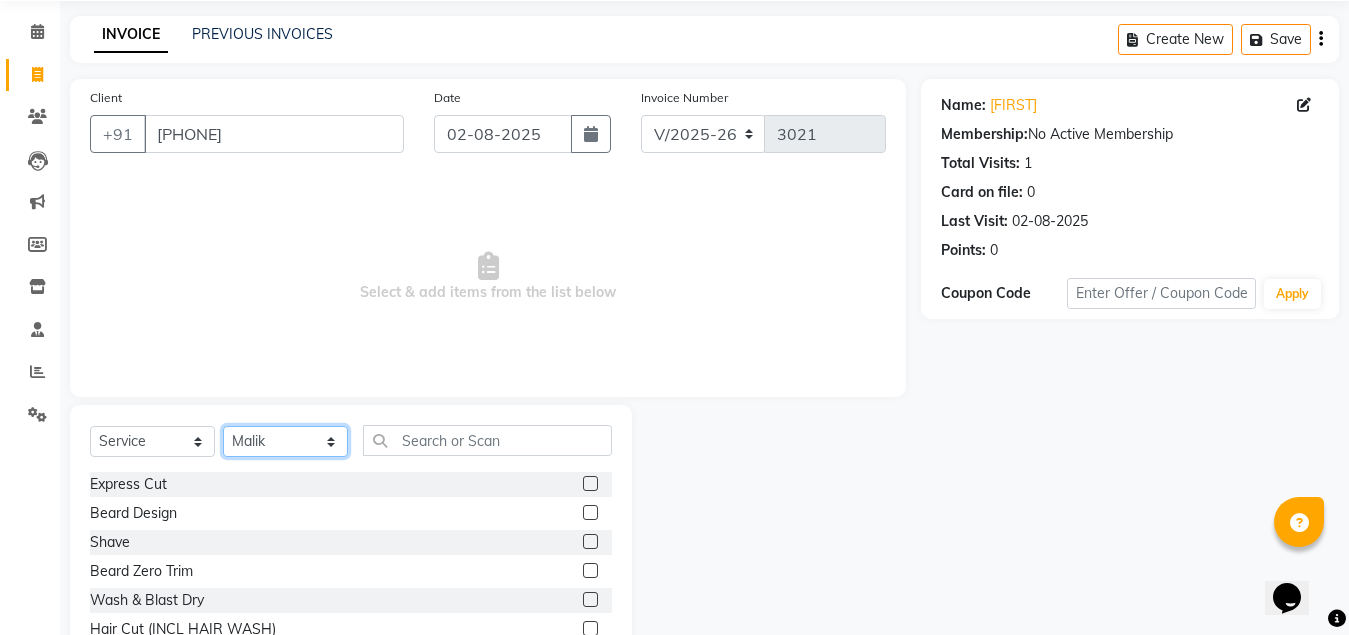scroll, scrollTop: 166, scrollLeft: 0, axis: vertical 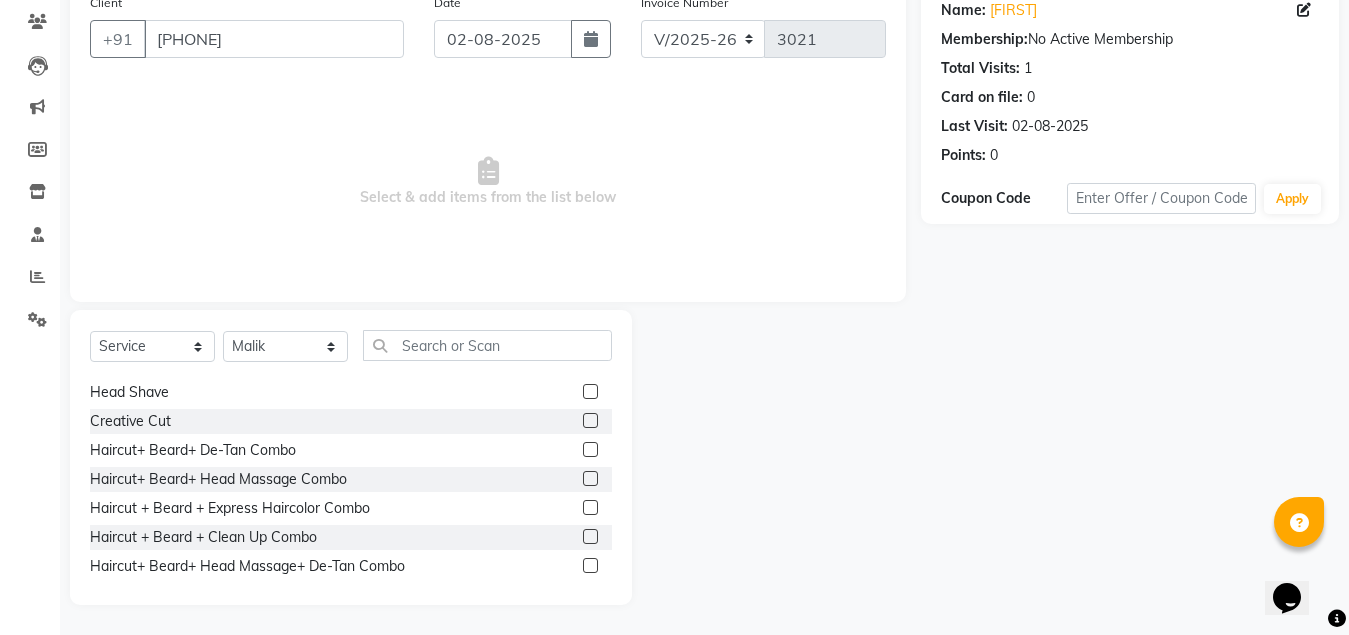 click 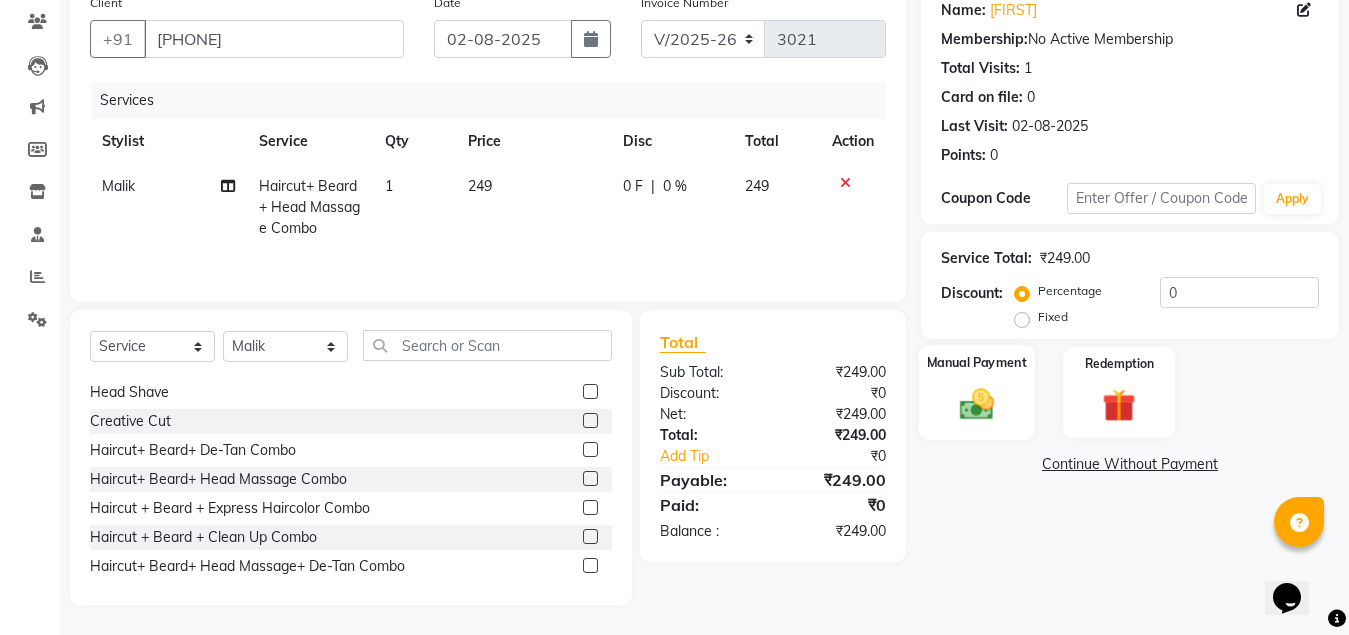 click on "Manual Payment" 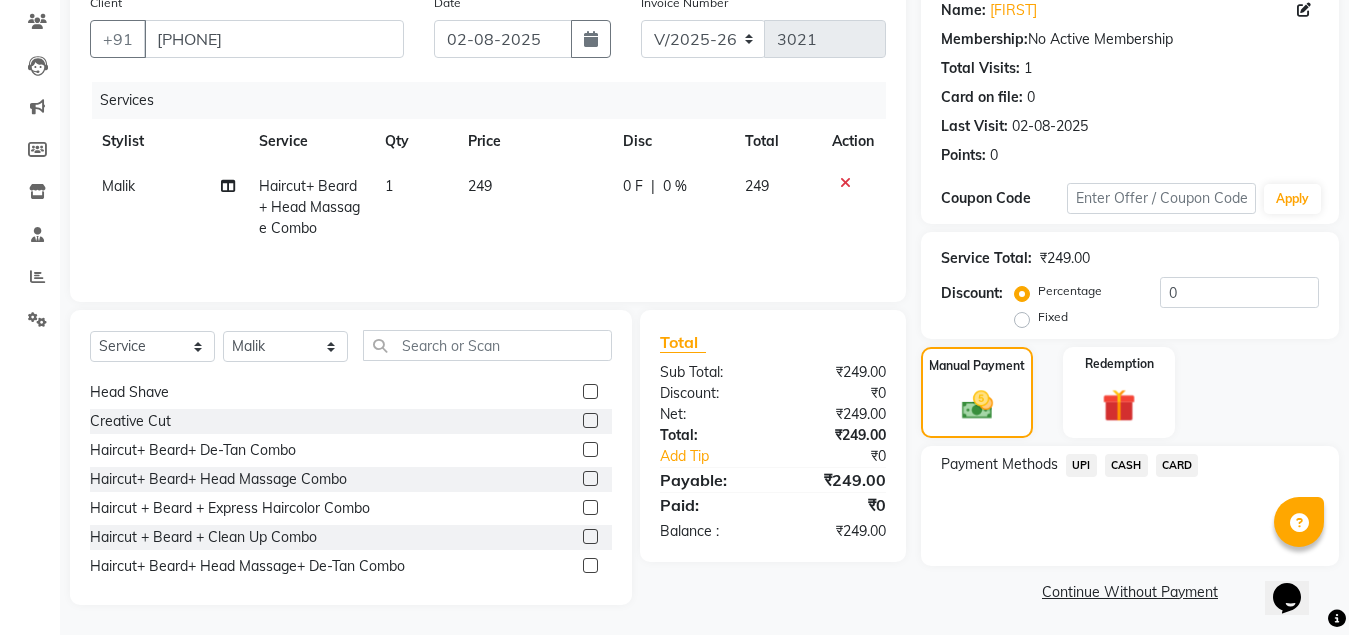 click on "UPI" 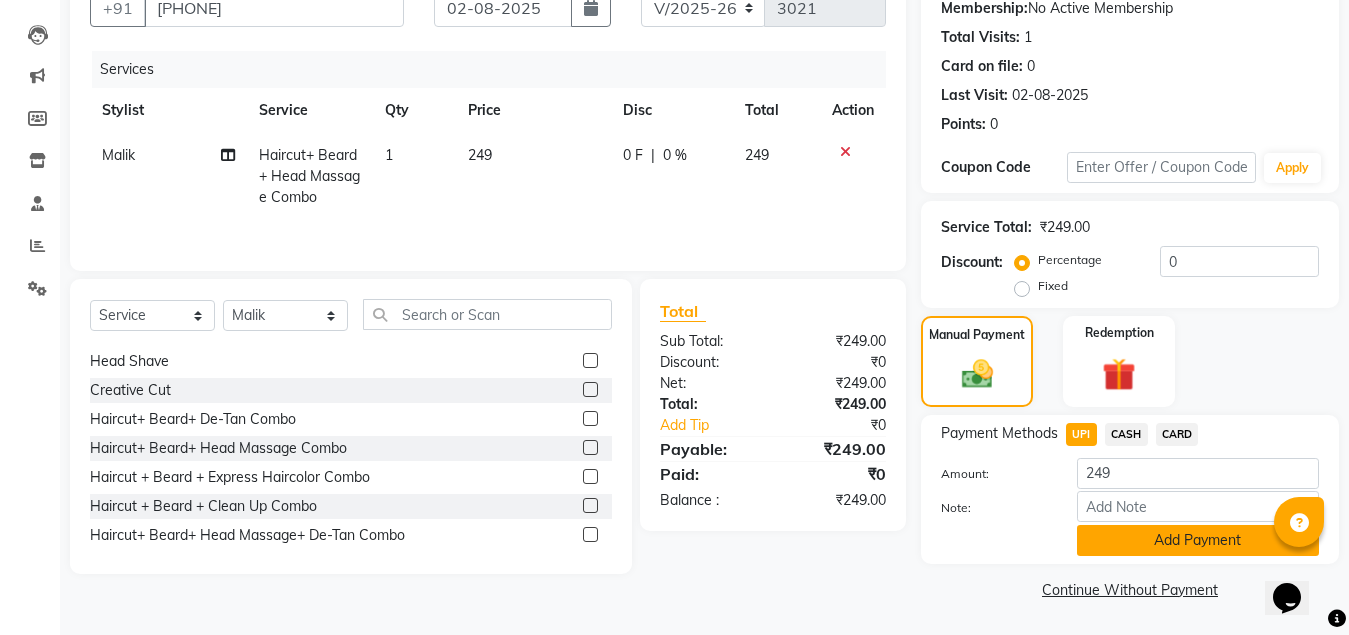 click on "Add Payment" 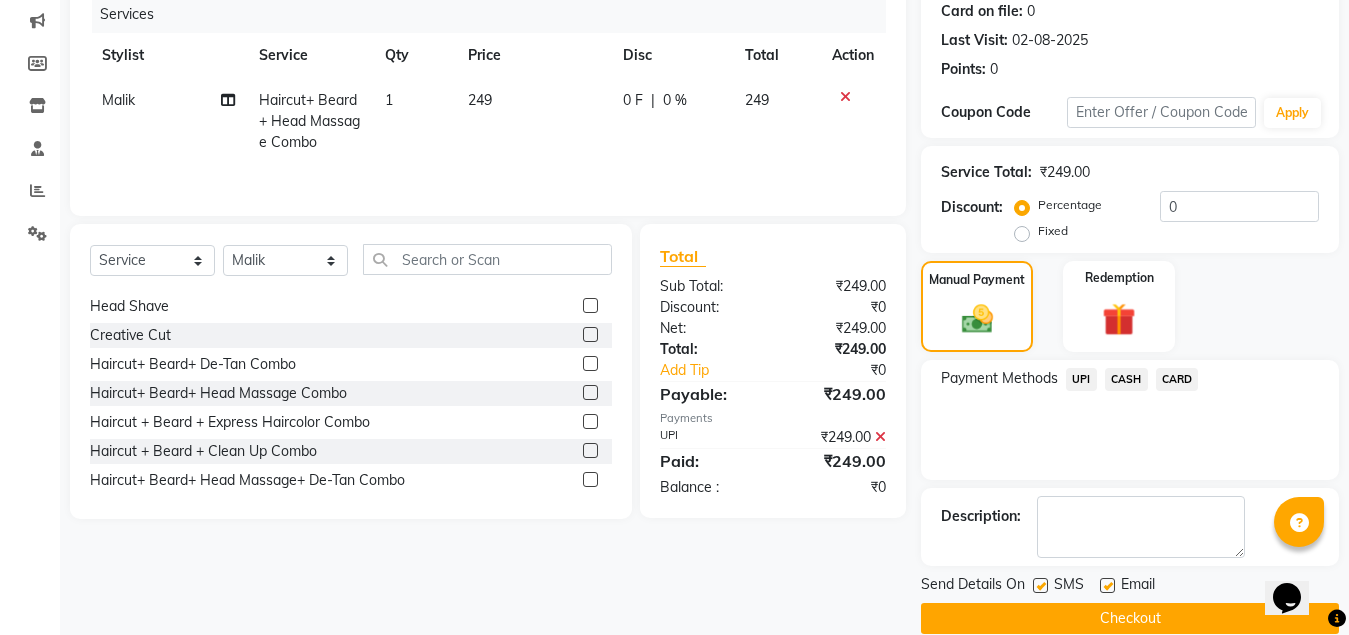 scroll, scrollTop: 281, scrollLeft: 0, axis: vertical 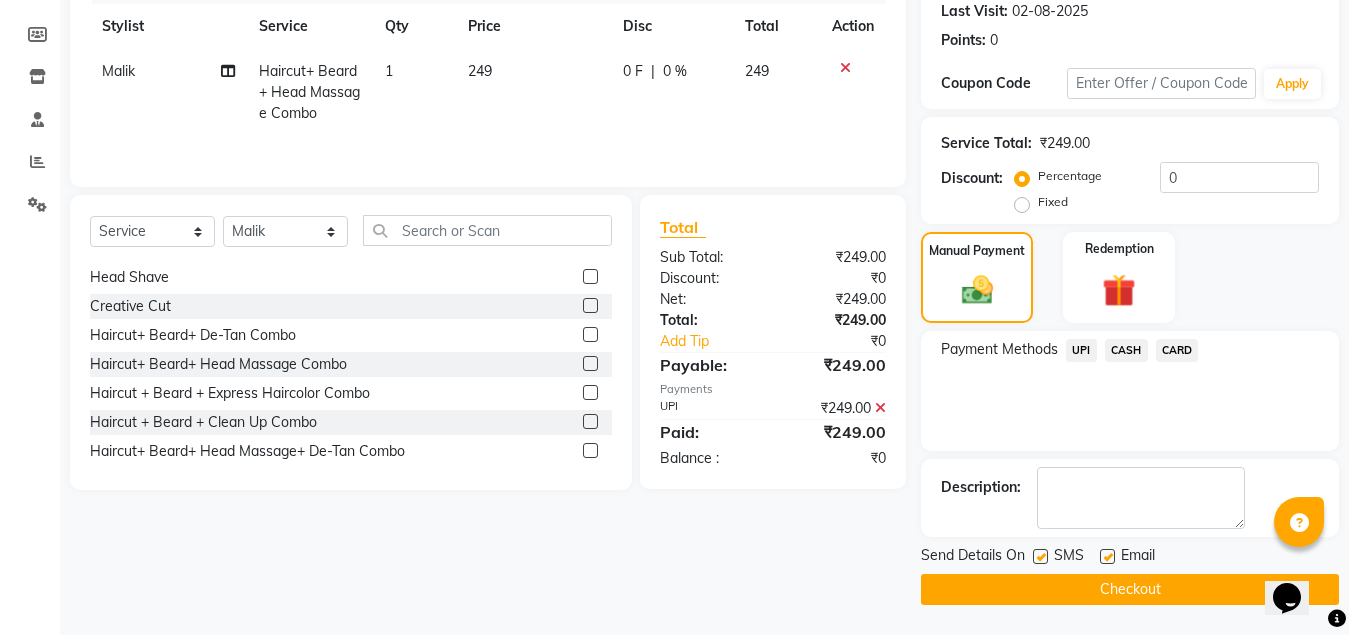 click on "Checkout" 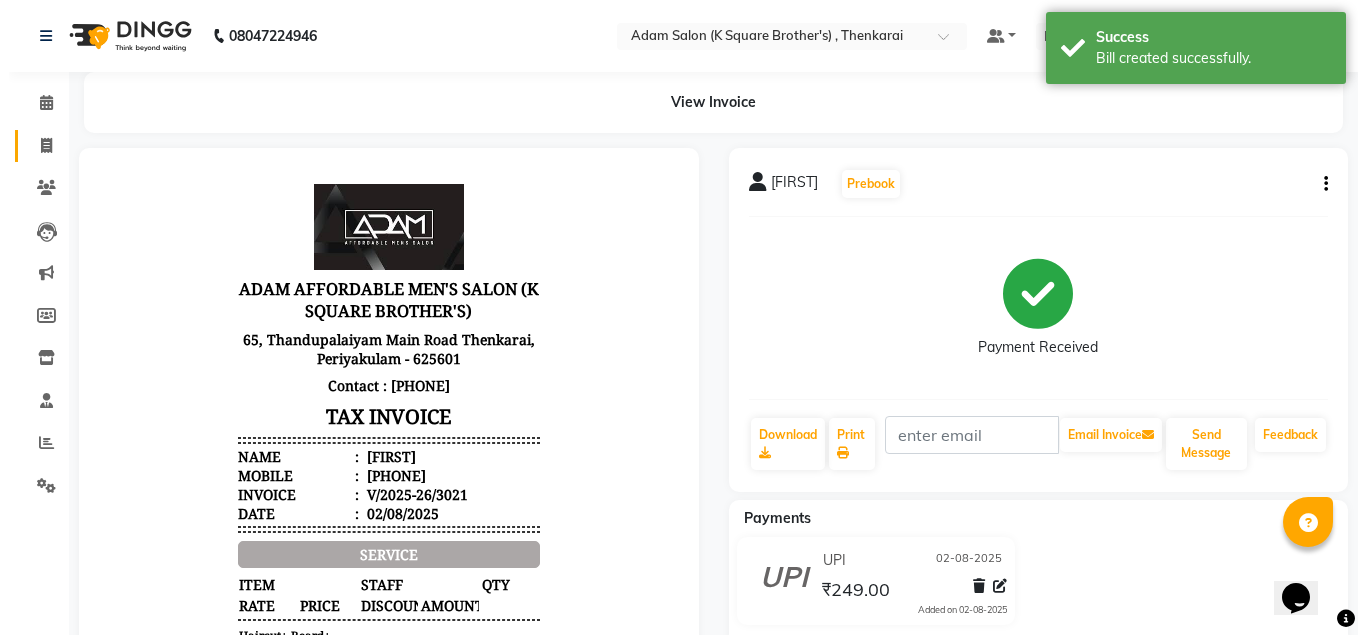 scroll, scrollTop: 0, scrollLeft: 0, axis: both 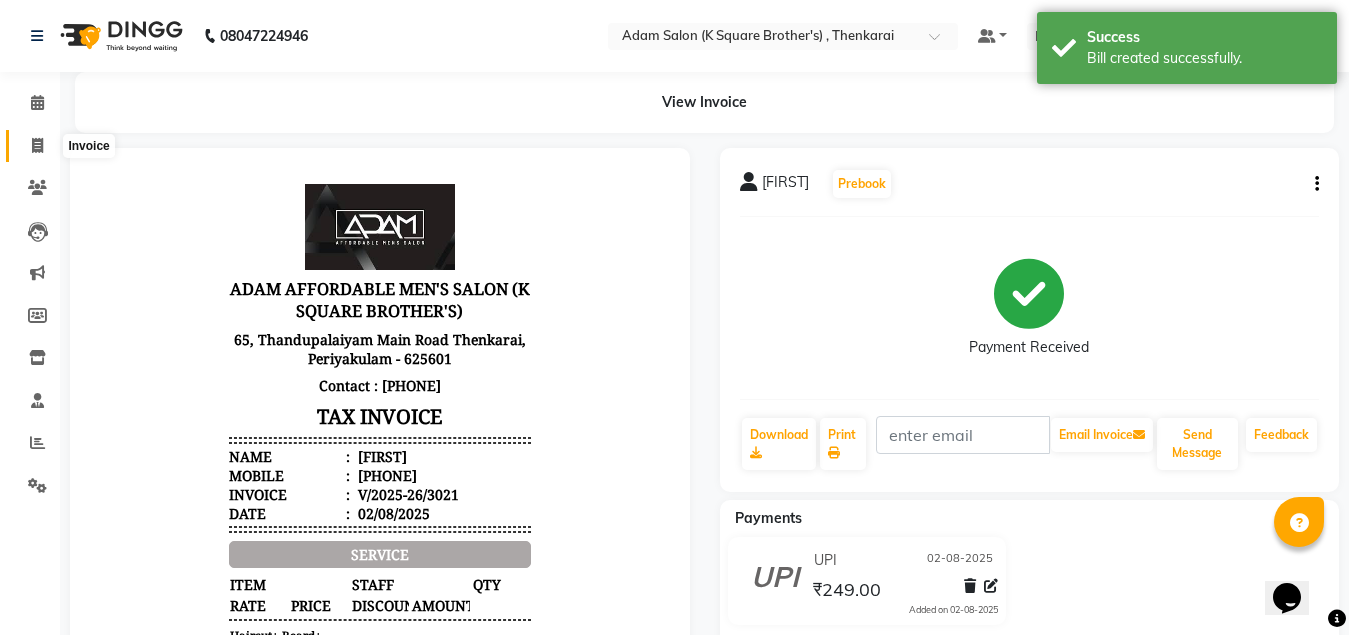click 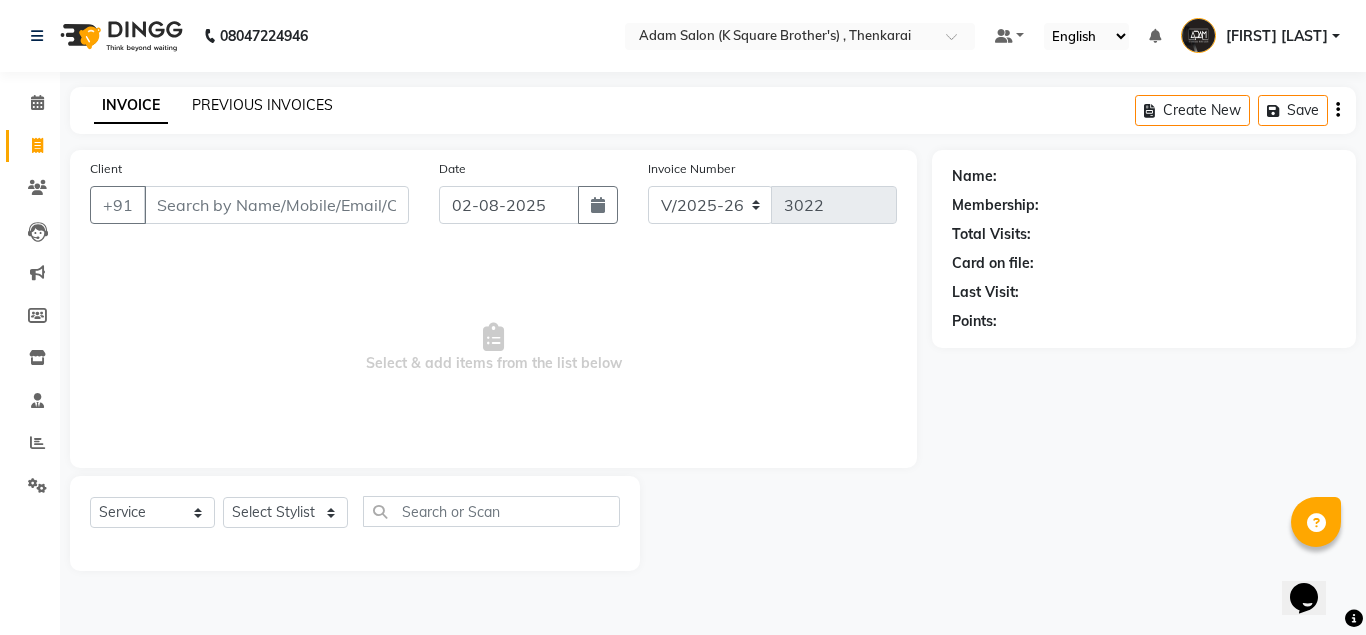 click on "PREVIOUS INVOICES" 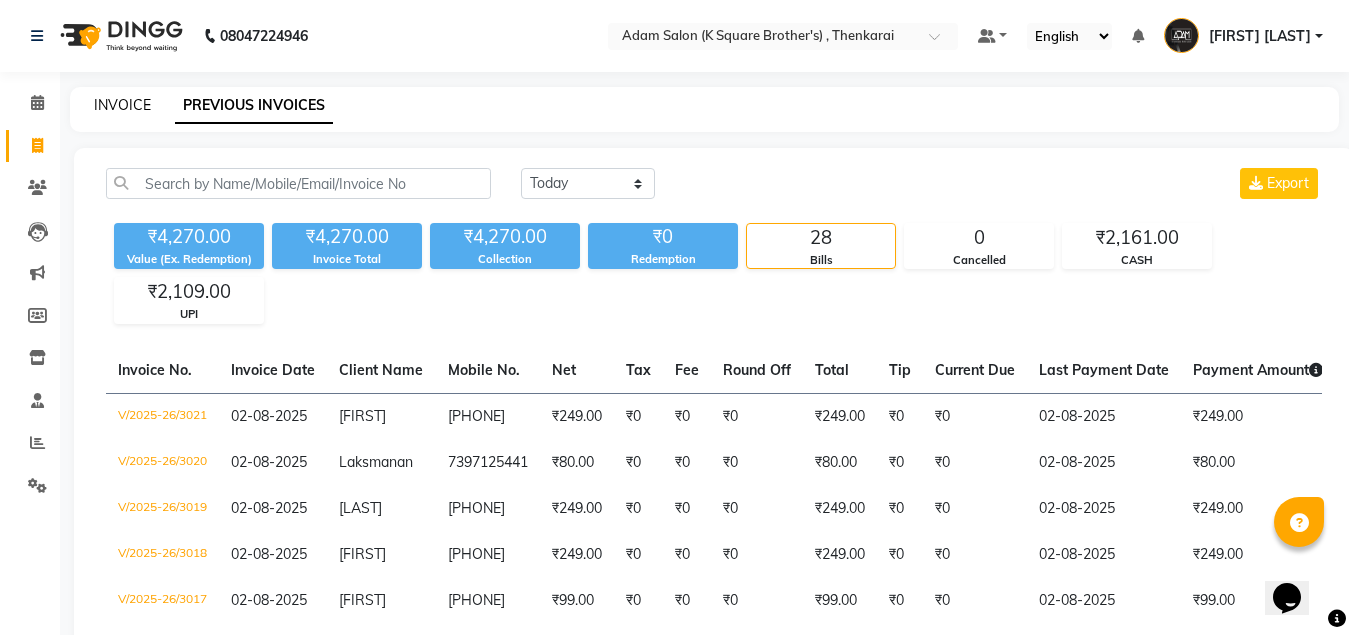 click on "INVOICE" 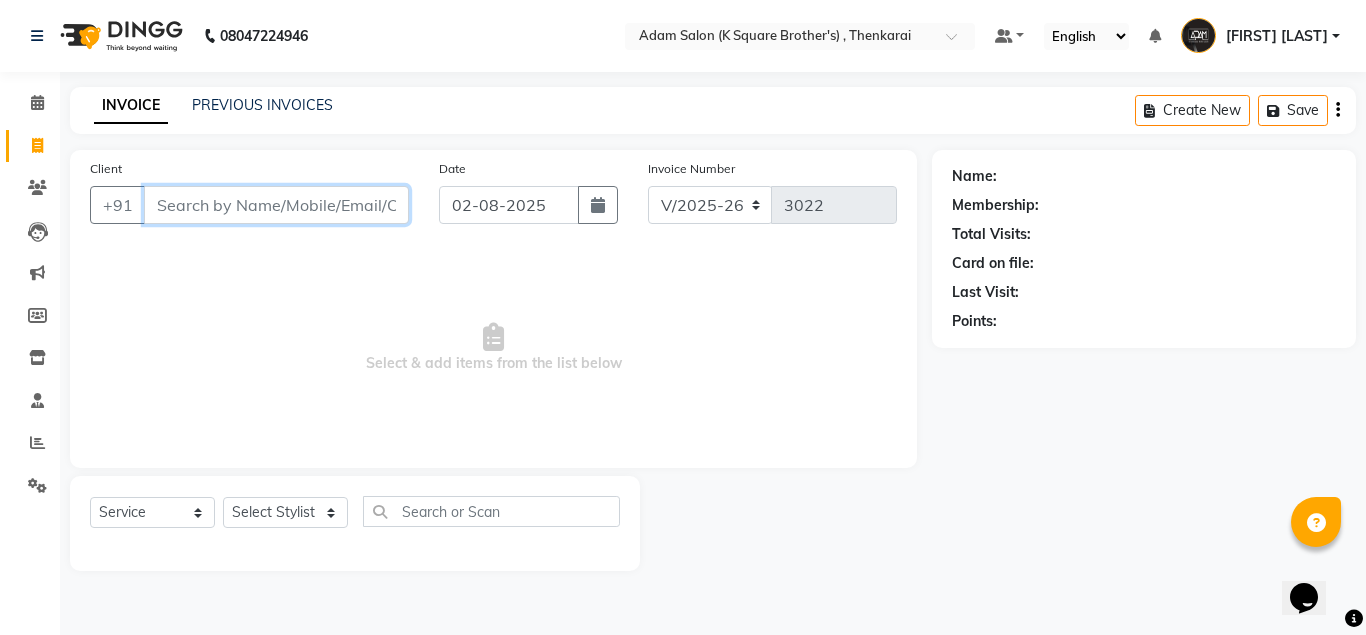 paste on "[PHONE]" 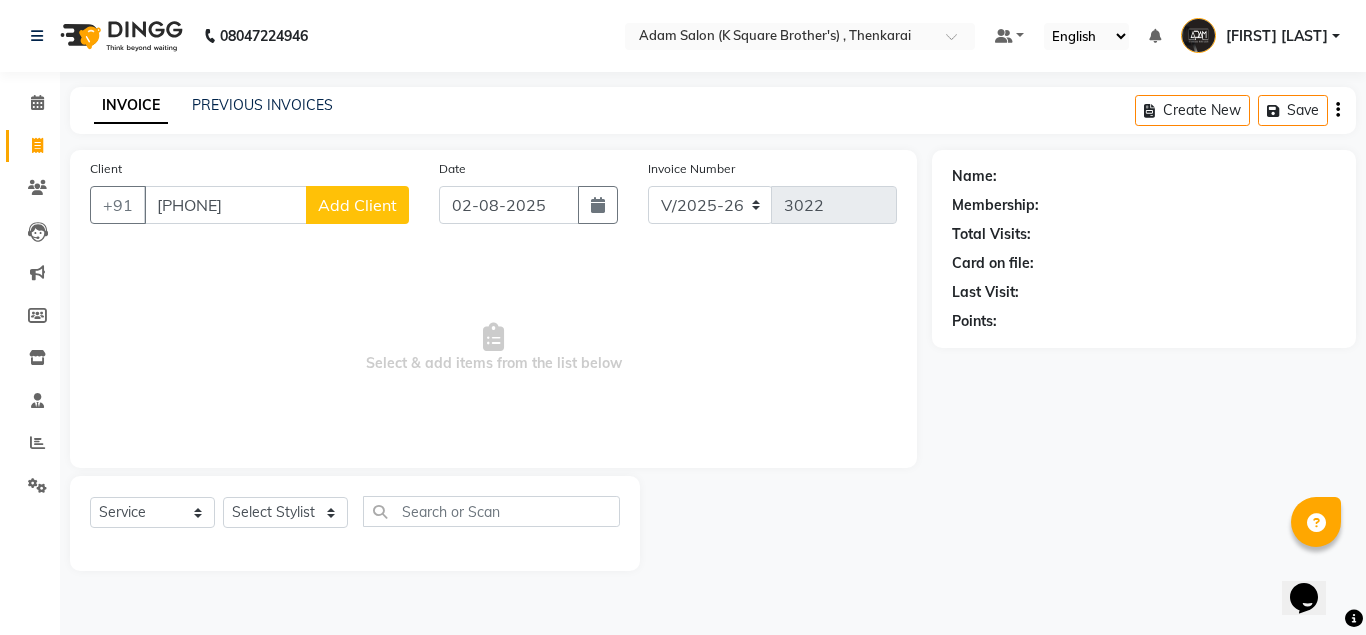 click on "Add Client" 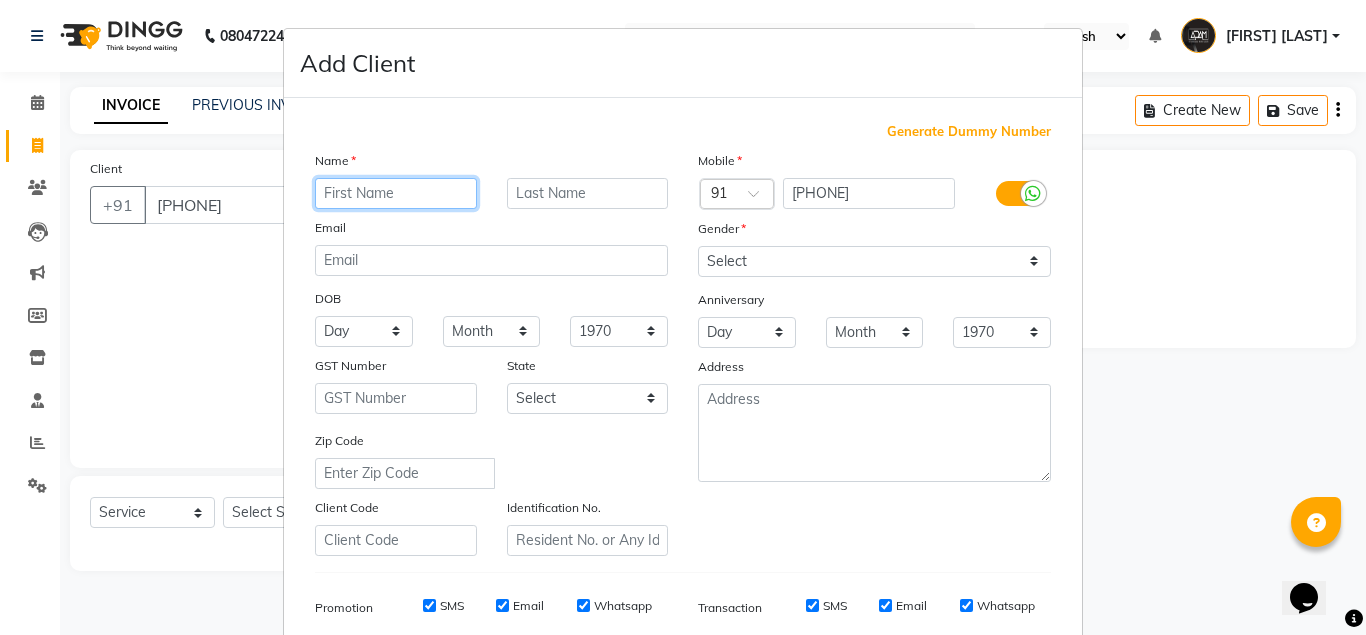 paste on "RAMESH" 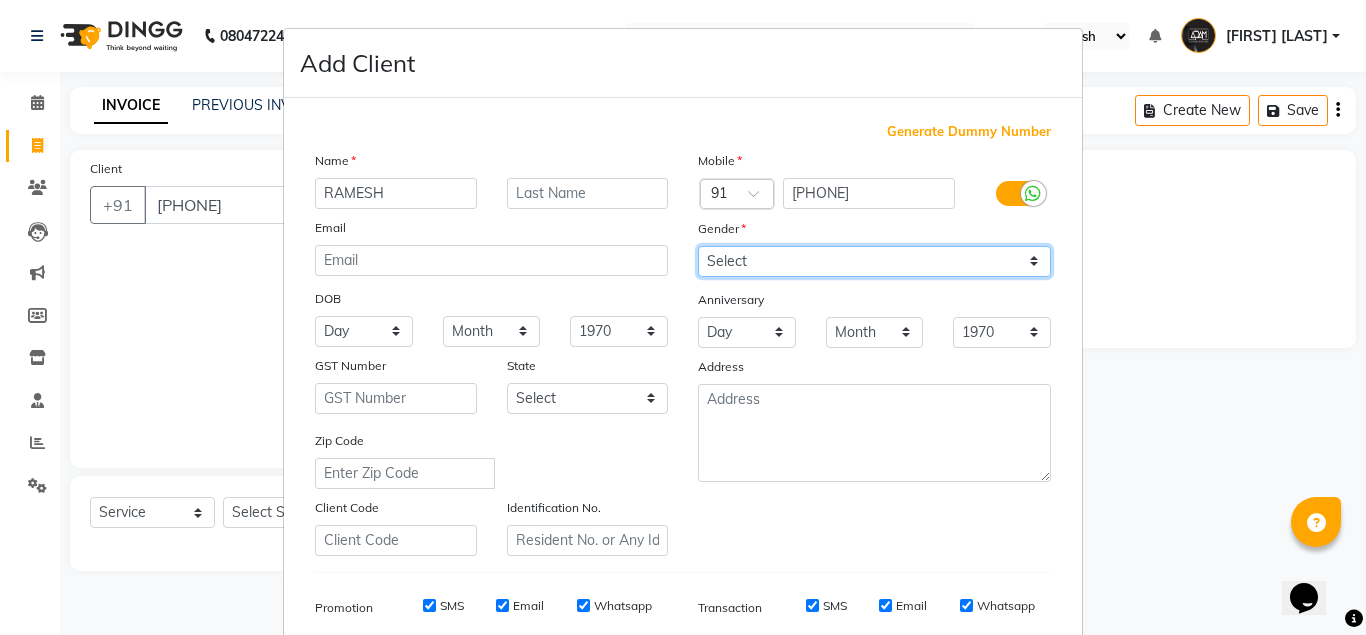 drag, startPoint x: 821, startPoint y: 250, endPoint x: 815, endPoint y: 259, distance: 10.816654 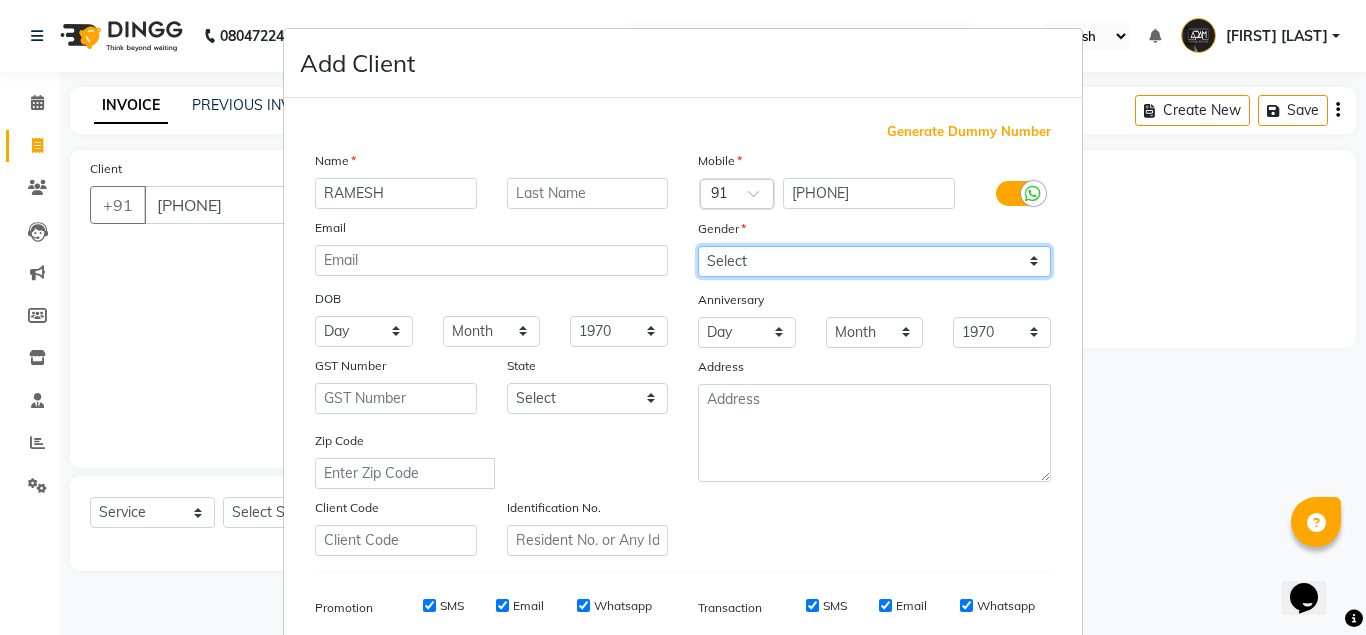 click on "Select Male Female Other Prefer Not To Say" at bounding box center [874, 261] 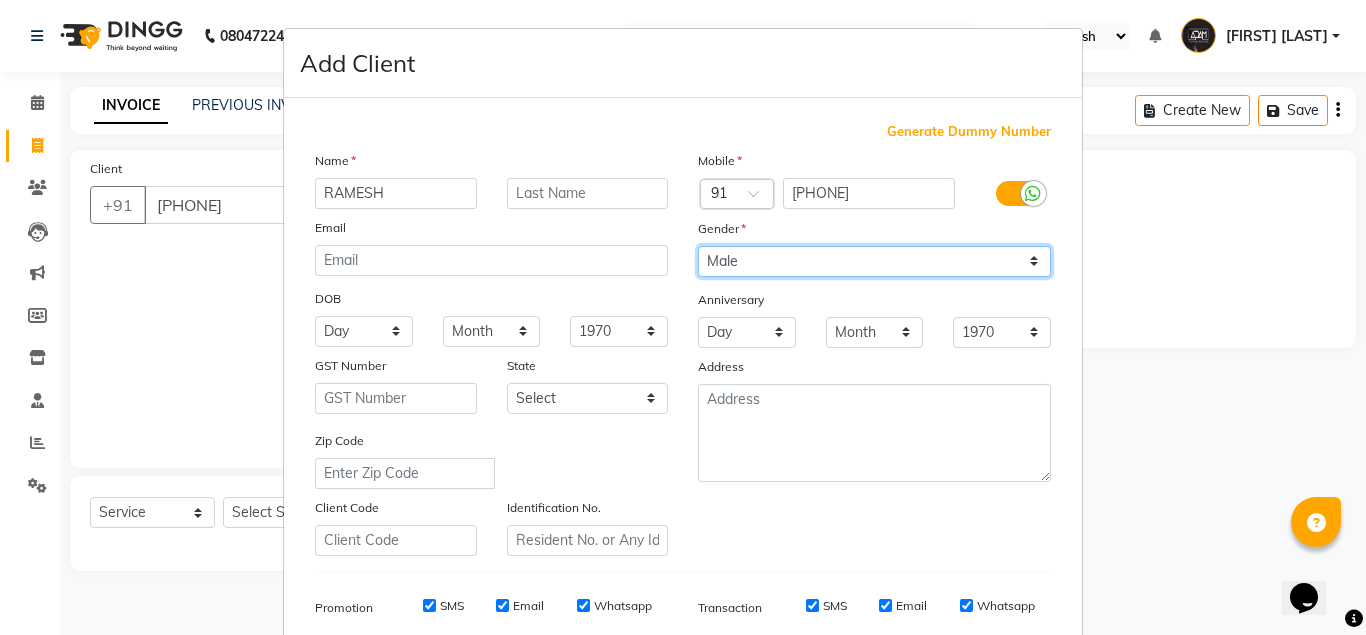 click on "Select Male Female Other Prefer Not To Say" at bounding box center [874, 261] 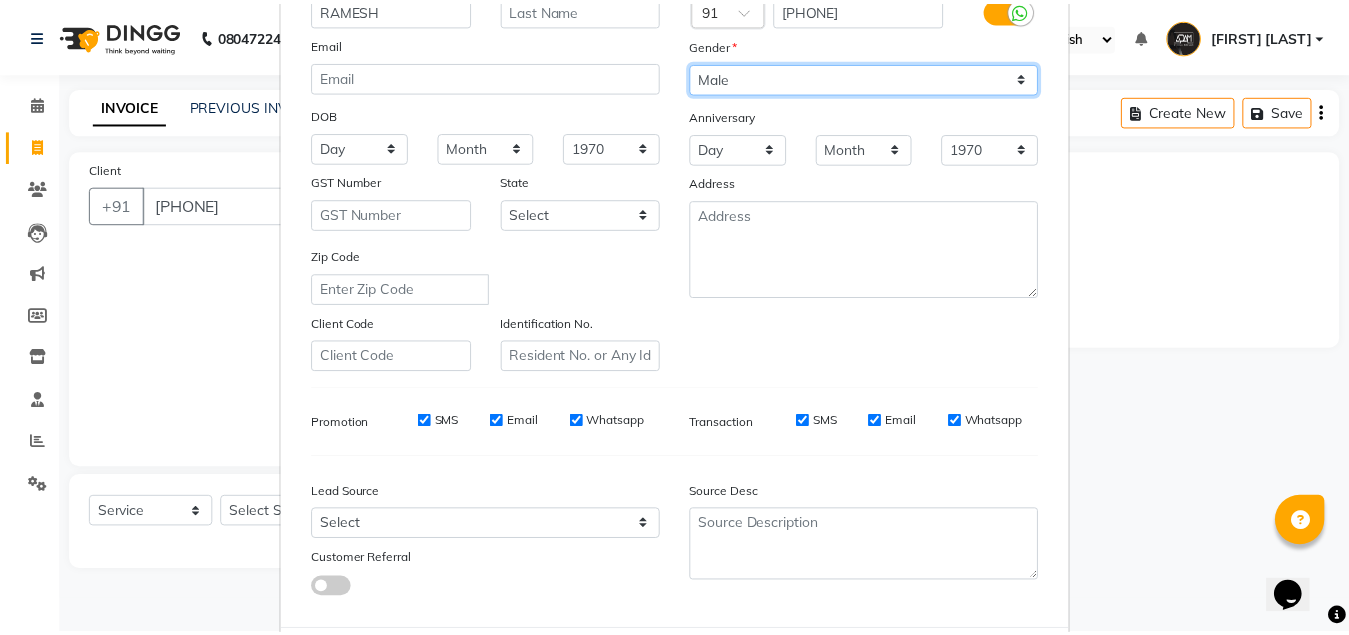 scroll, scrollTop: 288, scrollLeft: 0, axis: vertical 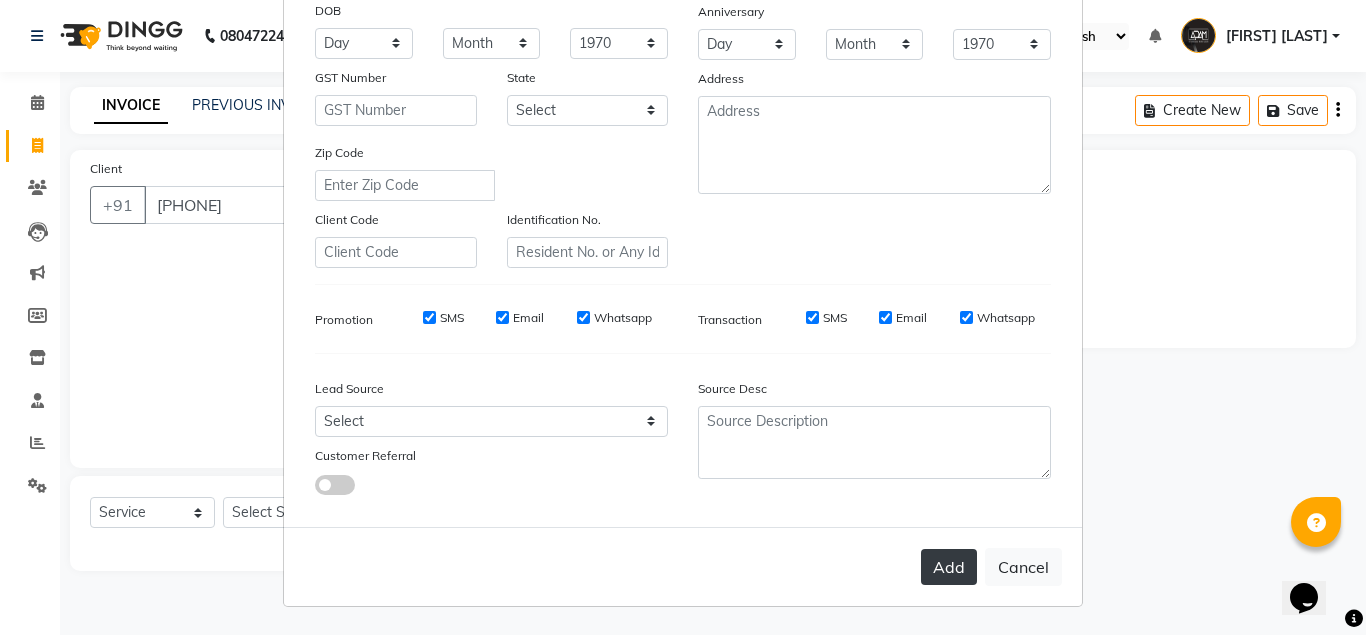 click on "Add" at bounding box center (949, 567) 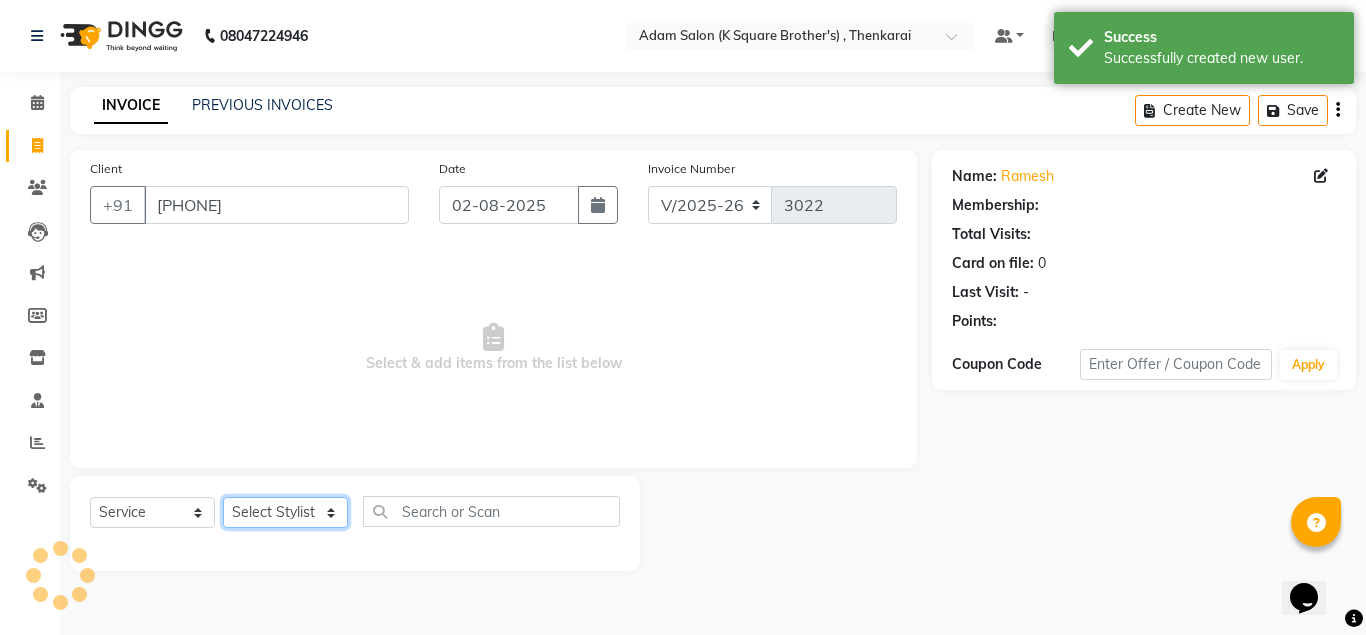 click on "Select Stylist Hasan Malik Navaz Suhail Syed Adam" 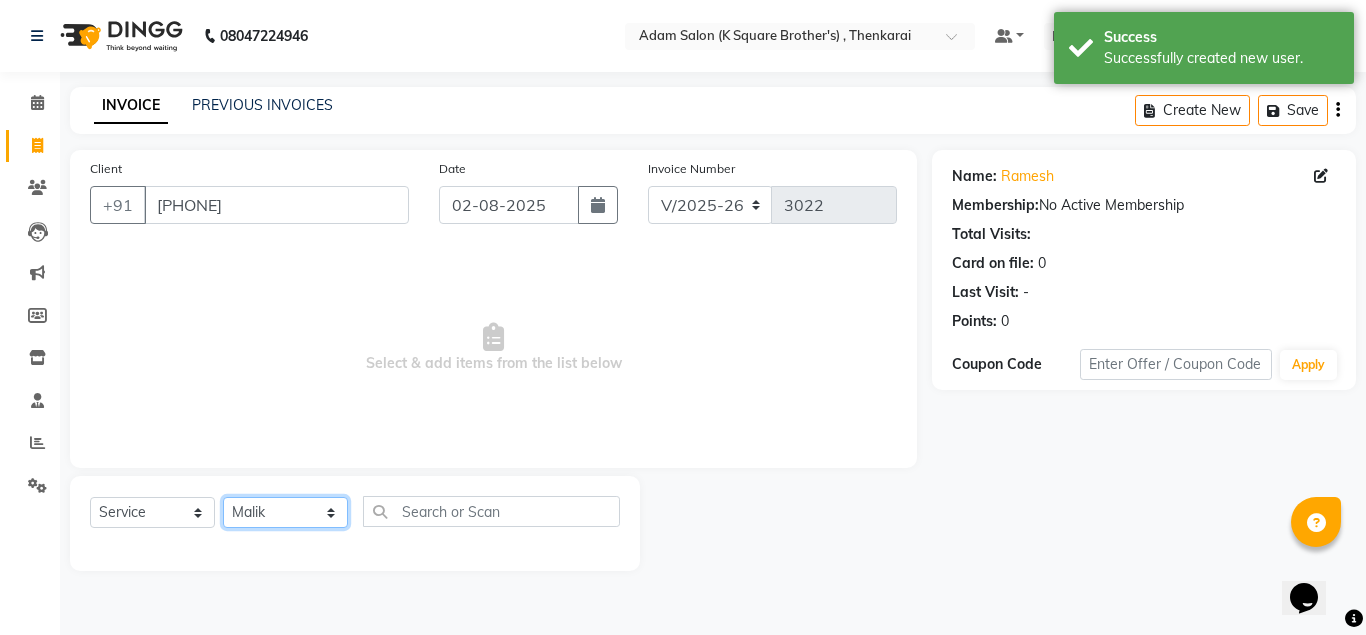click on "Select Stylist Hasan Malik Navaz Suhail Syed Adam" 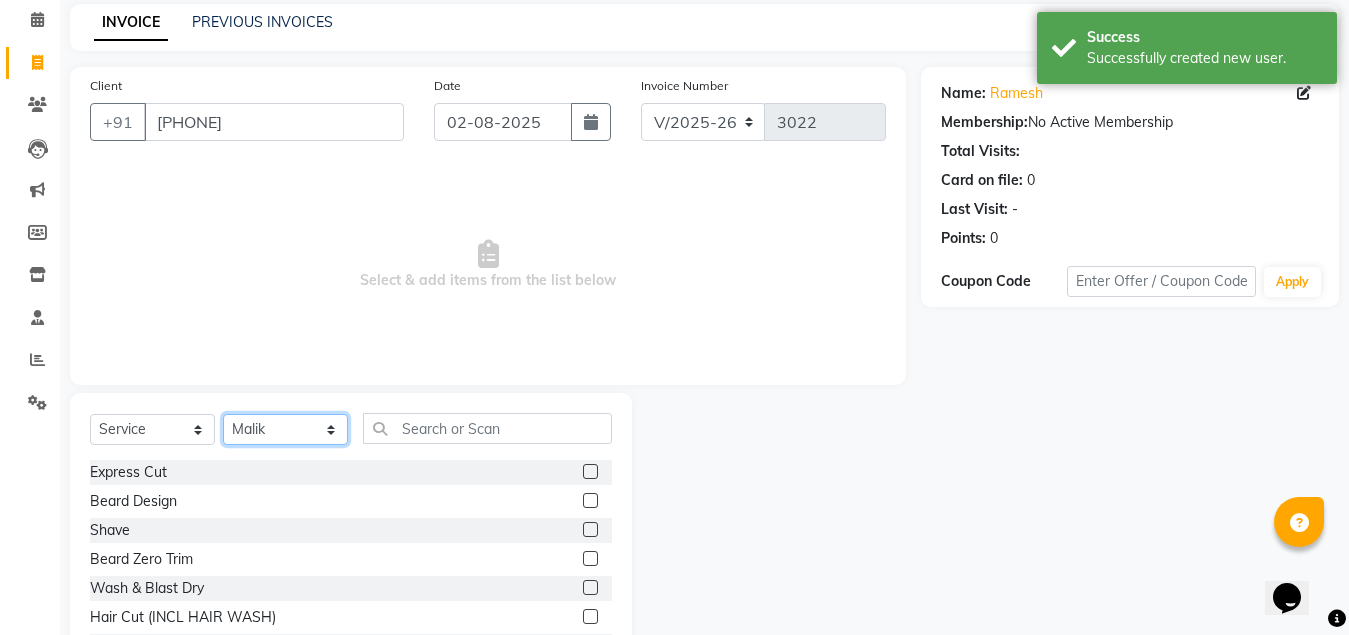 scroll, scrollTop: 166, scrollLeft: 0, axis: vertical 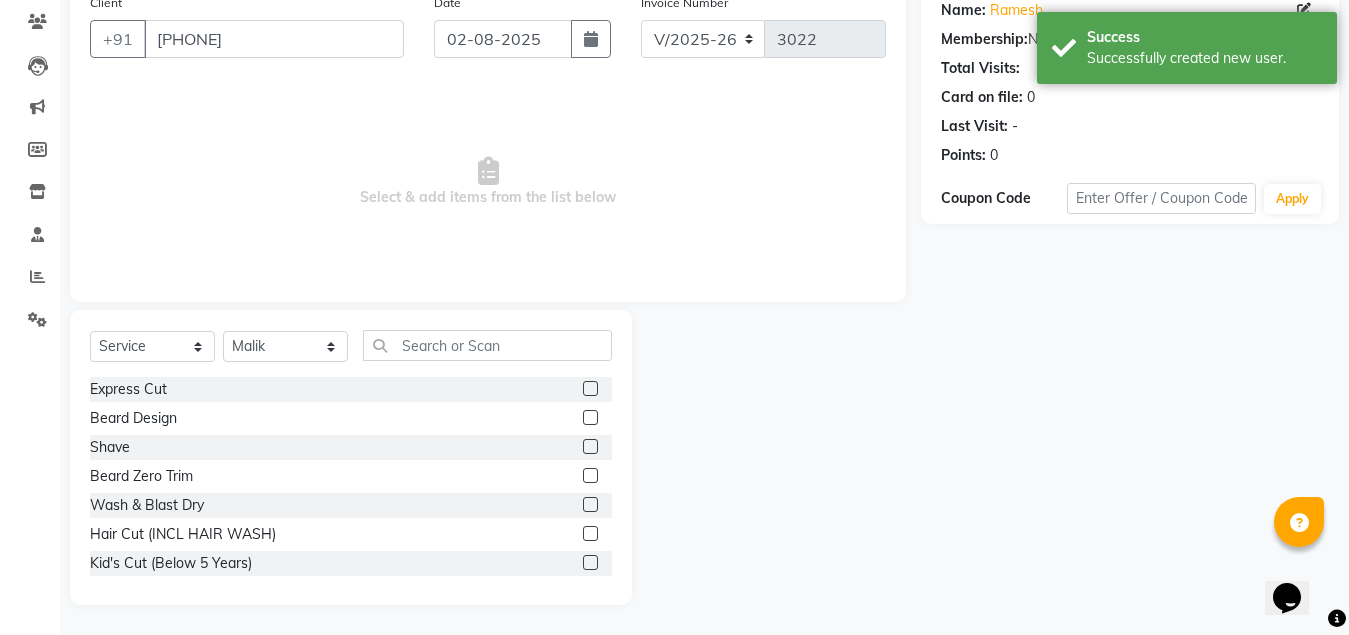 click 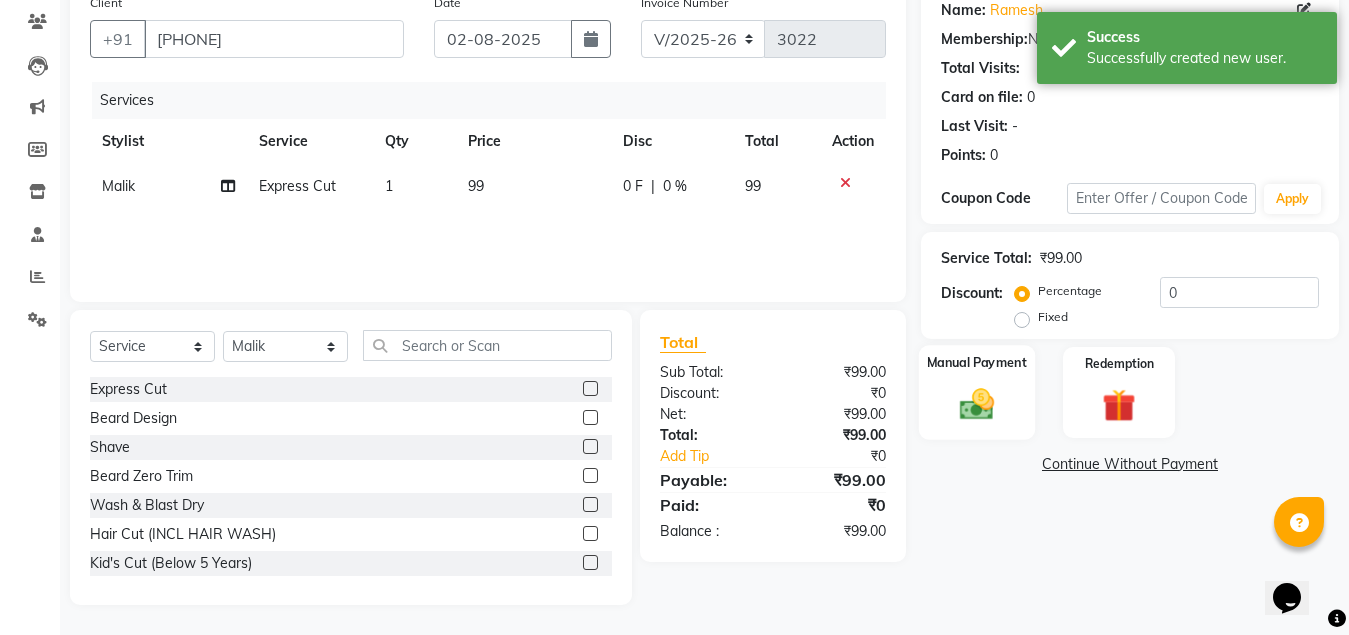 click on "Manual Payment" 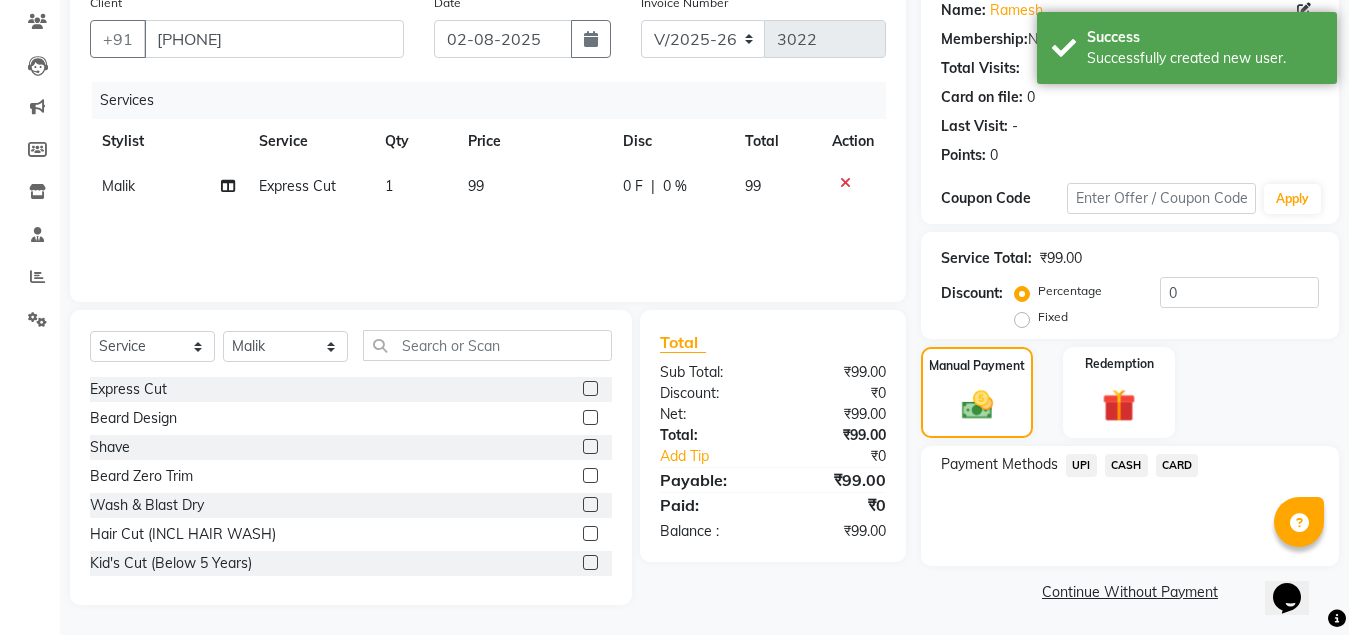 click on "UPI" 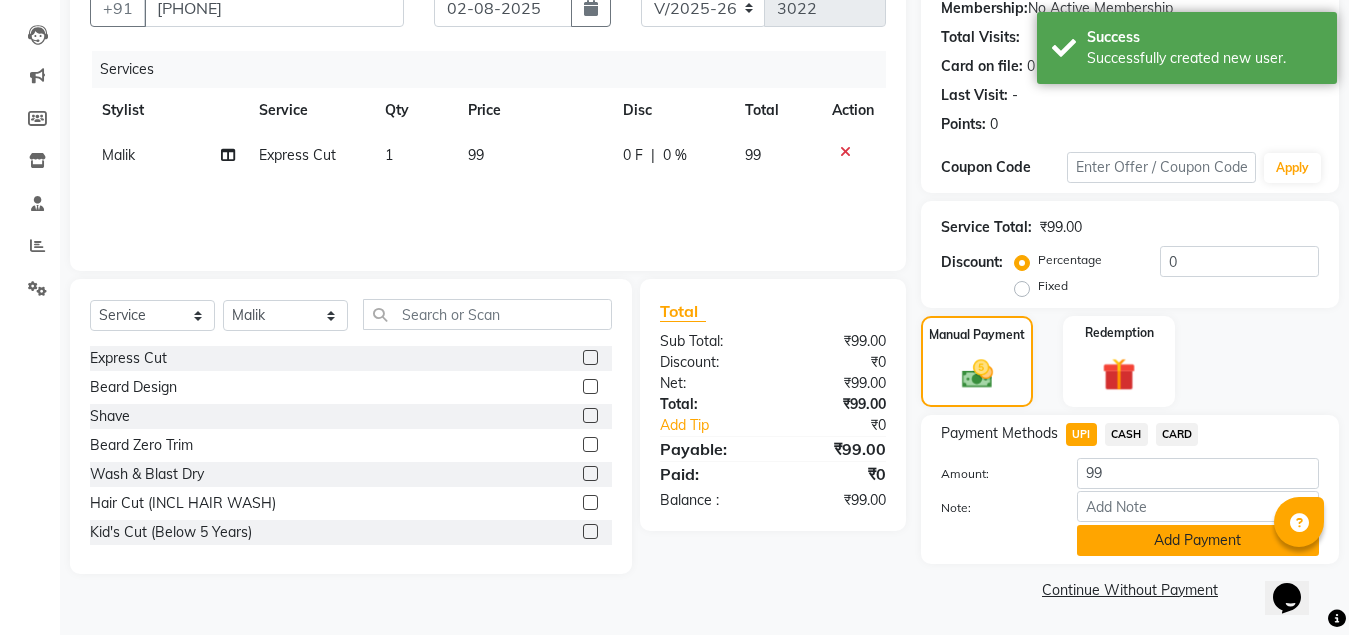 click on "Add Payment" 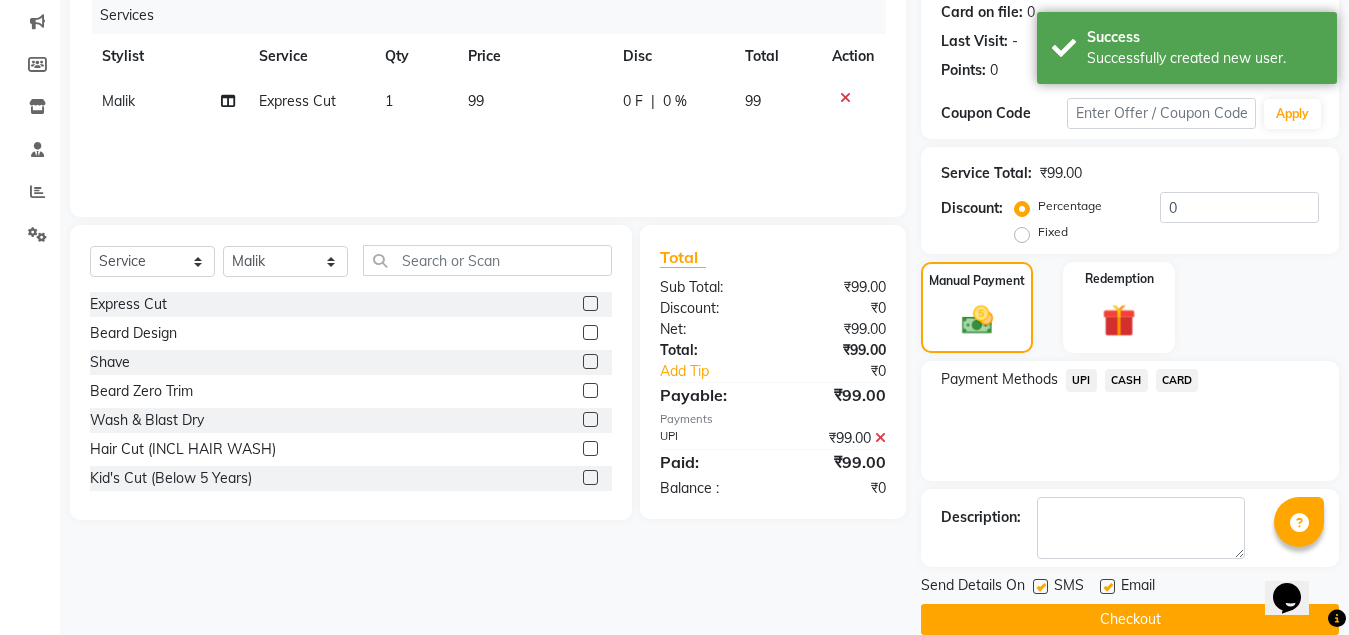 scroll, scrollTop: 281, scrollLeft: 0, axis: vertical 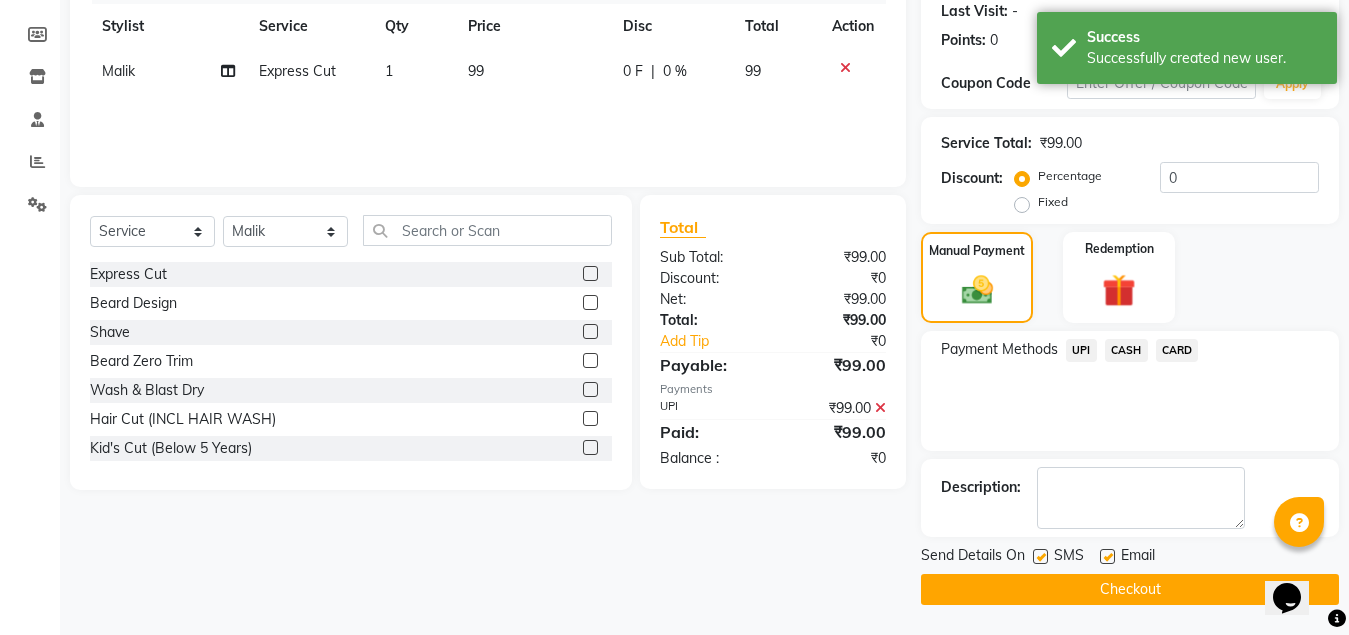 click on "Checkout" 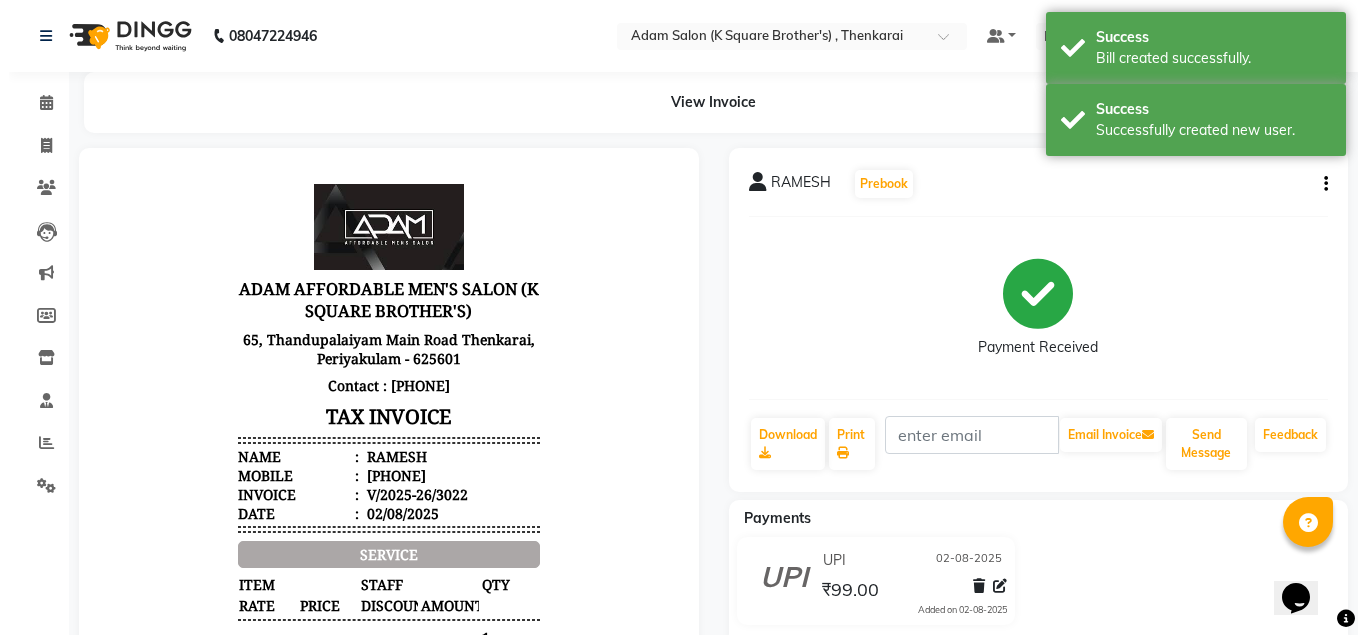 scroll, scrollTop: 0, scrollLeft: 0, axis: both 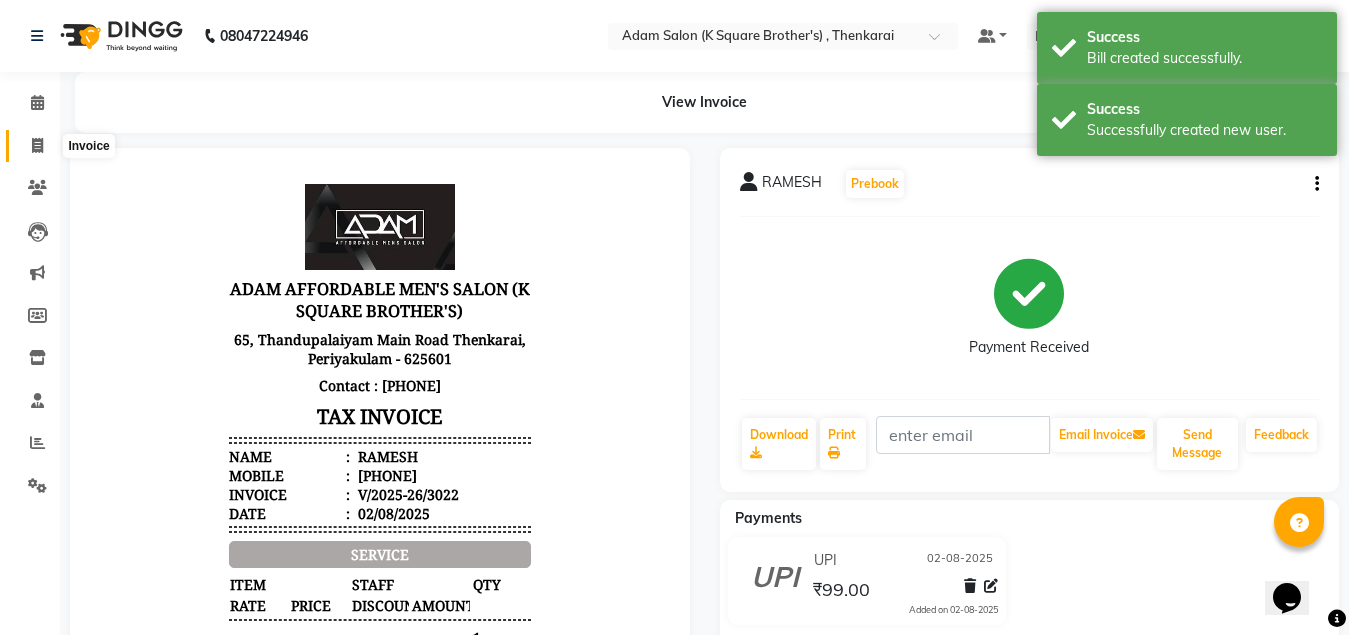 click 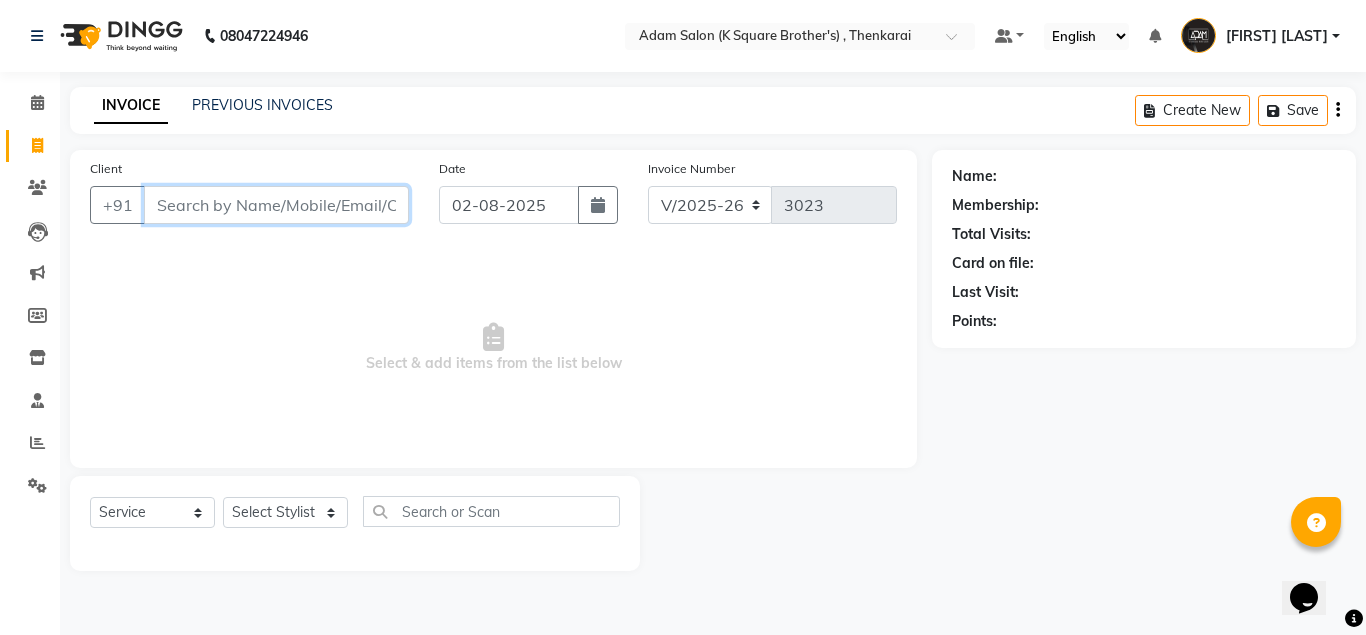 click on "Client" at bounding box center [276, 205] 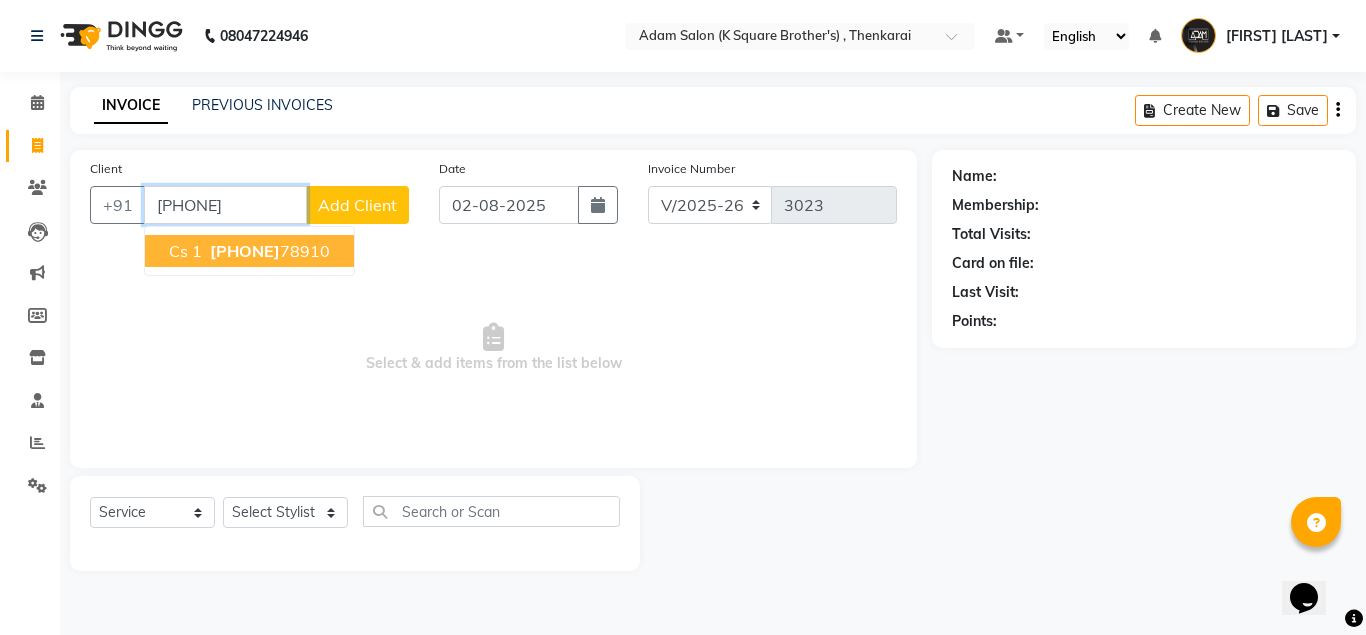 click on "[PHONE]" at bounding box center (245, 251) 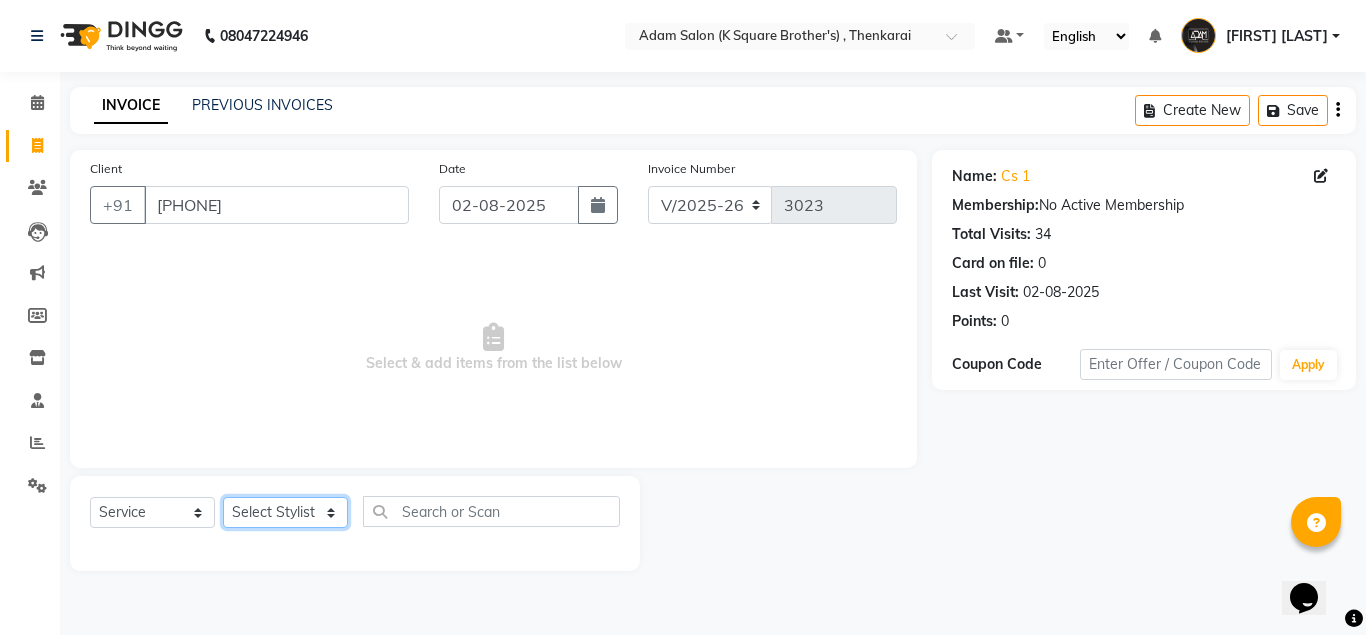 click on "Select Stylist Hasan Malik Navaz Suhail Syed Adam" 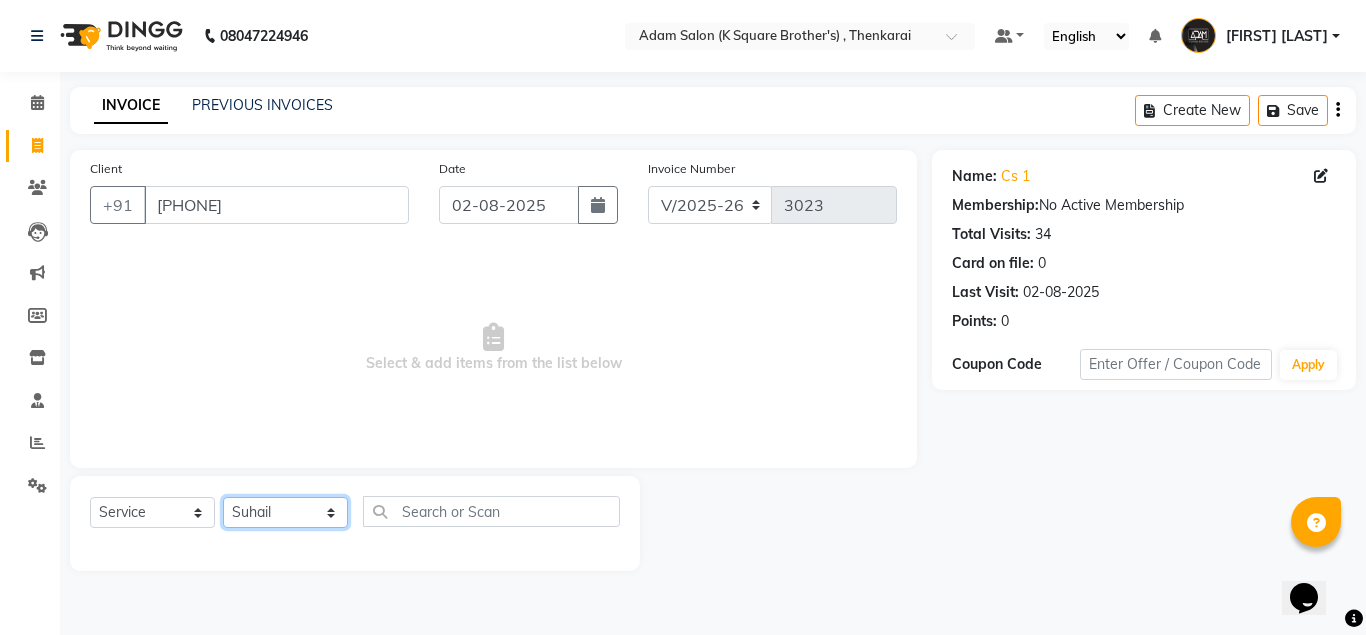 click on "Select Stylist Hasan Malik Navaz Suhail Syed Adam" 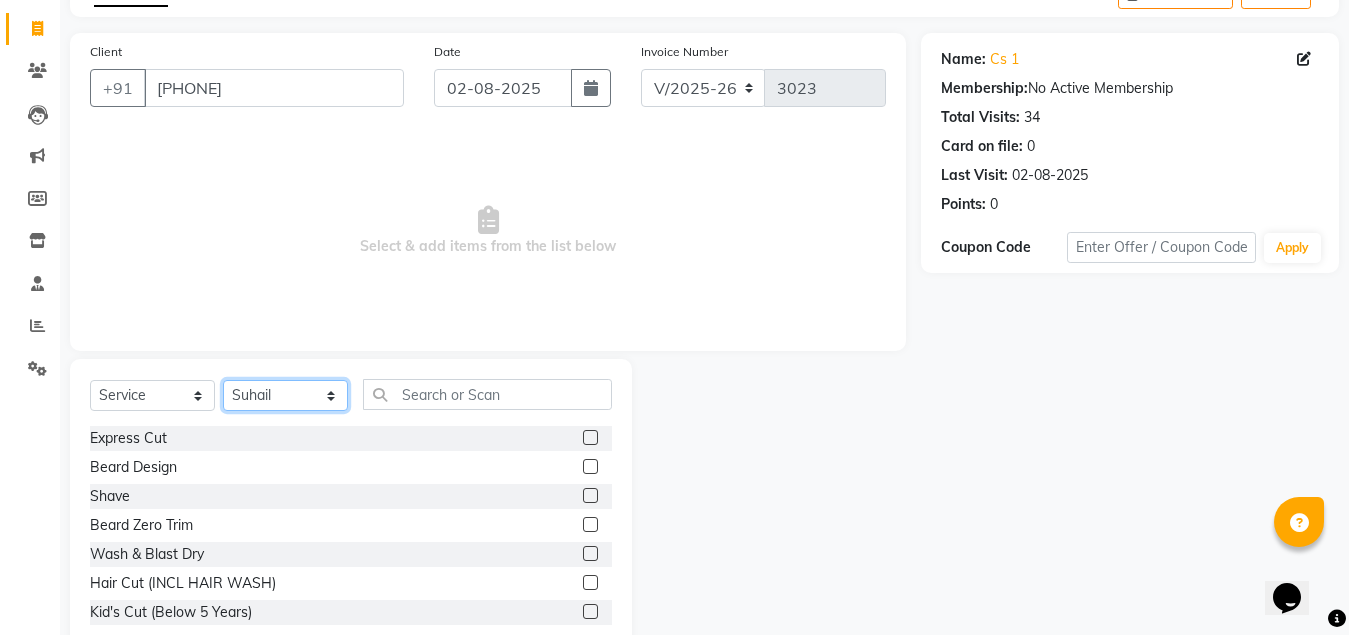 scroll, scrollTop: 166, scrollLeft: 0, axis: vertical 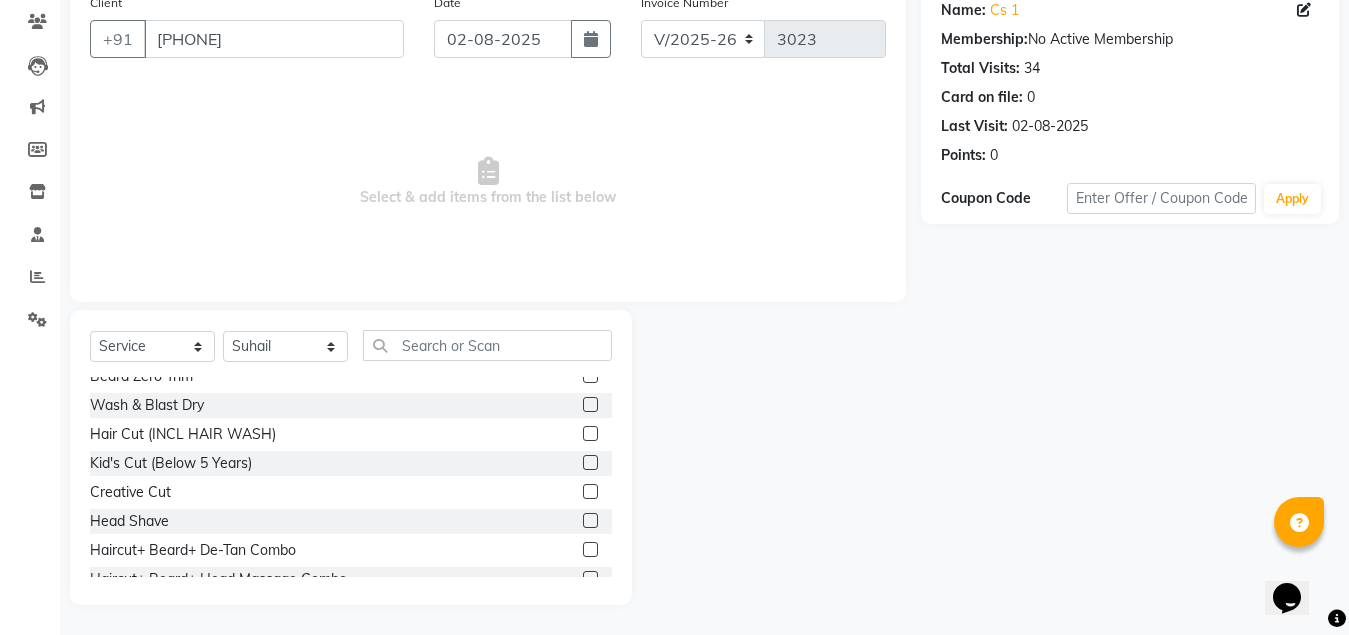 click 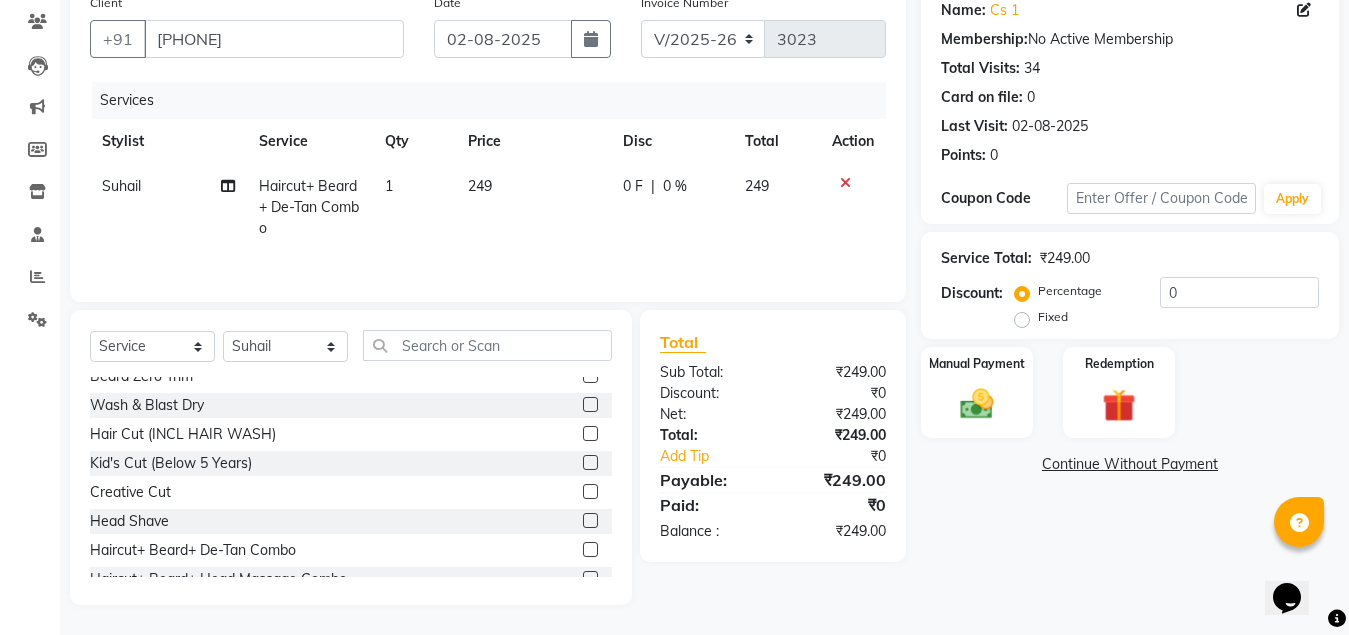 click on "Manual Payment Redemption" 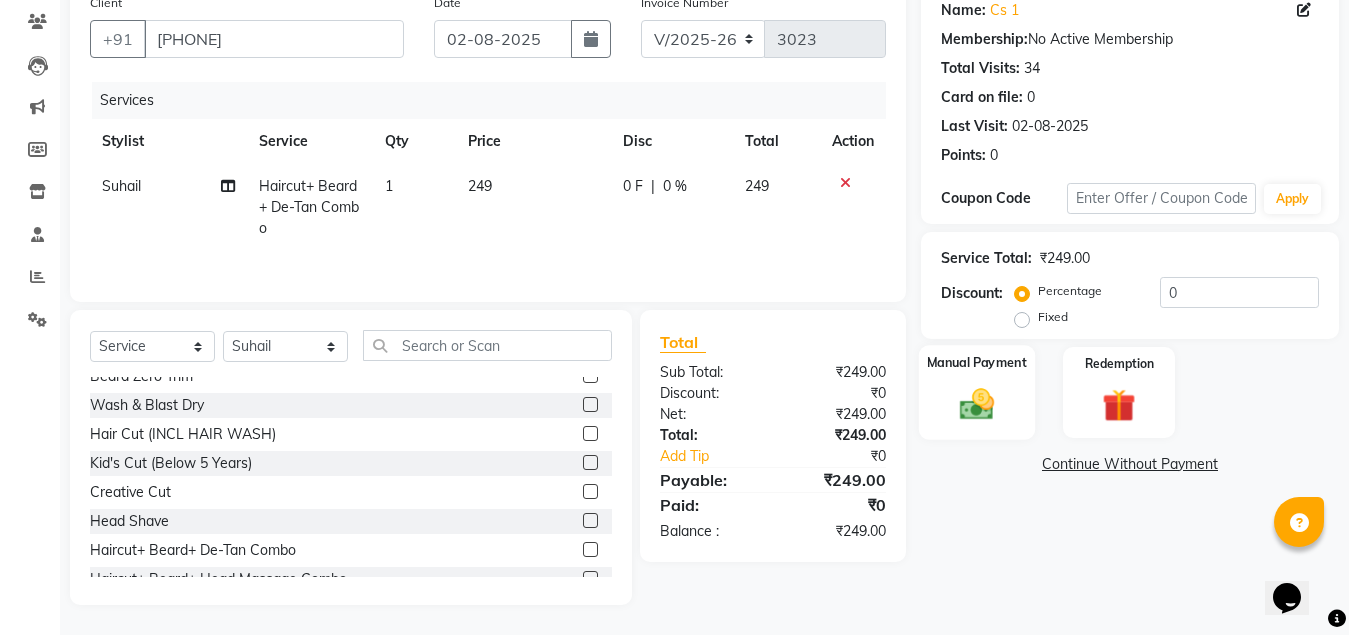 click 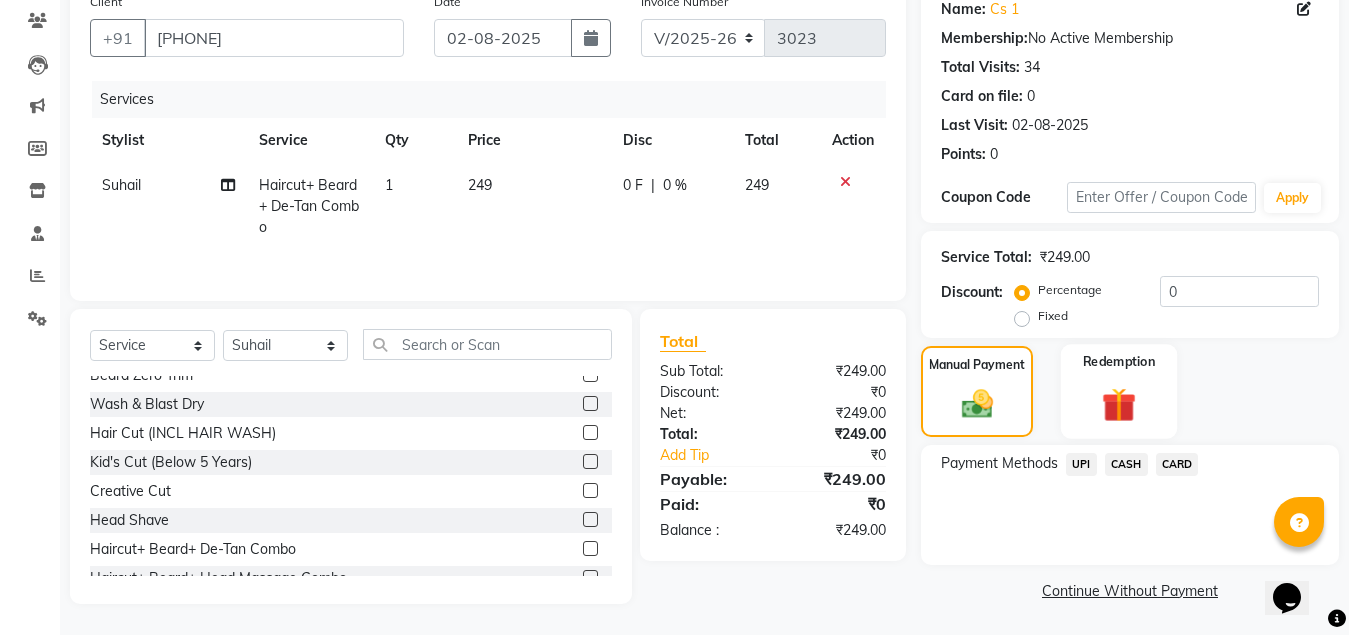 scroll, scrollTop: 168, scrollLeft: 0, axis: vertical 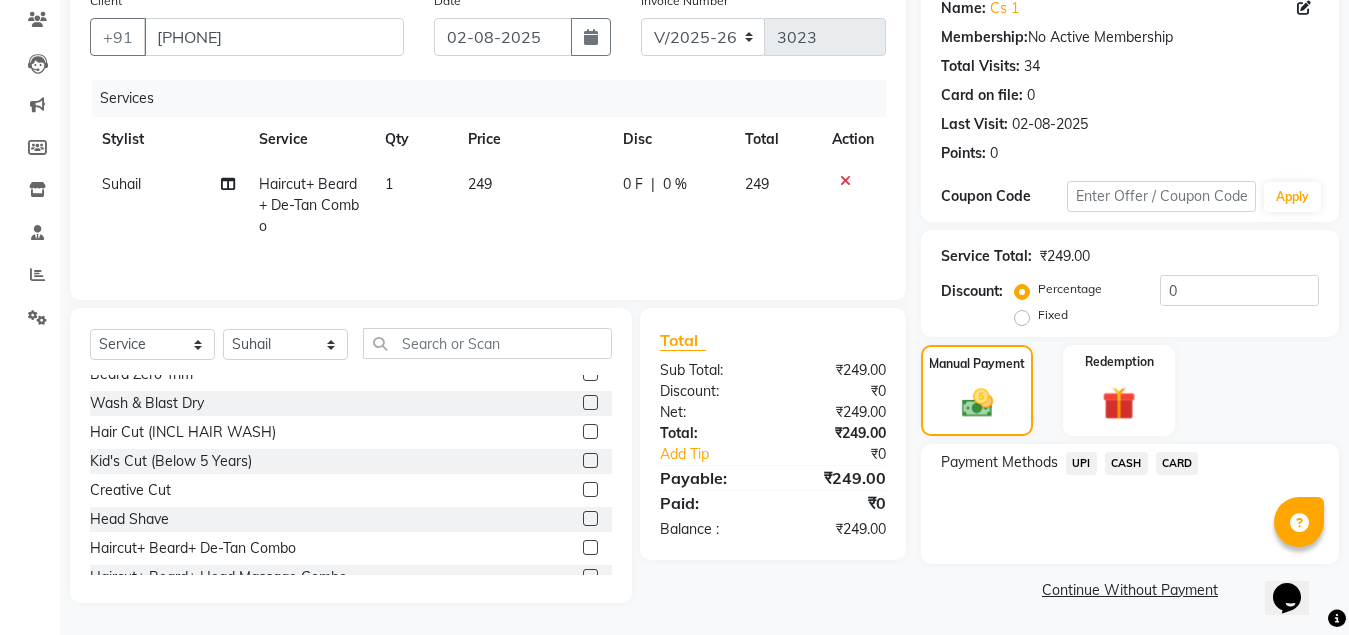 click on "CASH" 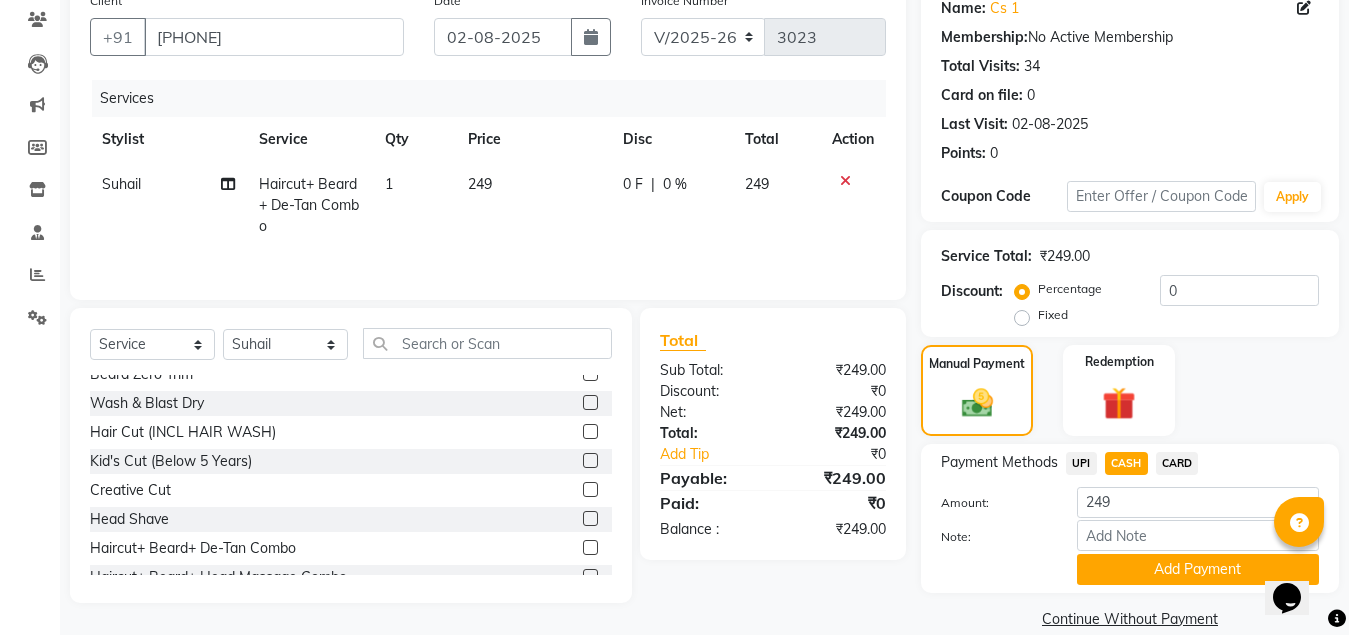 scroll, scrollTop: 197, scrollLeft: 0, axis: vertical 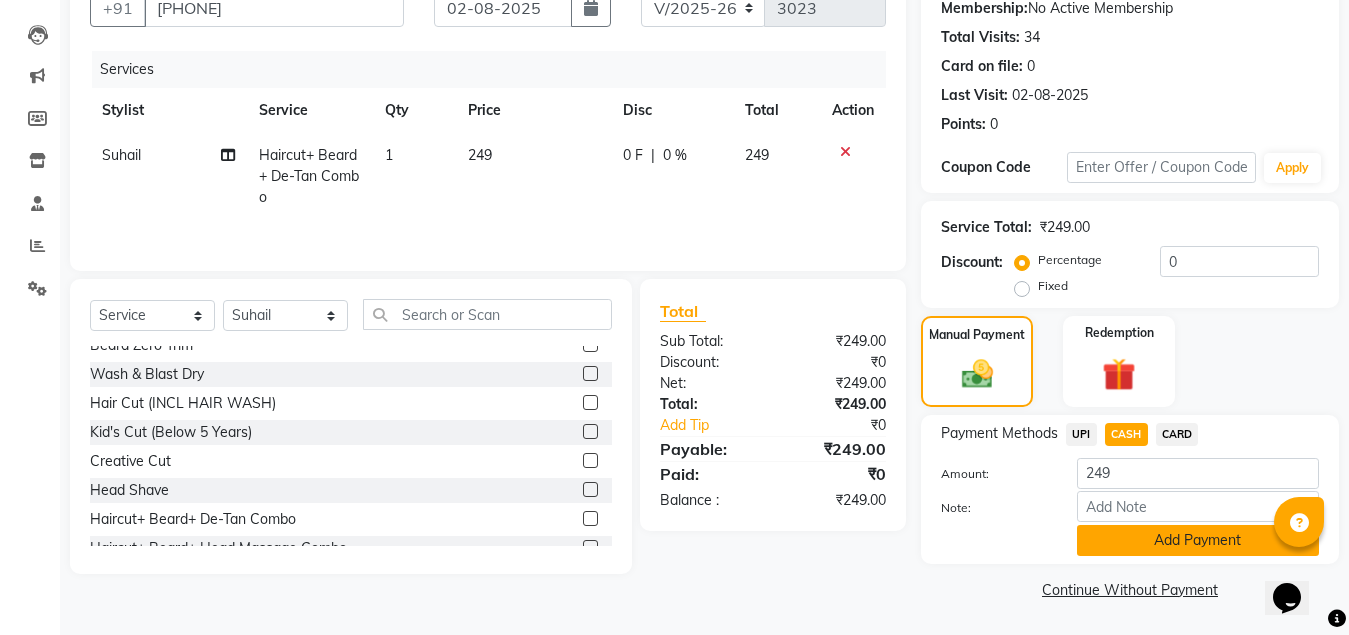 click on "Add Payment" 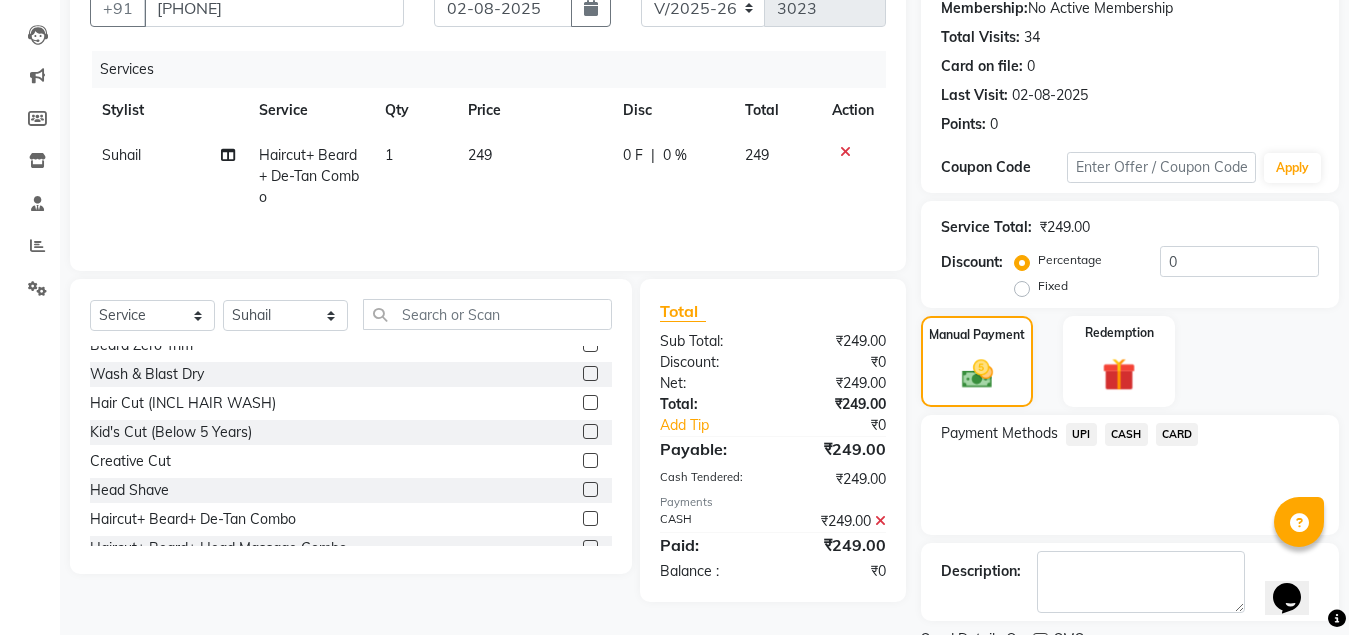 scroll, scrollTop: 281, scrollLeft: 0, axis: vertical 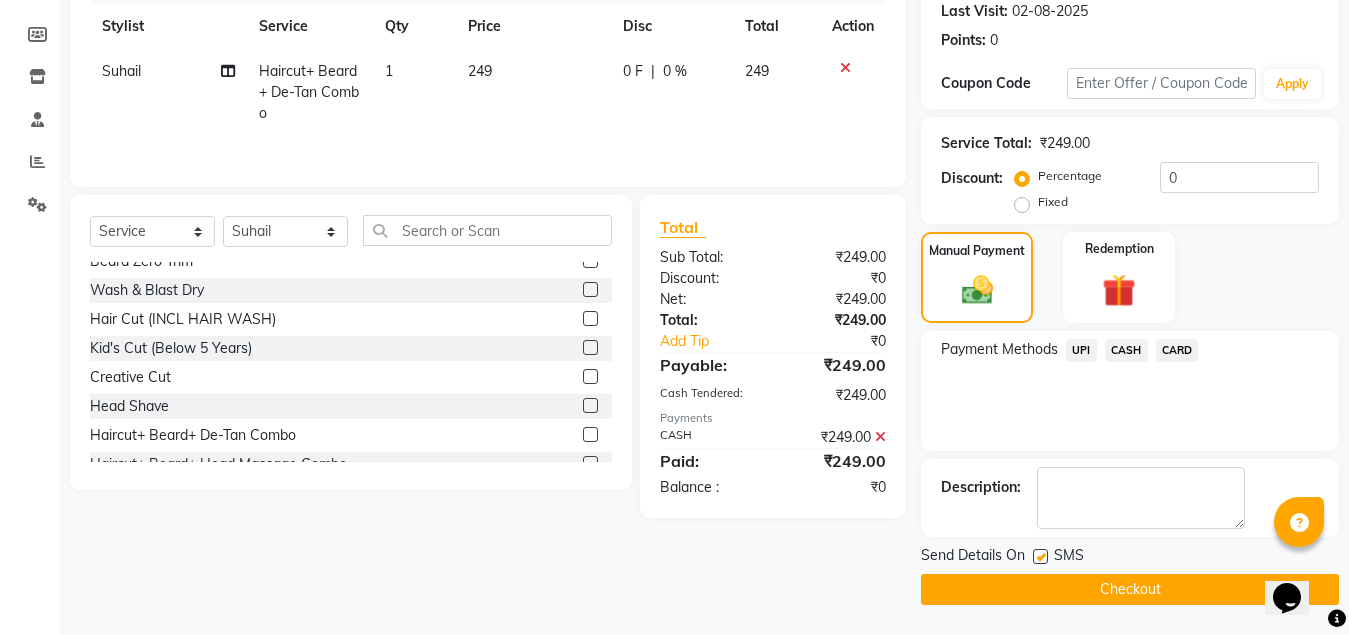 click on "Checkout" 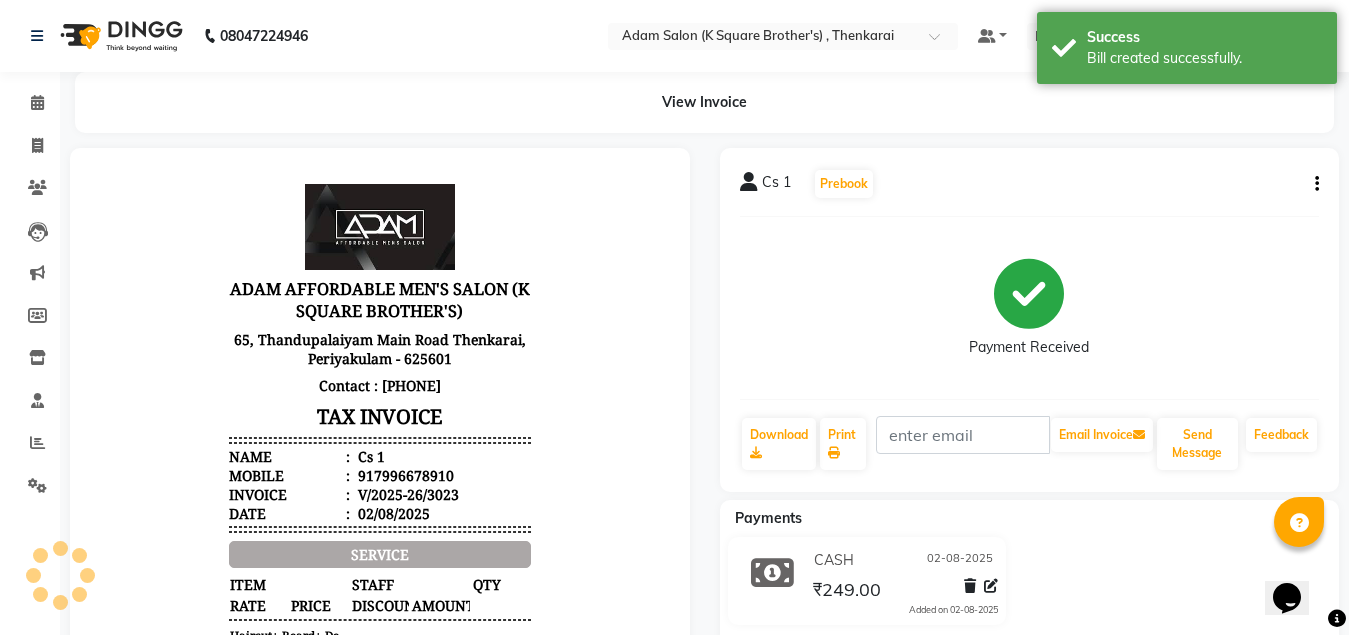 scroll, scrollTop: 0, scrollLeft: 0, axis: both 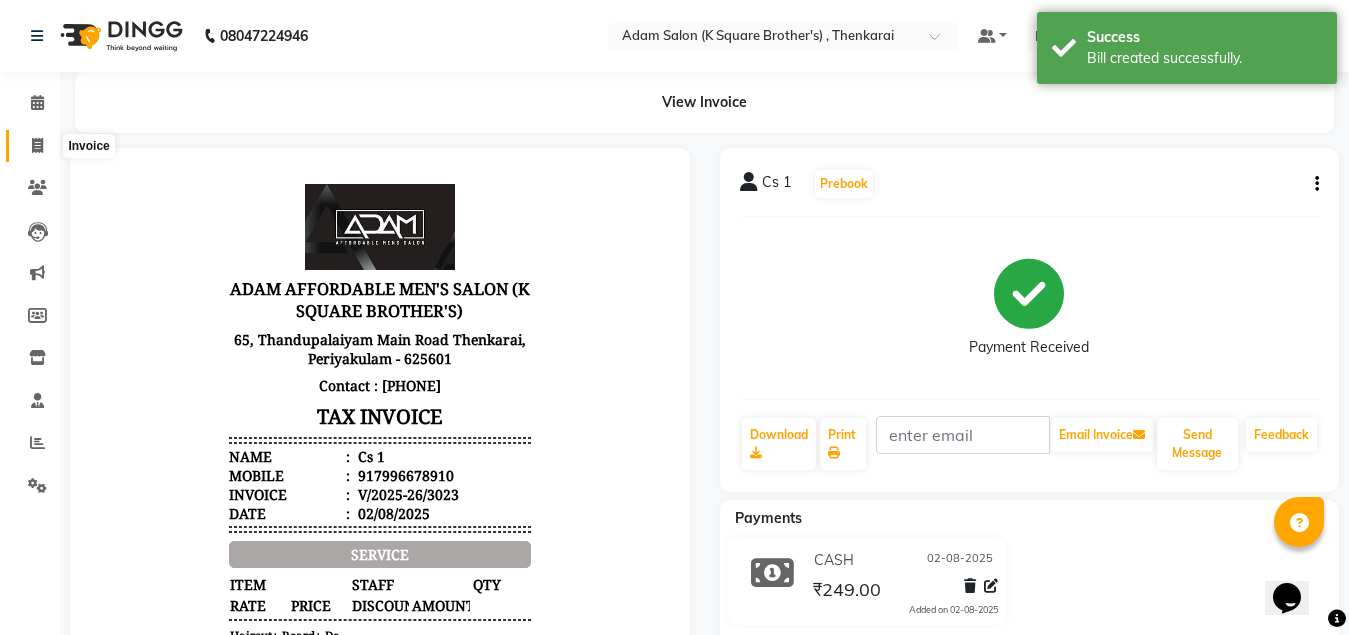 click 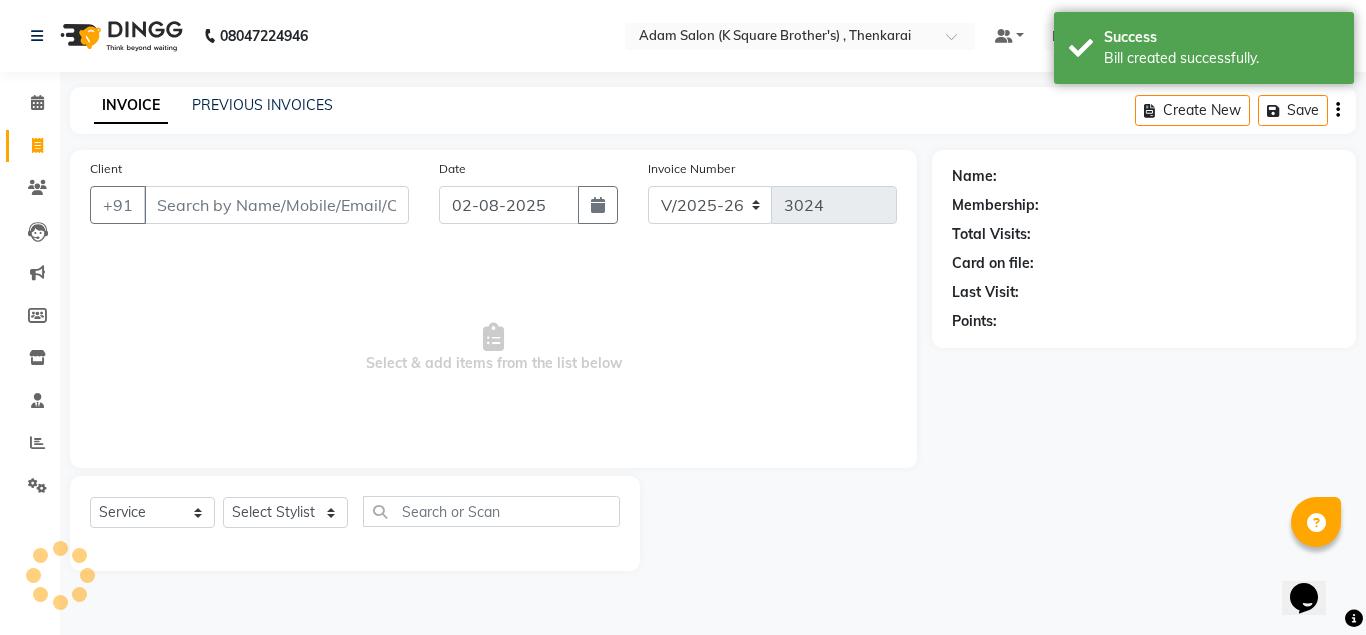 click on "Client" at bounding box center [276, 205] 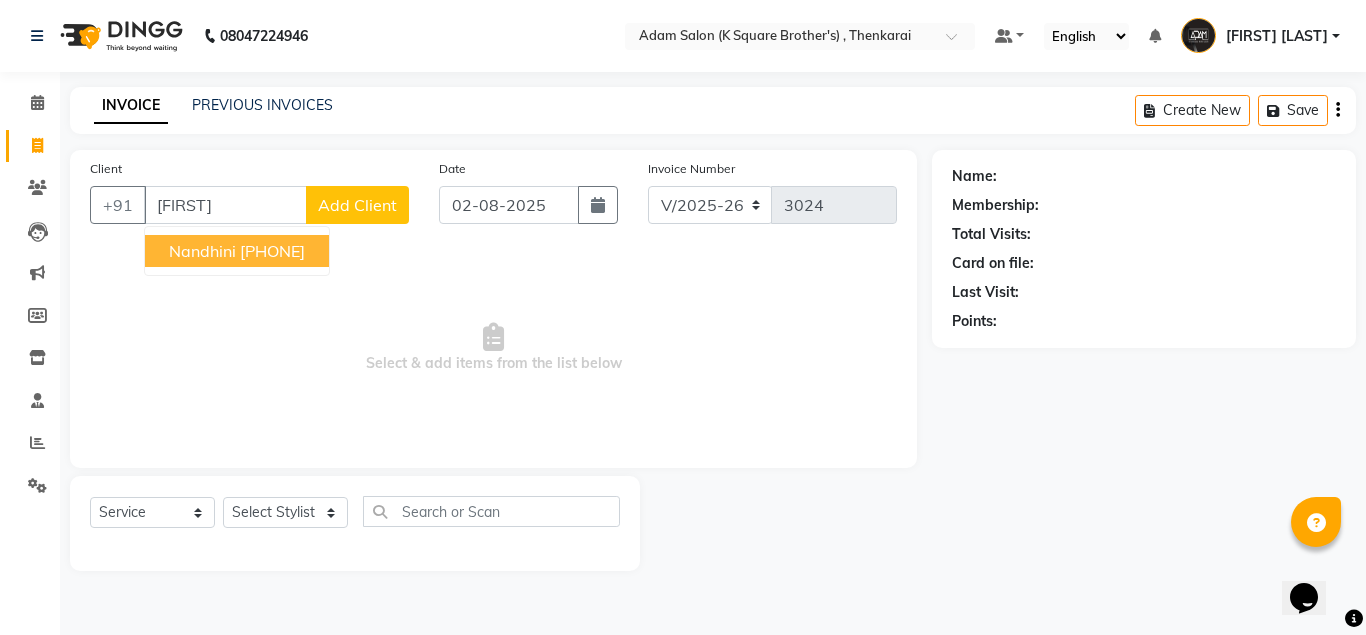 click on "[PHONE]" at bounding box center [272, 251] 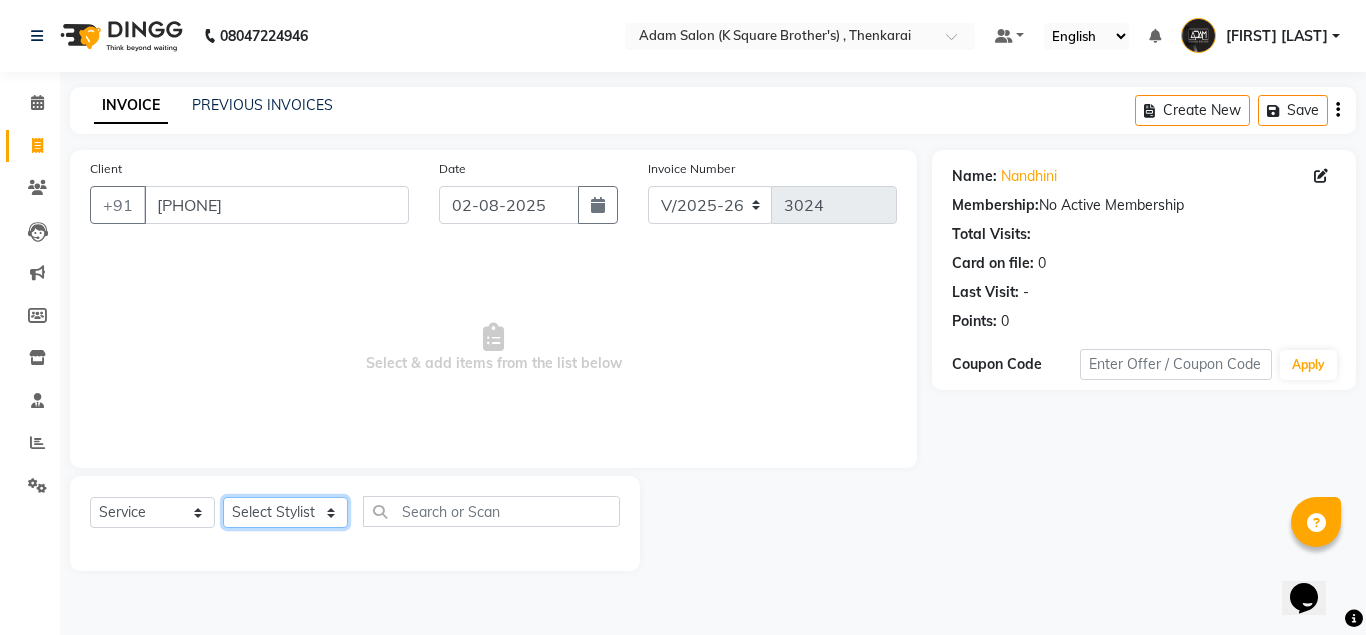 click on "Select Stylist Hasan Malik Navaz Suhail Syed Adam" 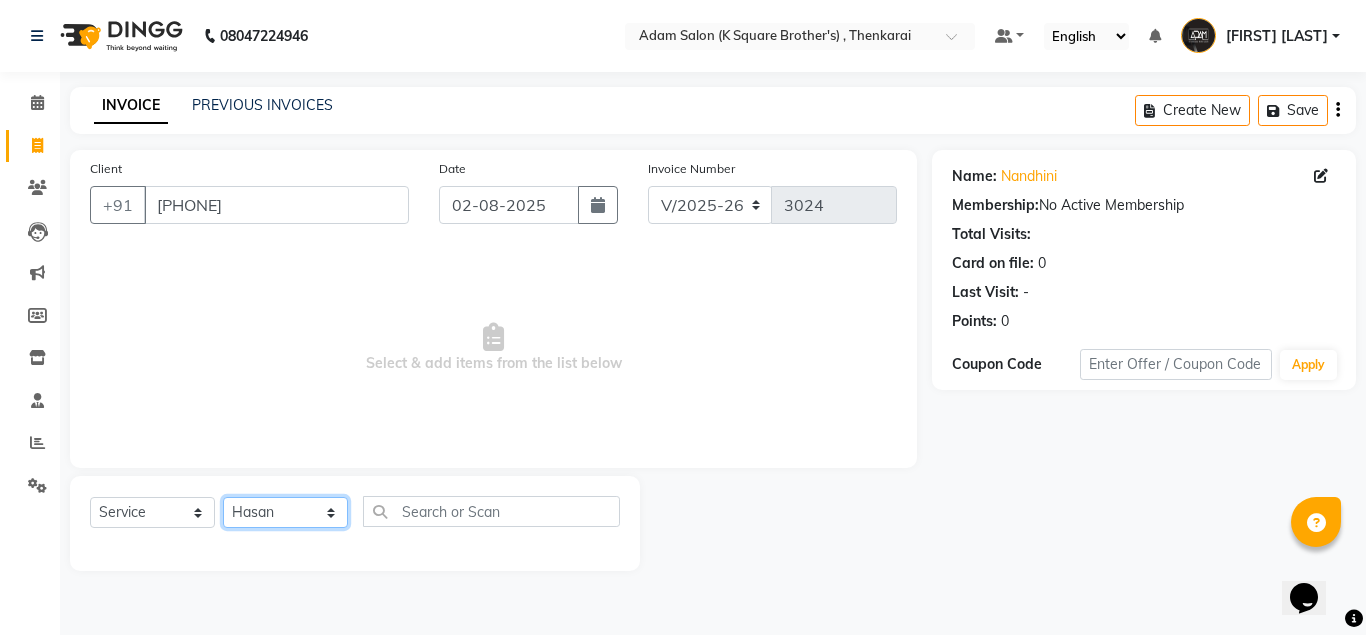 click on "Select Stylist Hasan Malik Navaz Suhail Syed Adam" 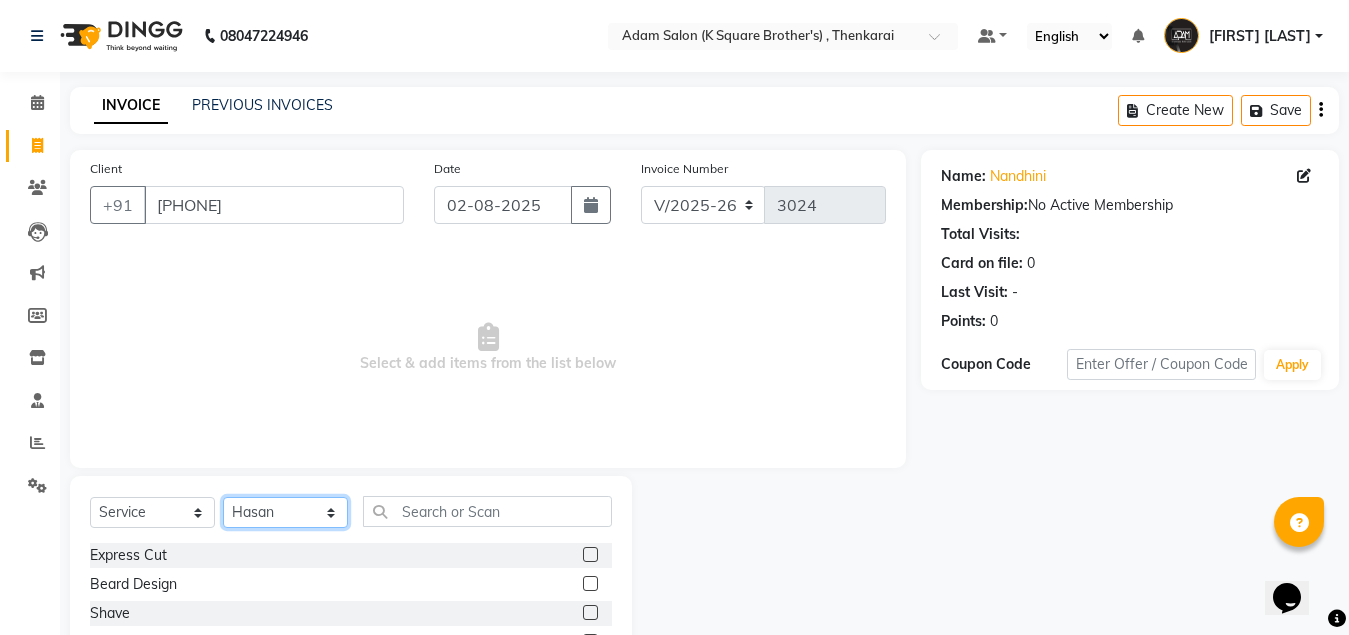scroll, scrollTop: 166, scrollLeft: 0, axis: vertical 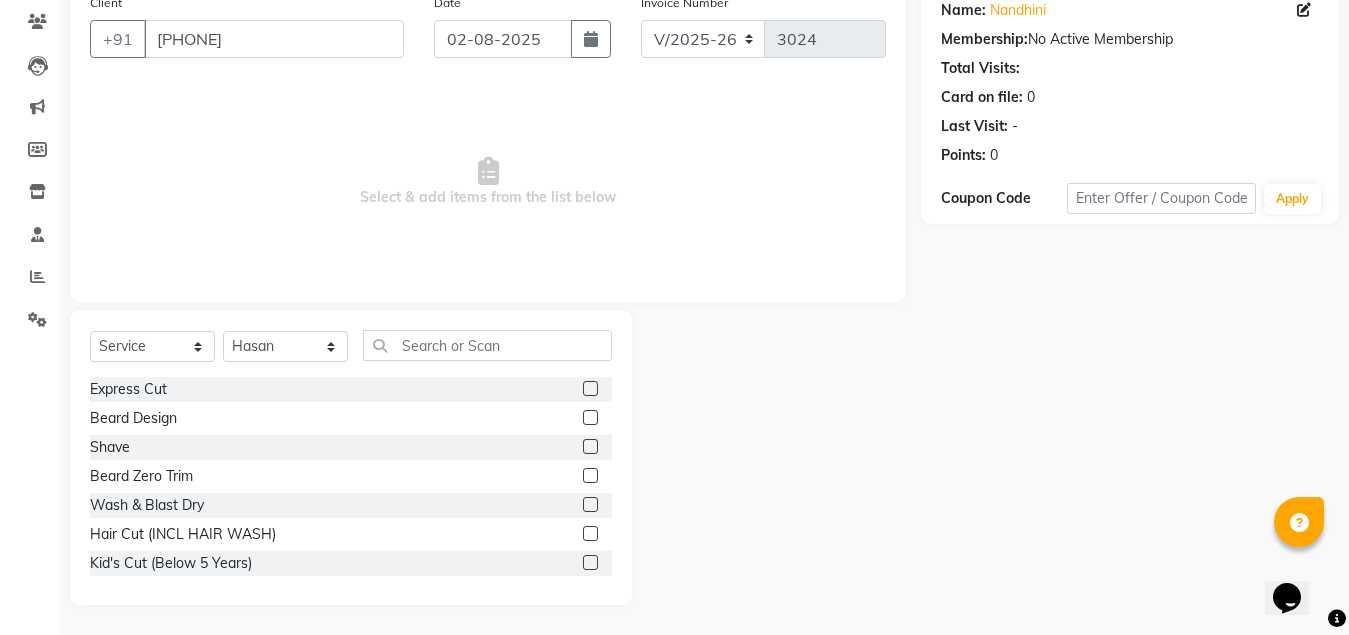 click 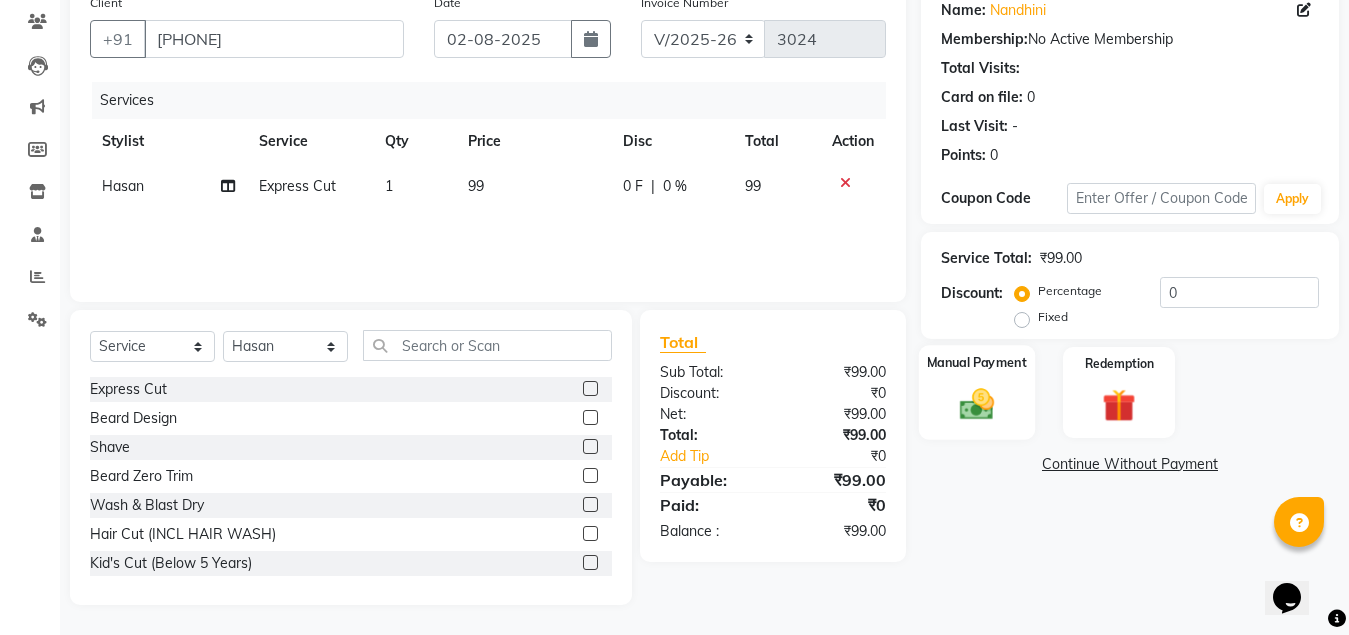 click on "Manual Payment" 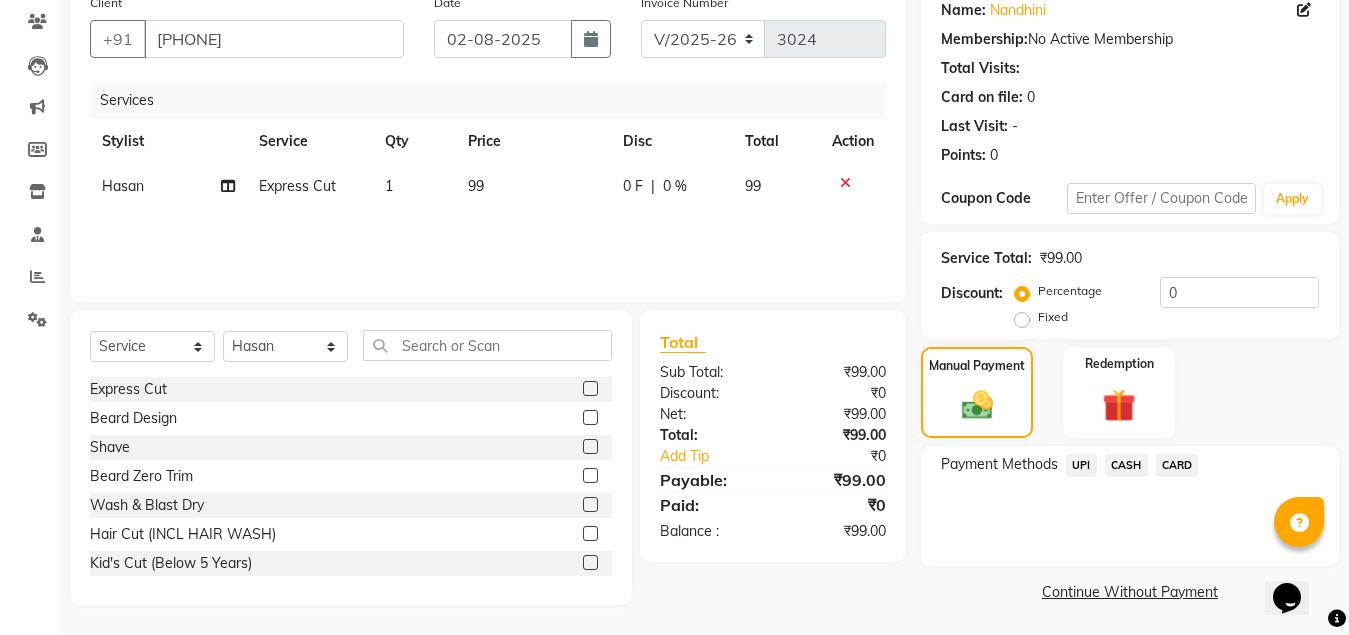 click on "CASH" 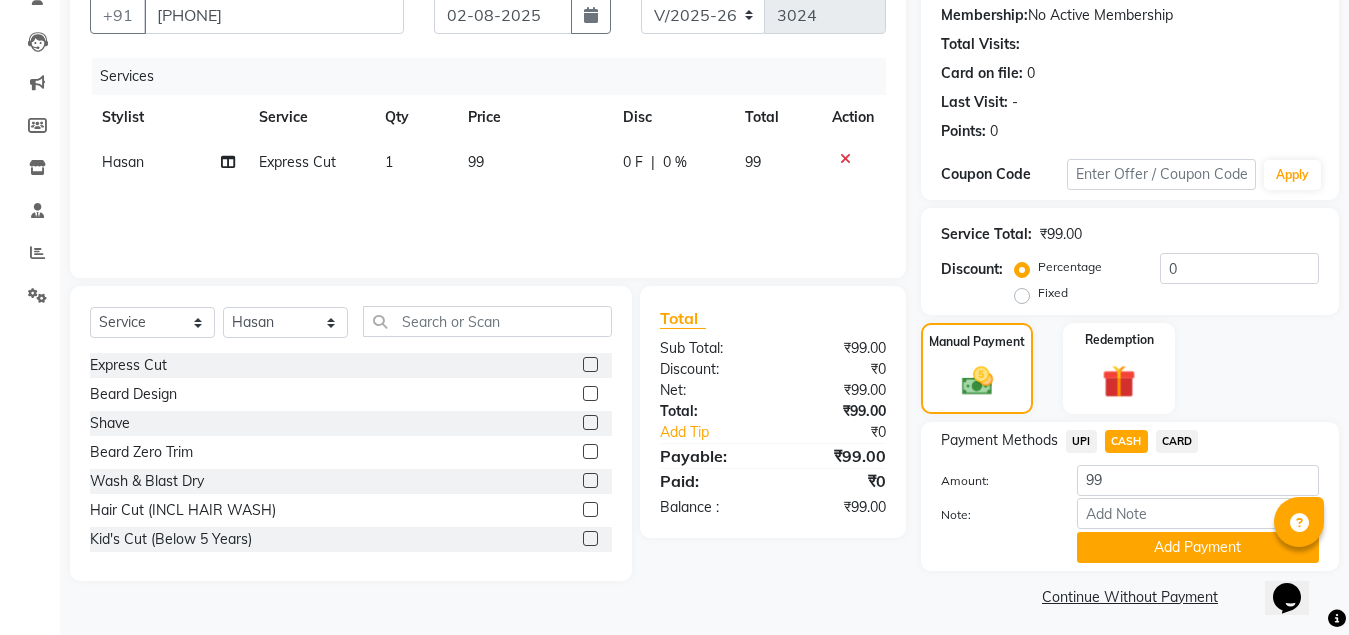 scroll, scrollTop: 197, scrollLeft: 0, axis: vertical 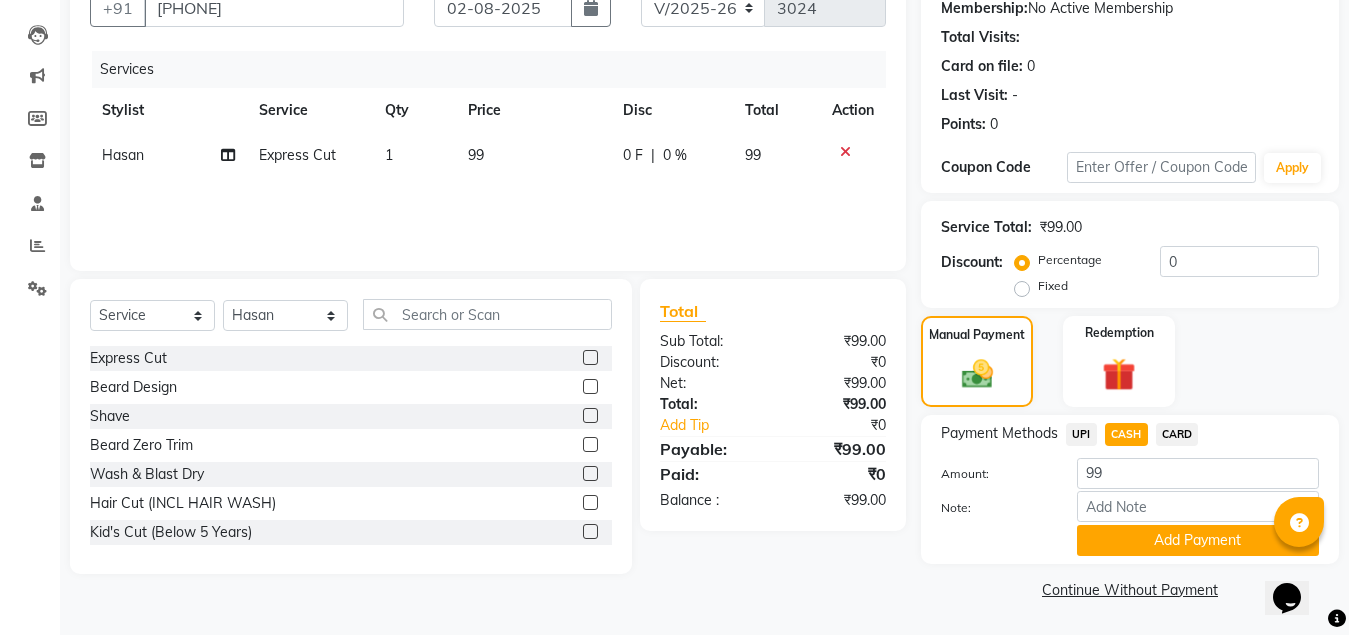 click on "UPI" 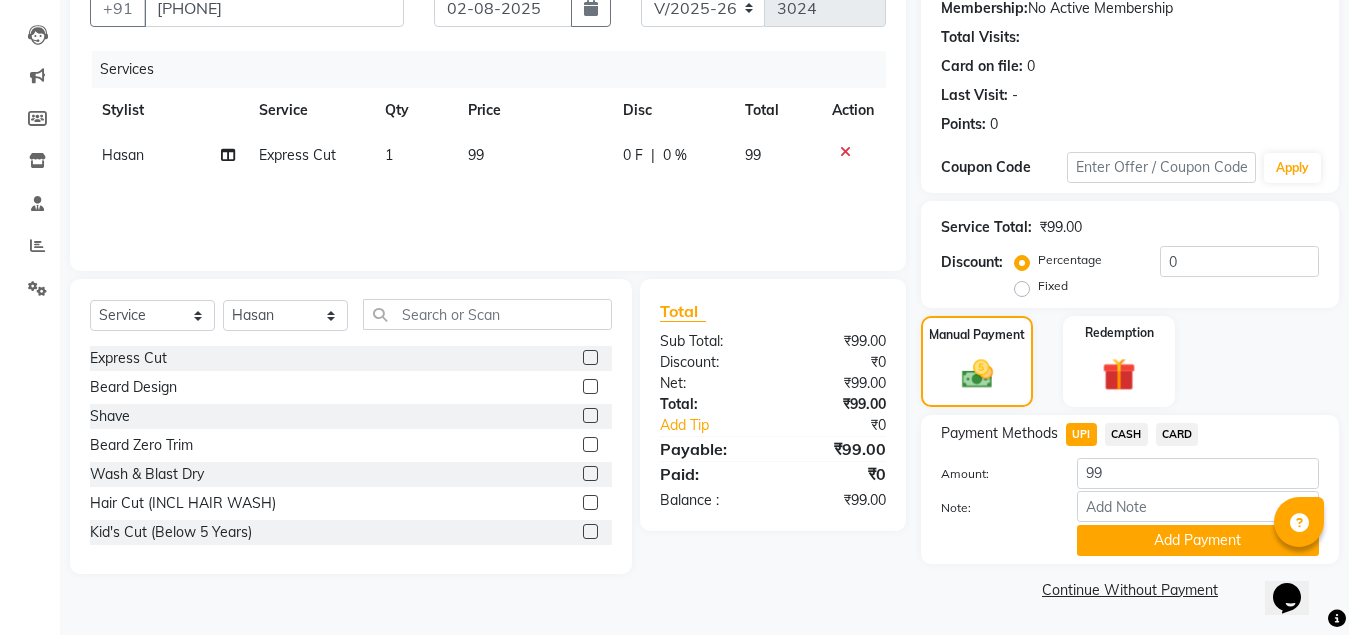 click on "Name: [FIRST] [LAST] Membership: No Active Membership Total Visits: Card on file: 0 Last Visit: - Points: 0 Coupon Code Apply Service Total: ₹99.00 Discount: Percentage Fixed 0 Manual Payment Redemption Payment Methods UPI CASH CARD Amount: 99 Note: Add Payment Continue Without Payment" 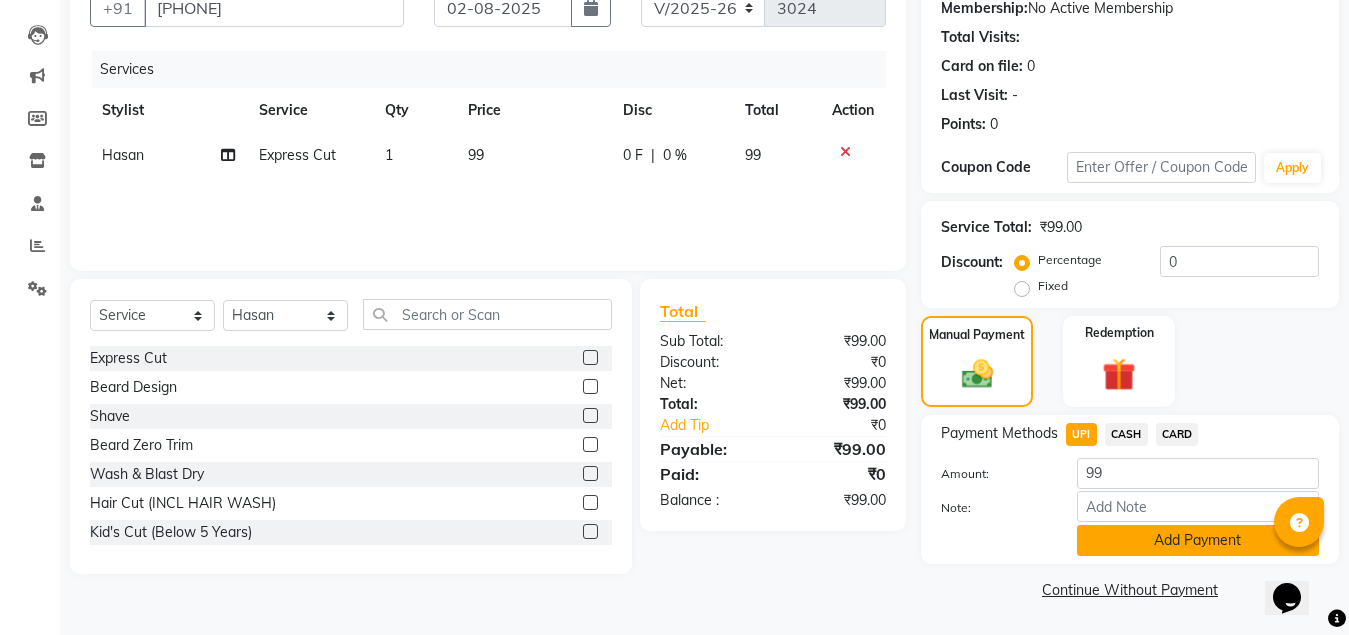 click on "Add Payment" 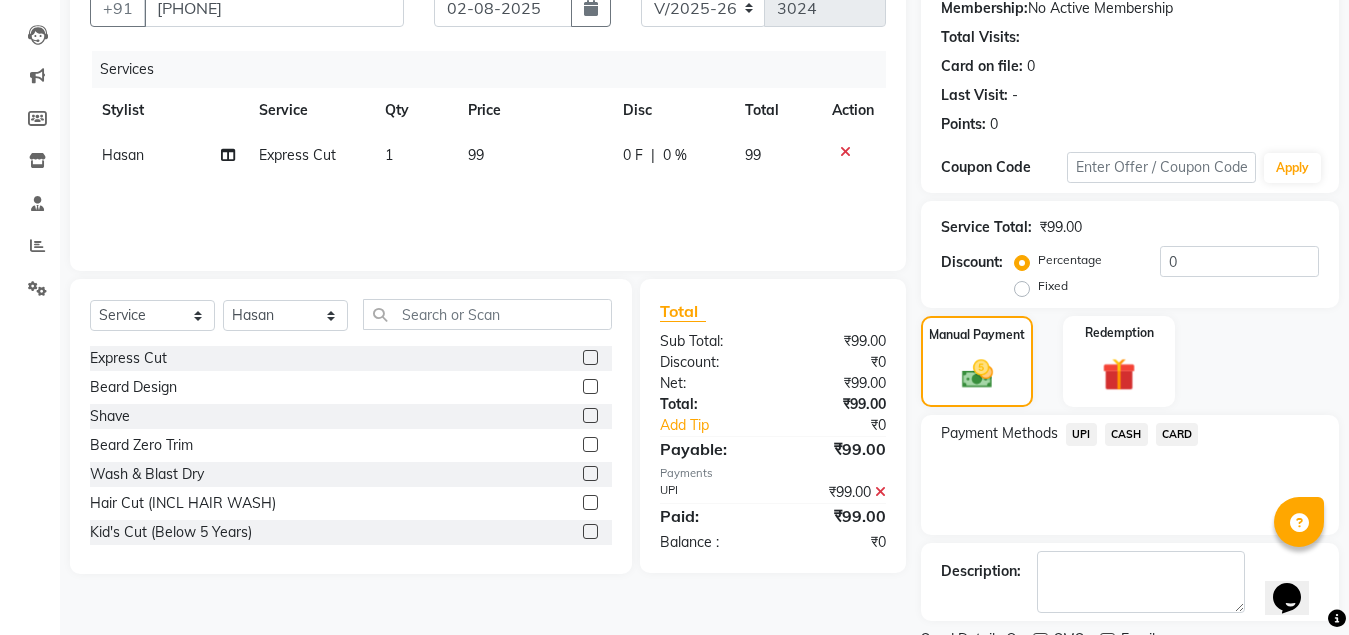 scroll, scrollTop: 281, scrollLeft: 0, axis: vertical 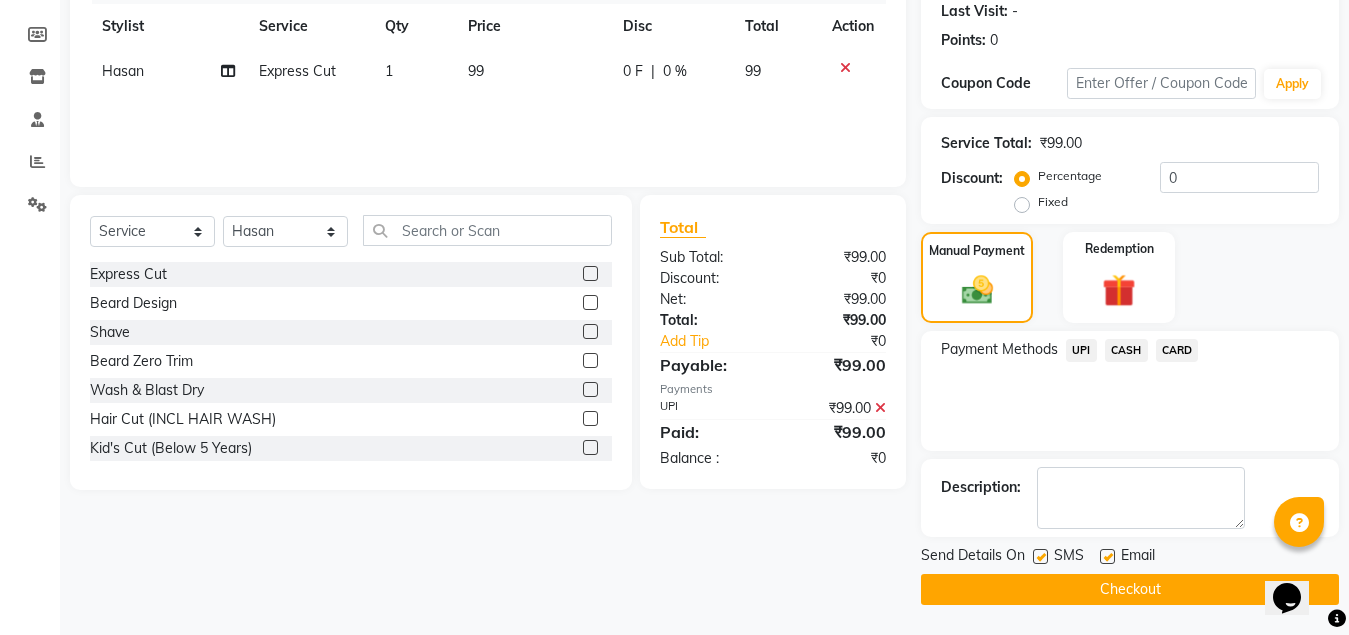 click on "Checkout" 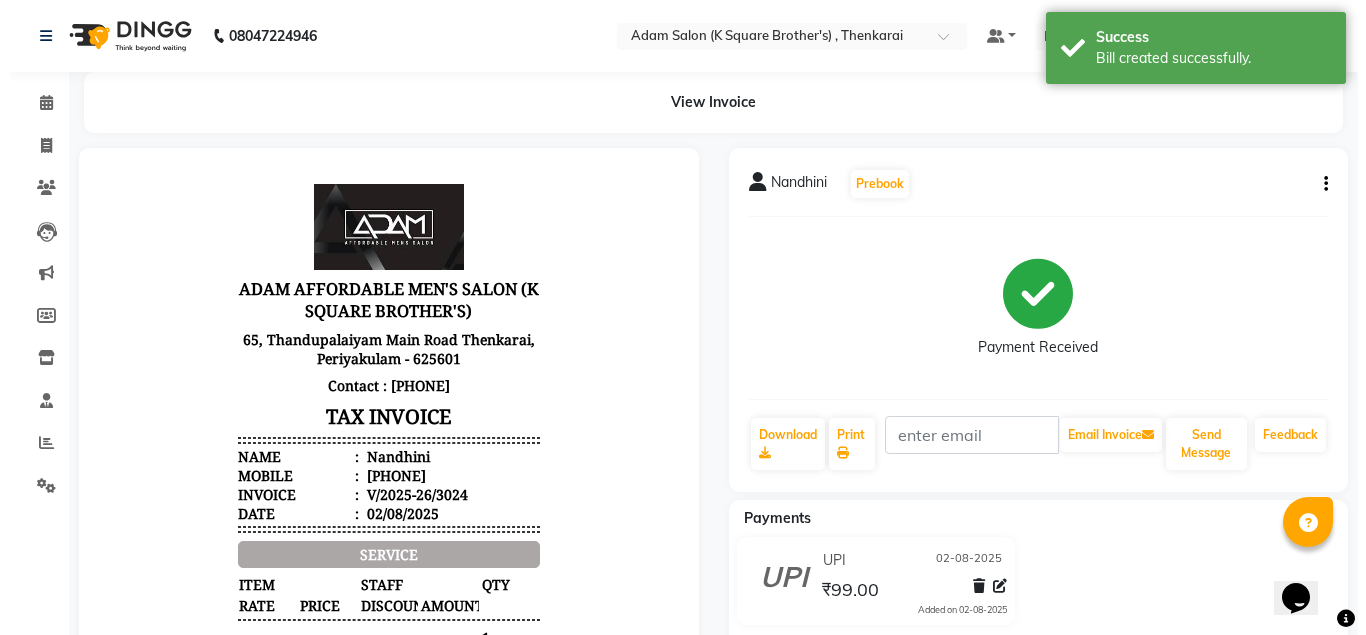 scroll, scrollTop: 0, scrollLeft: 0, axis: both 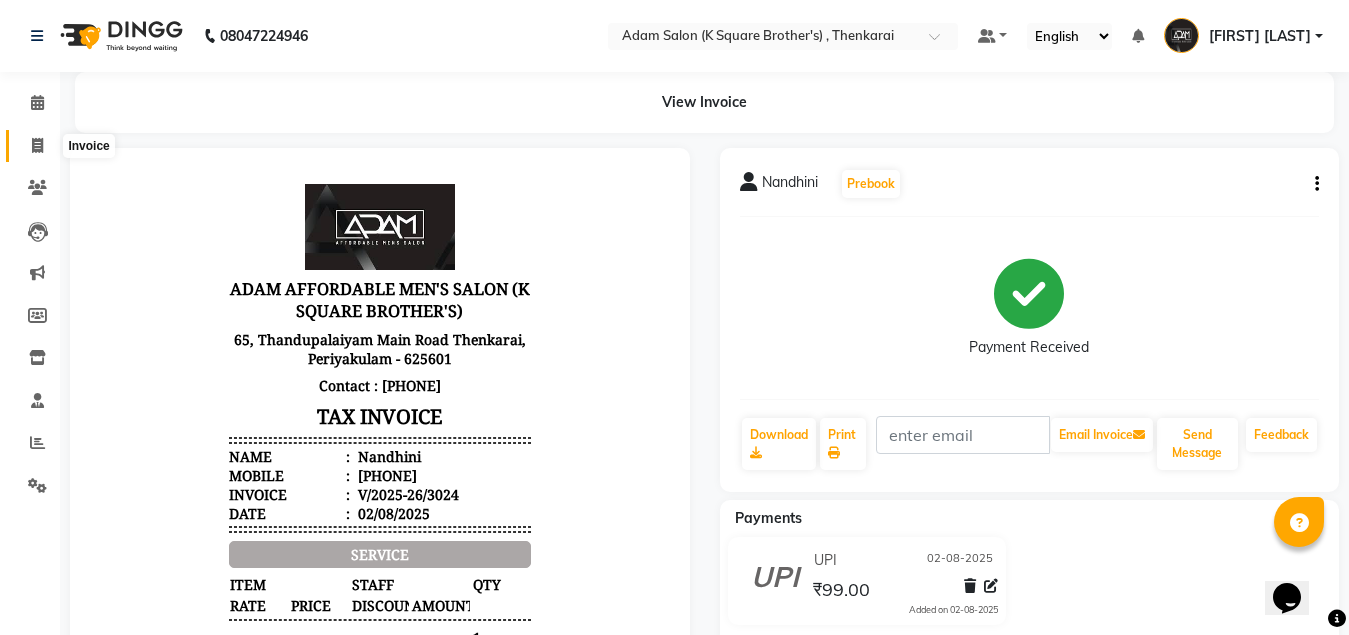 click 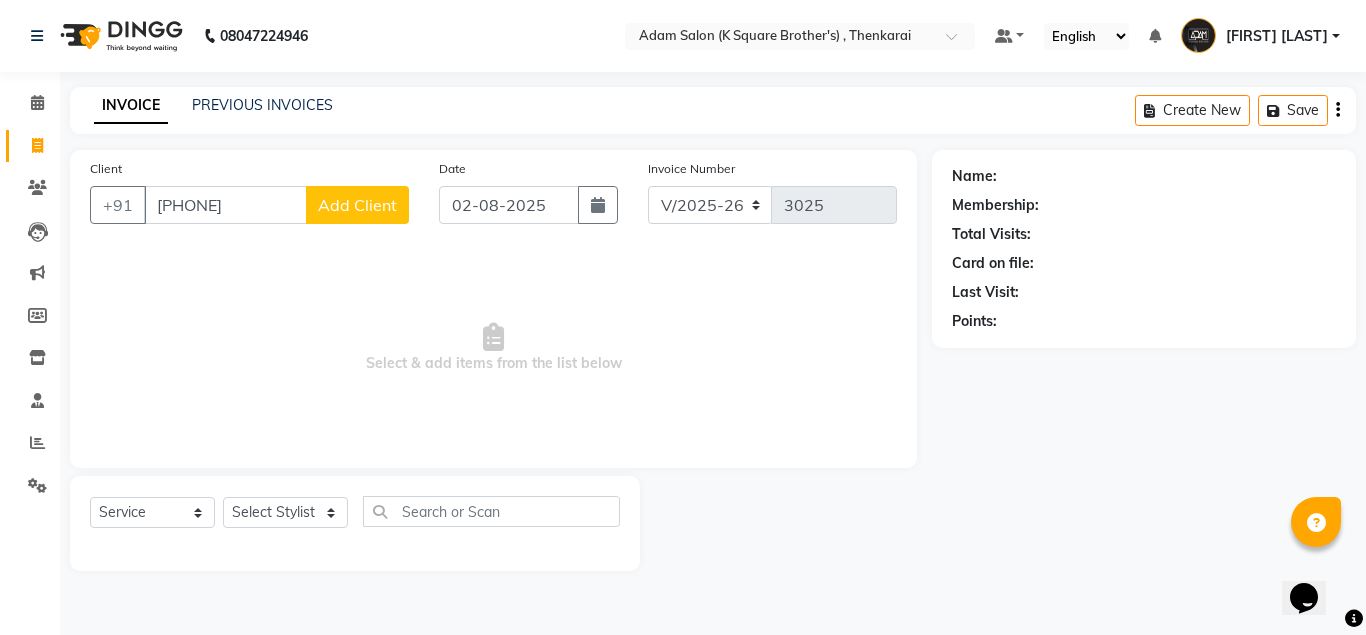 click on "Add Client" 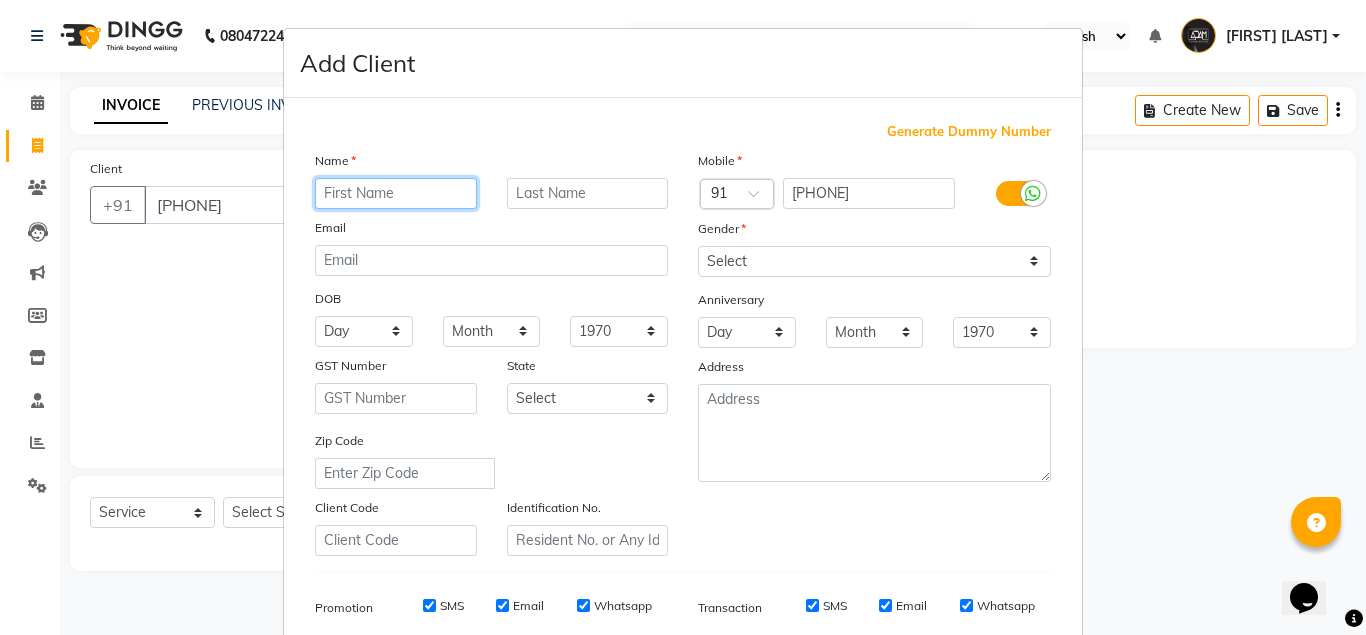 paste on "[FIRST]" 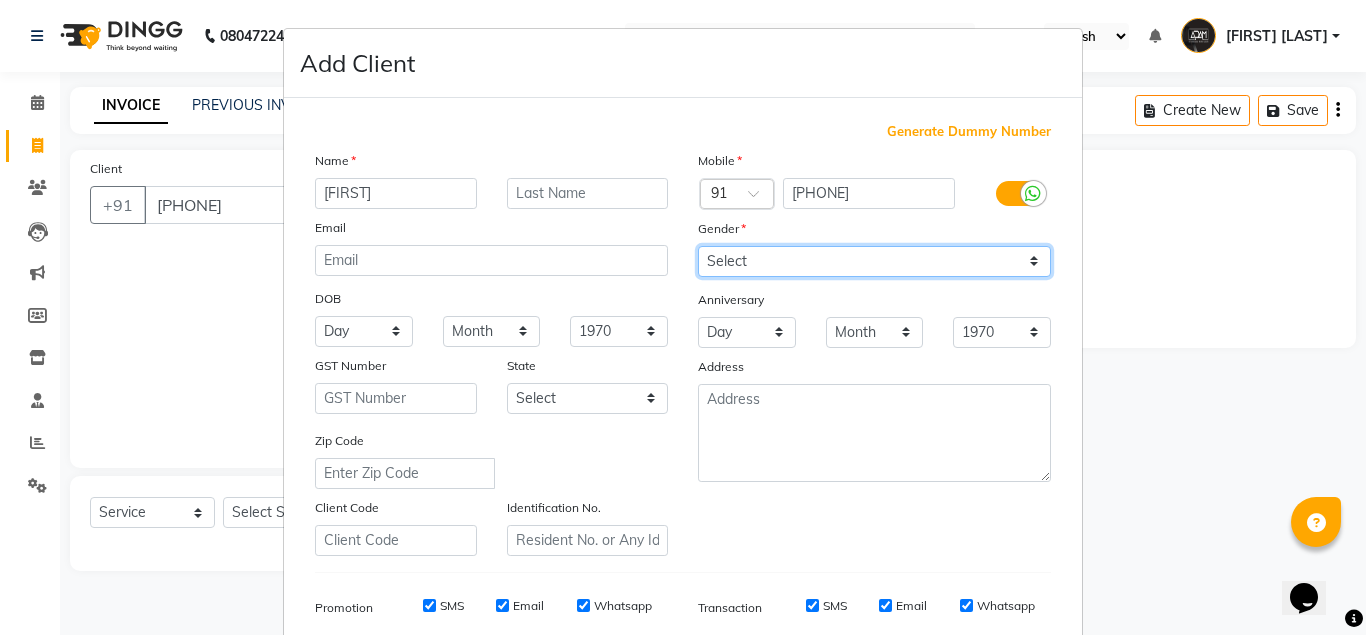 click on "Select Male Female Other Prefer Not To Say" at bounding box center [874, 261] 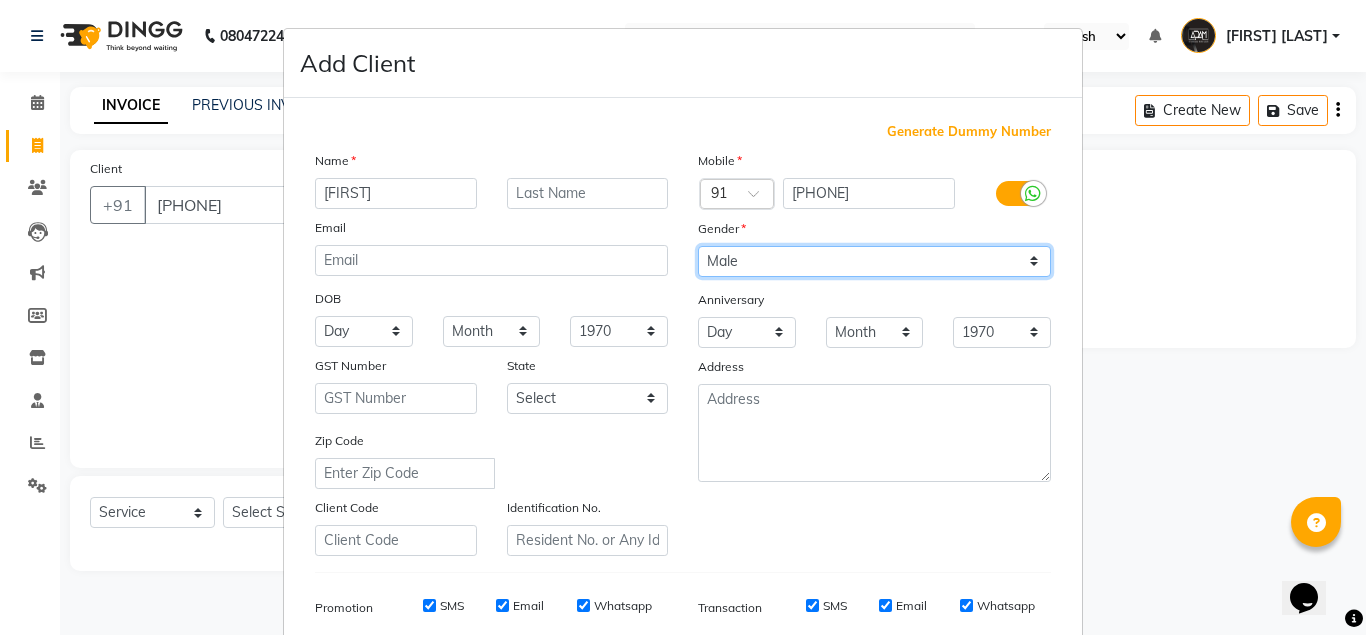 click on "Select Male Female Other Prefer Not To Say" at bounding box center (874, 261) 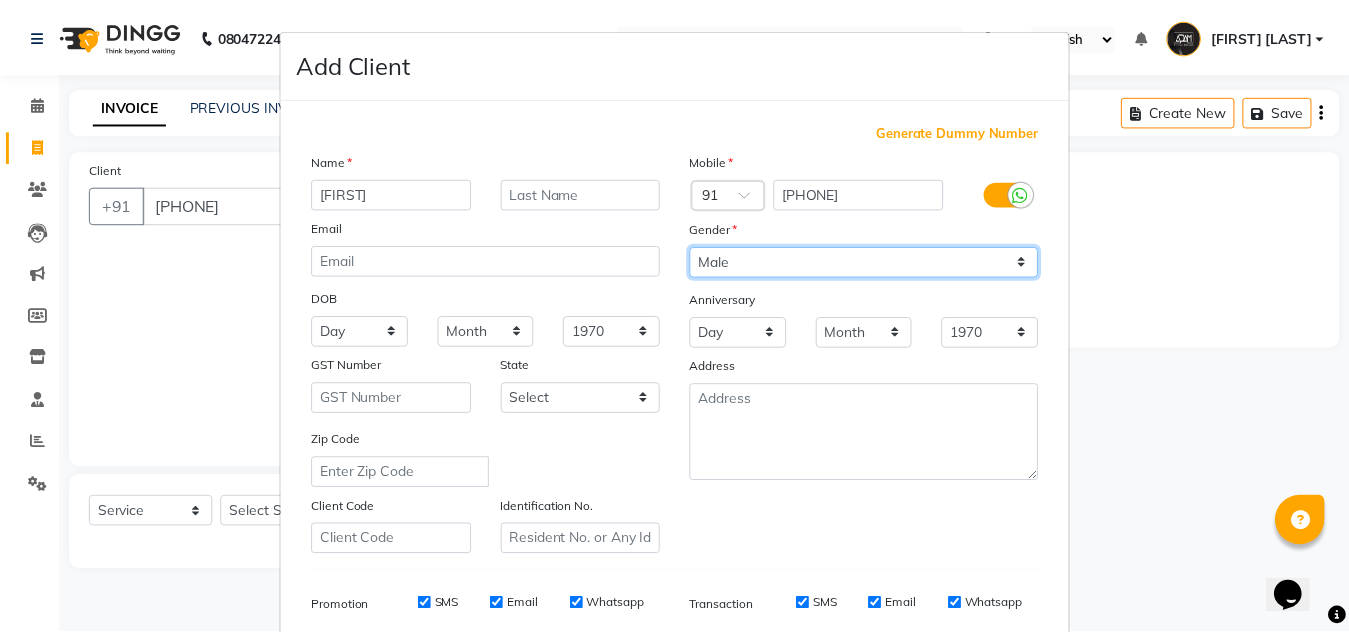 scroll, scrollTop: 288, scrollLeft: 0, axis: vertical 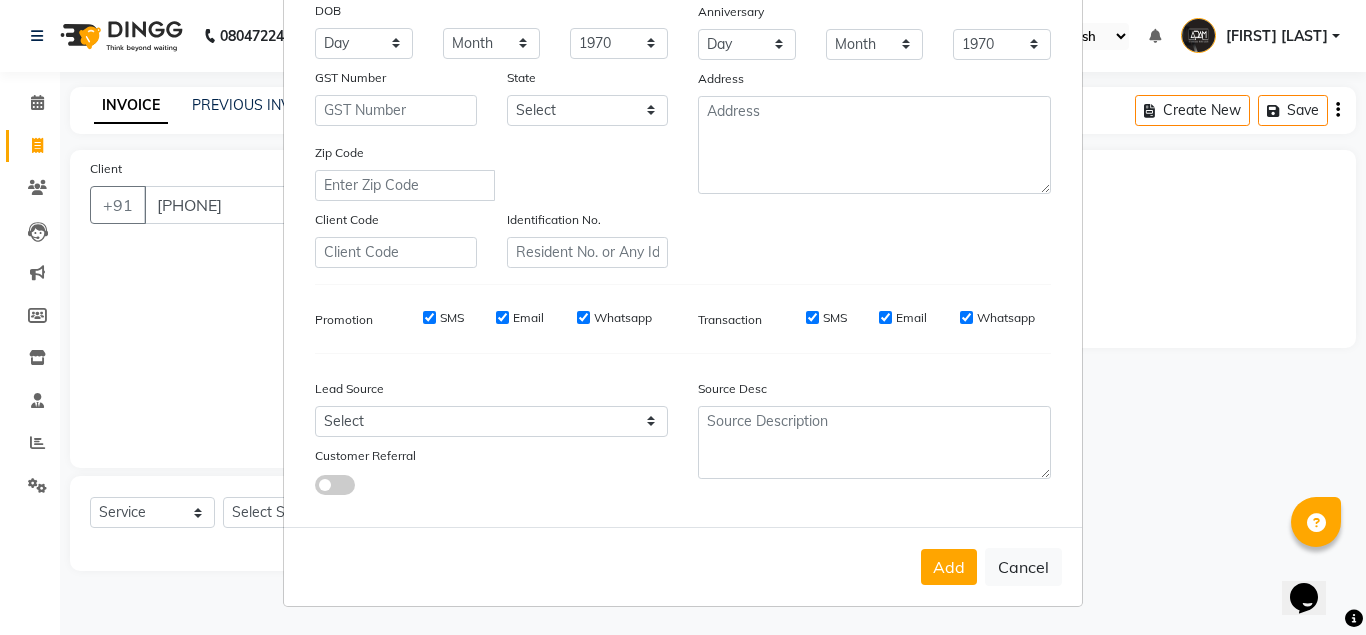 click on "Add   Cancel" at bounding box center [683, 566] 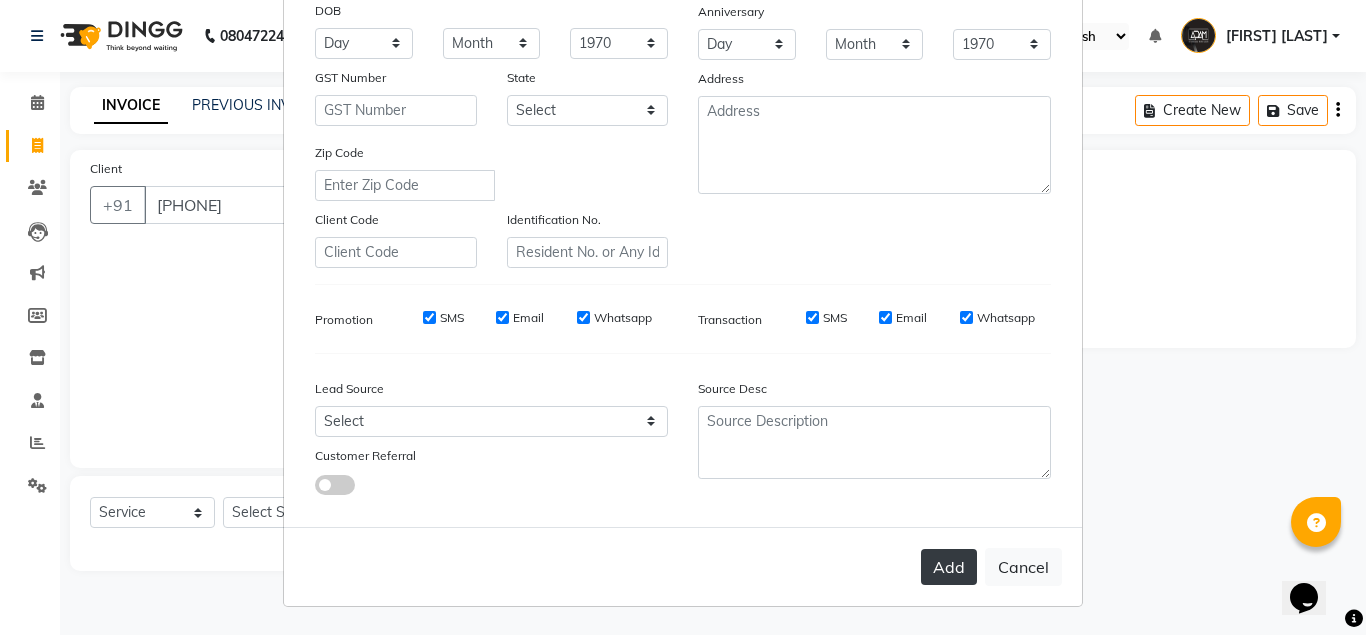 click on "Add" at bounding box center [949, 567] 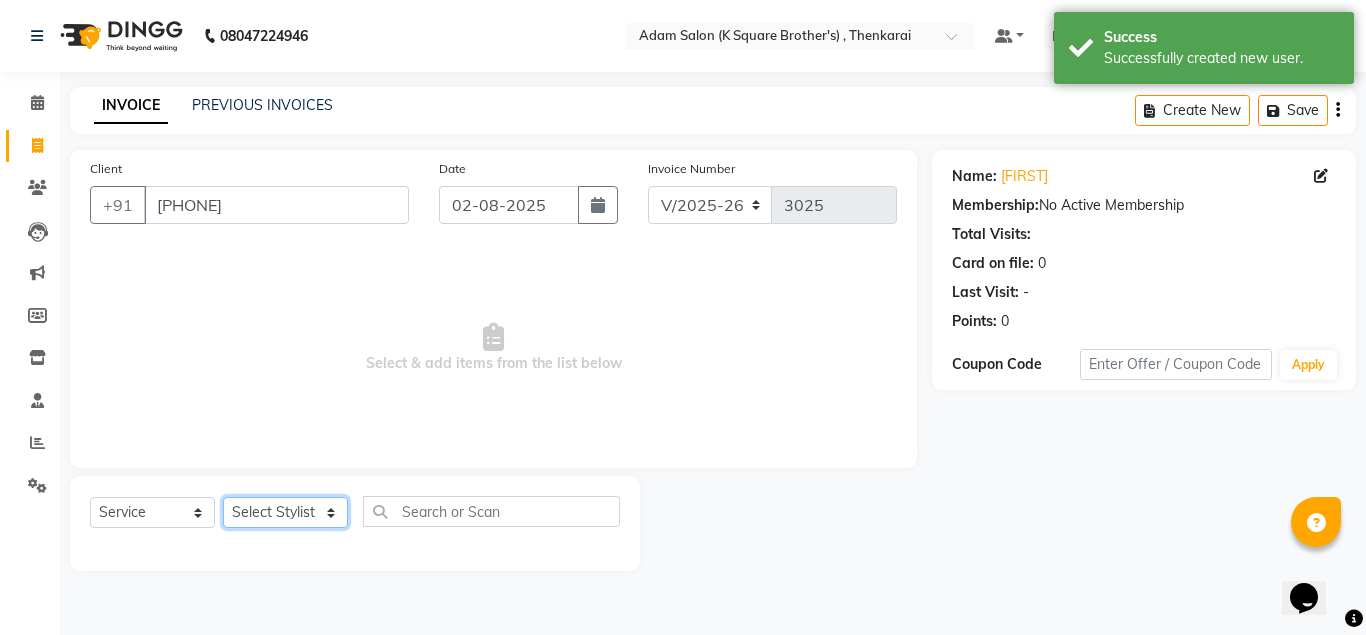 click on "Select Stylist Hasan Malik Navaz Suhail Syed Adam" 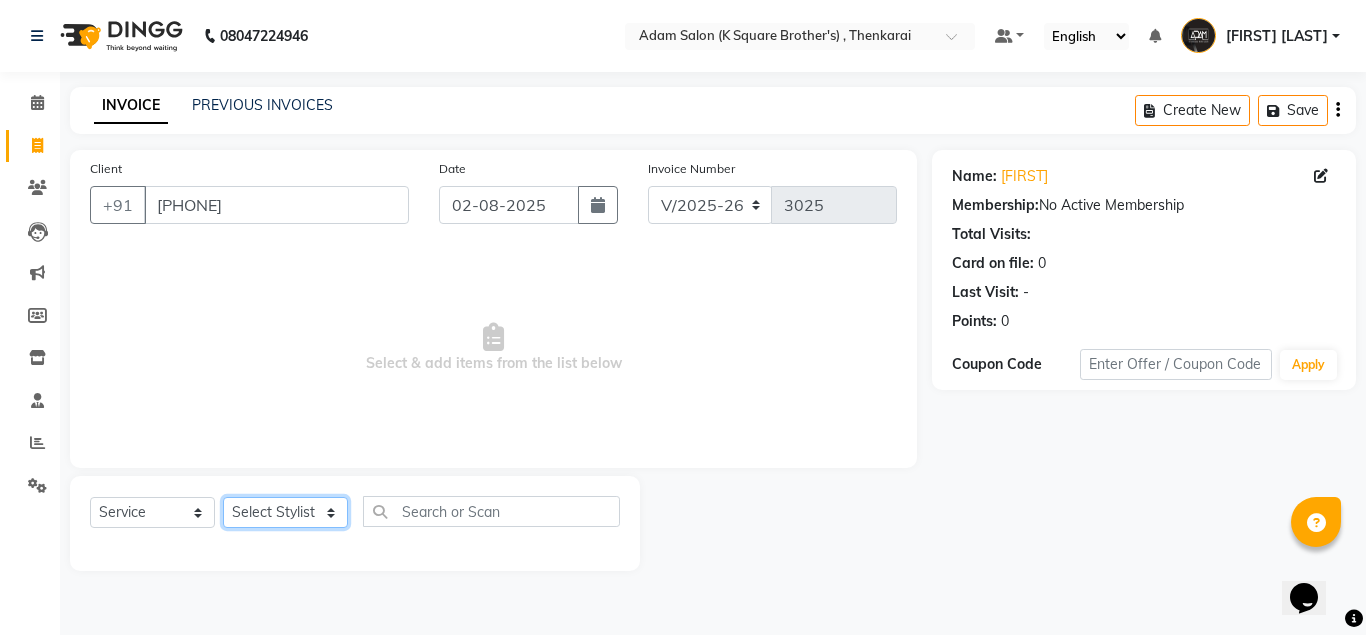 click on "Select Stylist Hasan Malik Navaz Suhail Syed Adam" 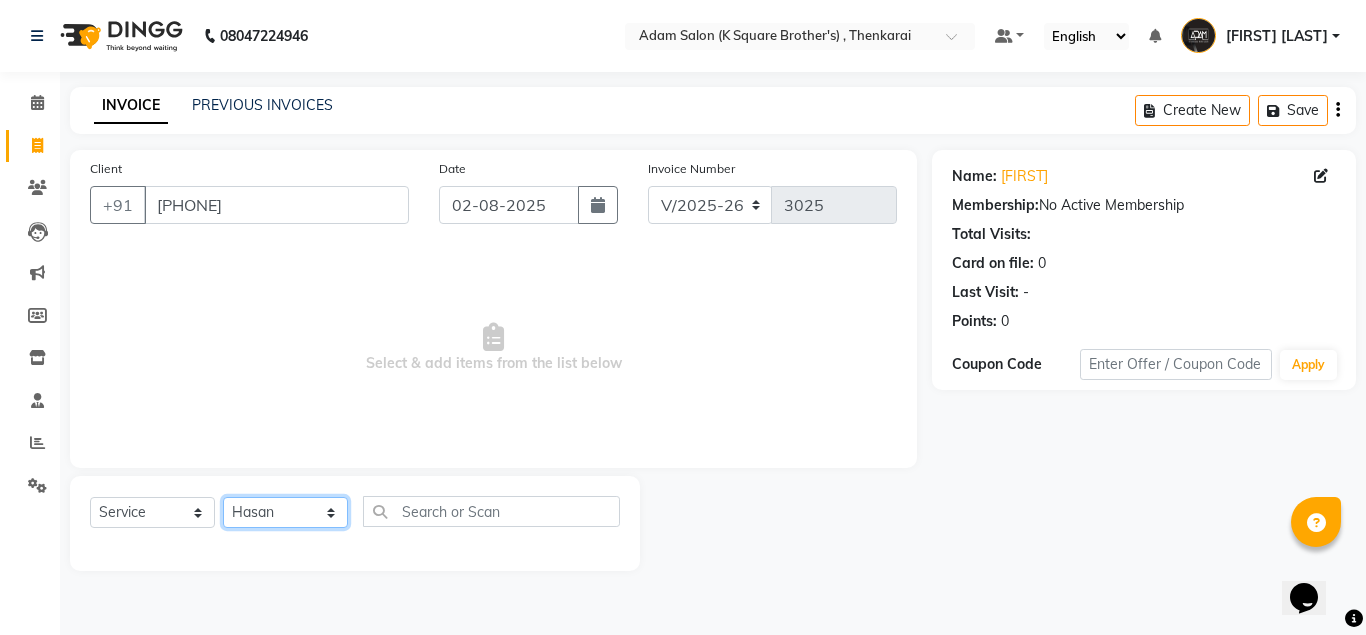 click on "Select Stylist Hasan Malik Navaz Suhail Syed Adam" 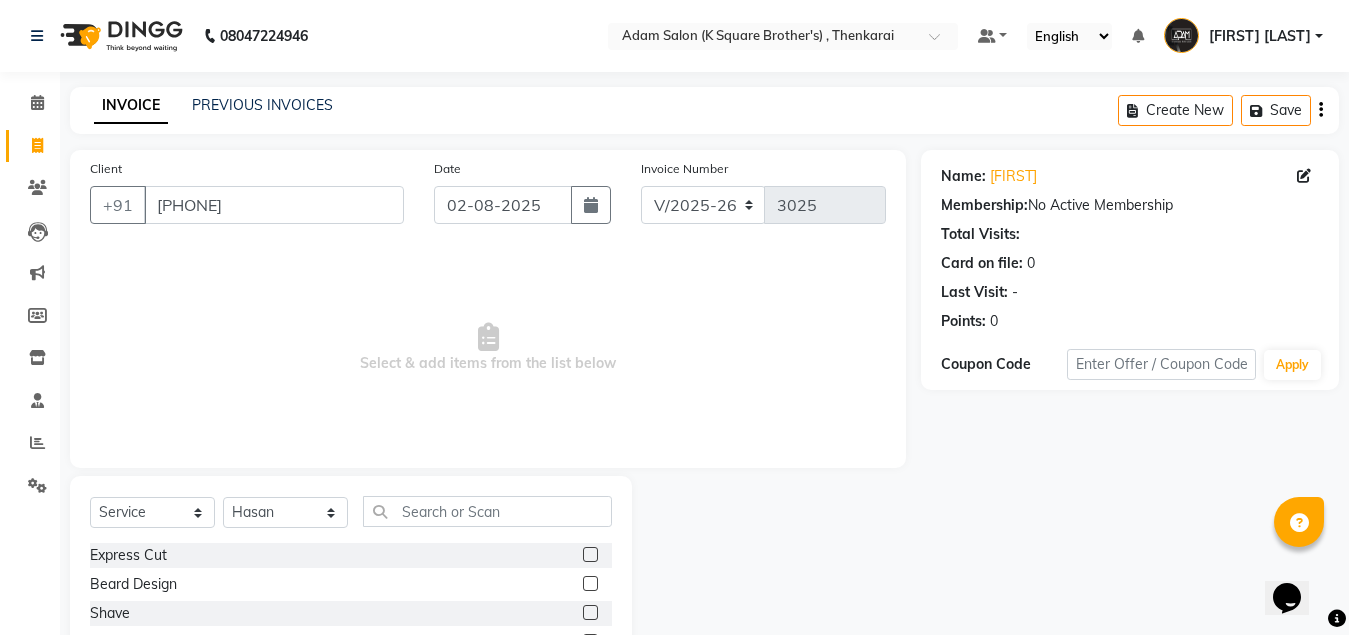 click 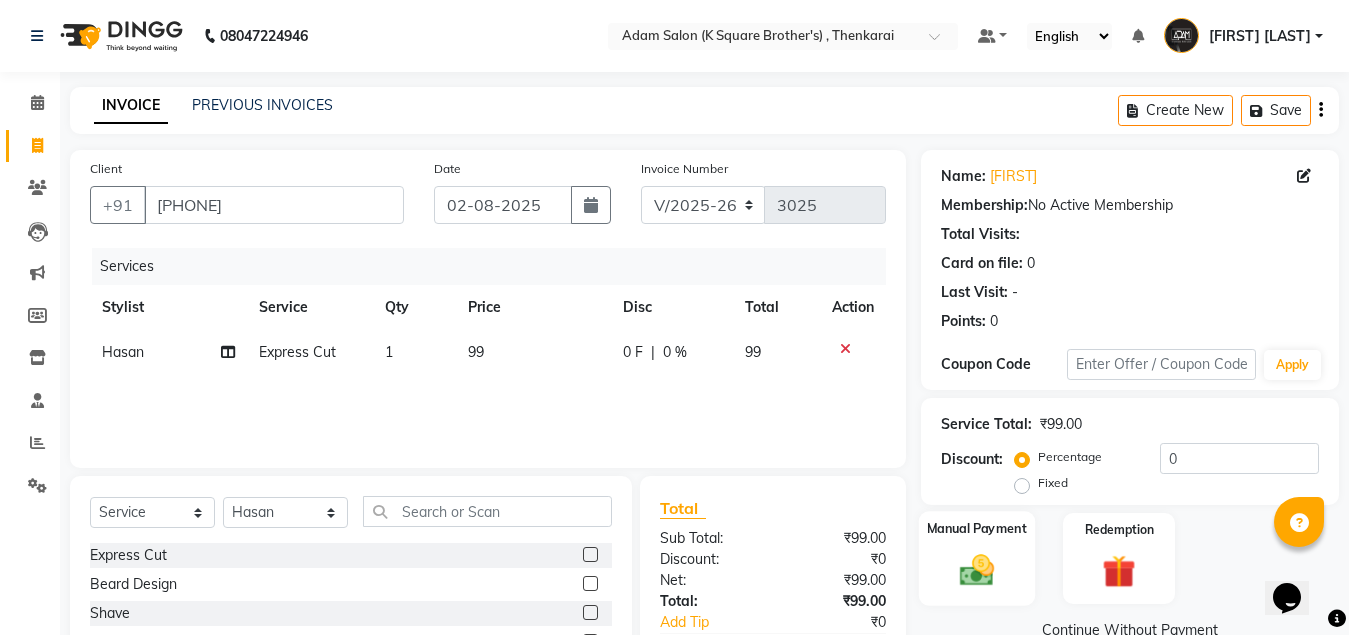 click 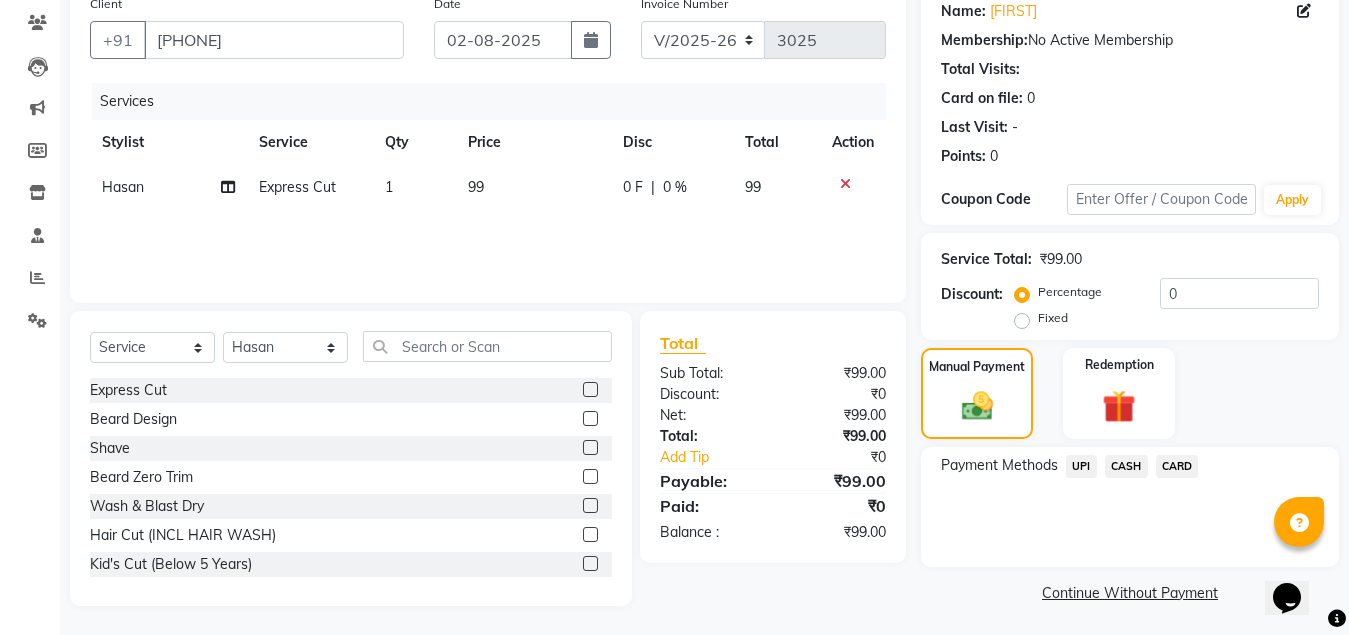scroll, scrollTop: 168, scrollLeft: 0, axis: vertical 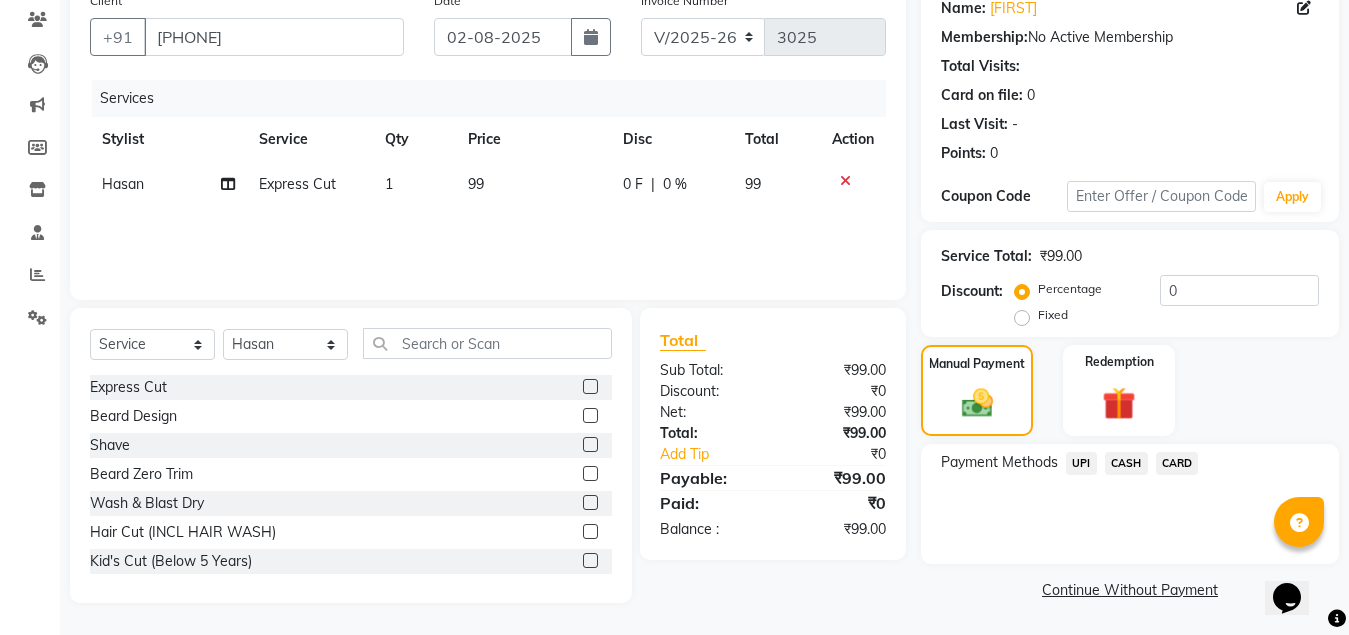 click on "CASH" 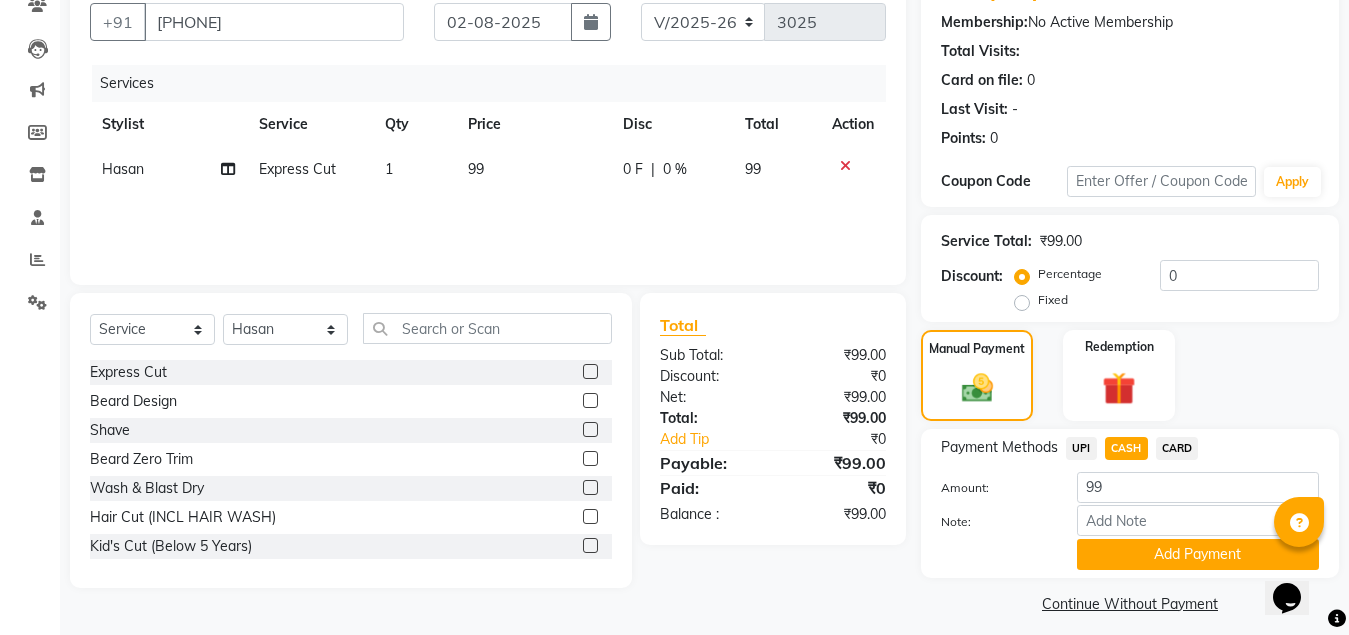 scroll, scrollTop: 197, scrollLeft: 0, axis: vertical 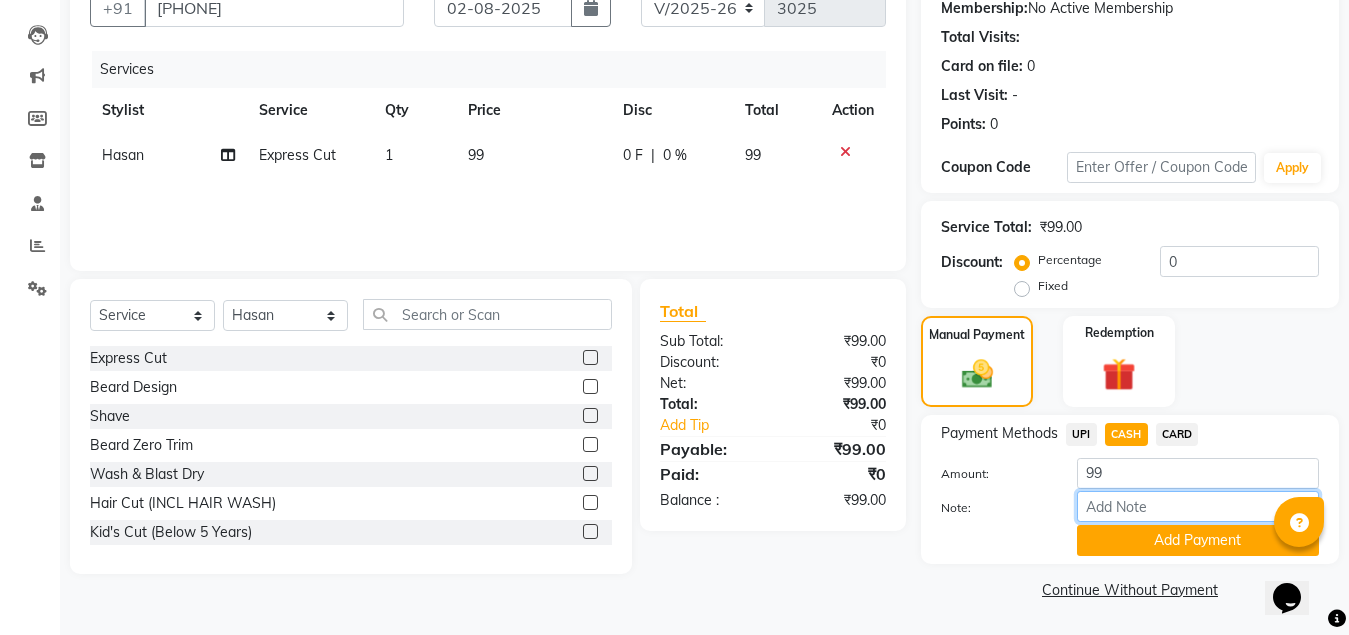 click on "Note:" at bounding box center [1198, 506] 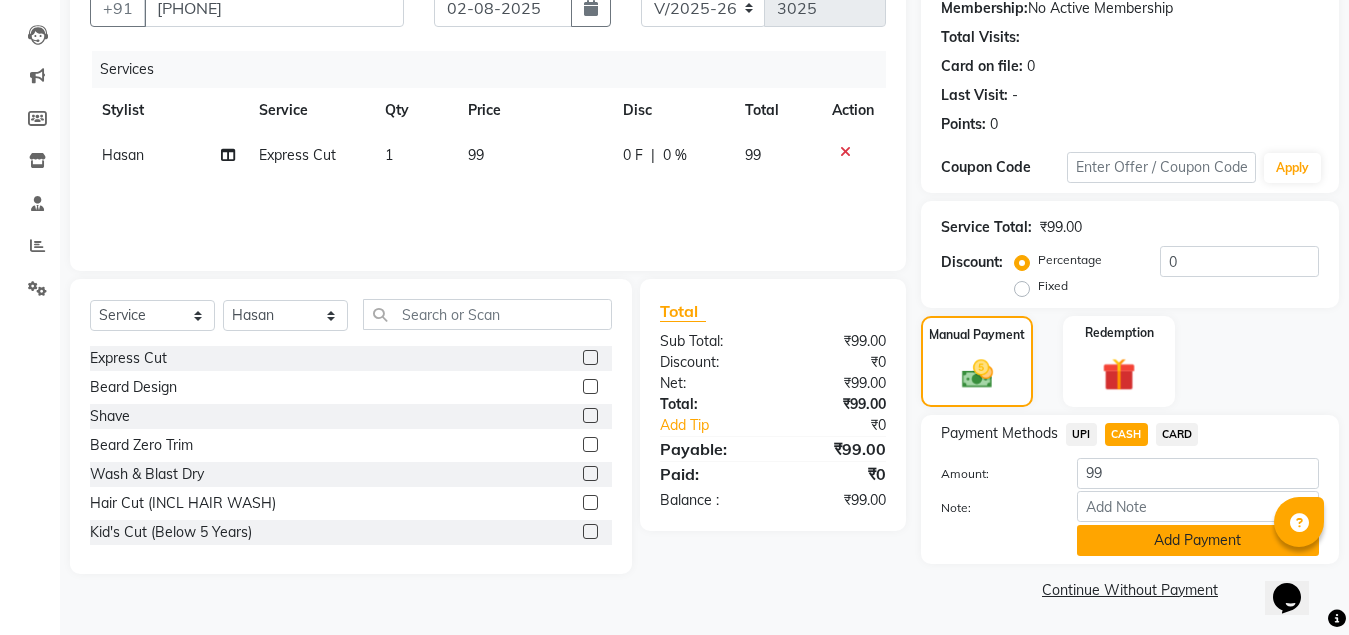 click on "Add Payment" 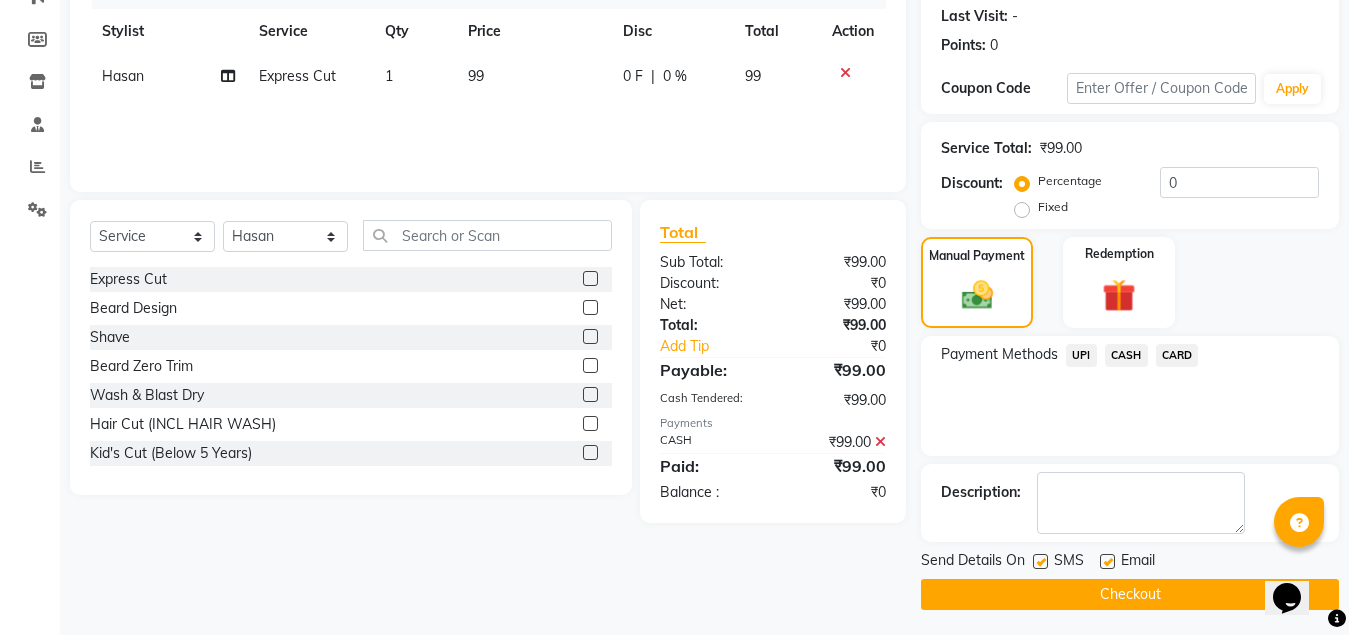 scroll, scrollTop: 281, scrollLeft: 0, axis: vertical 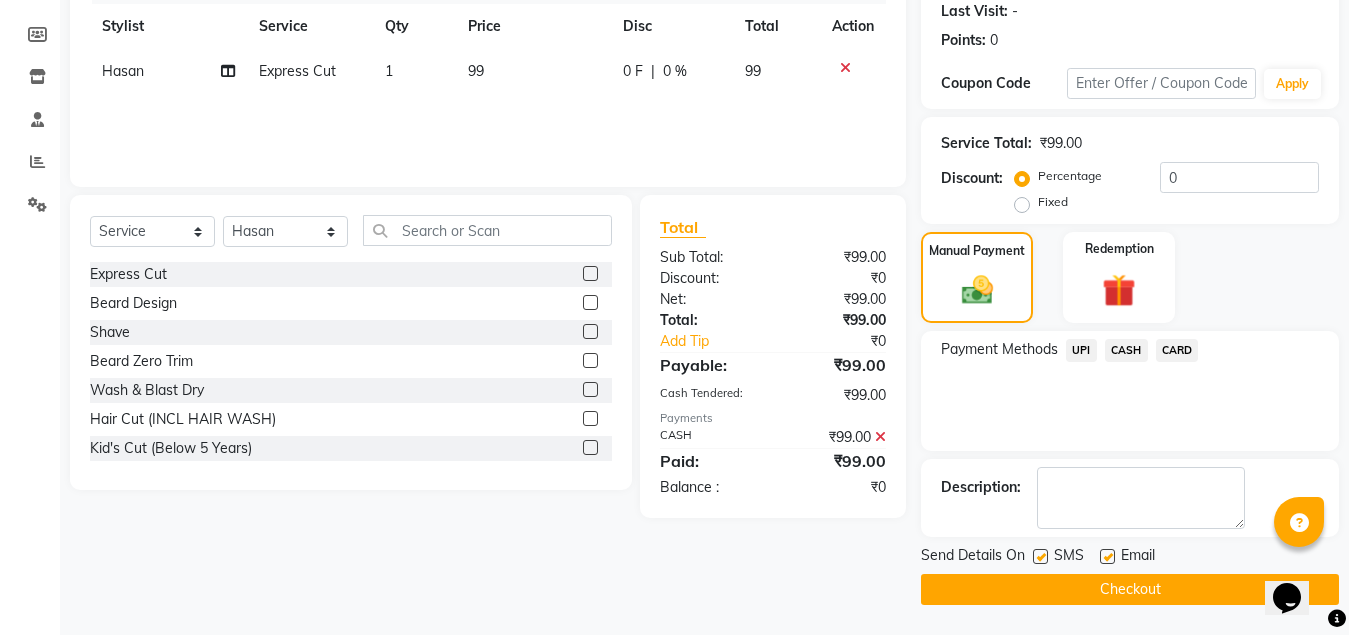 click on "Checkout" 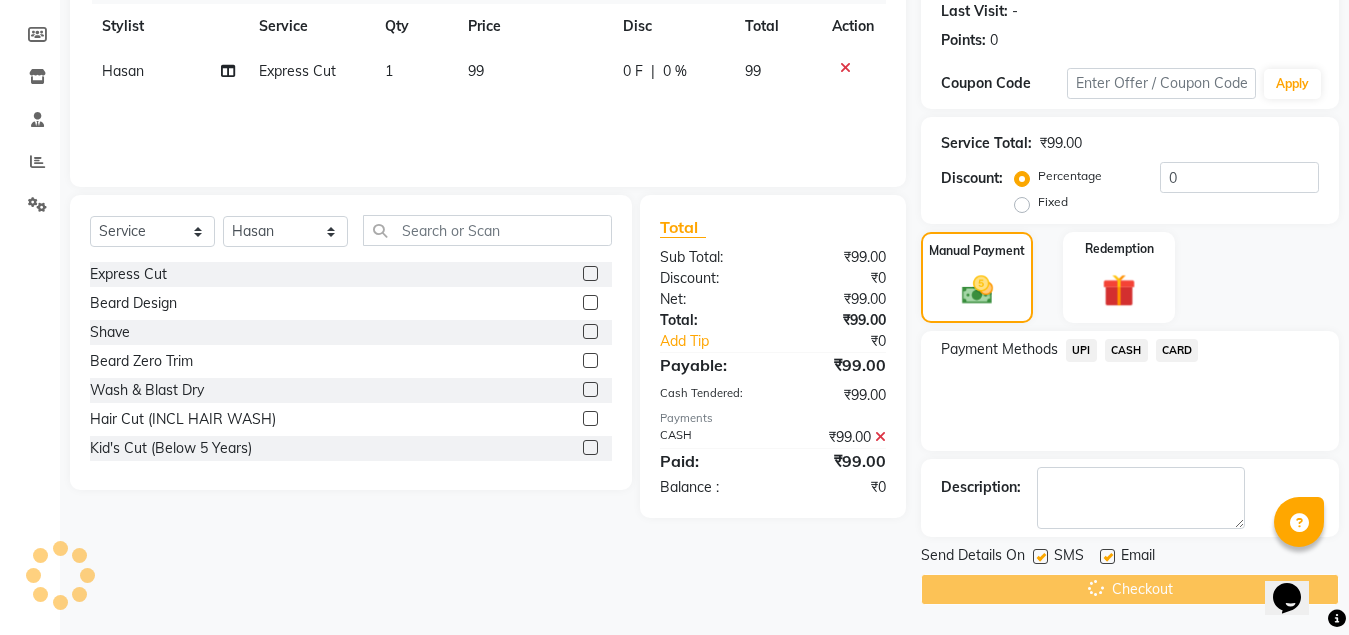 scroll, scrollTop: 0, scrollLeft: 0, axis: both 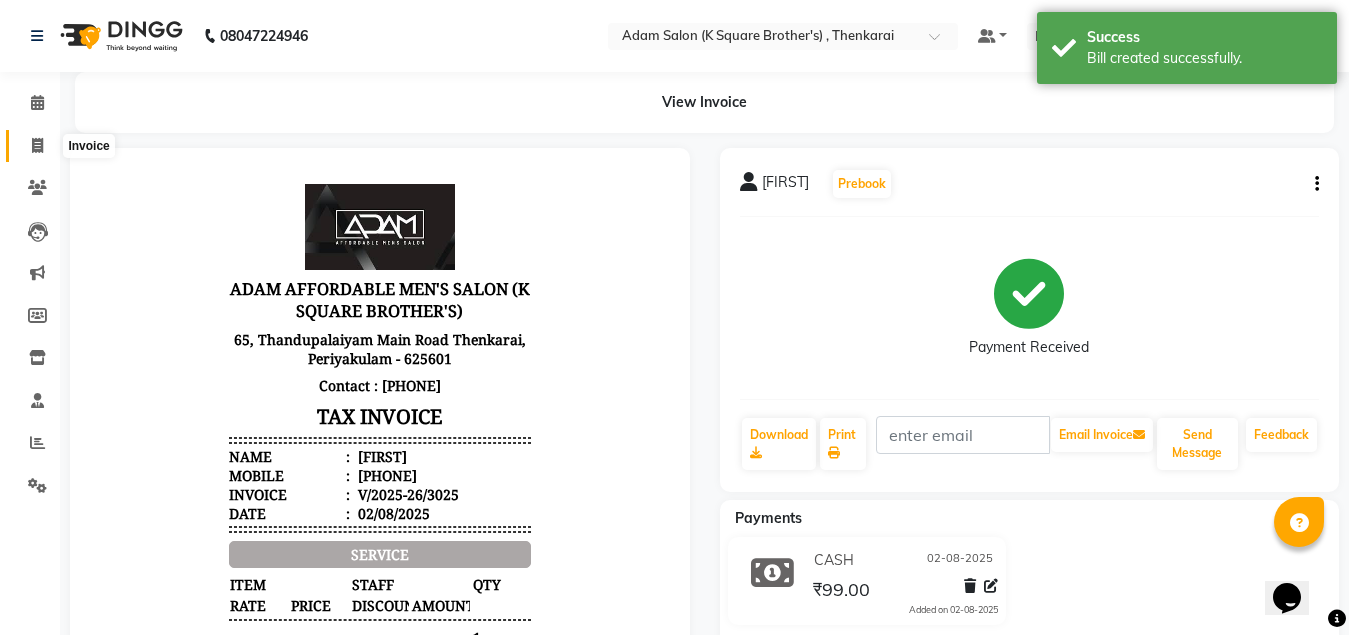 click 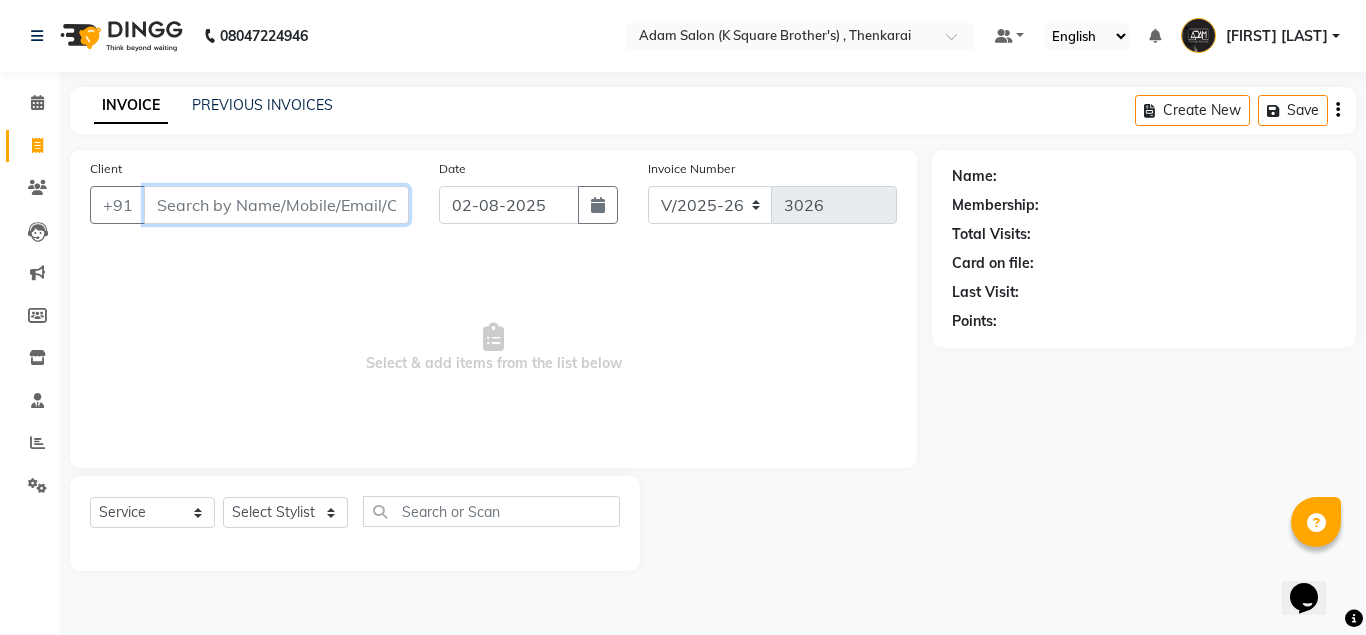 paste on "[PHONE]" 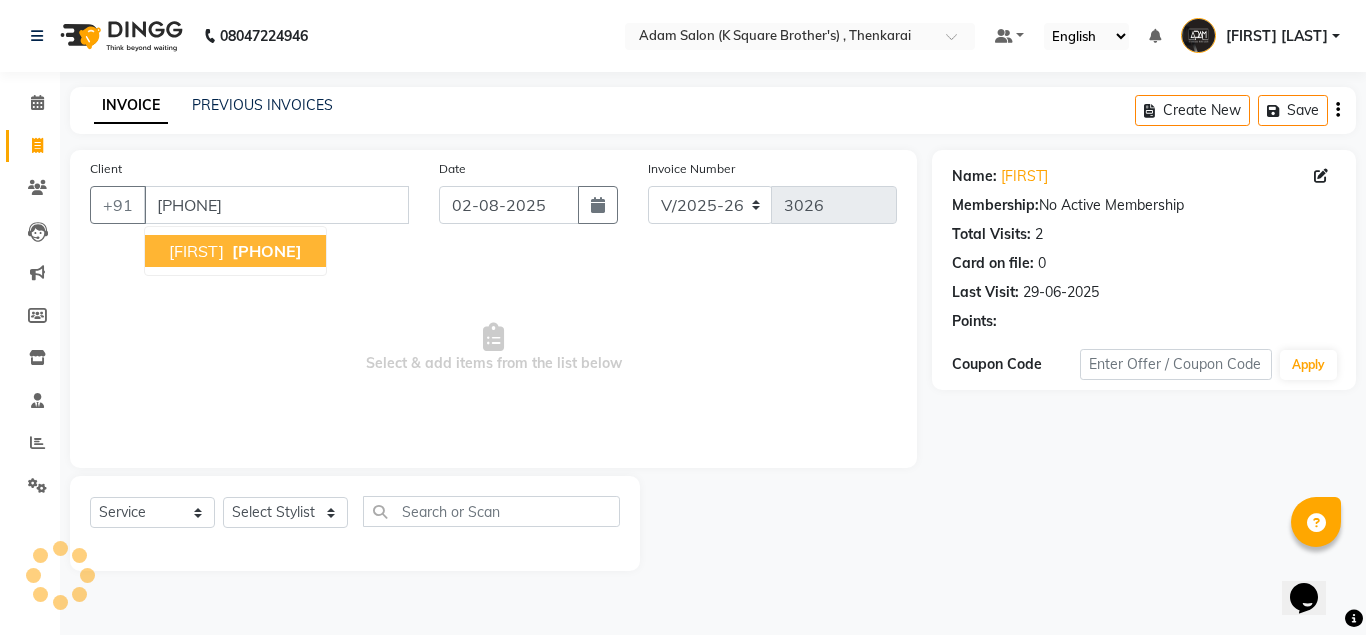 click on "[LAST] [PHONE]" at bounding box center [235, 251] 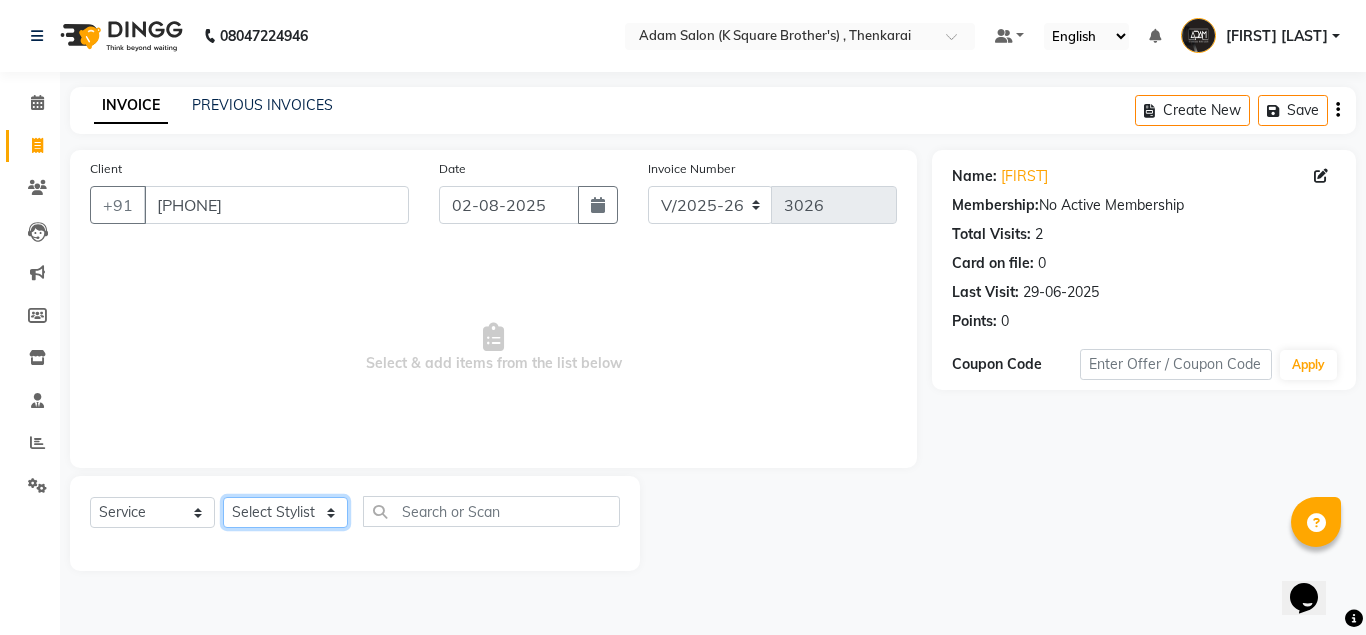 click on "Select Stylist Hasan Malik Navaz Suhail Syed Adam" 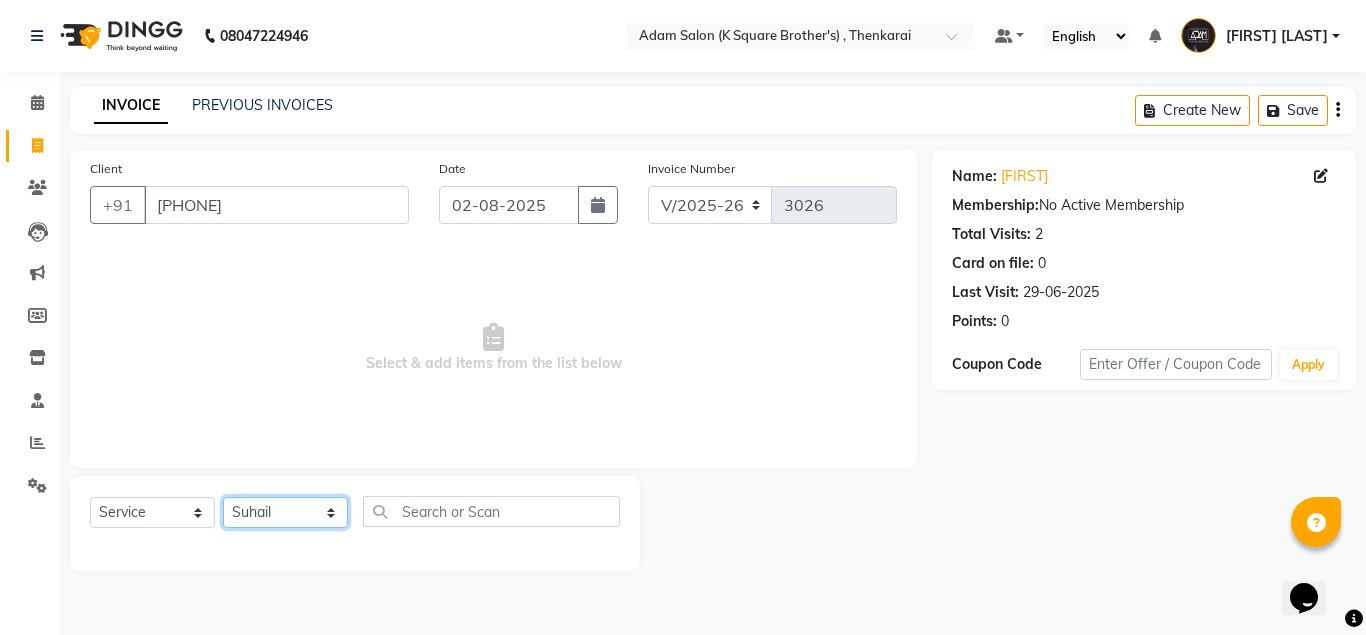 click on "Select Stylist Hasan Malik Navaz Suhail Syed Adam" 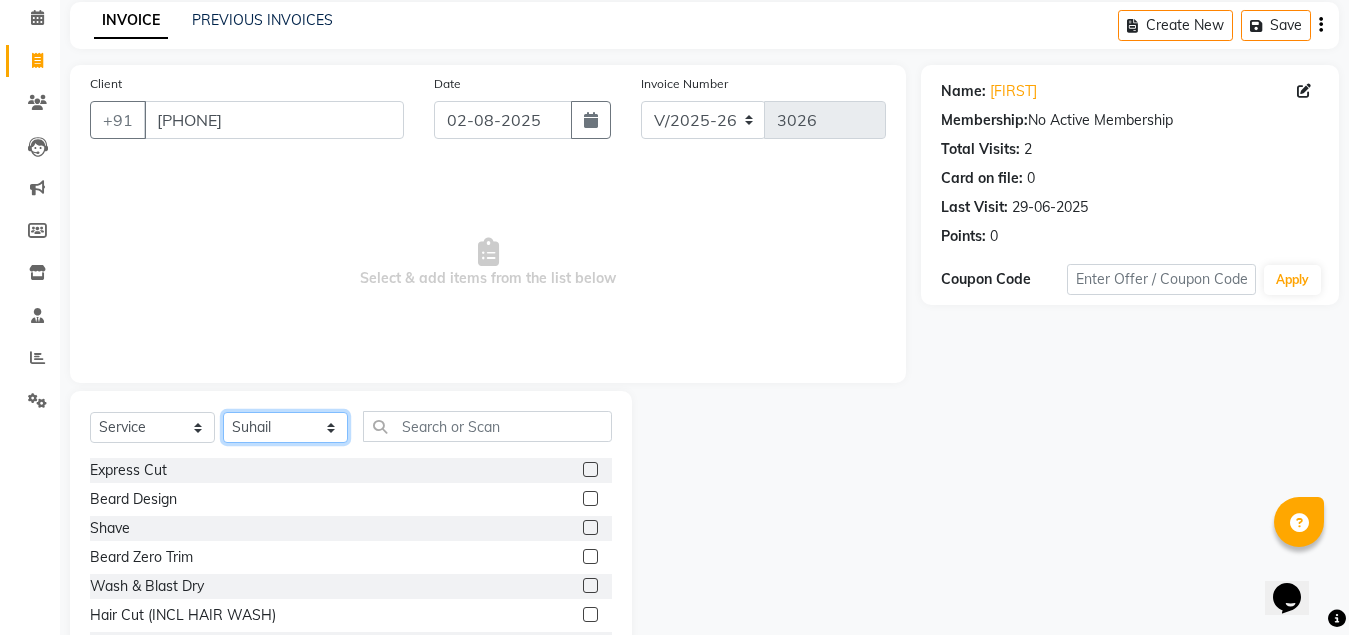 scroll, scrollTop: 166, scrollLeft: 0, axis: vertical 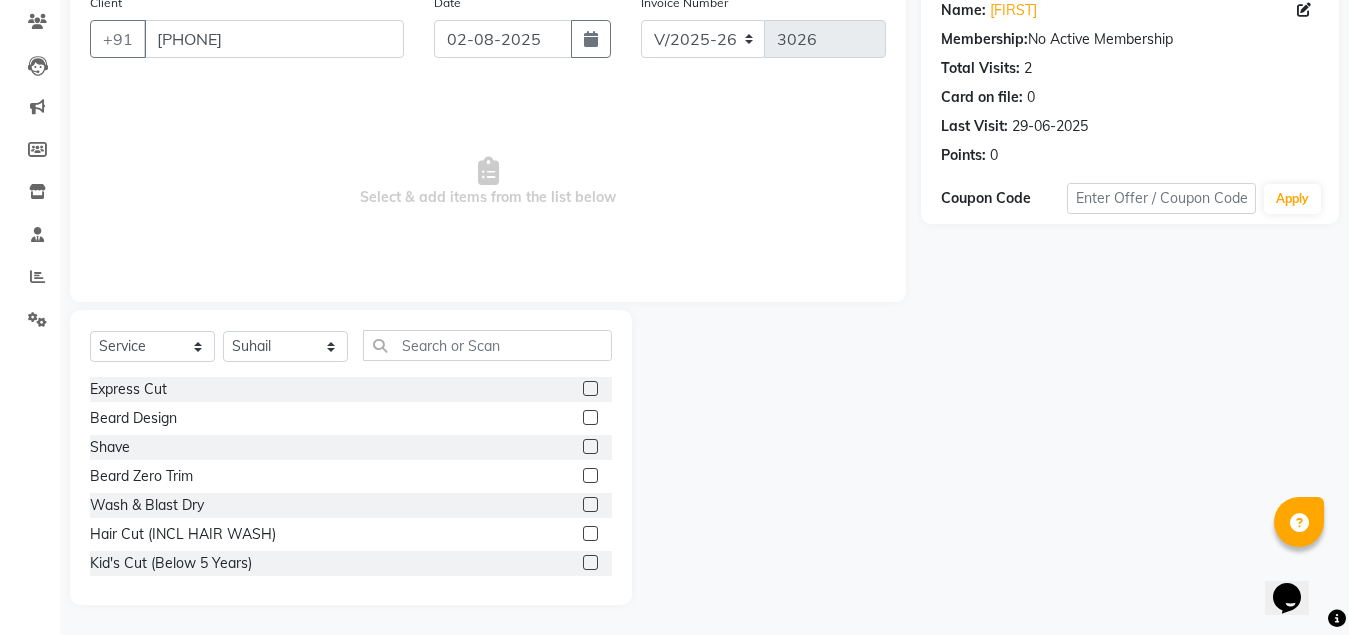 click 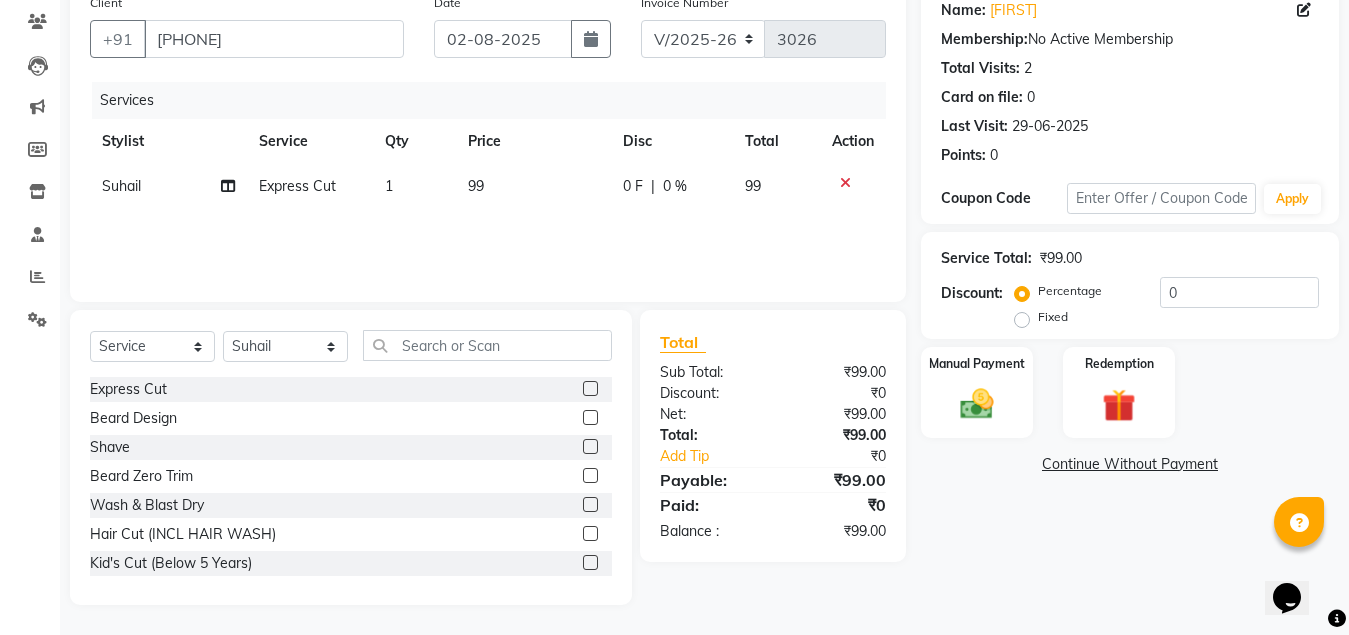 click on "Beard Design" 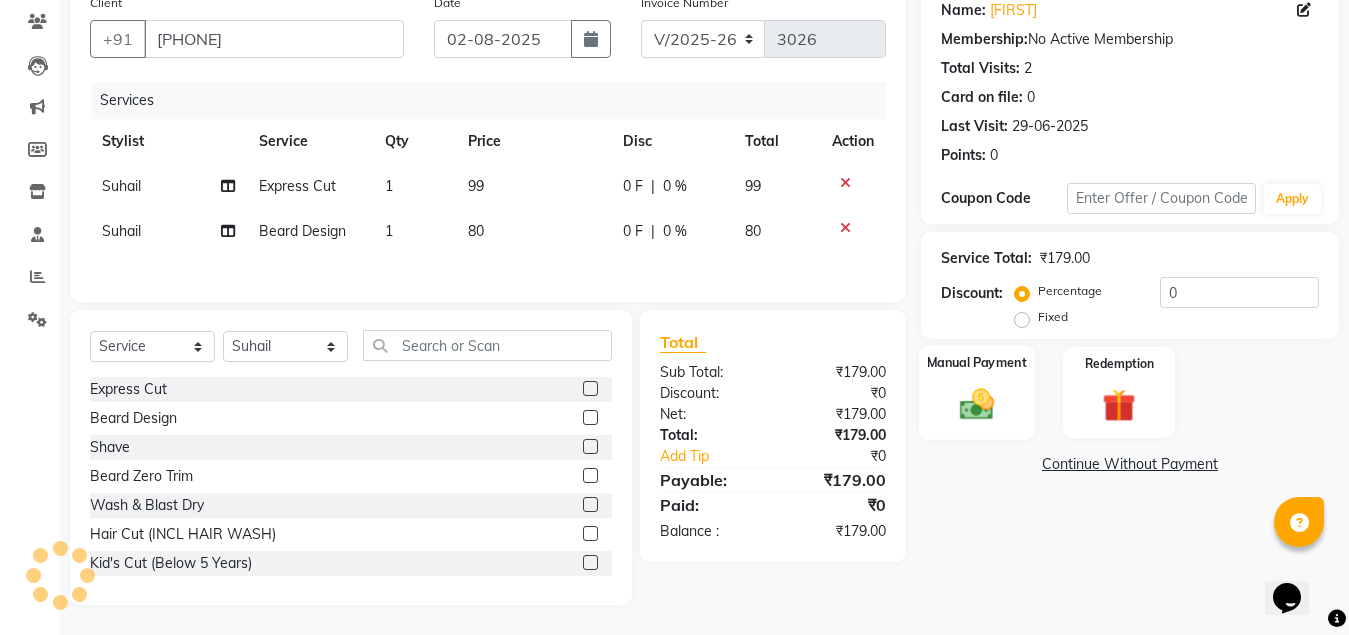 click on "Manual Payment" 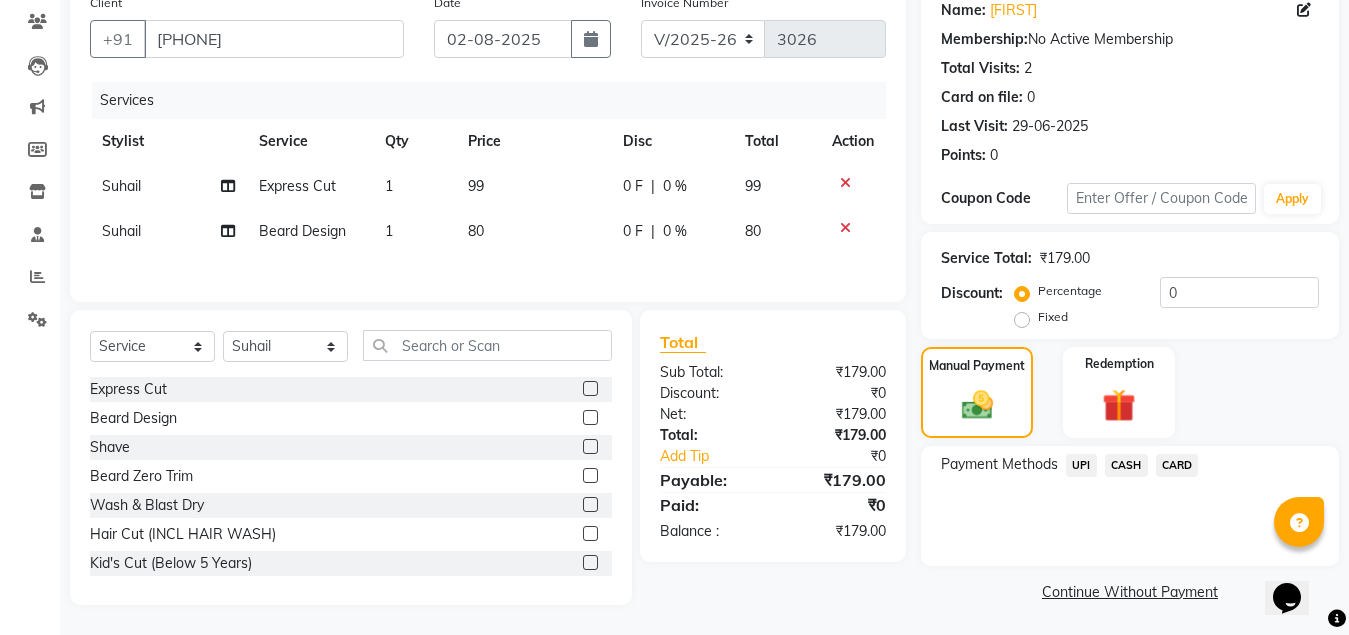 click on "CASH" 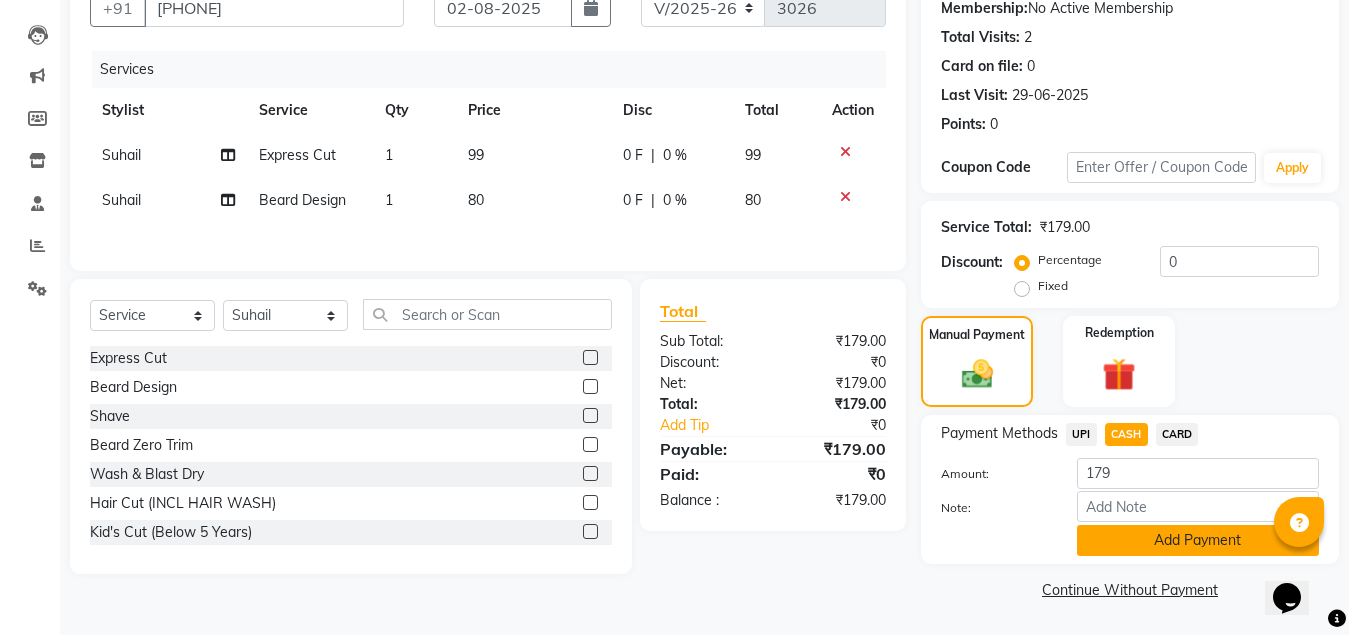 click on "Add Payment" 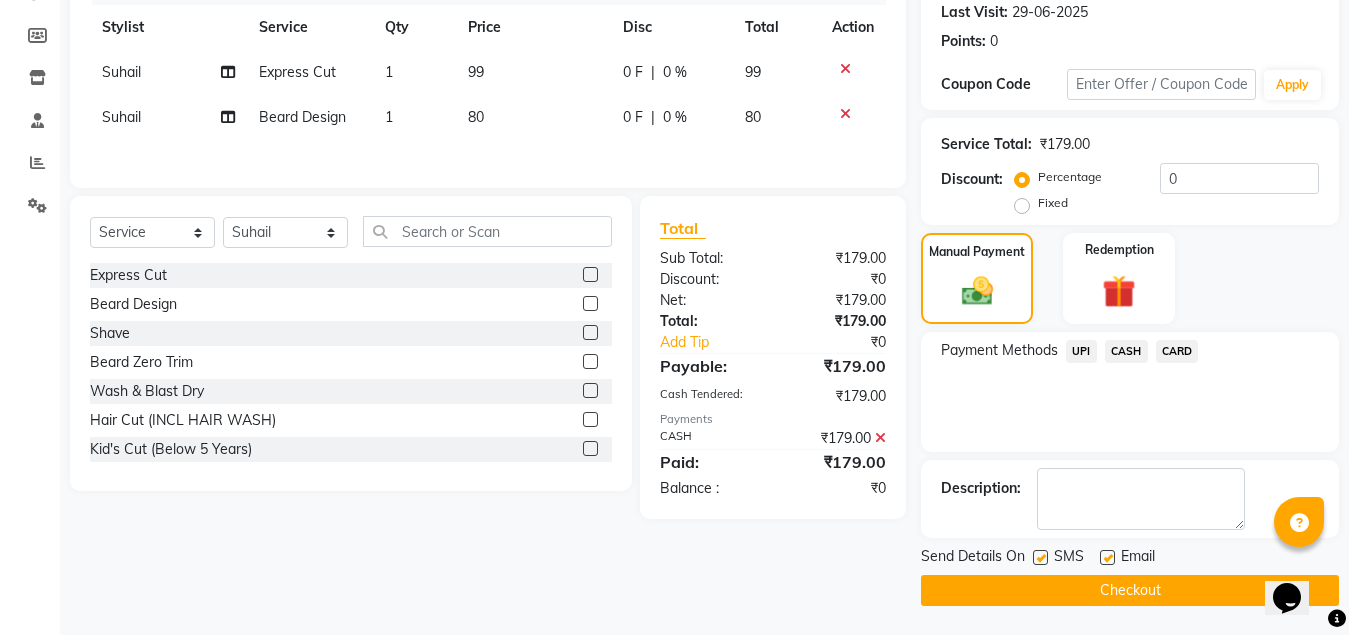 scroll, scrollTop: 281, scrollLeft: 0, axis: vertical 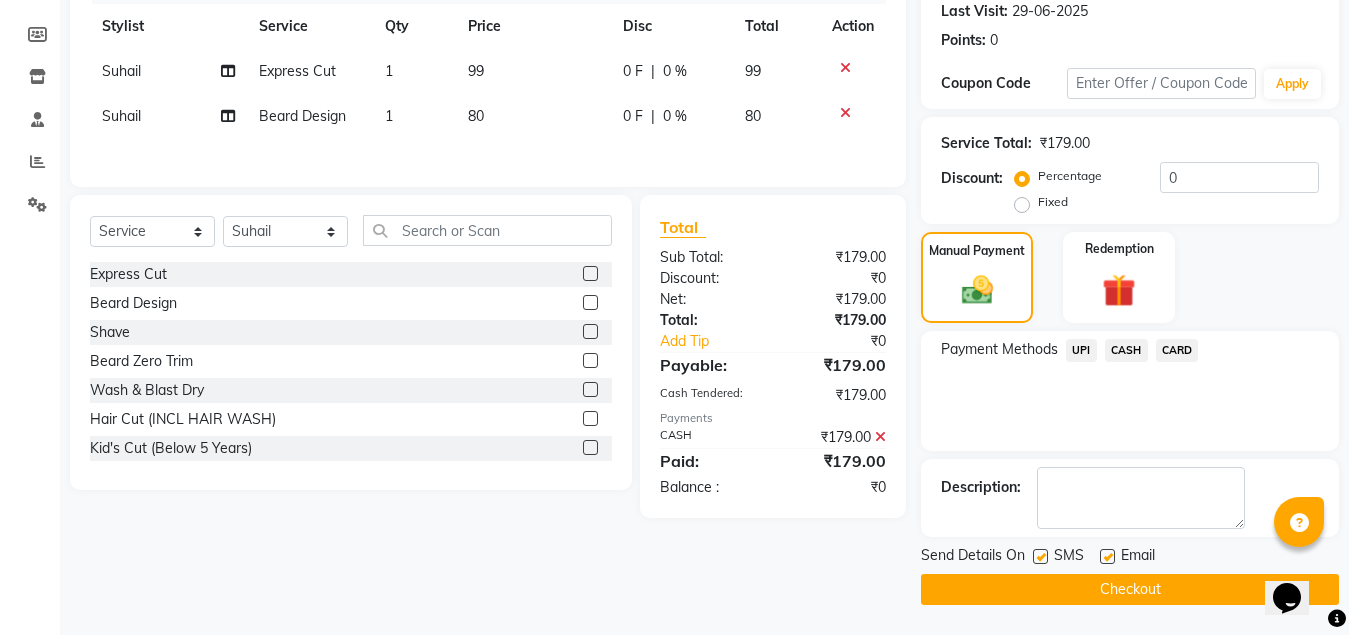 click on "Checkout" 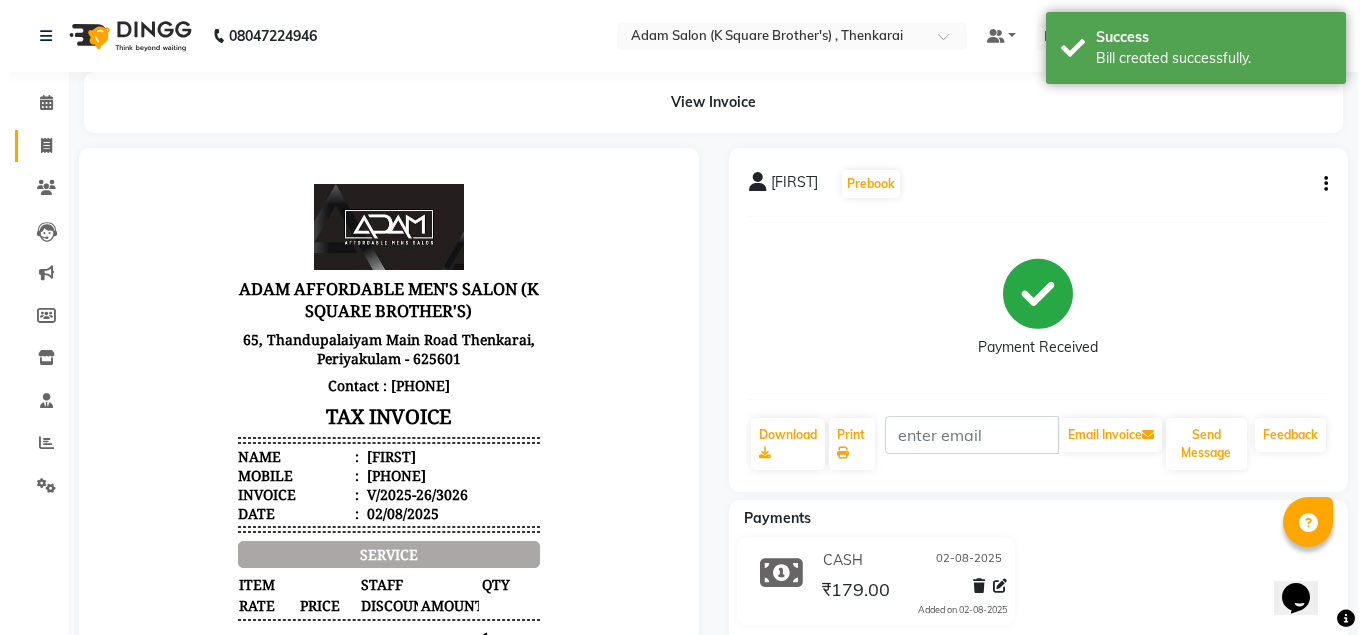 scroll, scrollTop: 0, scrollLeft: 0, axis: both 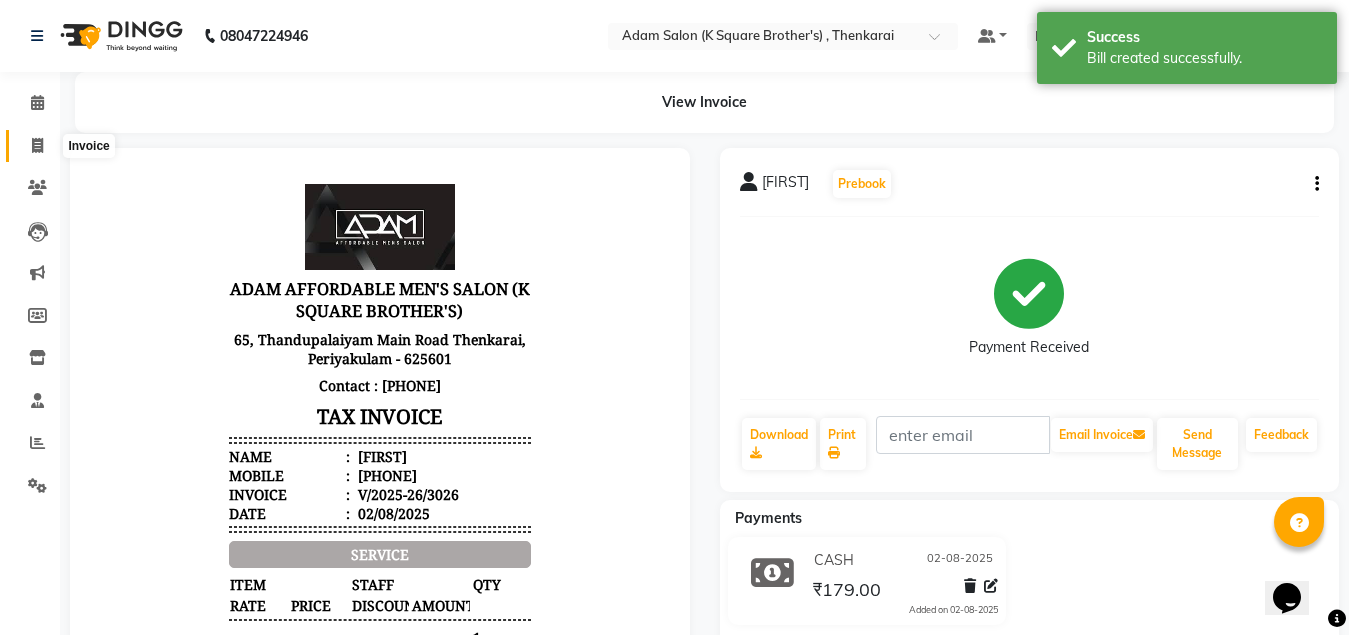 click 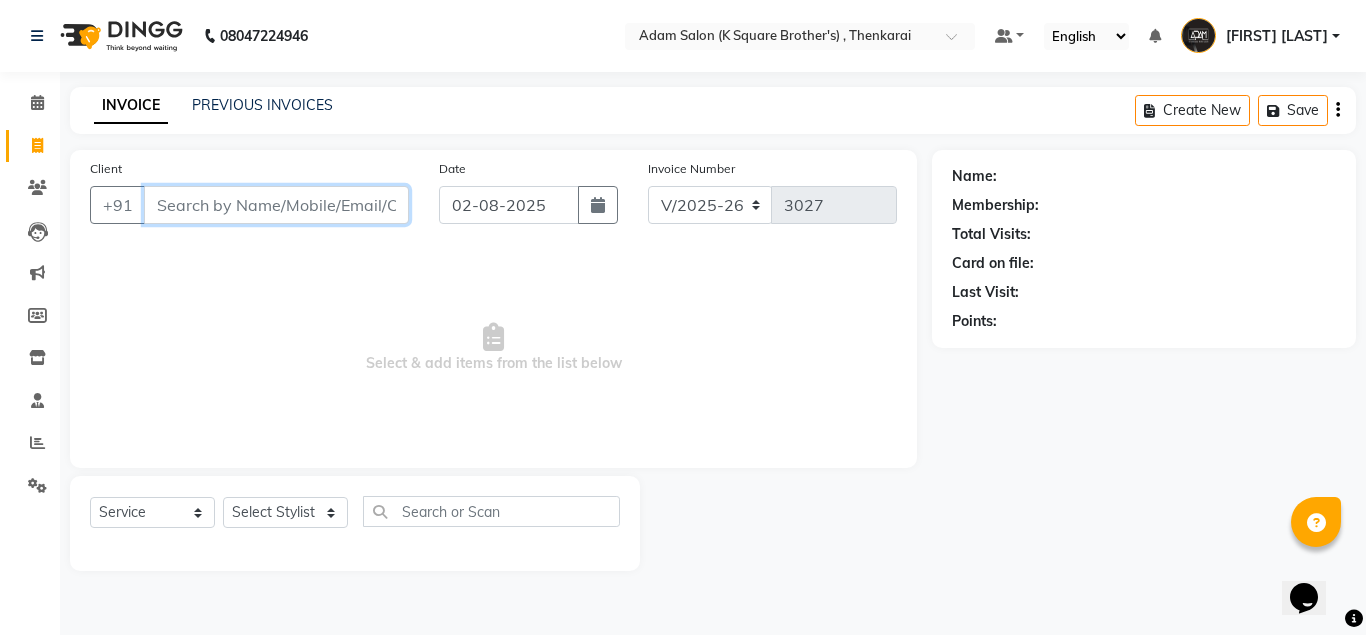 paste on "[PHONE]" 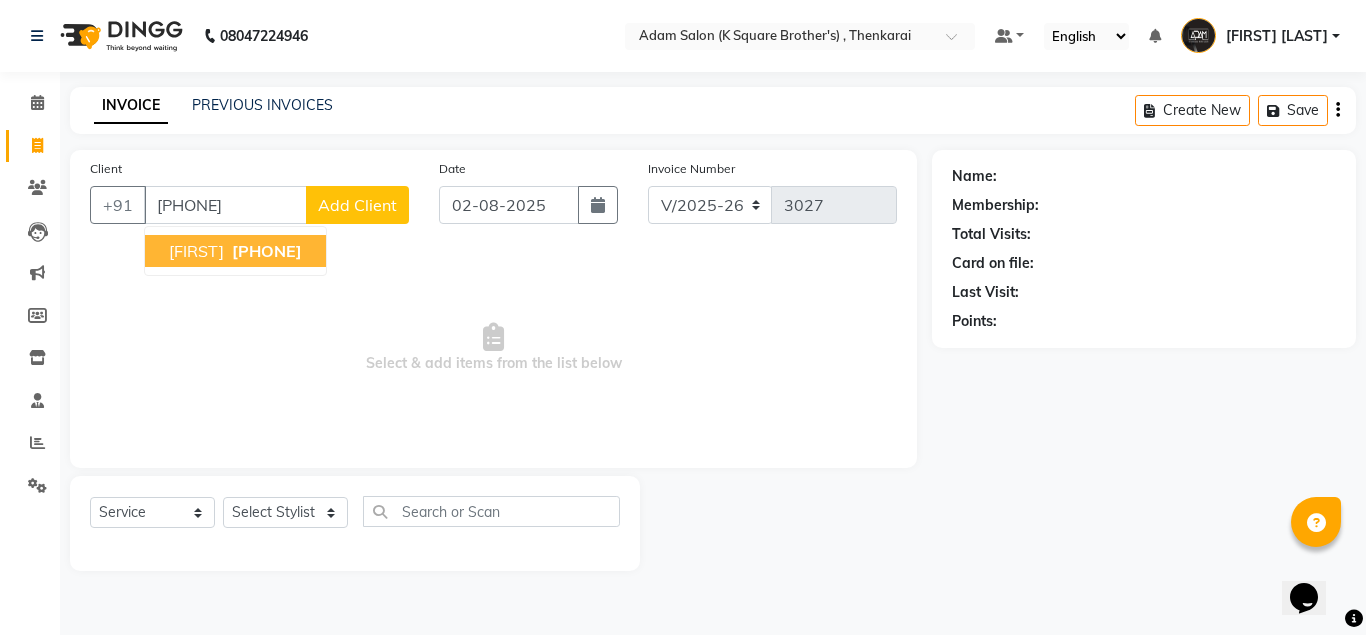 click on "Add Client" 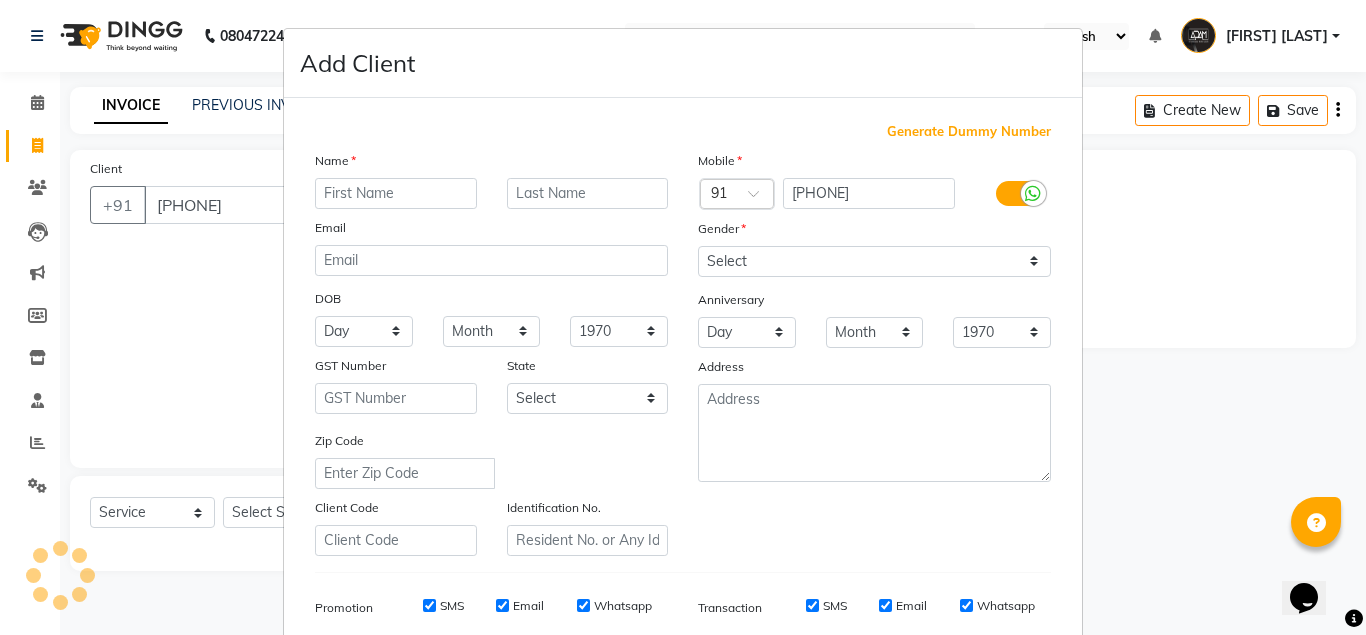 click on "Add Client Generate Dummy Number Name Email DOB Day 01 02 03 04 05 06 07 08 09 10 11 12 13 14 15 16 17 18 19 20 21 22 23 24 25 26 27 28 29 30 31 Month January February March April May June July August September October November December 1940 1941 1942 1943 1944 1945 1946 1947 1948 1949 1950 1951 1952 1953 1954 1955 1956 1957 1958 1959 1960 1961 1962 1963 1964 1965 1966 1967 1968 1969 1970 1971 1972 1973 1974 1975 1976 1977 1978 1979 1980 1981 1982 1983 1984 1985 1986 1987 1988 1989 1990 1991 1992 1993 1994 1995 1996 1997 1998 1999 2000 2001 2002 2003 2004 2005 2006 2007 2008 2009 2010 2011 2012 2013 2014 2015 2016 2017 2018 2019 2020 2021 2022 2023 2024 GST Number State Select Andaman and Nicobar Islands Andhra Pradesh Arunachal Pradesh Assam Bihar Chandigarh Chhattisgarh Dadra and Nagar Haveli Daman and Diu Delhi Goa Gujarat Haryana Himachal Pradesh Jammu and Kashmir Jharkhand Karnataka Kerala Lakshadweep Madhya Pradesh Maharashtra Manipur Meghalaya Mizoram Nagaland Odisha Pondicherry Punjab Rajasthan Sikkim" at bounding box center [683, 317] 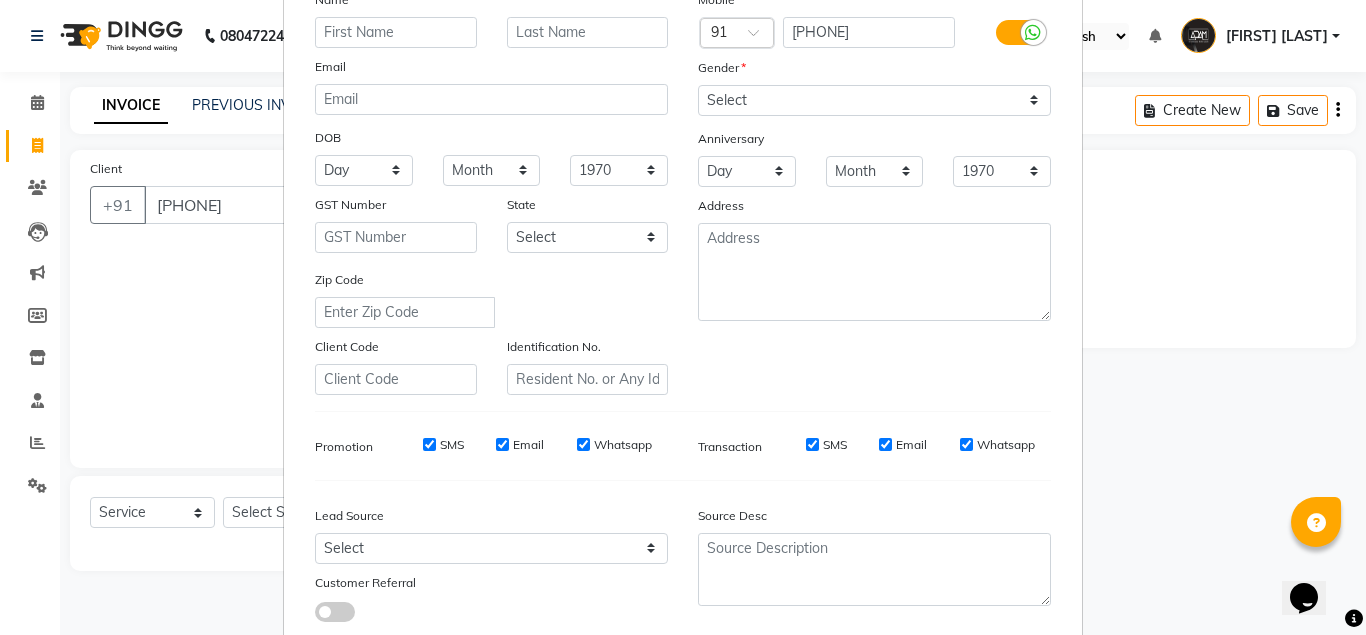 scroll, scrollTop: 288, scrollLeft: 0, axis: vertical 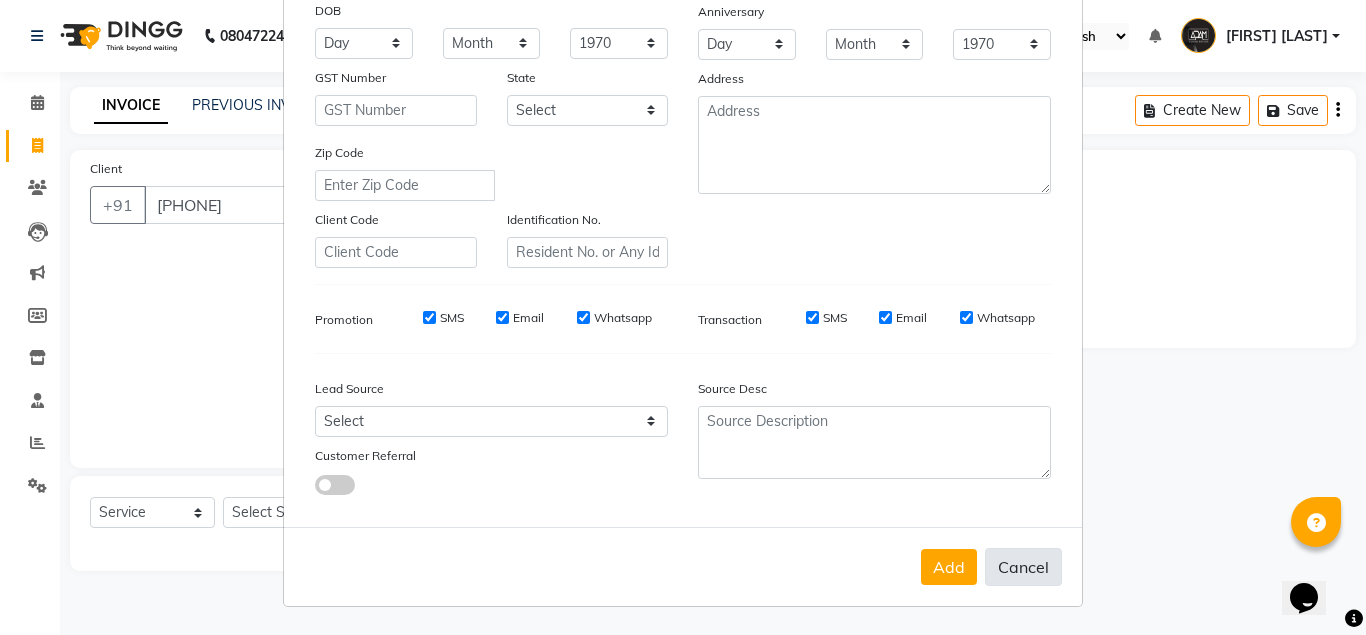 click on "Cancel" at bounding box center (1023, 567) 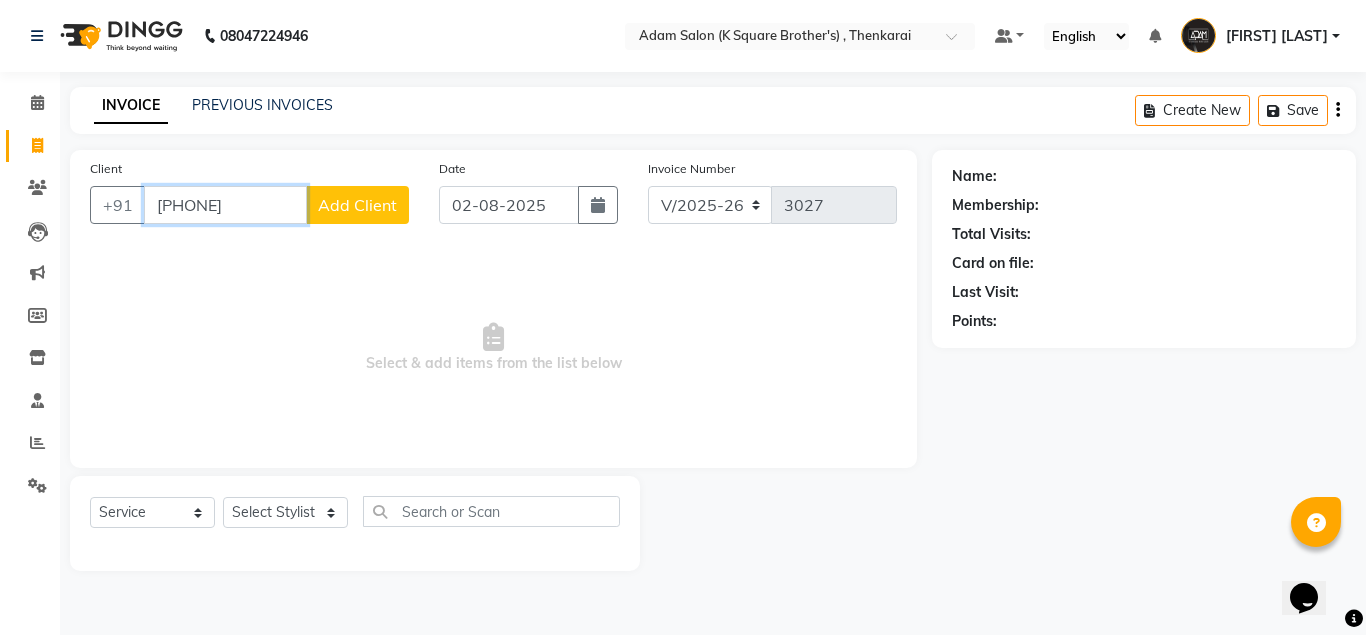 drag, startPoint x: 256, startPoint y: 208, endPoint x: 155, endPoint y: 195, distance: 101.8332 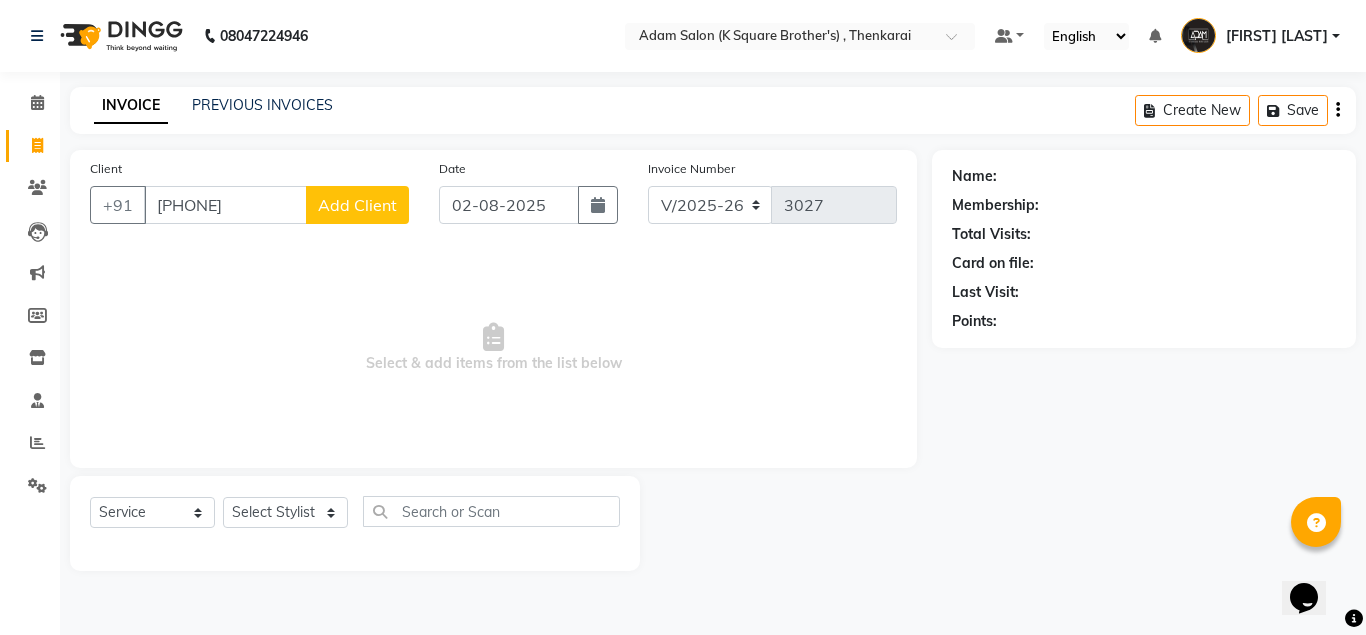 drag, startPoint x: 188, startPoint y: 200, endPoint x: 130, endPoint y: 260, distance: 83.450584 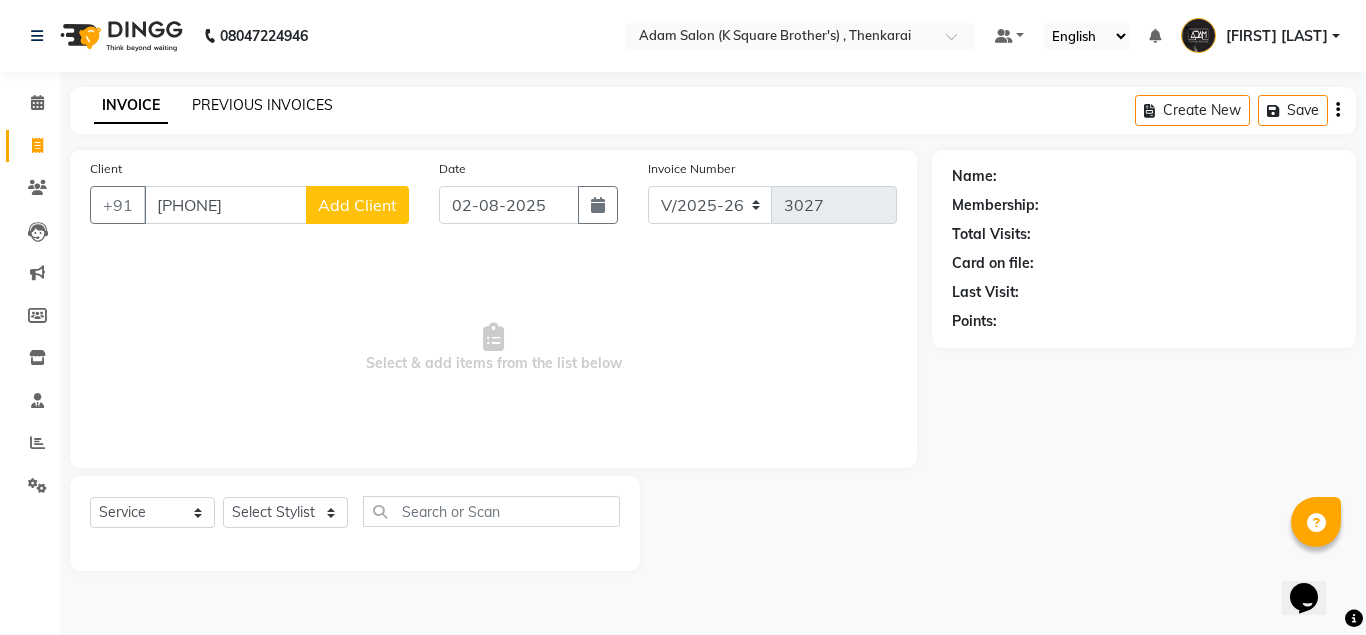click on "PREVIOUS INVOICES" 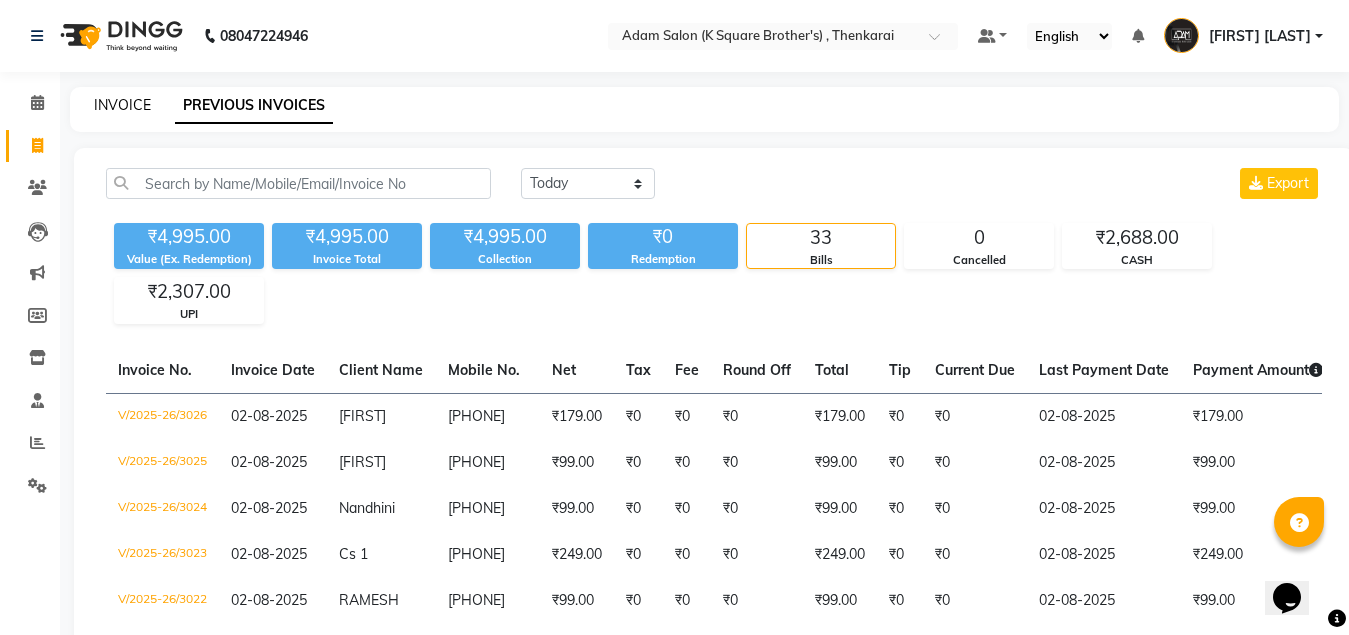 click on "INVOICE" 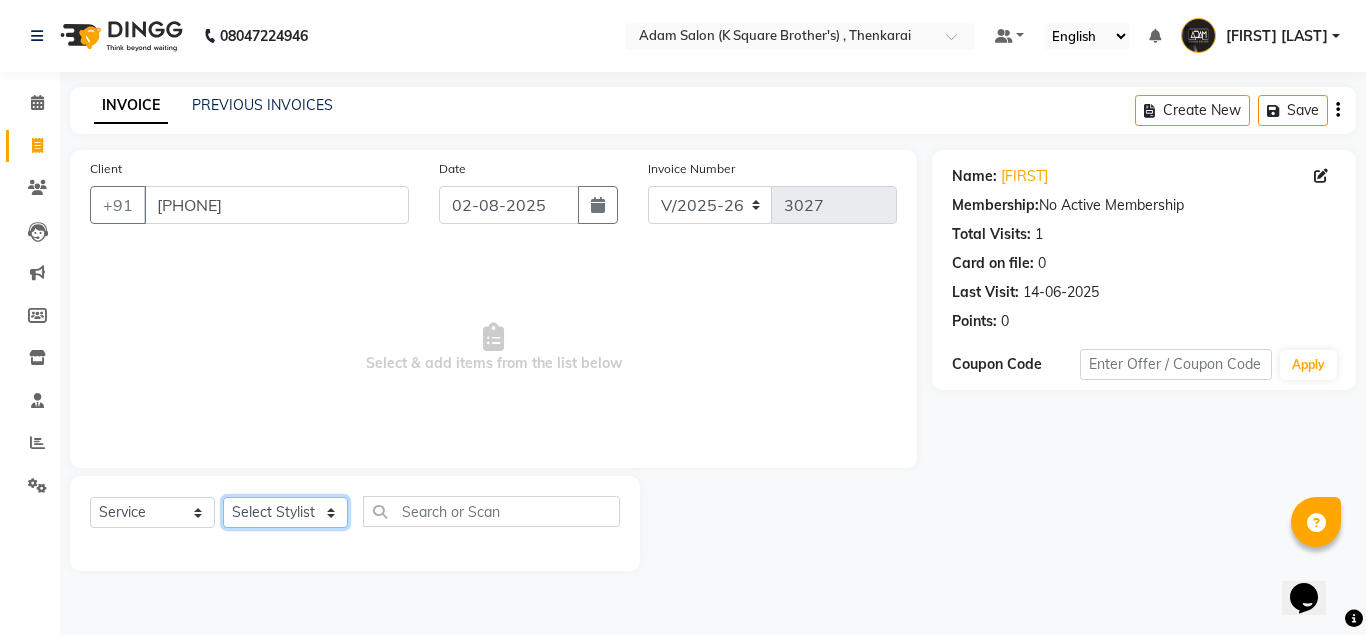 click on "Select Stylist Hasan Malik Navaz Suhail Syed Adam" 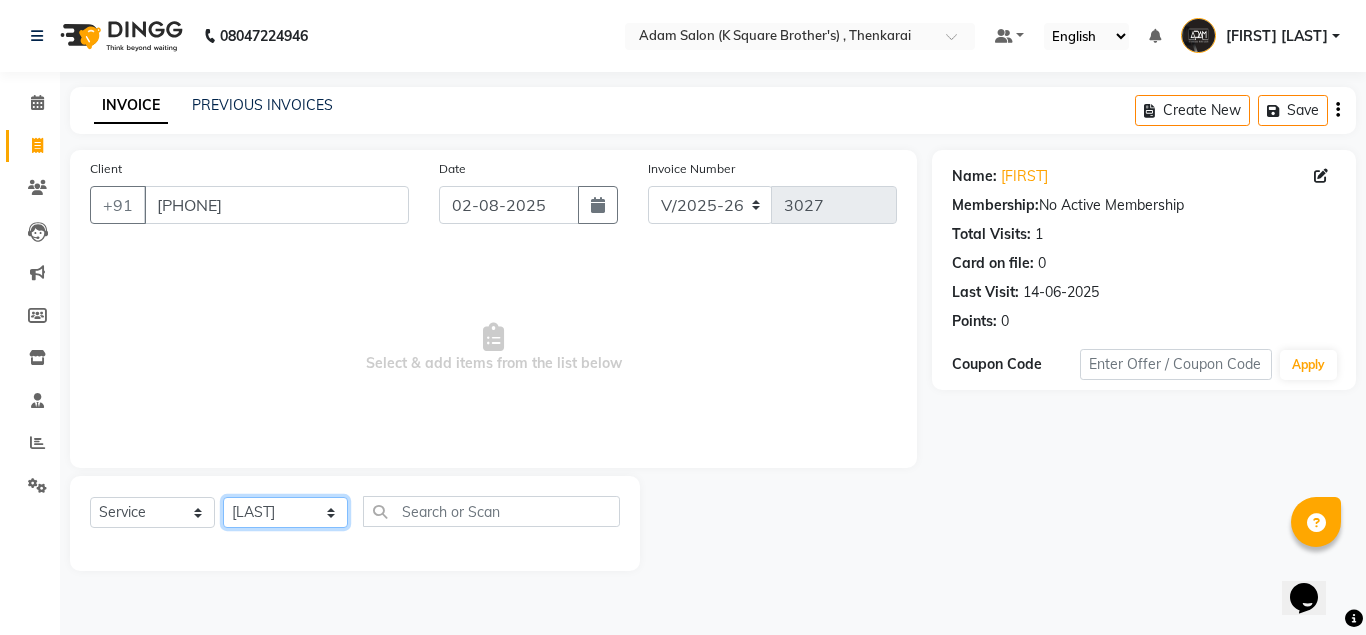 click on "Select Stylist Hasan Malik Navaz Suhail Syed Adam" 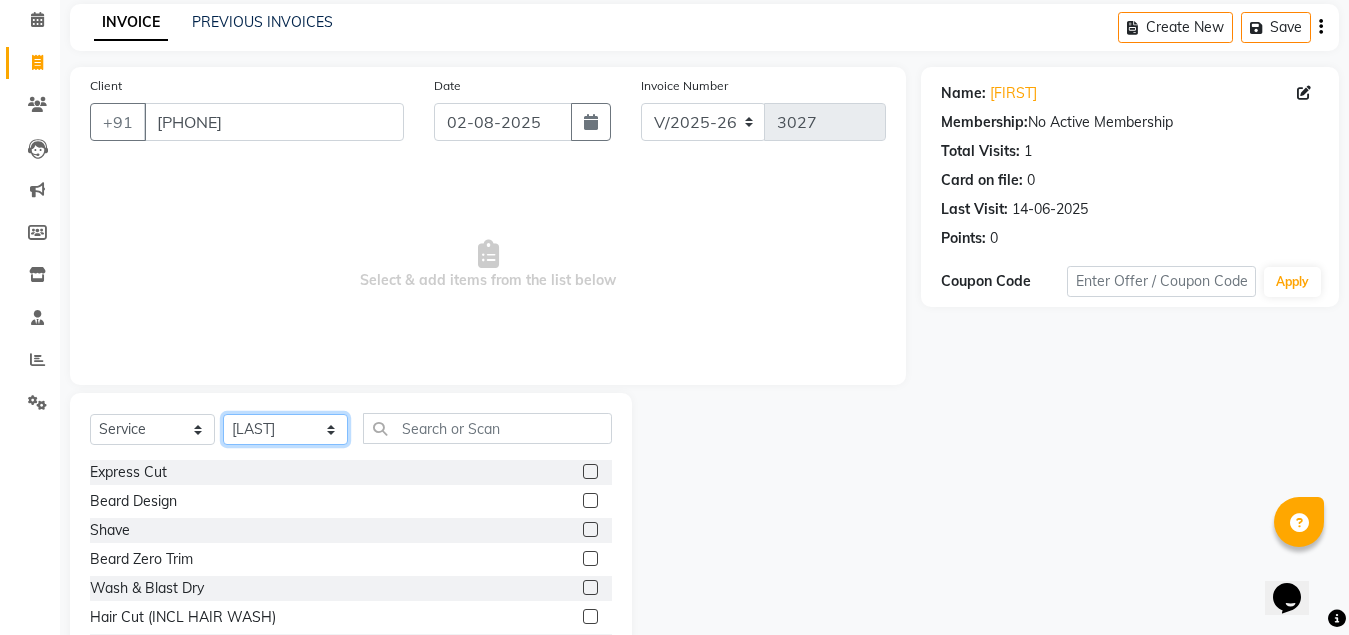 scroll, scrollTop: 166, scrollLeft: 0, axis: vertical 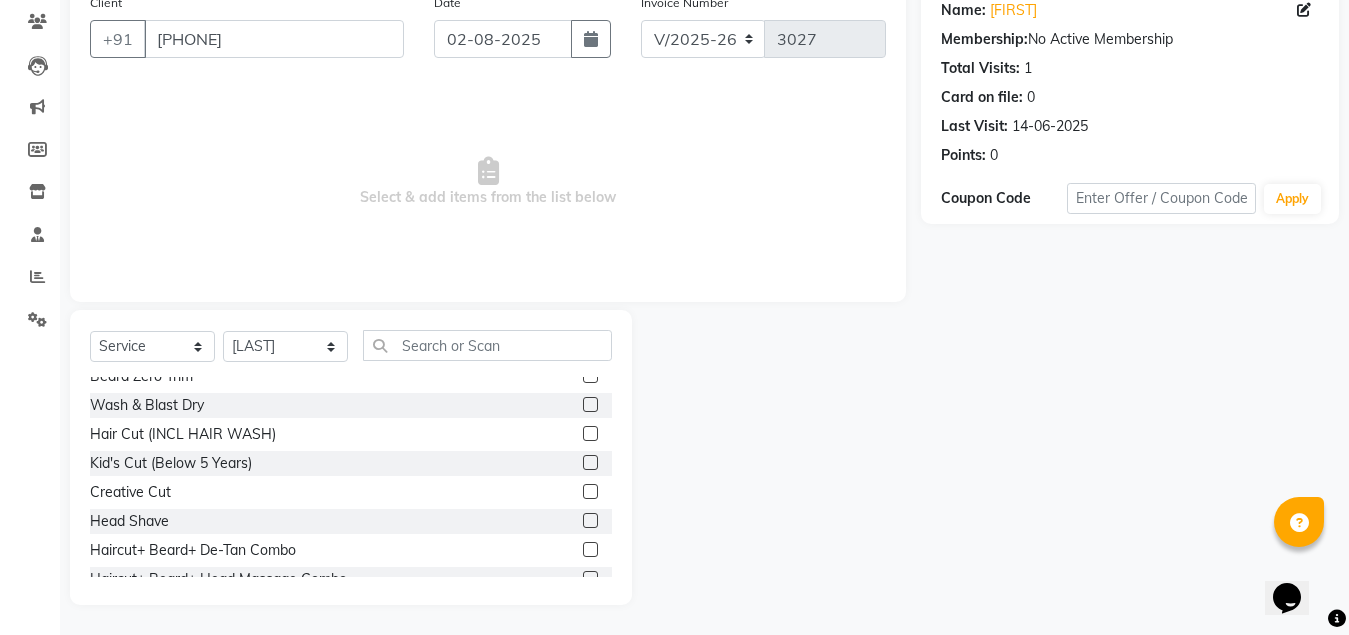 click 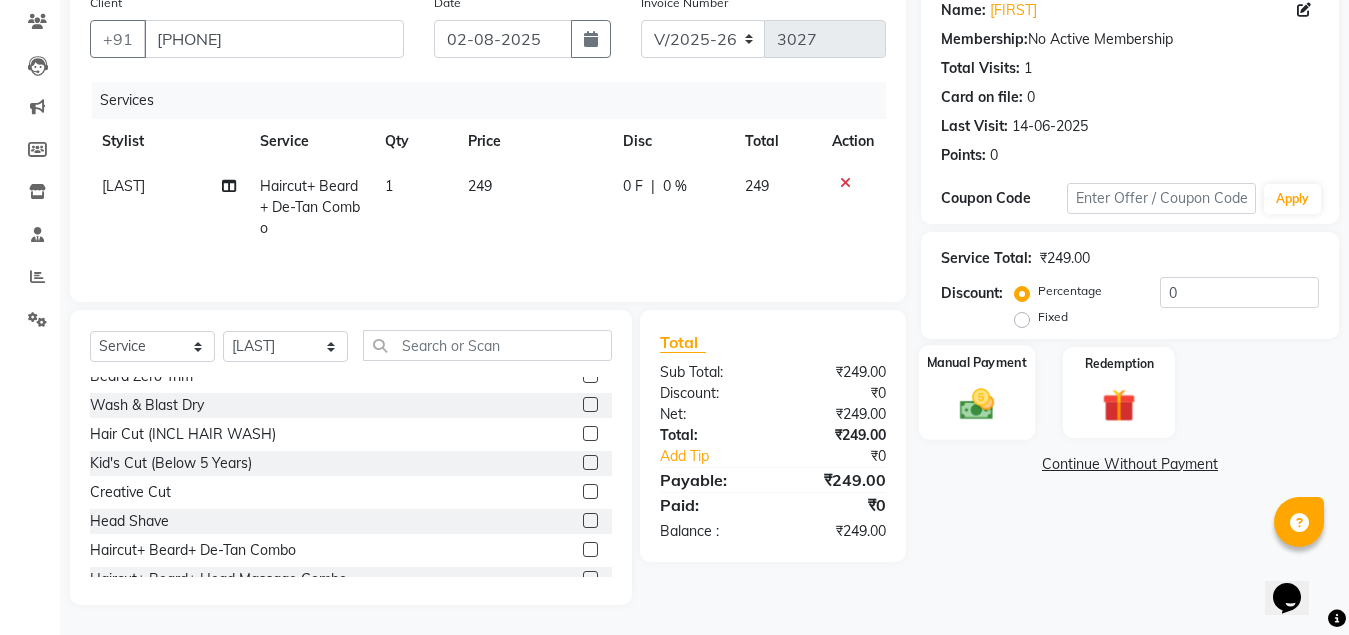 click 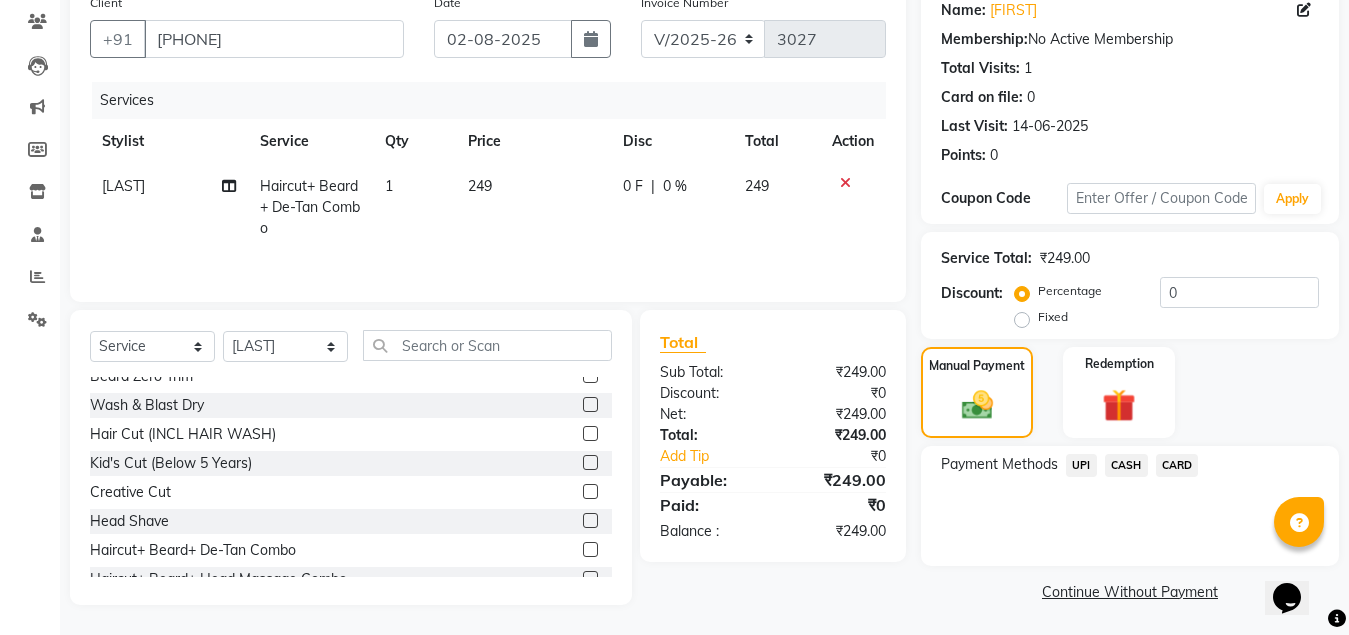 click on "CASH" 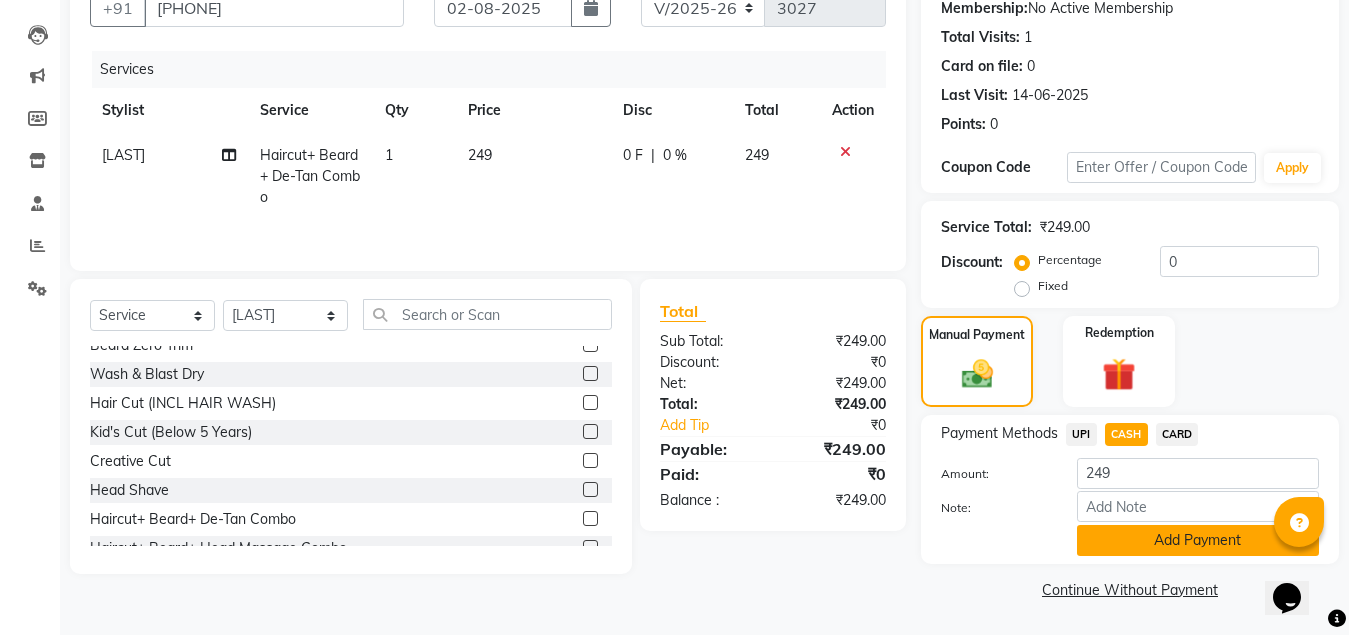 click on "Add Payment" 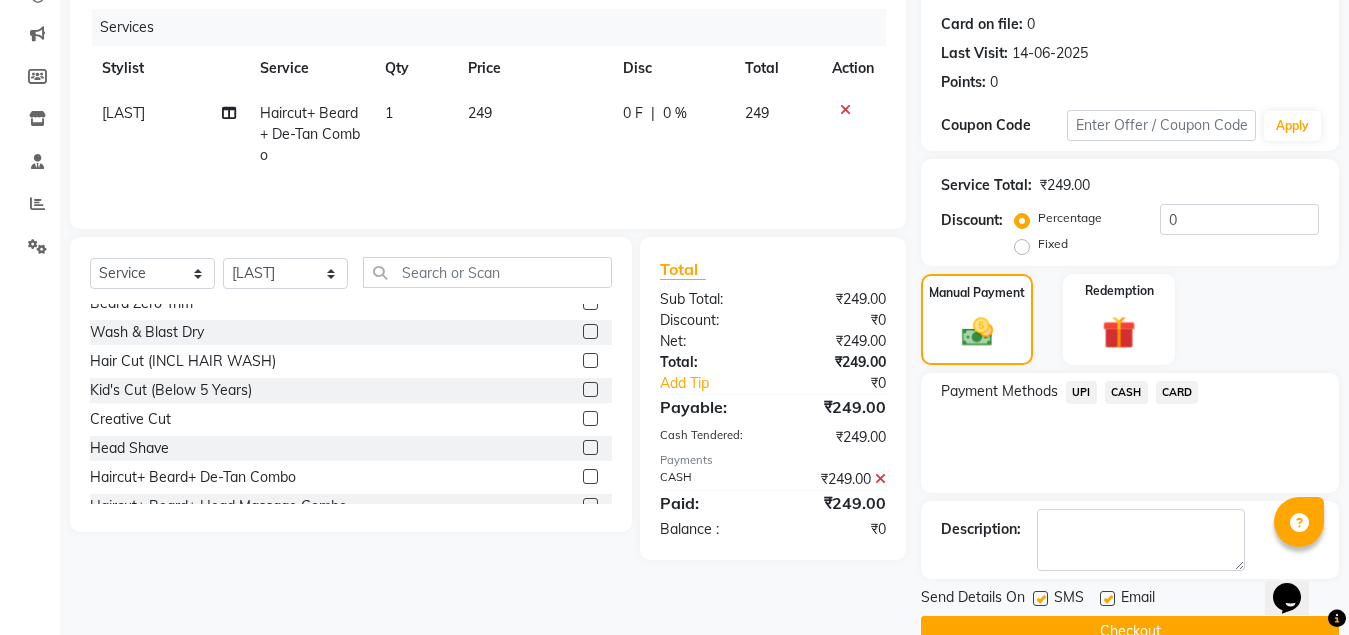scroll, scrollTop: 281, scrollLeft: 0, axis: vertical 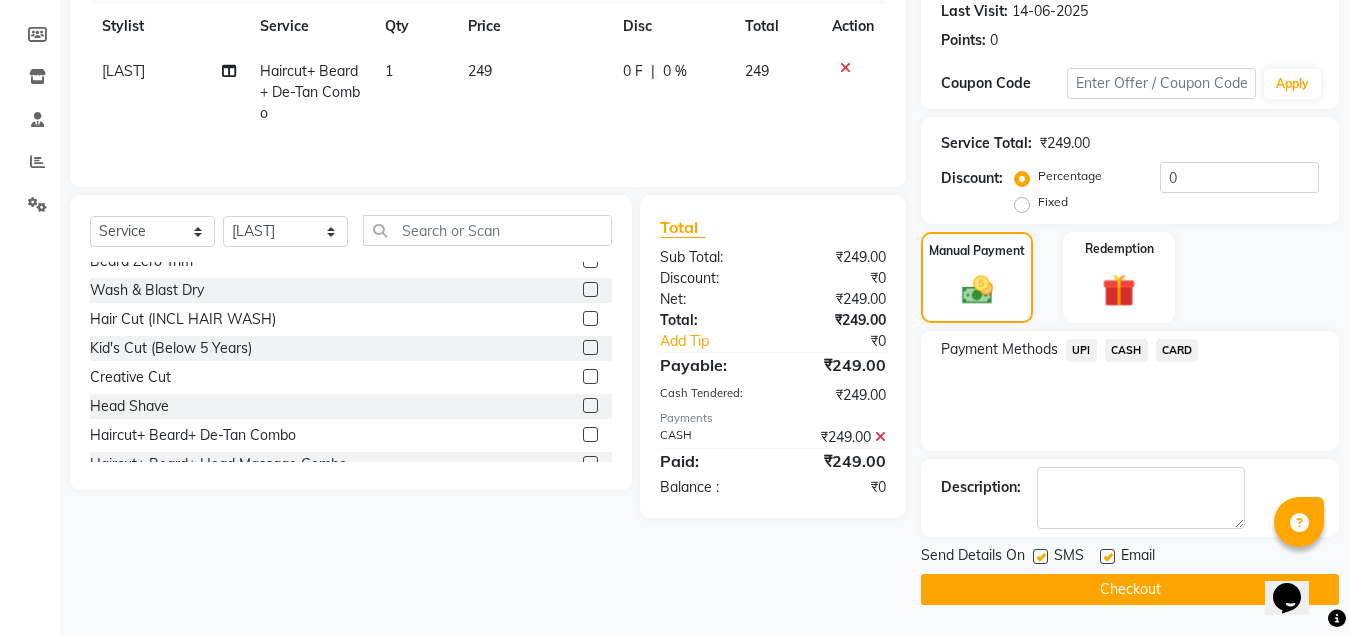 click on "Checkout" 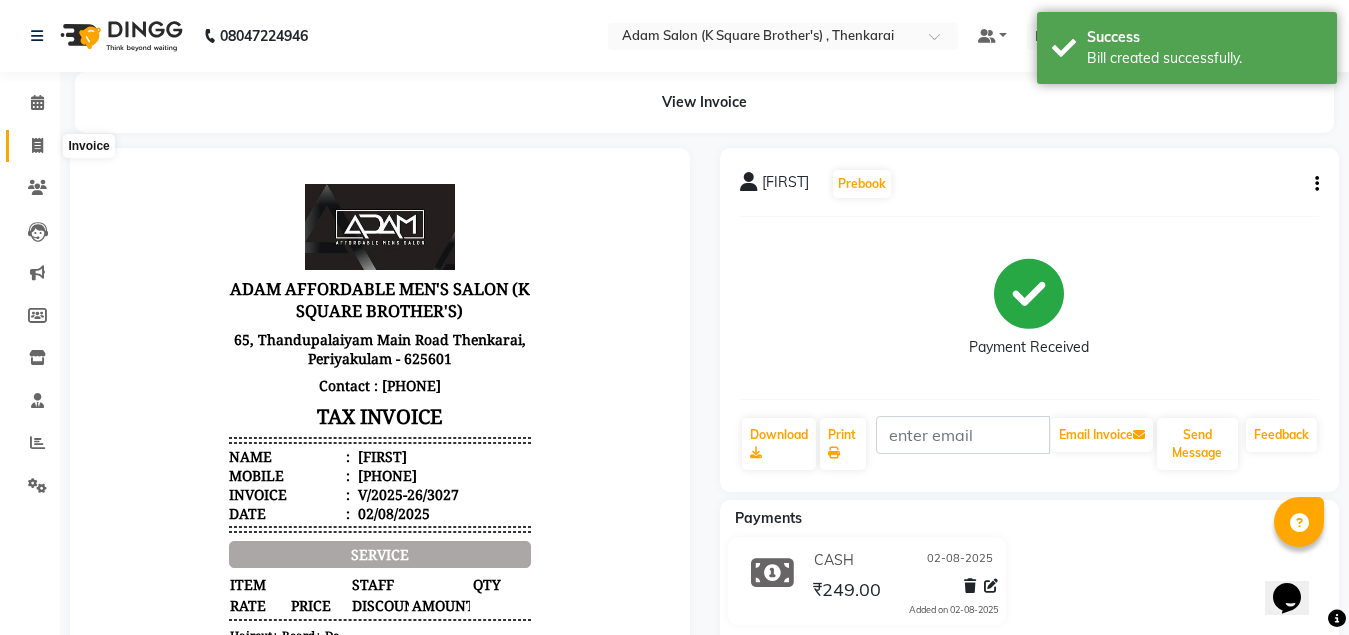 scroll, scrollTop: 0, scrollLeft: 0, axis: both 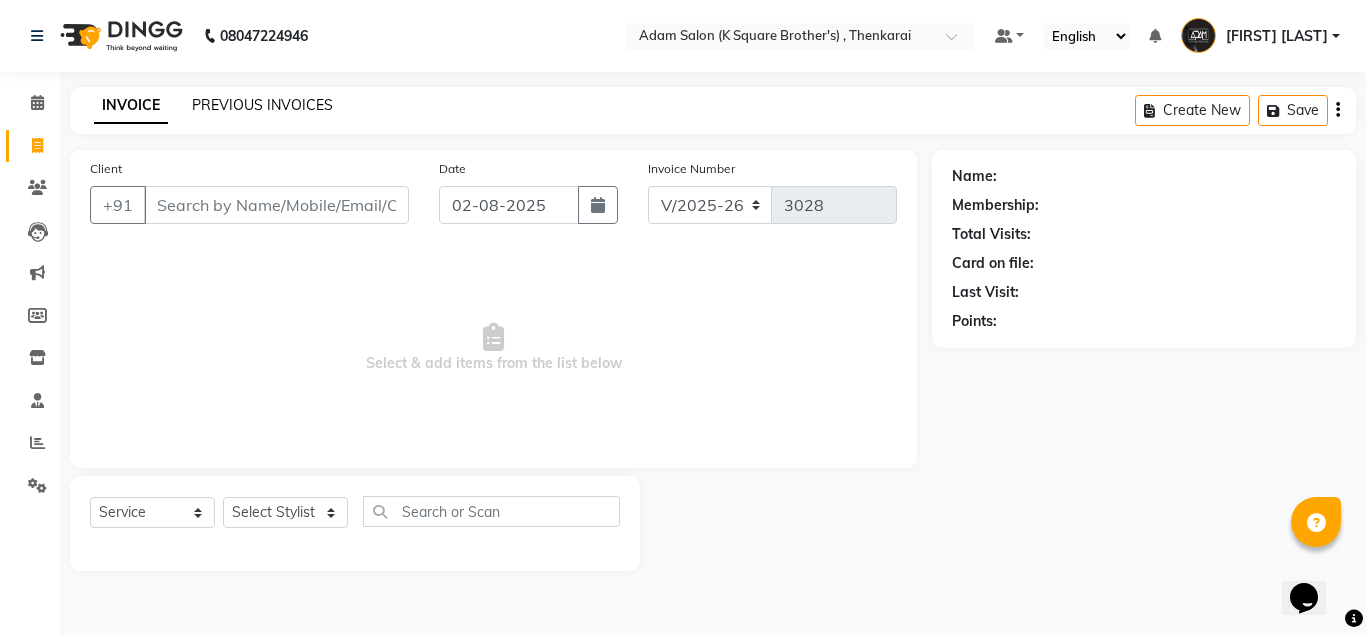 click on "PREVIOUS INVOICES" 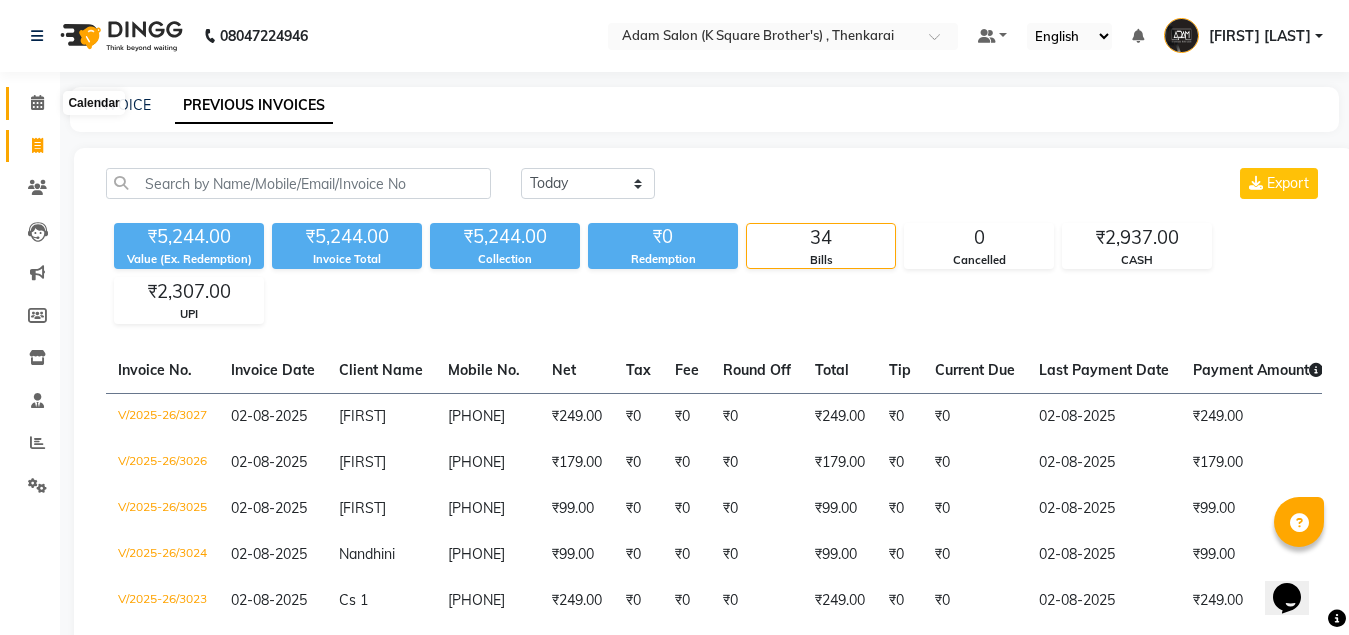 click 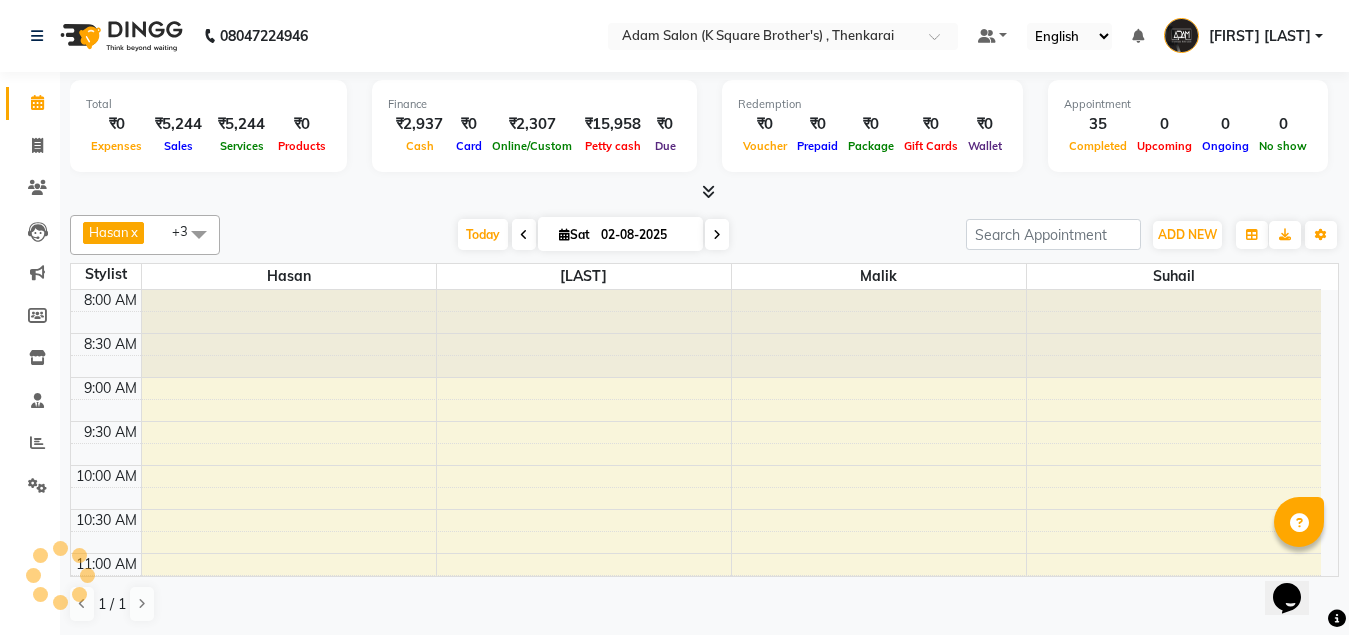 scroll, scrollTop: 0, scrollLeft: 0, axis: both 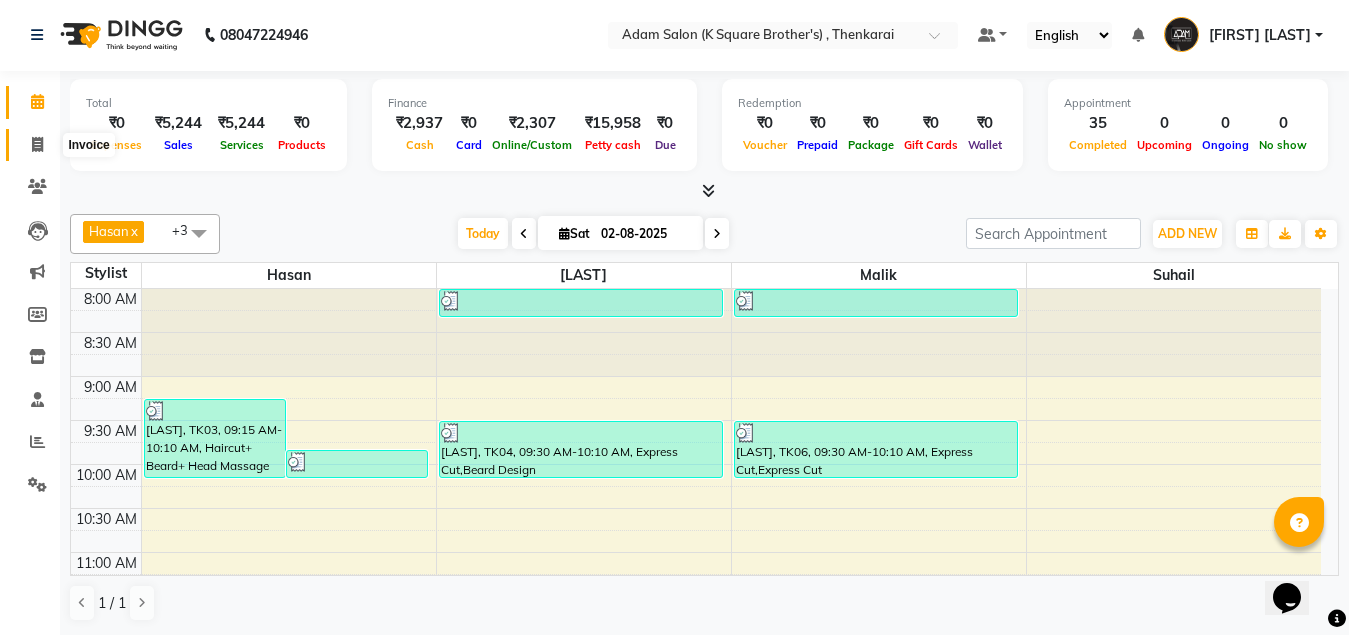 click 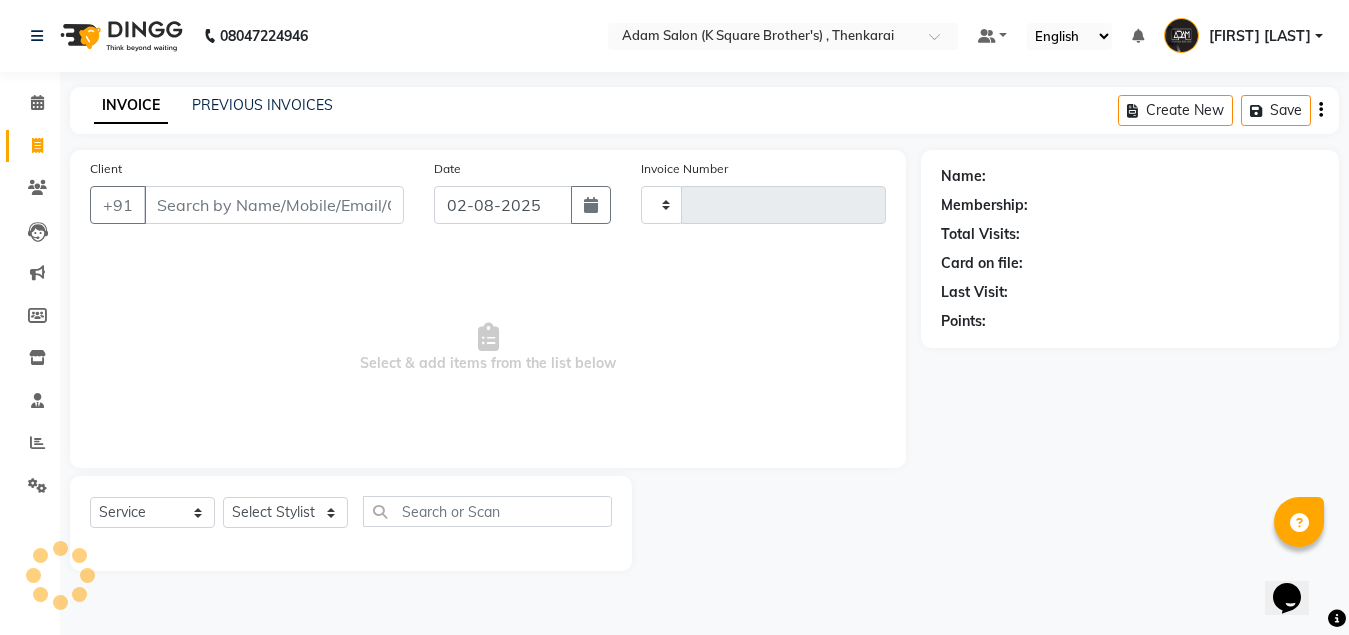 scroll, scrollTop: 0, scrollLeft: 0, axis: both 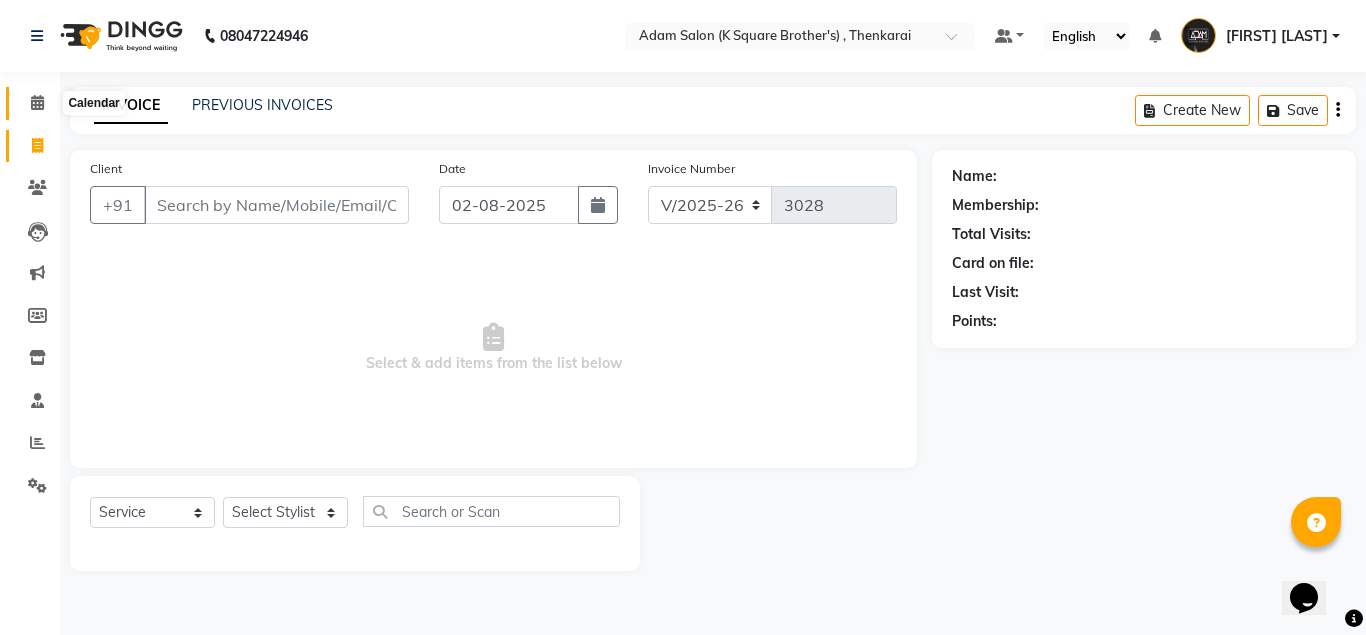 click 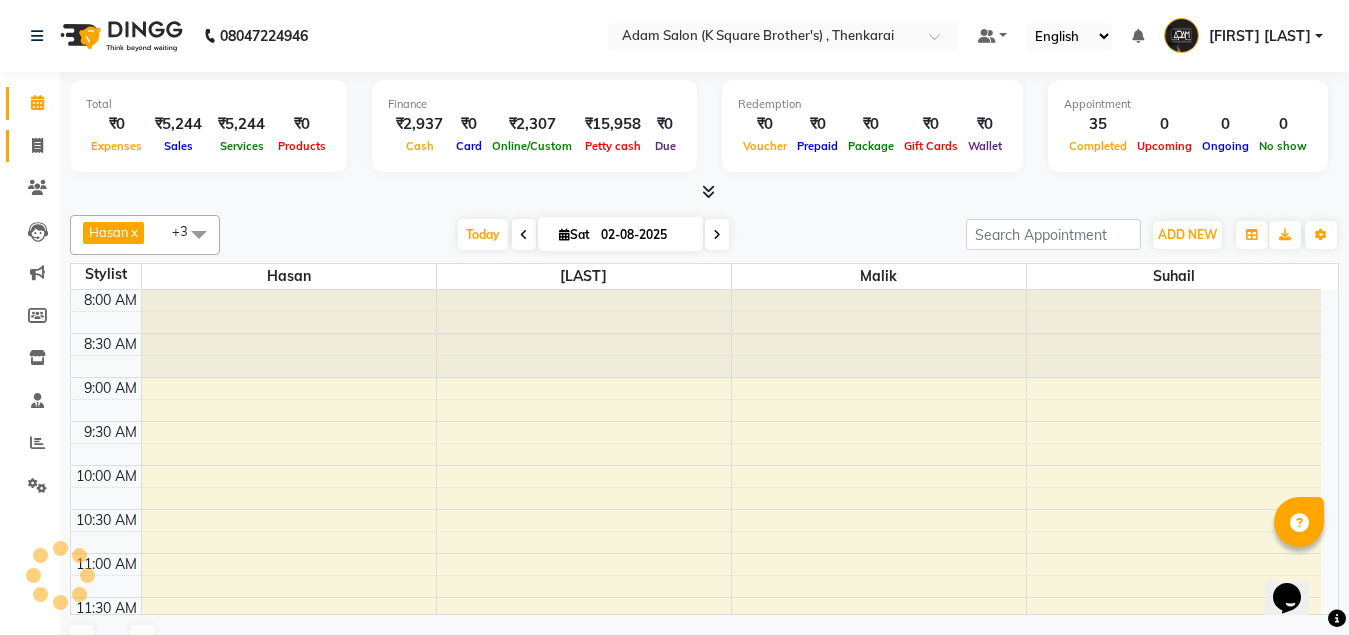 scroll, scrollTop: 0, scrollLeft: 0, axis: both 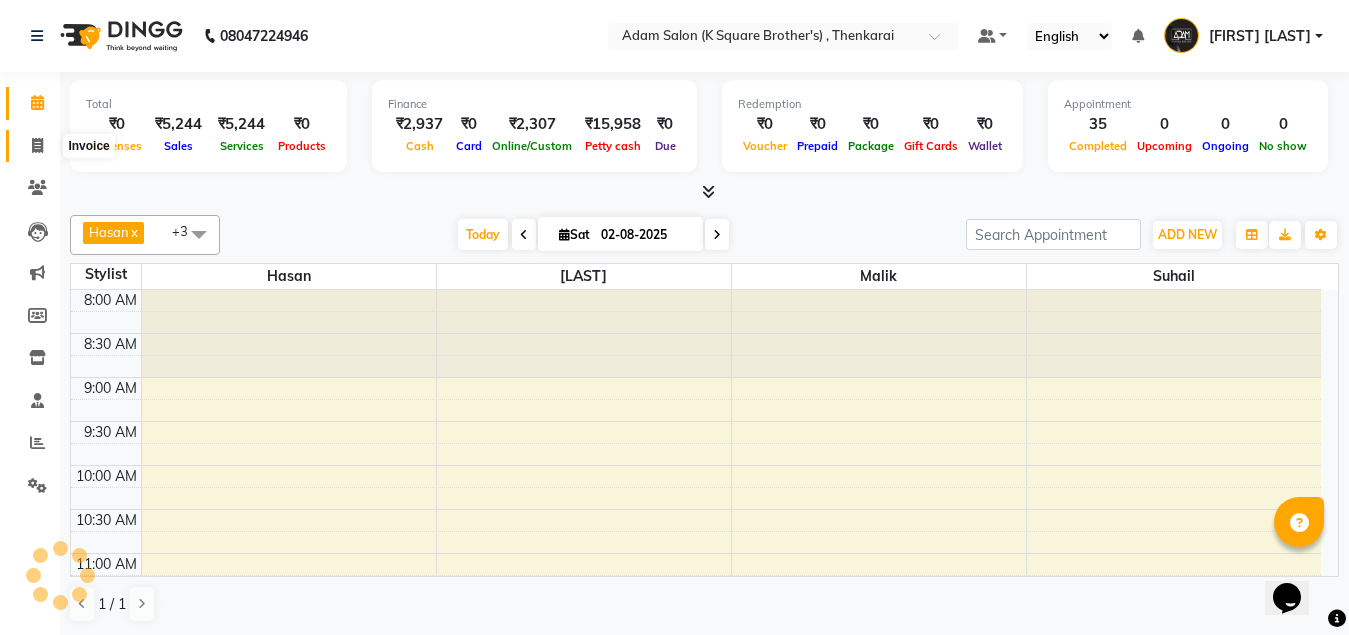 click 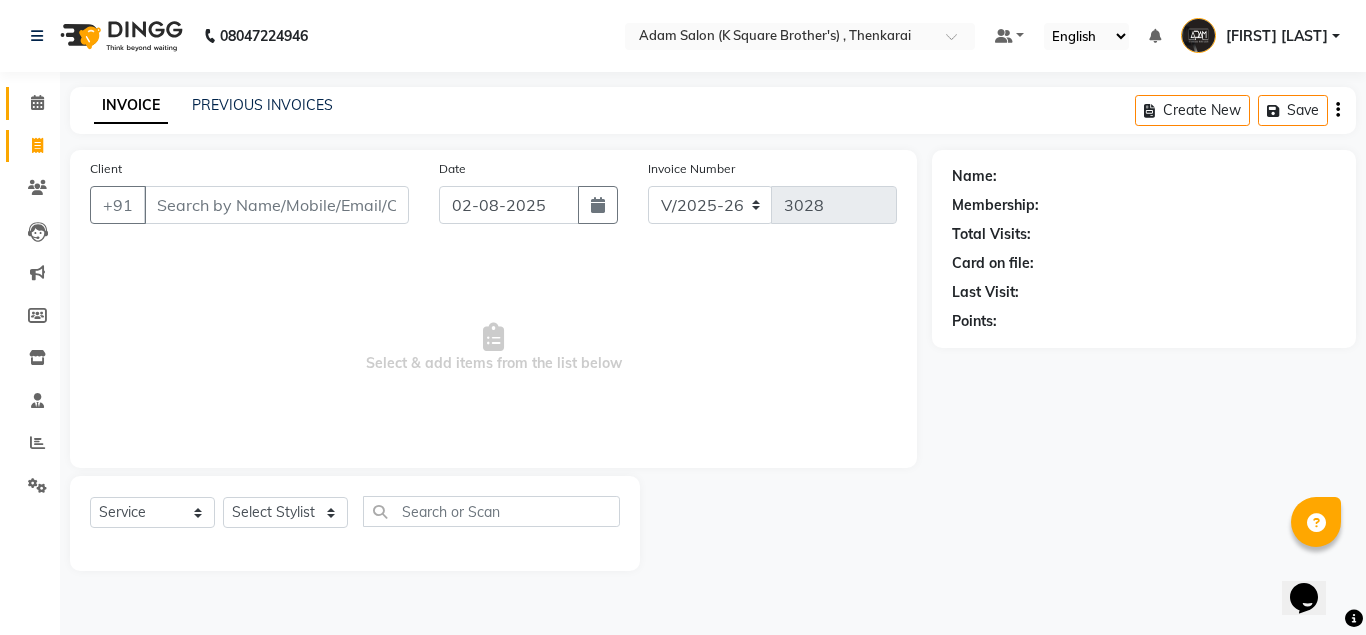 click 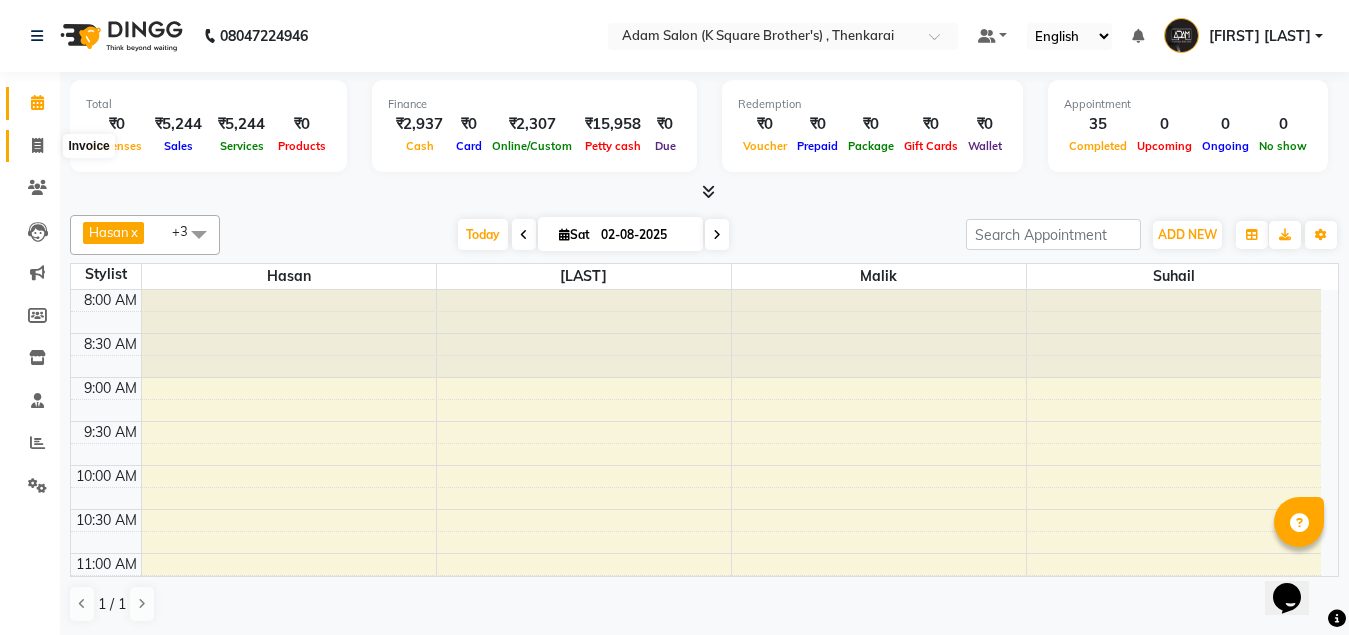 scroll, scrollTop: 0, scrollLeft: 0, axis: both 